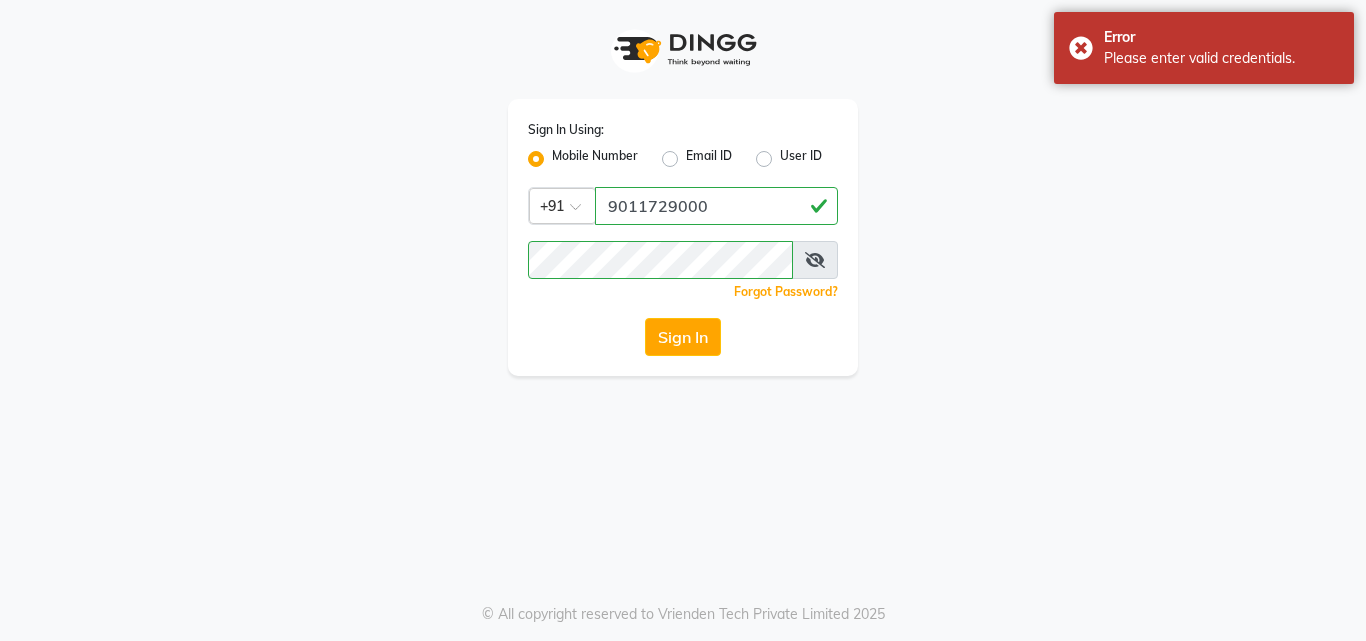 scroll, scrollTop: 0, scrollLeft: 0, axis: both 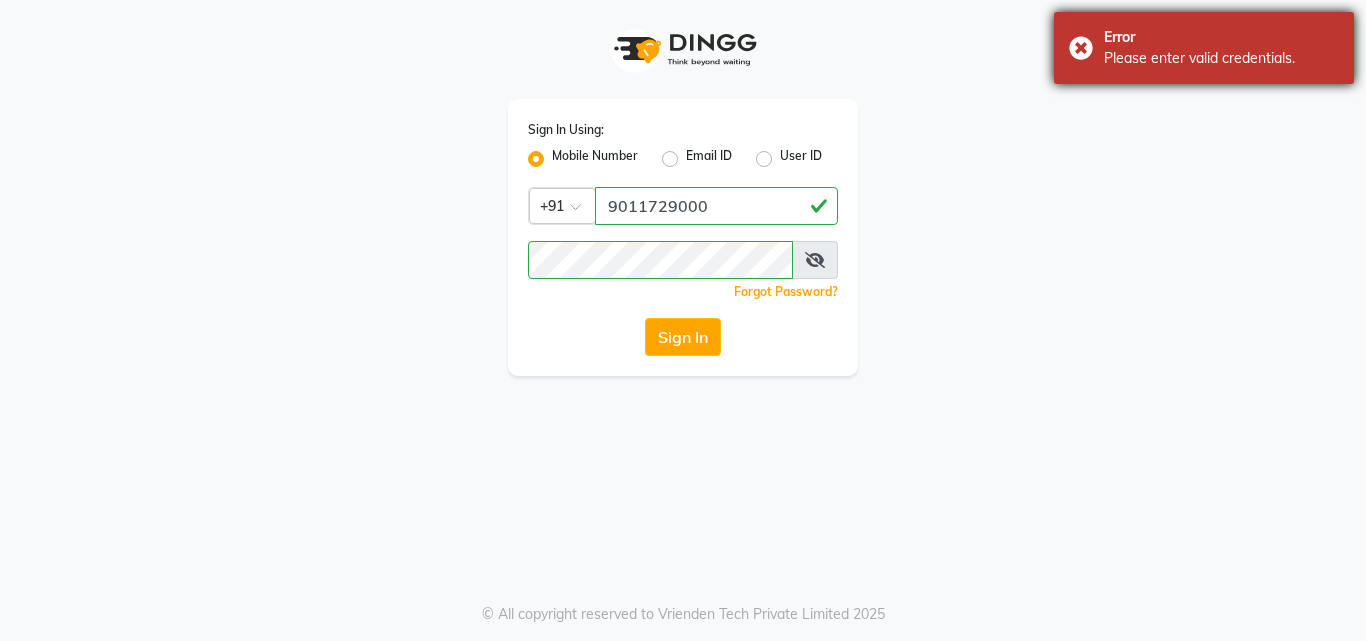 click on "Error   Please enter valid credentials." at bounding box center [1204, 48] 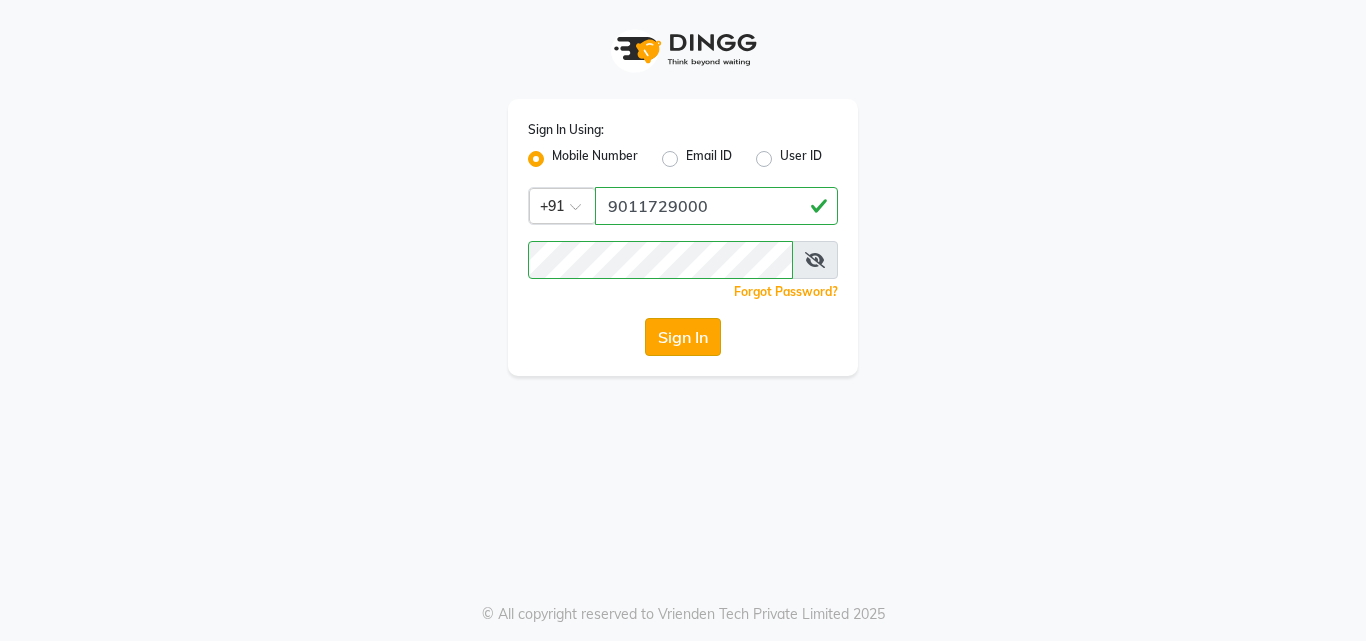 click on "Sign In" 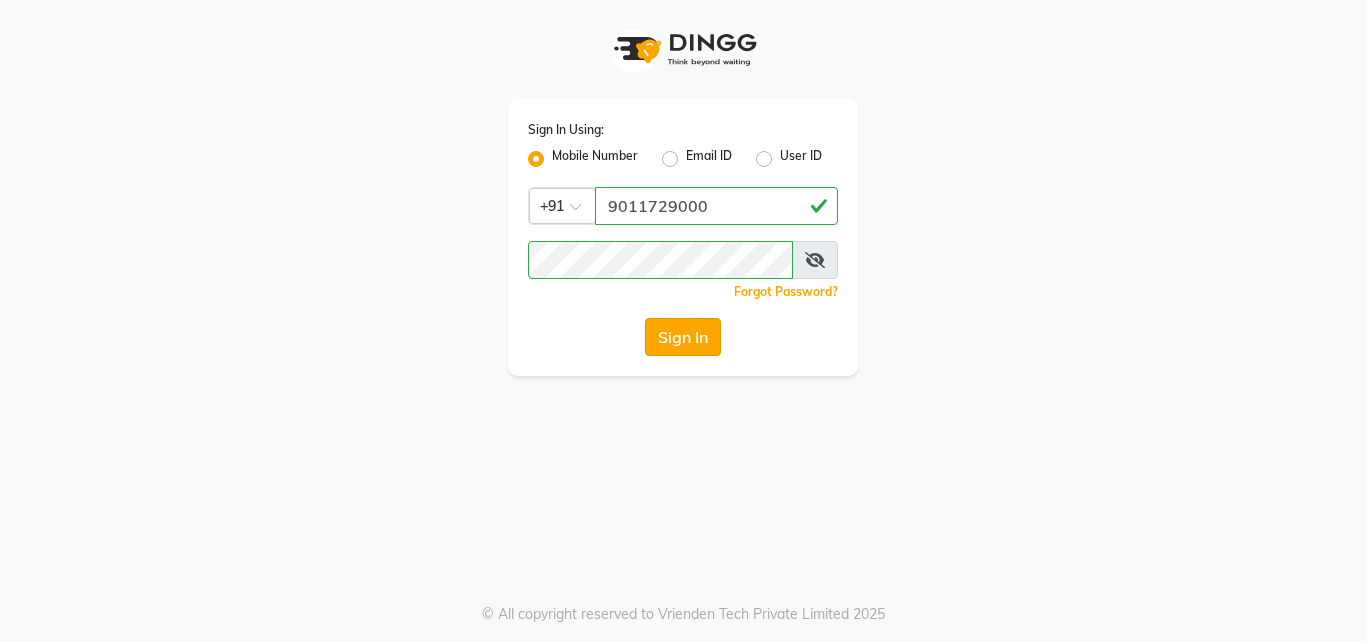 click on "Sign In" 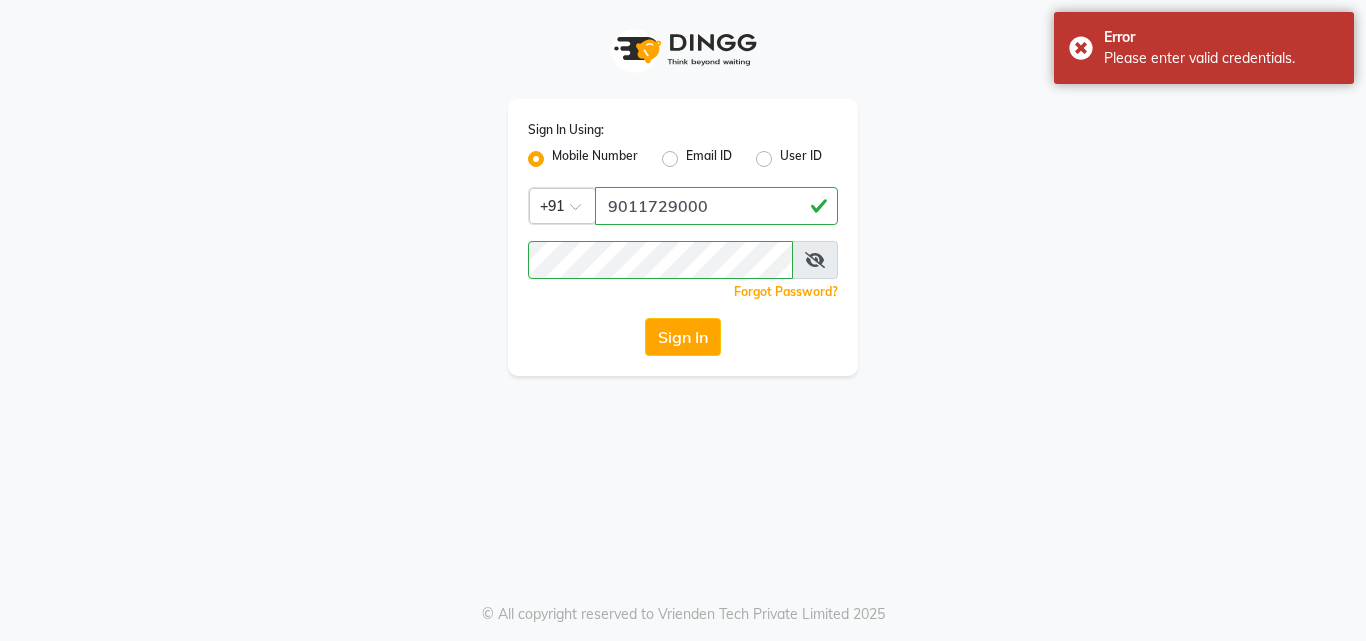 click at bounding box center (815, 260) 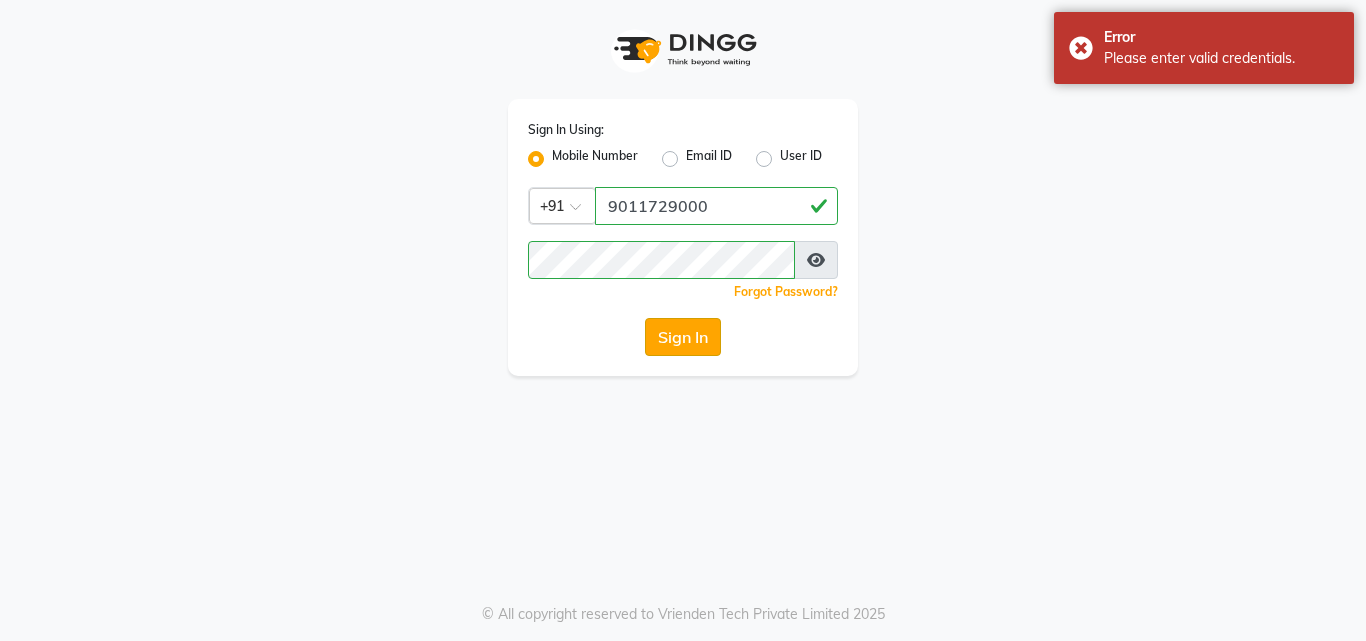 click on "Sign In" 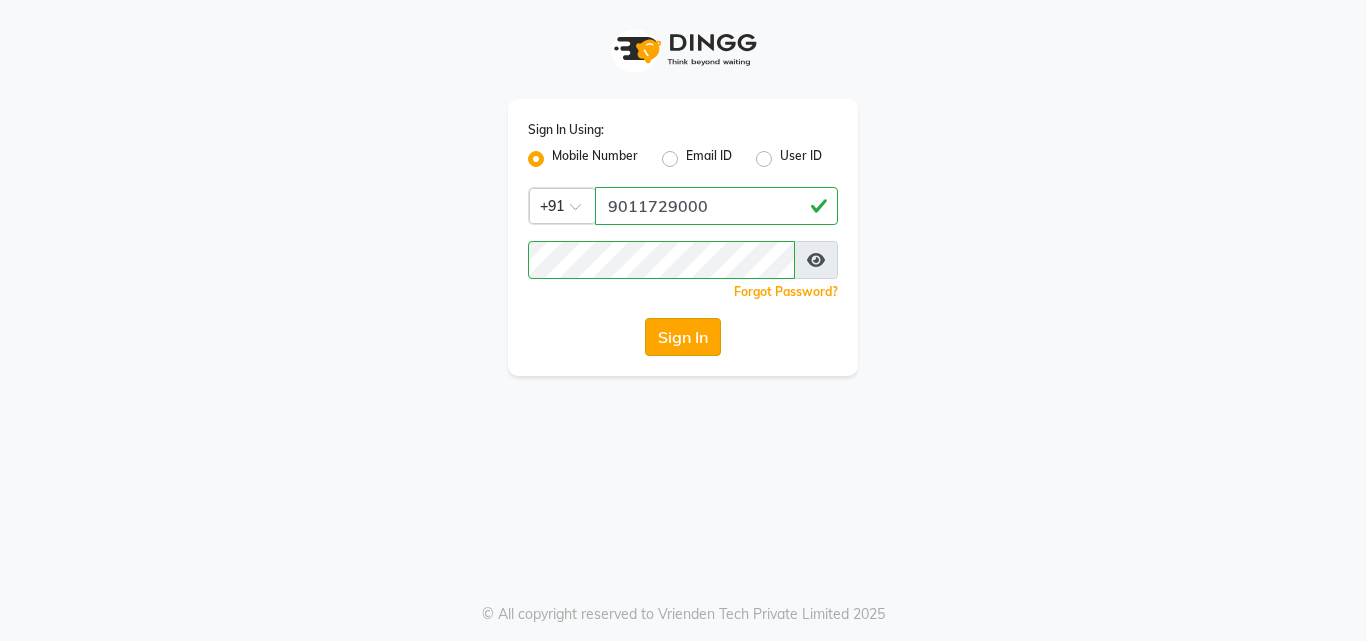 click on "Sign In" 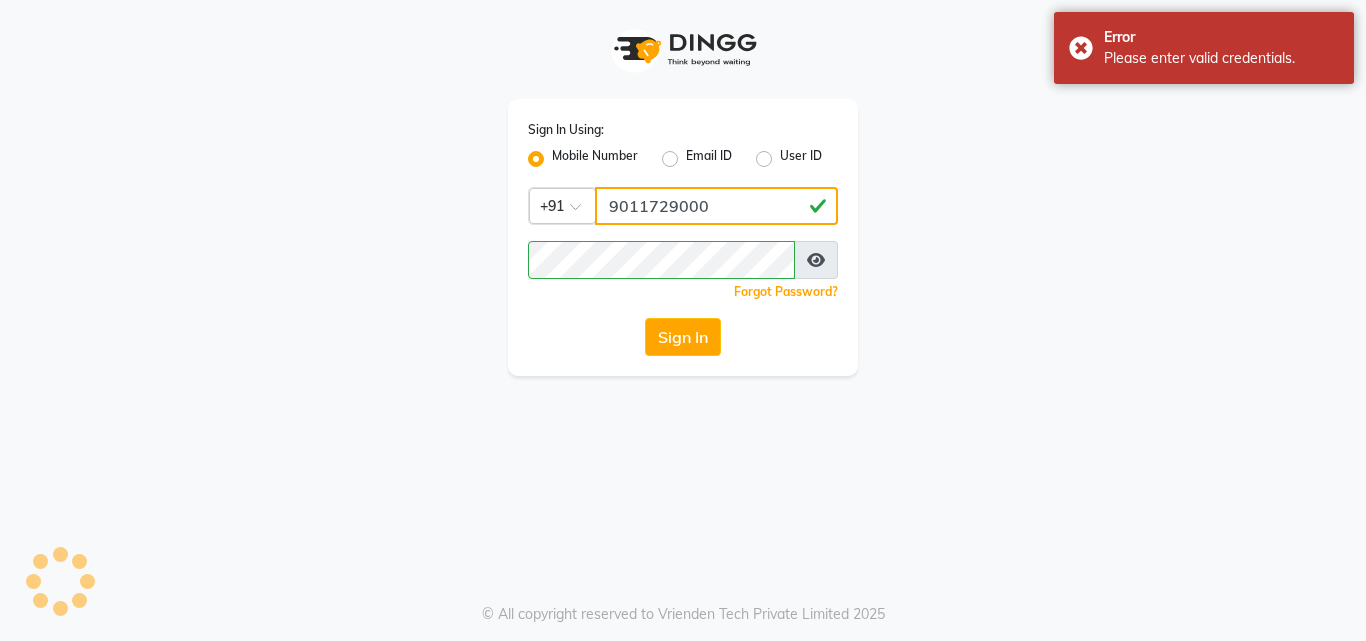 drag, startPoint x: 745, startPoint y: 205, endPoint x: 751, endPoint y: 215, distance: 11.661903 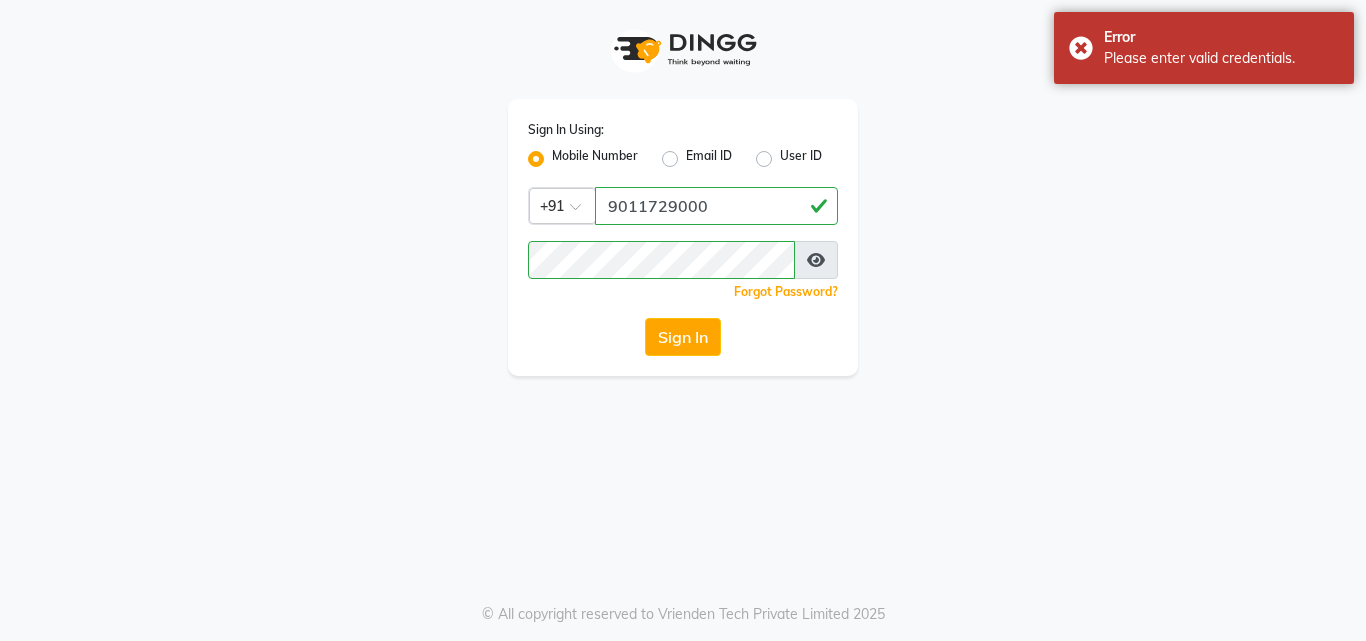 click on "Sign In Using: Mobile Number Email ID User ID Country Code × +91 9011729000  Remember me Forgot Password?  Sign In   © All copyright reserved to Vrienden Tech Private Limited 2025" at bounding box center [683, 320] 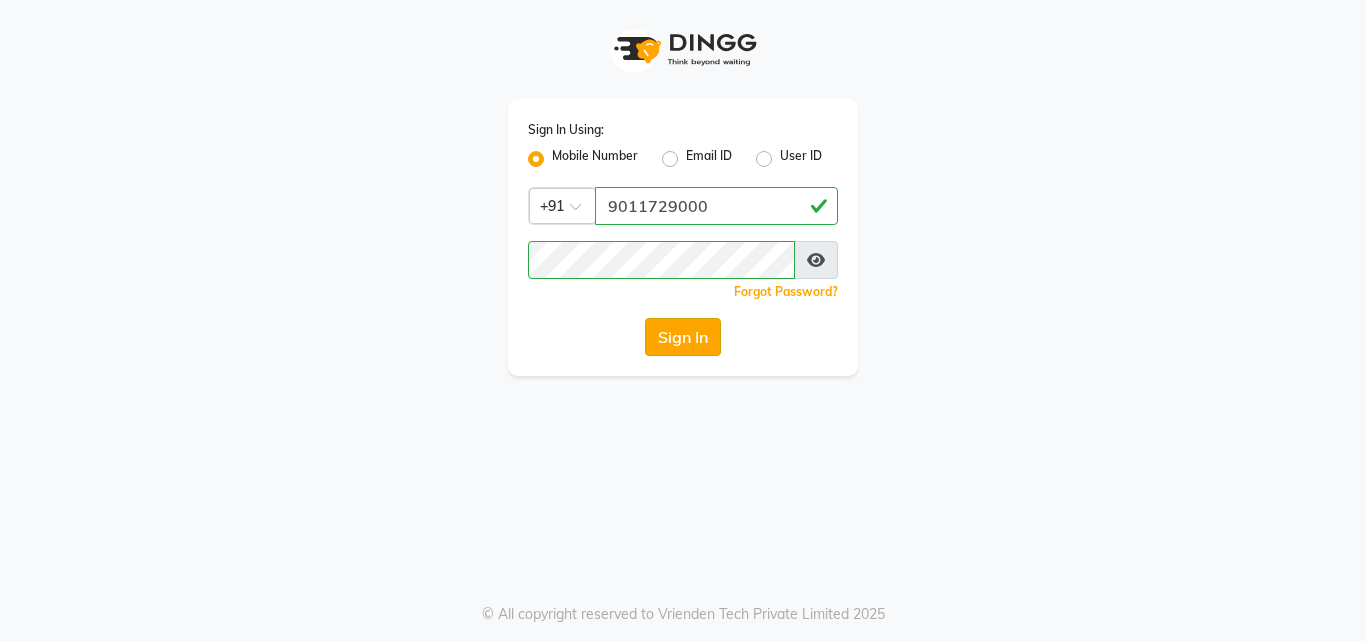 click on "Sign In" 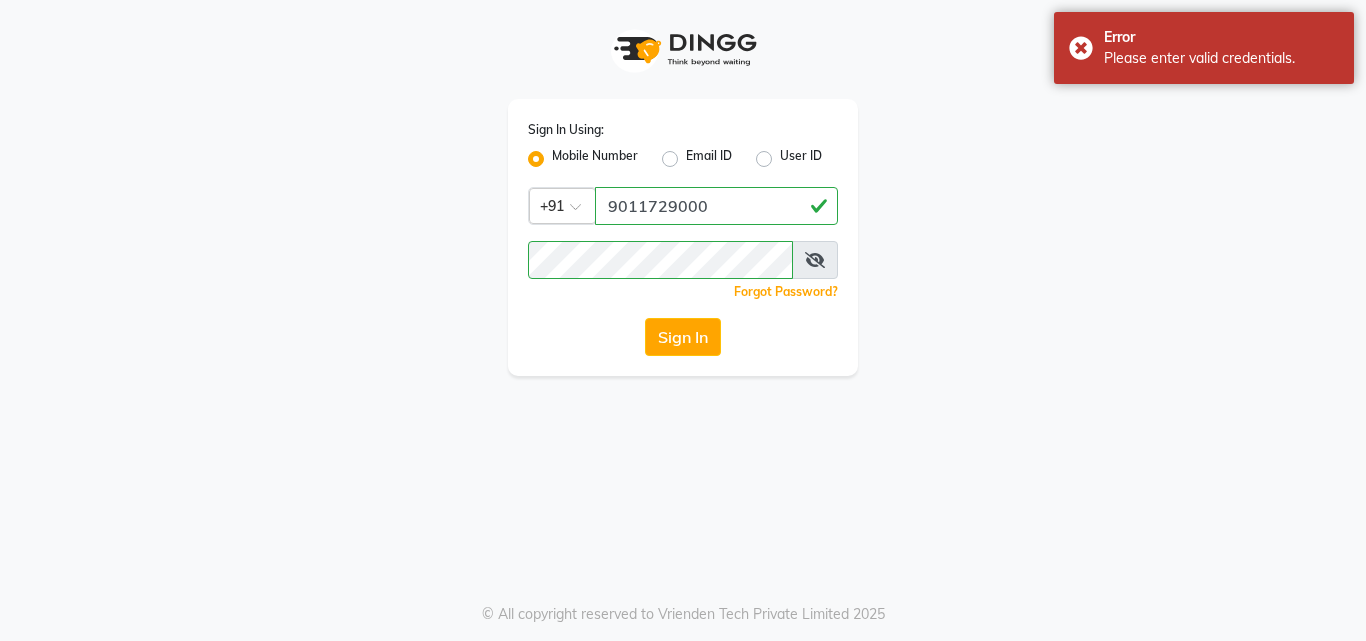 scroll, scrollTop: 0, scrollLeft: 0, axis: both 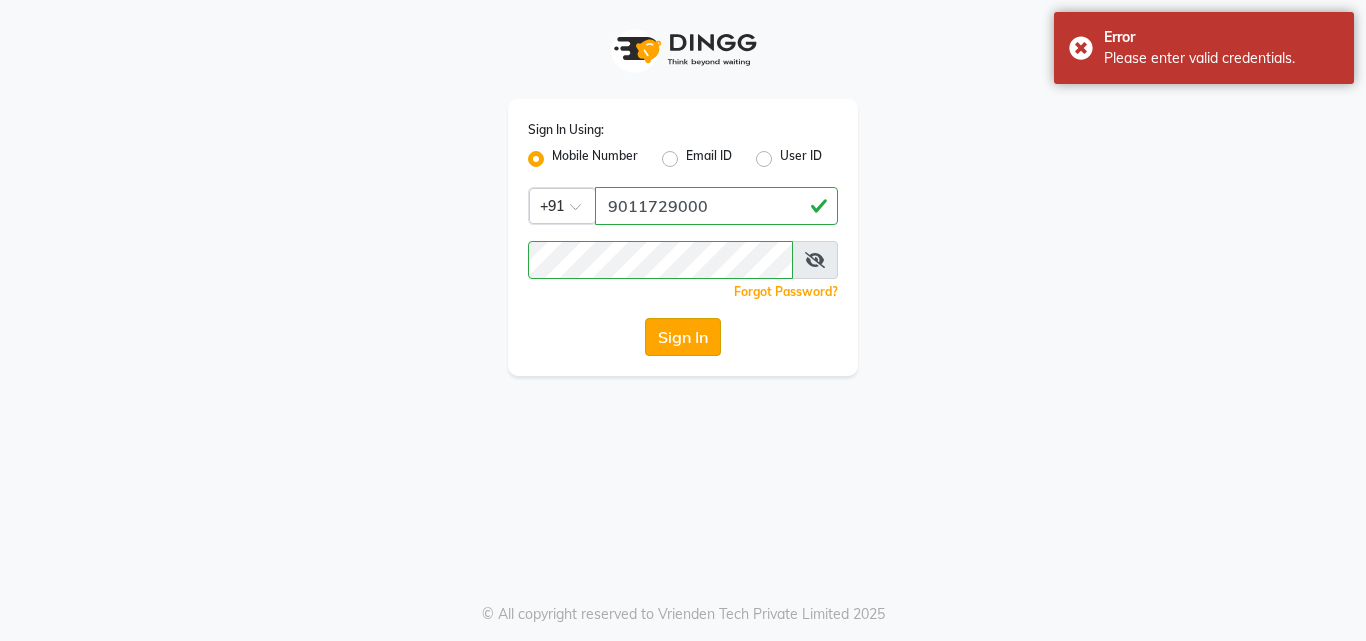 click on "Sign In" 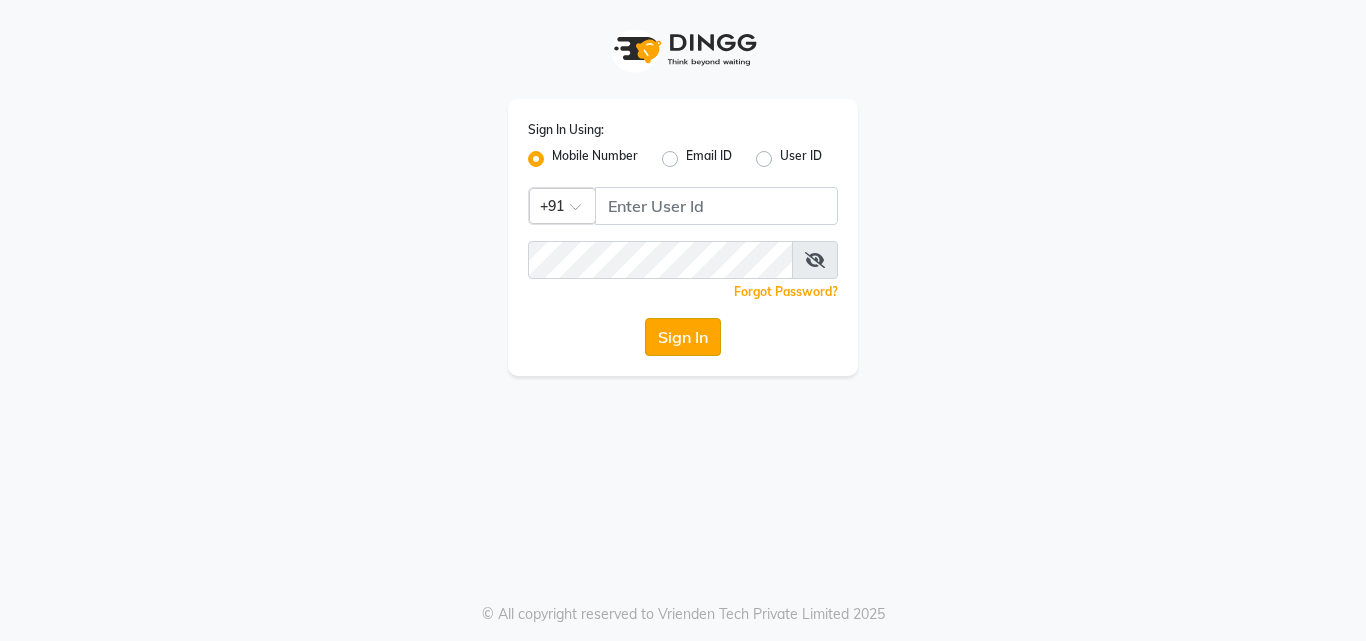 scroll, scrollTop: 0, scrollLeft: 0, axis: both 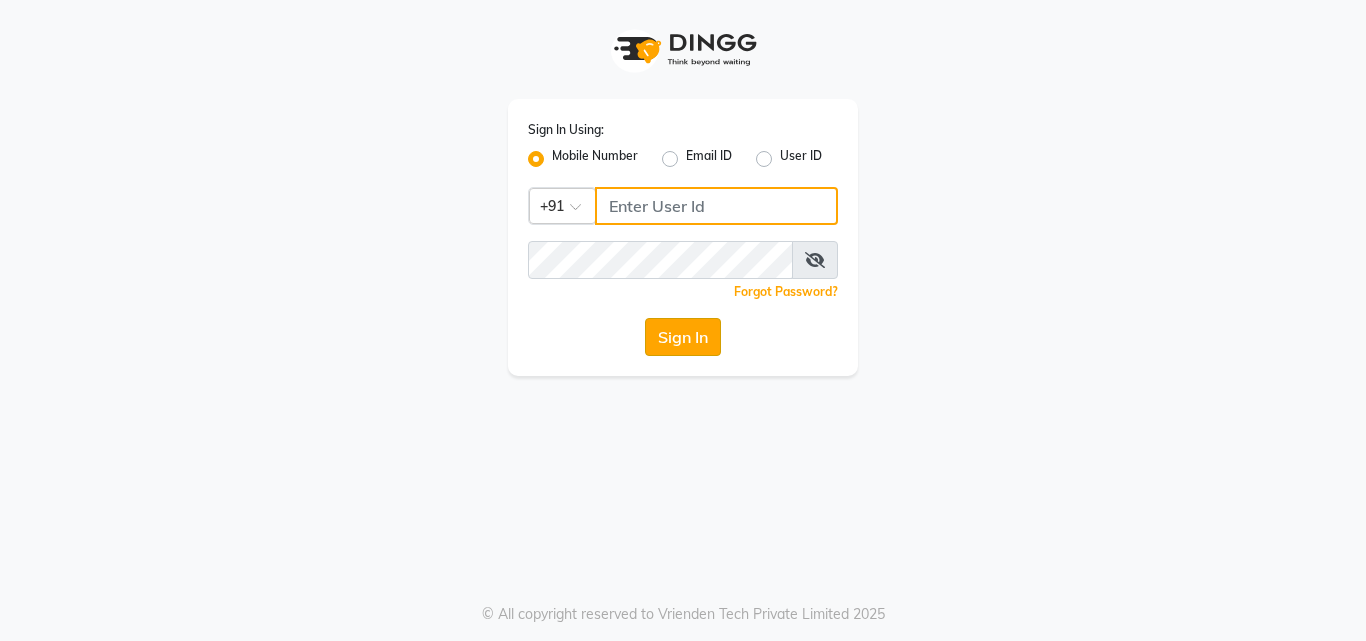 type on "9011729000" 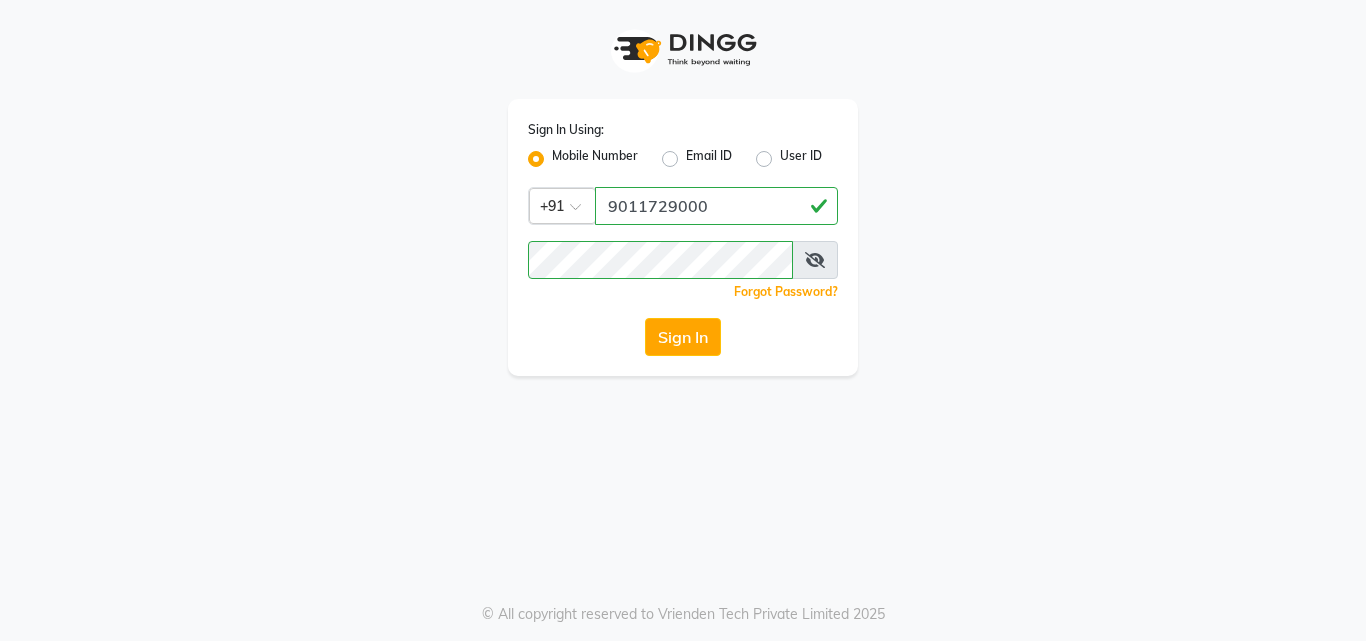 click on "Sign In" 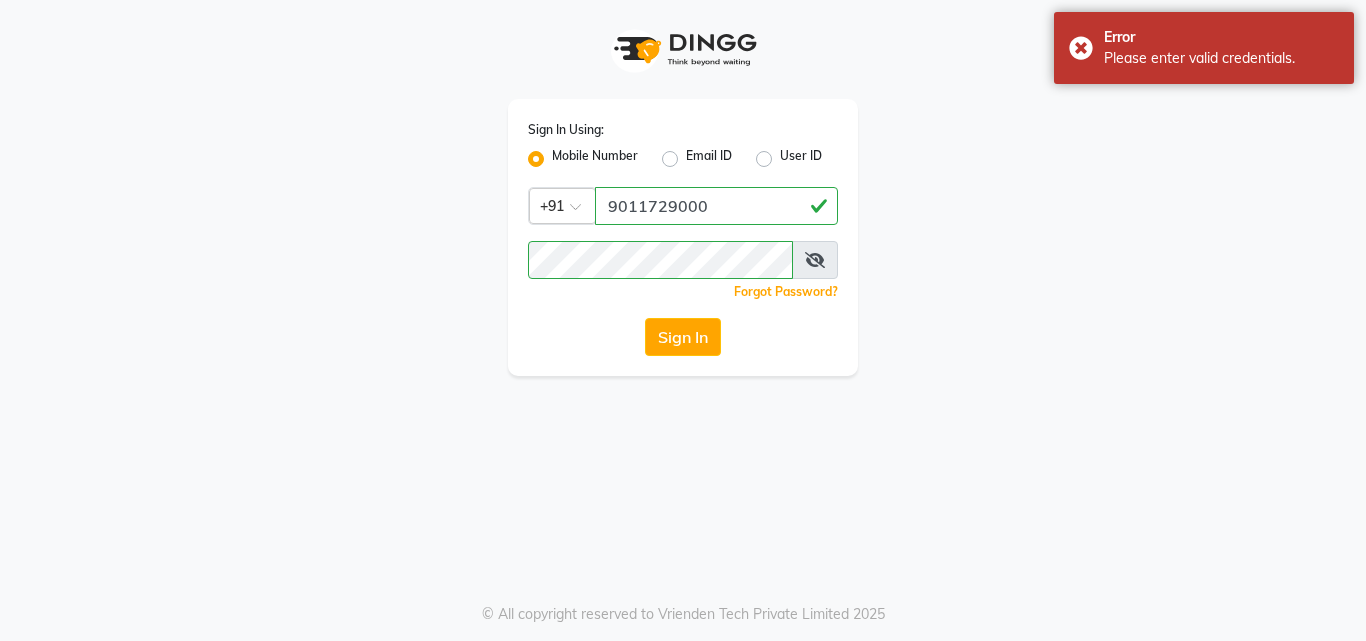 click at bounding box center (815, 260) 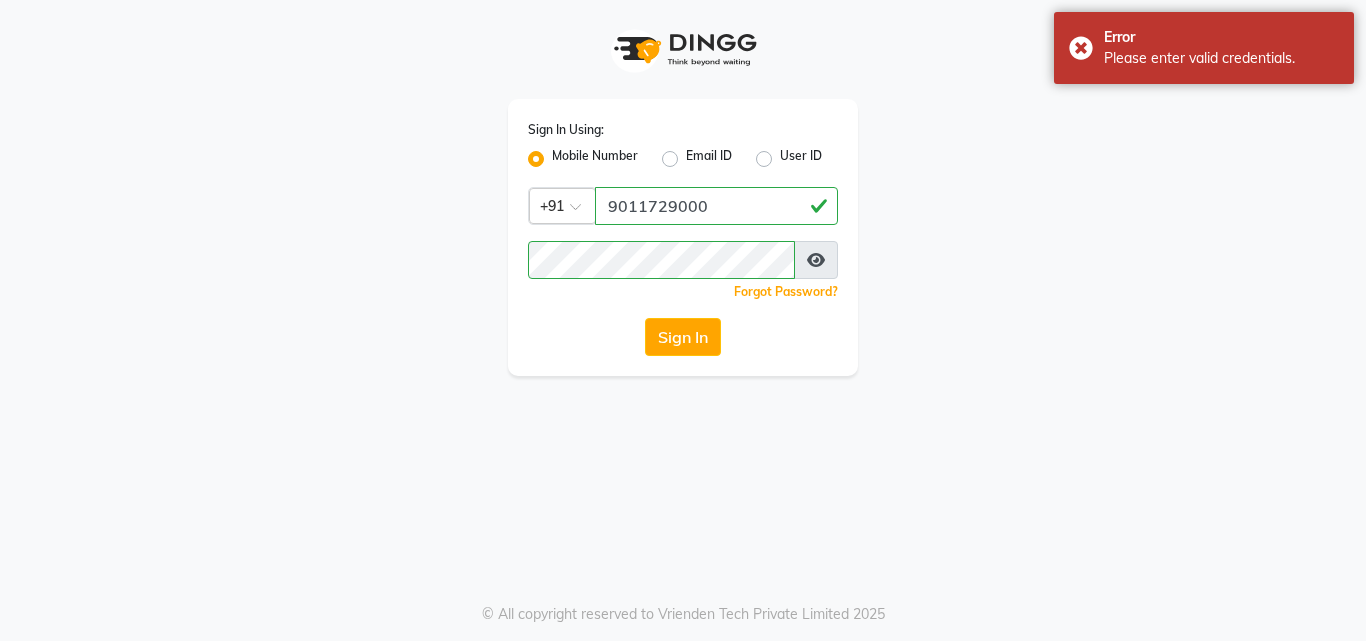 click at bounding box center [816, 260] 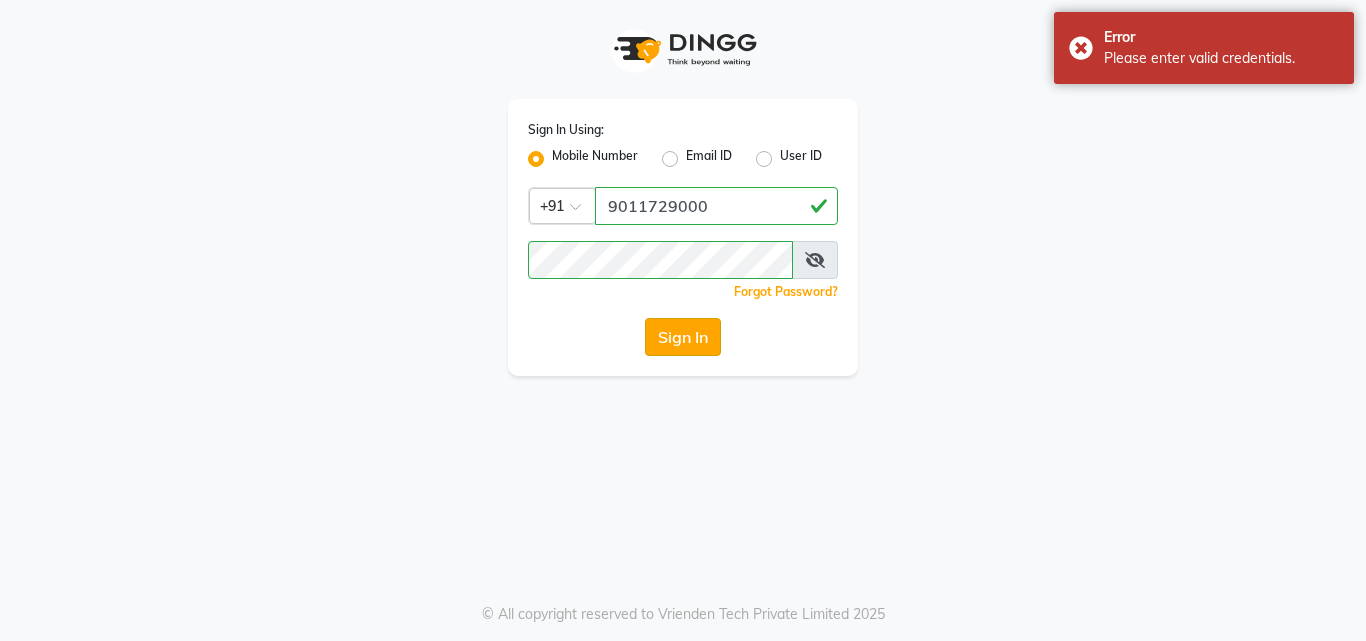 click on "Sign In" 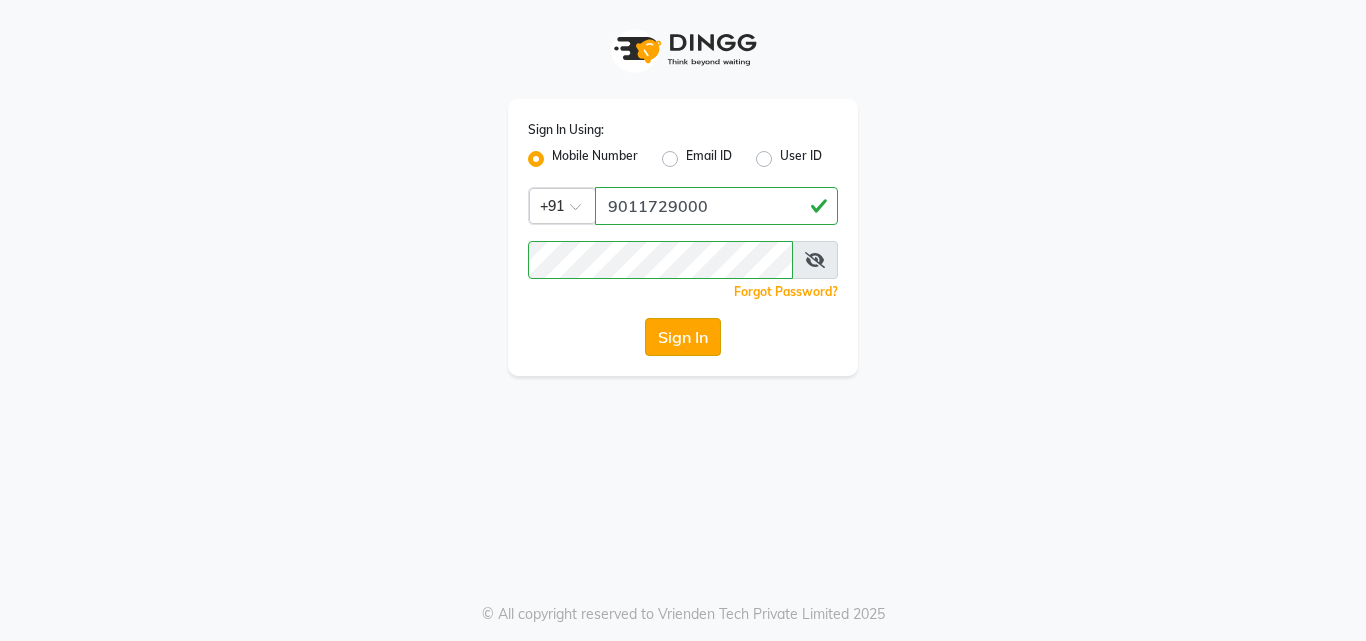 click on "Sign In" 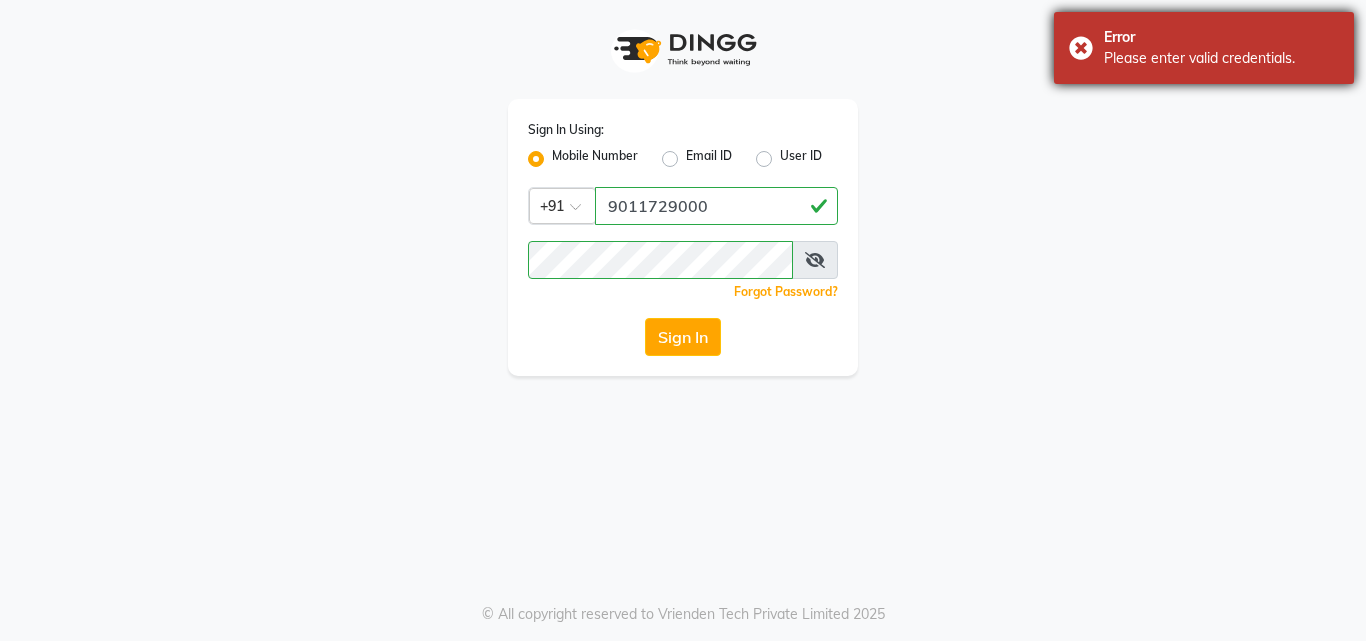 click on "Error   Please enter valid credentials." at bounding box center (1204, 48) 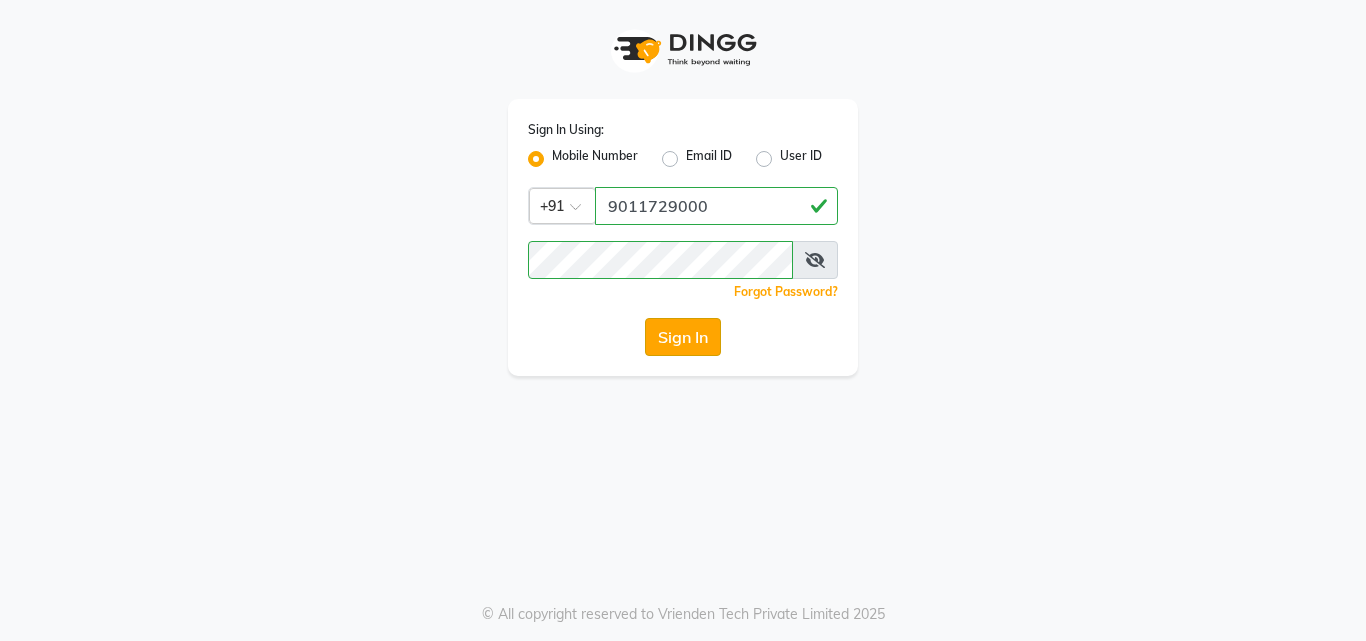 click on "Sign In" 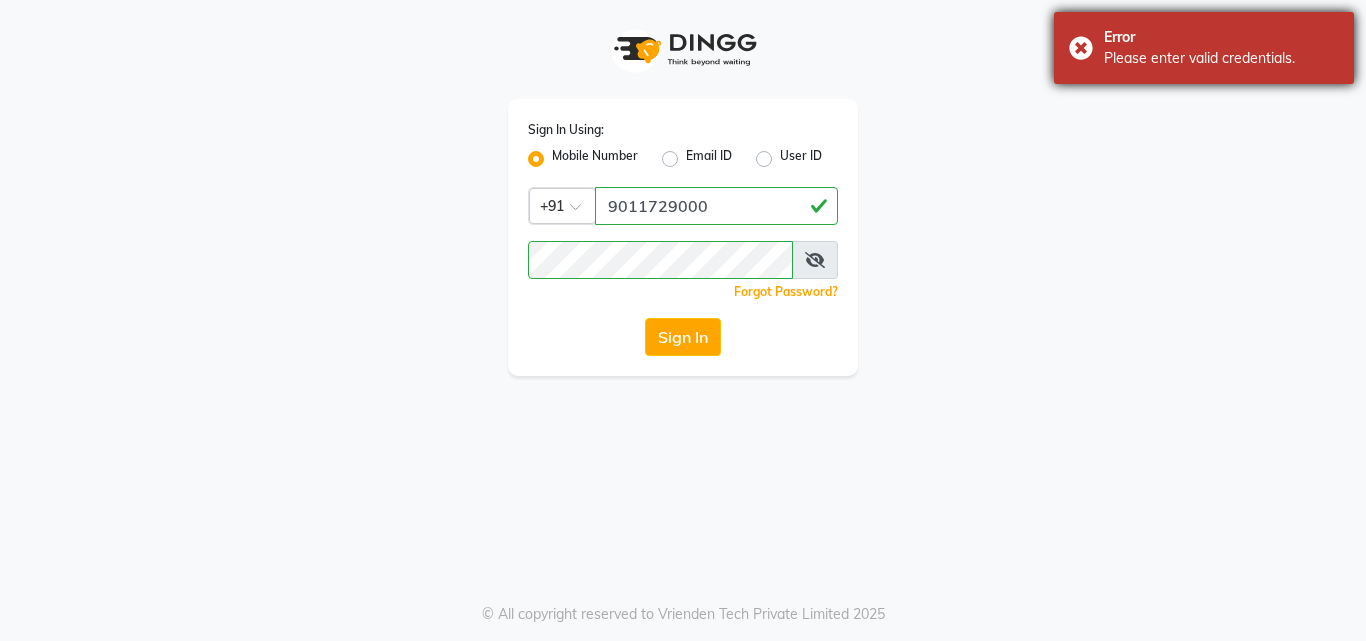 click on "Error   Please enter valid credentials." at bounding box center [1204, 48] 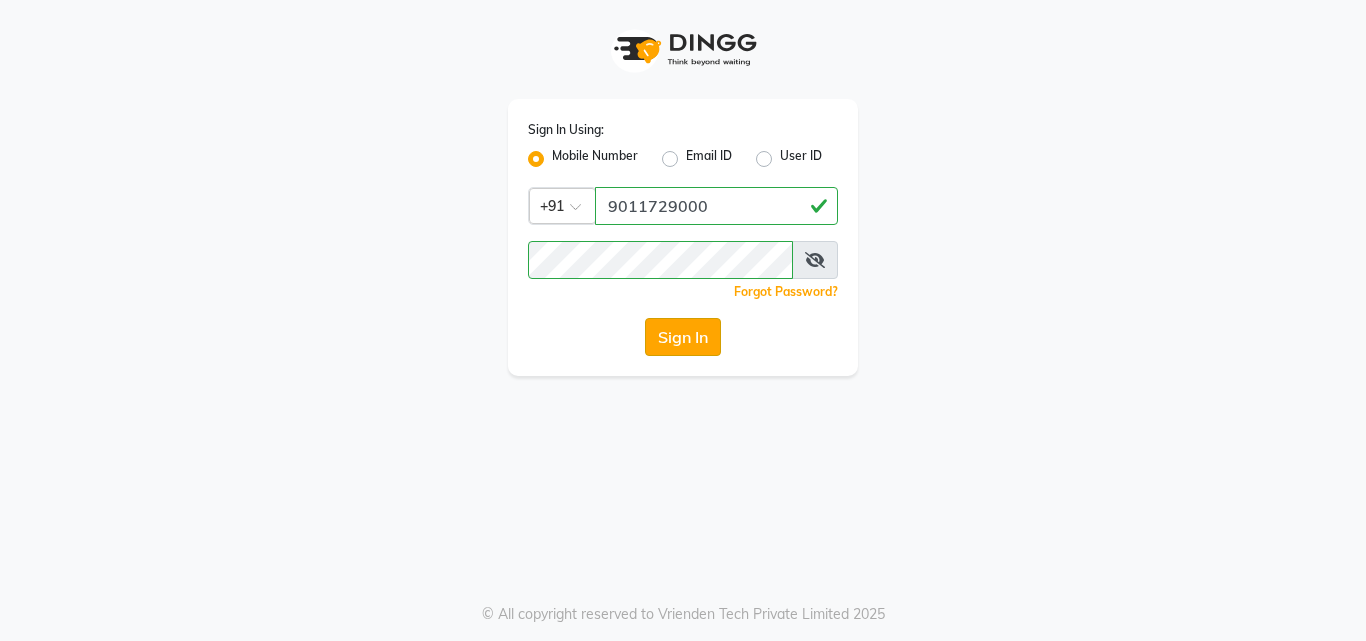click on "Sign In" 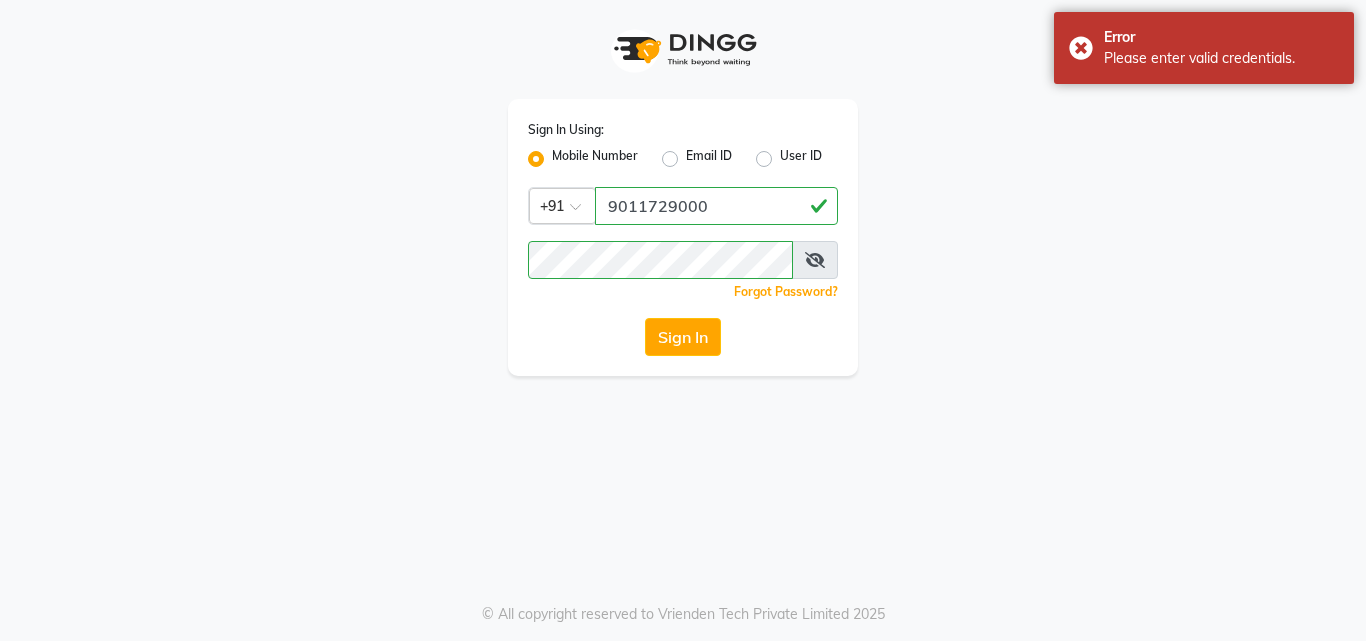 click at bounding box center (815, 260) 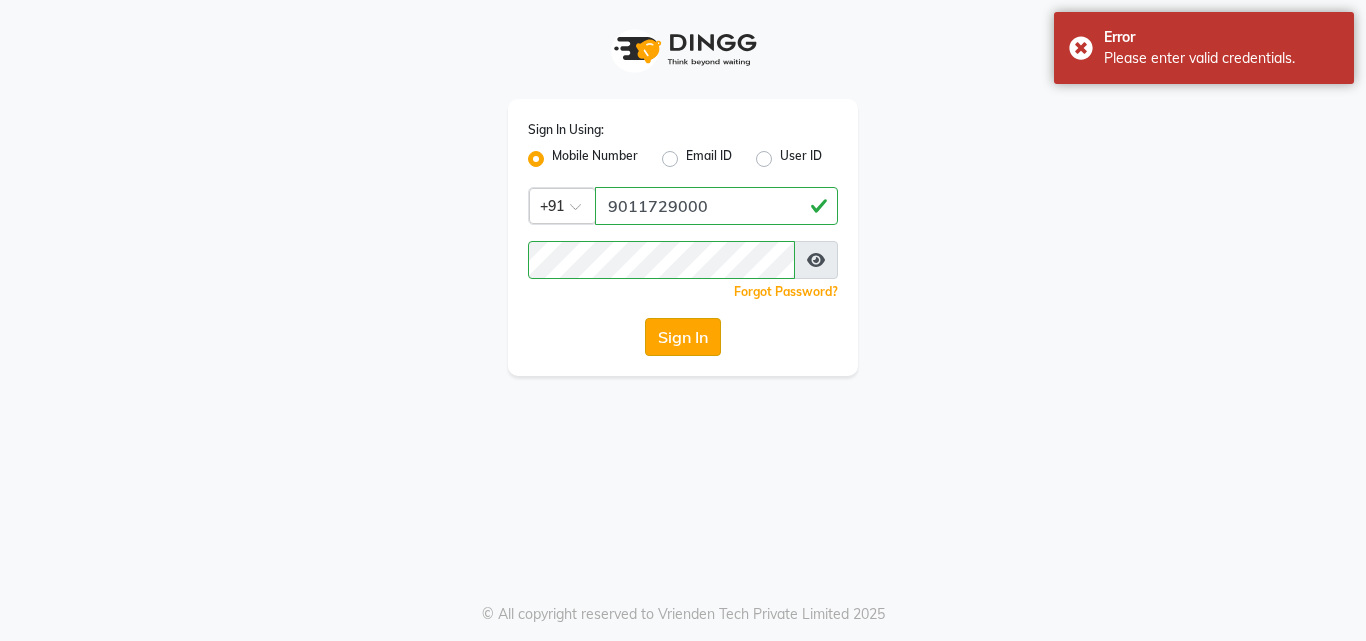 click on "Sign In" 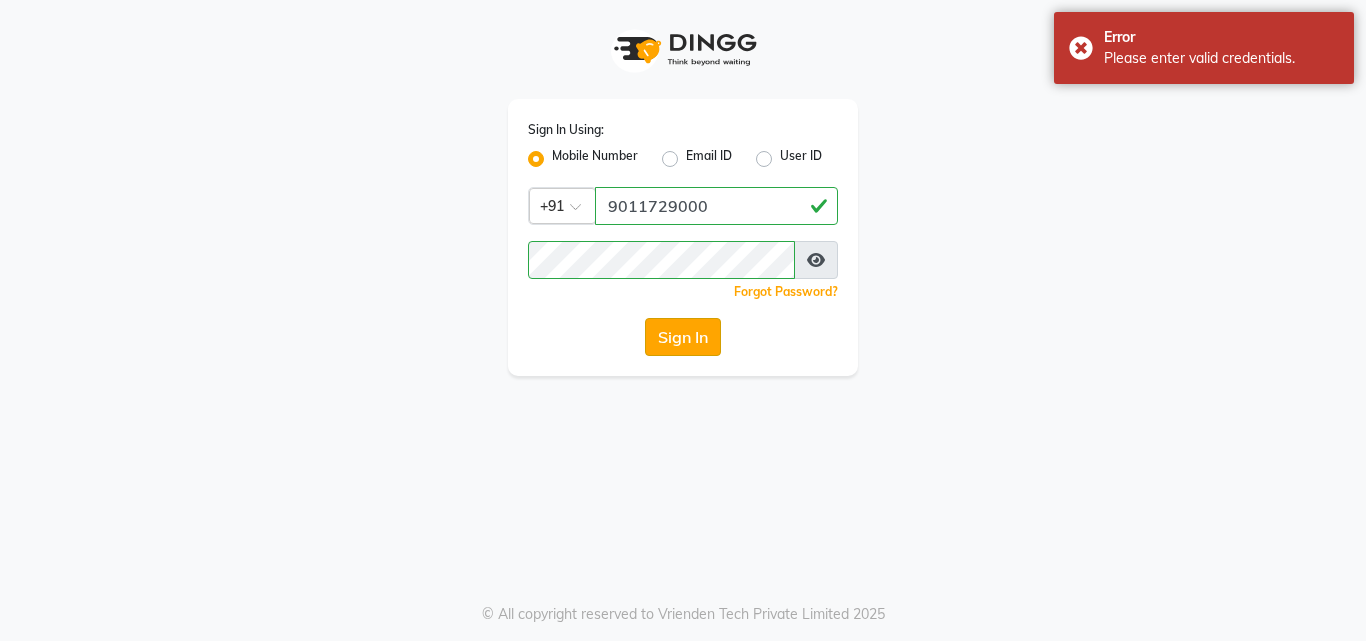 click on "Sign In" 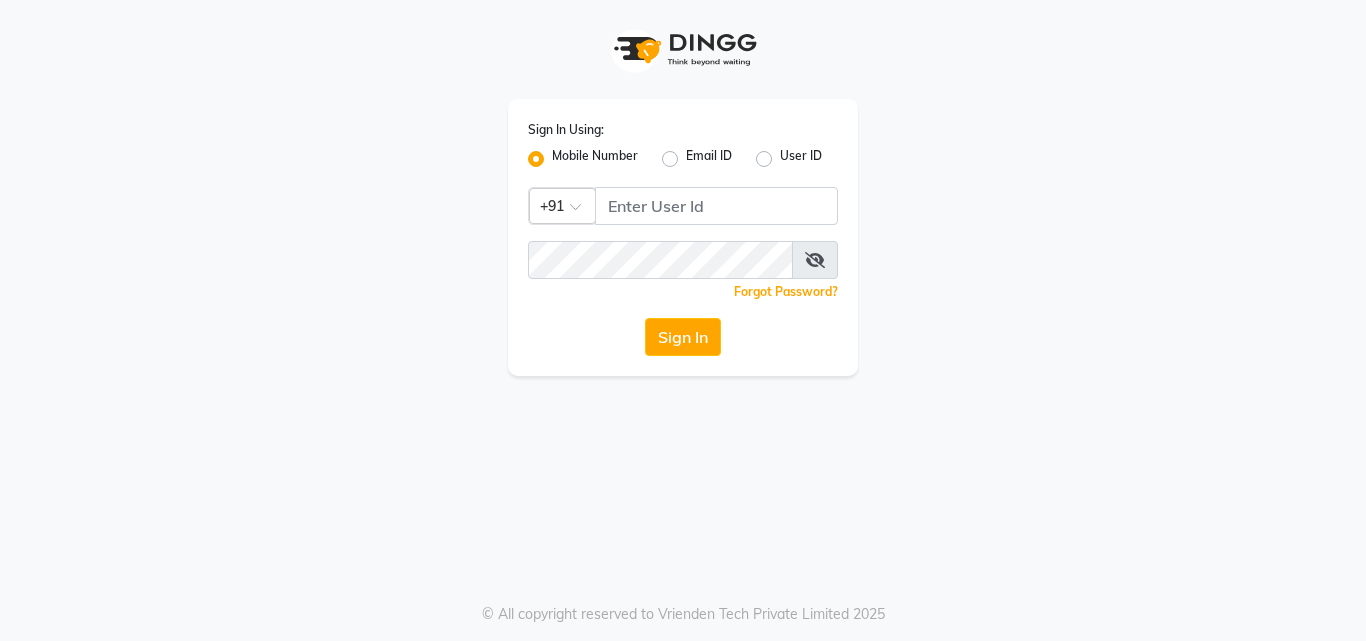 scroll, scrollTop: 0, scrollLeft: 0, axis: both 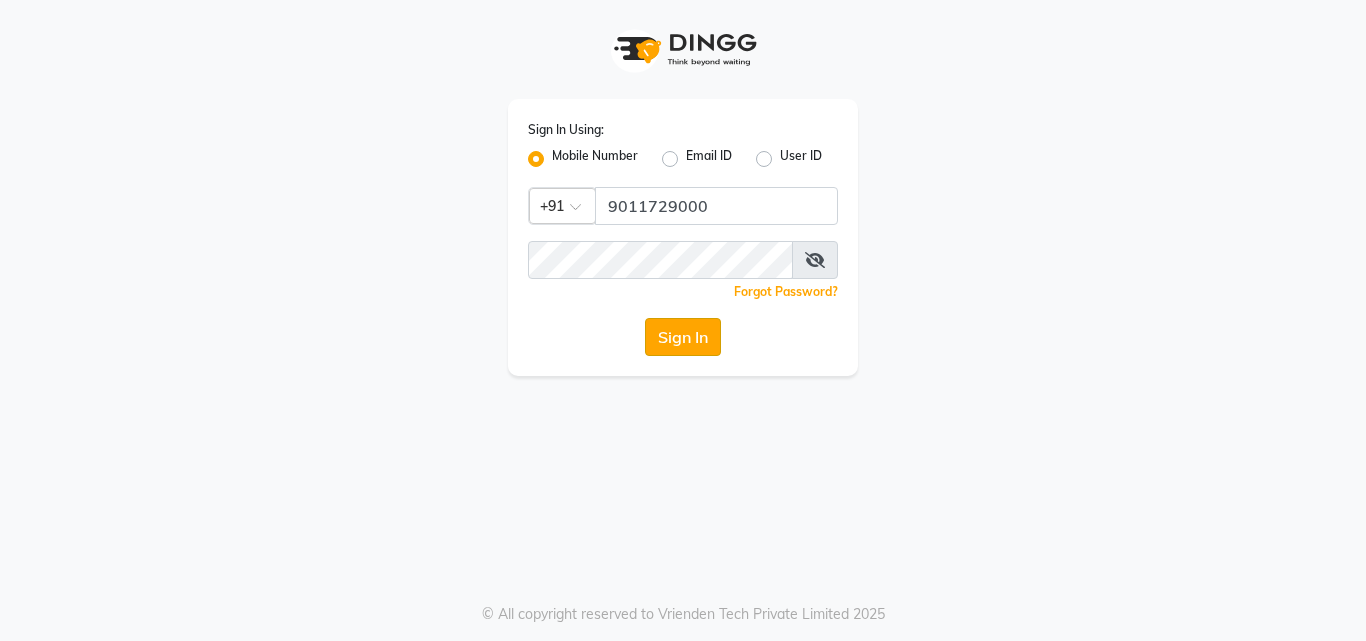 click on "Sign In" 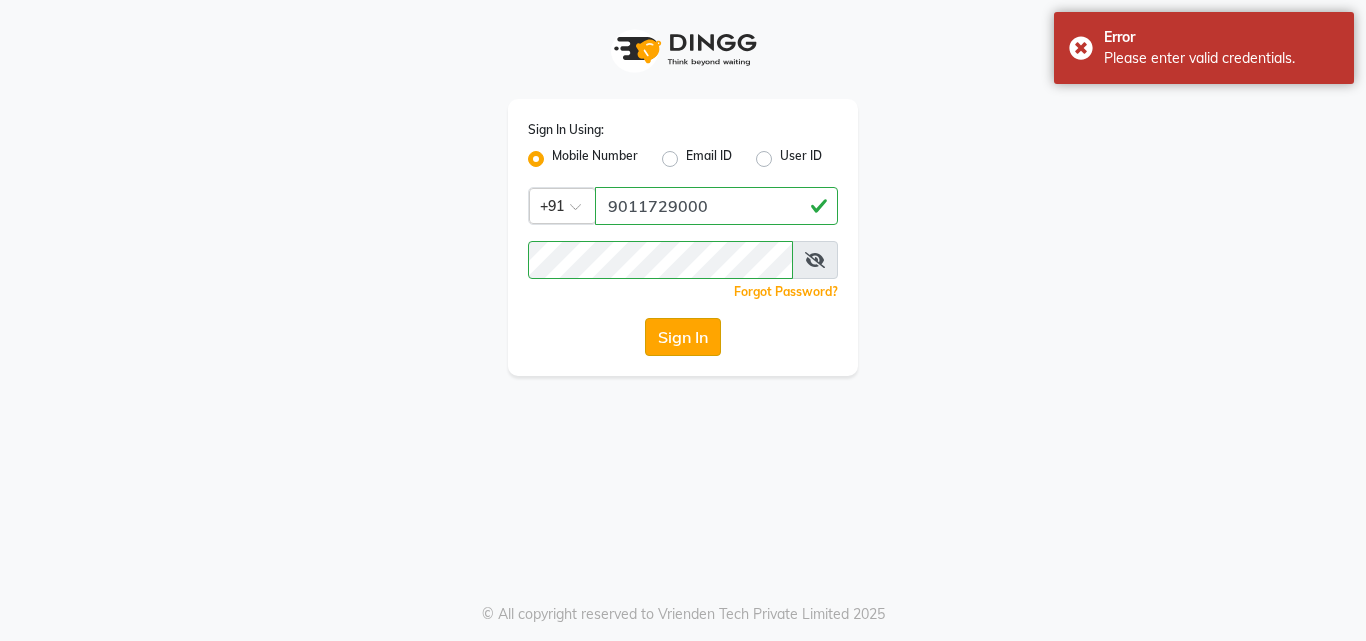 click on "Sign In" 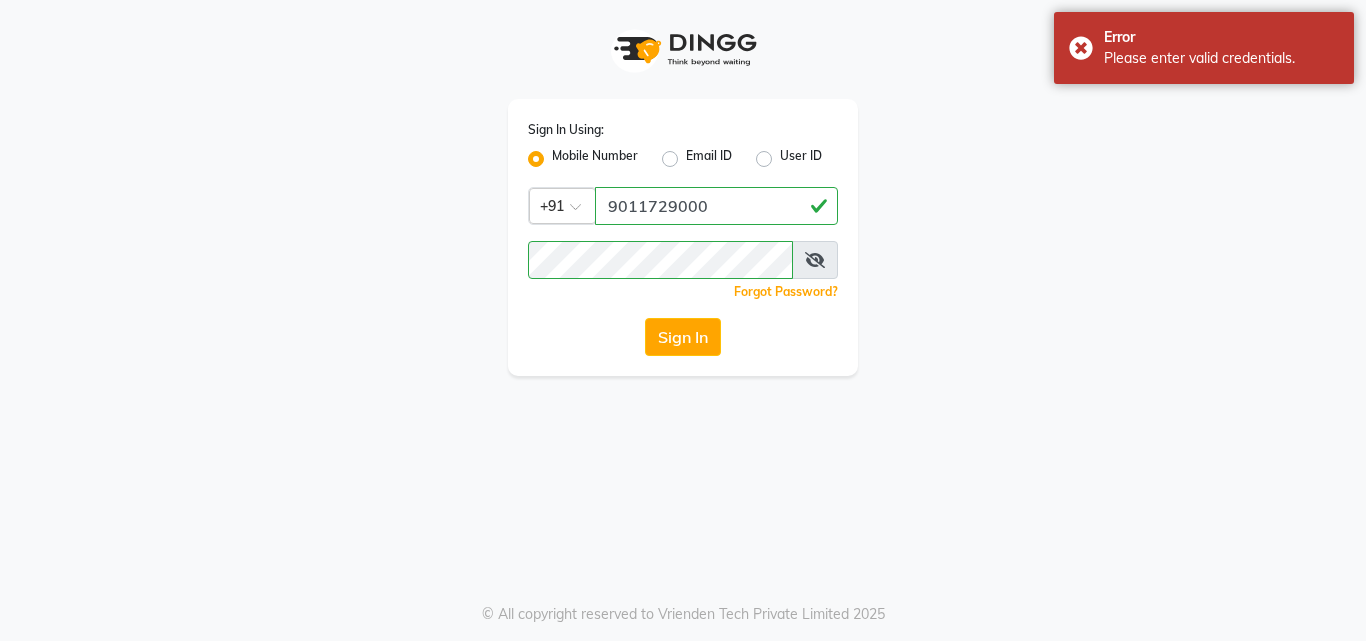 click at bounding box center [815, 260] 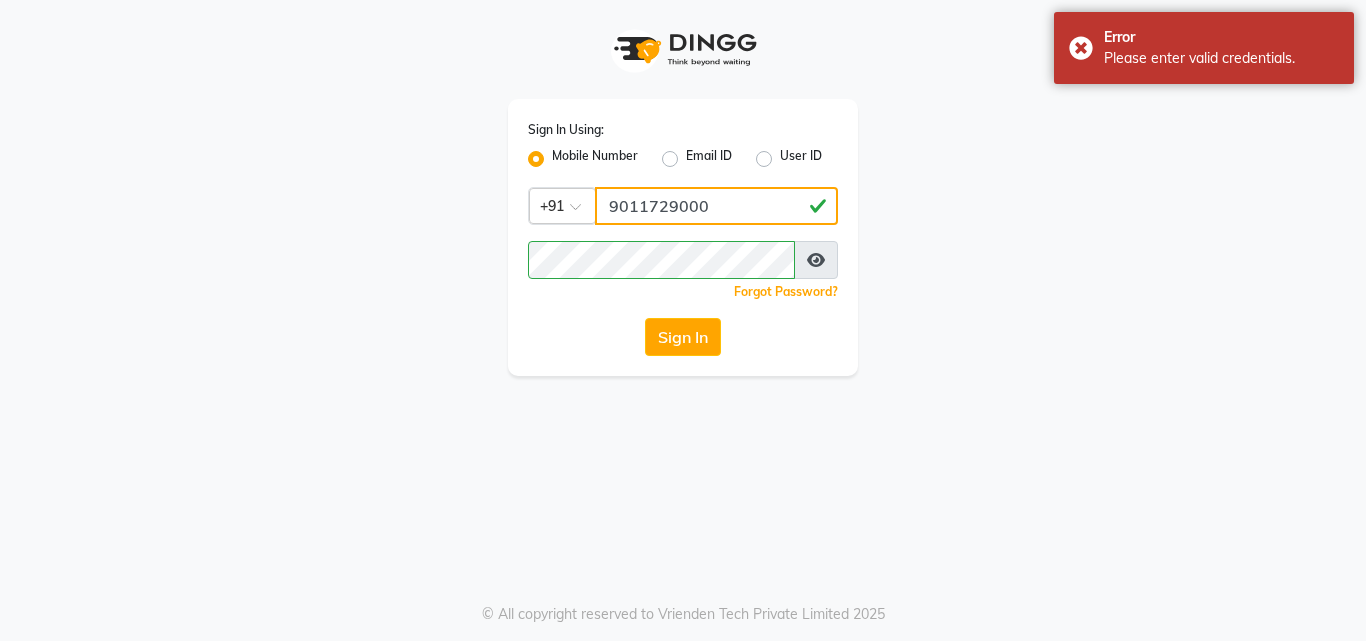 click on "9011729000" 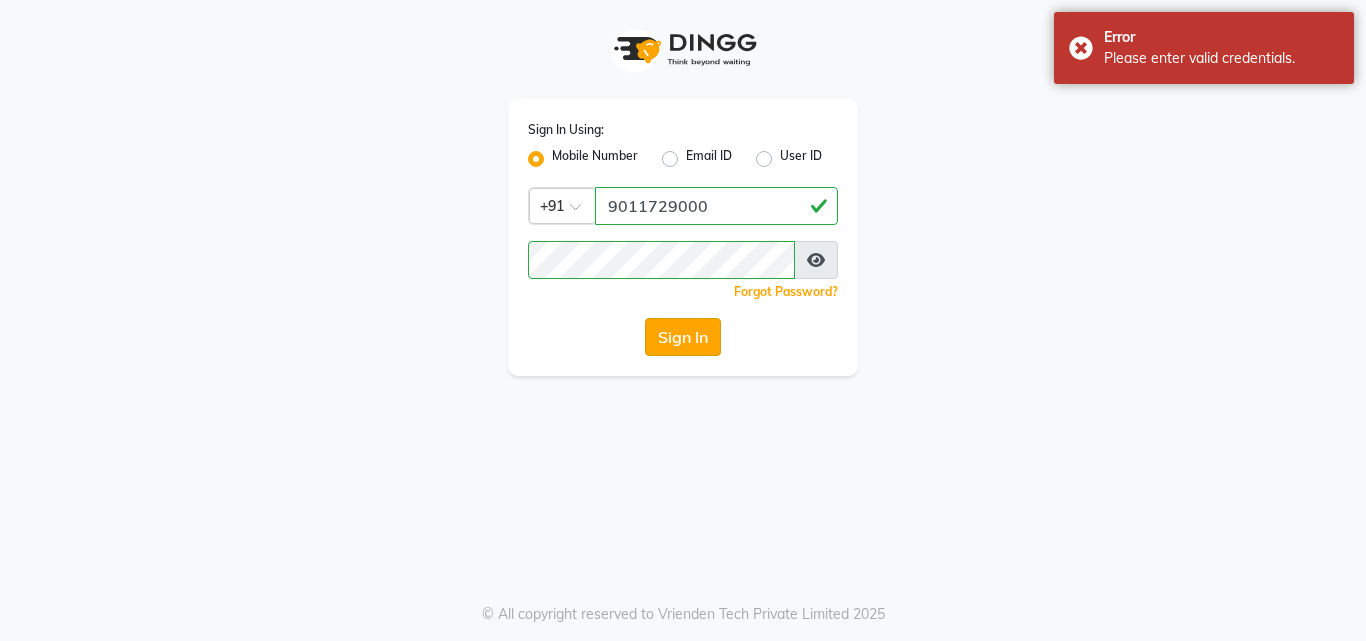 click on "Sign In" 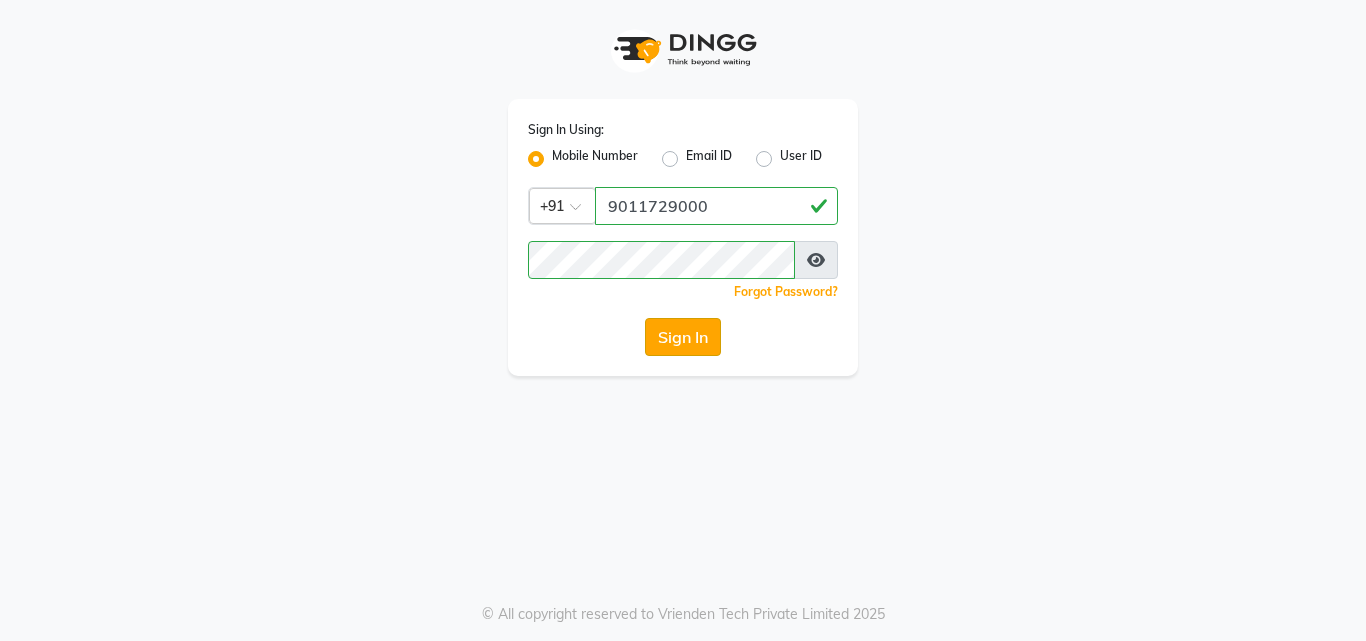 click on "Sign In" 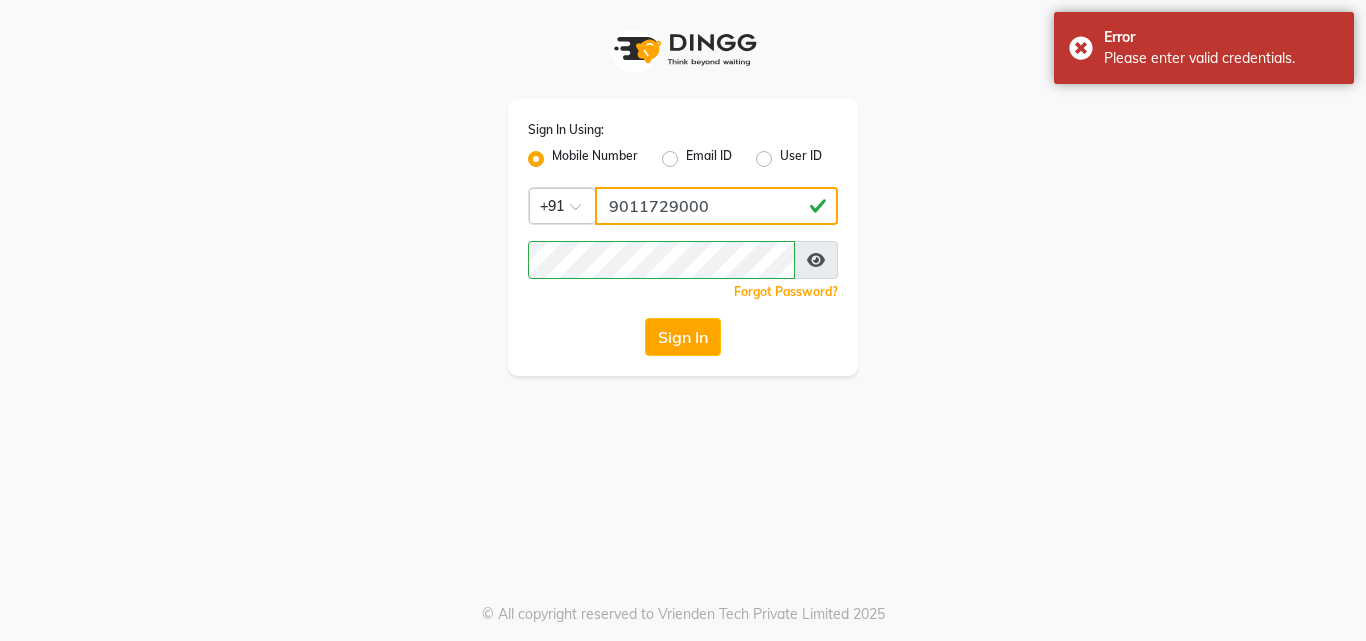 click on "9011729000" 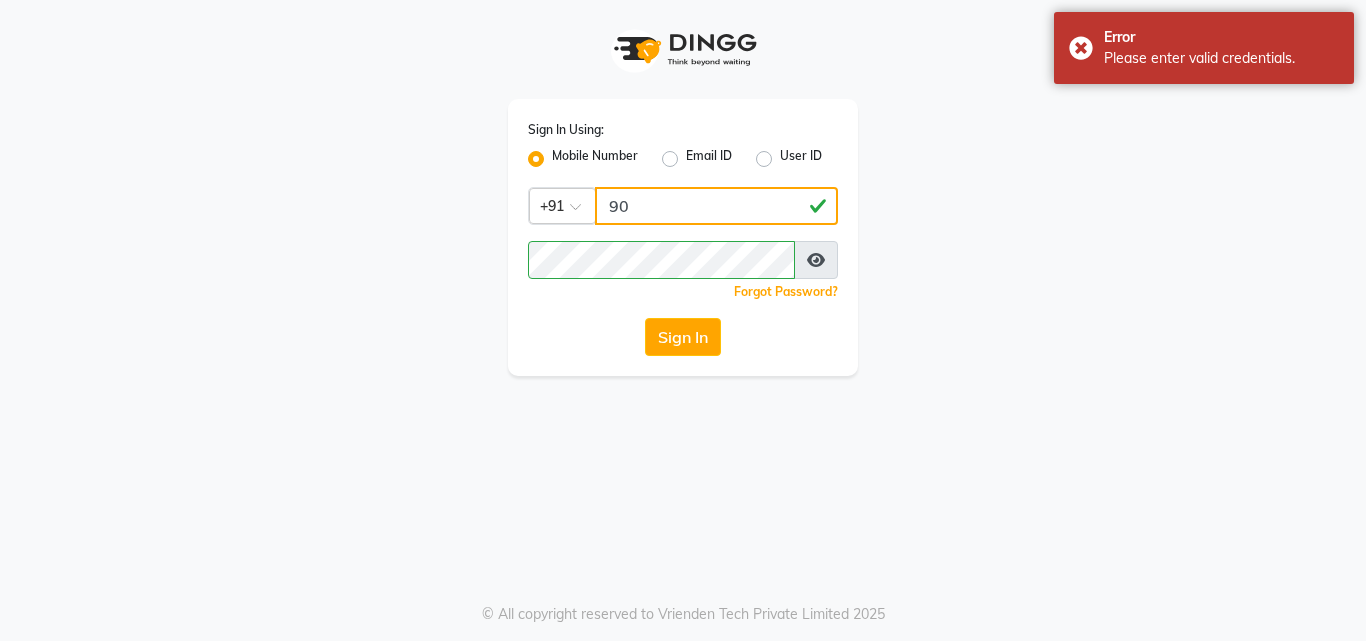 type on "9" 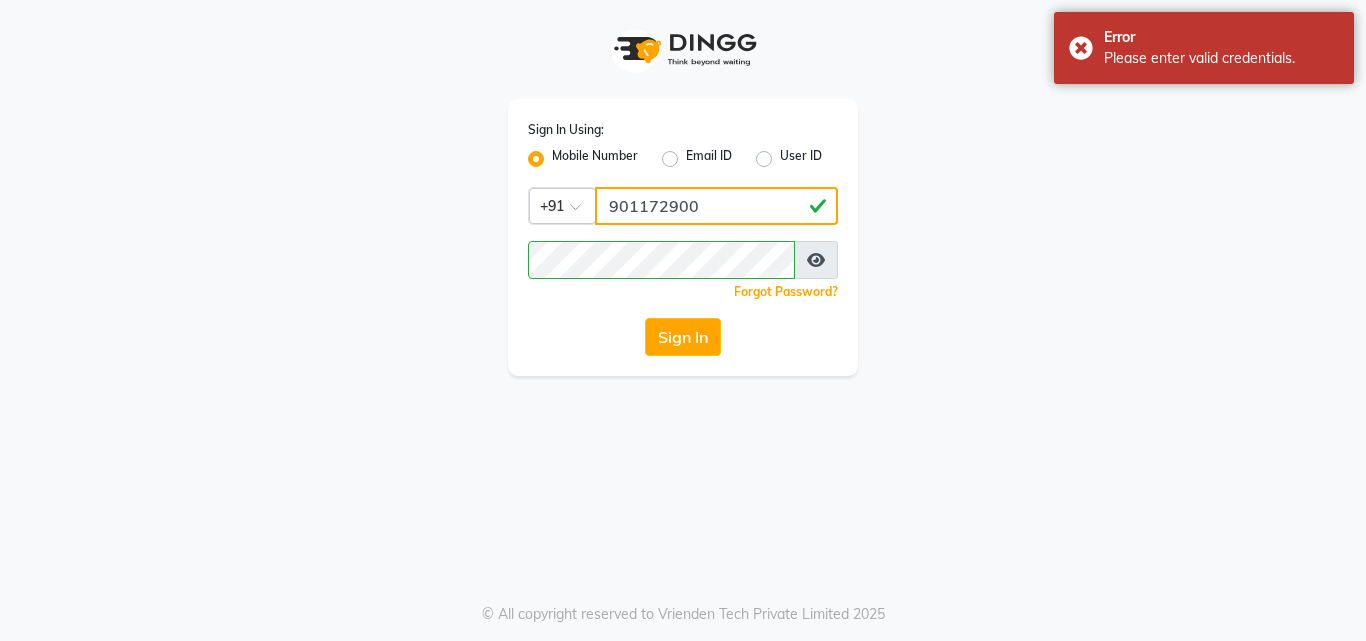 type on "9011729000" 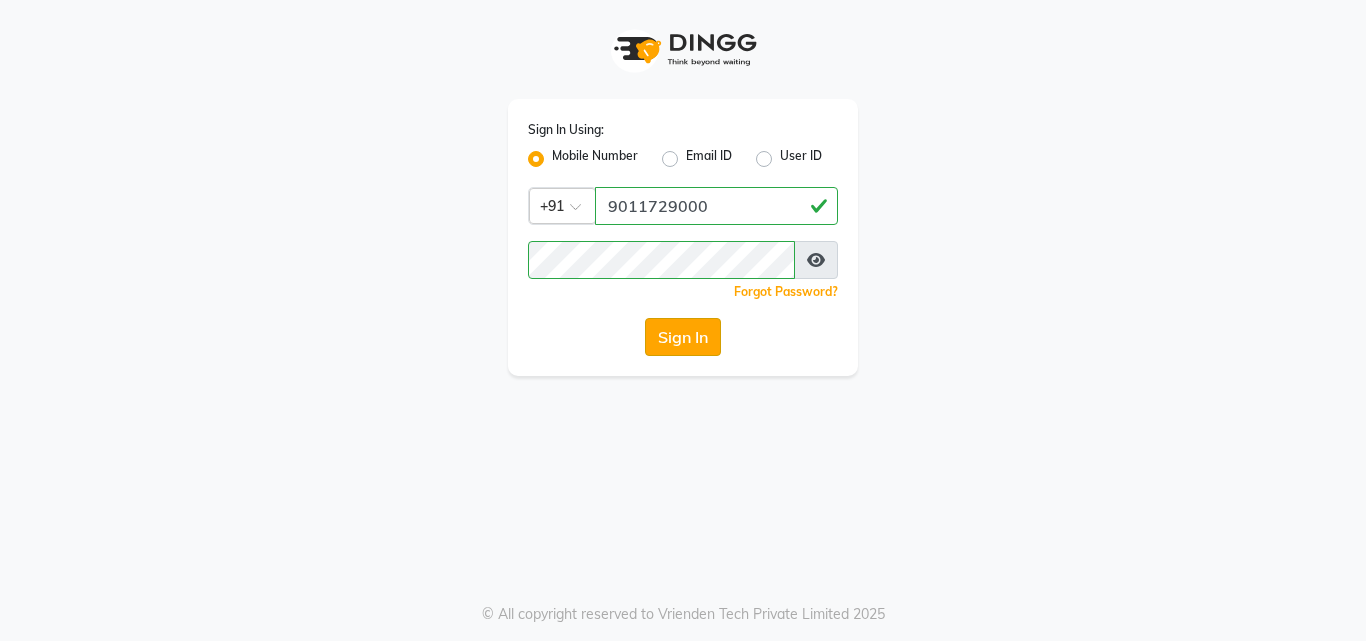 click on "Sign In" 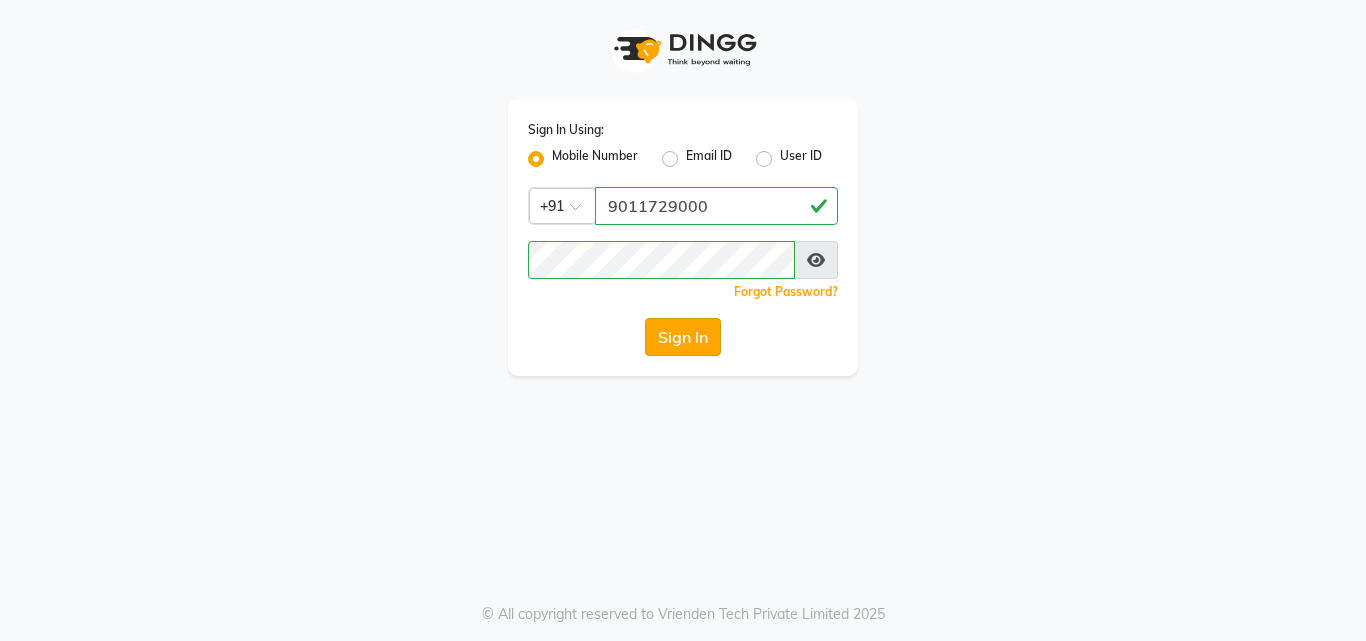 click on "Sign In" 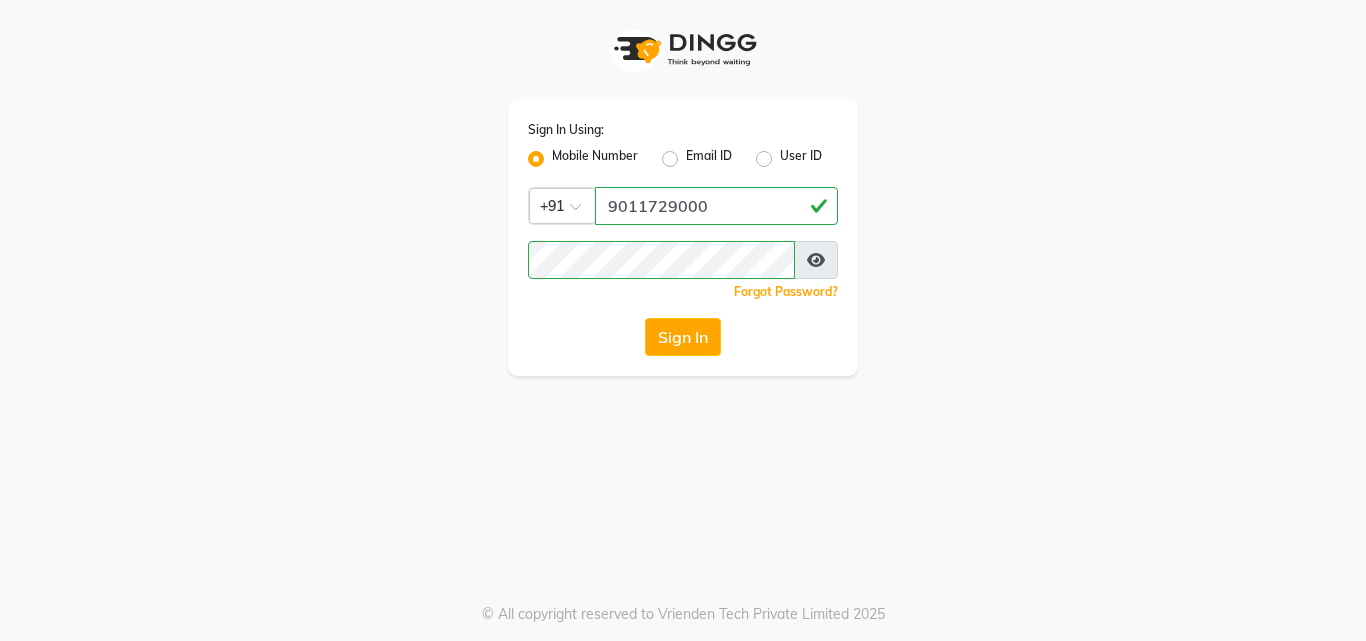 click on "Sign In" 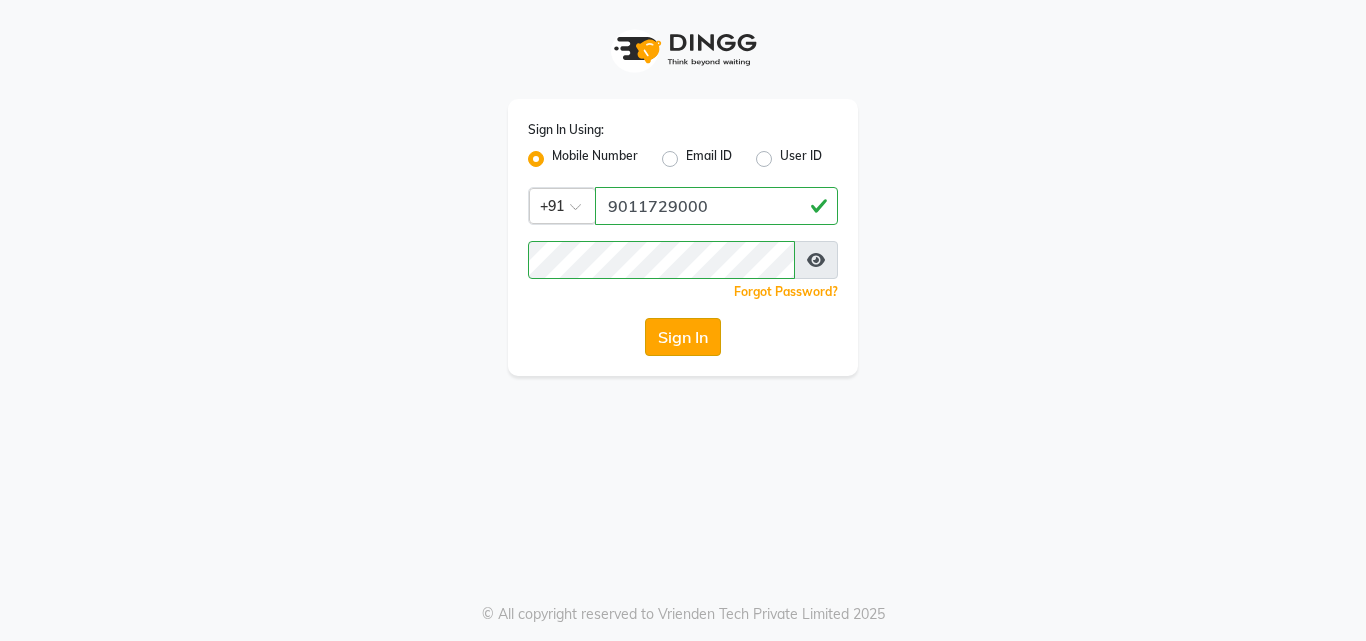 click on "Sign In" 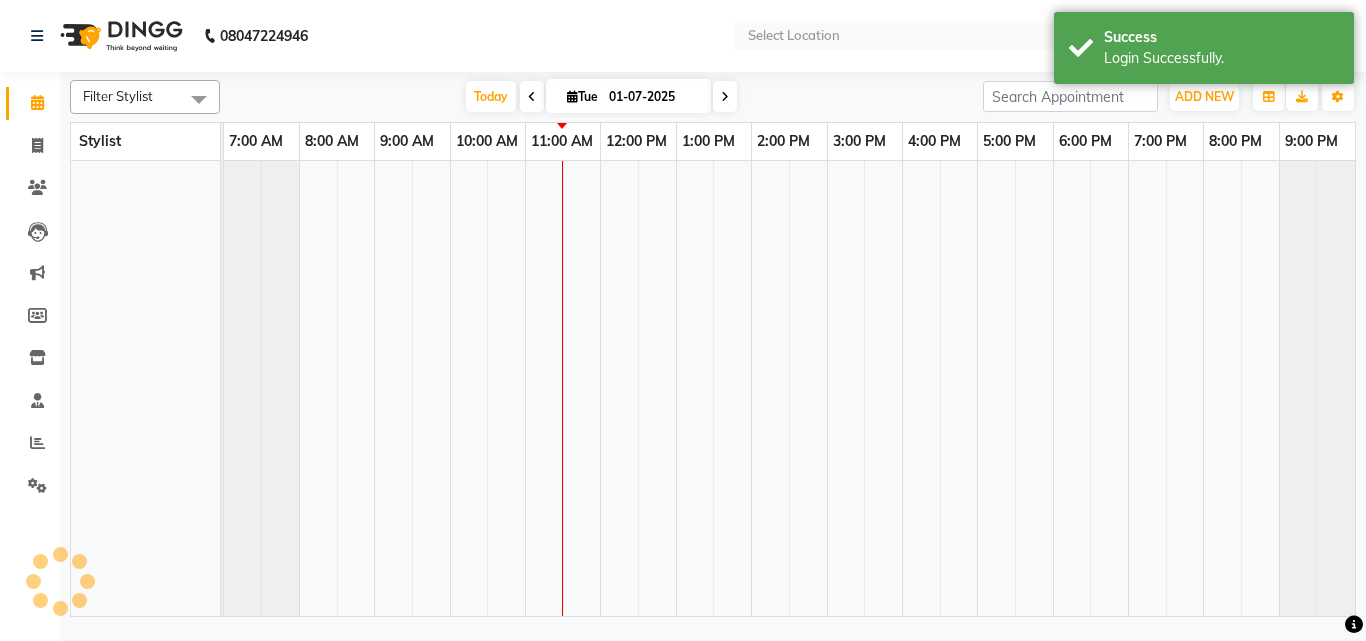 select on "en" 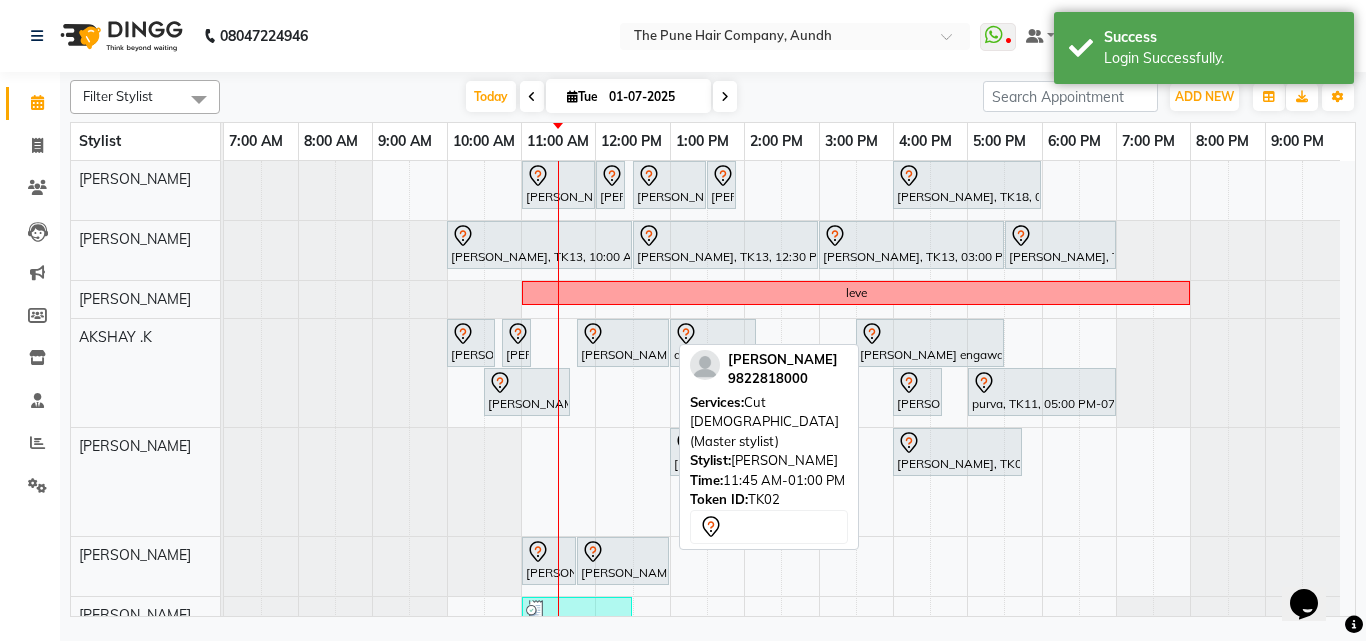 scroll, scrollTop: 0, scrollLeft: 0, axis: both 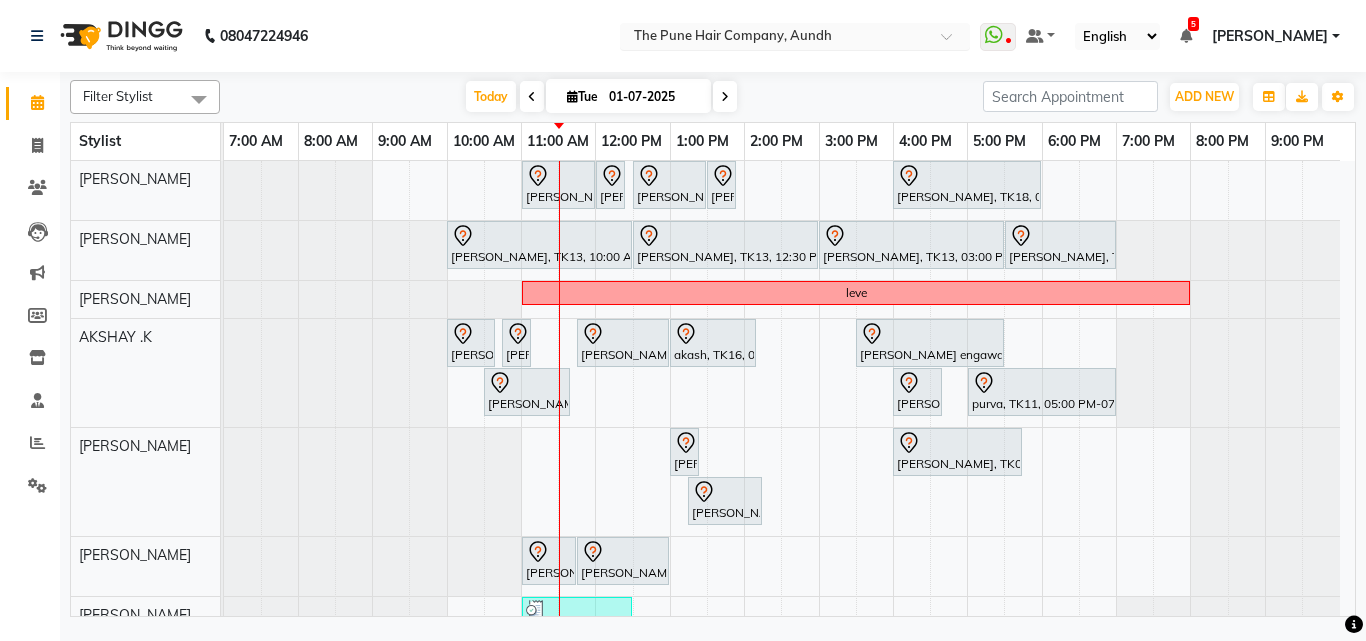 click at bounding box center (953, 42) 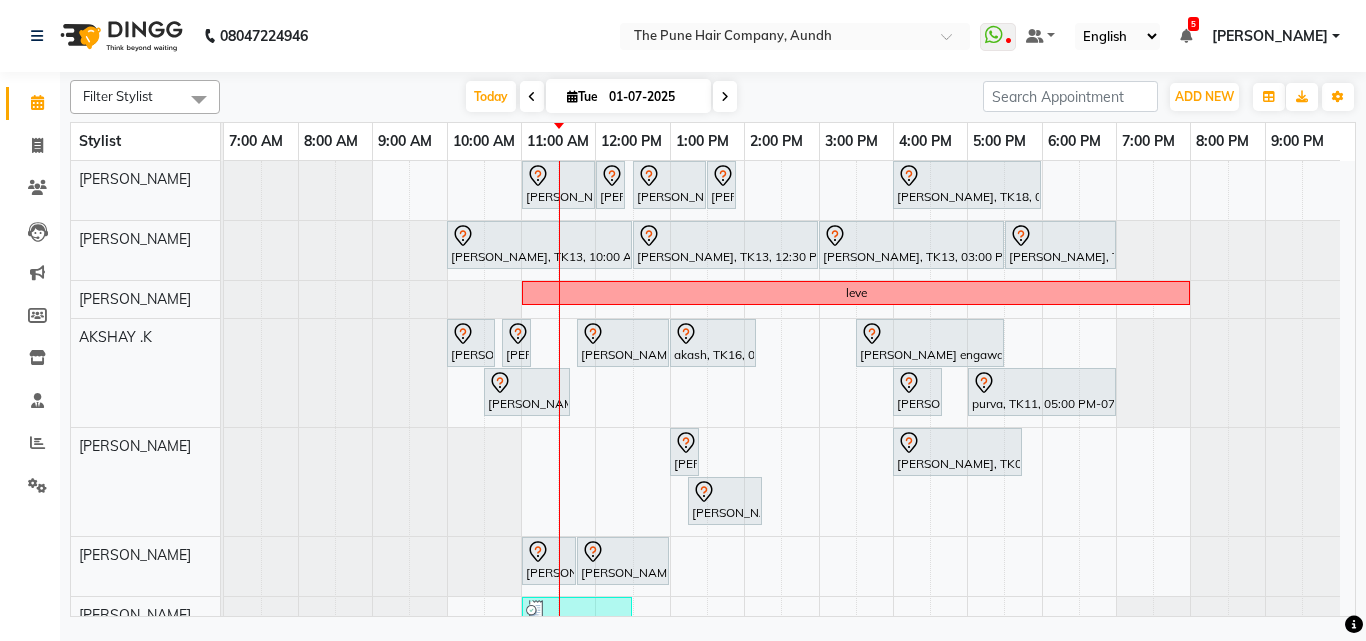 click on "08047224946 Select Location × The Pune Hair Company, Aundh  WhatsApp Status  ✕ Status:  Disconnected Most Recent Message: 25-03-2025     03:50 PM Recent Service Activity: 25-03-2025     04:14 PM  08047224946 Whatsapp Settings Default Panel My Panel English ENGLISH Español العربية मराठी हिंदी ગુજરાતી தமிழ் 中文 5 Notifications nothing to show Prasad Adhav  Manage Profile Change Password Sign out  Version:3.14.0" 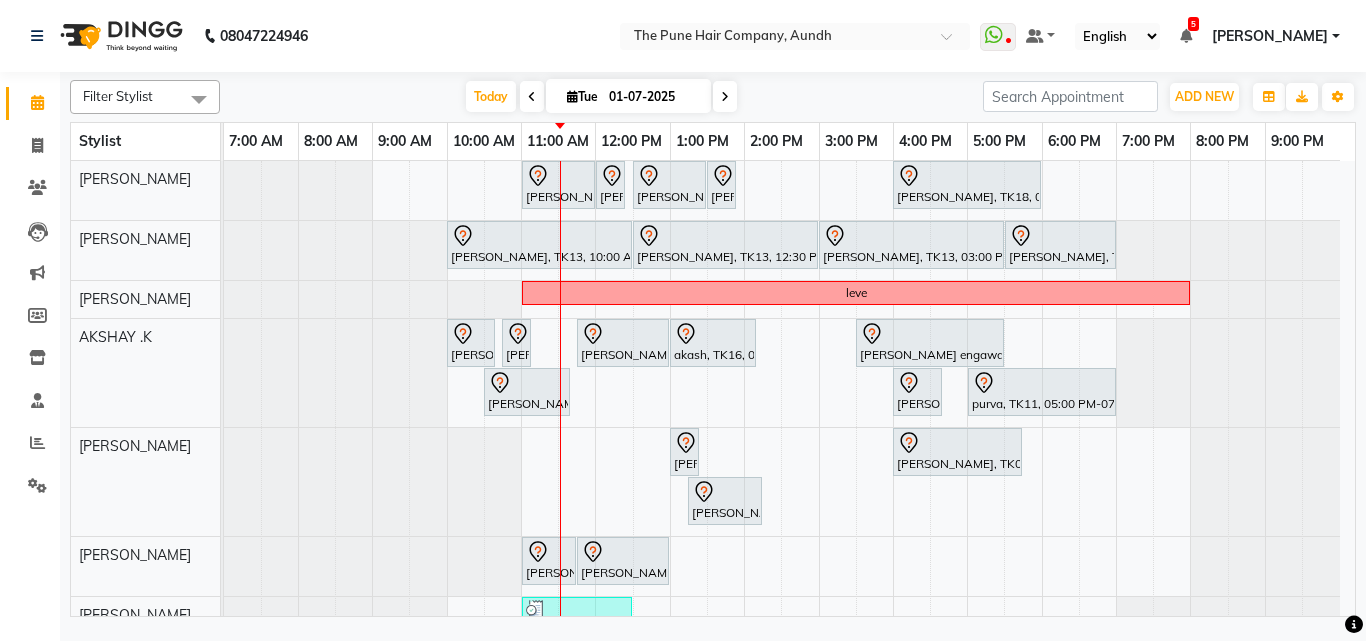 scroll, scrollTop: 300, scrollLeft: 0, axis: vertical 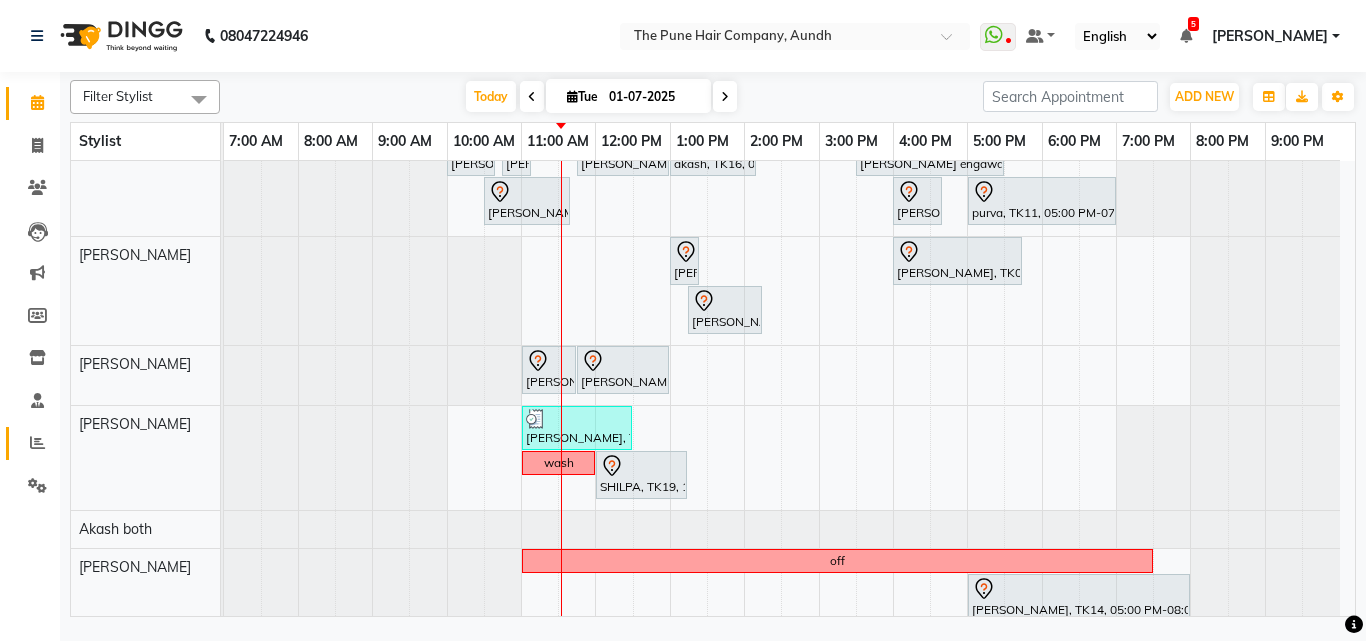 click on "Reports" 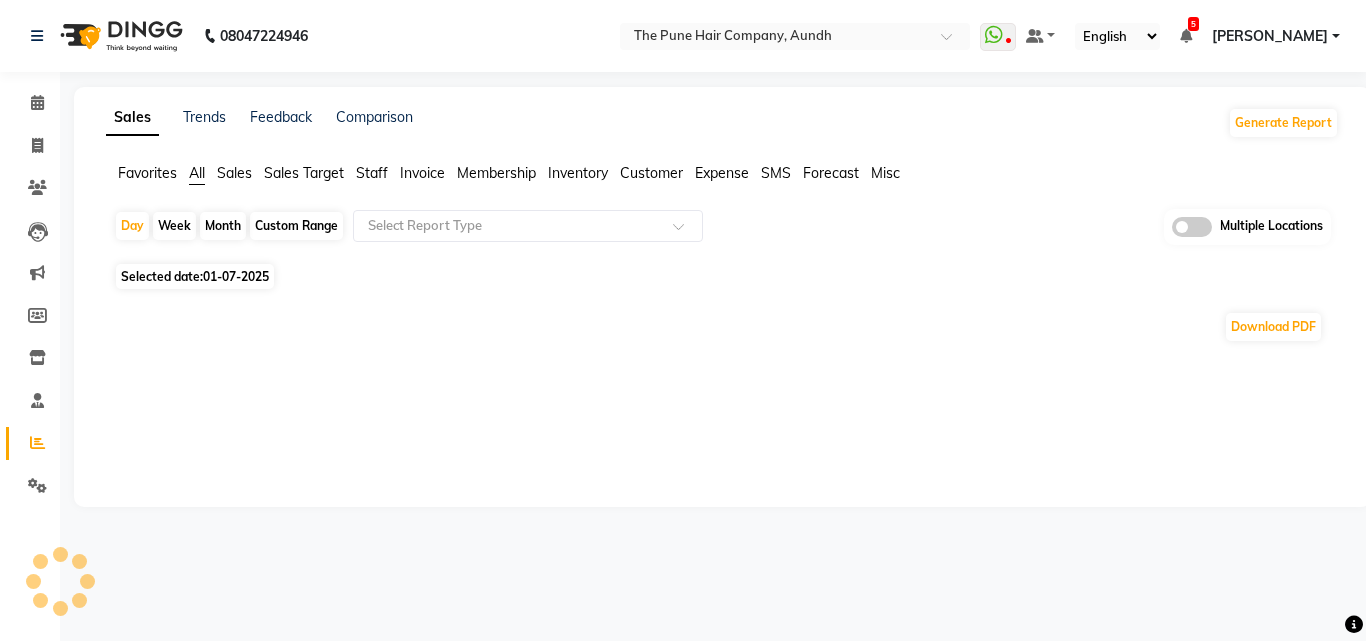 click on "Month" 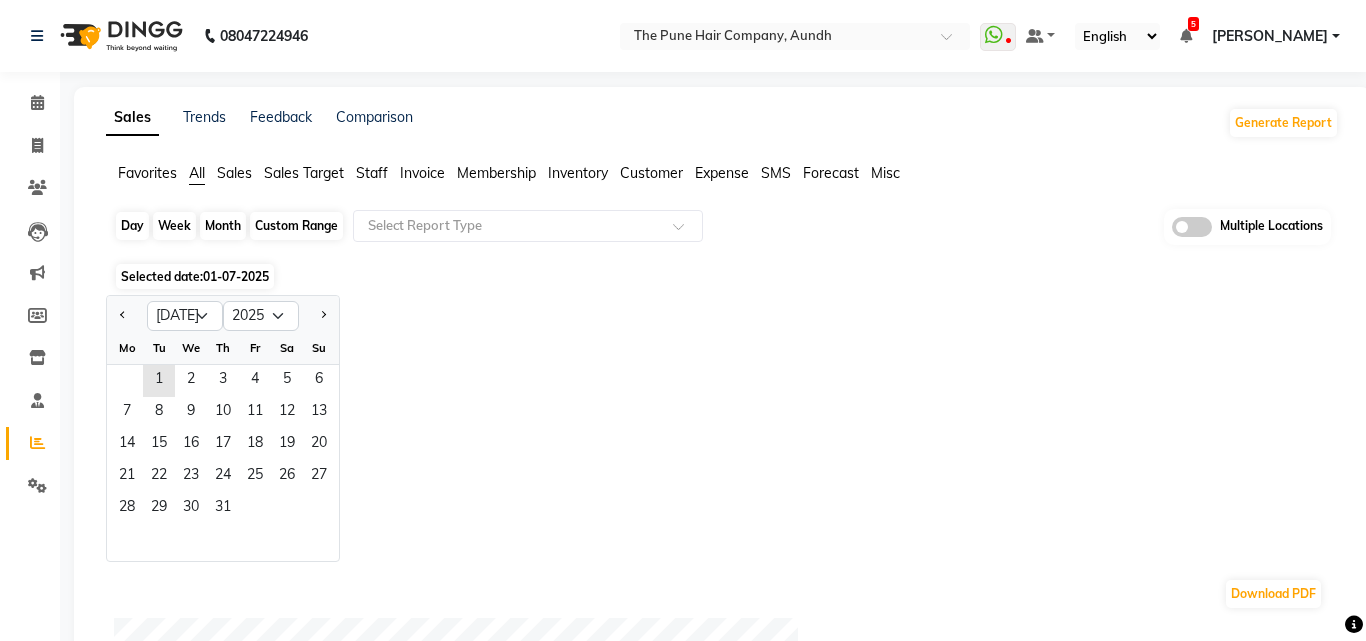 click on "Month" 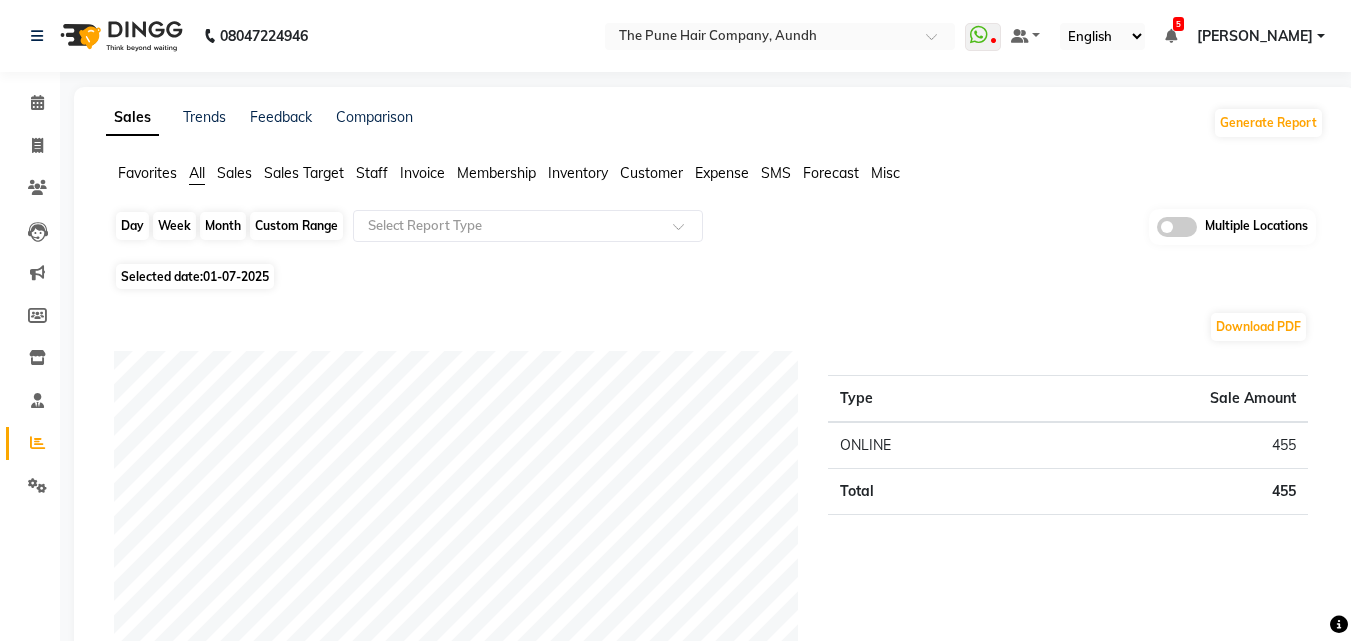 click on "Month" 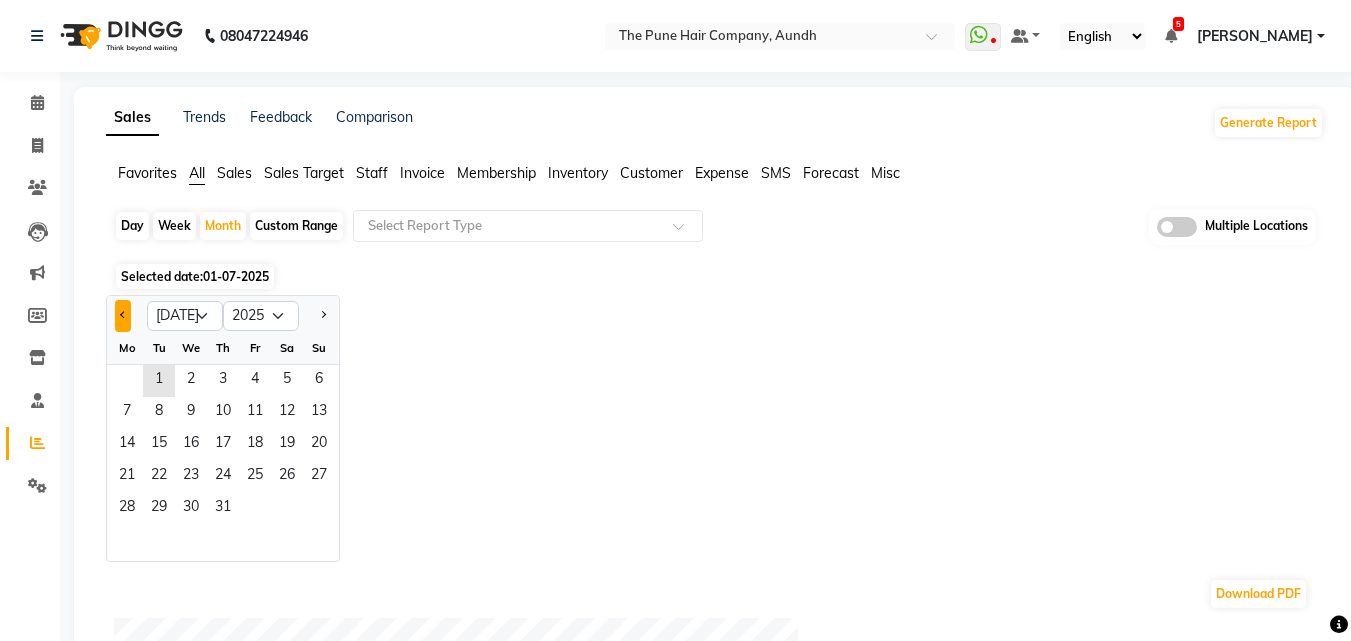 click 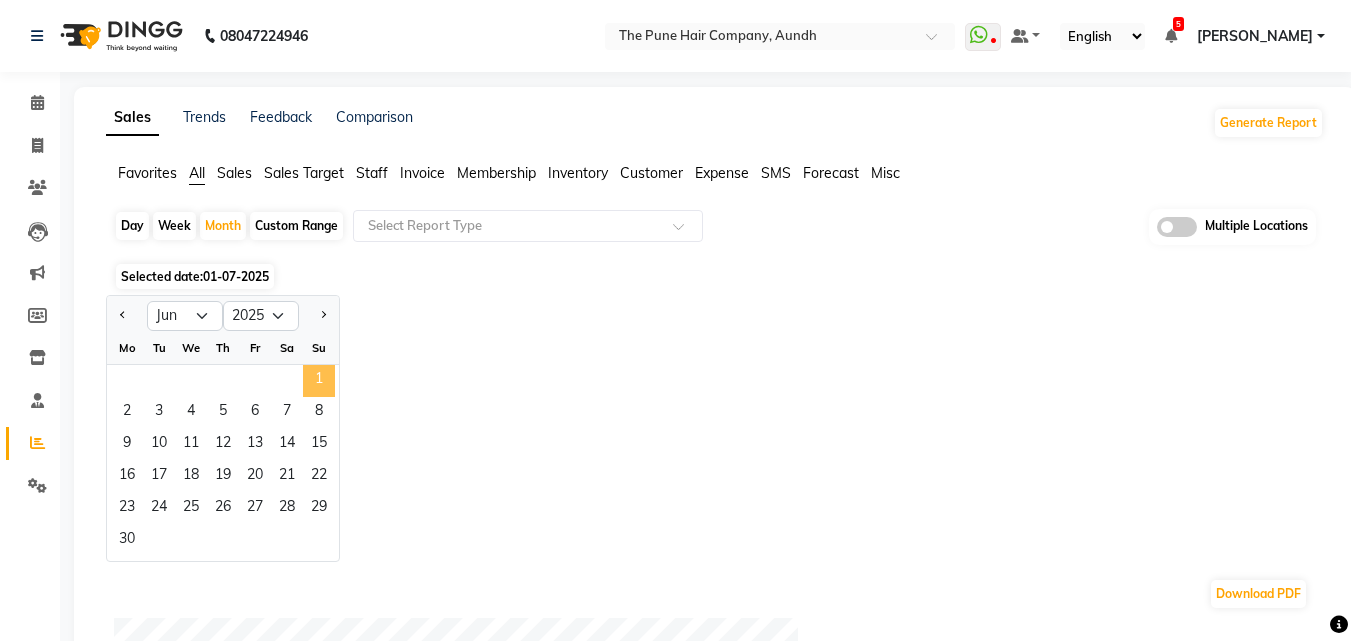 click on "1" 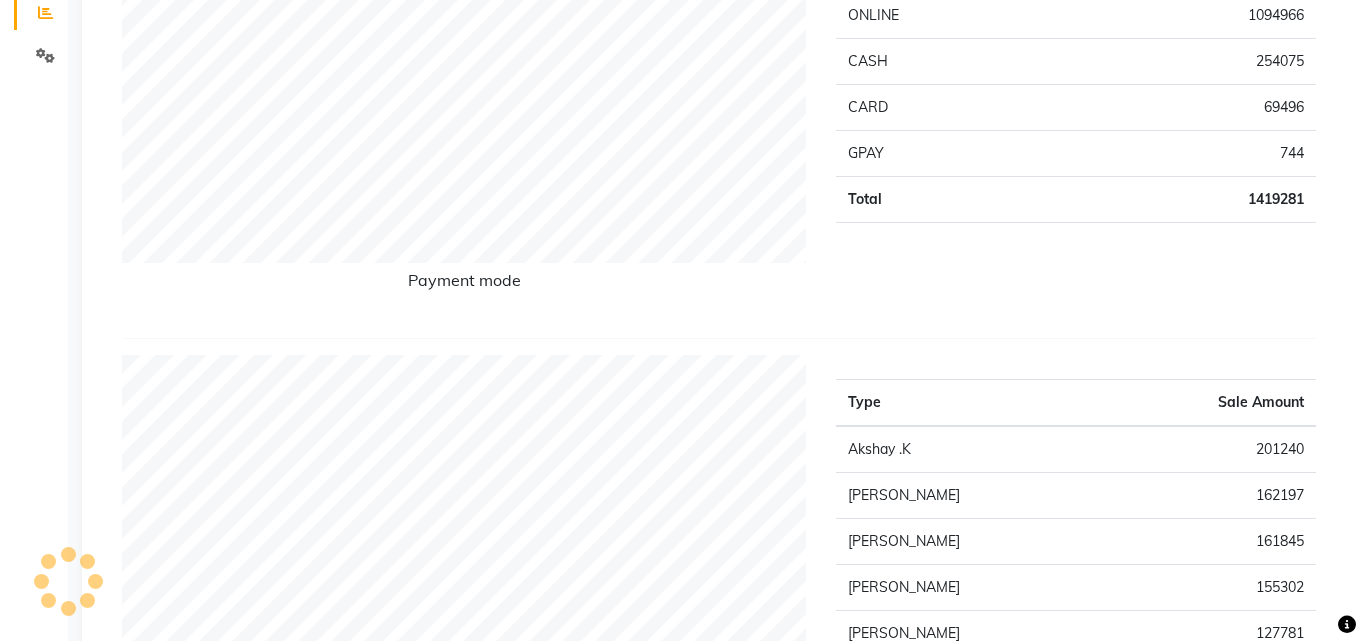 scroll, scrollTop: 0, scrollLeft: 0, axis: both 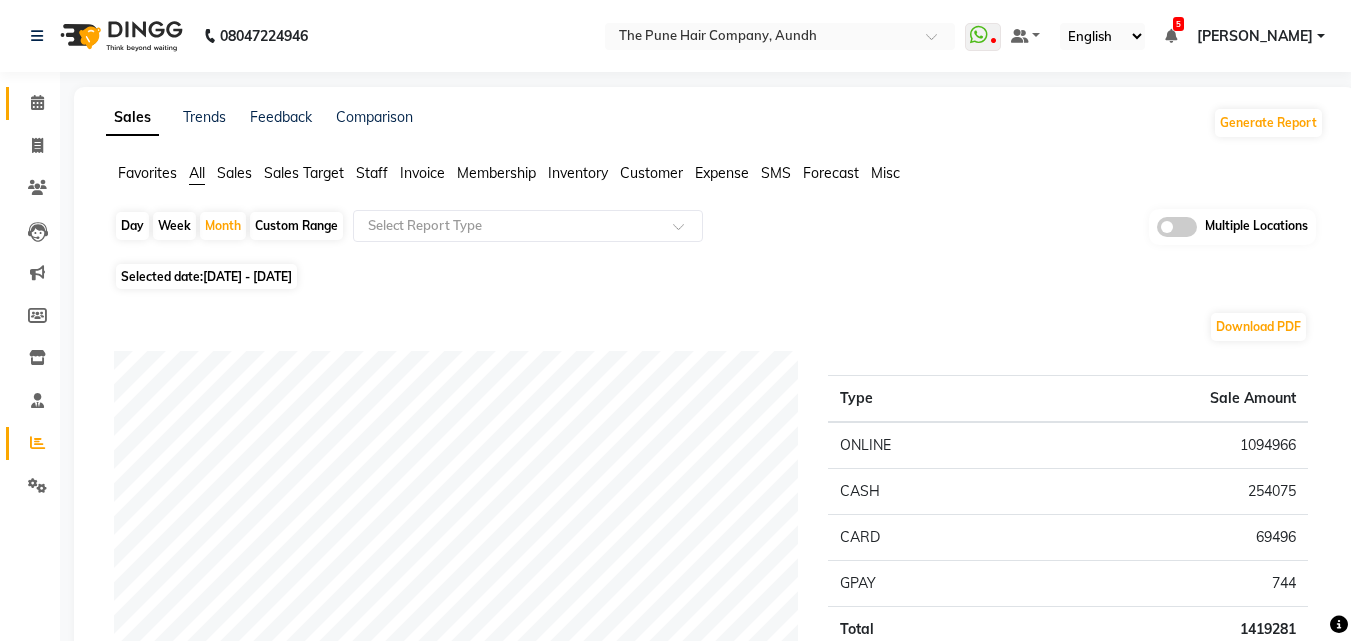 click on "Calendar" 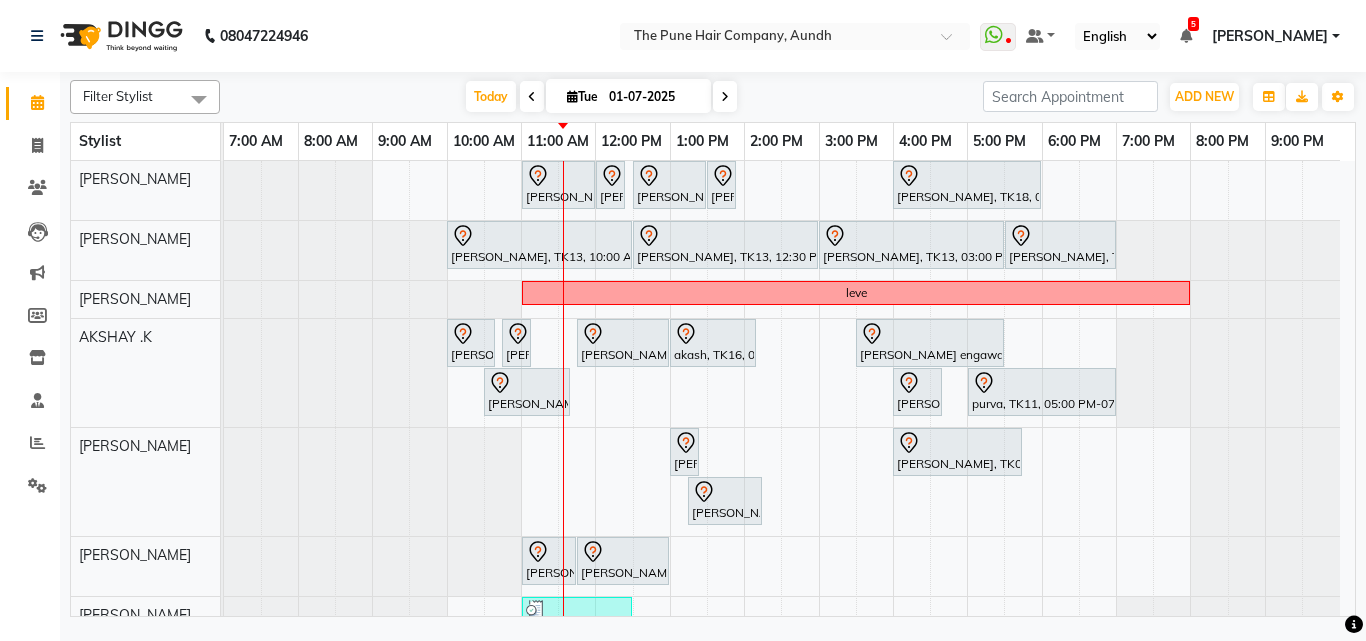 scroll, scrollTop: 100, scrollLeft: 0, axis: vertical 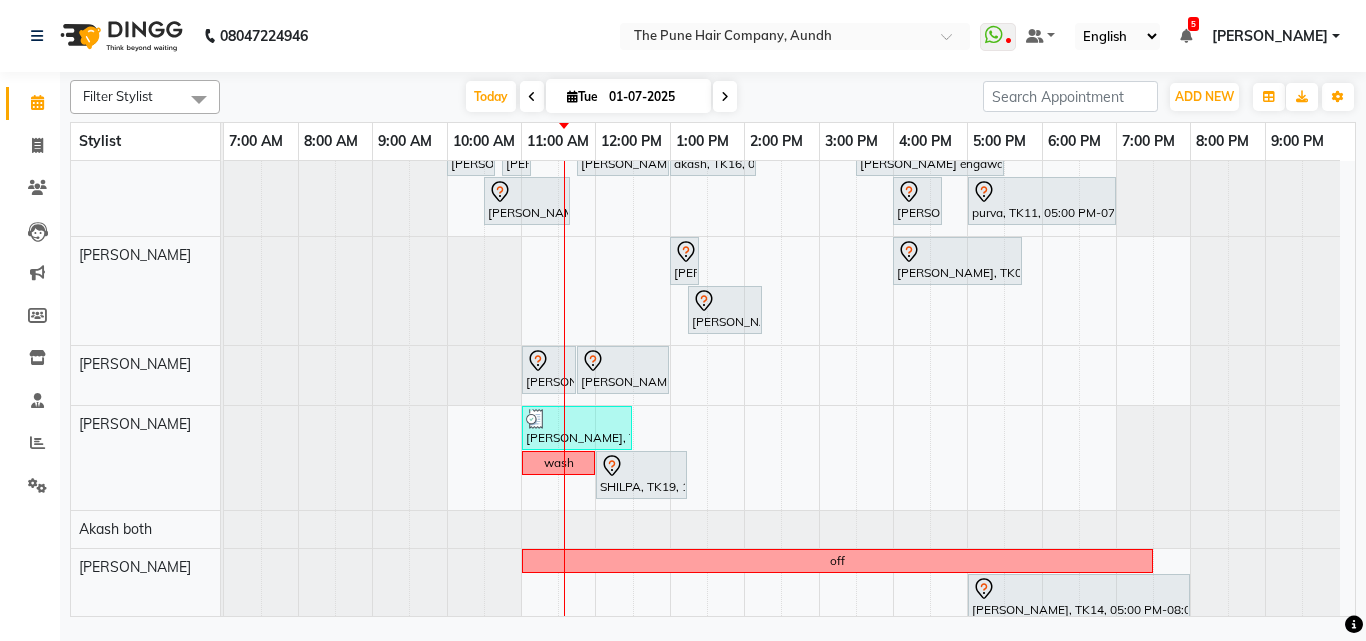 click on "Gunjan Aror, TK10, 11:00 AM-12:00 PM, Cut Male ( Top Stylist )             Gunjan Aror, TK10, 12:00 PM-12:20 PM,  Beard Crafting             adarsh, TK17, 12:30 PM-01:30 PM, Cut Male ( Top Stylist )             adarsh, TK17, 01:30 PM-01:50 PM,  Beard Crafting             Tejal  Gavde, TK18, 04:00 PM-06:00 PM, Qod Treatment - Qod Fringe             Shraddha, TK13, 10:00 AM-12:30 PM, Global Highlight - Inoa Highlights Medium             Shraddha, TK13, 12:30 PM-03:00 PM, Global Highlight - Inoa Highlights Medium             Shraddha, TK13, 03:00 PM-05:30 PM, Prelighting - Medium             Shraddha, TK13, 05:30 PM-07:00 PM, Prelighting - Medium  leve              Nikhil Tikhe, TK05, 10:00 AM-10:40 AM, Cut male (Expert)             Nikhil Tikhe, TK05, 10:45 AM-11:05 AM,  Beard Crafting             simta patel, TK12, 11:45 AM-01:00 PM,  Additional Hair Wash (Female)             akash, TK16, 01:00 PM-02:10 PM, Cut male (Expert)" at bounding box center [789, 443] 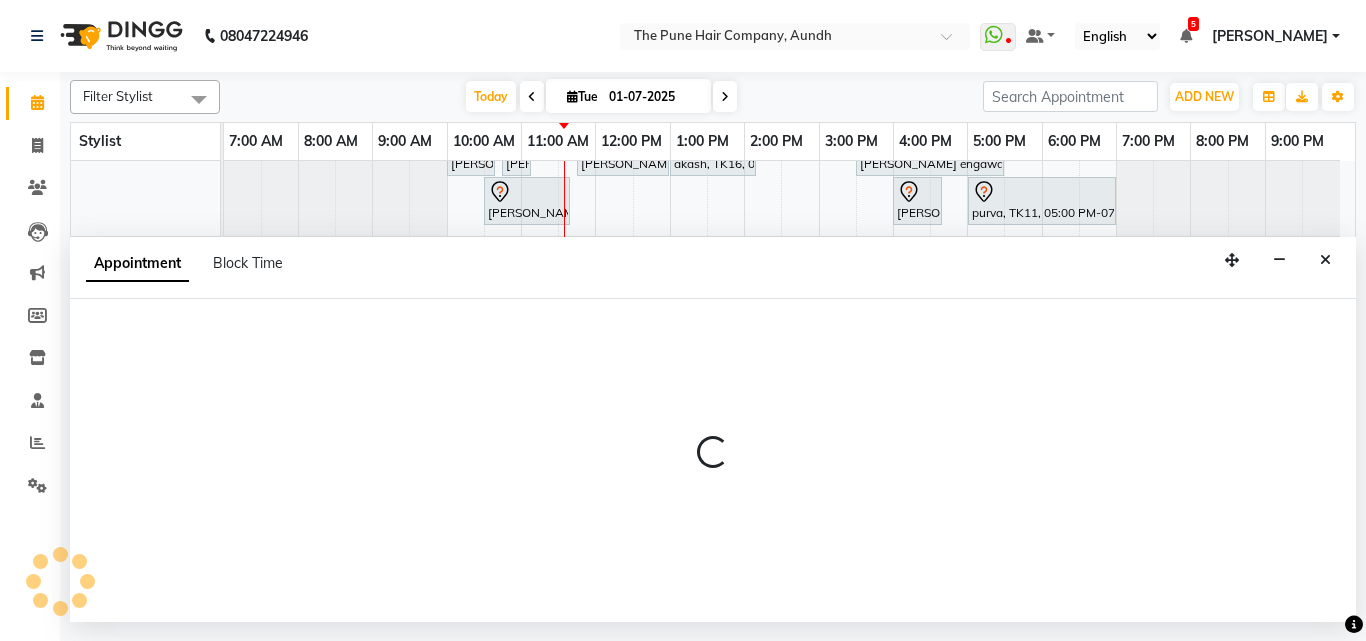 select on "12769" 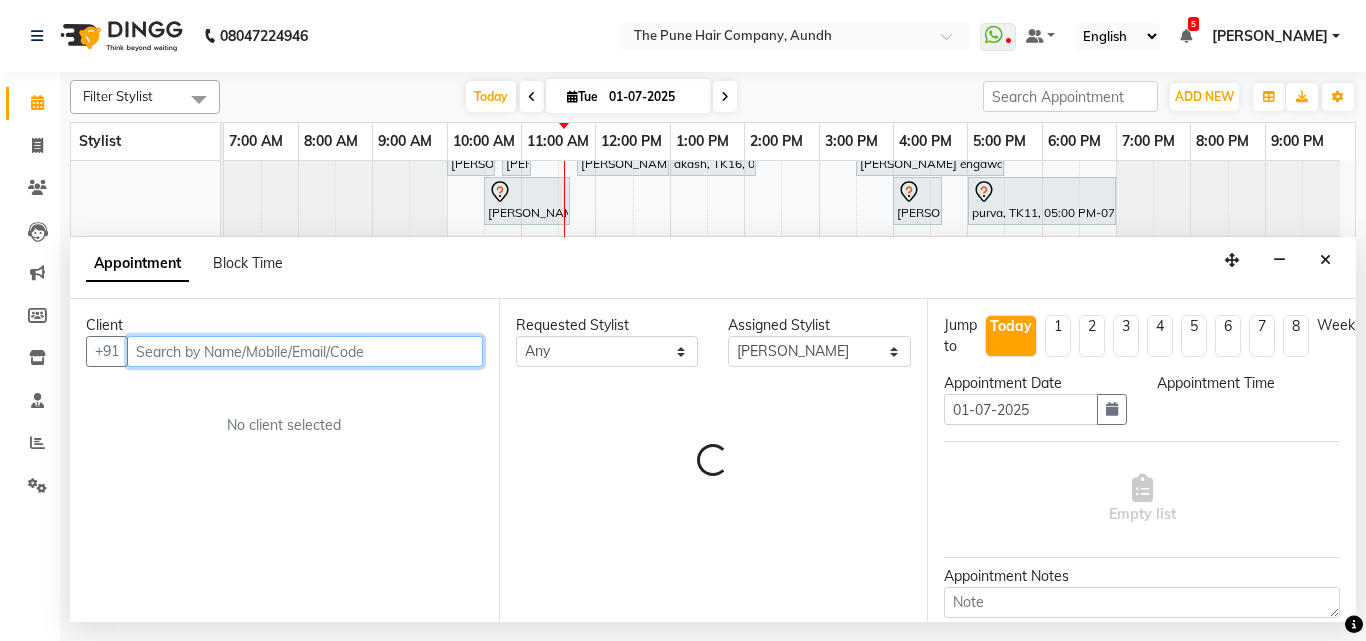 select on "720" 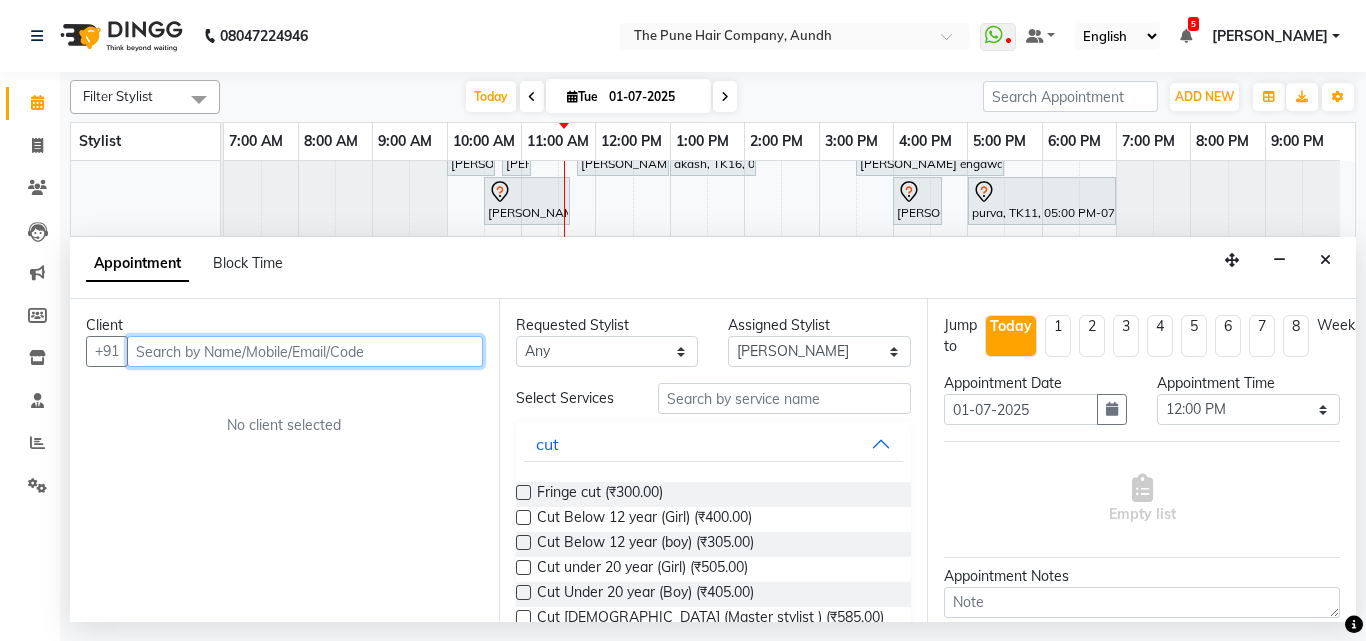 click at bounding box center (305, 351) 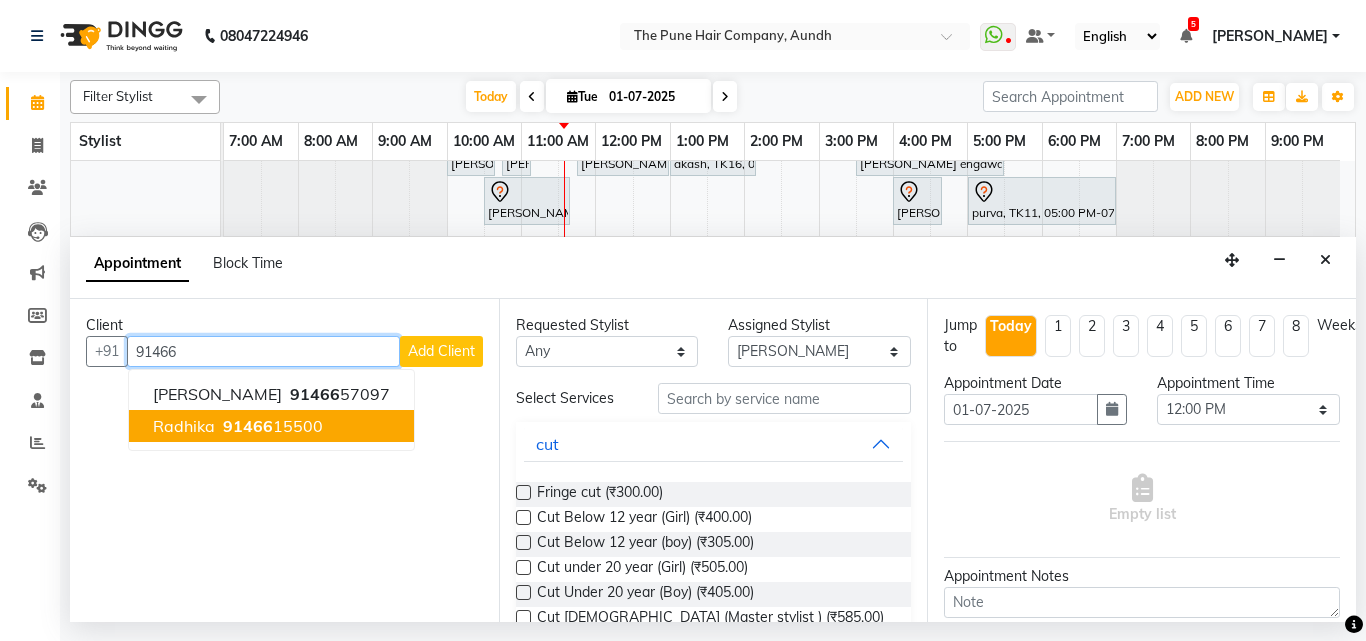 click on "91466 15500" at bounding box center (271, 426) 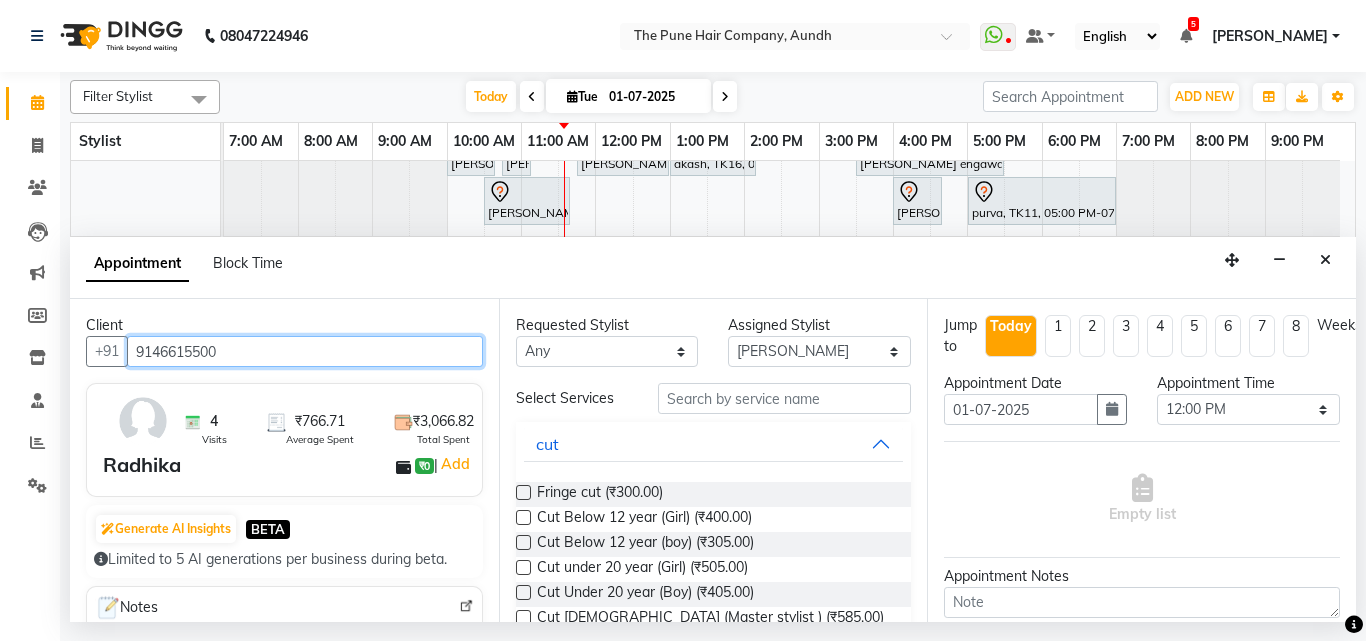 type on "9146615500" 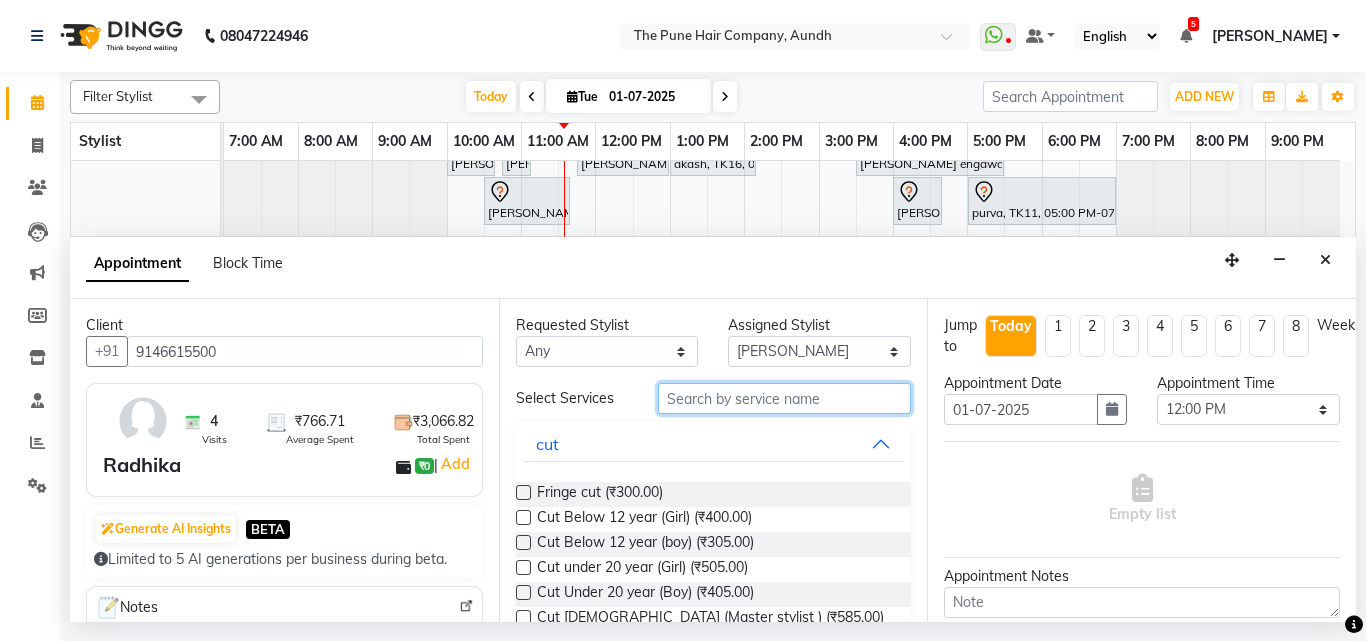 click at bounding box center [785, 398] 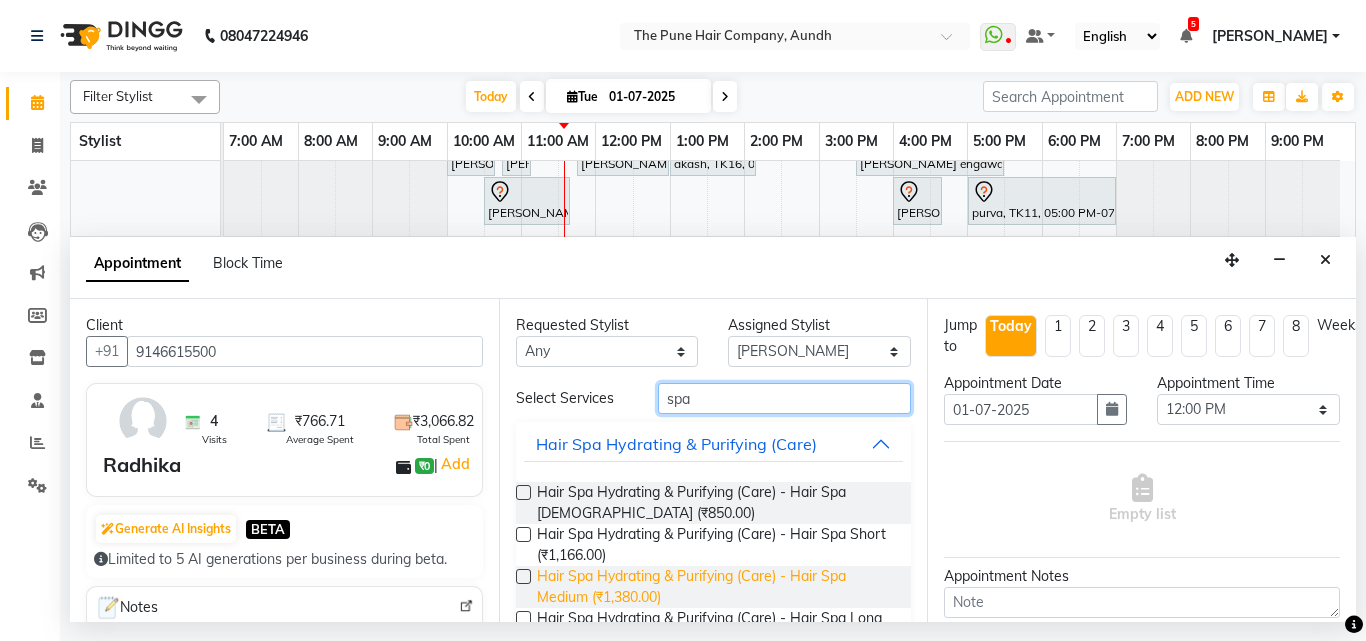type on "spa" 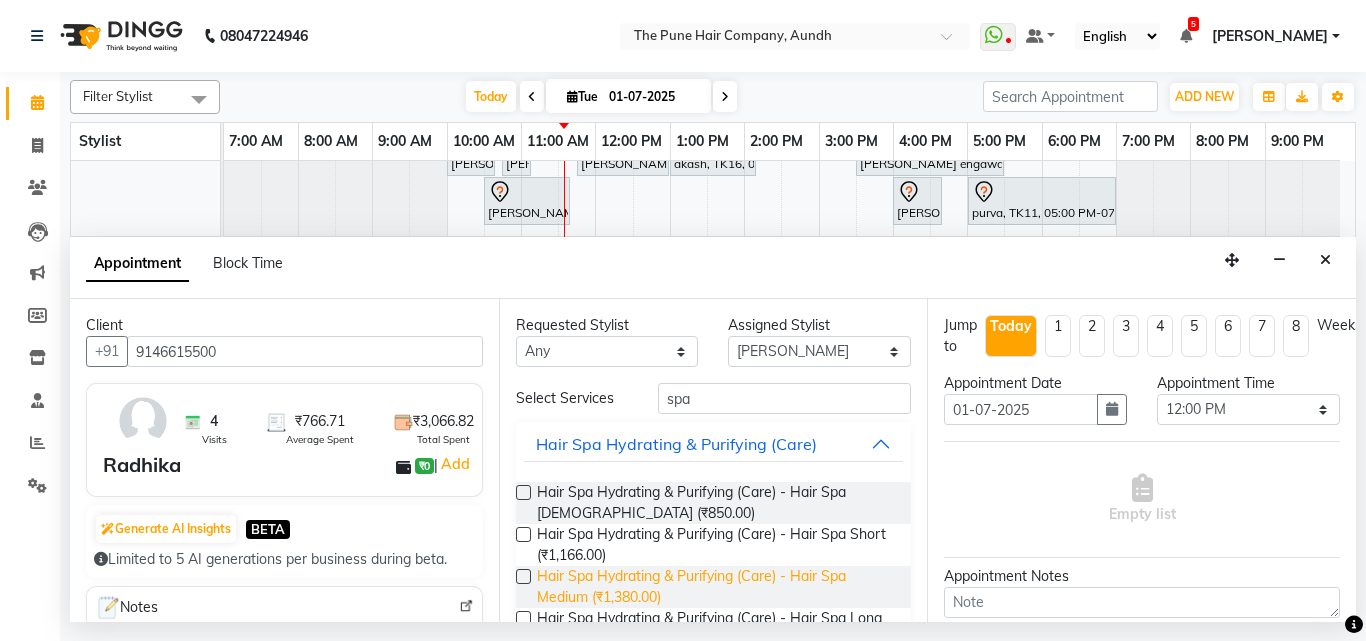 click on "Hair Spa Hydrating & Purifying (Care) - Hair Spa Medium (₹1,380.00)" at bounding box center [716, 587] 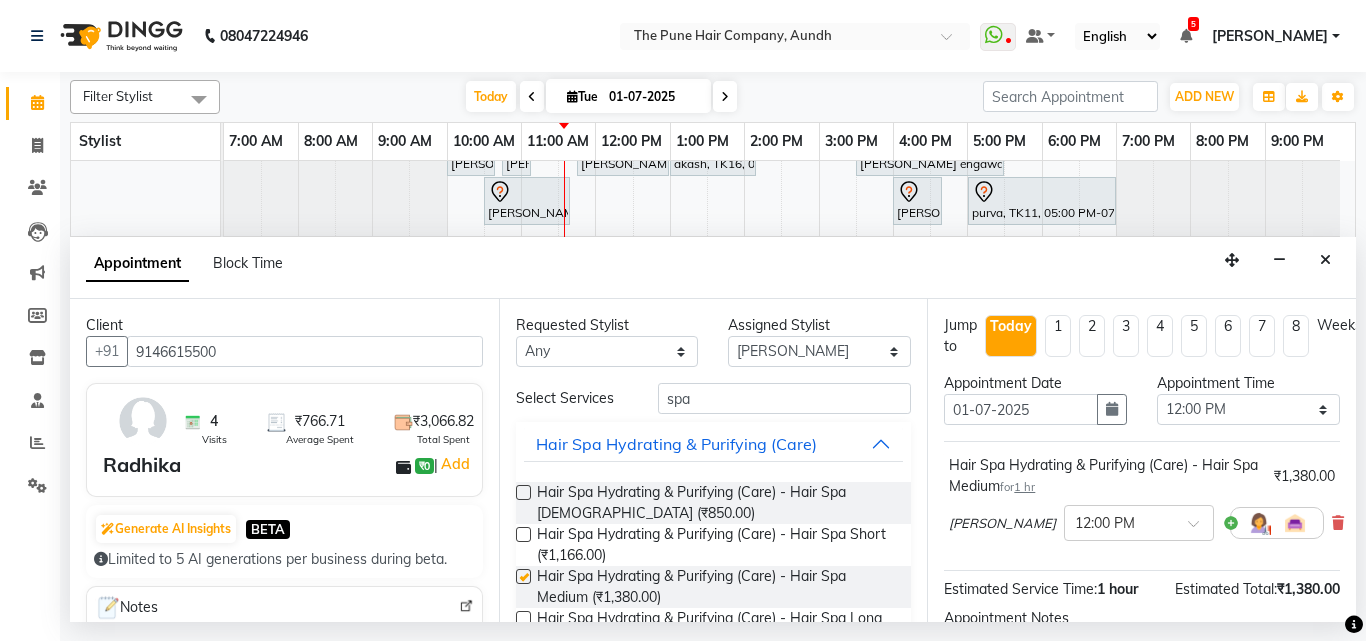checkbox on "false" 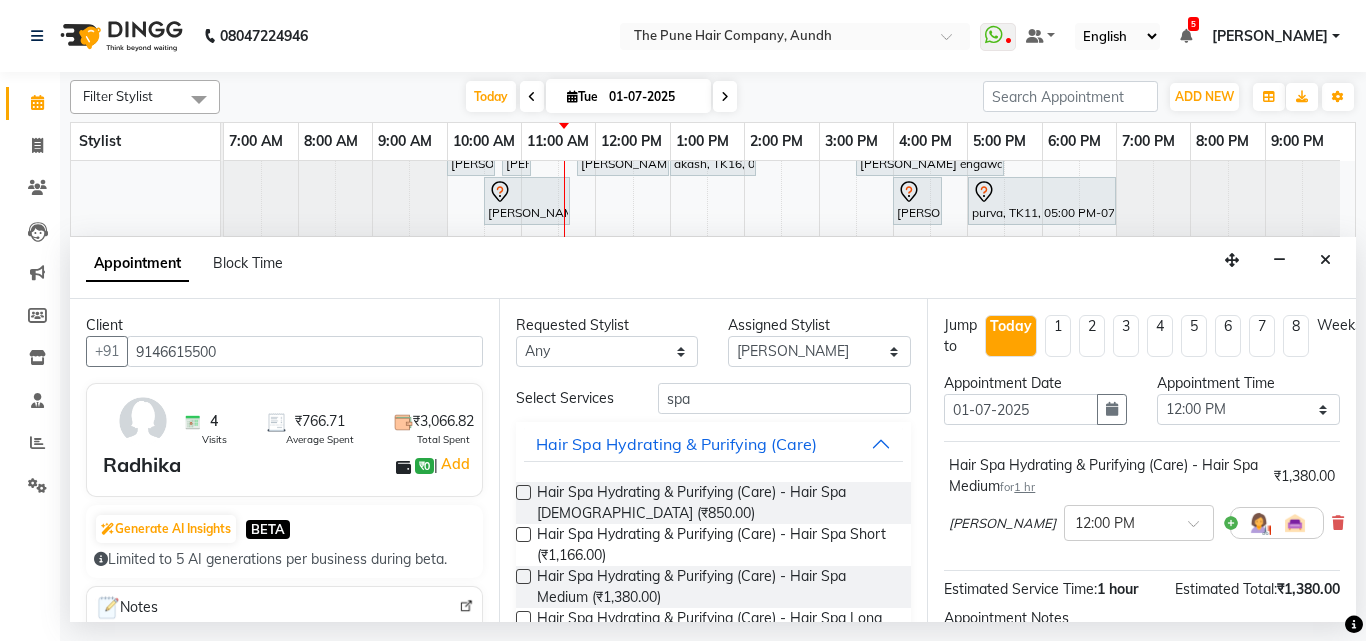 click on "Prathmesh powar × 12:00 PM" at bounding box center (1142, 523) 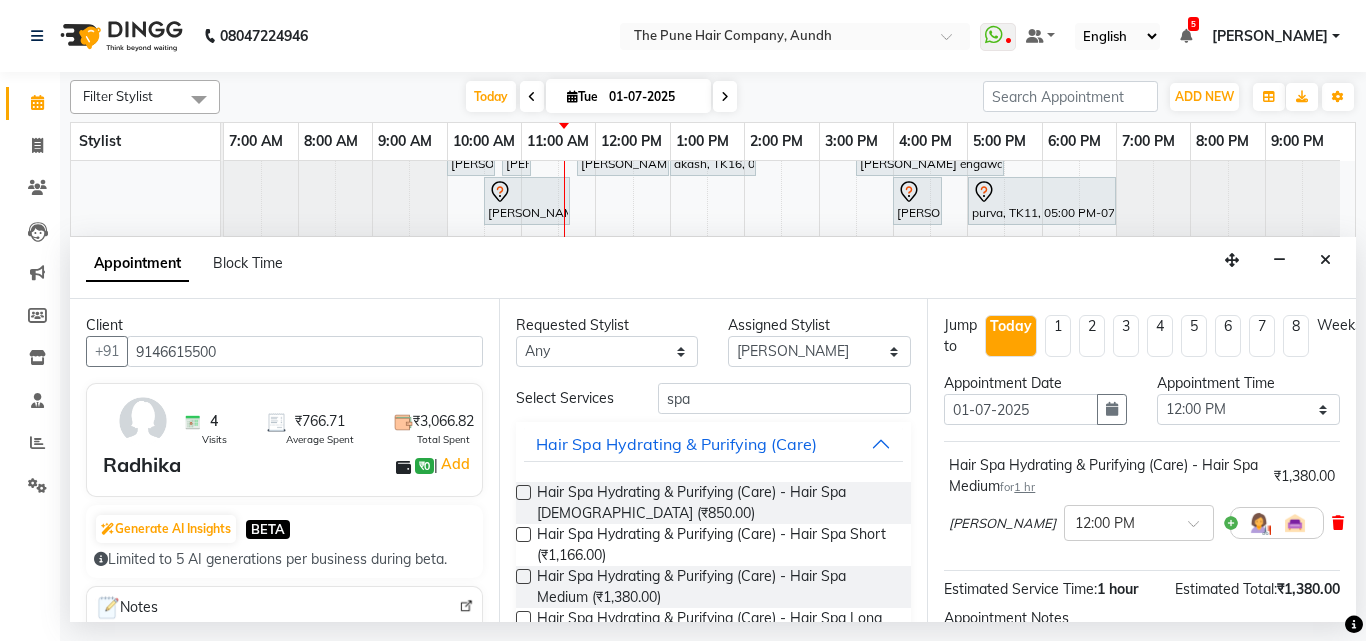 click at bounding box center [1338, 523] 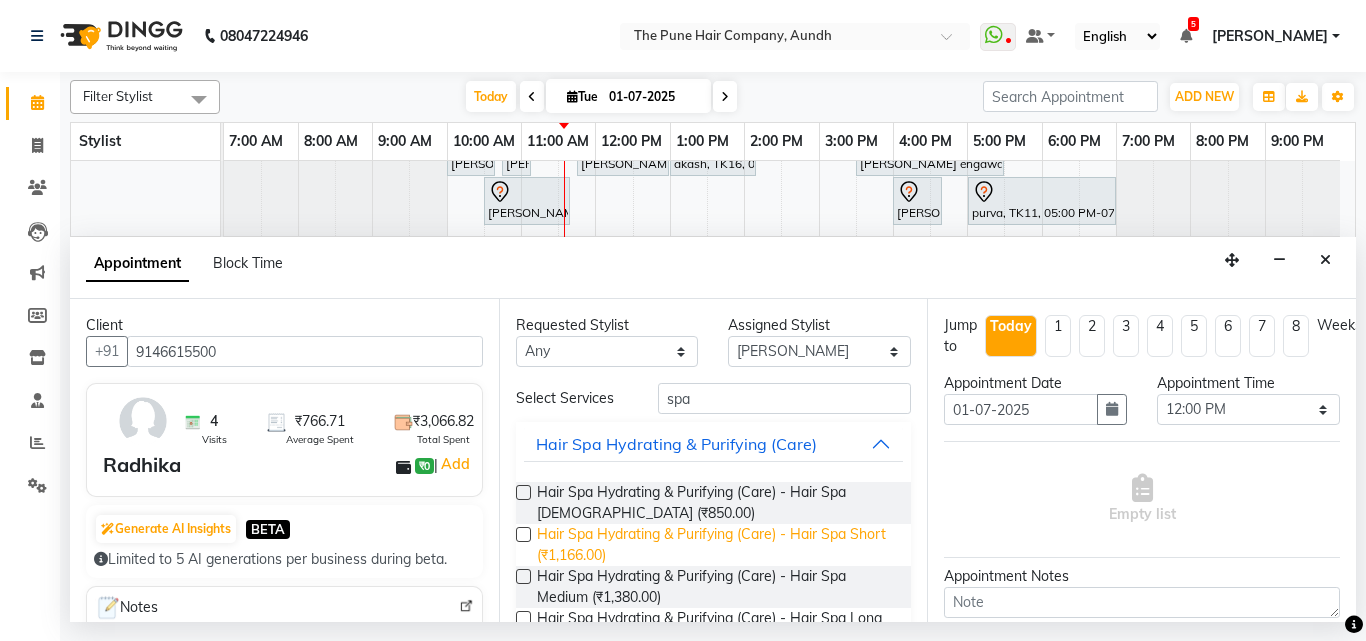scroll, scrollTop: 60, scrollLeft: 0, axis: vertical 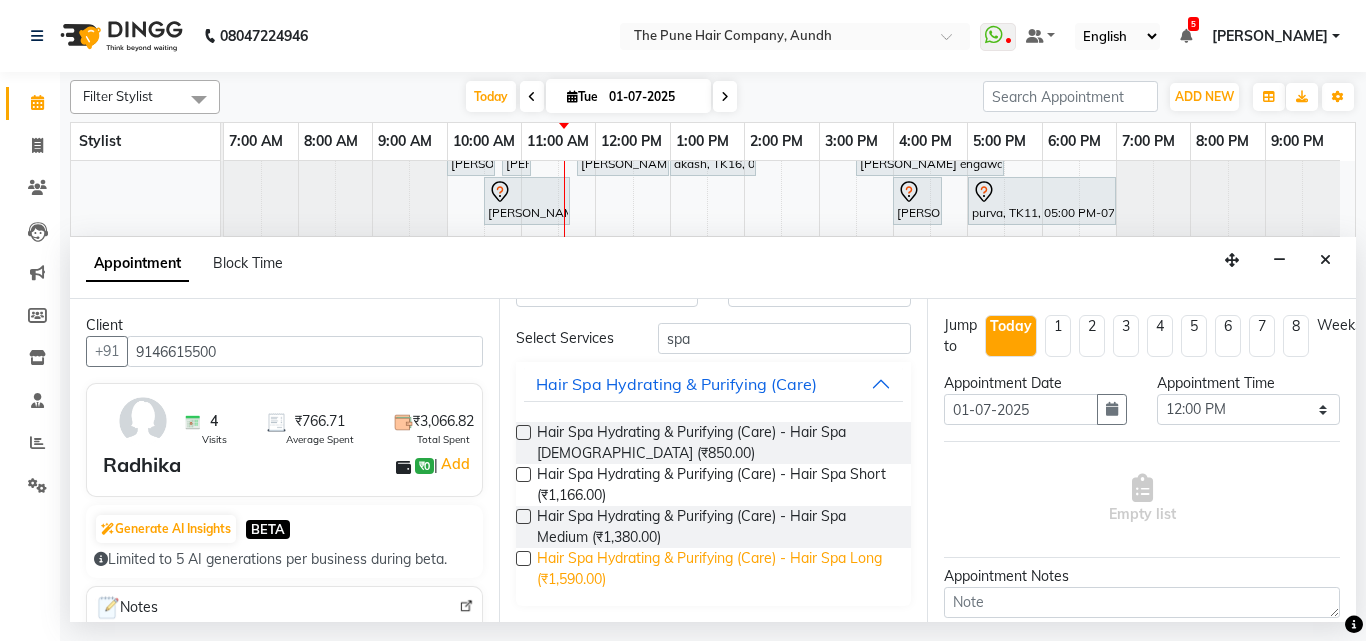 click on "Hair Spa Hydrating & Purifying (Care) - Hair Spa Long (₹1,590.00)" at bounding box center (716, 569) 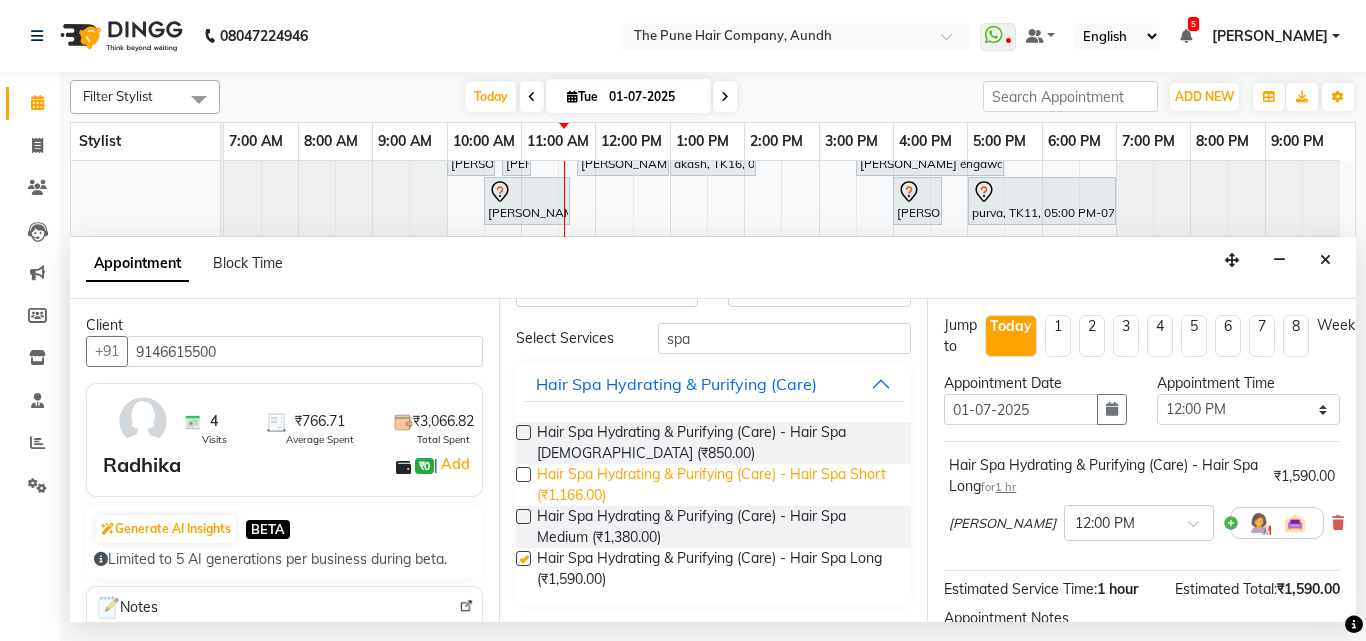 checkbox on "false" 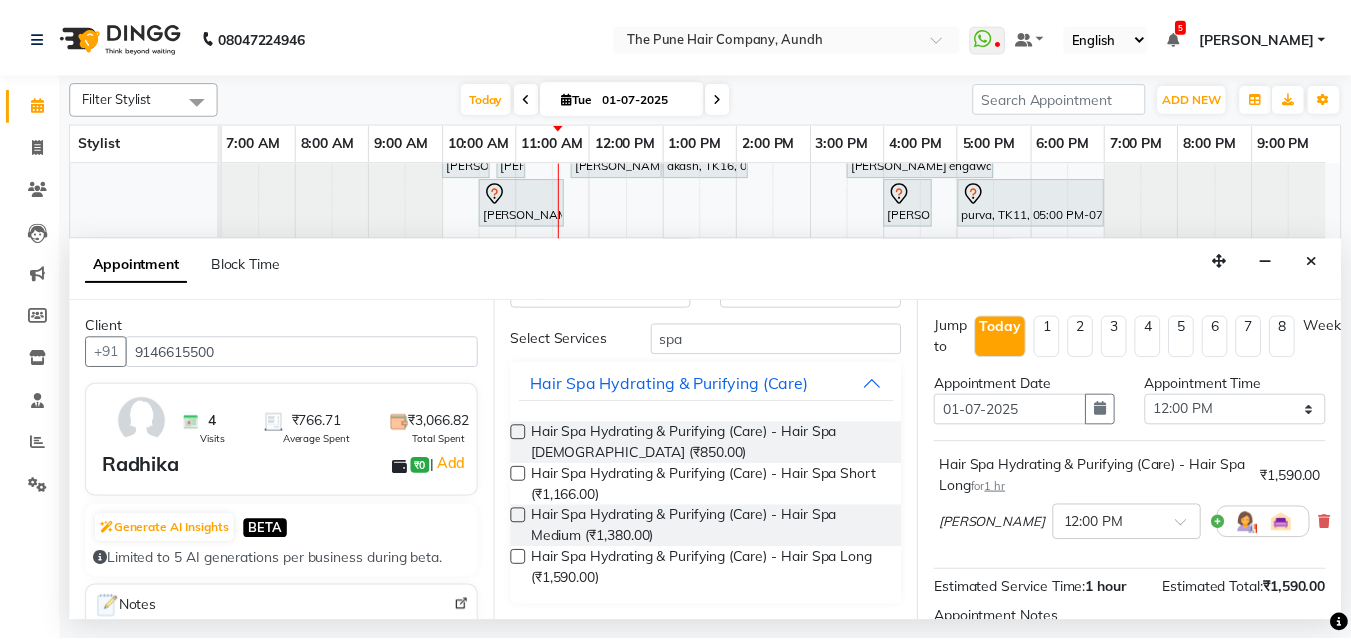 scroll, scrollTop: 242, scrollLeft: 0, axis: vertical 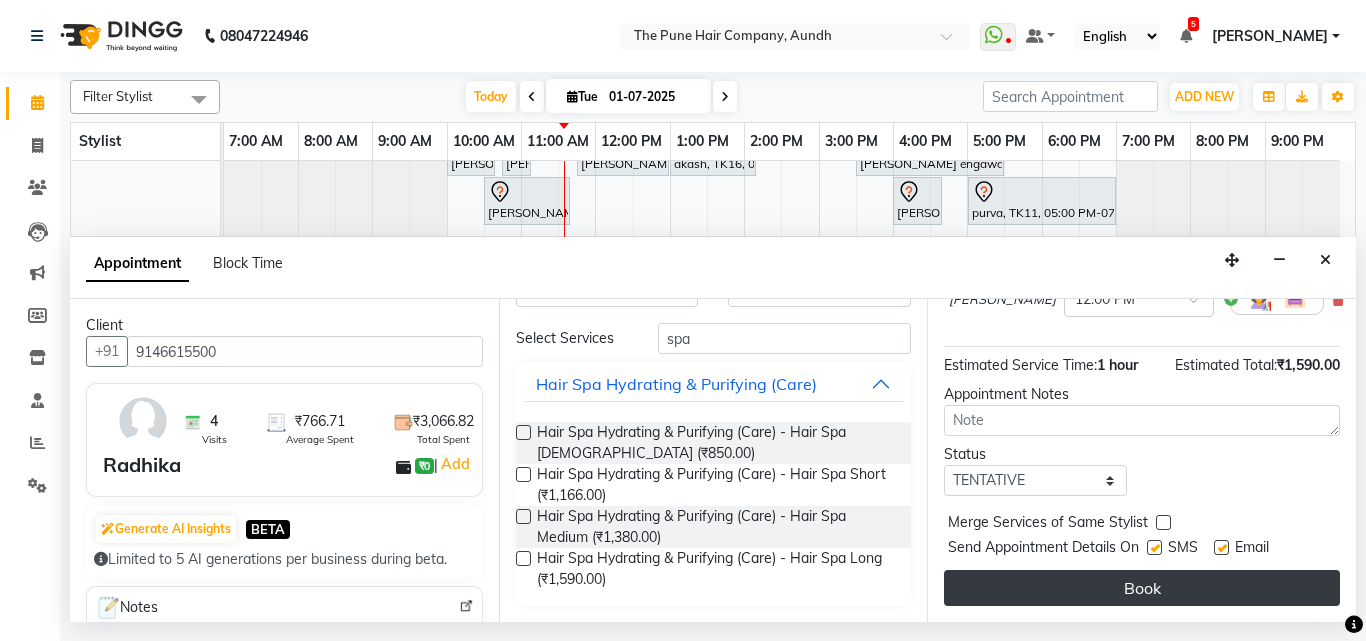 click on "Book" at bounding box center [1142, 588] 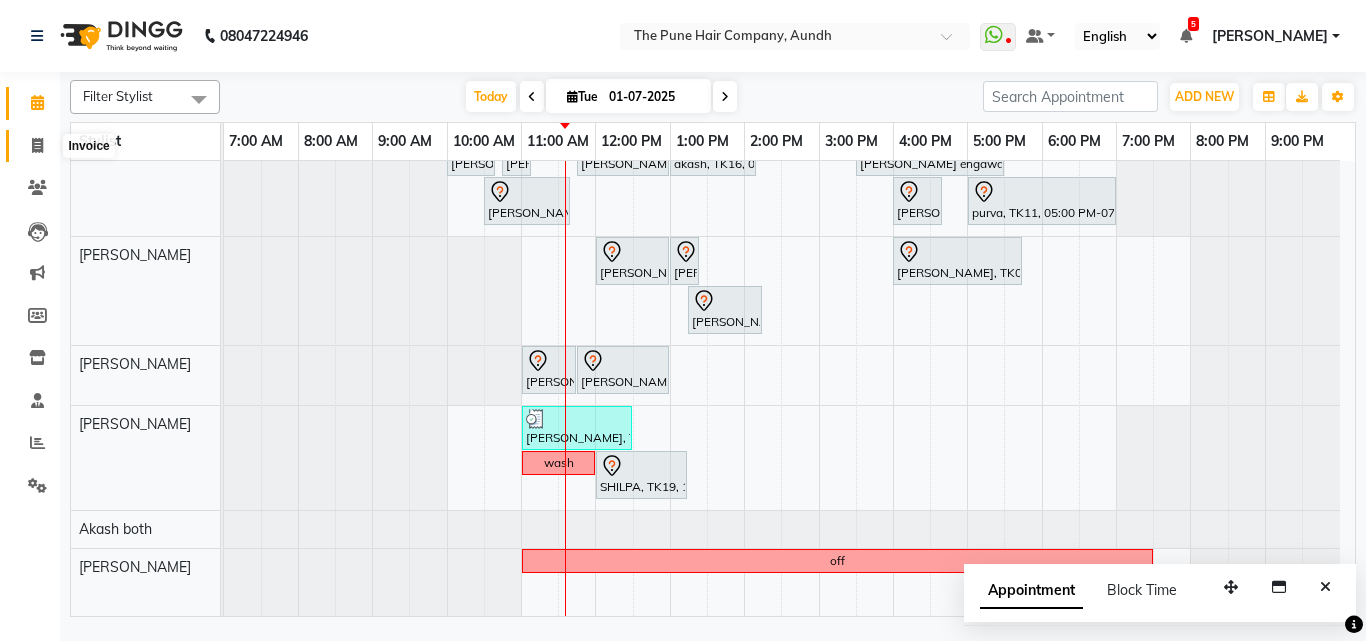 click 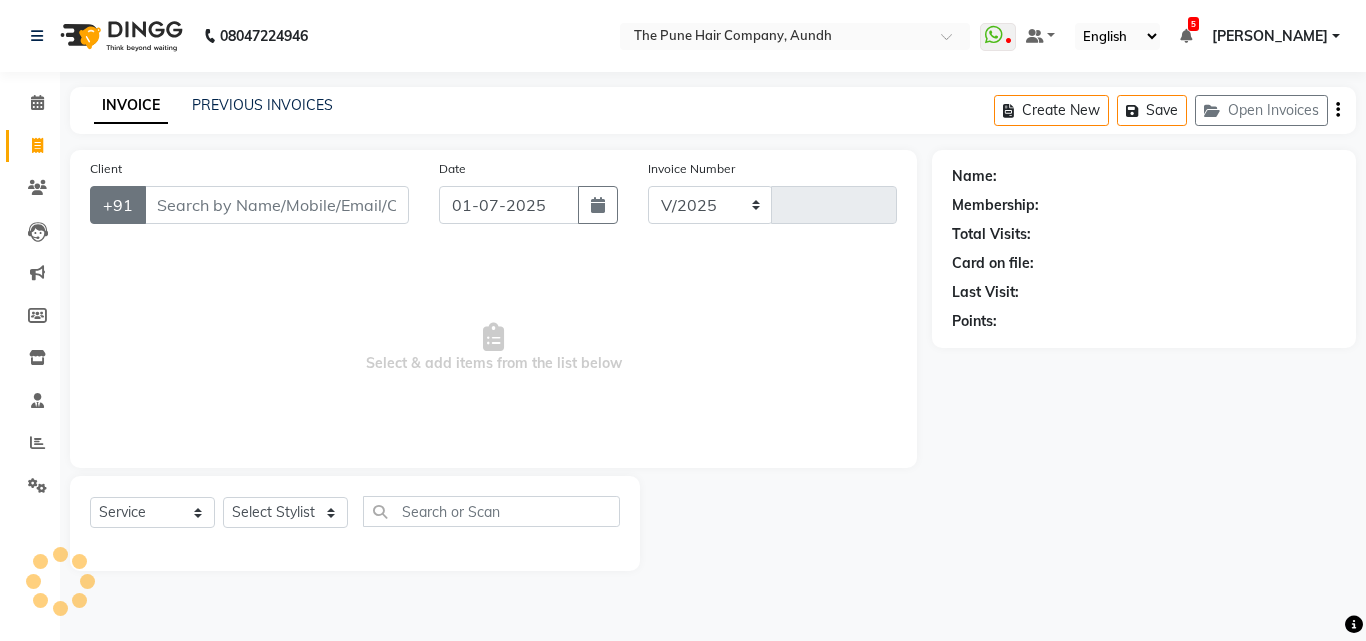 select on "106" 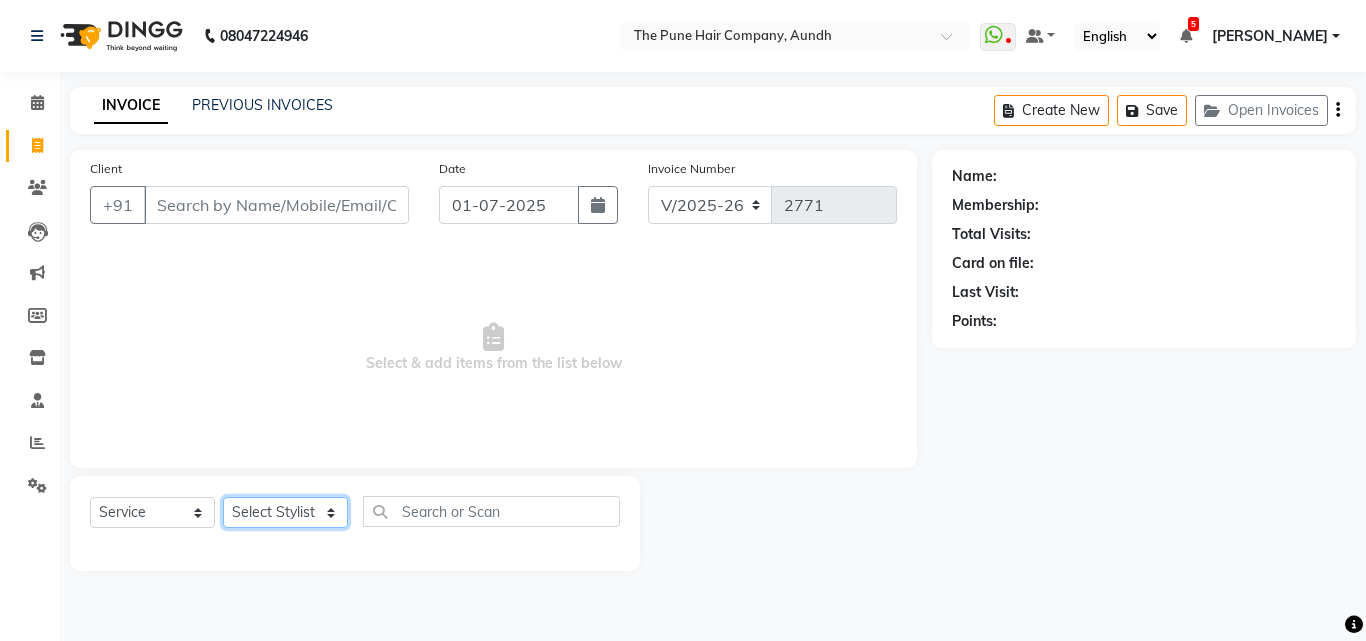click on "Select Stylist Akash both [PERSON_NAME] .K [PERSON_NAME] kaif [PERSON_NAME] [PERSON_NAME] [PERSON_NAME] [PERSON_NAME] mane POOJA MORE [PERSON_NAME]  [PERSON_NAME] Shweta [PERSON_NAME] [PERSON_NAME] [PERSON_NAME]" 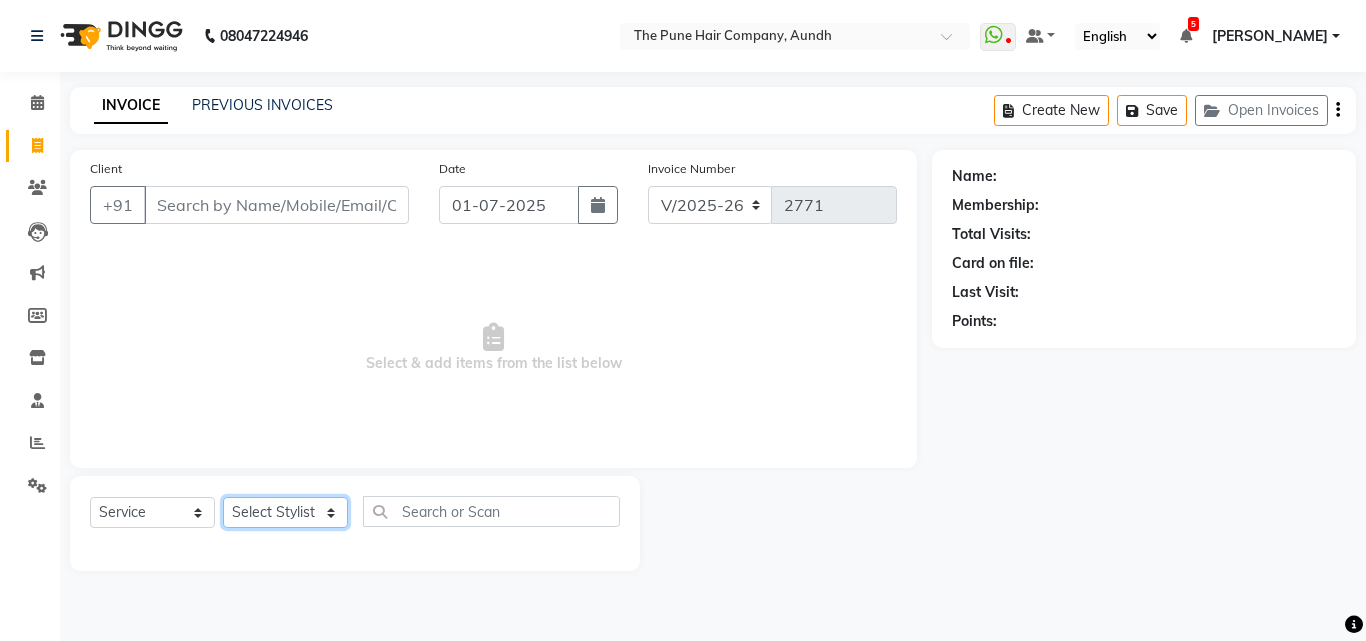 select on "18078" 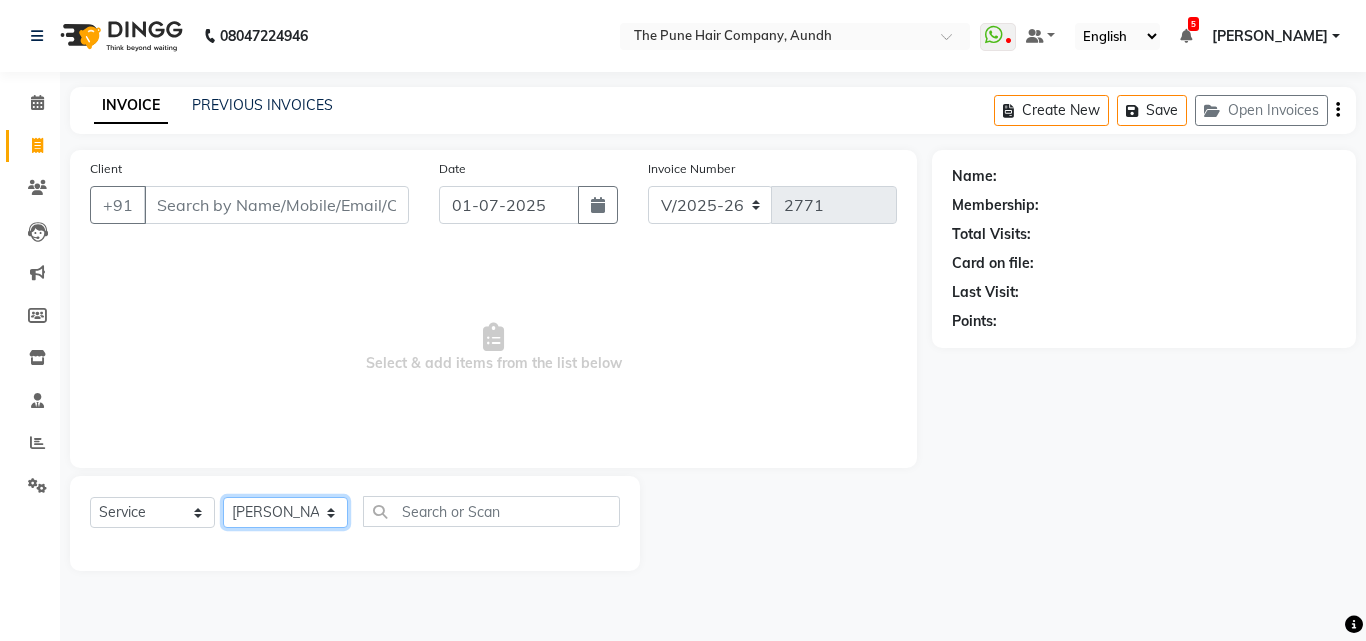 click on "Select Stylist Akash both [PERSON_NAME] .K [PERSON_NAME] kaif [PERSON_NAME] [PERSON_NAME] [PERSON_NAME] [PERSON_NAME] mane POOJA MORE [PERSON_NAME]  [PERSON_NAME] Shweta [PERSON_NAME] [PERSON_NAME] [PERSON_NAME]" 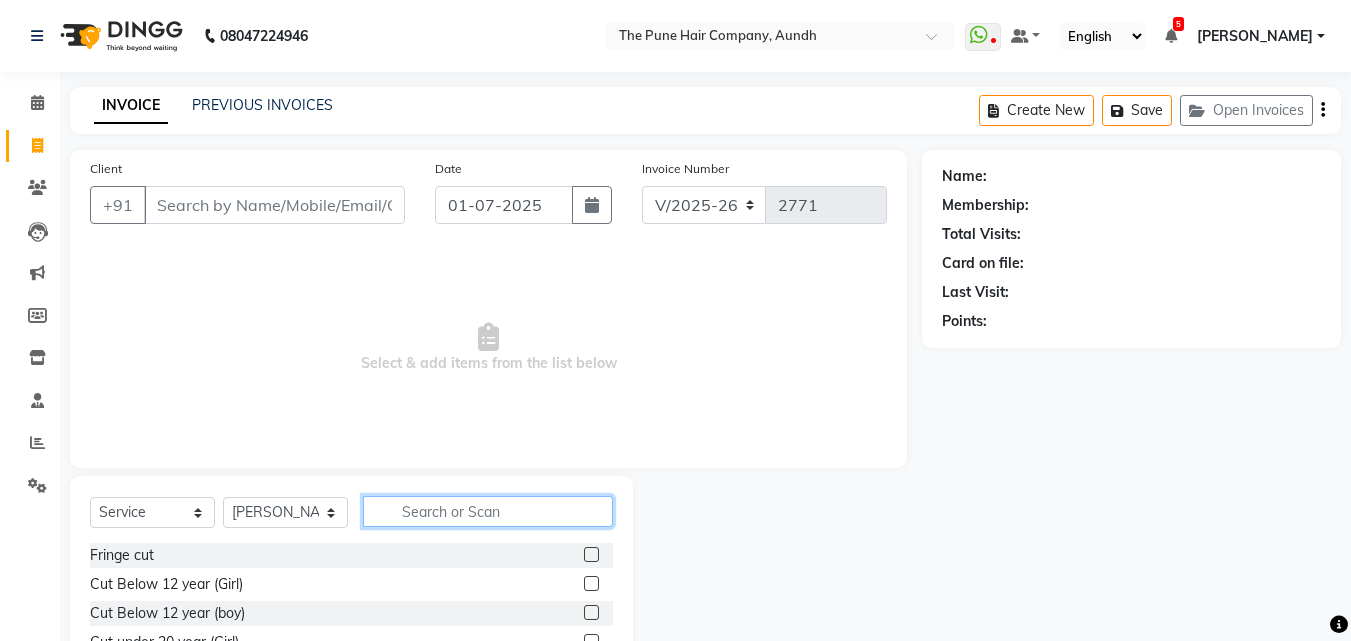 click 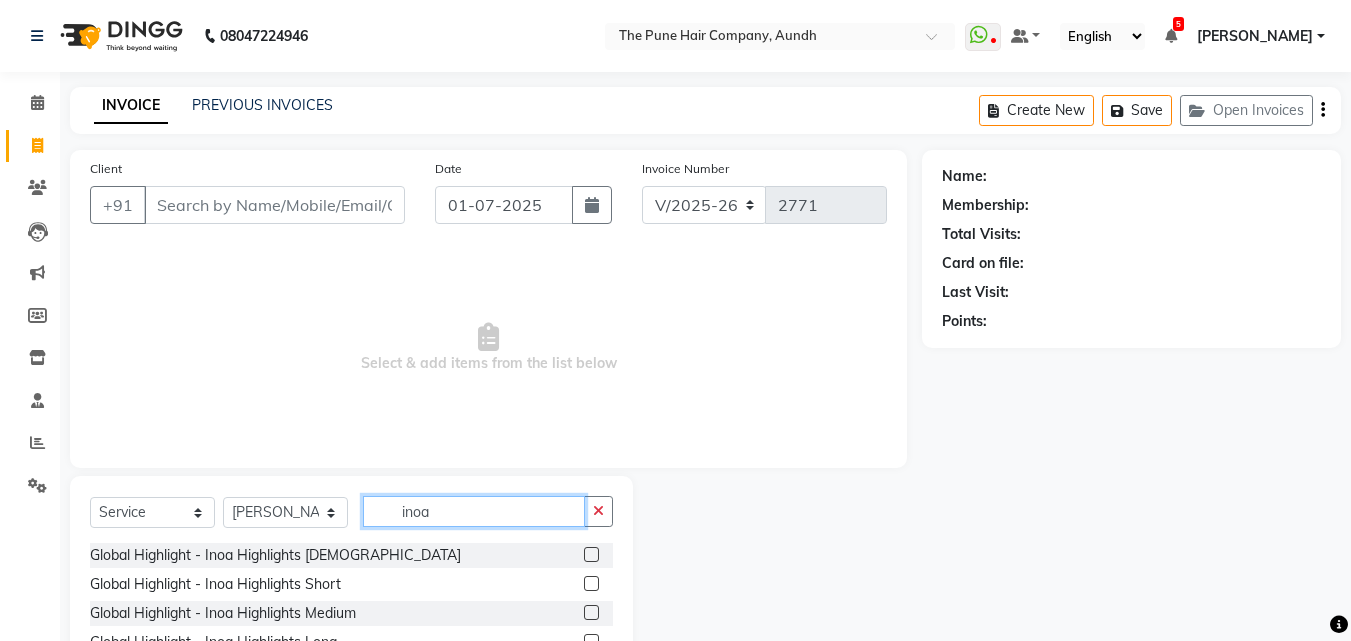 type on "inoa" 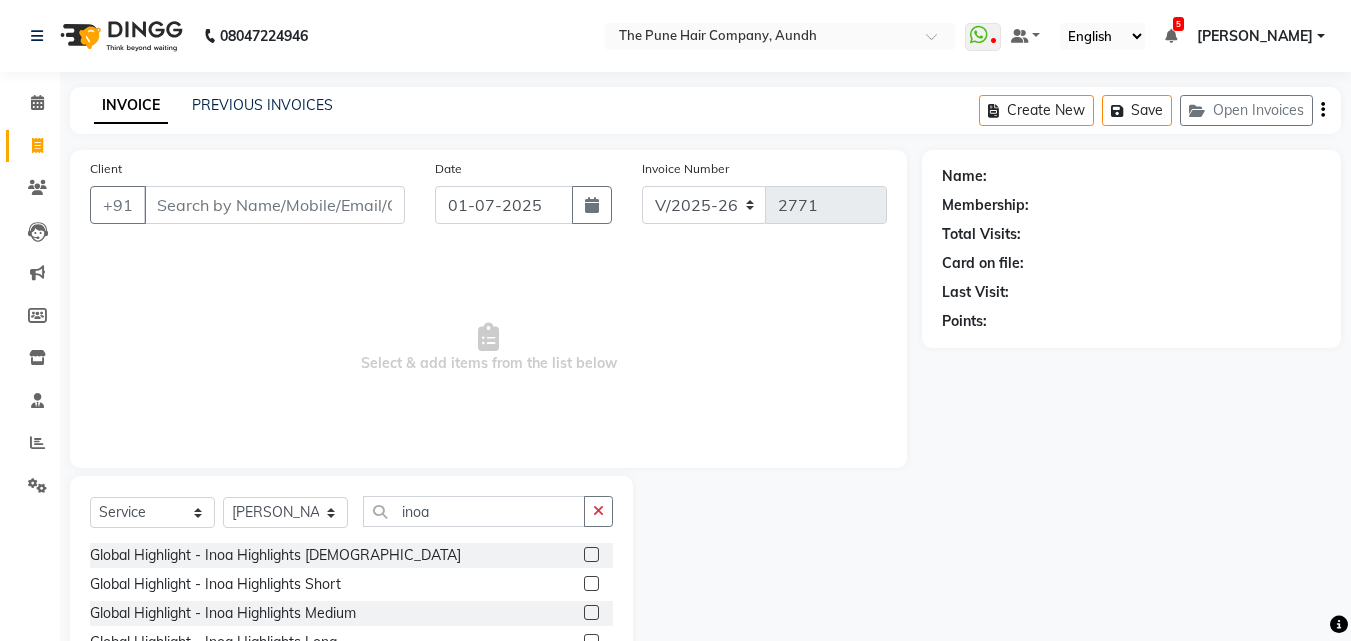 drag, startPoint x: 576, startPoint y: 557, endPoint x: 532, endPoint y: 560, distance: 44.102154 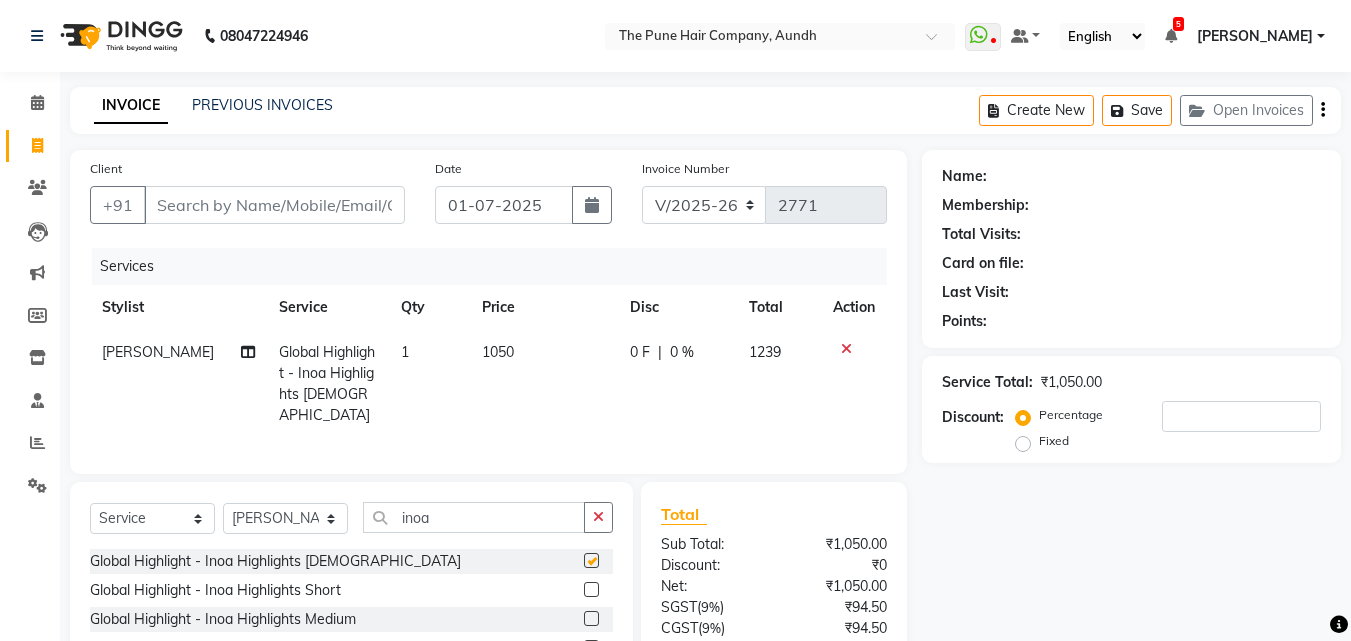 checkbox on "false" 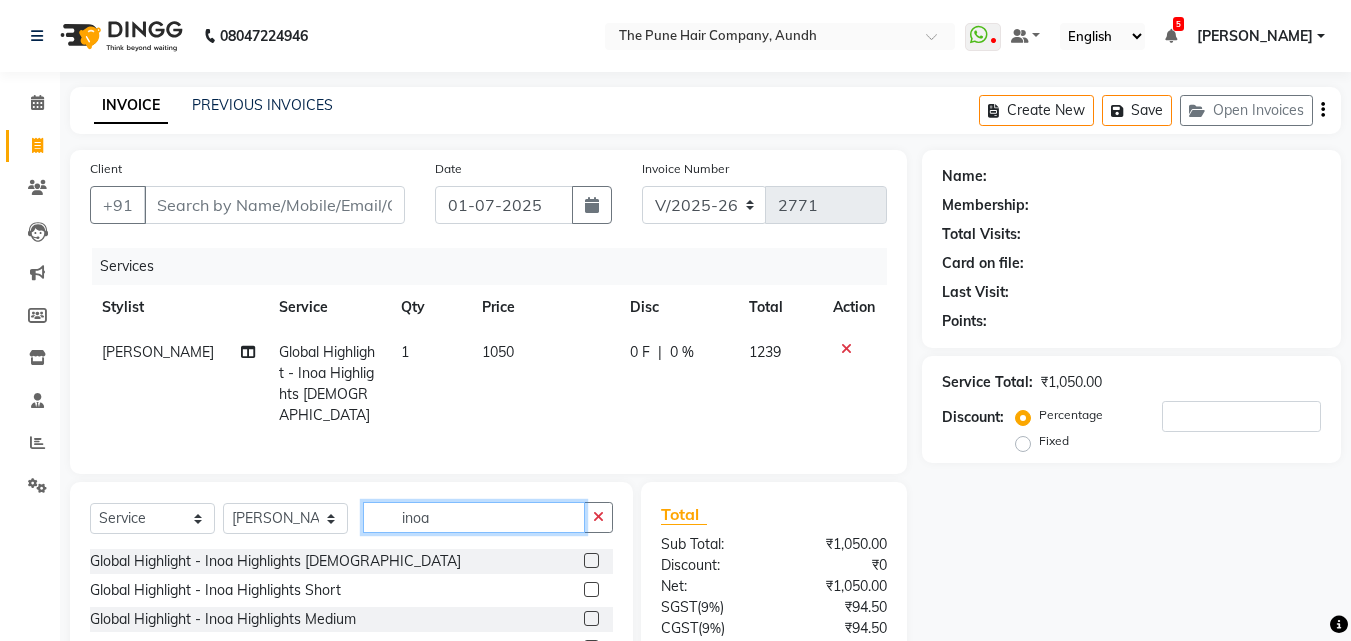 drag, startPoint x: 468, startPoint y: 514, endPoint x: 370, endPoint y: 513, distance: 98.005104 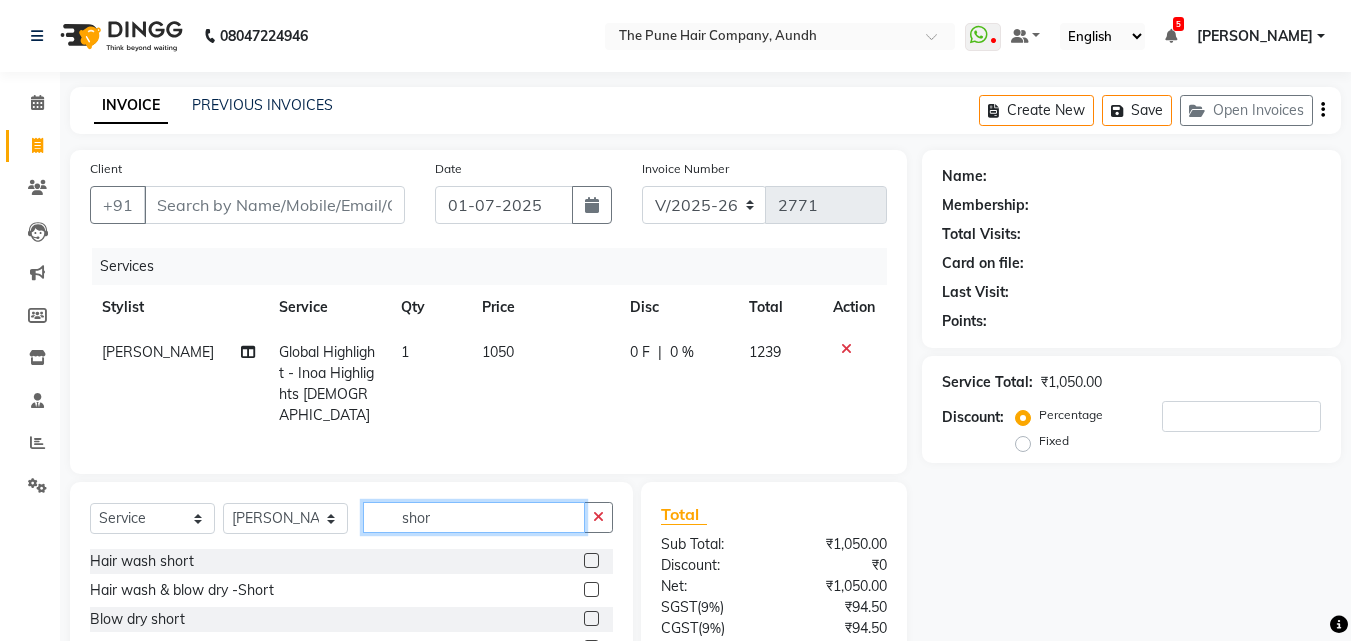 drag, startPoint x: 442, startPoint y: 511, endPoint x: 385, endPoint y: 510, distance: 57.00877 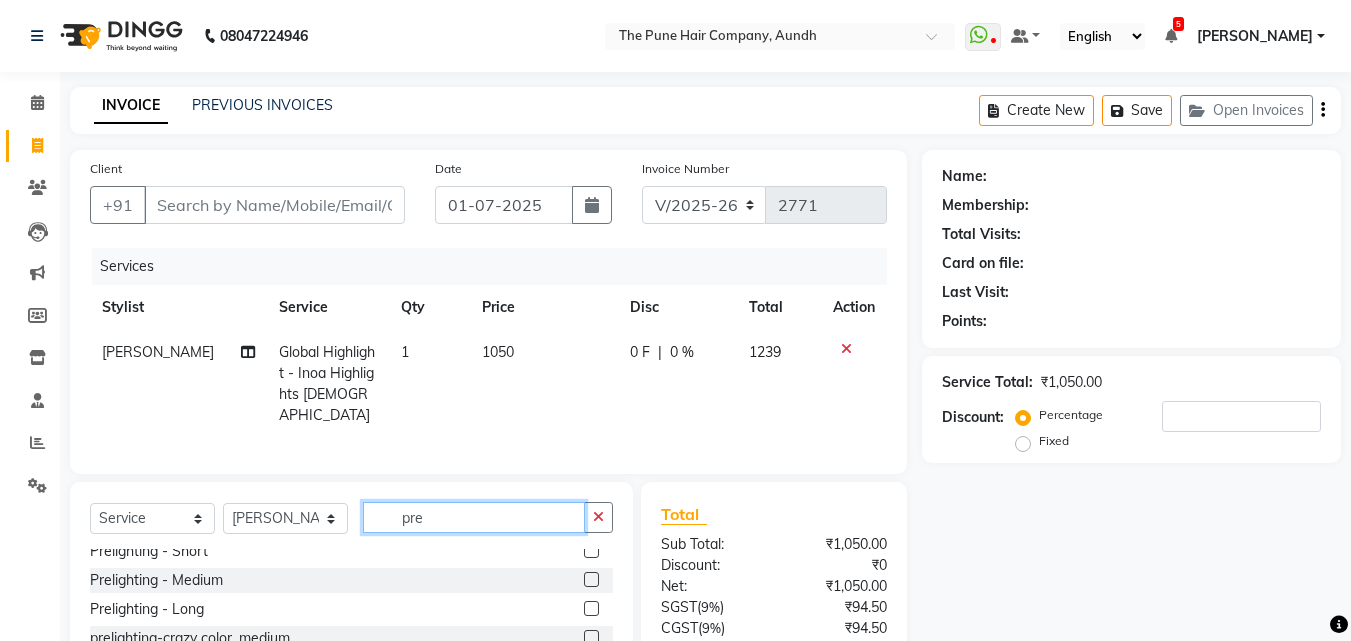 scroll, scrollTop: 0, scrollLeft: 0, axis: both 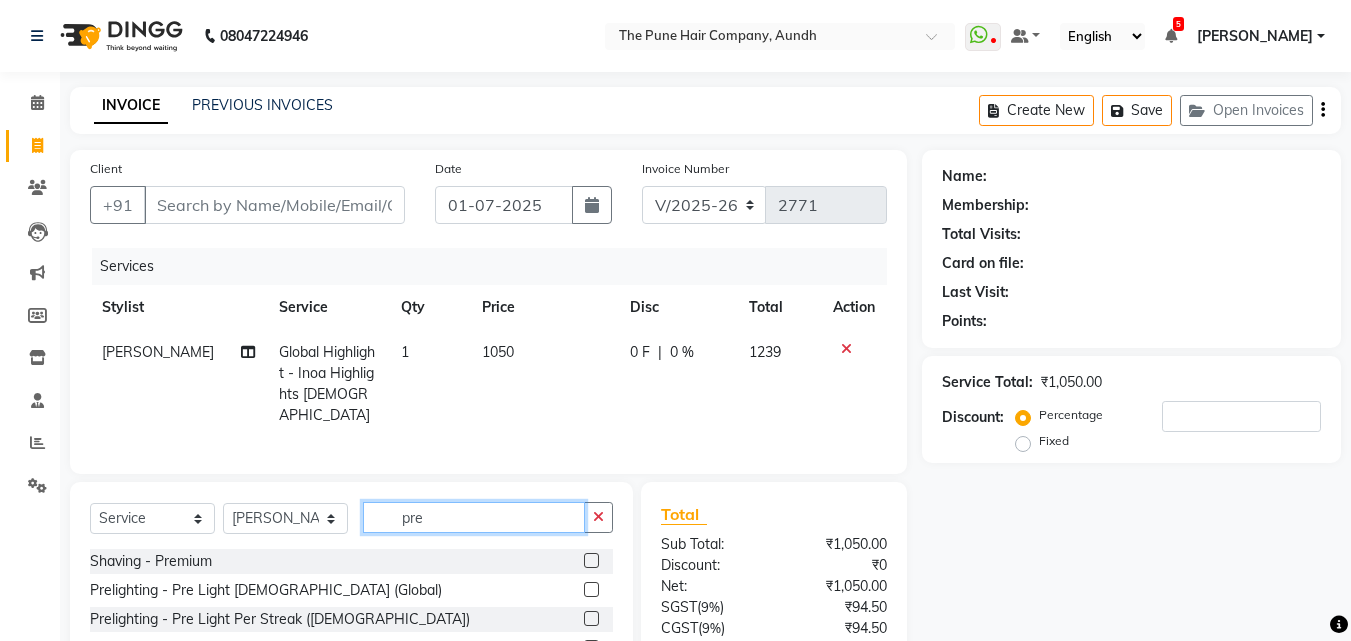 type on "pre" 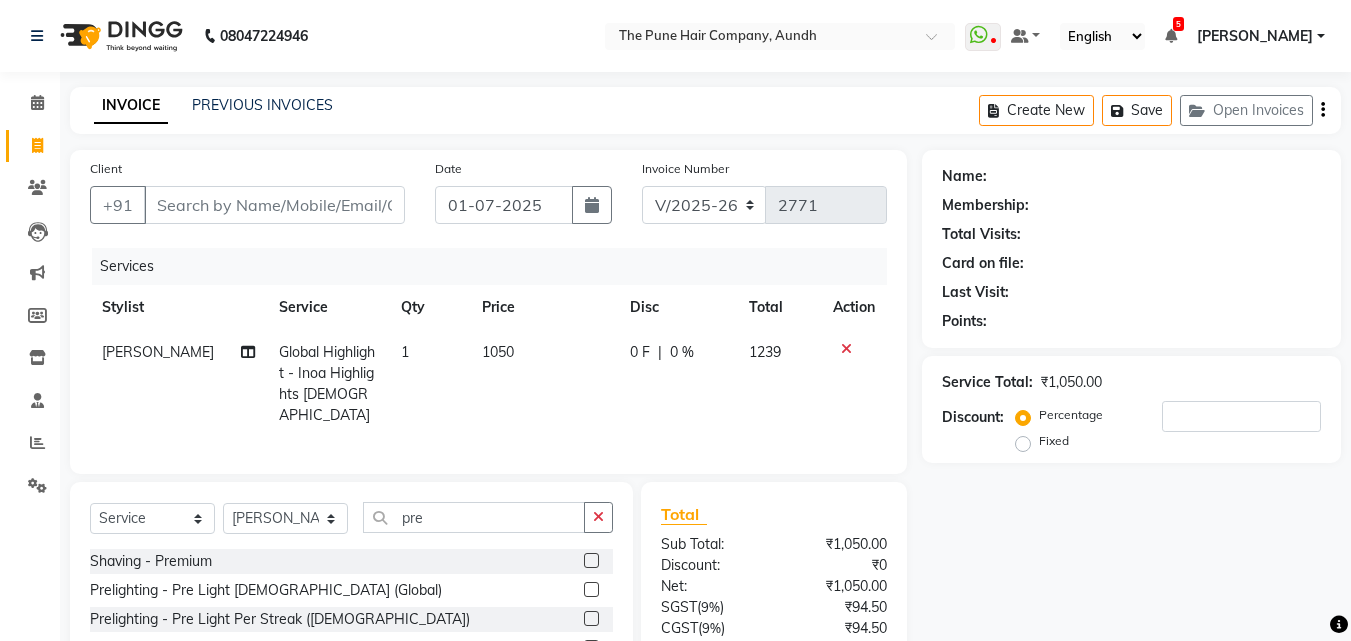 click 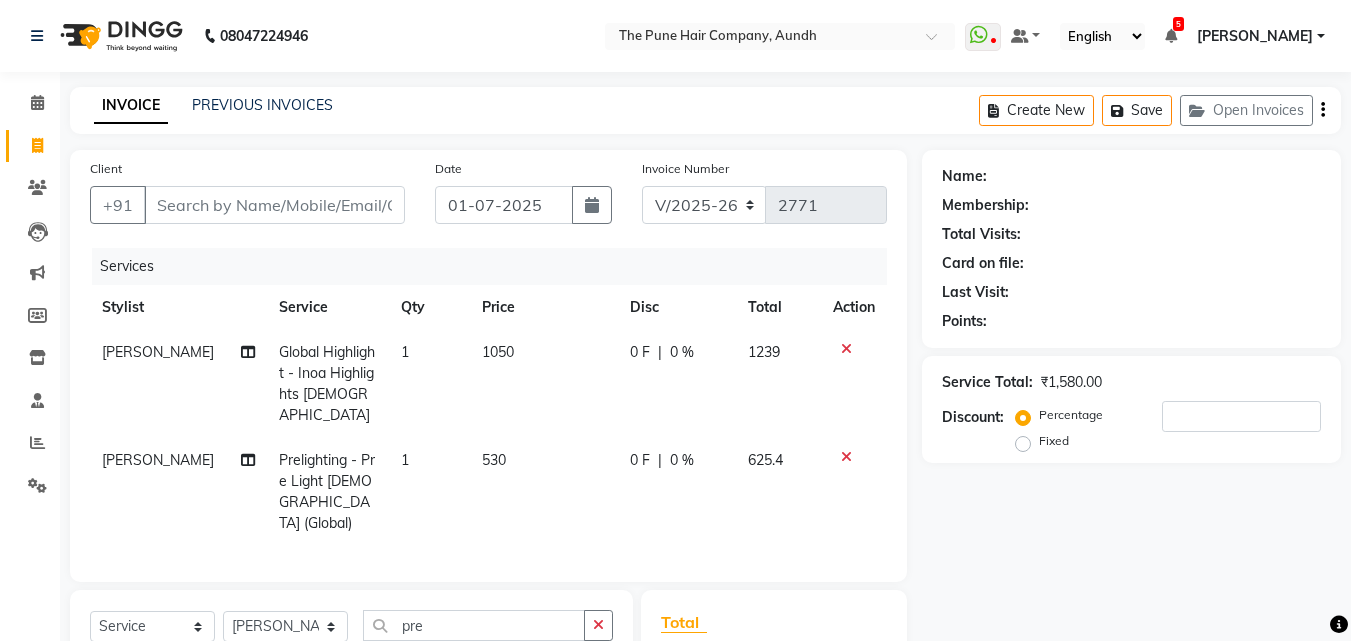 checkbox on "false" 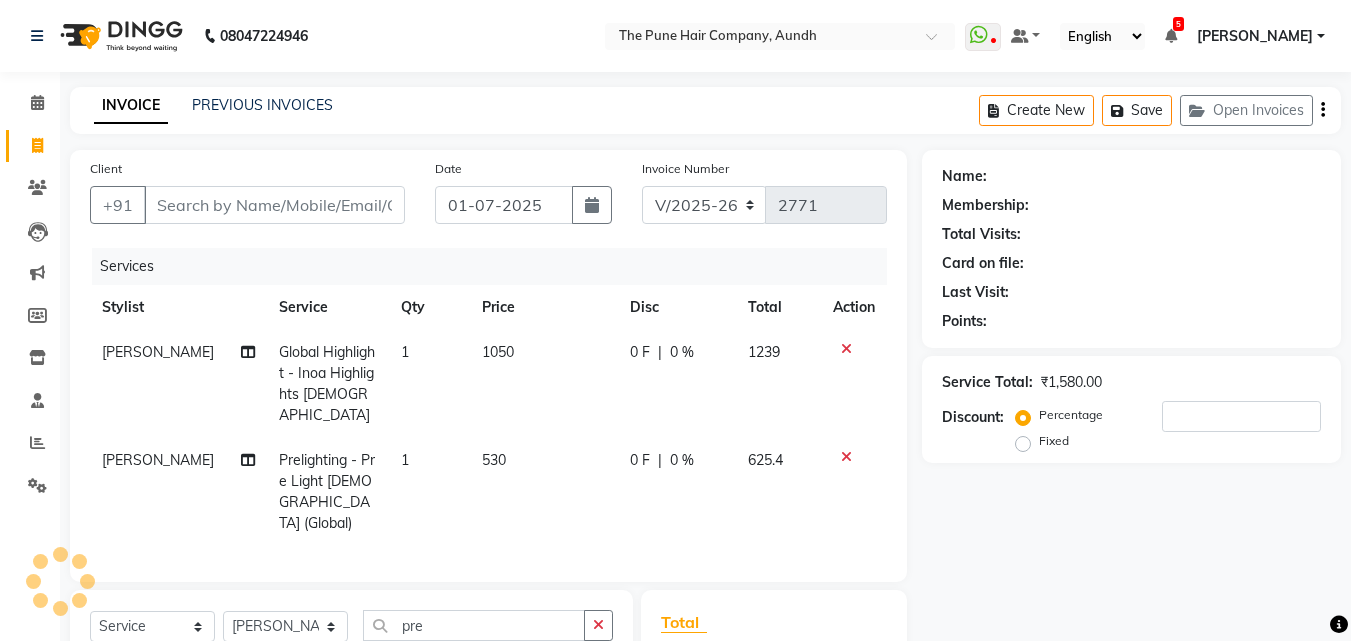 click 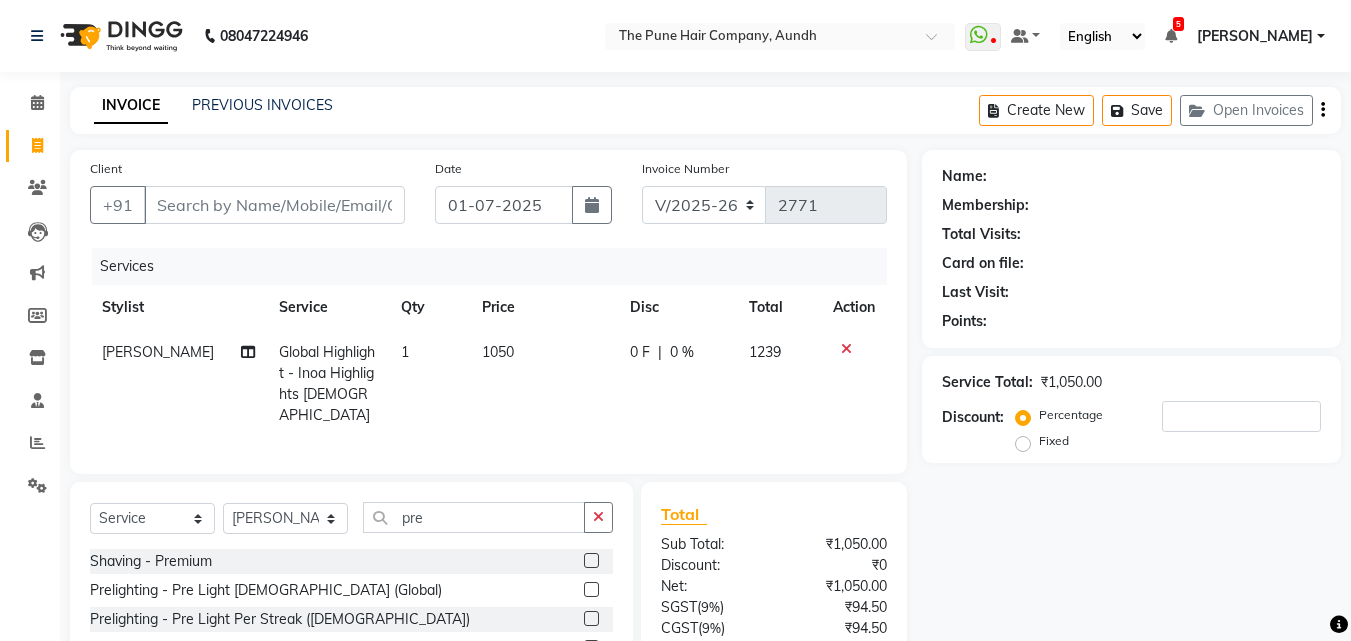 scroll, scrollTop: 100, scrollLeft: 0, axis: vertical 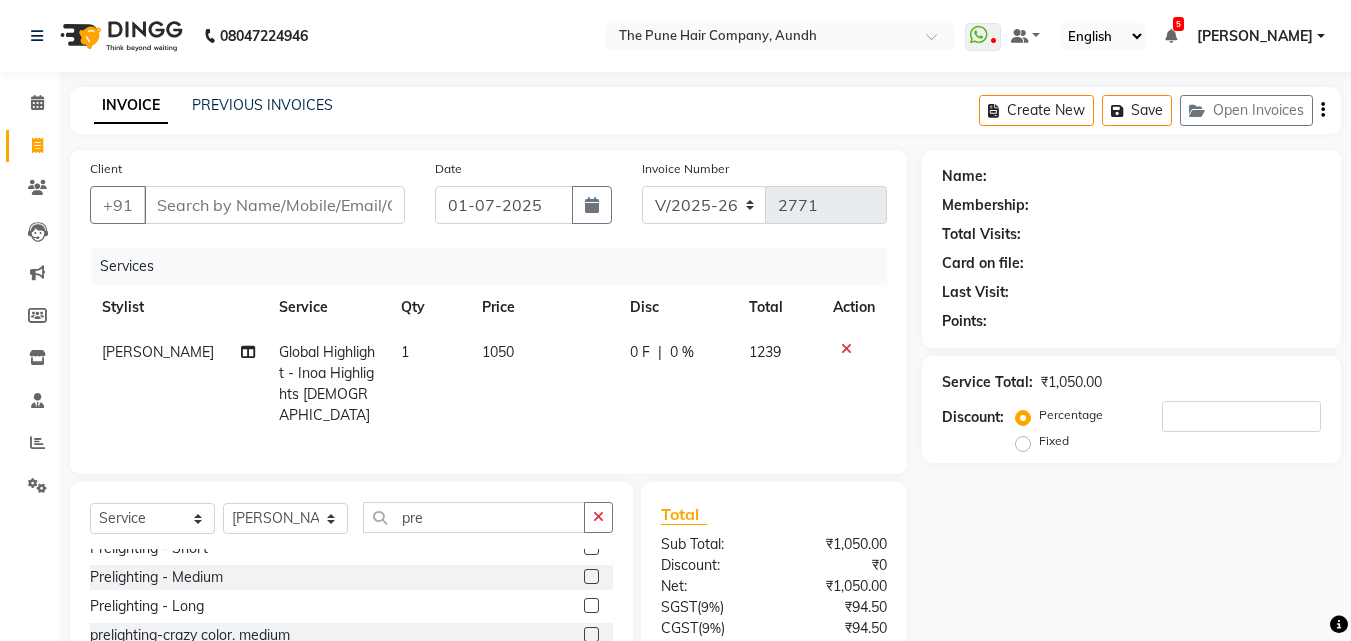 click 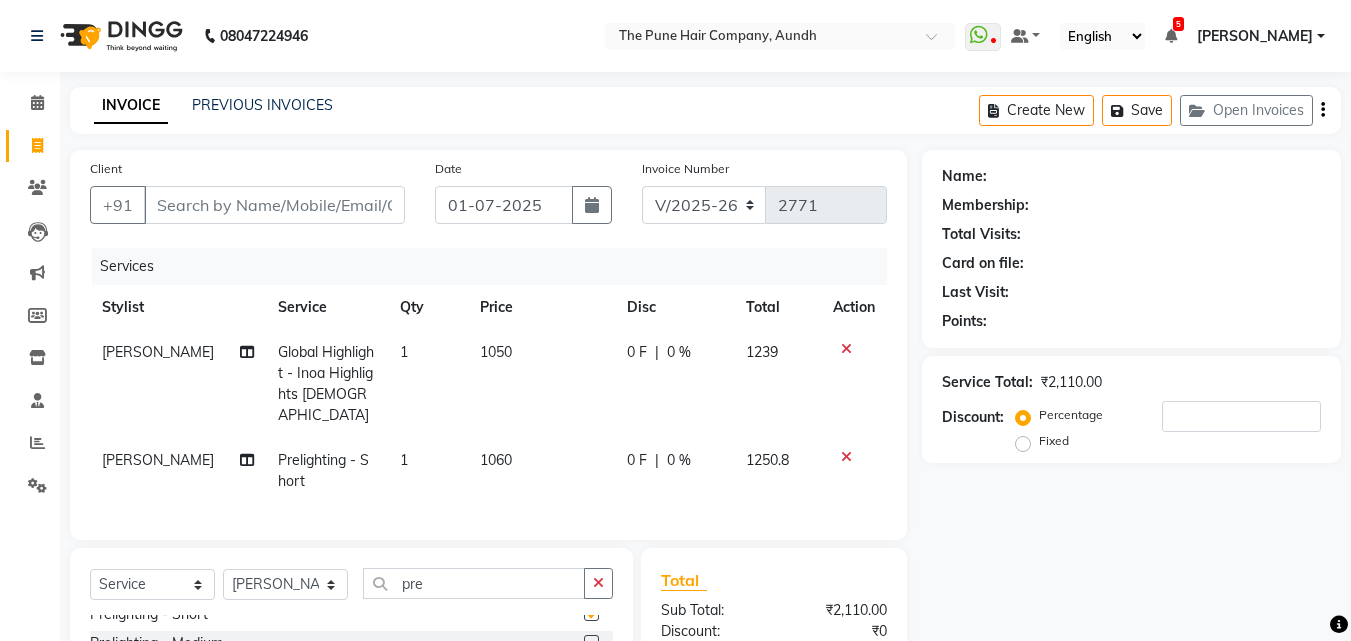 checkbox on "false" 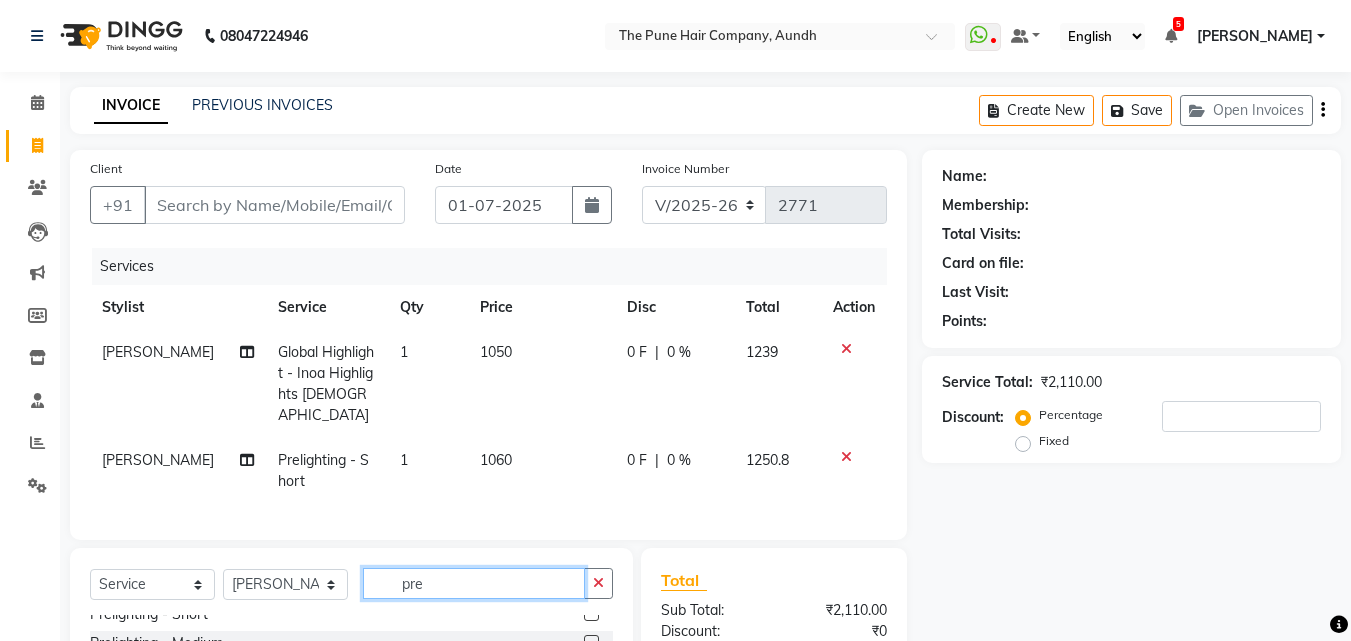 drag, startPoint x: 434, startPoint y: 583, endPoint x: 394, endPoint y: 585, distance: 40.04997 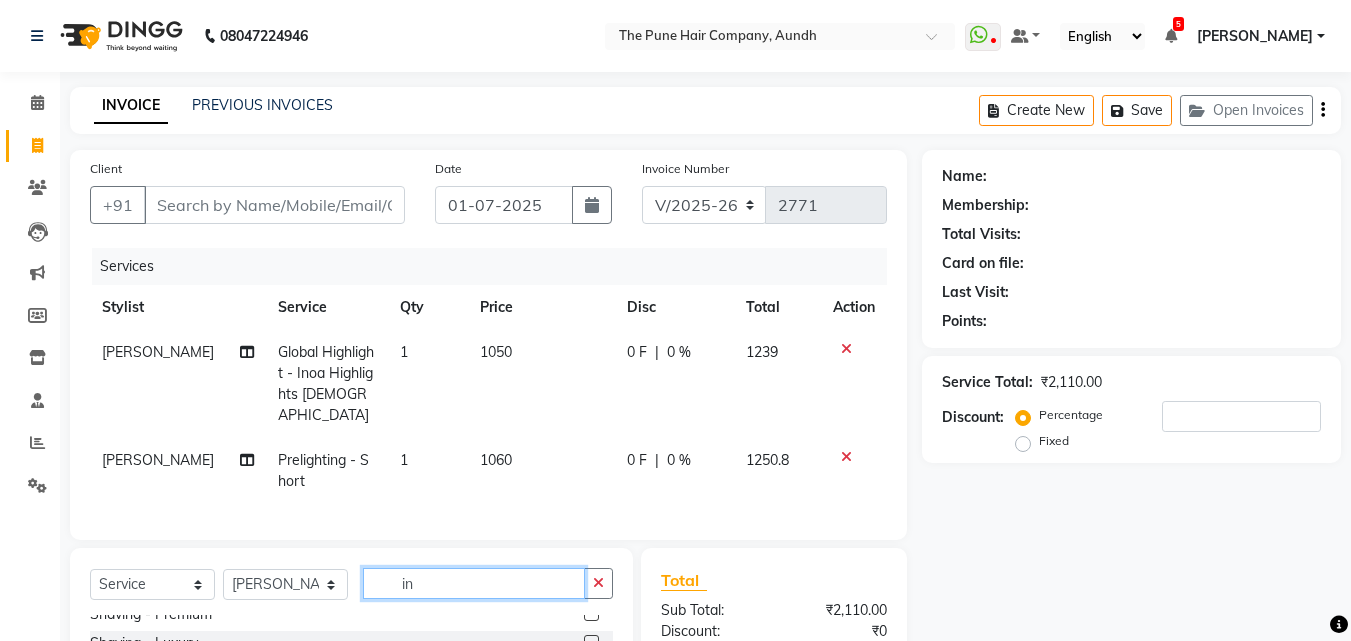 scroll, scrollTop: 0, scrollLeft: 0, axis: both 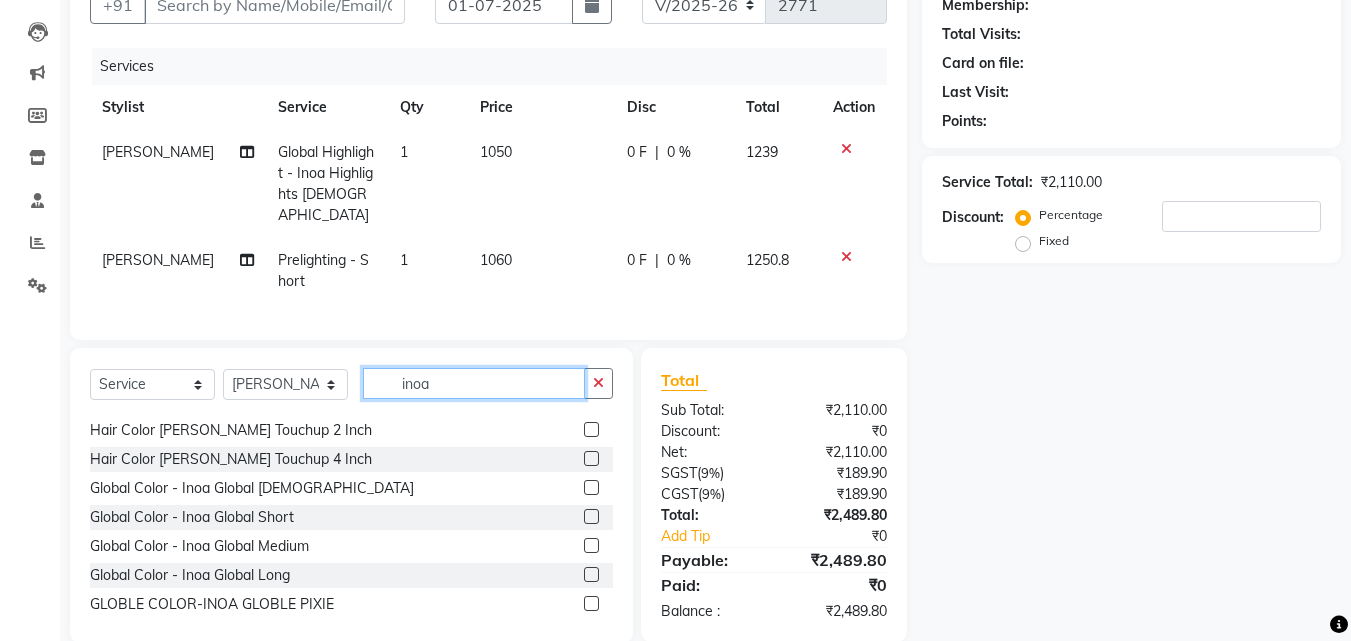type on "inoa" 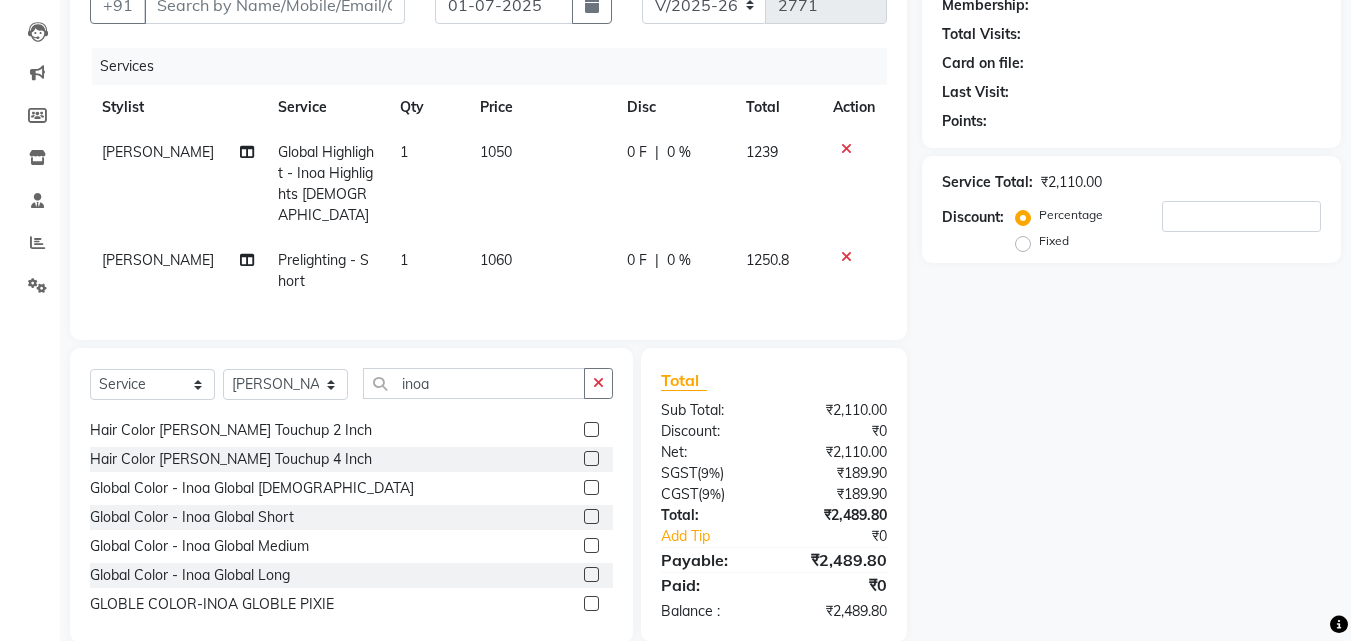 click 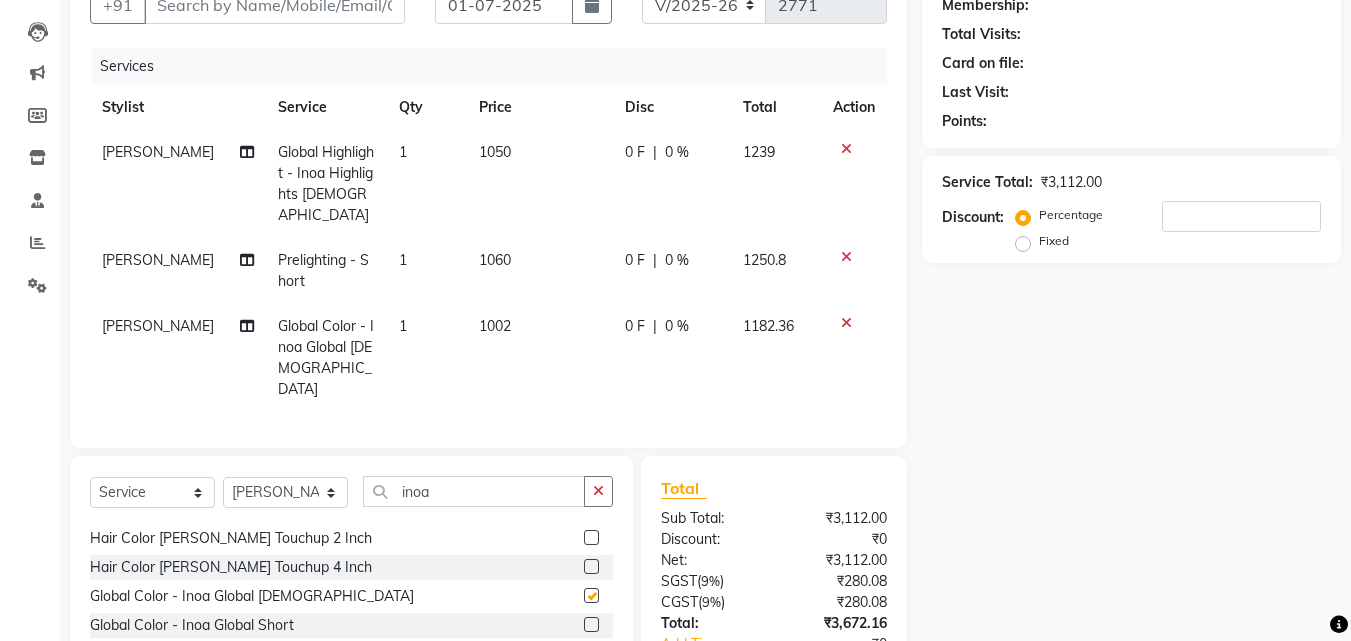 checkbox on "false" 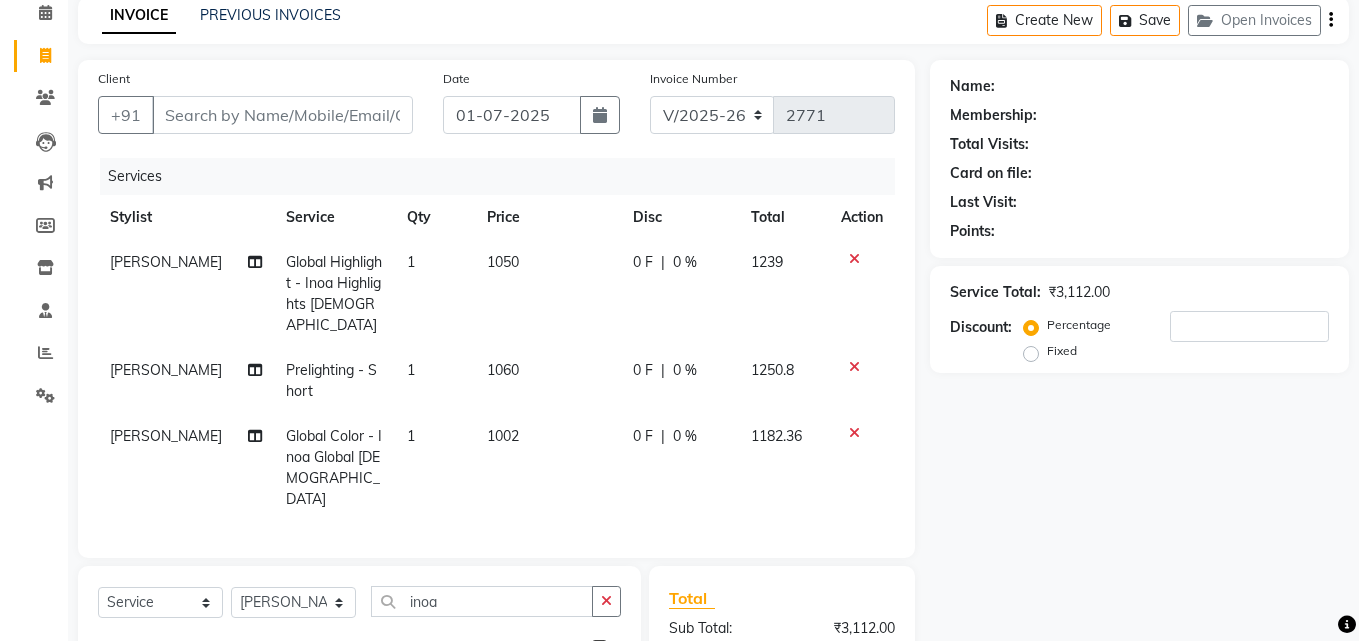 scroll, scrollTop: 0, scrollLeft: 0, axis: both 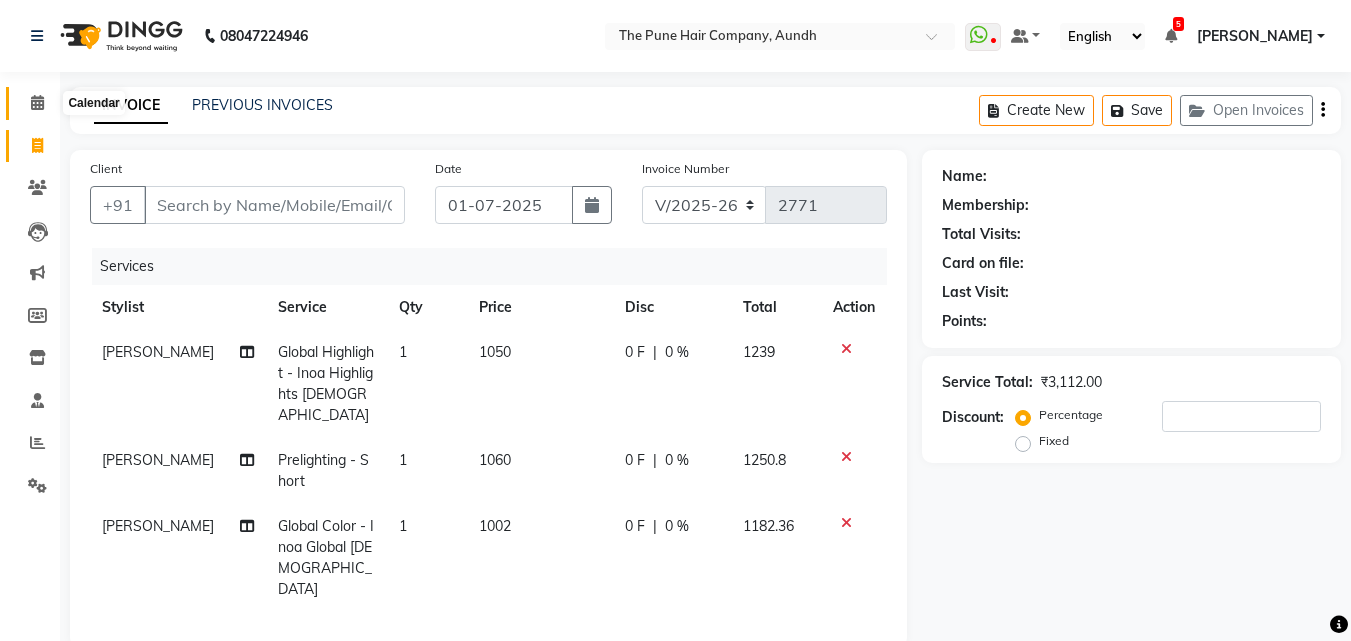 click 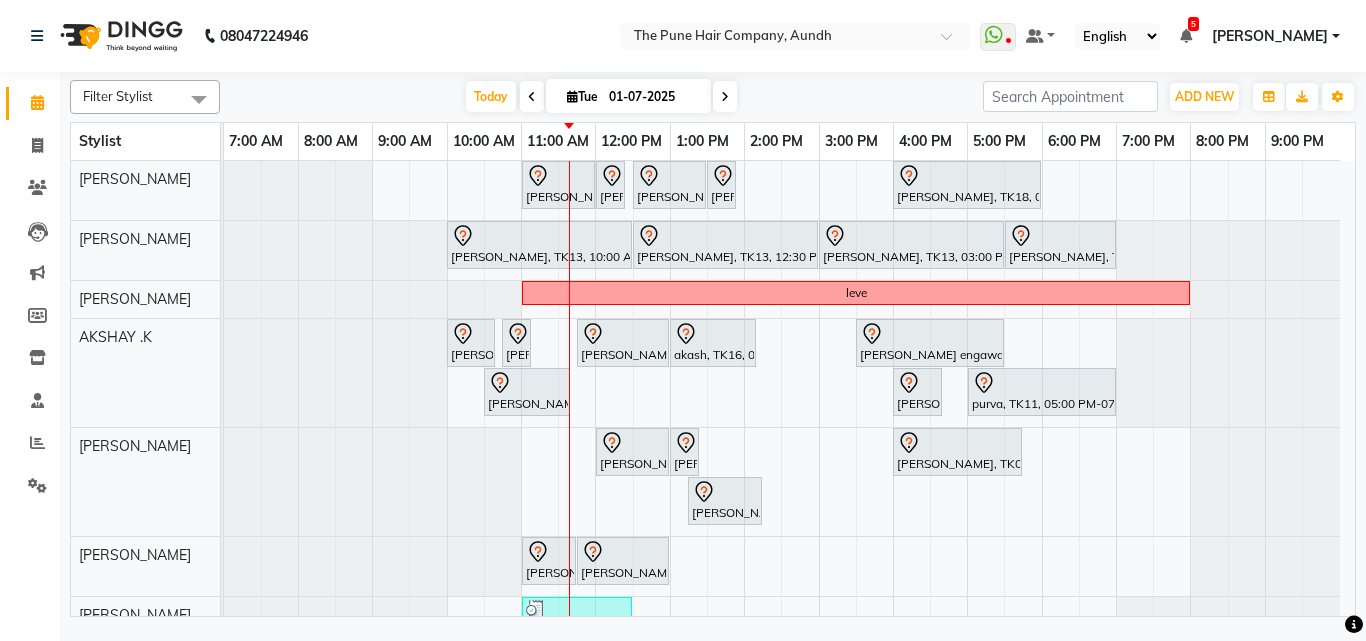 scroll, scrollTop: 199, scrollLeft: 0, axis: vertical 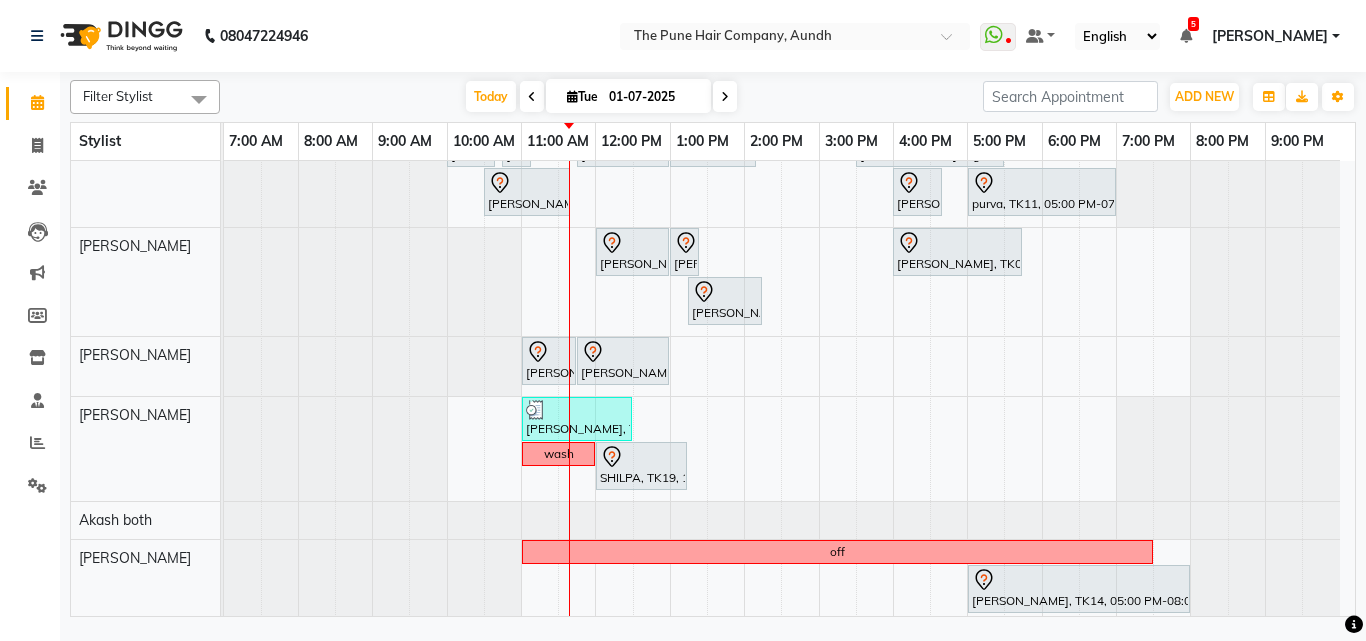 click on "Gunjan Aror, TK10, 11:00 AM-12:00 PM, Cut Male ( Top Stylist )             Gunjan Aror, TK10, 12:00 PM-12:20 PM,  Beard Crafting             adarsh, TK17, 12:30 PM-01:30 PM, Cut Male ( Top Stylist )             adarsh, TK17, 01:30 PM-01:50 PM,  Beard Crafting             Tejal  Gavde, TK18, 04:00 PM-06:00 PM, Qod Treatment - Qod Fringe             Shraddha, TK13, 10:00 AM-12:30 PM, Global Highlight - Inoa Highlights Medium             Shraddha, TK13, 12:30 PM-03:00 PM, Global Highlight - Inoa Highlights Medium             Shraddha, TK13, 03:00 PM-05:30 PM, Prelighting - Medium             Shraddha, TK13, 05:30 PM-07:00 PM, Prelighting - Medium  leve              Nikhil Tikhe, TK05, 10:00 AM-10:40 AM, Cut male (Expert)             Nikhil Tikhe, TK05, 10:45 AM-11:05 AM,  Beard Crafting             simta patel, TK12, 11:45 AM-01:00 PM,  Additional Hair Wash (Female)             akash, TK16, 01:00 PM-02:10 PM, Cut male (Expert)" at bounding box center [789, 434] 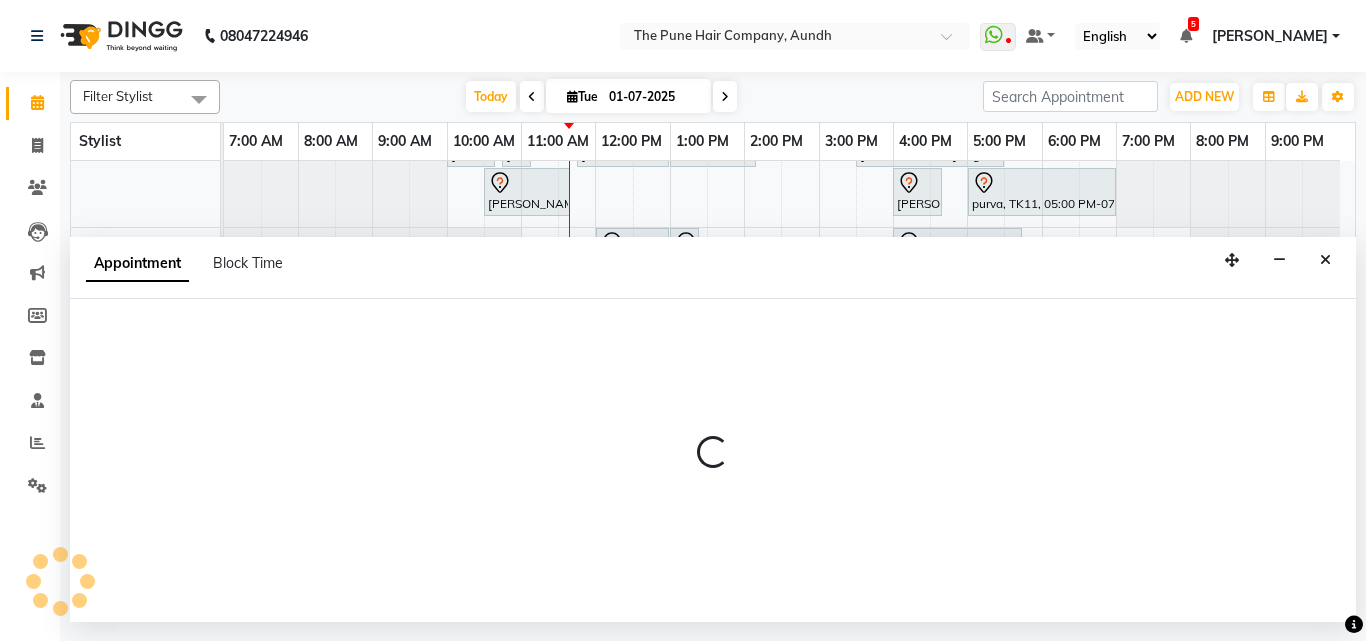 select on "18078" 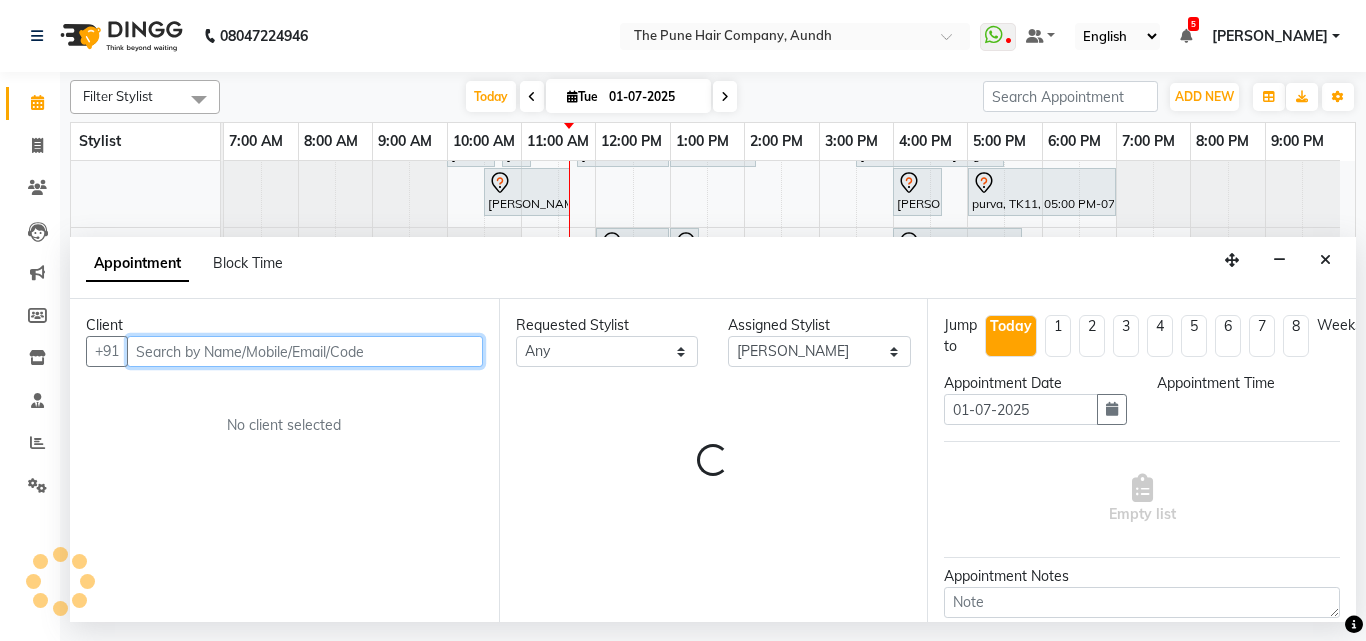 select on "810" 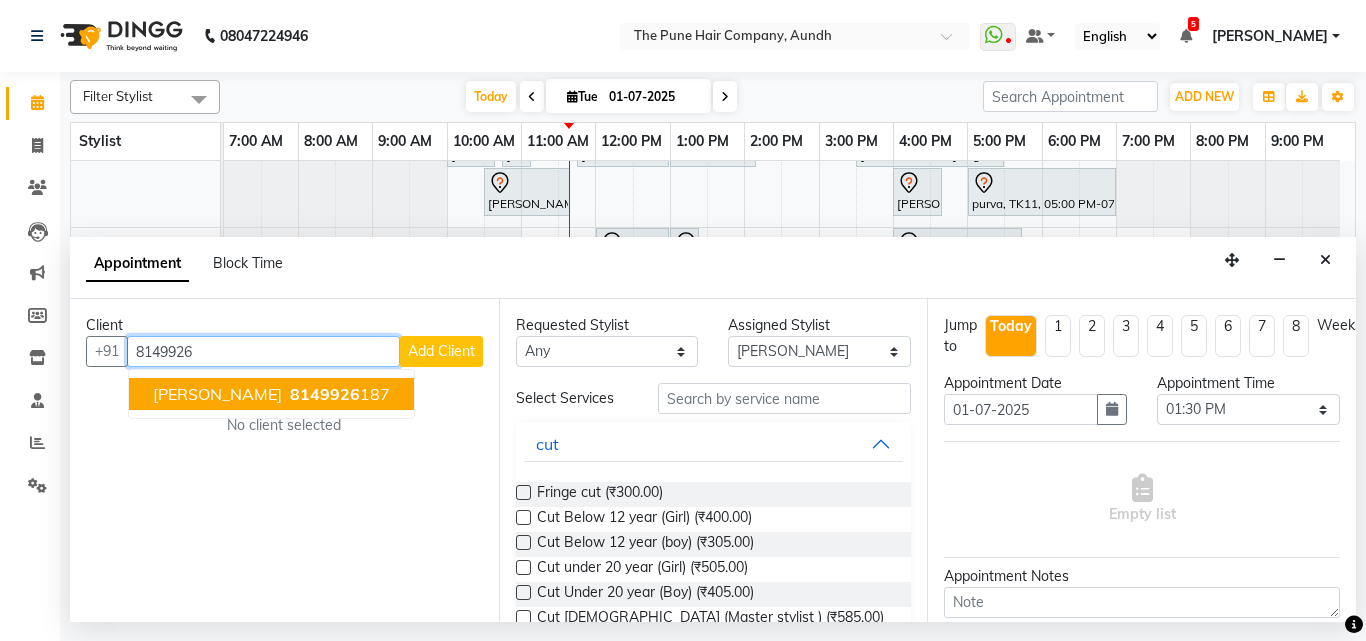 click on "[PERSON_NAME]" at bounding box center [217, 394] 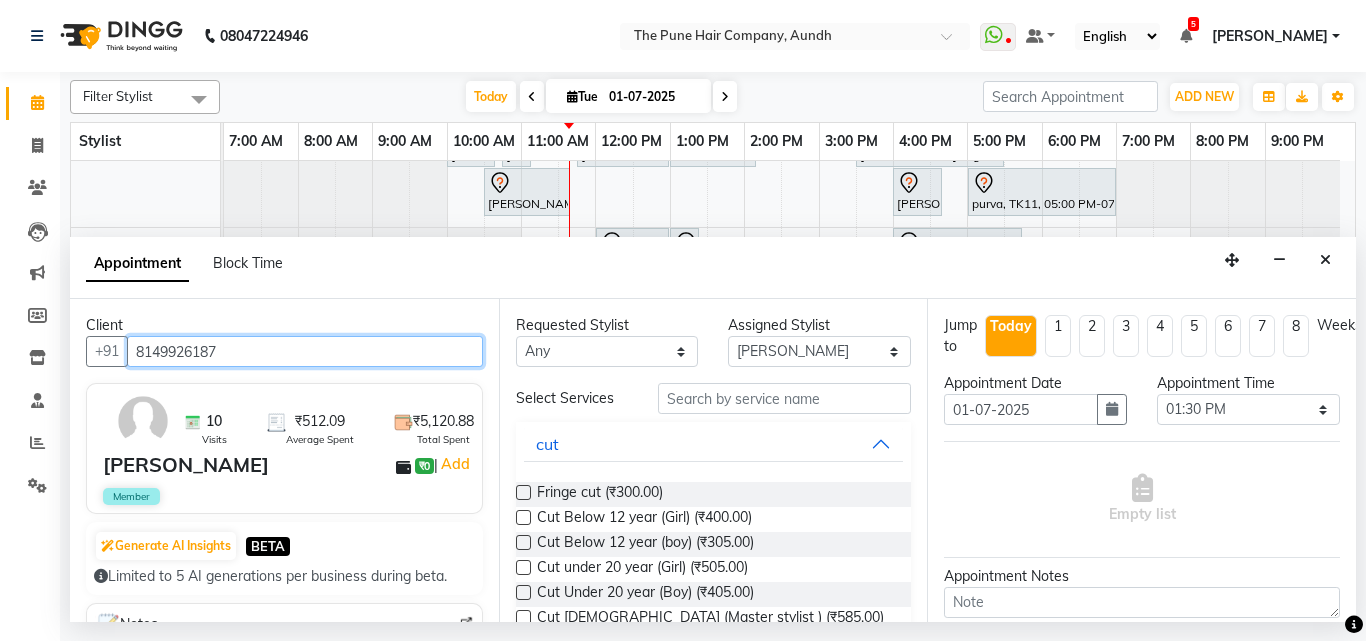 type on "8149926187" 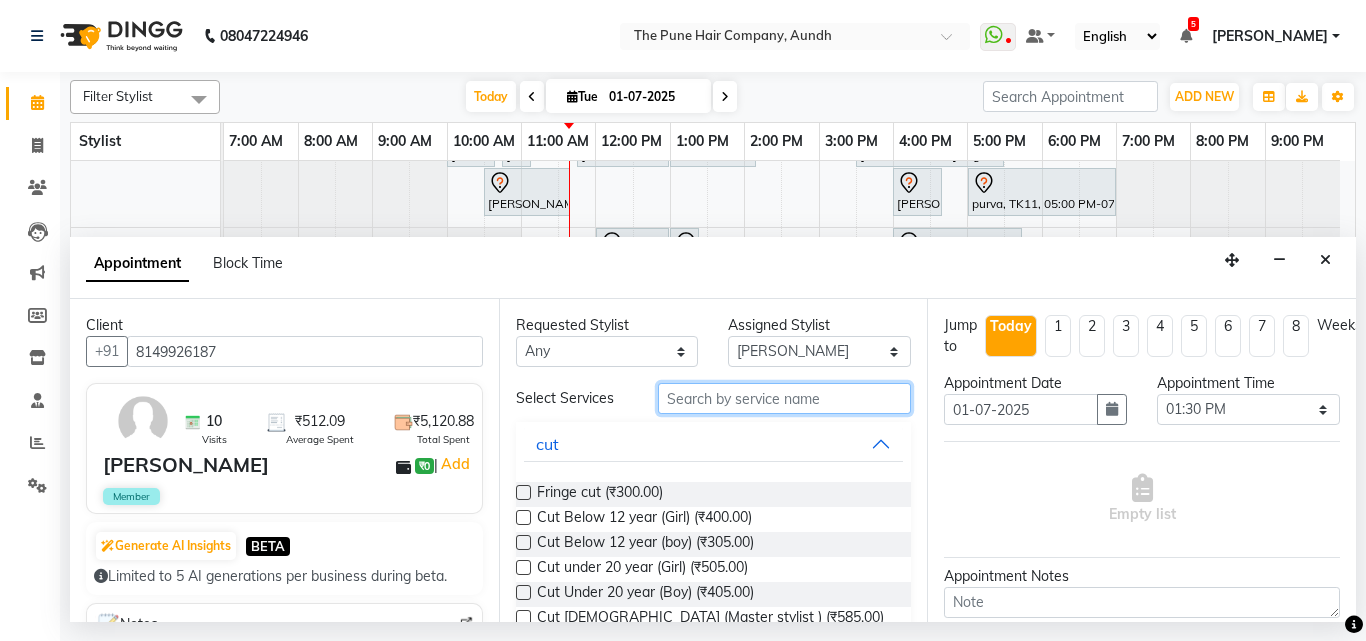click at bounding box center (785, 398) 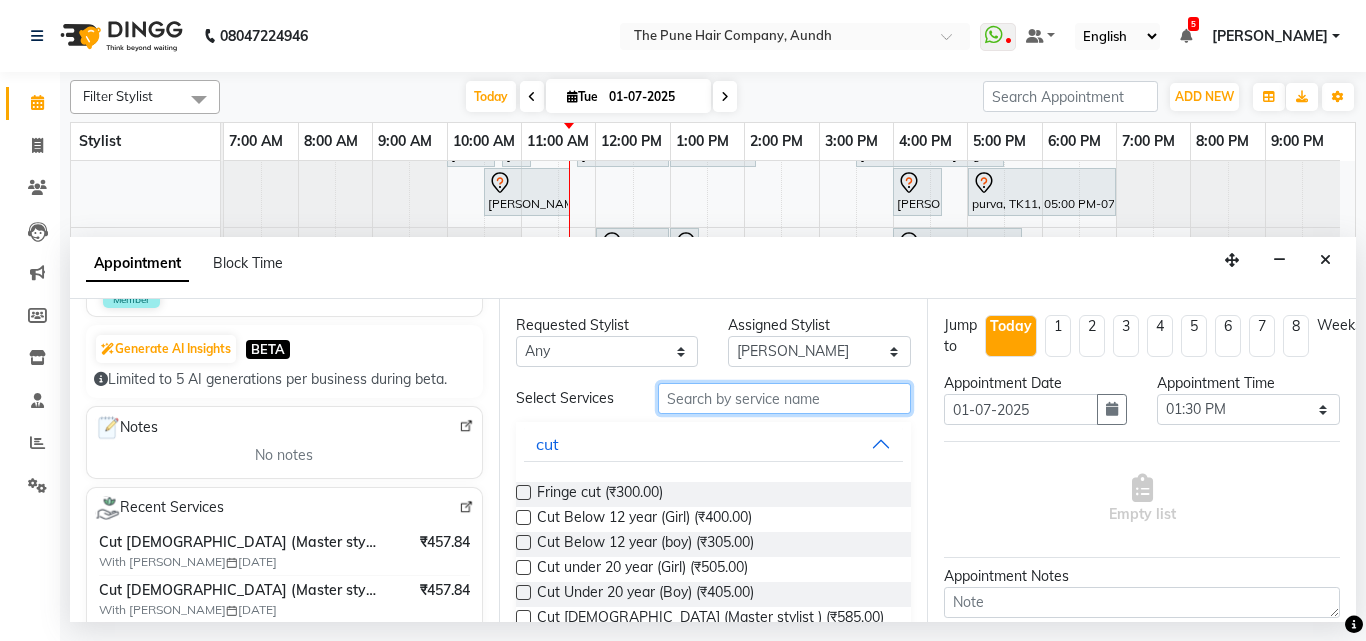 scroll, scrollTop: 200, scrollLeft: 0, axis: vertical 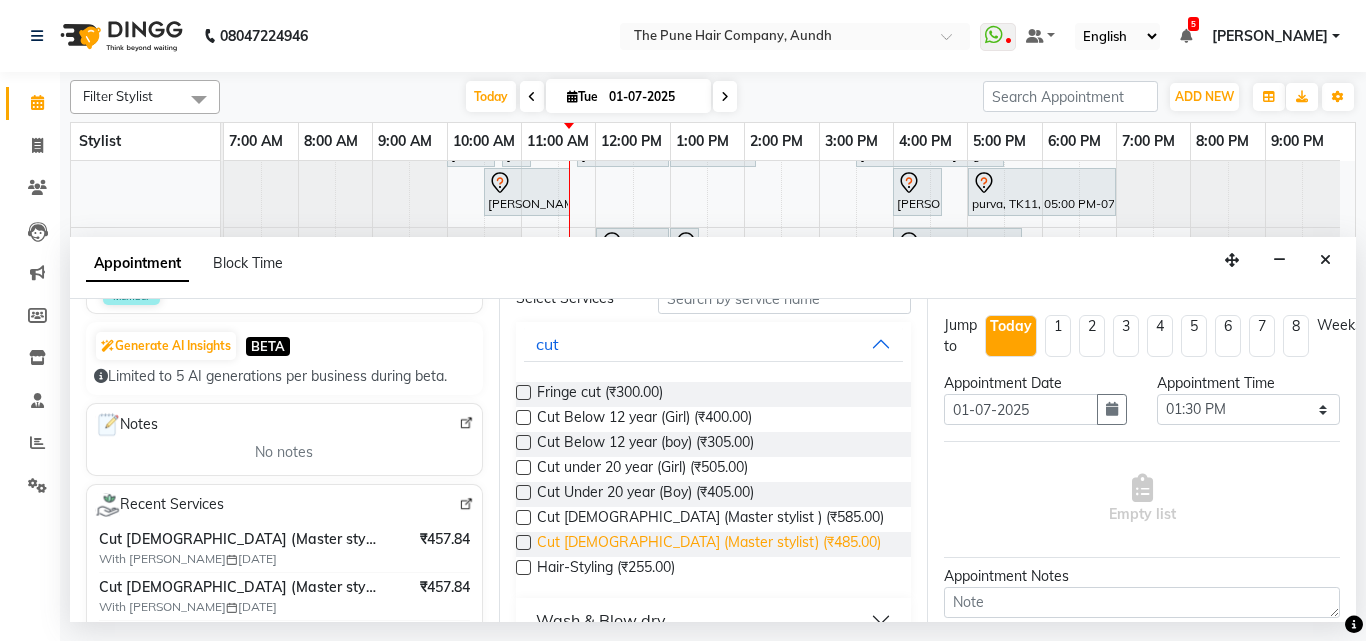 click on "Cut [DEMOGRAPHIC_DATA] (Master stylist) (₹485.00)" at bounding box center (709, 544) 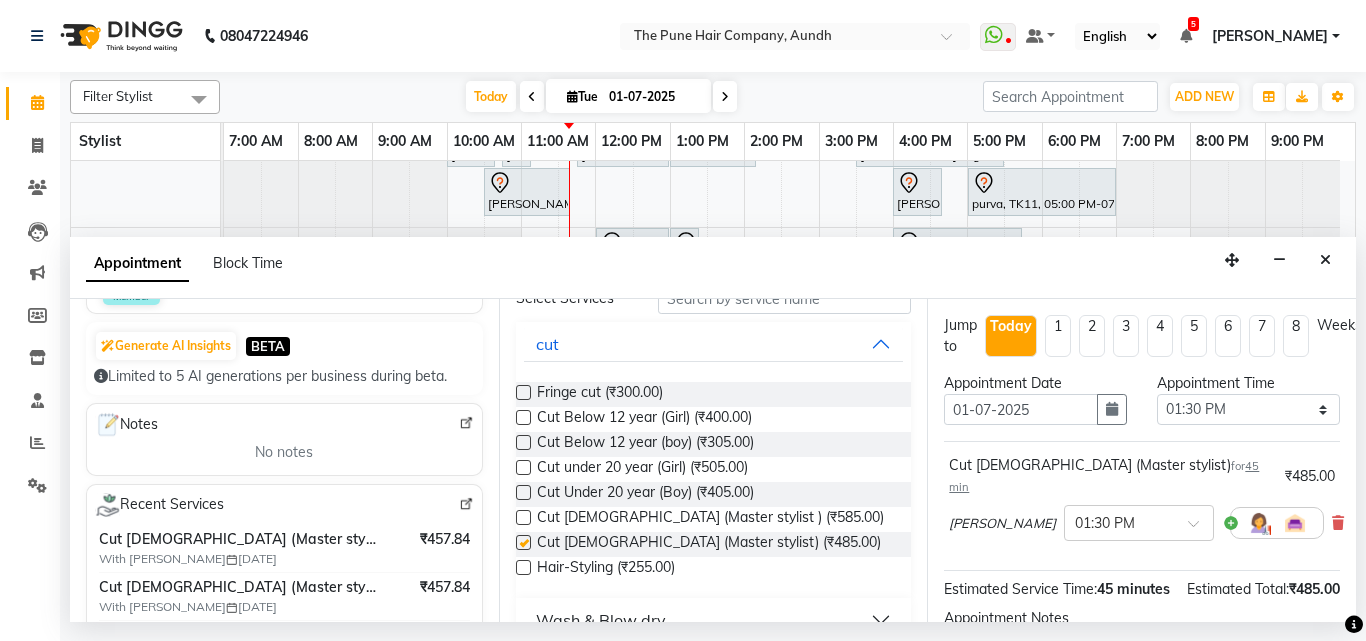 checkbox on "false" 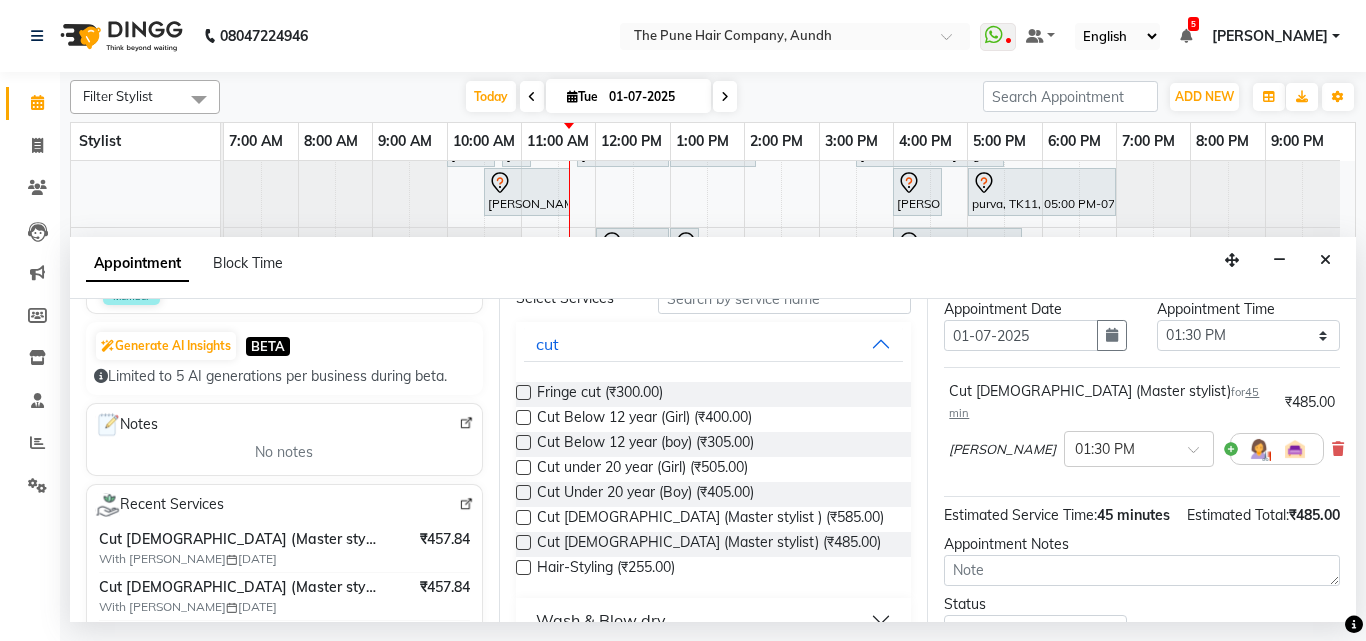 scroll, scrollTop: 242, scrollLeft: 0, axis: vertical 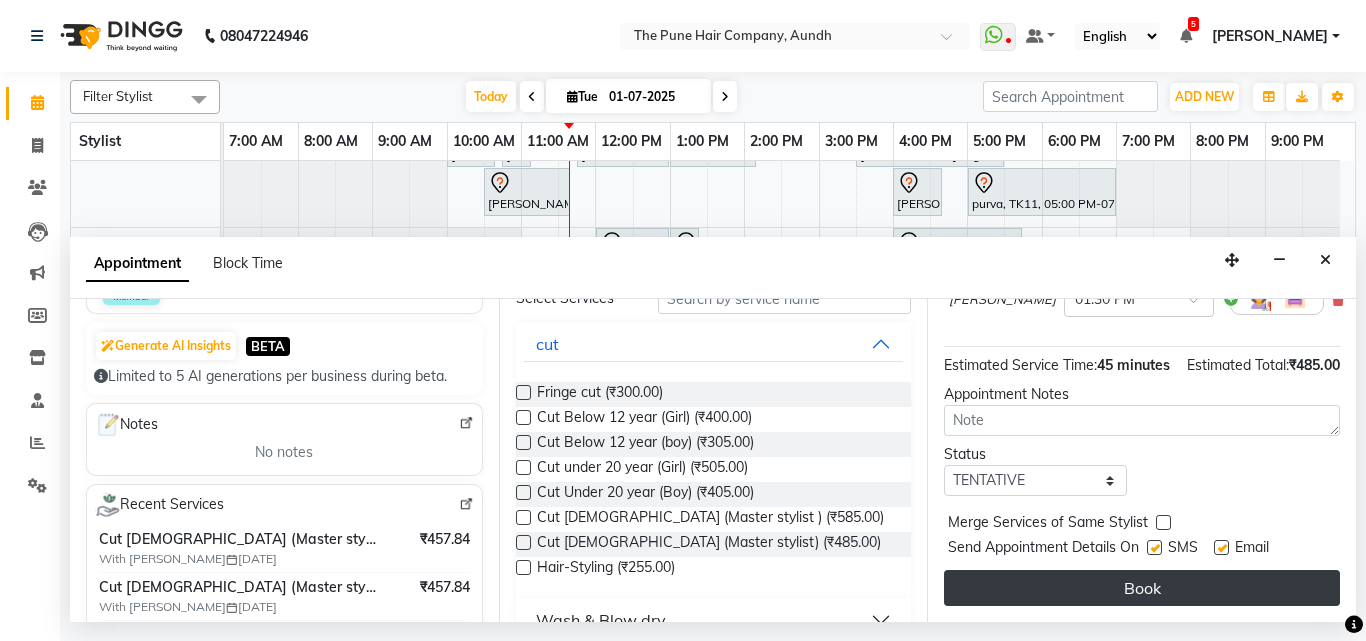 click on "Book" at bounding box center (1142, 588) 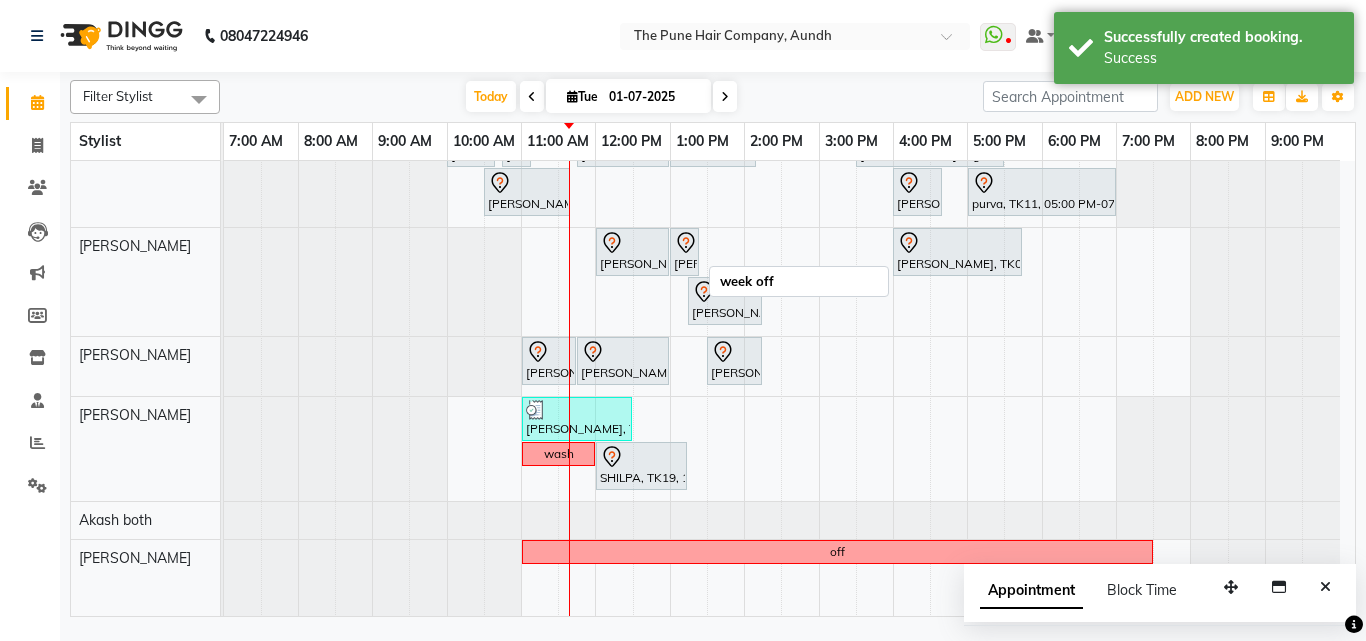 scroll, scrollTop: 491, scrollLeft: 0, axis: vertical 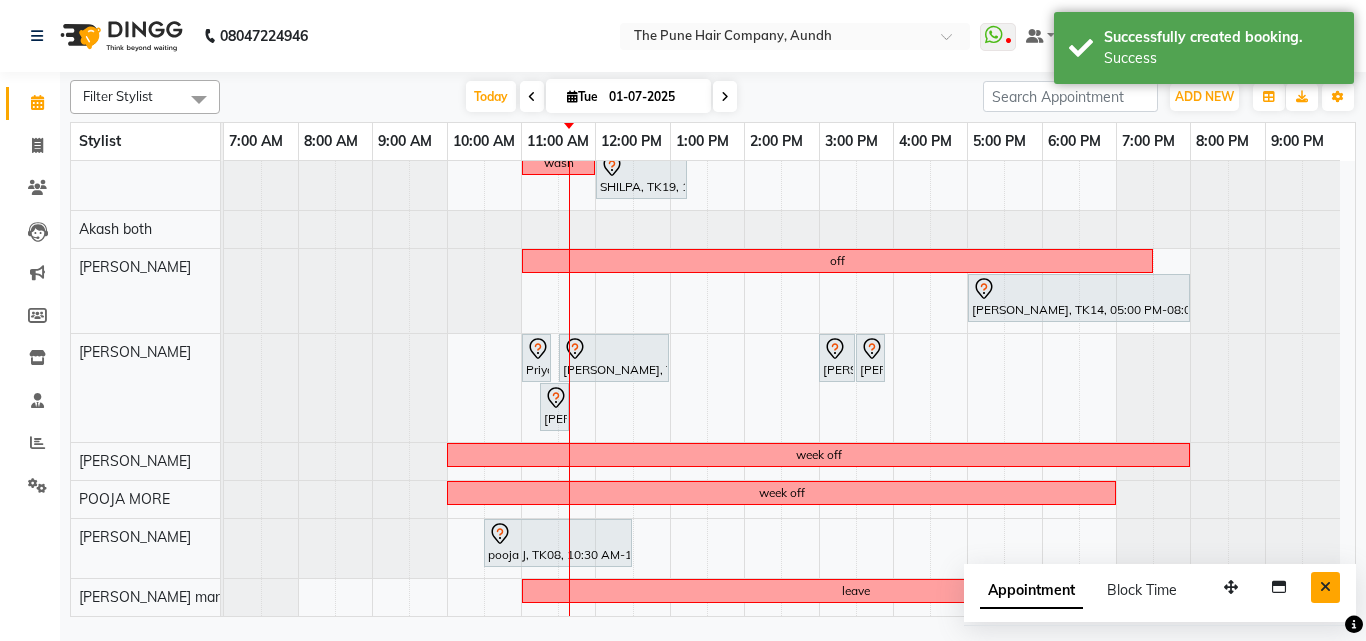click at bounding box center (1325, 587) 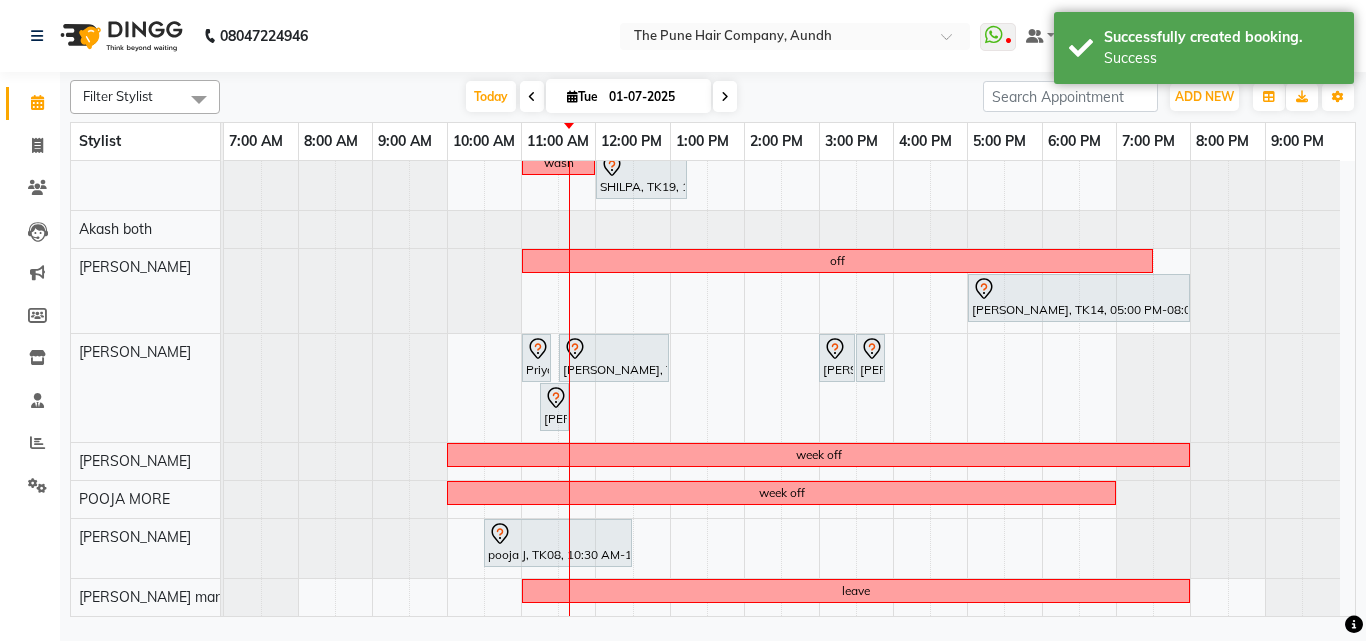 scroll, scrollTop: 91, scrollLeft: 0, axis: vertical 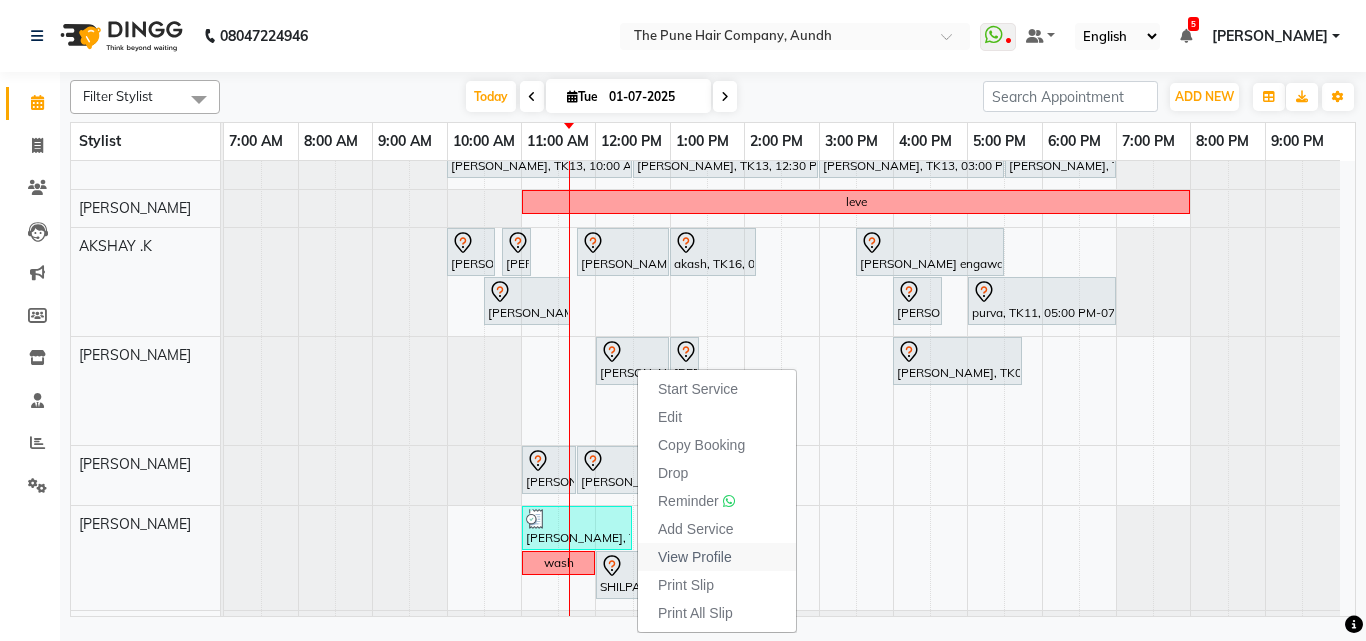 click on "View Profile" at bounding box center [695, 557] 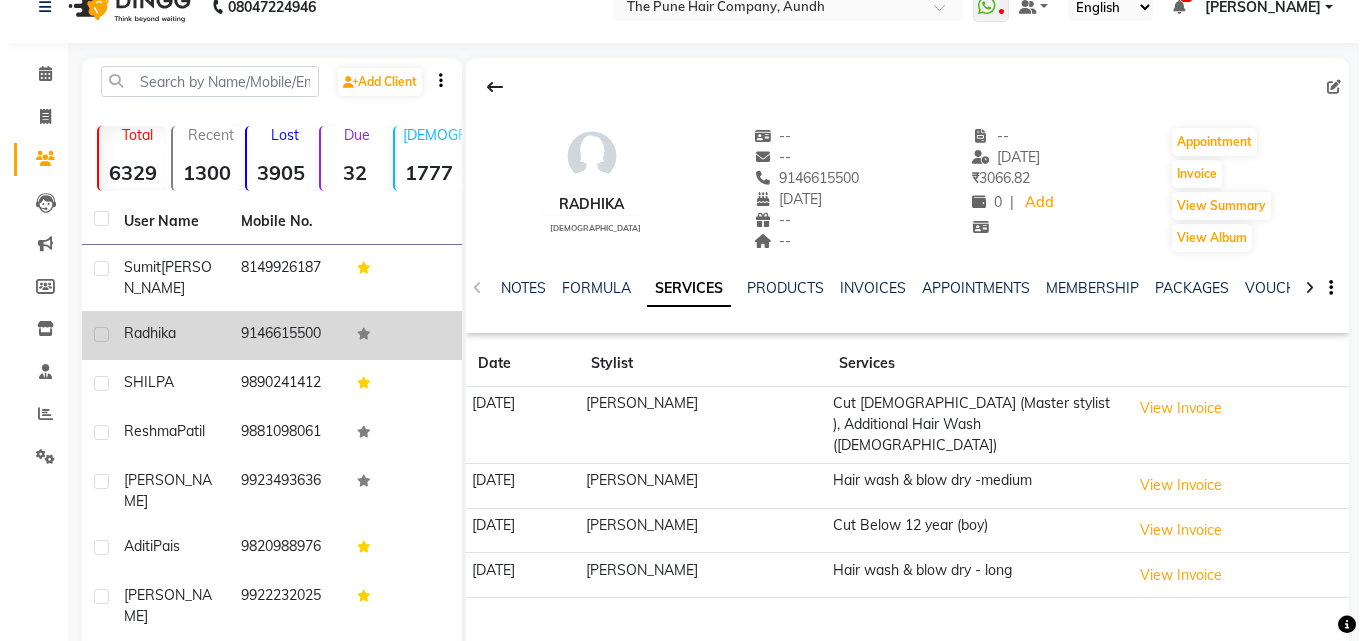scroll, scrollTop: 0, scrollLeft: 0, axis: both 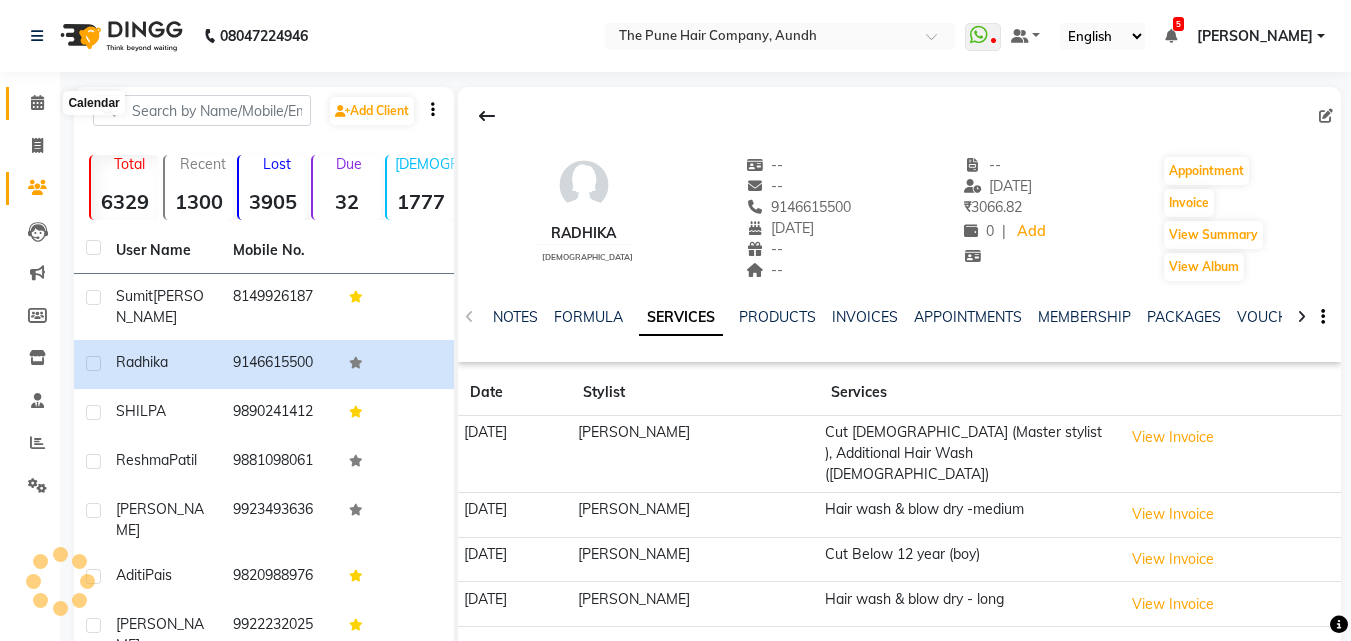 click 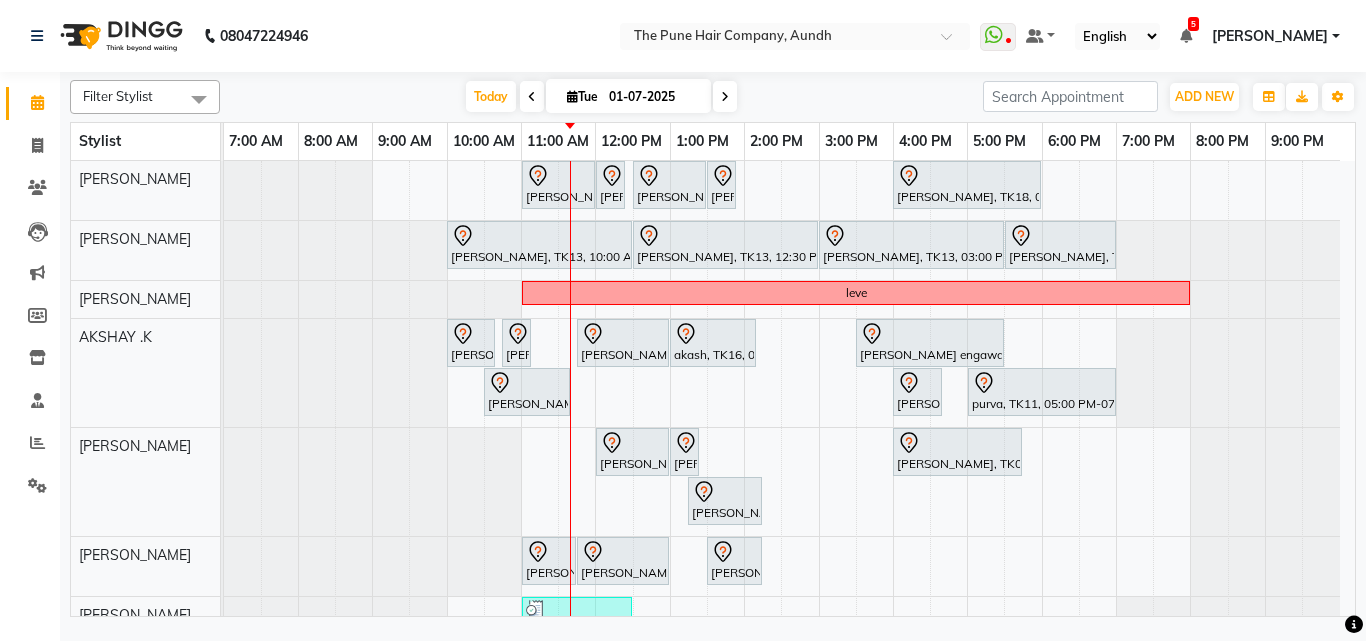 scroll, scrollTop: 69, scrollLeft: 0, axis: vertical 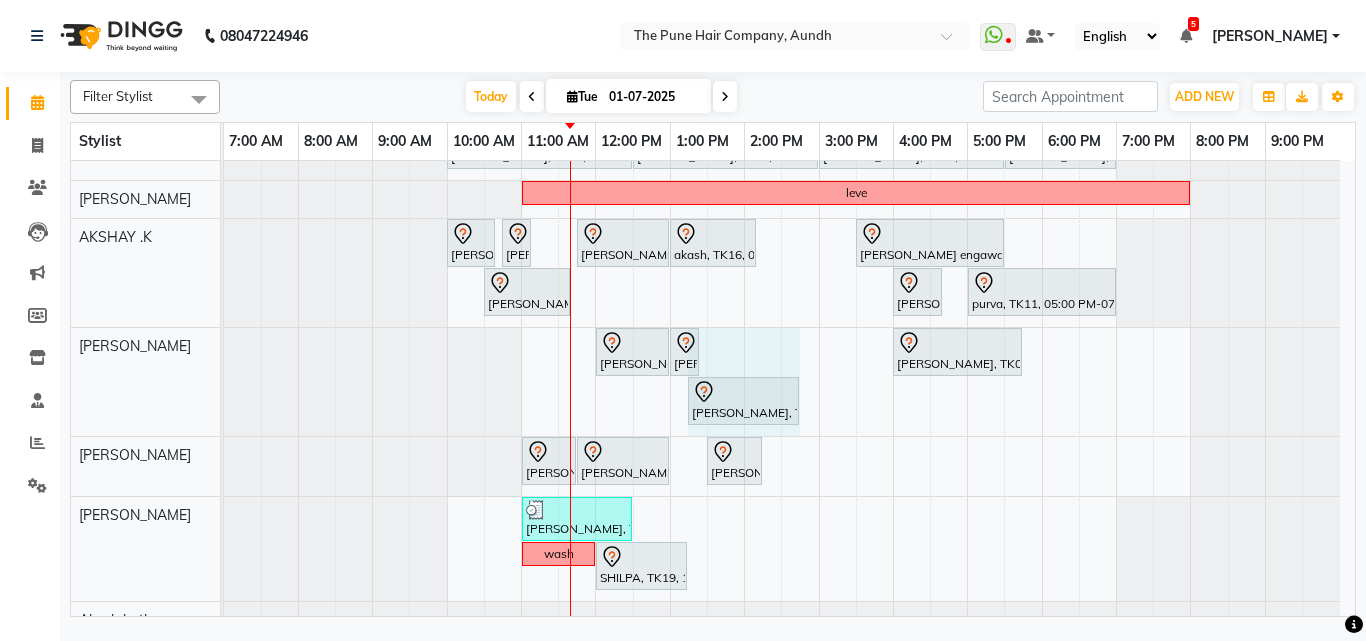 drag, startPoint x: 763, startPoint y: 392, endPoint x: 788, endPoint y: 392, distance: 25 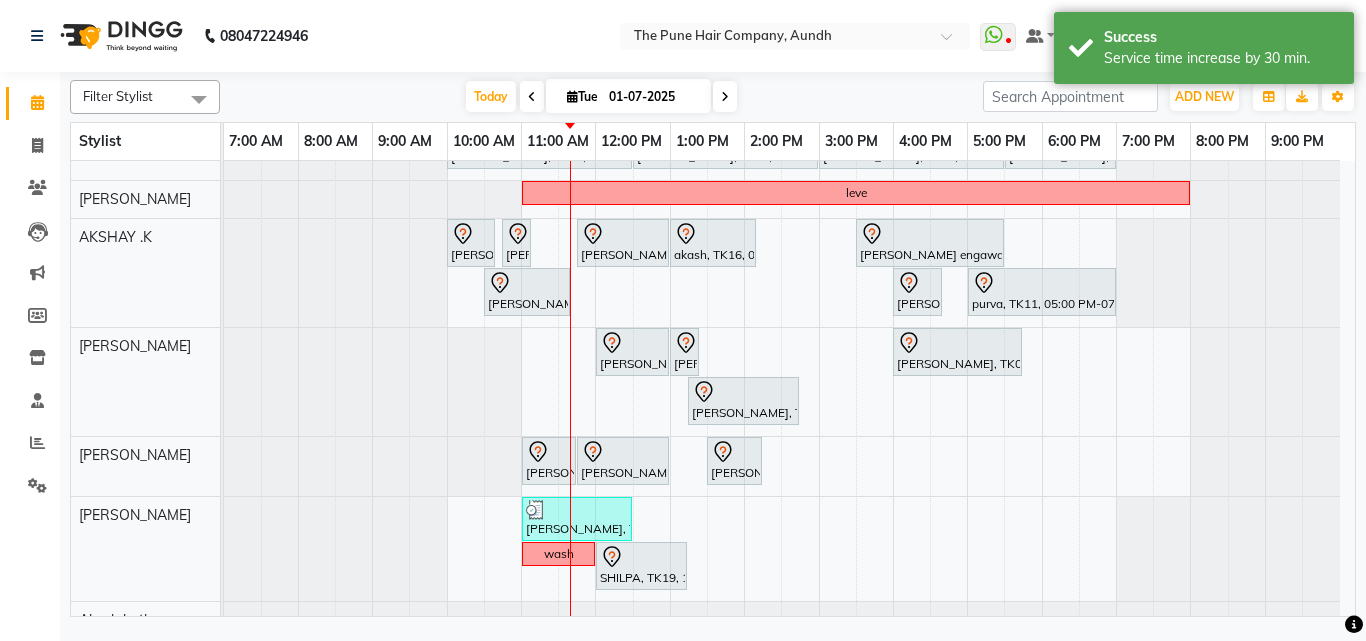 scroll, scrollTop: 200, scrollLeft: 0, axis: vertical 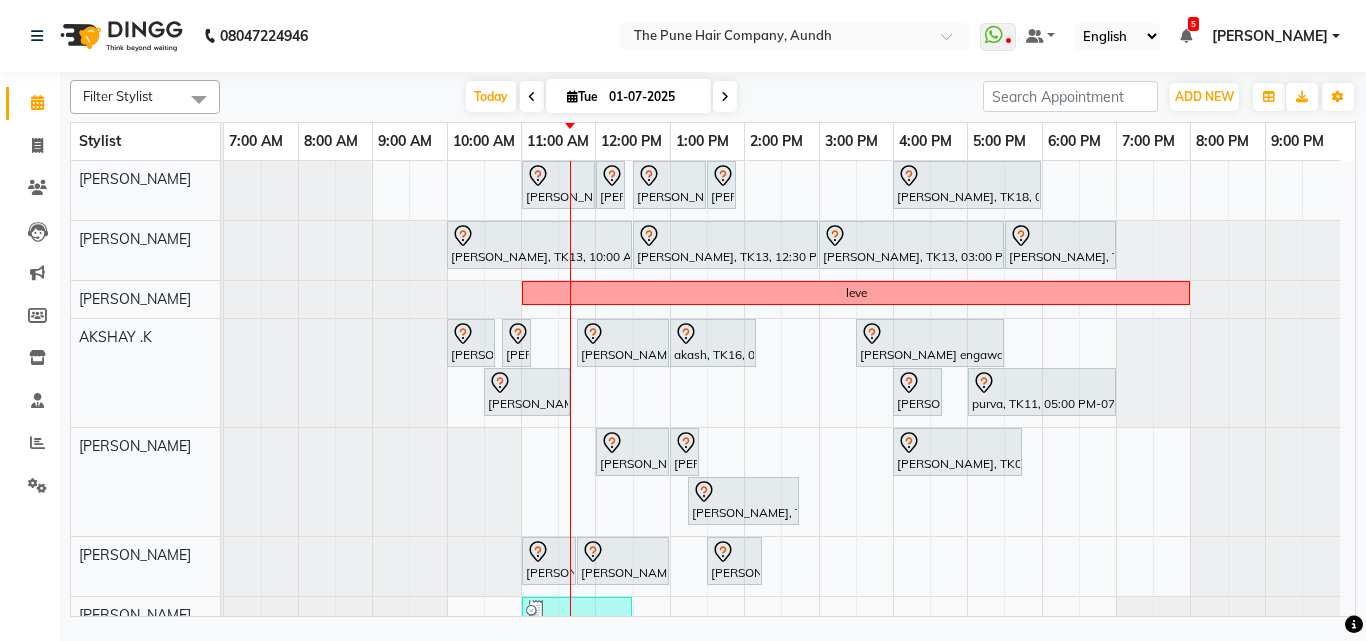 click at bounding box center [725, 96] 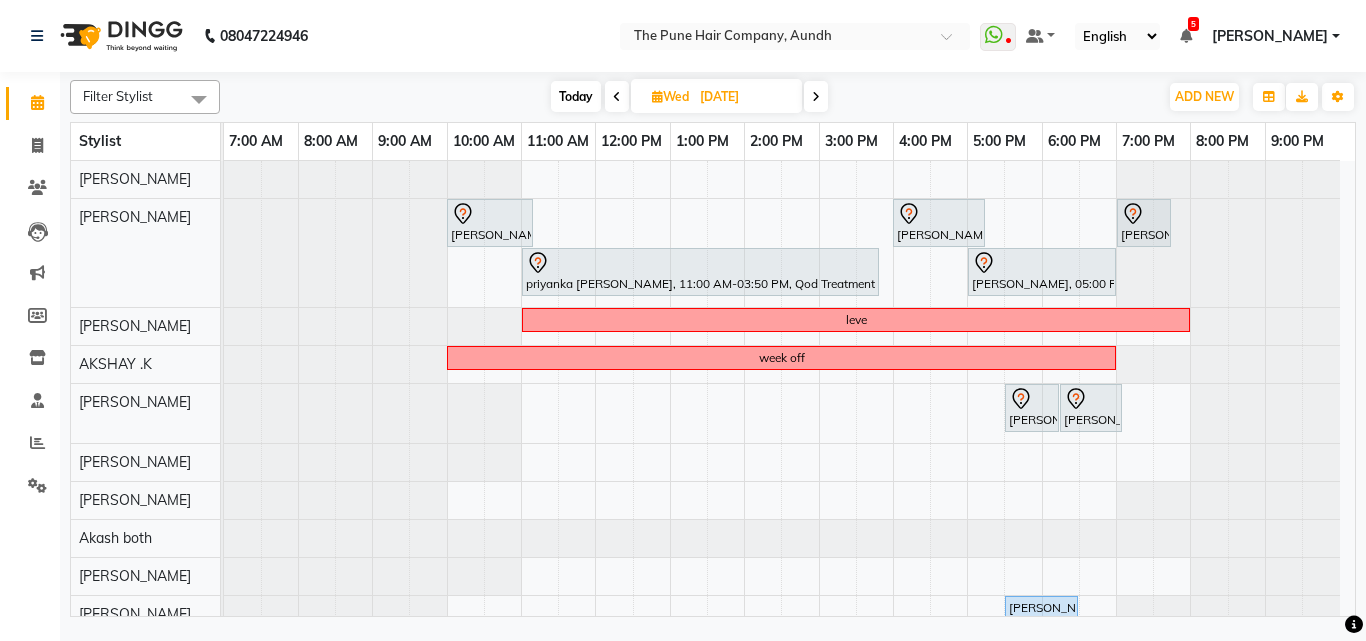 click on "[DATE]" at bounding box center [744, 97] 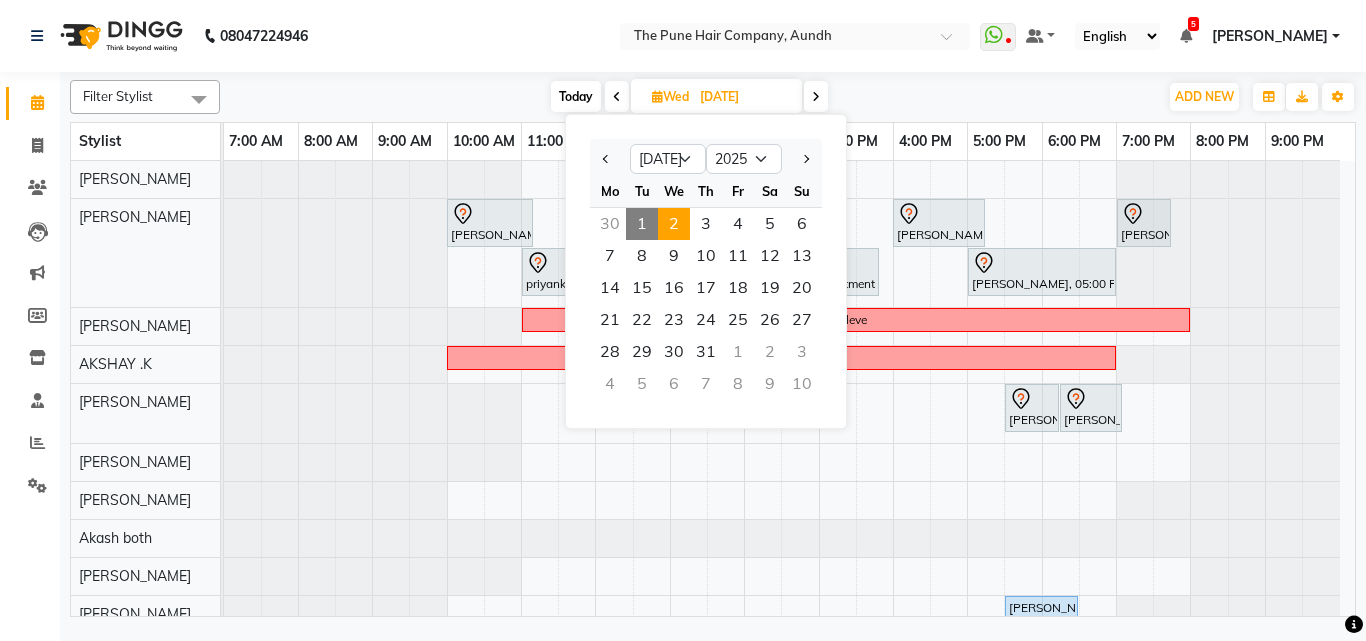 click at bounding box center (816, 96) 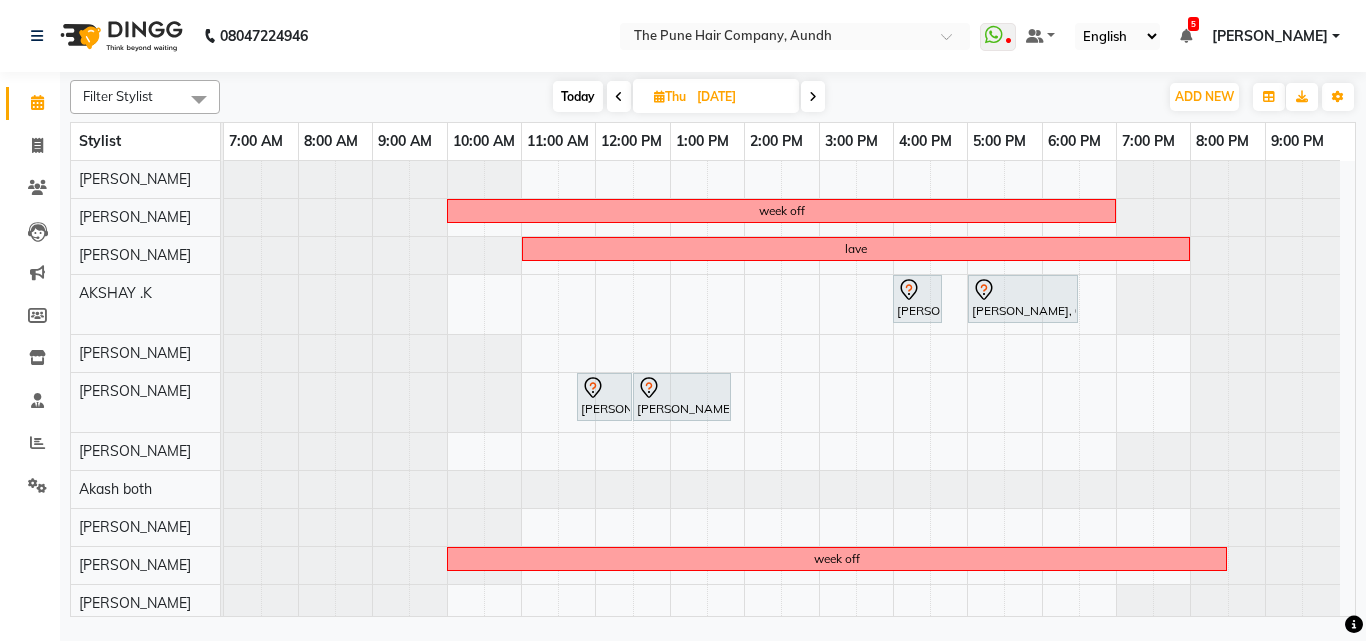 click on "Today" at bounding box center (578, 96) 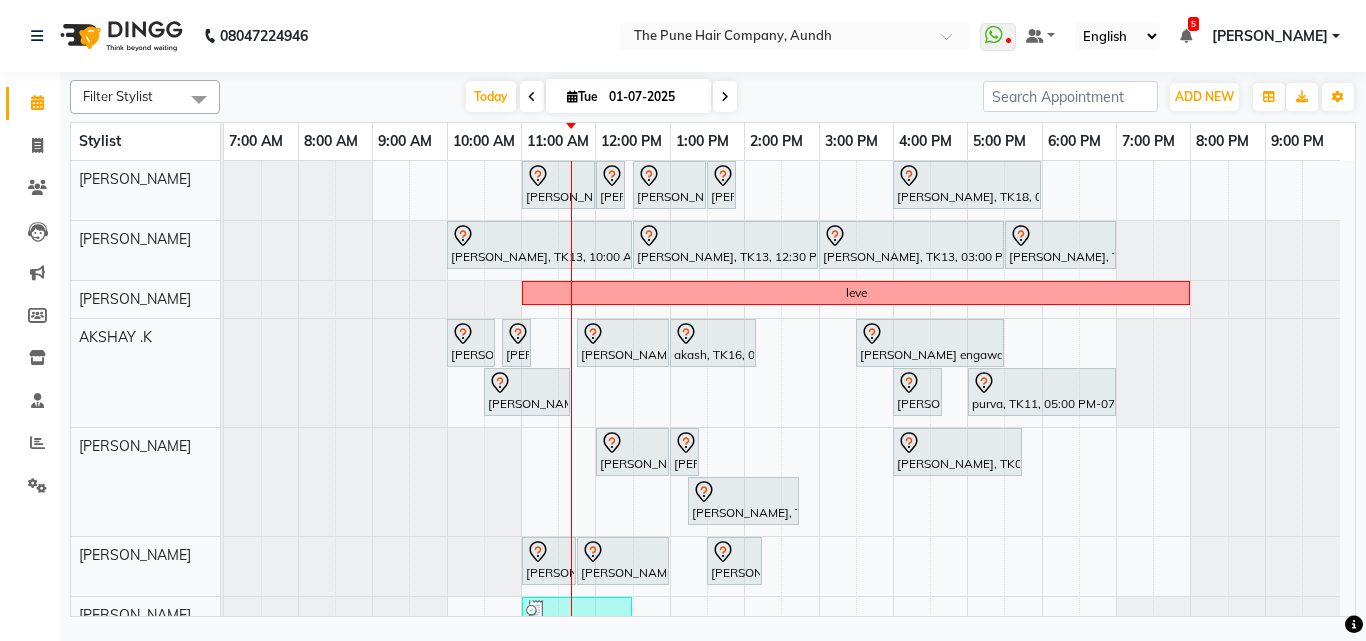 scroll, scrollTop: 100, scrollLeft: 0, axis: vertical 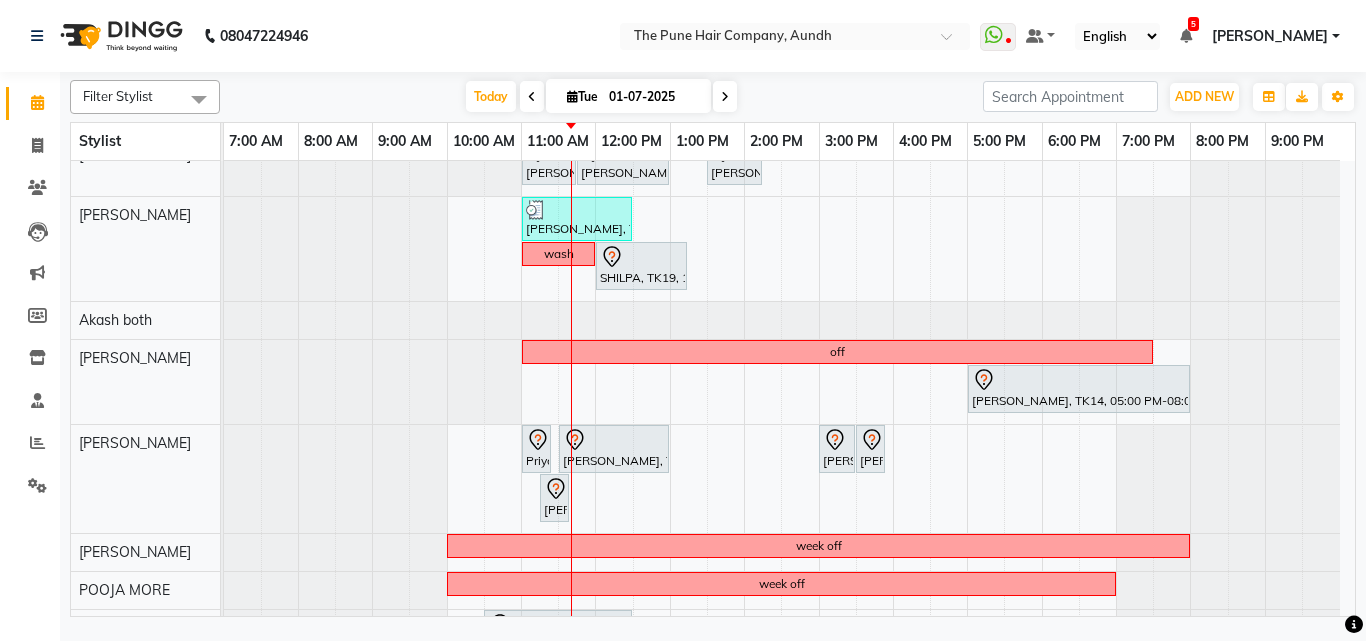 click on "Gunjan Aror, TK10, 11:00 AM-12:00 PM, Cut Male ( Top Stylist )             Gunjan Aror, TK10, 12:00 PM-12:20 PM,  Beard Crafting             adarsh, TK17, 12:30 PM-01:30 PM, Cut Male ( Top Stylist )             adarsh, TK17, 01:30 PM-01:50 PM,  Beard Crafting             Tejal  Gavde, TK18, 04:00 PM-06:00 PM, Qod Treatment - Qod Fringe             Shraddha, TK13, 10:00 AM-12:30 PM, Global Highlight - Inoa Highlights Medium             Shraddha, TK13, 12:30 PM-03:00 PM, Global Highlight - Inoa Highlights Medium             Shraddha, TK13, 03:00 PM-05:30 PM, Prelighting - Medium             Shraddha, TK13, 05:30 PM-07:00 PM, Prelighting - Medium  leve              Nikhil Tikhe, TK05, 10:00 AM-10:40 AM, Cut male (Expert)             Nikhil Tikhe, TK05, 10:45 AM-11:05 AM,  Beard Crafting             simta patel, TK12, 11:45 AM-01:00 PM,  Additional Hair Wash (Female)             akash, TK16, 01:00 PM-02:10 PM, Cut male (Expert)" at bounding box center [789, 234] 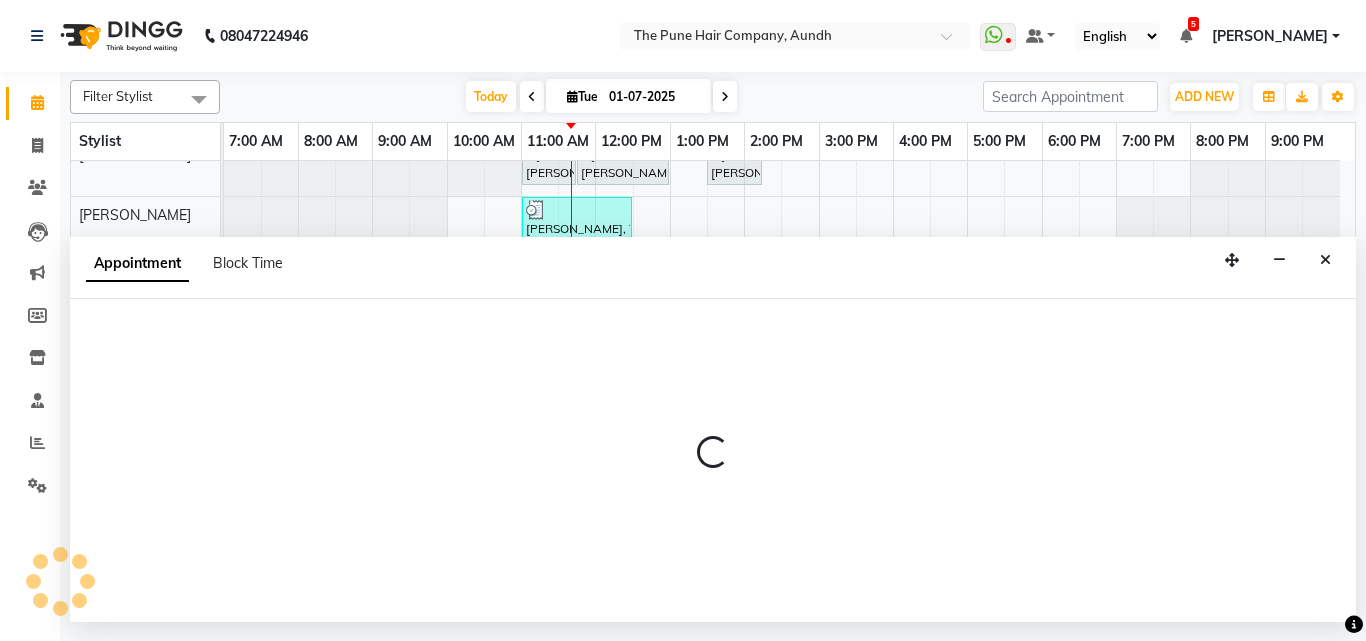 select on "49797" 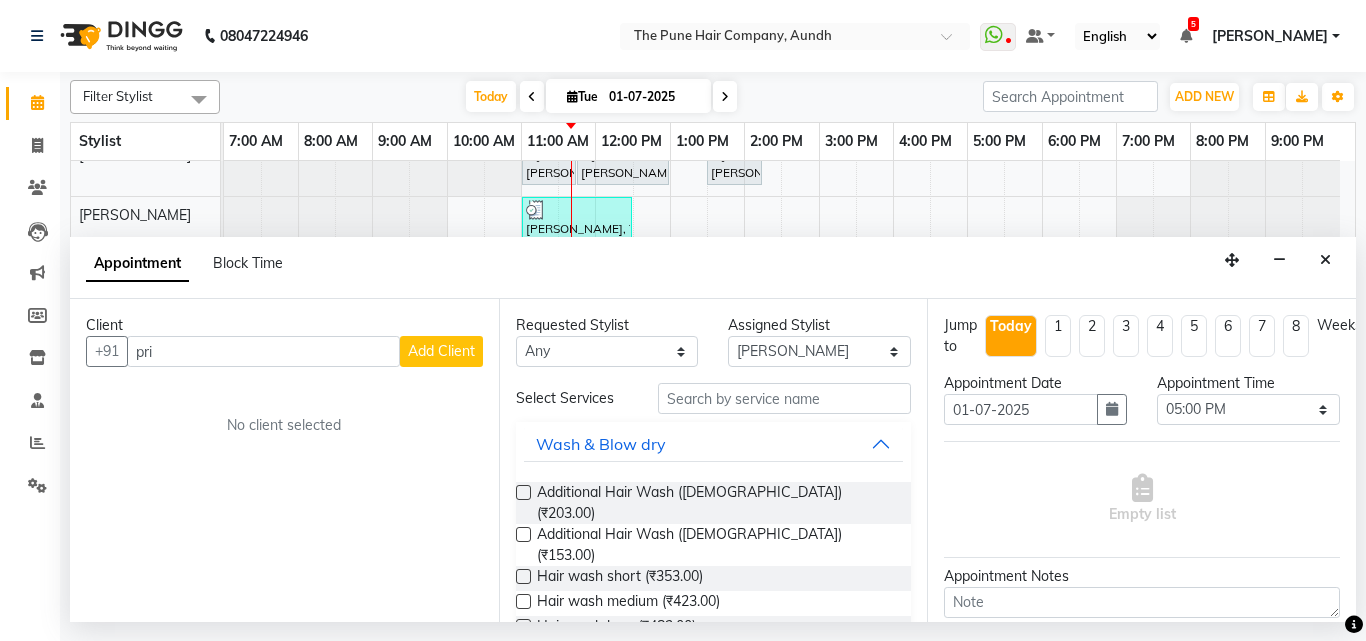 type on "priy" 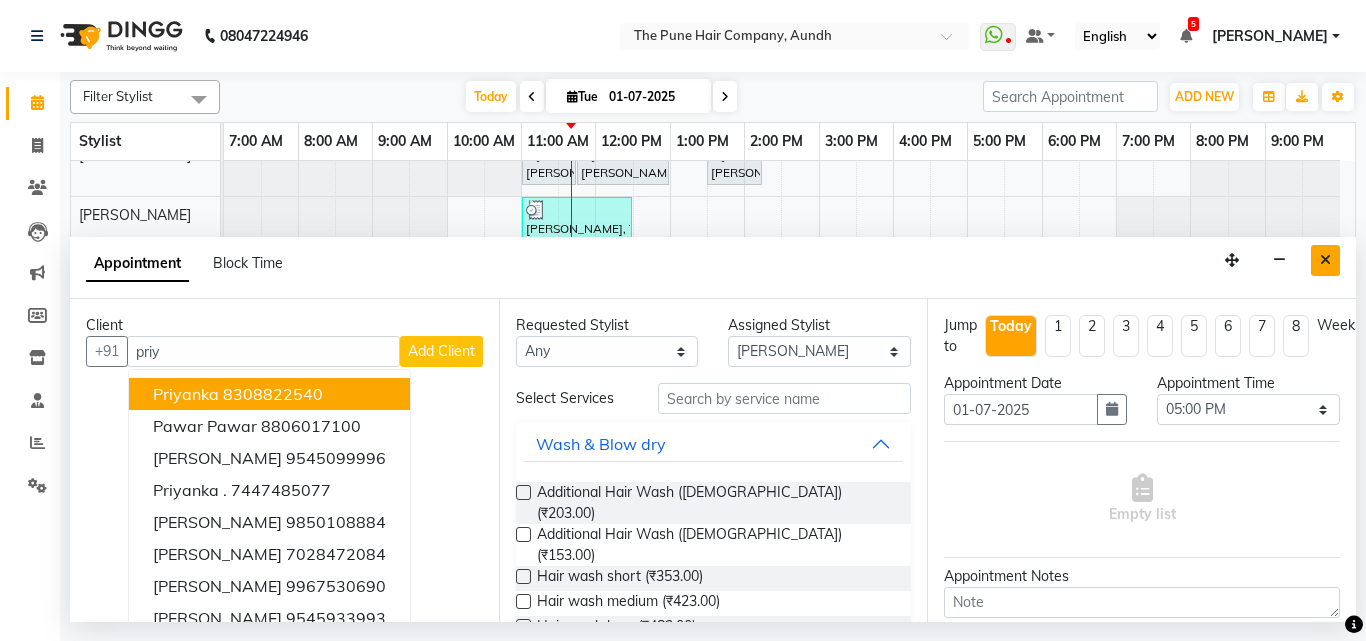 click at bounding box center [1325, 260] 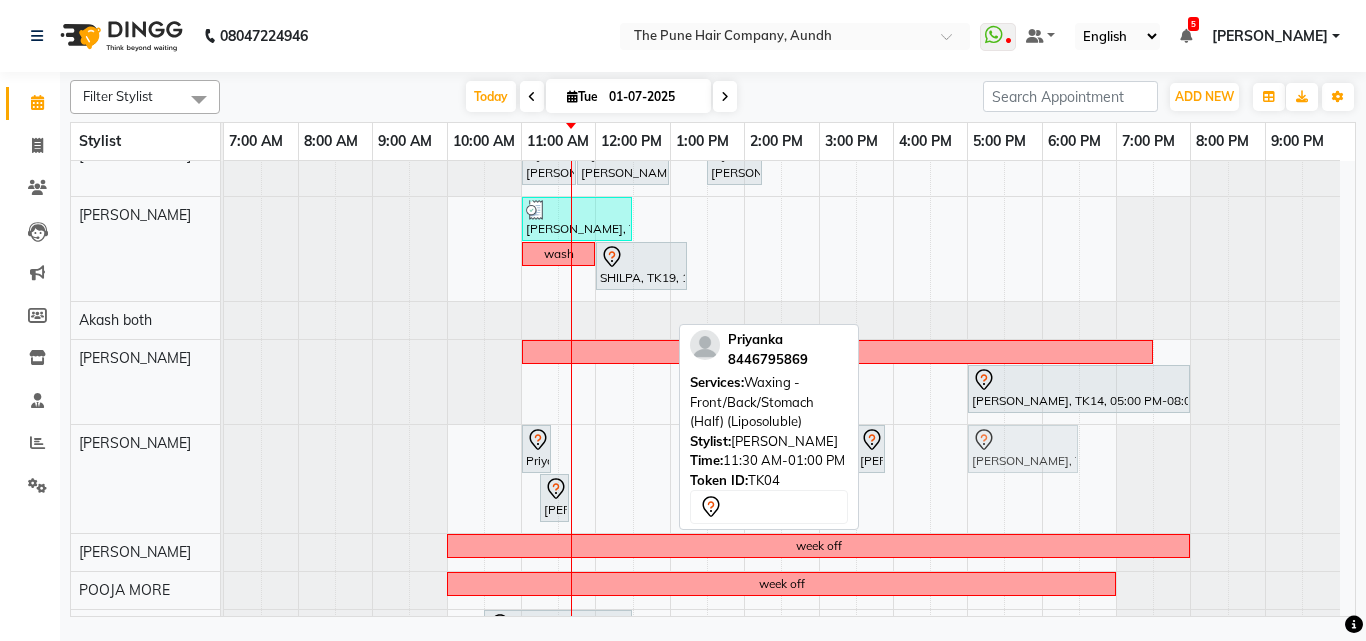 drag, startPoint x: 623, startPoint y: 453, endPoint x: 1039, endPoint y: 480, distance: 416.87527 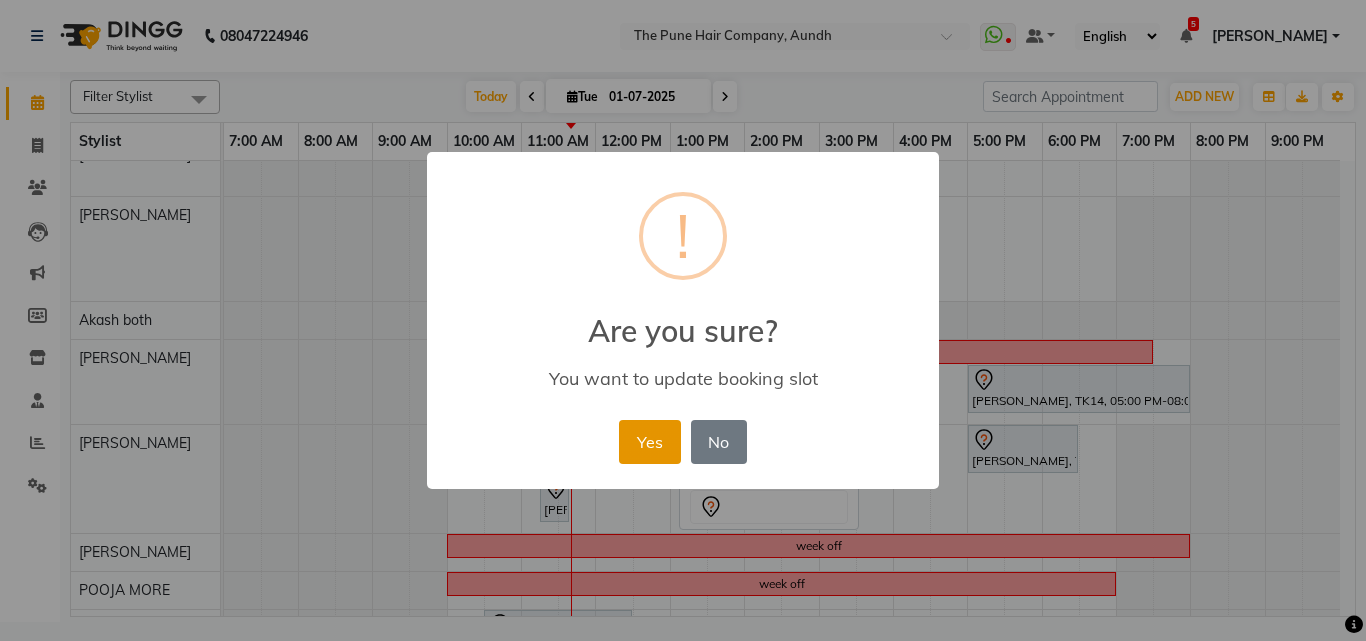 click on "Yes" at bounding box center [649, 442] 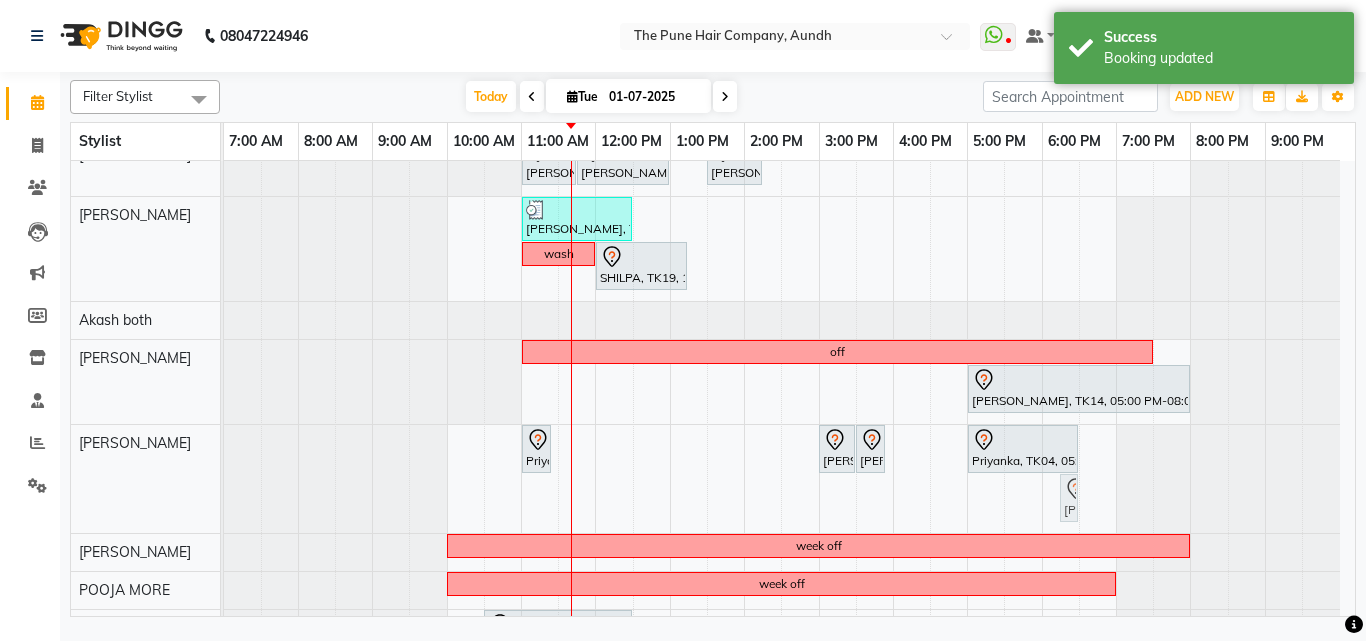 drag, startPoint x: 550, startPoint y: 492, endPoint x: 1056, endPoint y: 464, distance: 506.7741 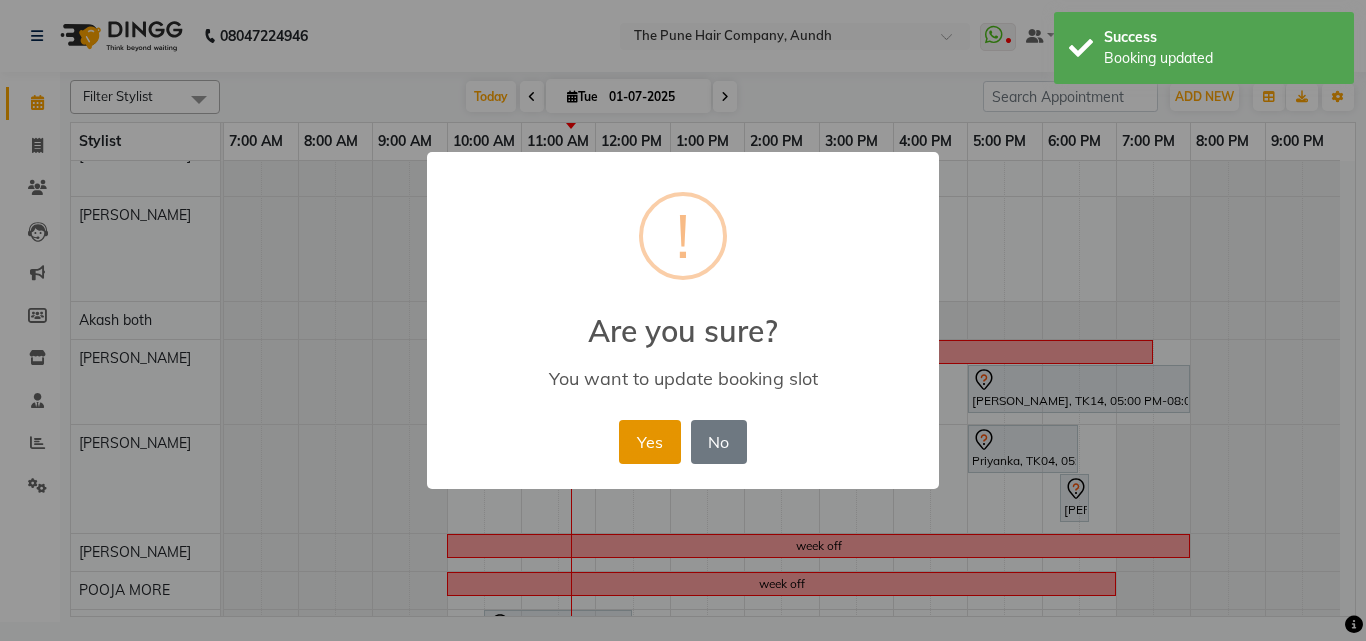 click on "Yes" at bounding box center (649, 442) 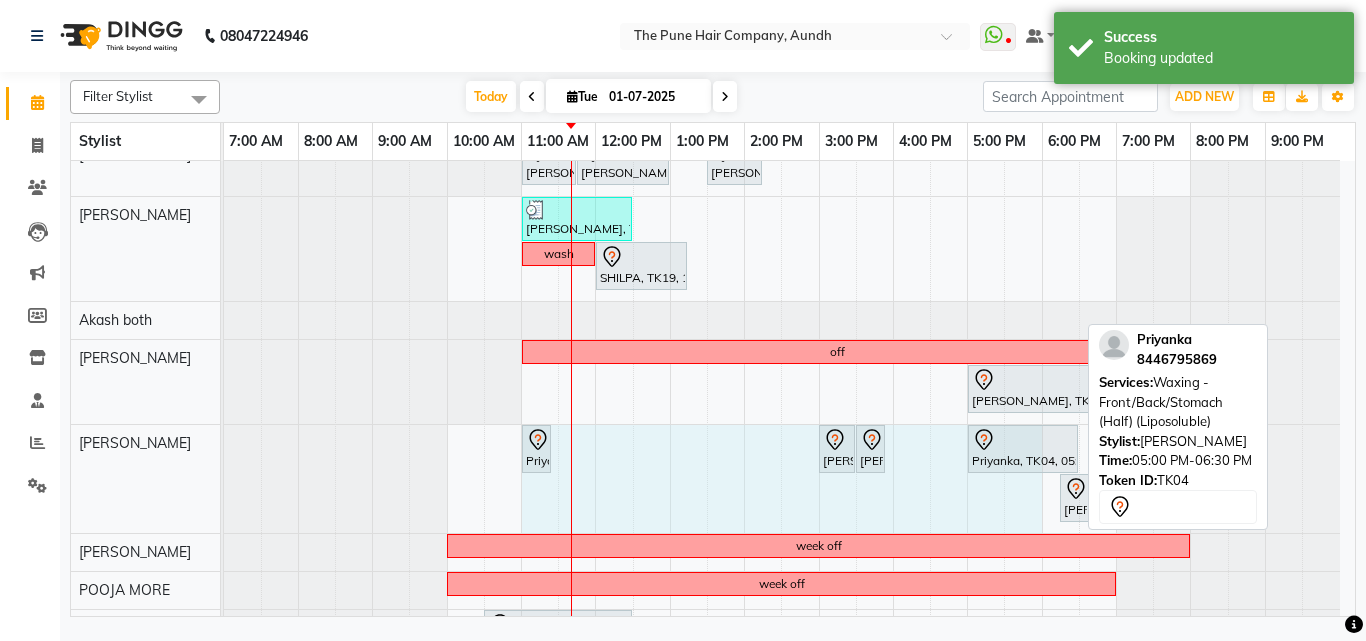 drag, startPoint x: 966, startPoint y: 441, endPoint x: 1365, endPoint y: 203, distance: 464.59122 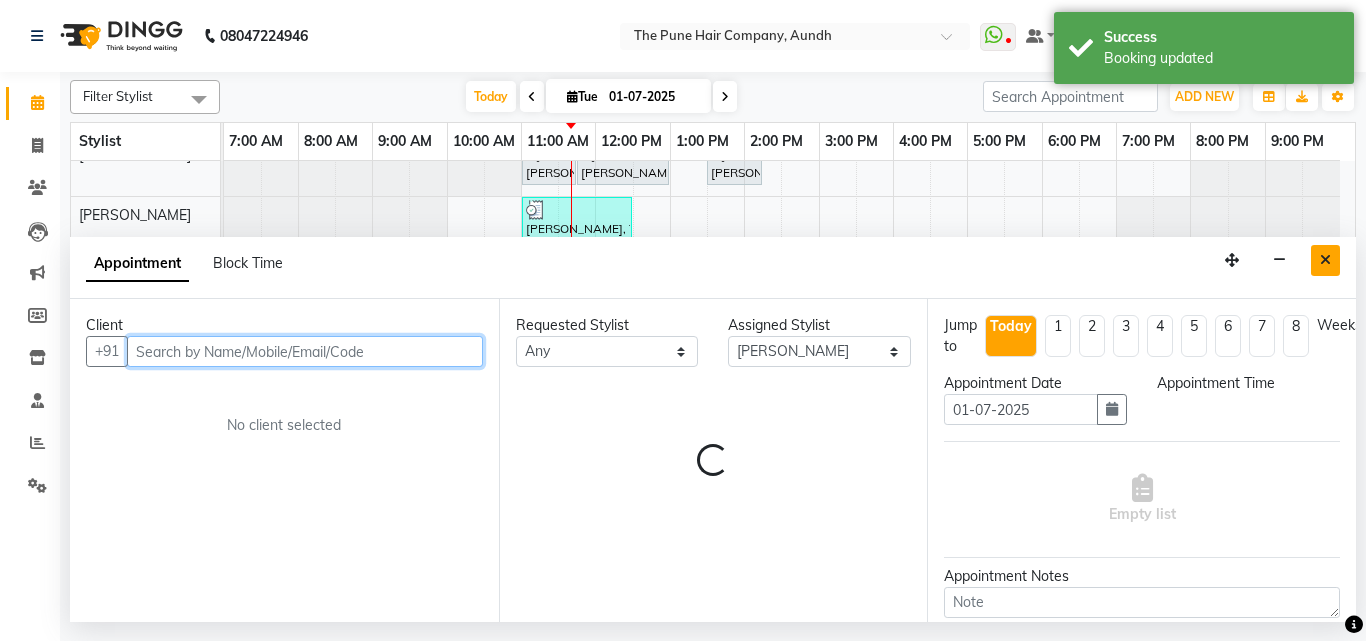 select on "660" 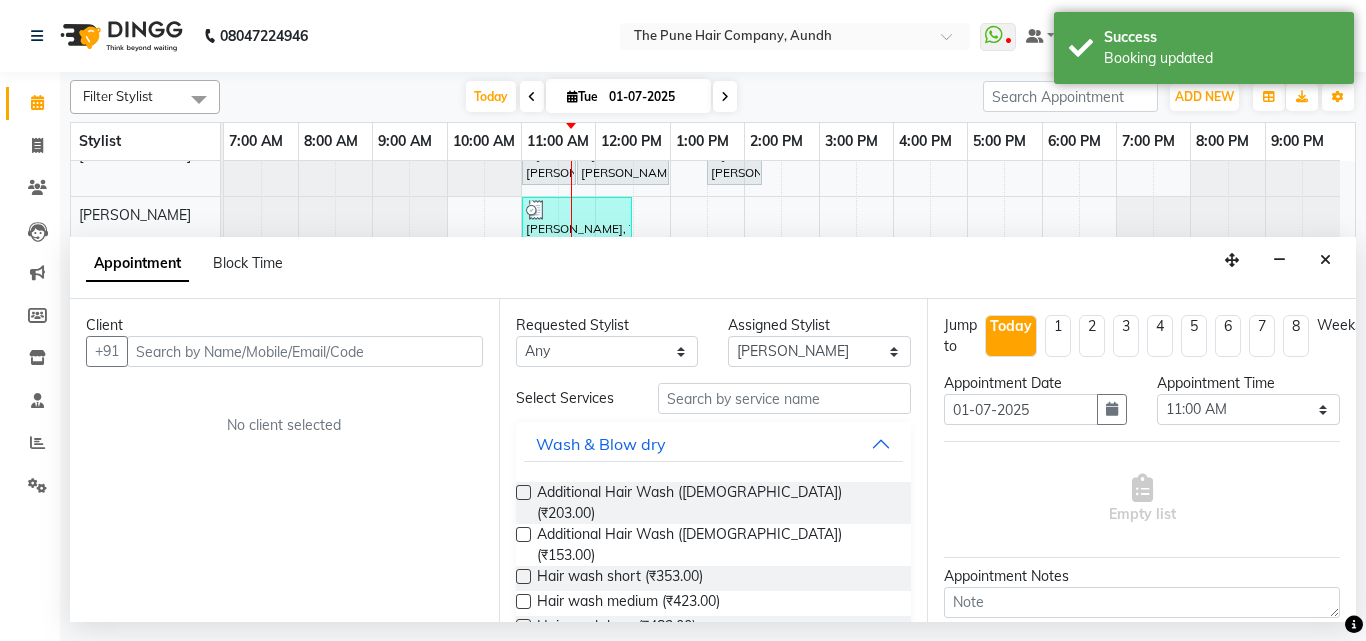 click at bounding box center (1325, 260) 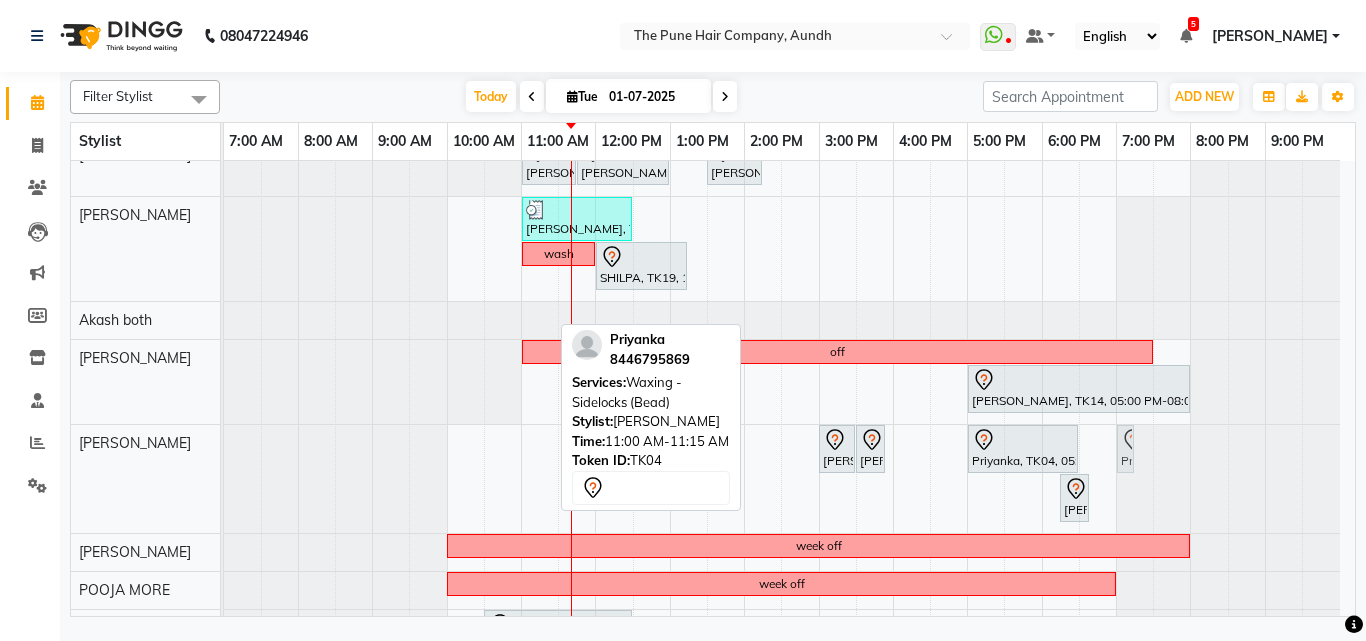 drag, startPoint x: 528, startPoint y: 448, endPoint x: 1119, endPoint y: 468, distance: 591.3383 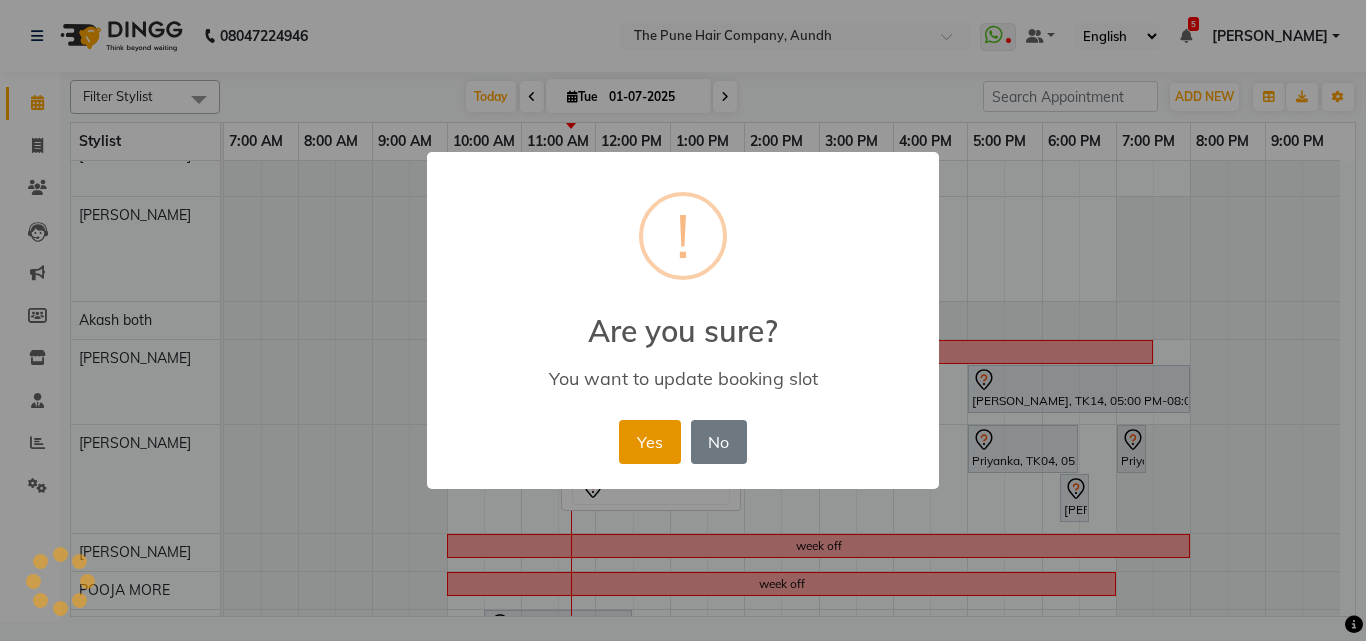 click on "Yes" at bounding box center [649, 442] 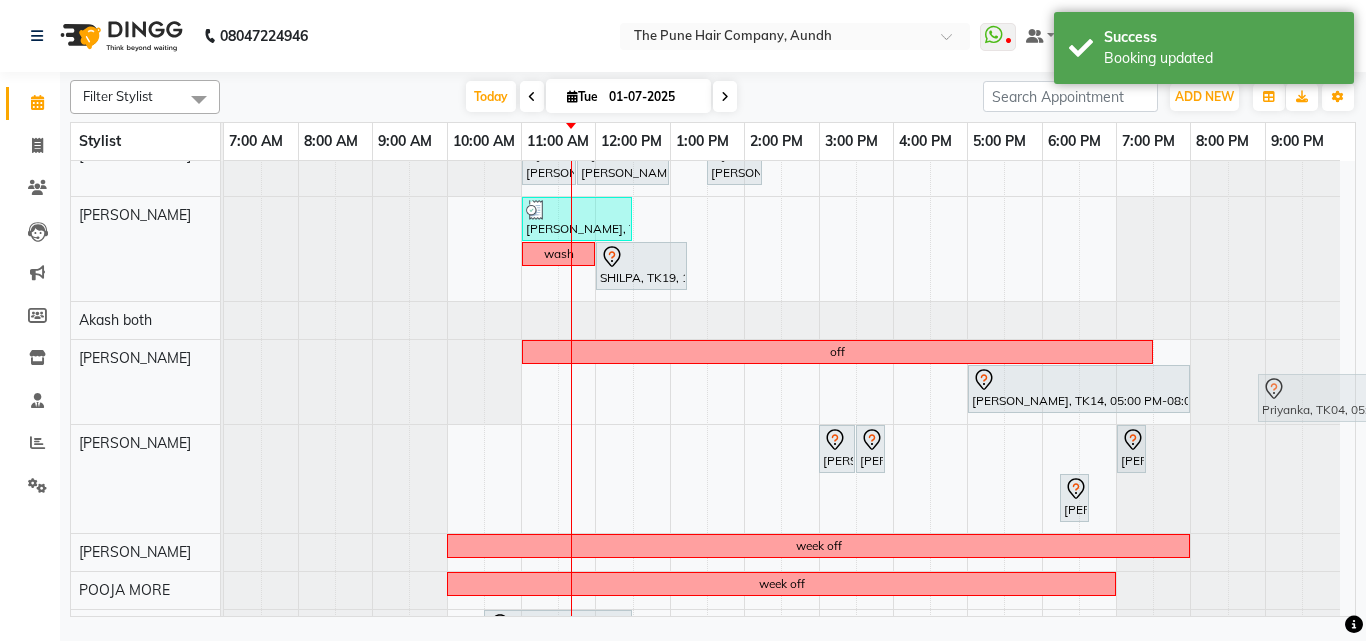 drag, startPoint x: 1075, startPoint y: 447, endPoint x: 1365, endPoint y: 421, distance: 291.16318 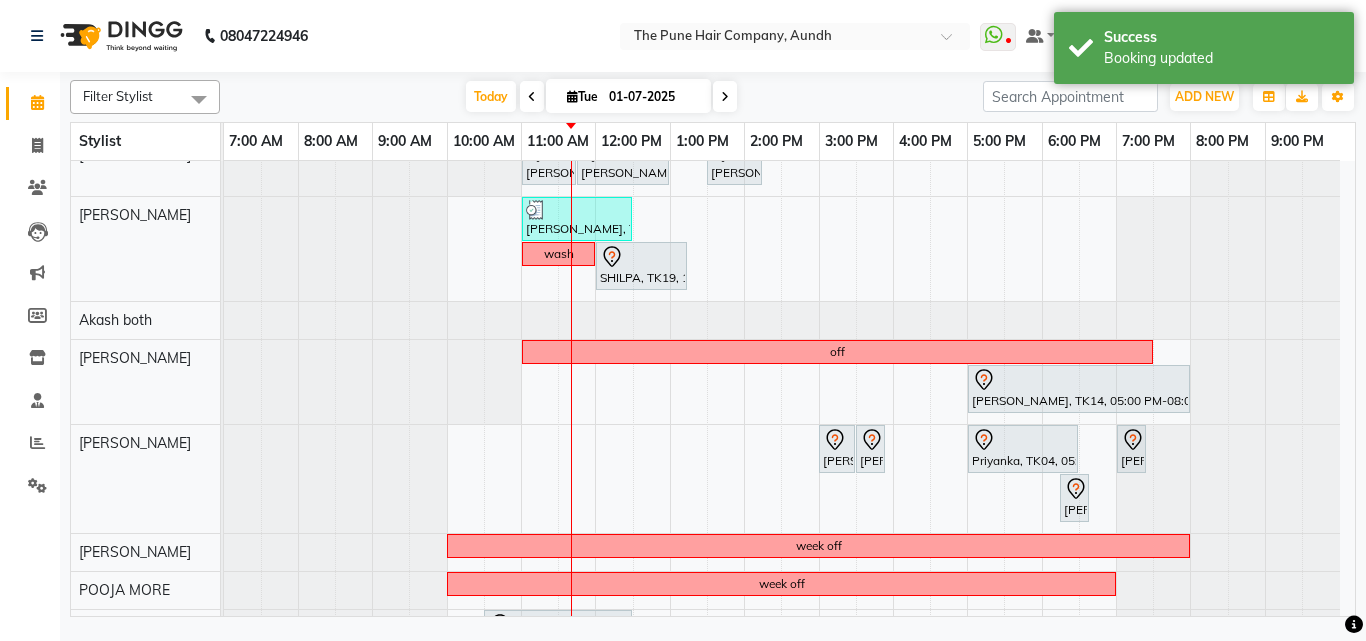 scroll, scrollTop: 100, scrollLeft: 0, axis: vertical 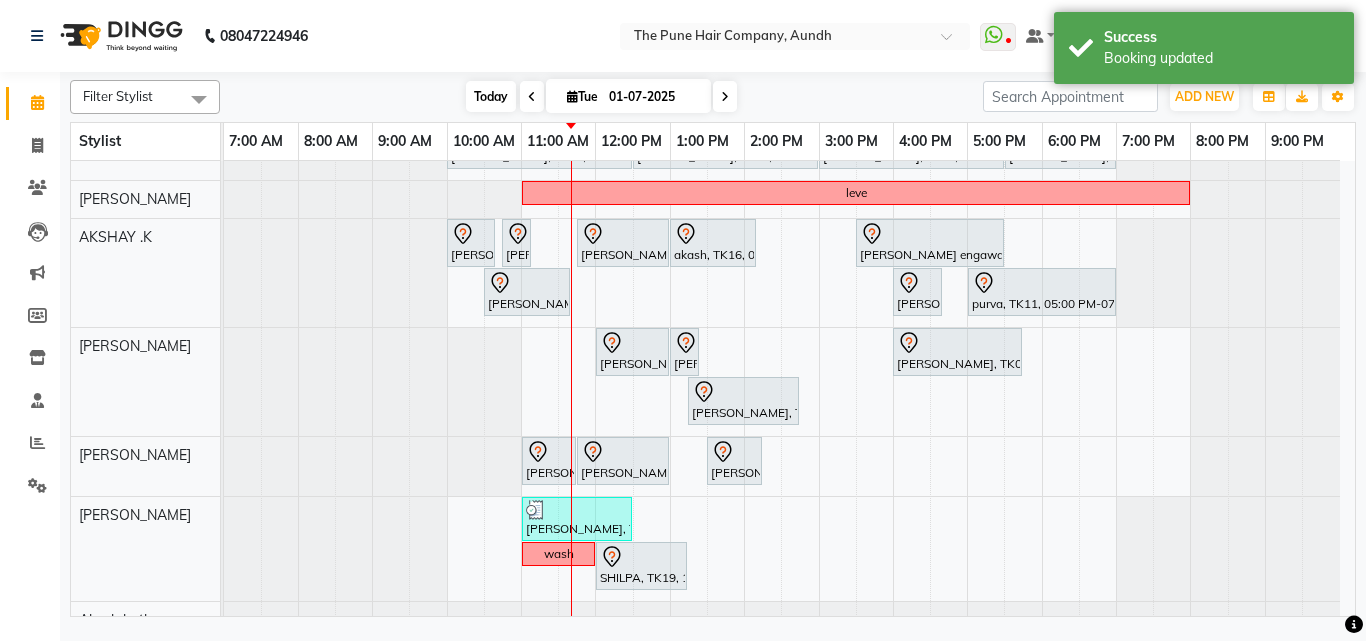 click on "Today" at bounding box center (491, 96) 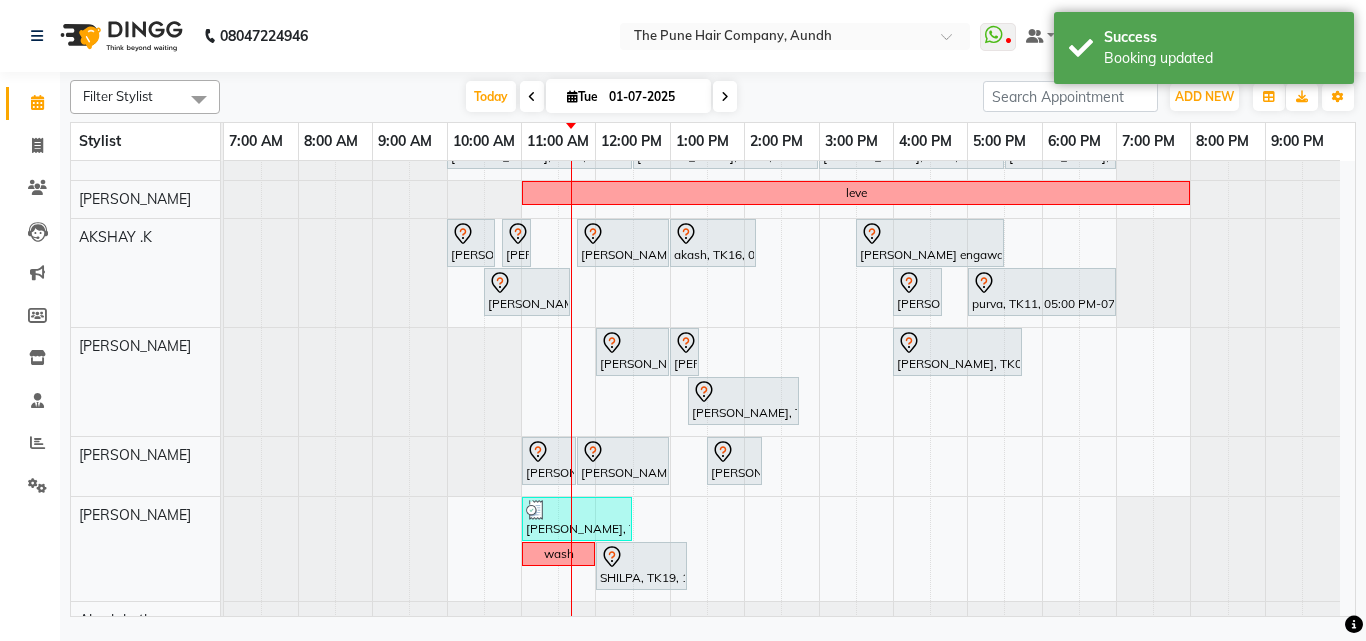 scroll, scrollTop: 0, scrollLeft: 0, axis: both 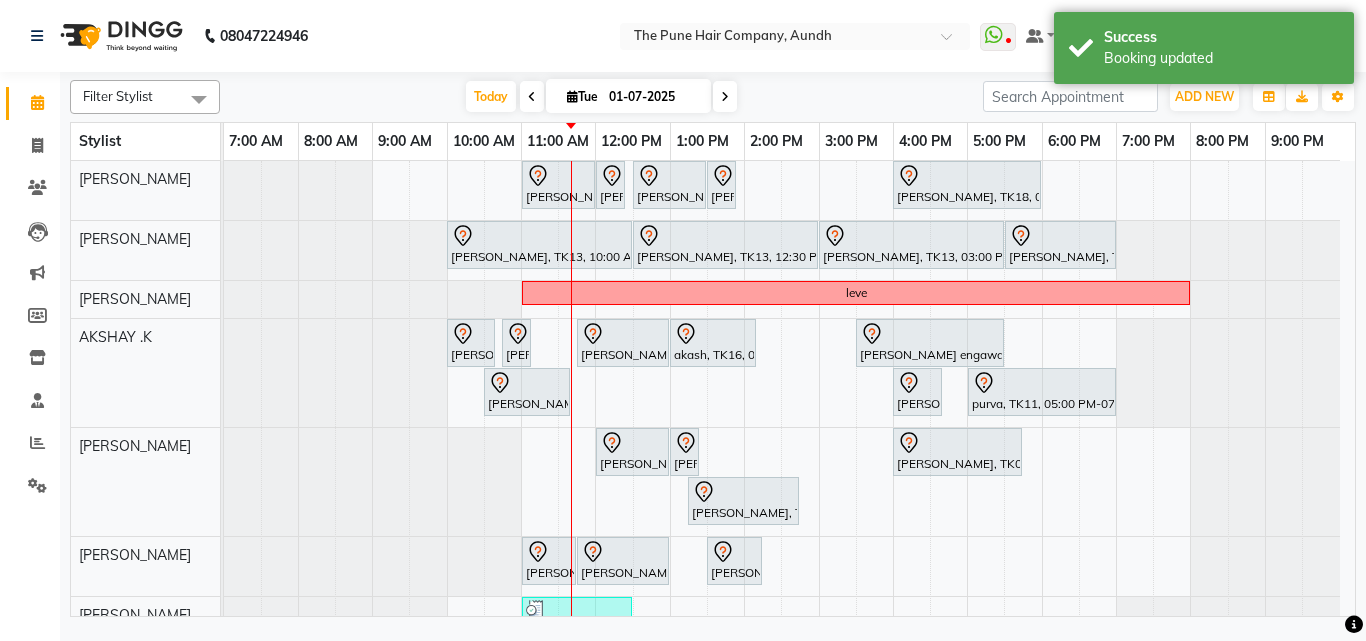 click at bounding box center (725, 97) 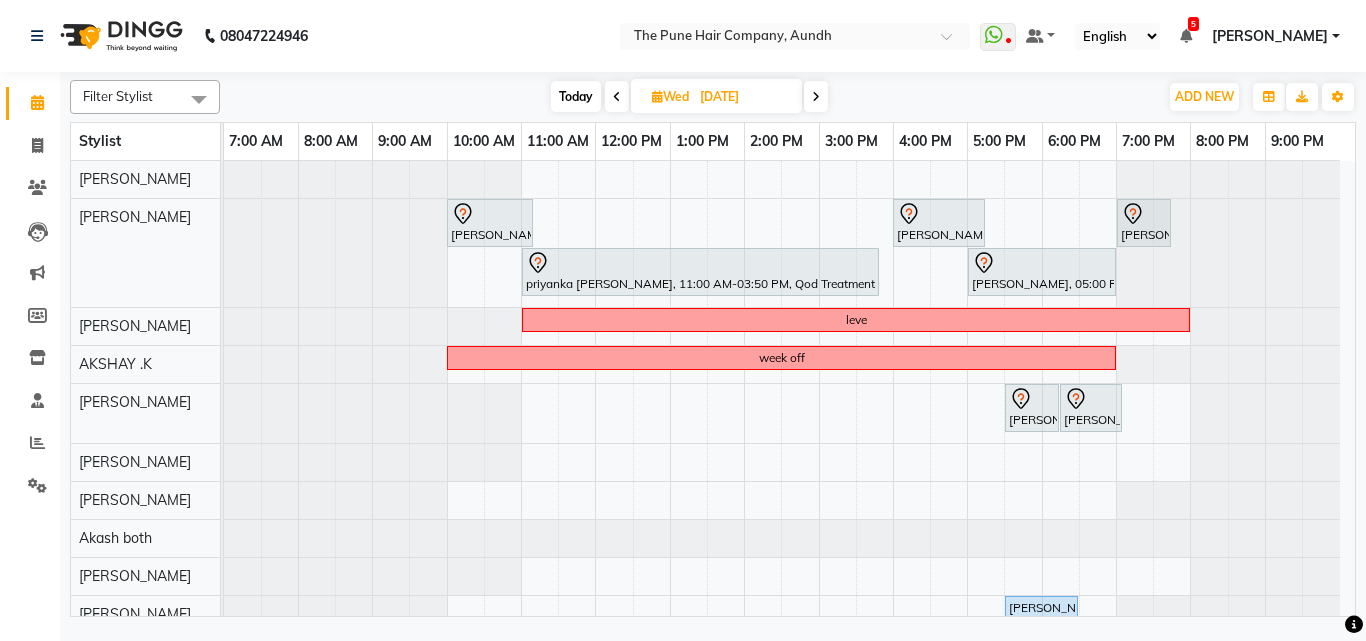 click on "[DATE]" at bounding box center (744, 97) 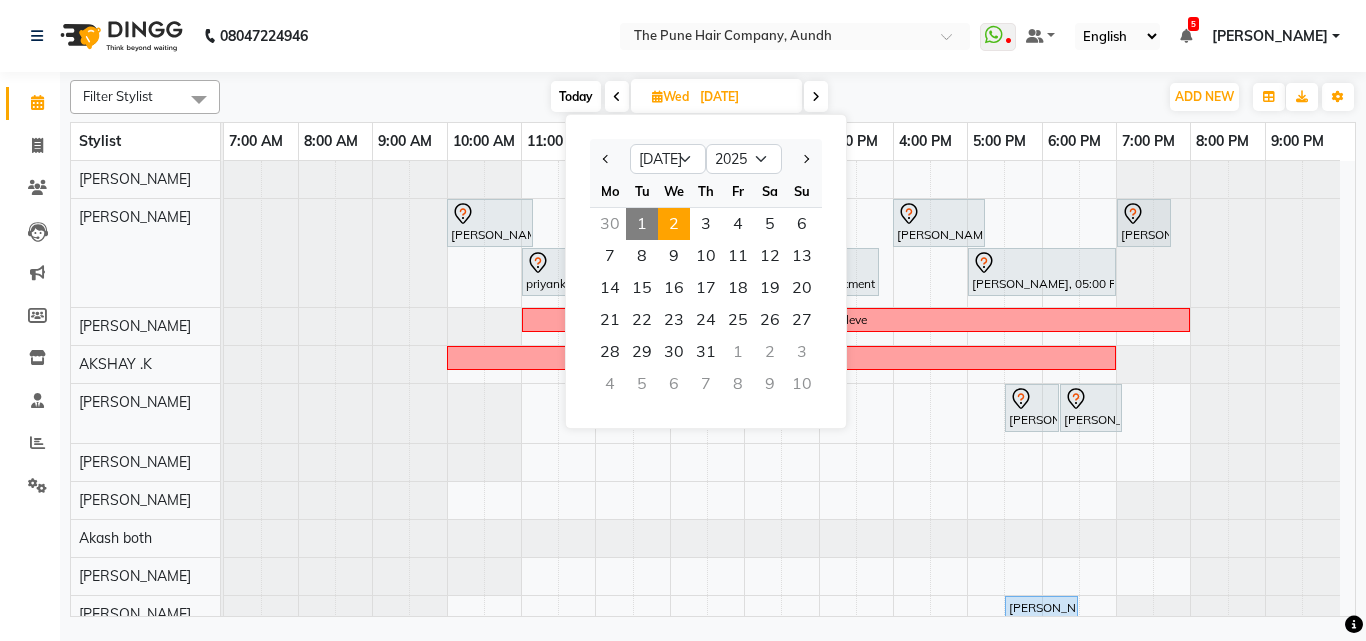 click on "Today" at bounding box center [576, 96] 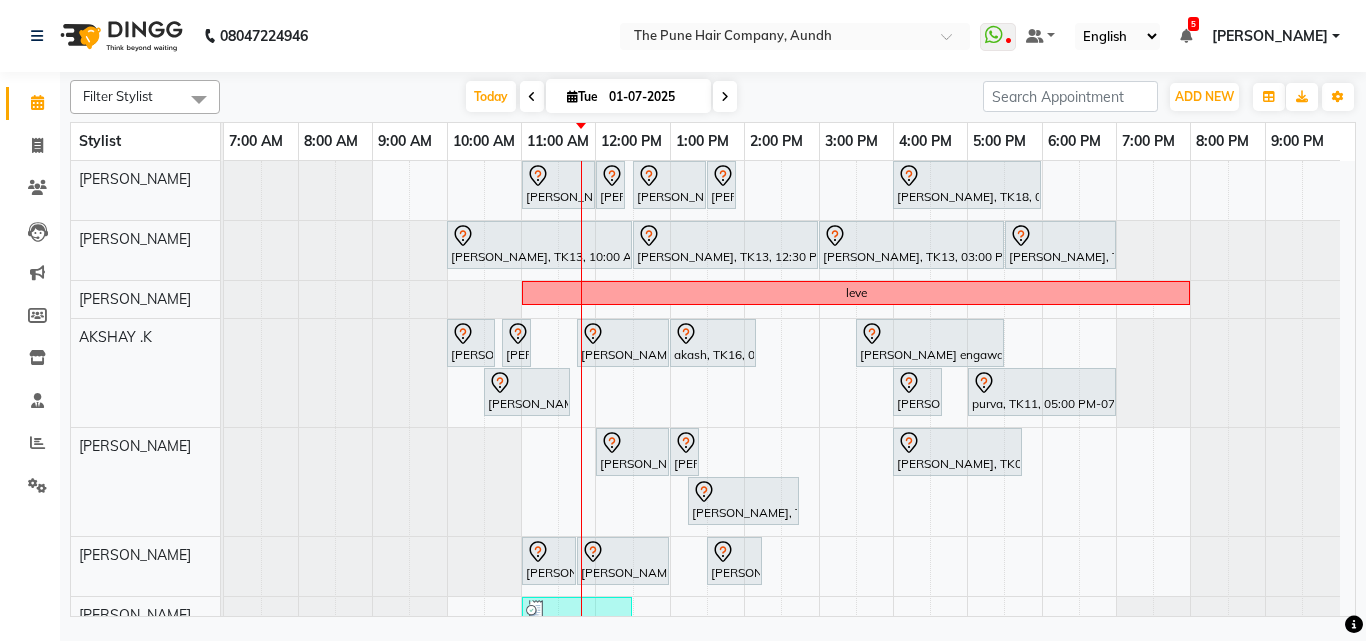 scroll, scrollTop: 93, scrollLeft: 0, axis: vertical 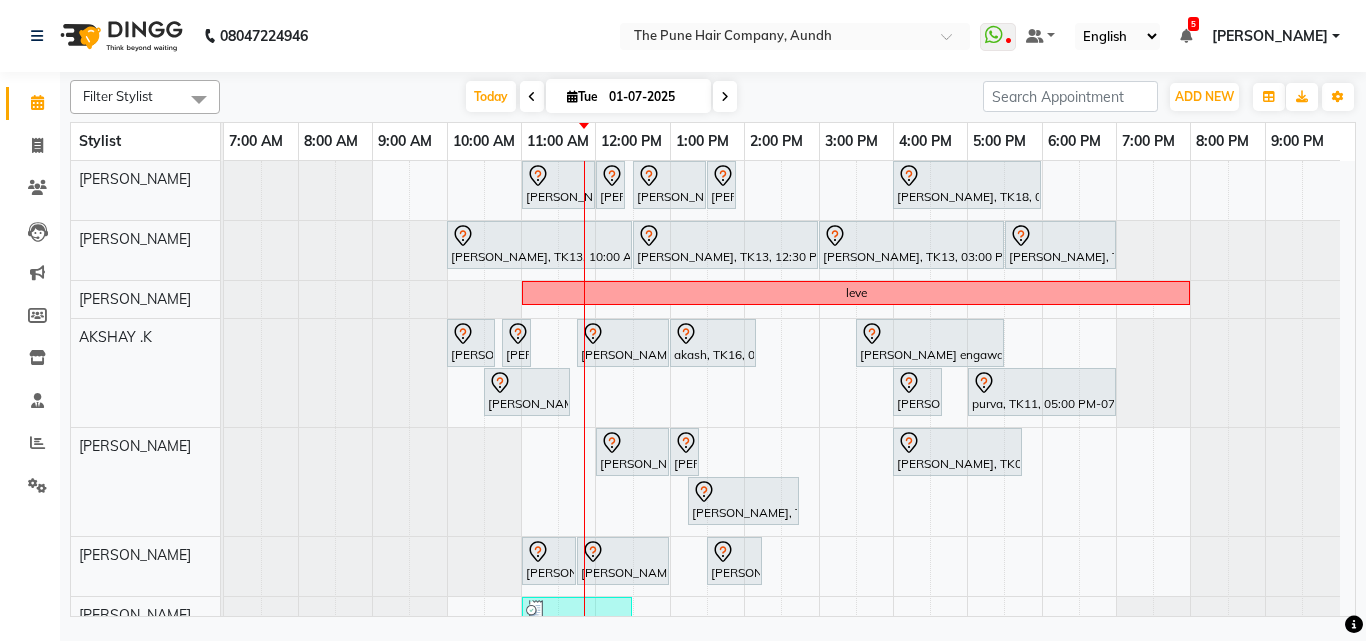 click on "Gunjan Aror, TK10, 11:00 AM-12:00 PM, Cut Male ( Top Stylist )             Gunjan Aror, TK10, 12:00 PM-12:20 PM,  Beard Crafting             adarsh, TK17, 12:30 PM-01:30 PM, Cut Male ( Top Stylist )             adarsh, TK17, 01:30 PM-01:50 PM,  Beard Crafting             Tejal  Gavde, TK18, 04:00 PM-06:00 PM, Qod Treatment - Qod Fringe             Shraddha, TK13, 10:00 AM-12:30 PM, Global Highlight - Inoa Highlights Medium             Shraddha, TK13, 12:30 PM-03:00 PM, Global Highlight - Inoa Highlights Medium             Shraddha, TK13, 03:00 PM-05:30 PM, Prelighting - Medium             Shraddha, TK13, 05:30 PM-07:00 PM, Prelighting - Medium  leve              Nikhil Tikhe, TK05, 10:00 AM-10:40 AM, Cut male (Expert)             Nikhil Tikhe, TK05, 10:45 AM-11:05 AM,  Beard Crafting             simta patel, TK12, 11:45 AM-01:00 PM,  Additional Hair Wash (Female)             akash, TK16, 01:00 PM-02:10 PM, Cut male (Expert)" at bounding box center [789, 634] 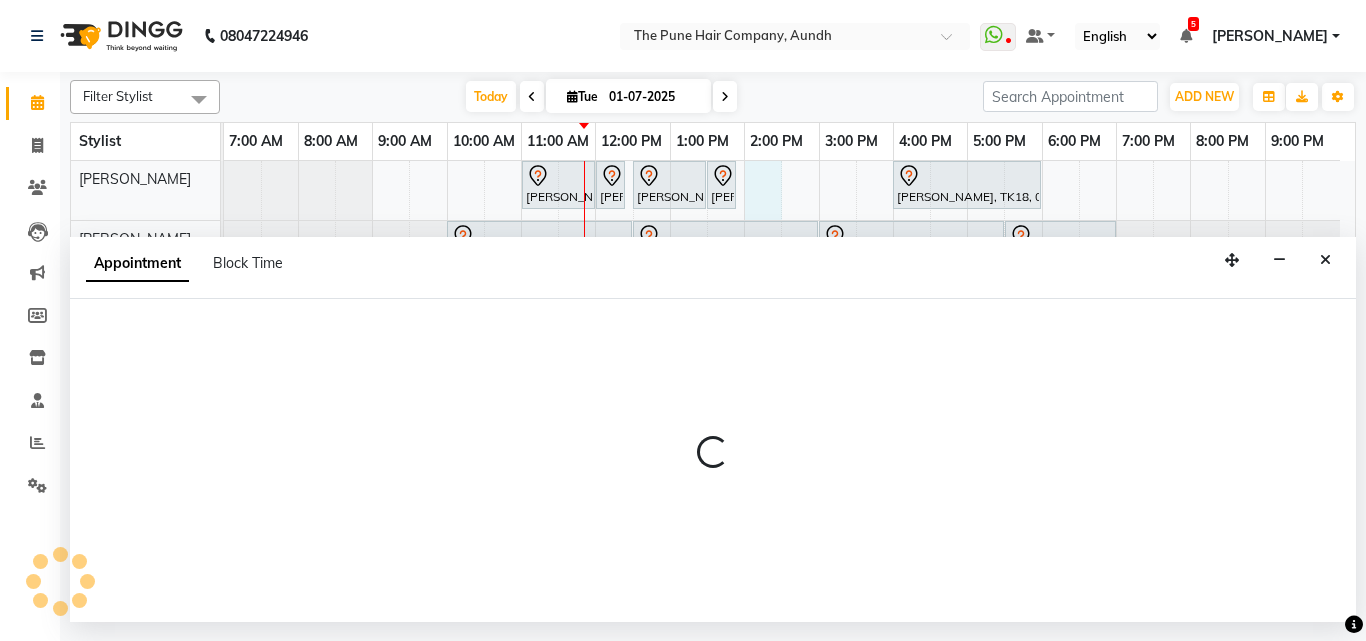 select on "3338" 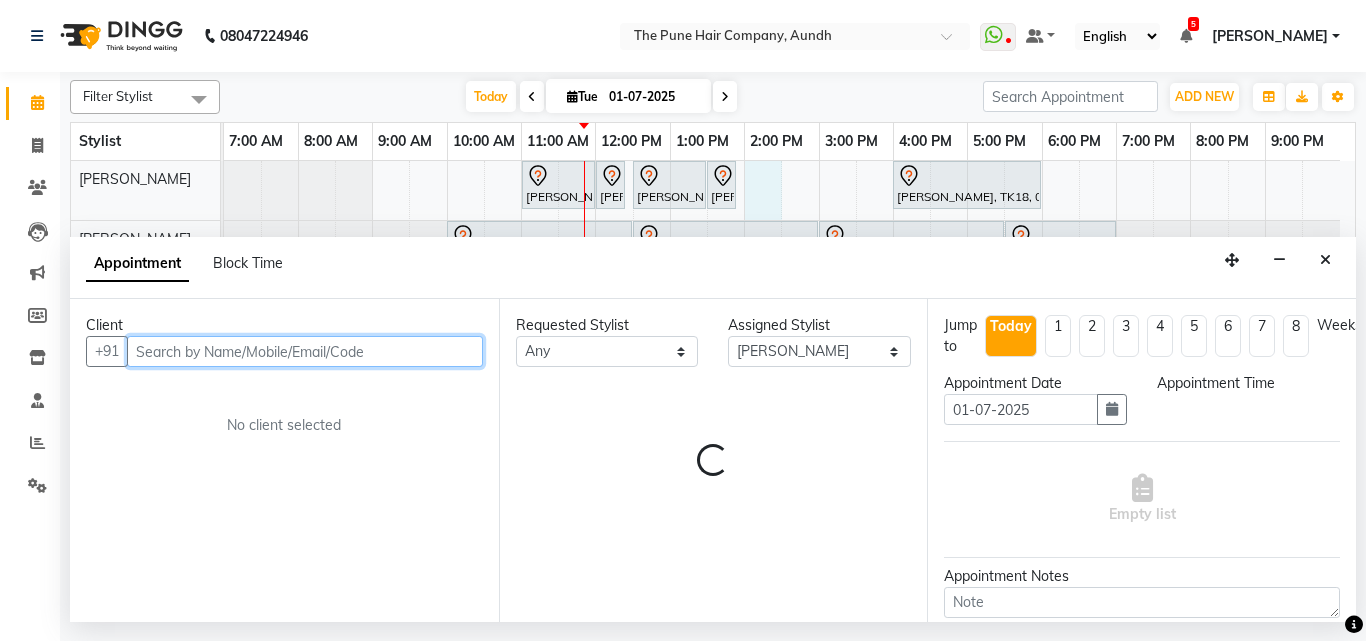 select on "840" 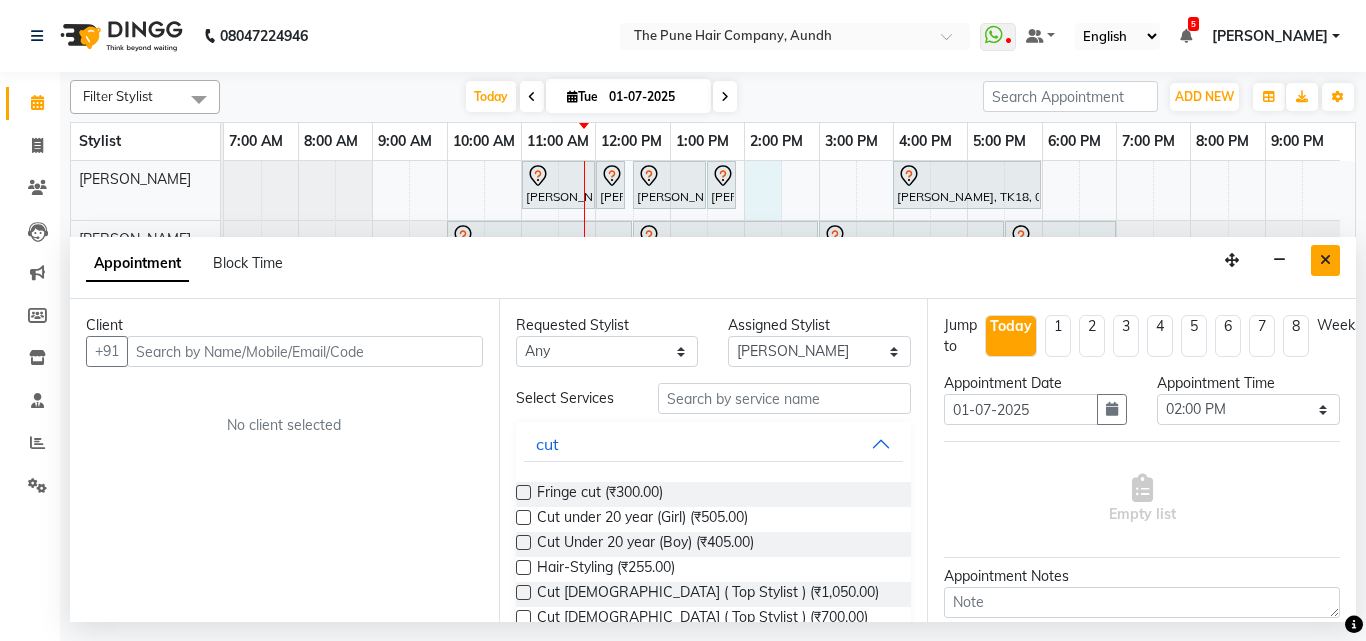 click at bounding box center (1325, 260) 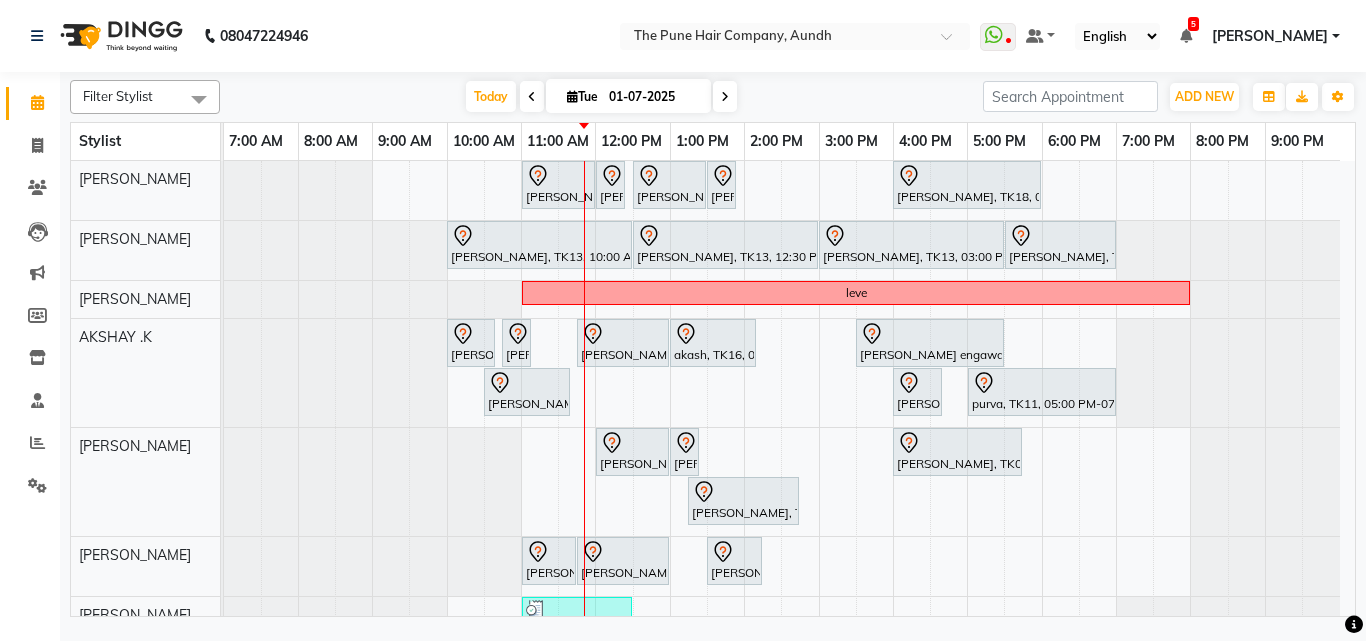 click on "Gunjan Aror, TK10, 11:00 AM-12:00 PM, Cut Male ( Top Stylist )             Gunjan Aror, TK10, 12:00 PM-12:20 PM,  Beard Crafting             adarsh, TK17, 12:30 PM-01:30 PM, Cut Male ( Top Stylist )             adarsh, TK17, 01:30 PM-01:50 PM,  Beard Crafting             Tejal  Gavde, TK18, 04:00 PM-06:00 PM, Qod Treatment - Qod Fringe             Shraddha, TK13, 10:00 AM-12:30 PM, Global Highlight - Inoa Highlights Medium             Shraddha, TK13, 12:30 PM-03:00 PM, Global Highlight - Inoa Highlights Medium             Shraddha, TK13, 03:00 PM-05:30 PM, Prelighting - Medium             Shraddha, TK13, 05:30 PM-07:00 PM, Prelighting - Medium  leve              Nikhil Tikhe, TK05, 10:00 AM-10:40 AM, Cut male (Expert)             Nikhil Tikhe, TK05, 10:45 AM-11:05 AM,  Beard Crafting             simta patel, TK12, 11:45 AM-01:00 PM,  Additional Hair Wash (Female)             akash, TK16, 01:00 PM-02:10 PM, Cut male (Expert)" at bounding box center [789, 634] 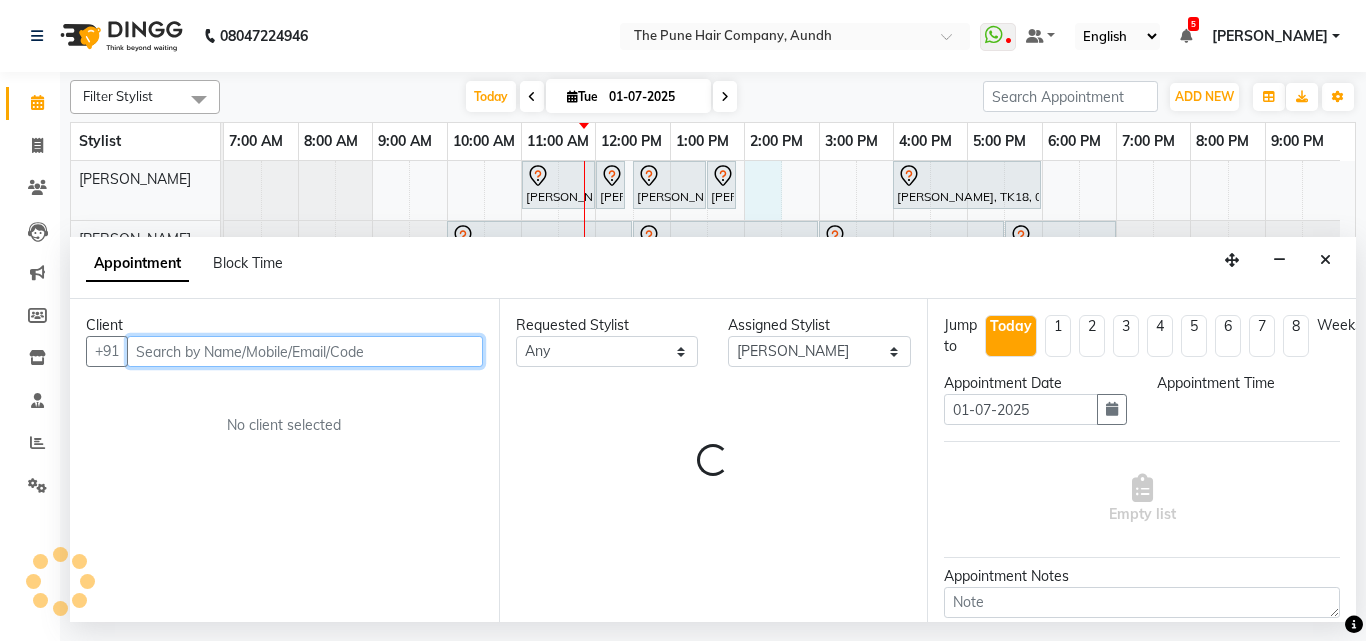 select on "840" 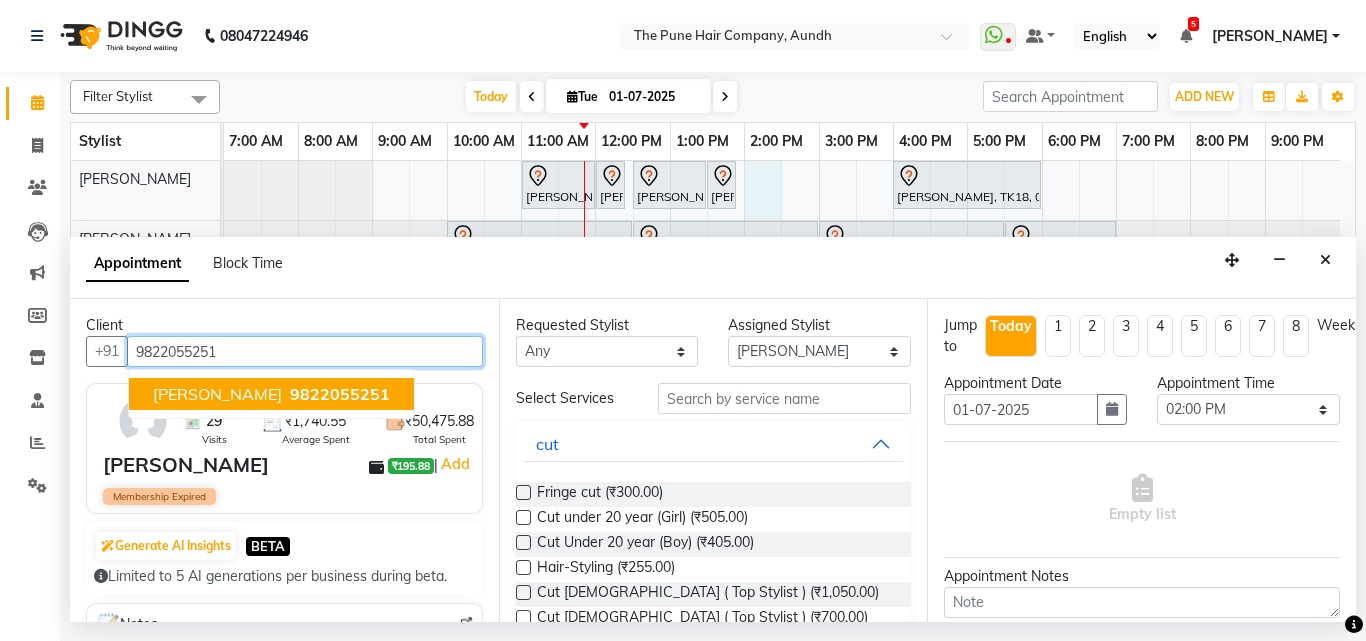 click on "[PERSON_NAME]" at bounding box center (217, 394) 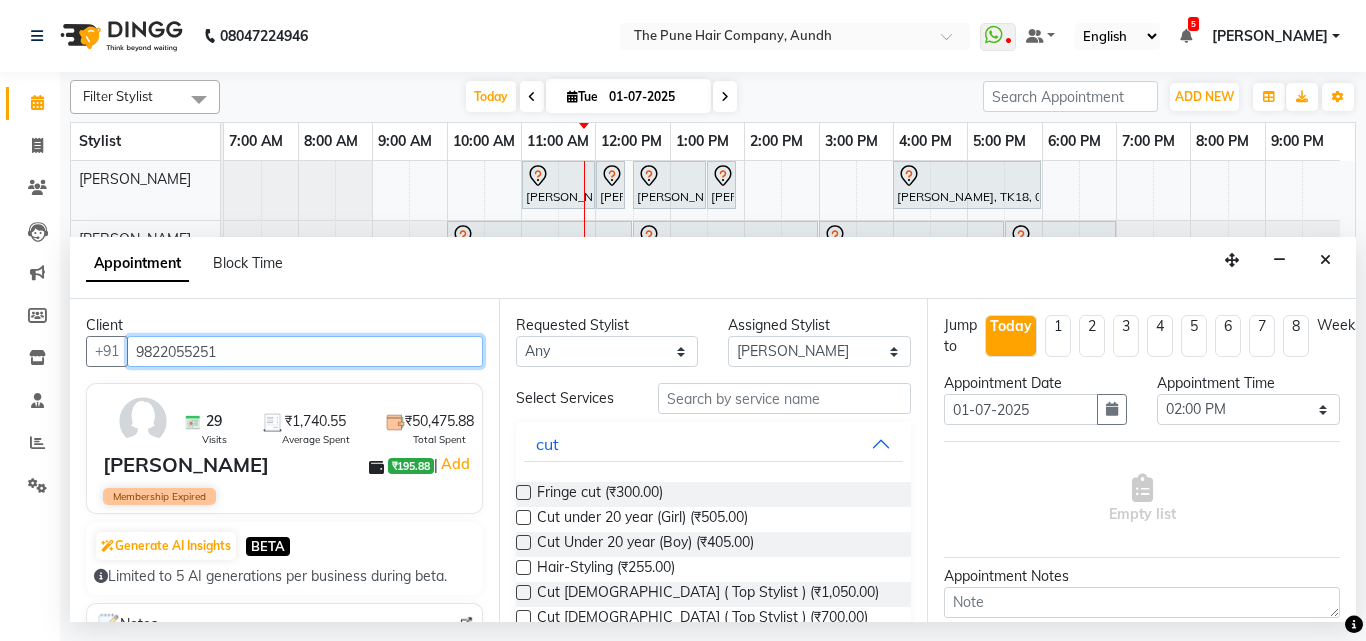 type on "9822055251" 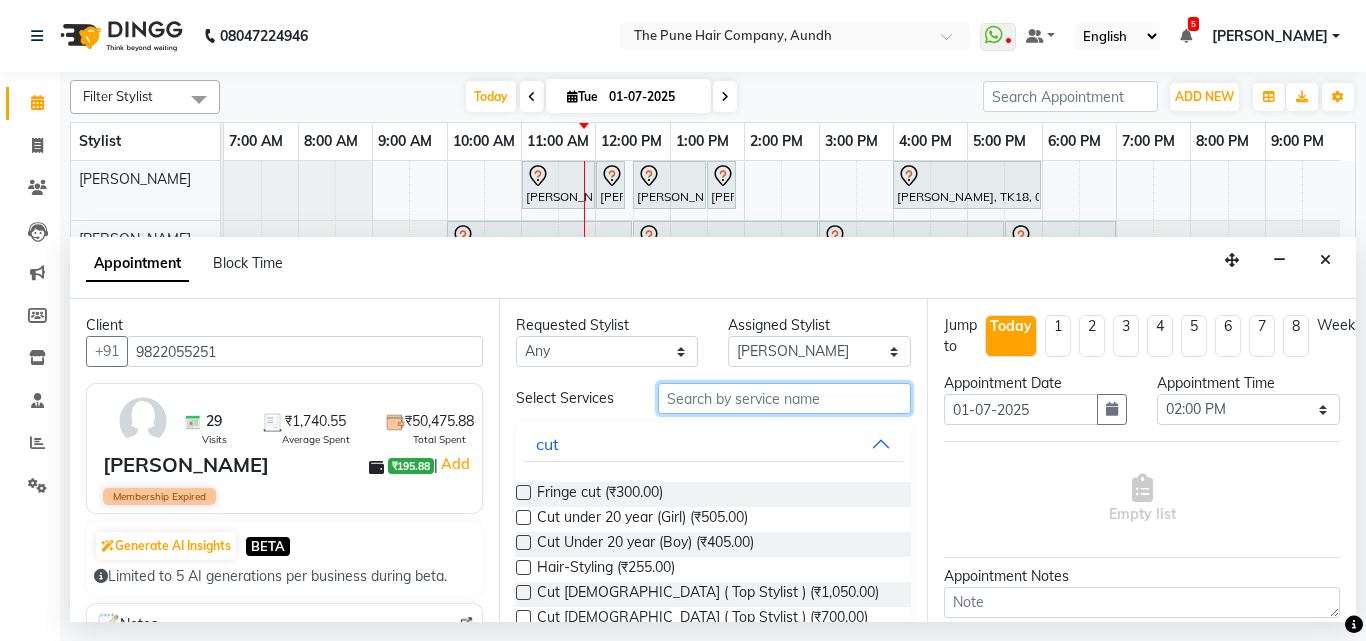 drag, startPoint x: 724, startPoint y: 397, endPoint x: 713, endPoint y: 383, distance: 17.804493 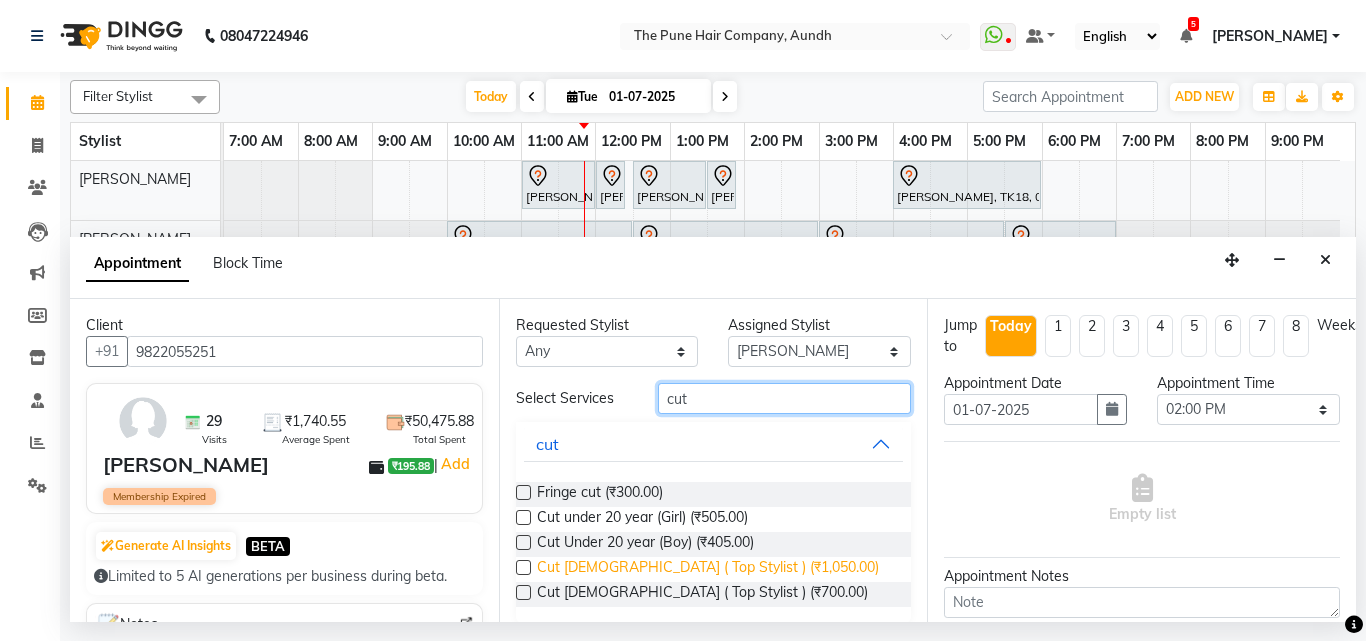 type on "cut" 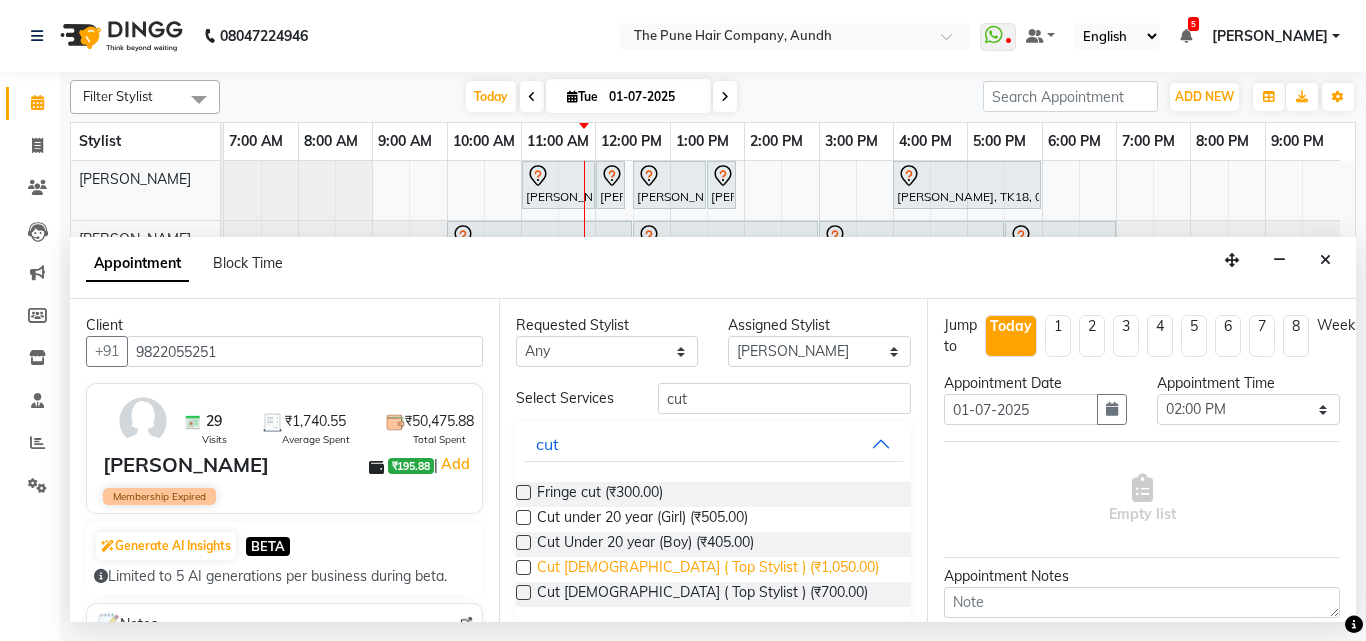 click on "Cut Female ( Top Stylist ) (₹1,050.00)" at bounding box center [708, 569] 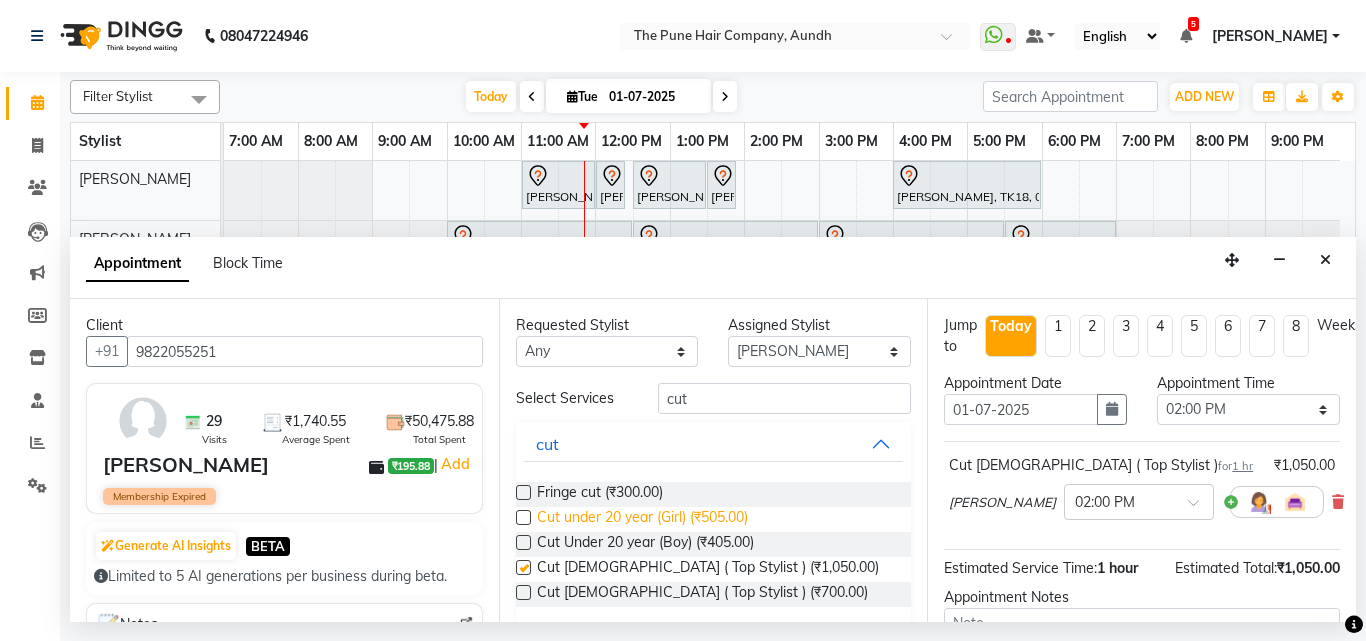 checkbox on "false" 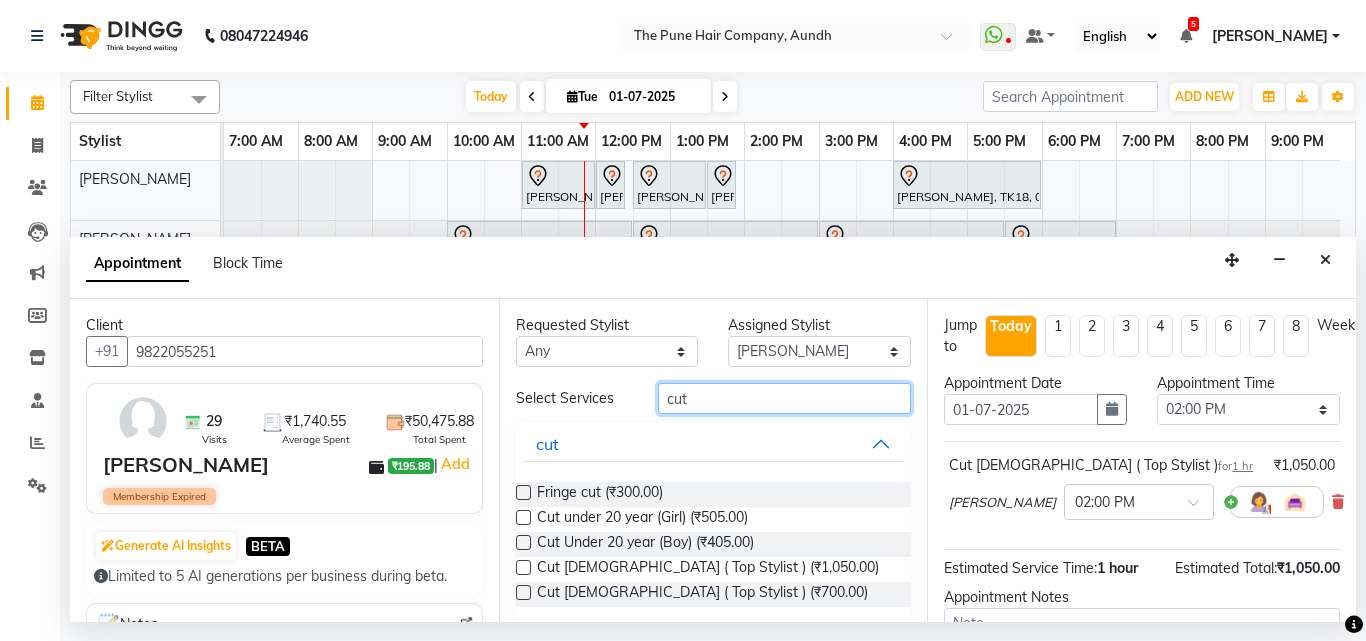 drag, startPoint x: 688, startPoint y: 403, endPoint x: 633, endPoint y: 410, distance: 55.443665 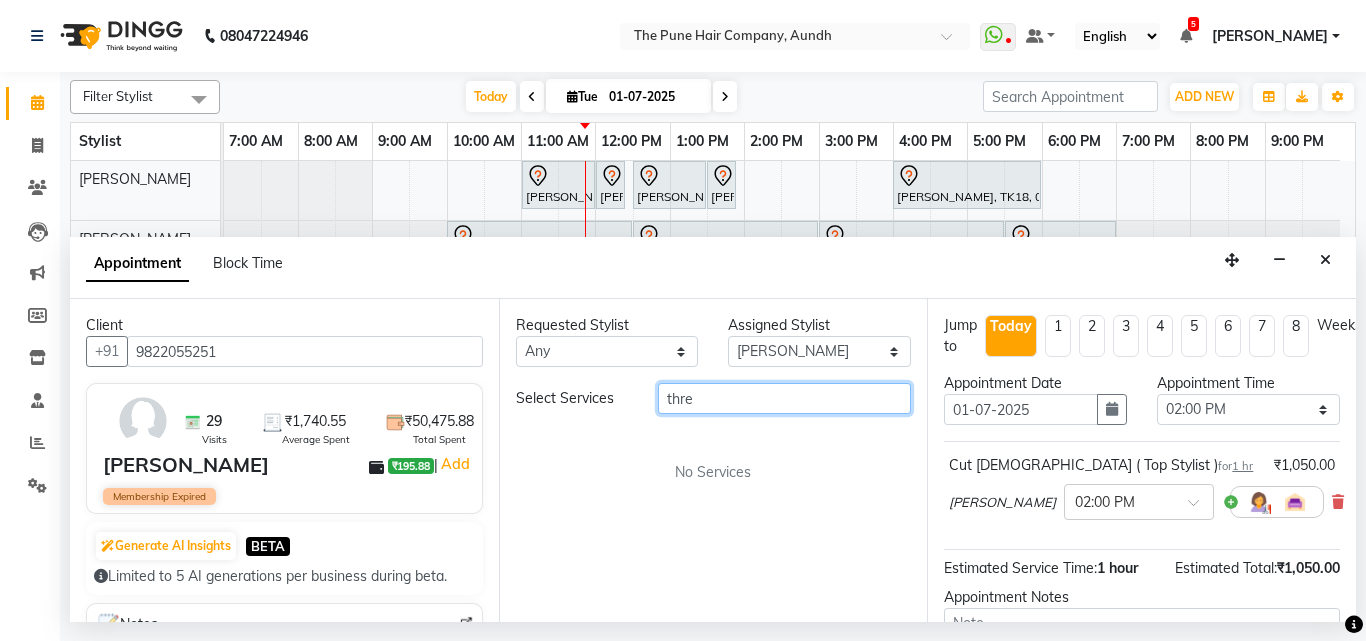 drag, startPoint x: 705, startPoint y: 404, endPoint x: 652, endPoint y: 404, distance: 53 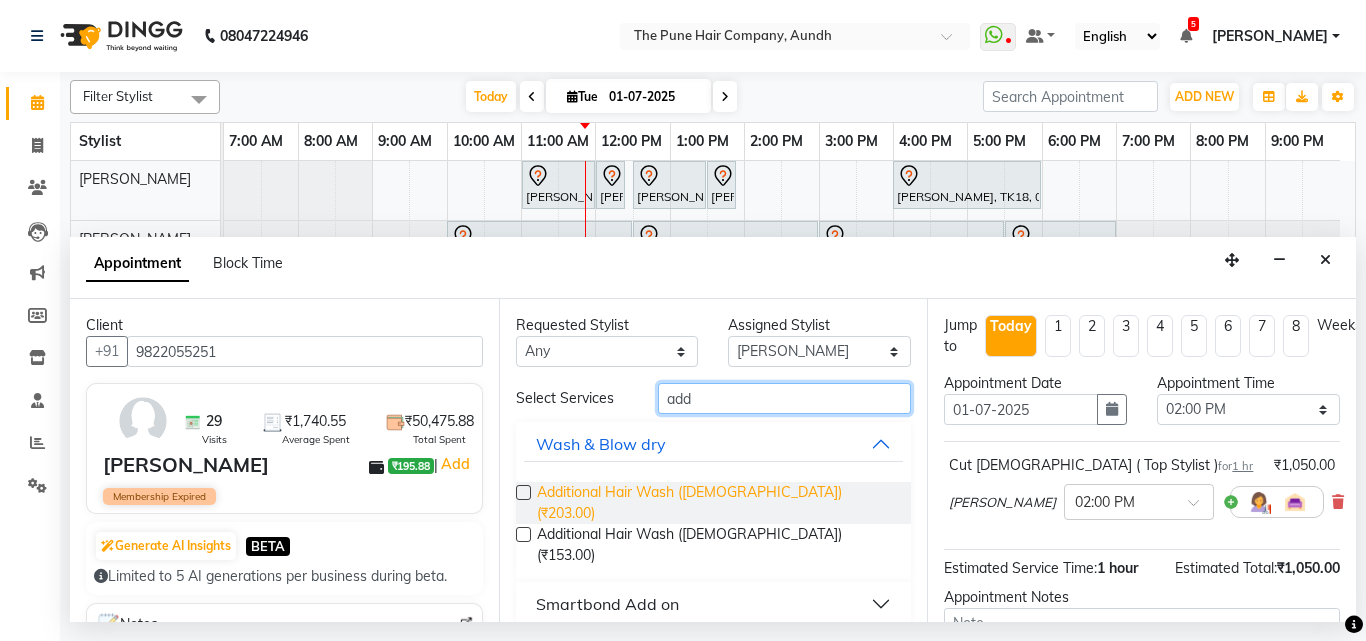 type on "add" 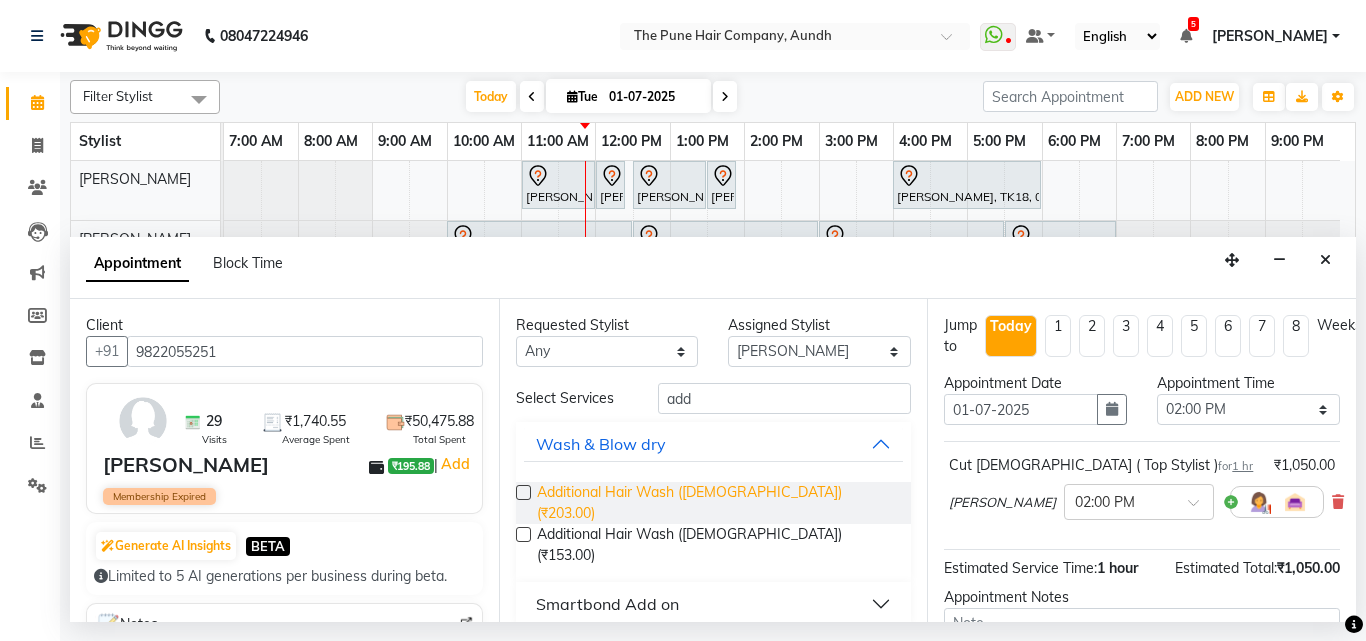 click on "Additional Hair Wash ([DEMOGRAPHIC_DATA]) (₹203.00)" at bounding box center [716, 503] 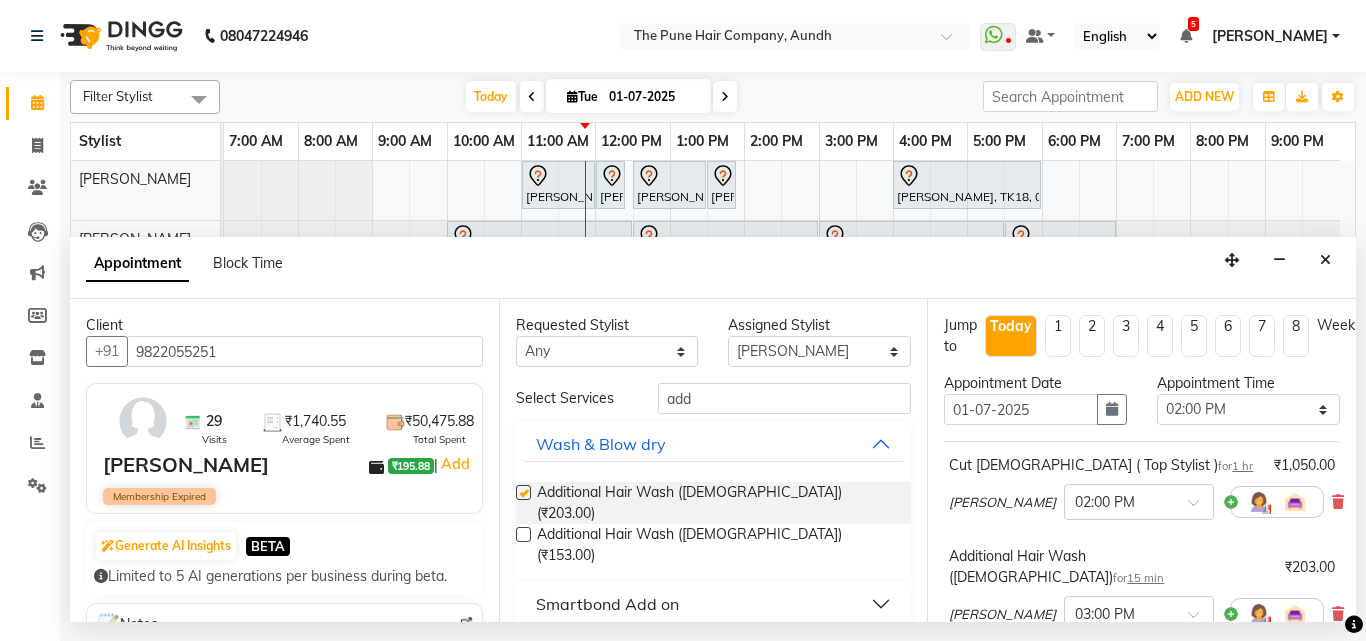 checkbox on "false" 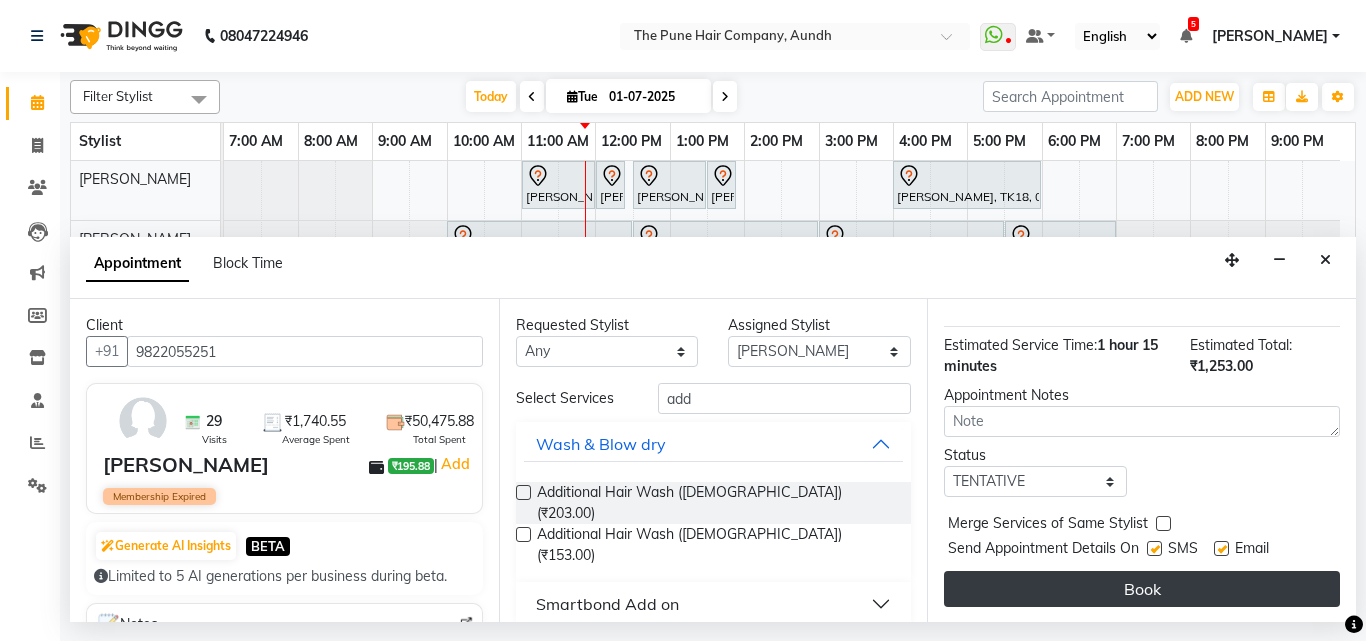 scroll, scrollTop: 336, scrollLeft: 0, axis: vertical 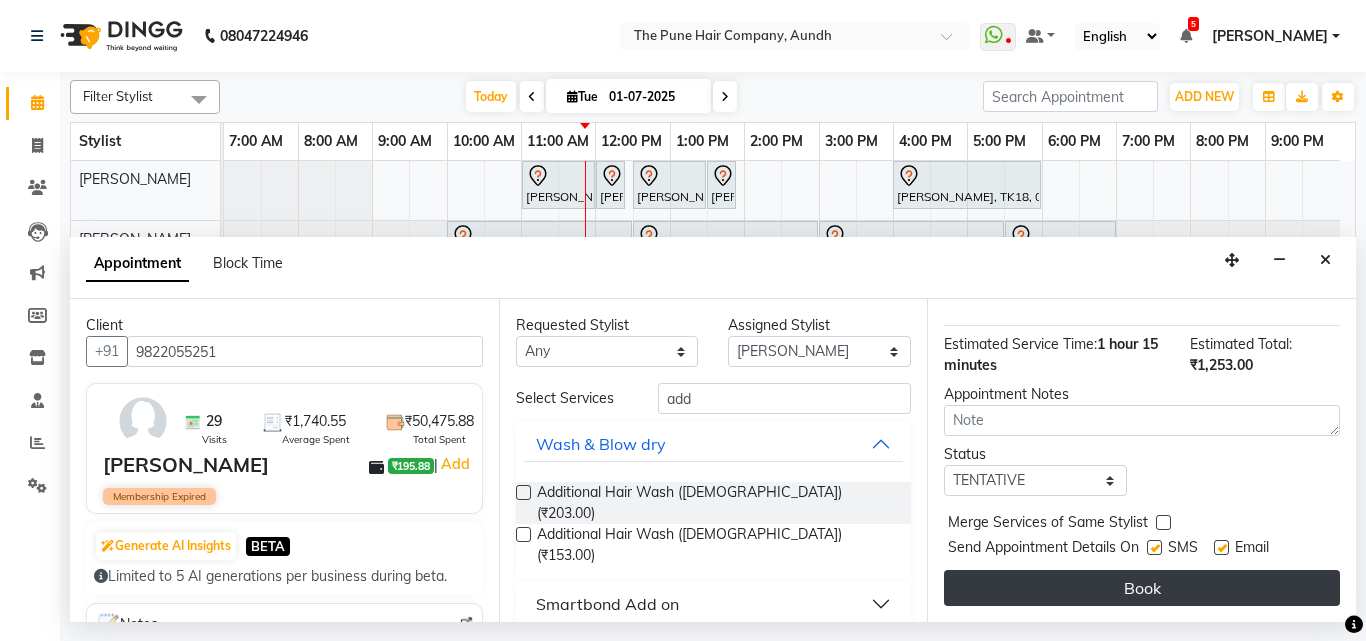 click on "Book" at bounding box center (1142, 588) 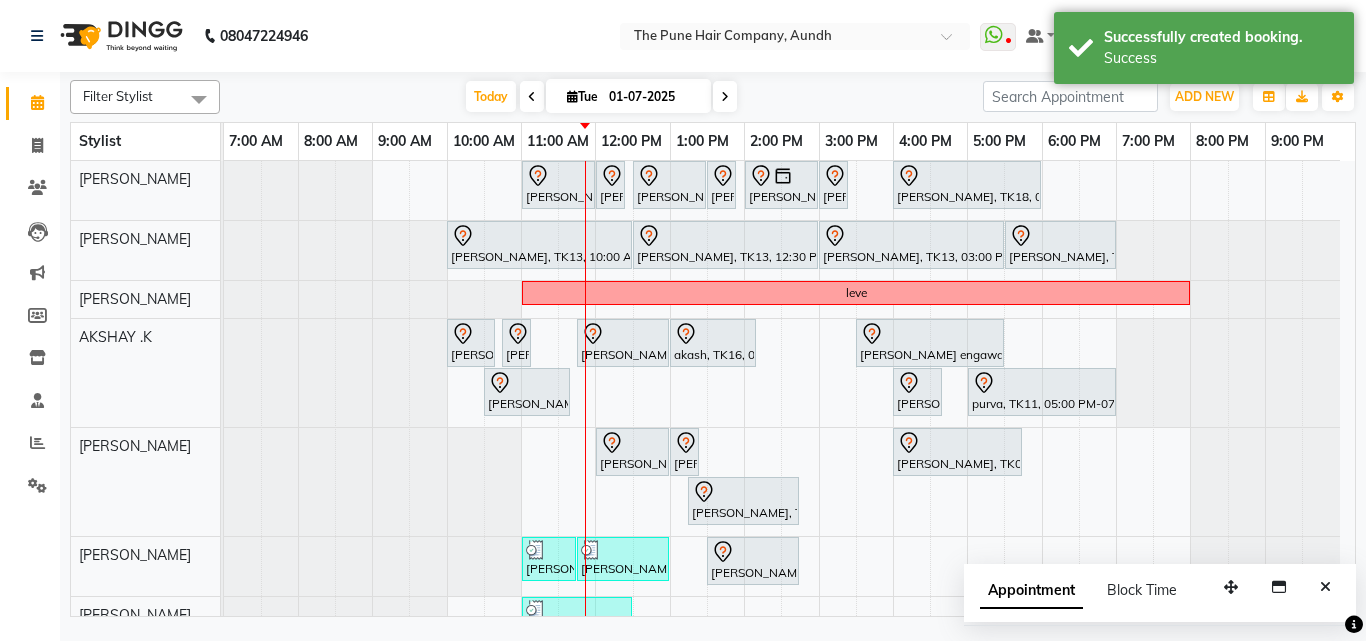 scroll, scrollTop: 200, scrollLeft: 0, axis: vertical 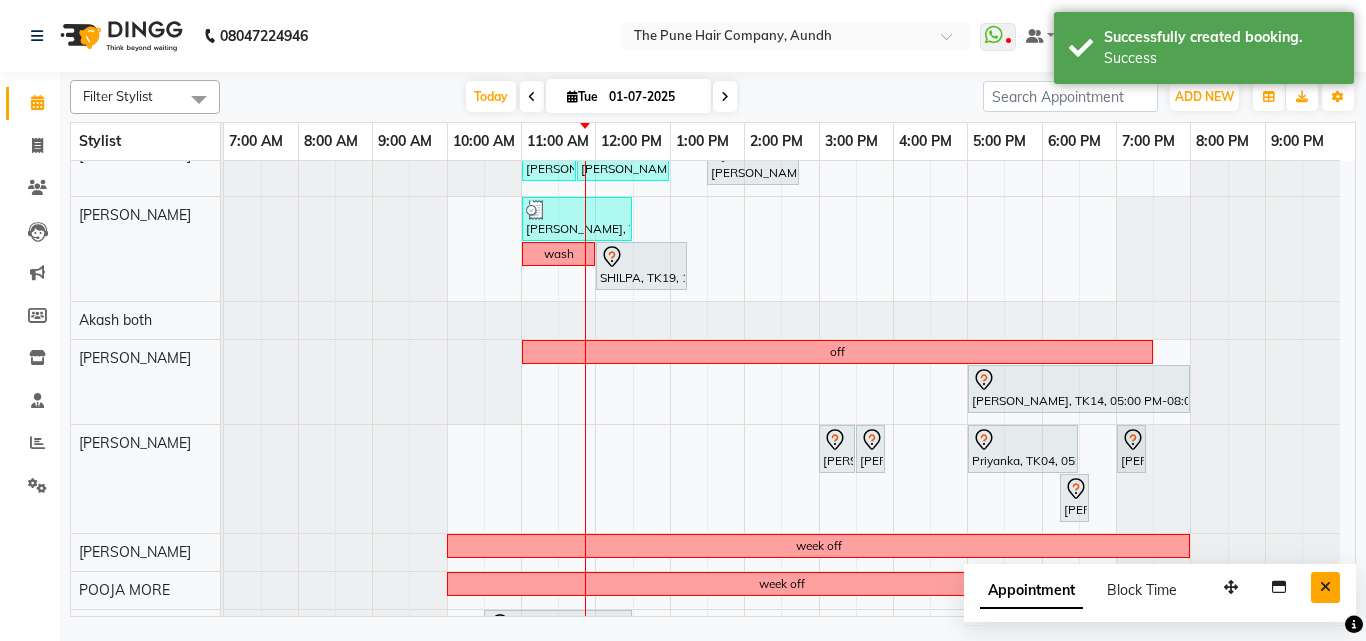 click at bounding box center [1325, 587] 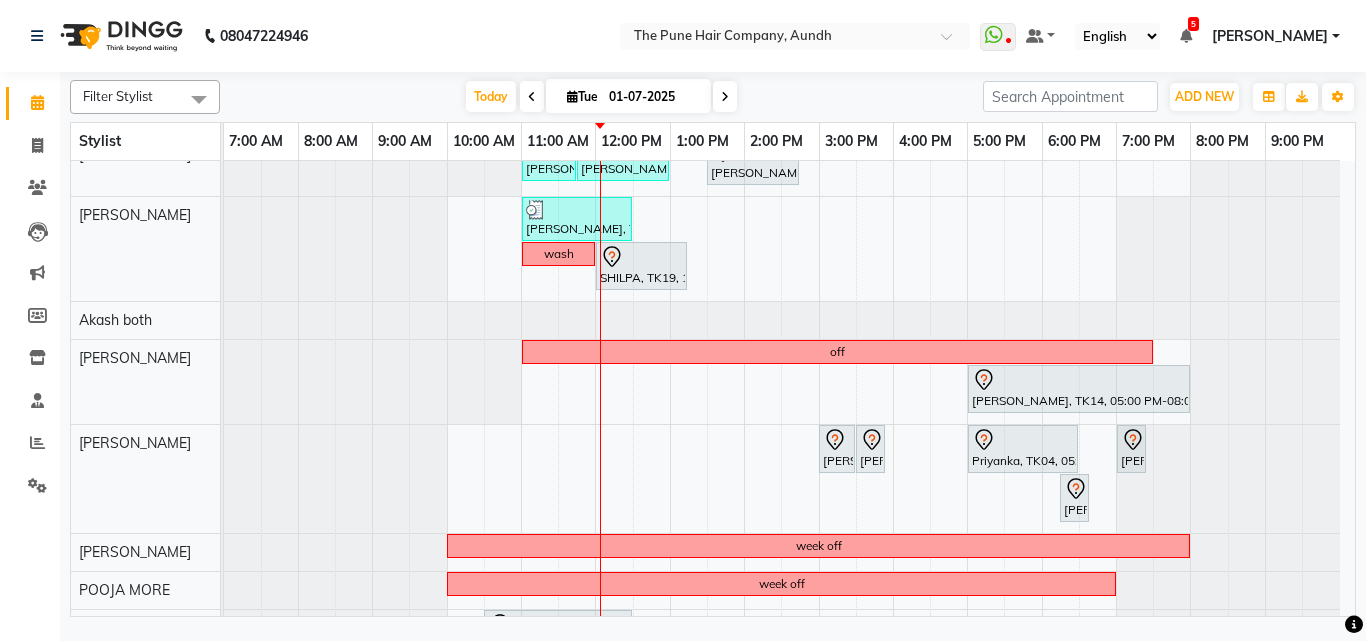 scroll, scrollTop: 200, scrollLeft: 0, axis: vertical 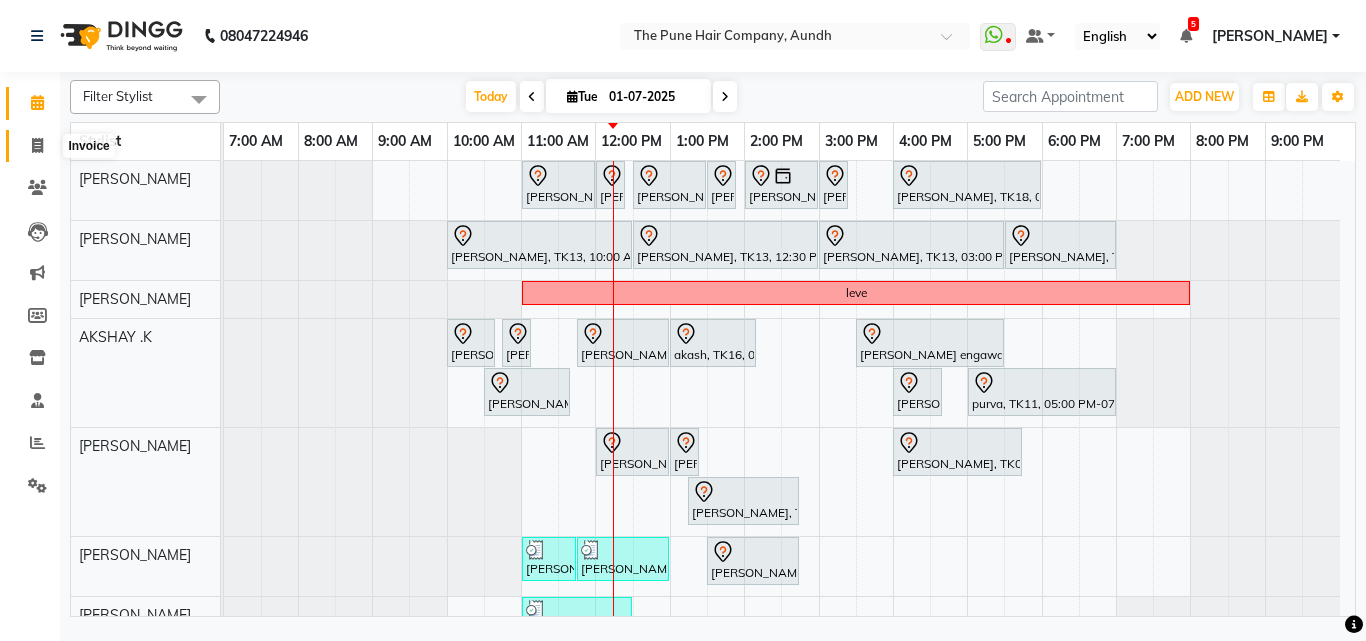 drag, startPoint x: 31, startPoint y: 151, endPoint x: 102, endPoint y: 155, distance: 71.11259 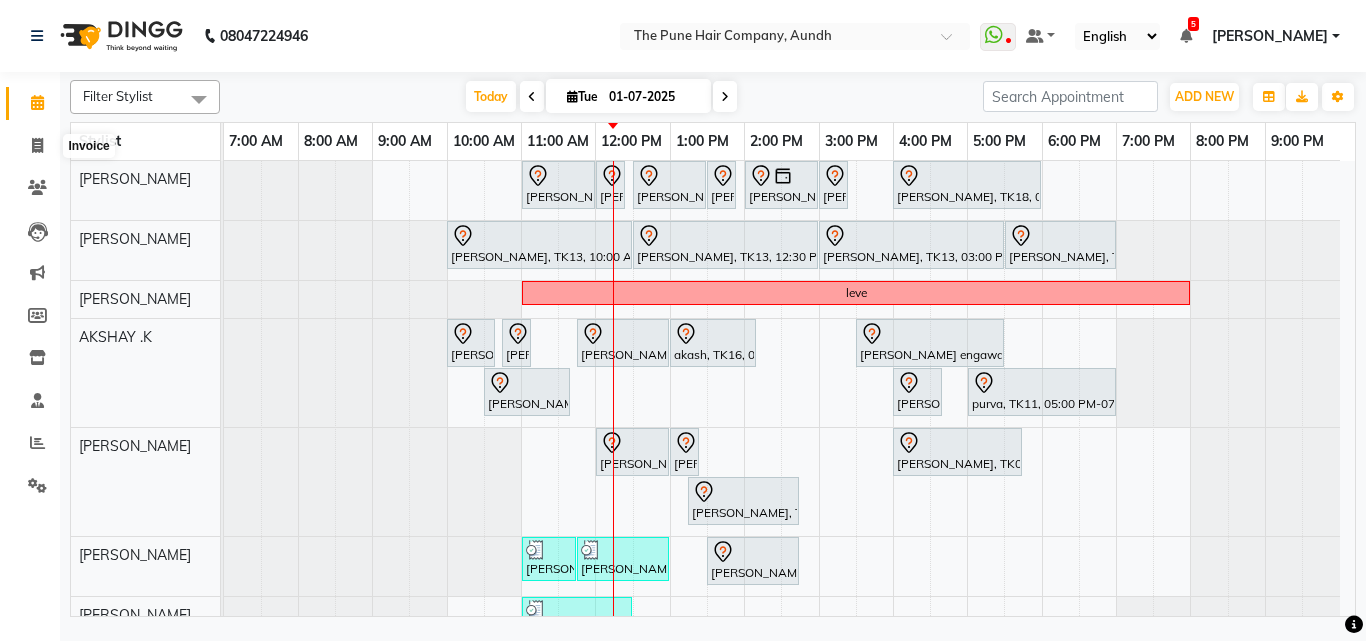 select on "service" 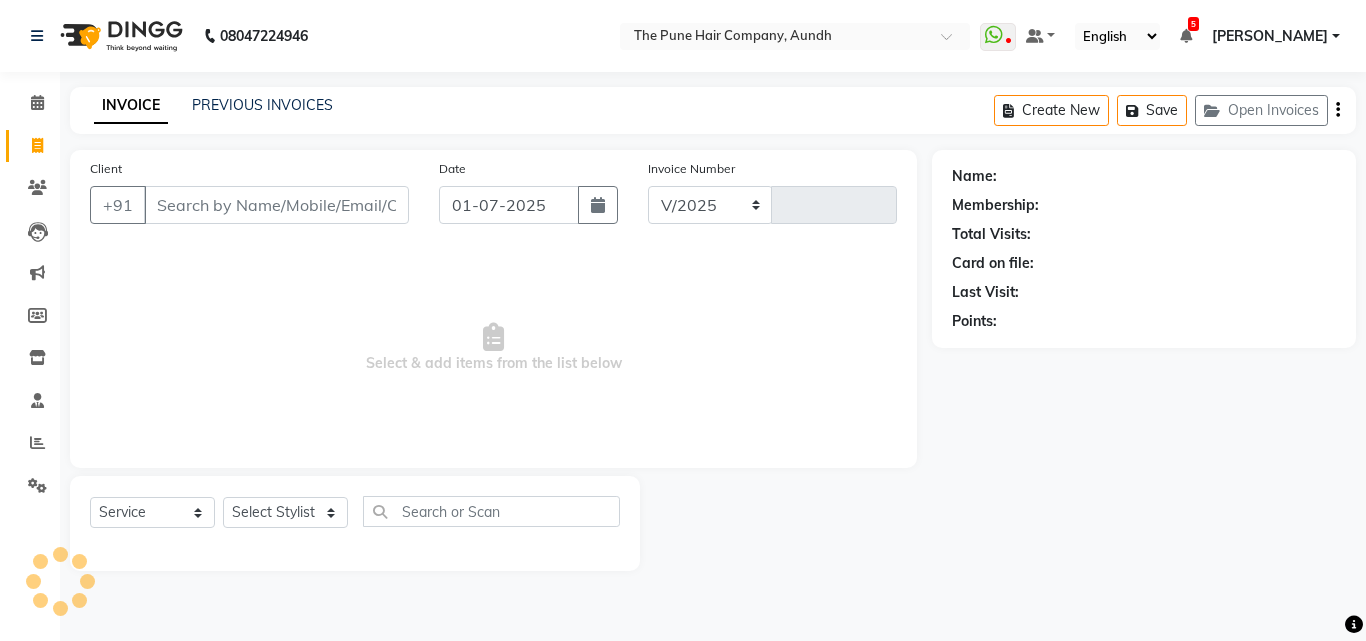 click on "Client" at bounding box center (276, 205) 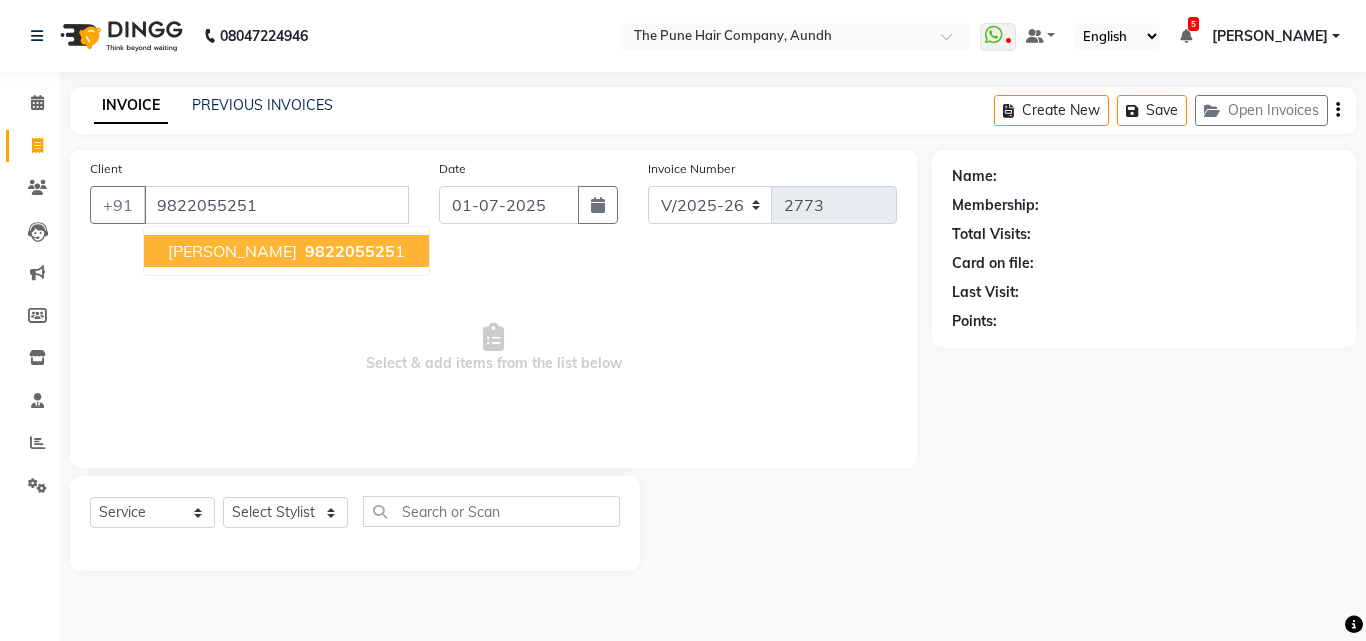 type on "9822055251" 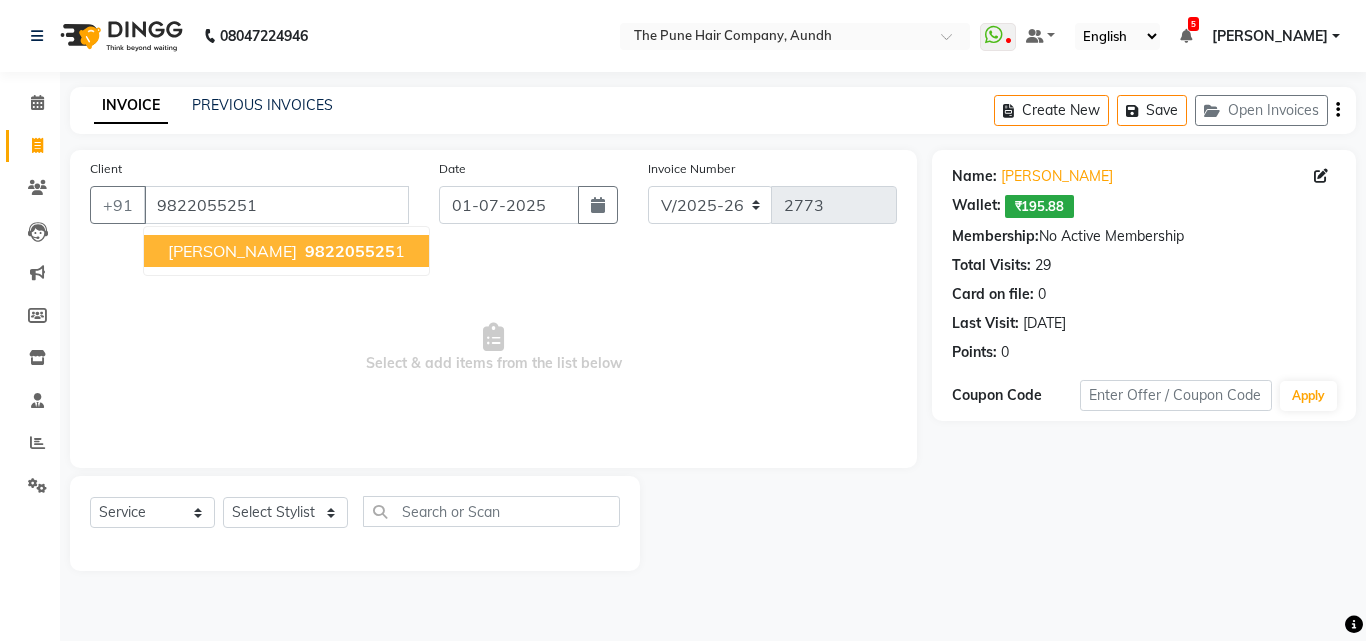 click on "[PERSON_NAME]" at bounding box center [232, 251] 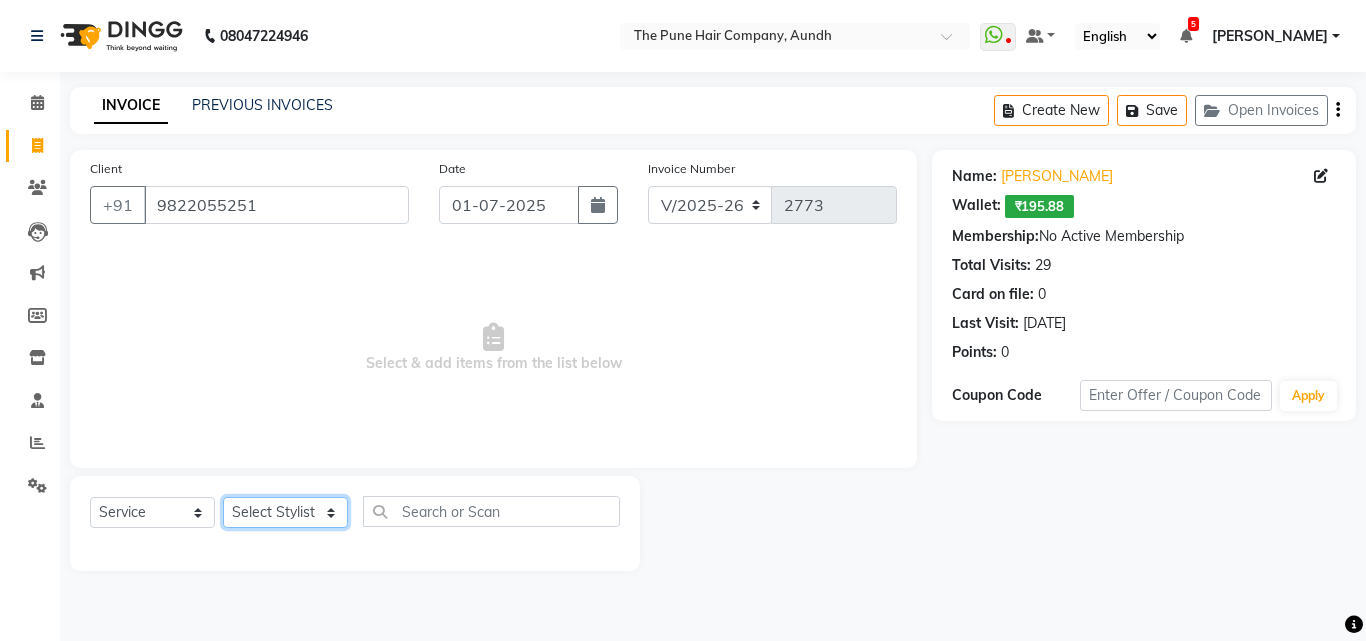 click on "Select Stylist Akash both [PERSON_NAME] .K [PERSON_NAME] kaif [PERSON_NAME] [PERSON_NAME] [PERSON_NAME] [PERSON_NAME] mane POOJA MORE [PERSON_NAME]  [PERSON_NAME] Shweta [PERSON_NAME] [PERSON_NAME] [PERSON_NAME]" 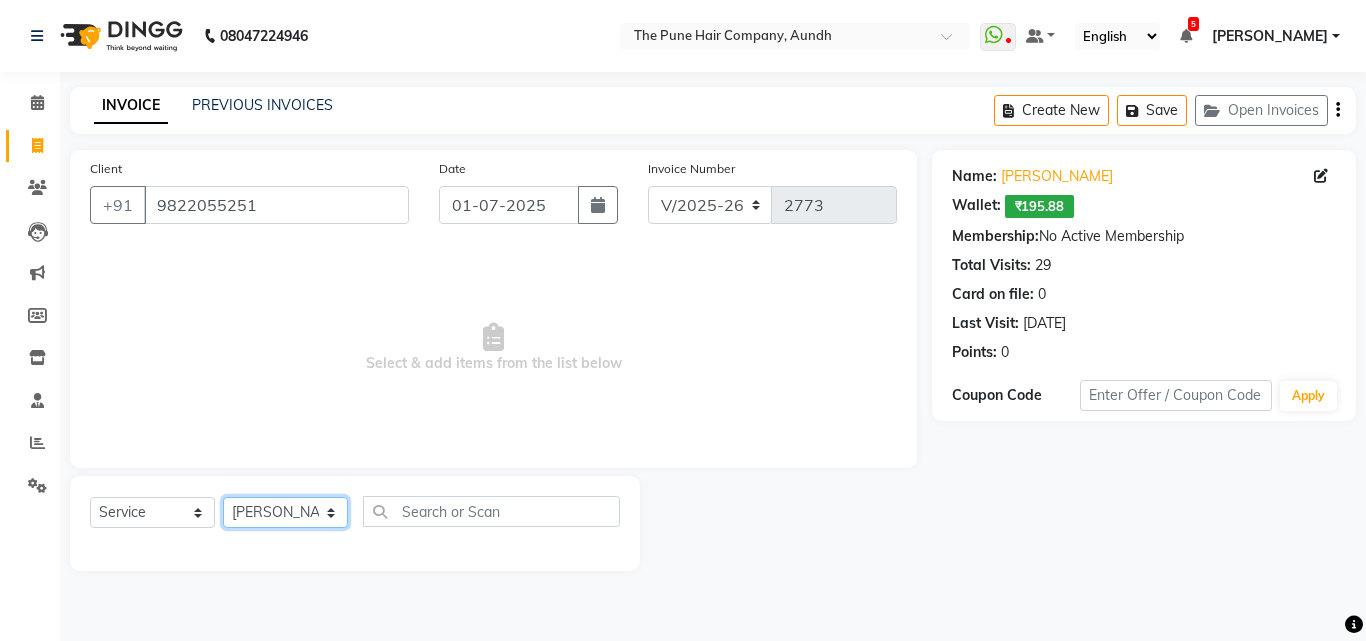 click on "Select Stylist Akash both [PERSON_NAME] .K [PERSON_NAME] kaif [PERSON_NAME] [PERSON_NAME] [PERSON_NAME] [PERSON_NAME] mane POOJA MORE [PERSON_NAME]  [PERSON_NAME] Shweta [PERSON_NAME] [PERSON_NAME] [PERSON_NAME]" 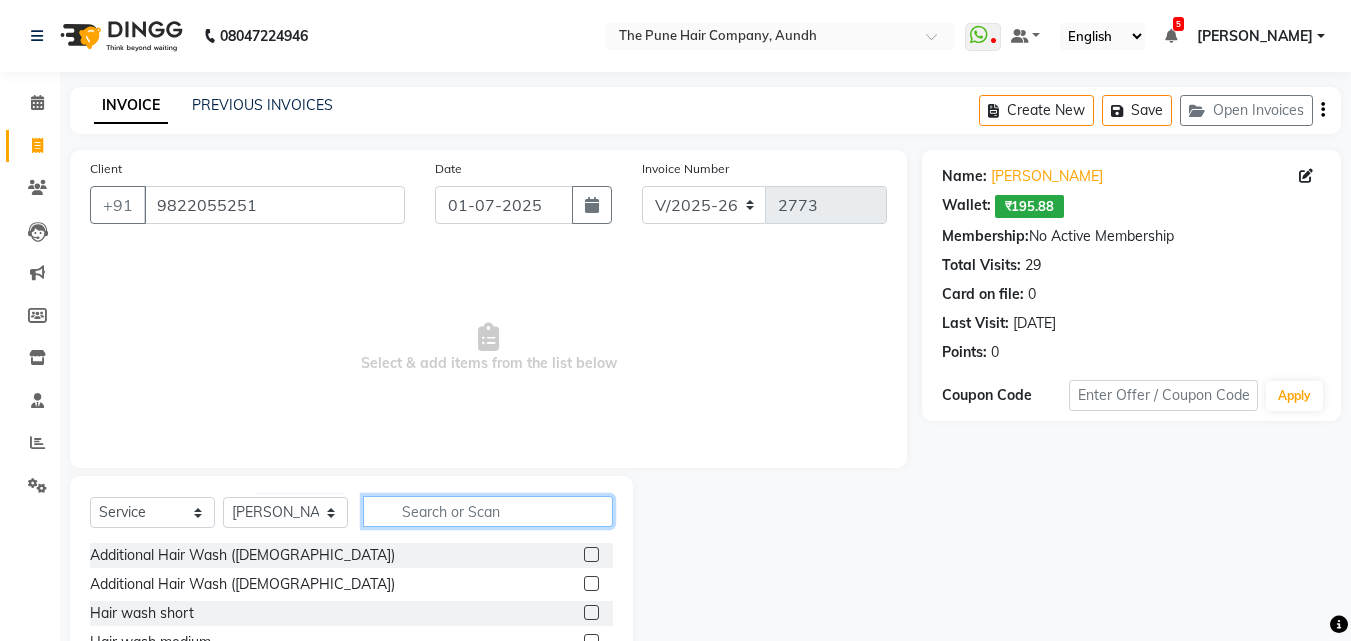 click 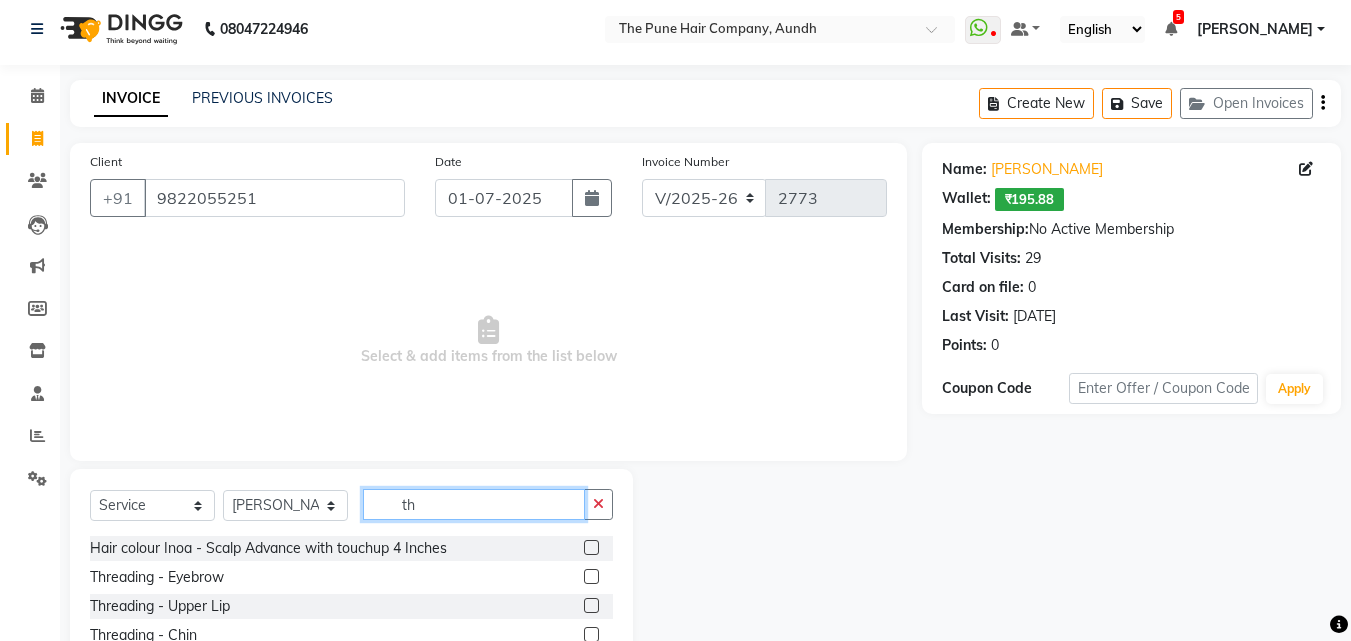 scroll, scrollTop: 160, scrollLeft: 0, axis: vertical 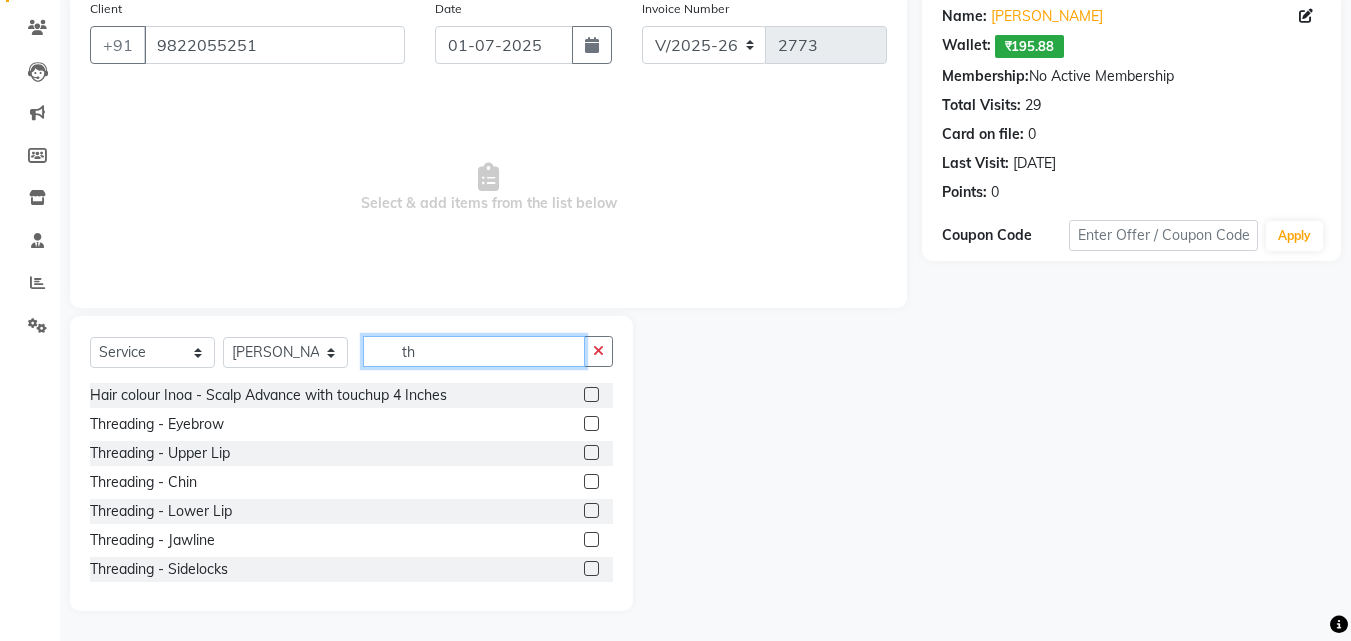 type on "th" 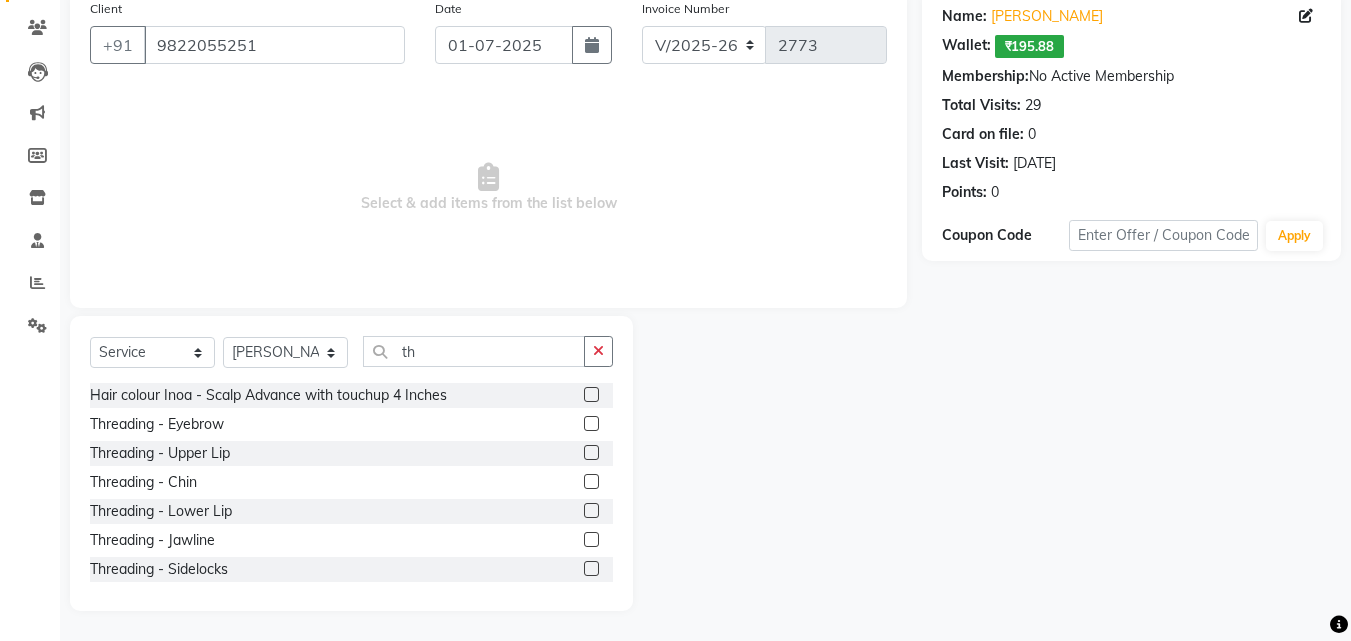 click 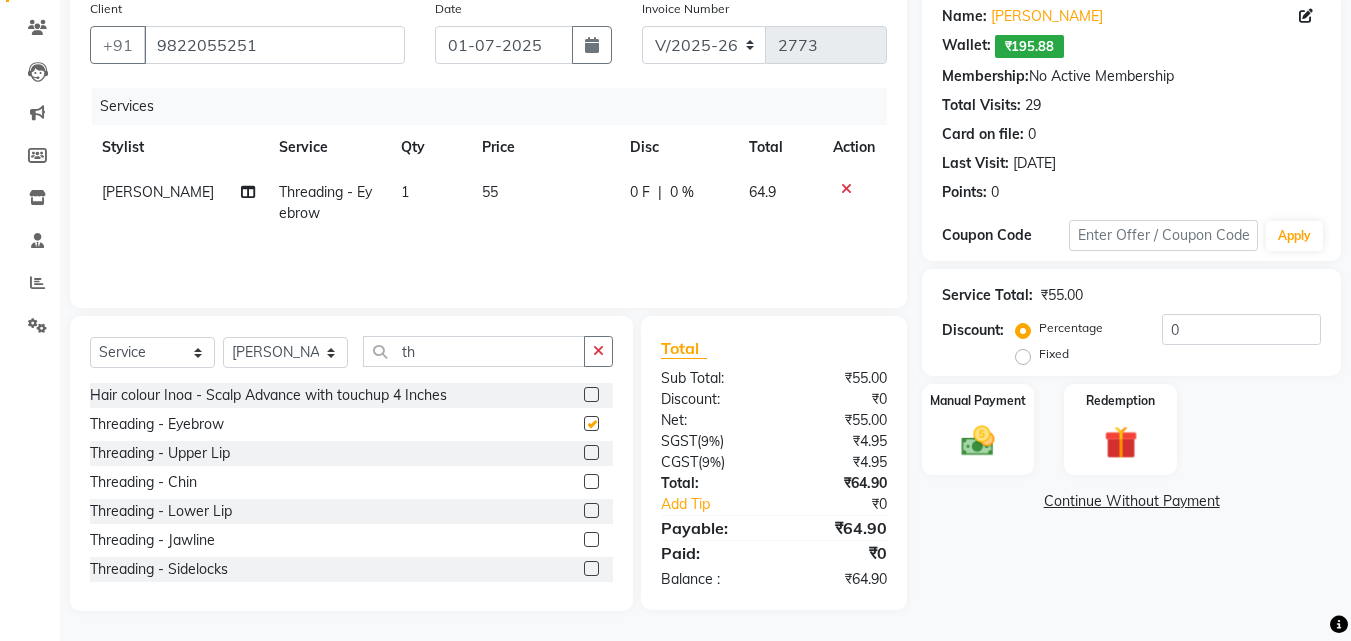 checkbox on "false" 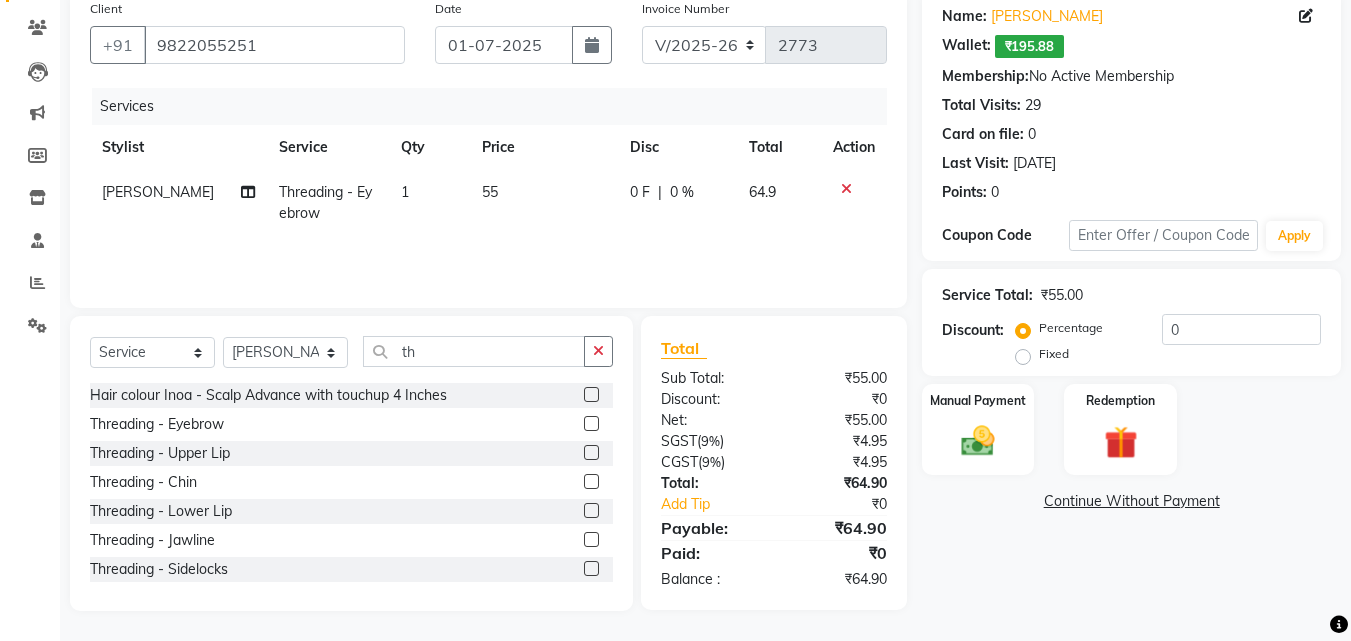 scroll, scrollTop: 32, scrollLeft: 0, axis: vertical 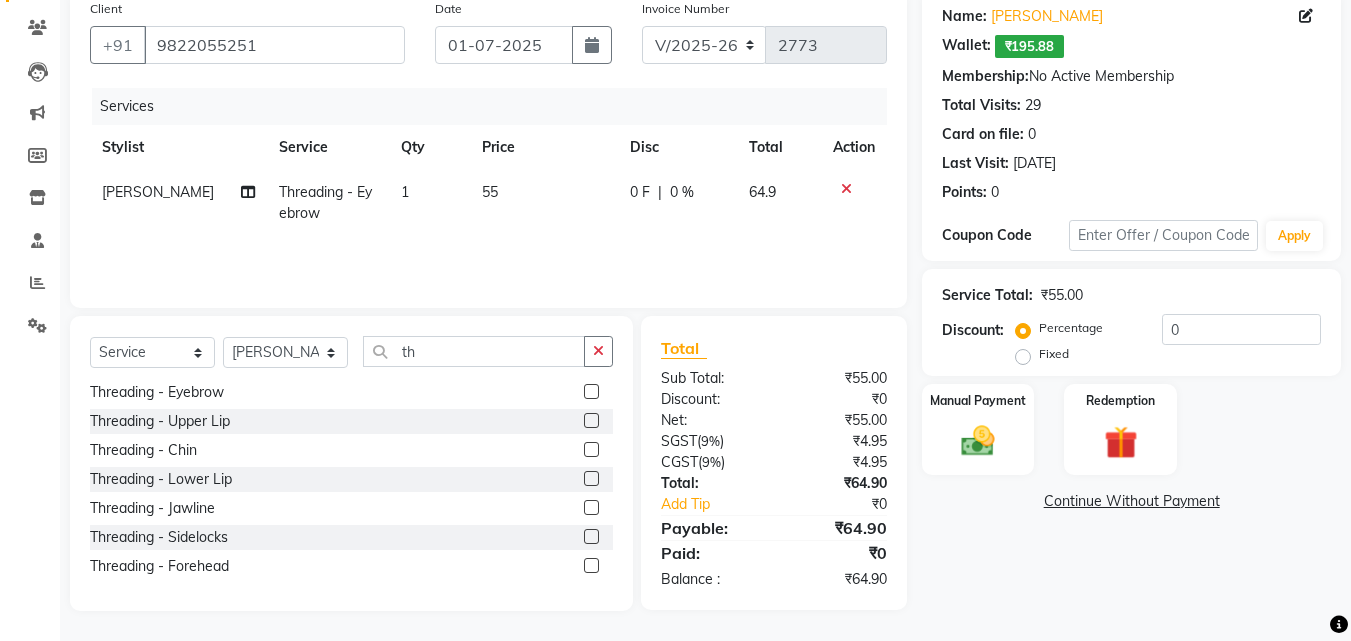click 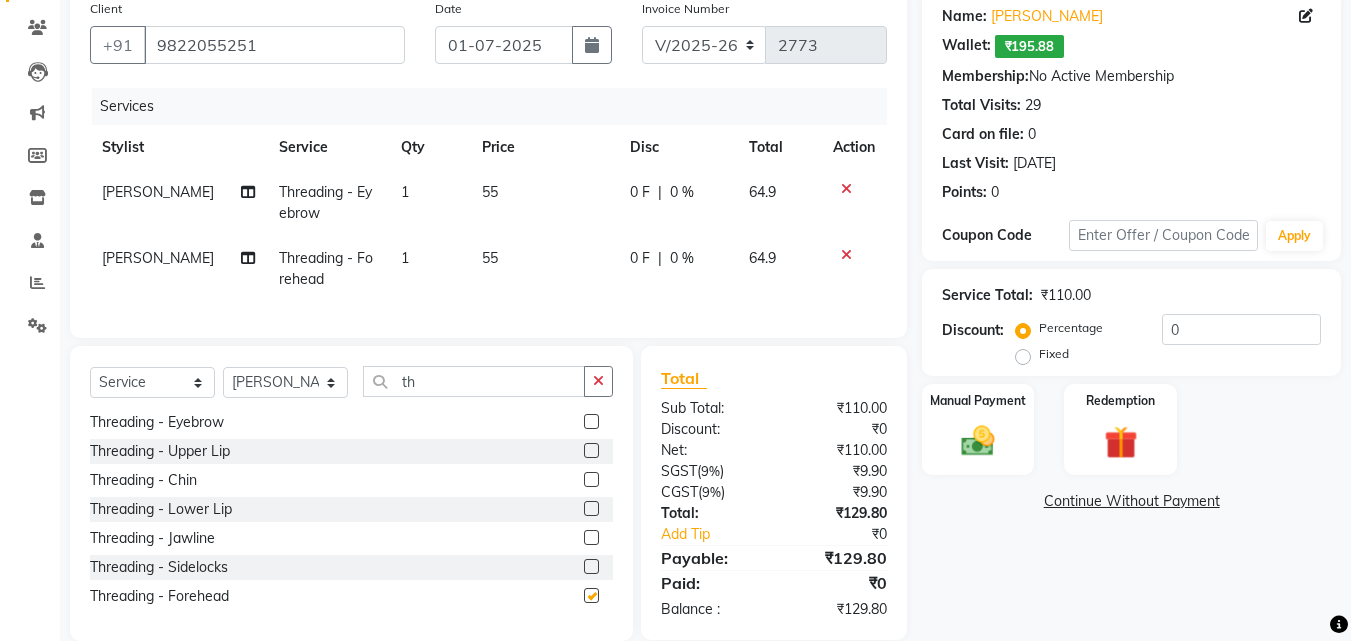 checkbox on "false" 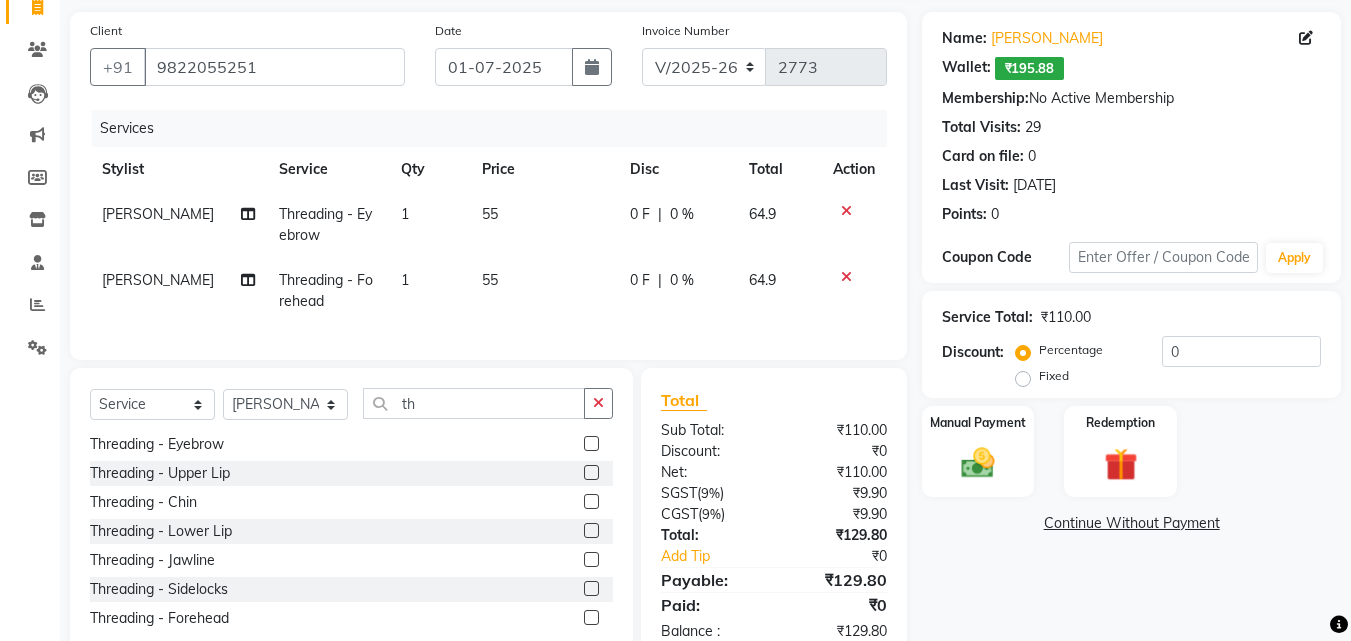 scroll, scrollTop: 205, scrollLeft: 0, axis: vertical 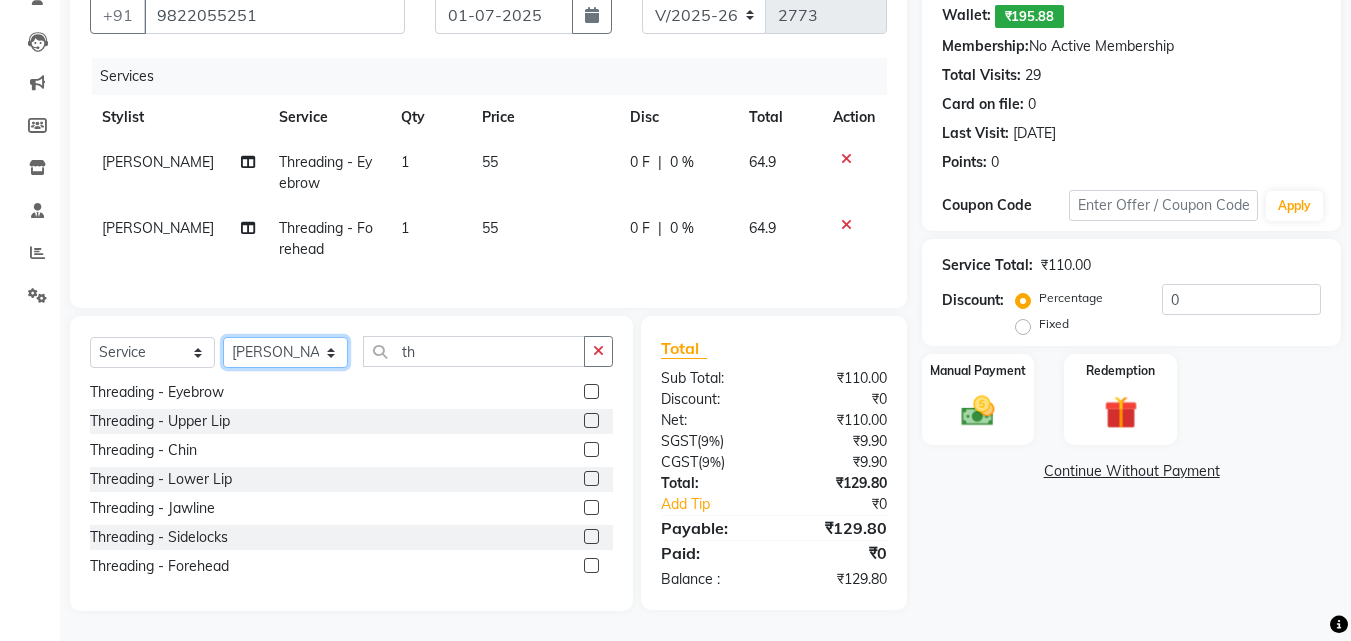 click on "Select Stylist Akash both [PERSON_NAME] .K [PERSON_NAME] kaif [PERSON_NAME] [PERSON_NAME] [PERSON_NAME] [PERSON_NAME] mane POOJA MORE [PERSON_NAME]  [PERSON_NAME] Shweta [PERSON_NAME] [PERSON_NAME] [PERSON_NAME]" 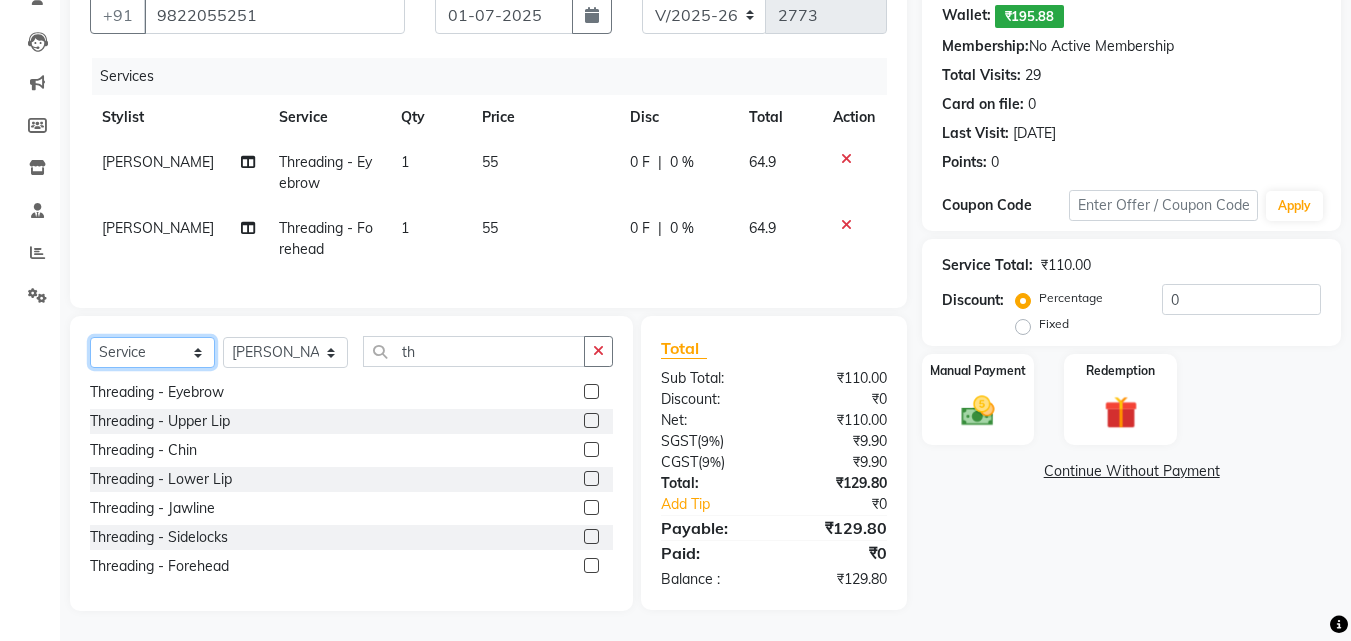click on "Select  Service  Product  Membership  Package Voucher Prepaid Gift Card" 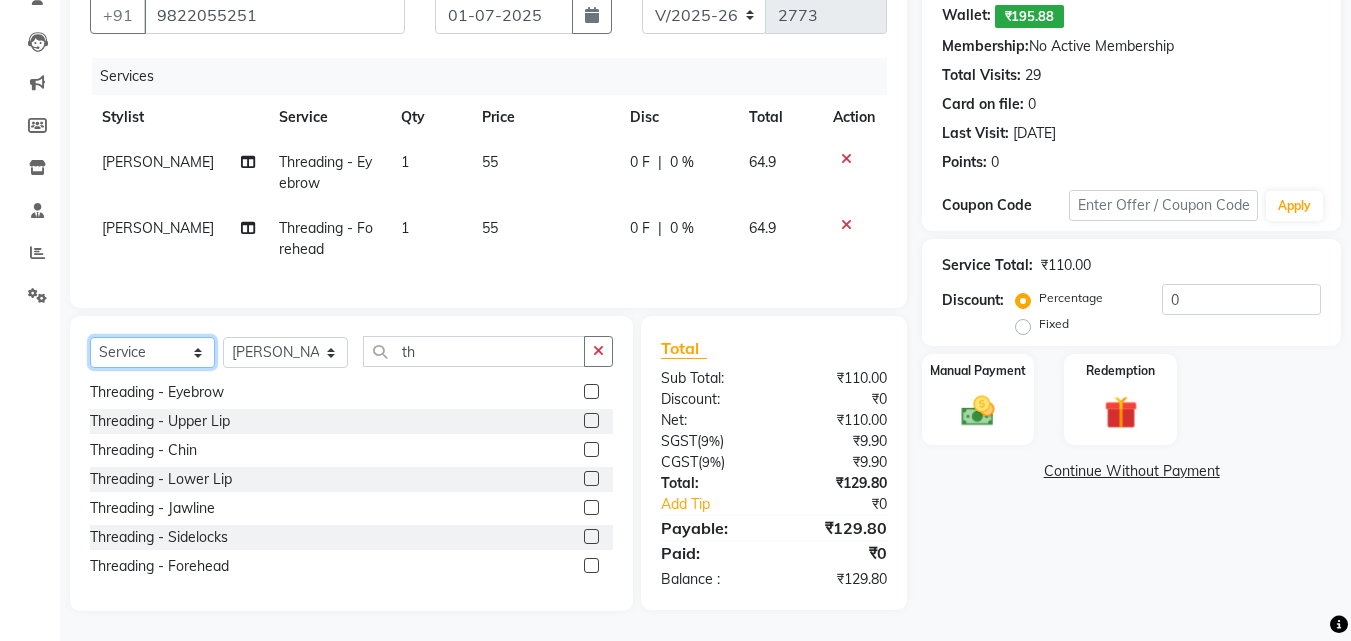 select on "membership" 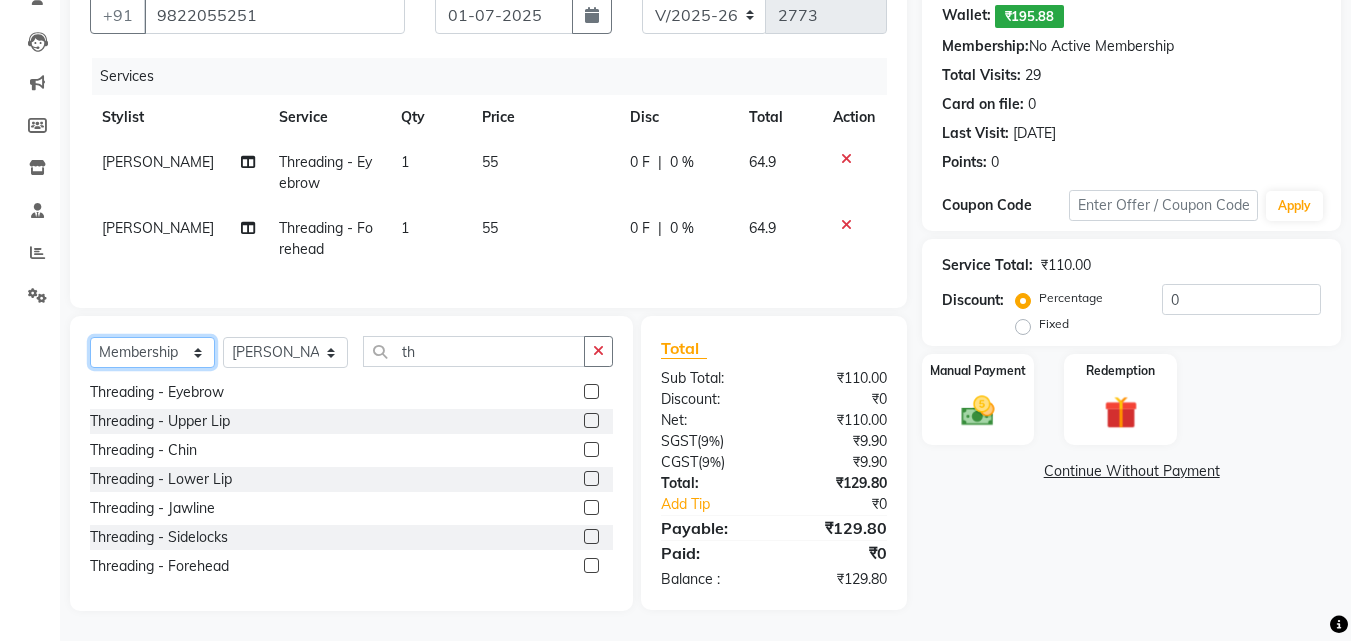 click on "Select  Service  Product  Membership  Package Voucher Prepaid Gift Card" 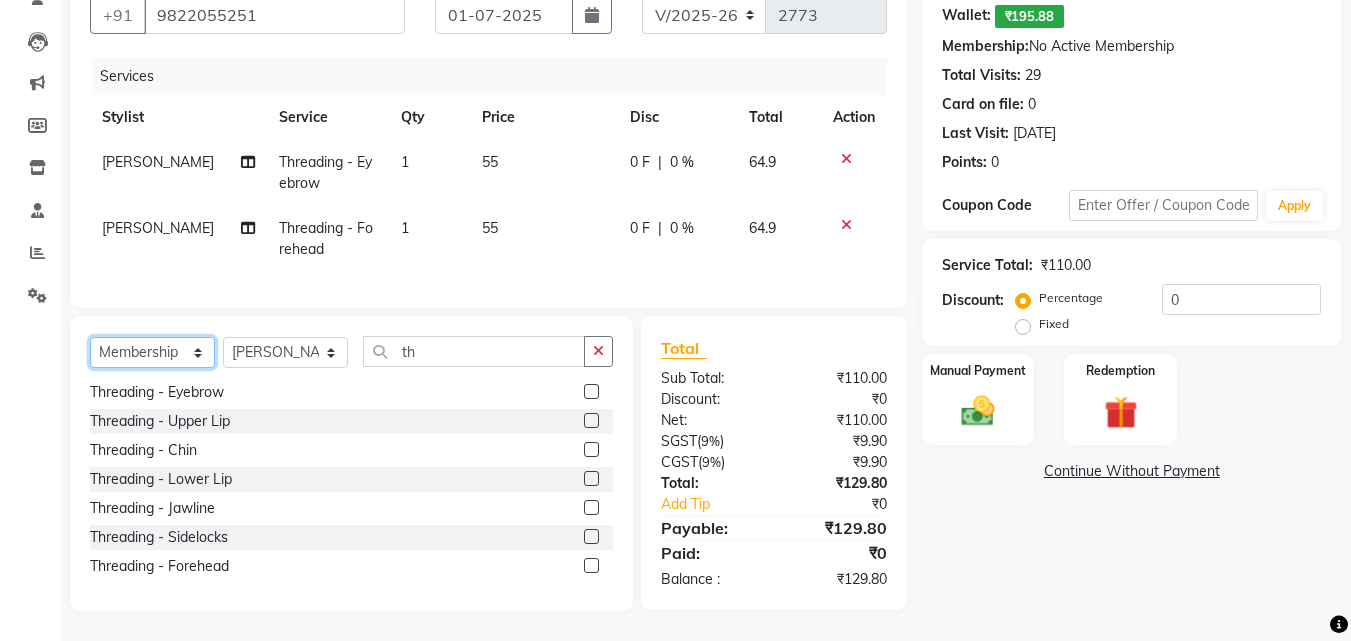 scroll, scrollTop: 204, scrollLeft: 0, axis: vertical 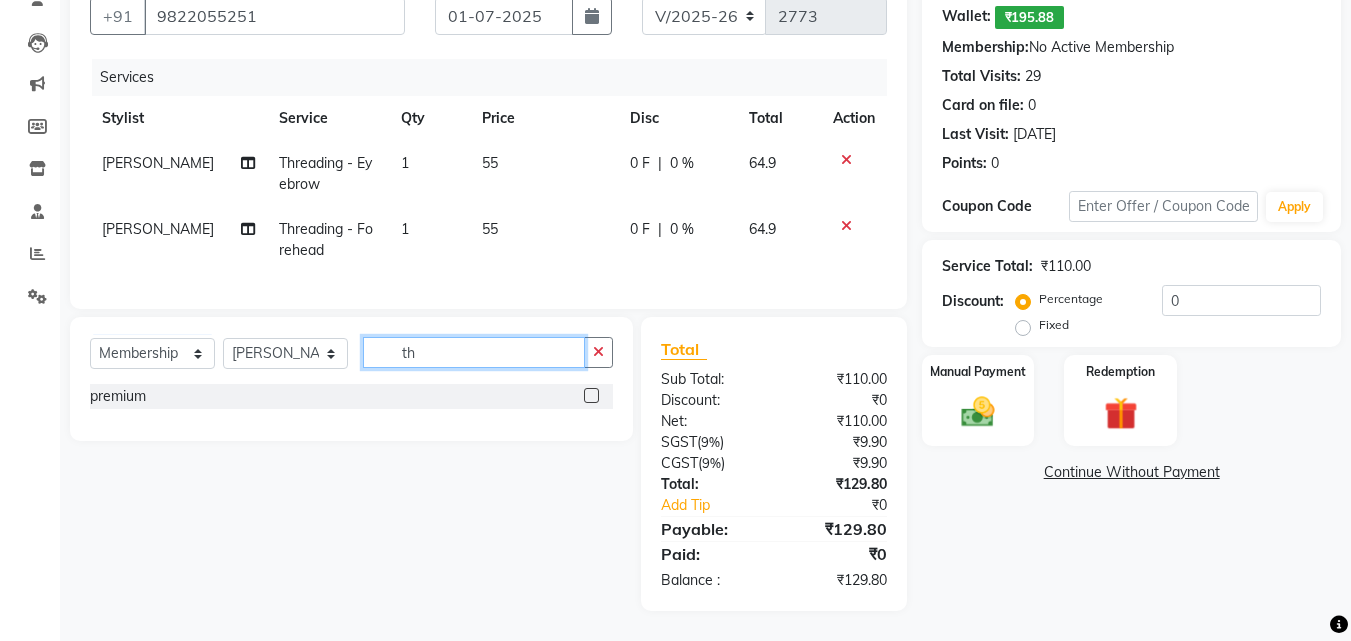 click on "th" 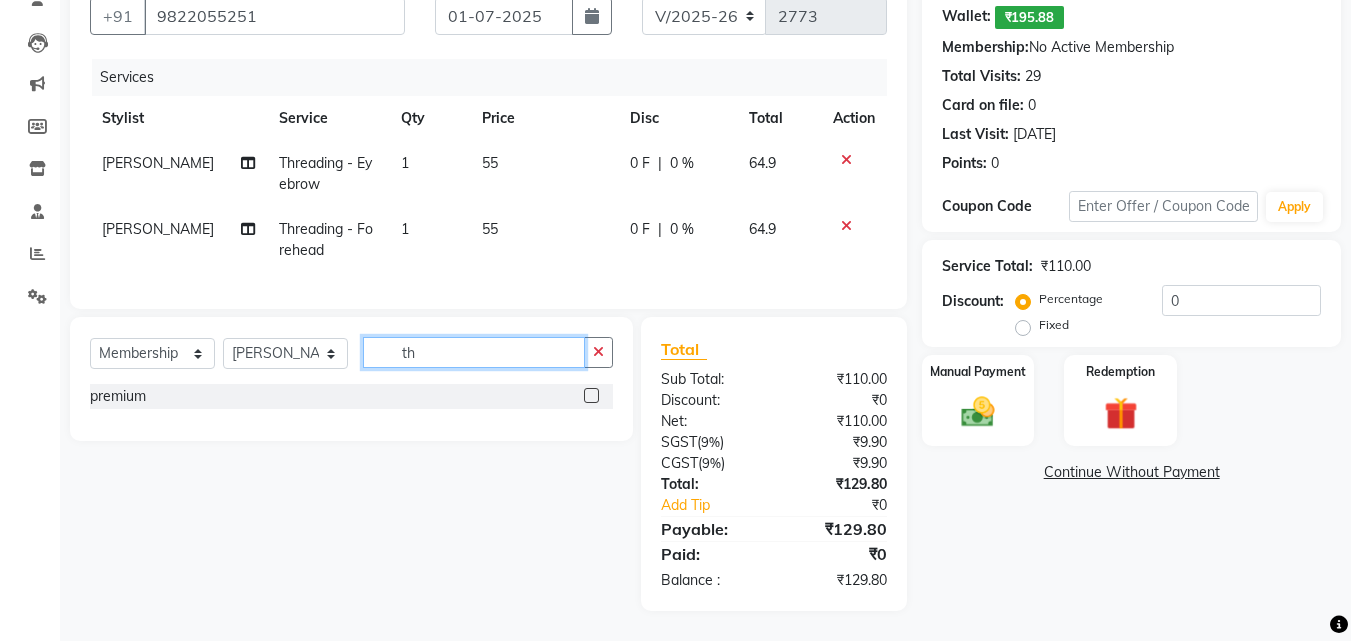 type on "t" 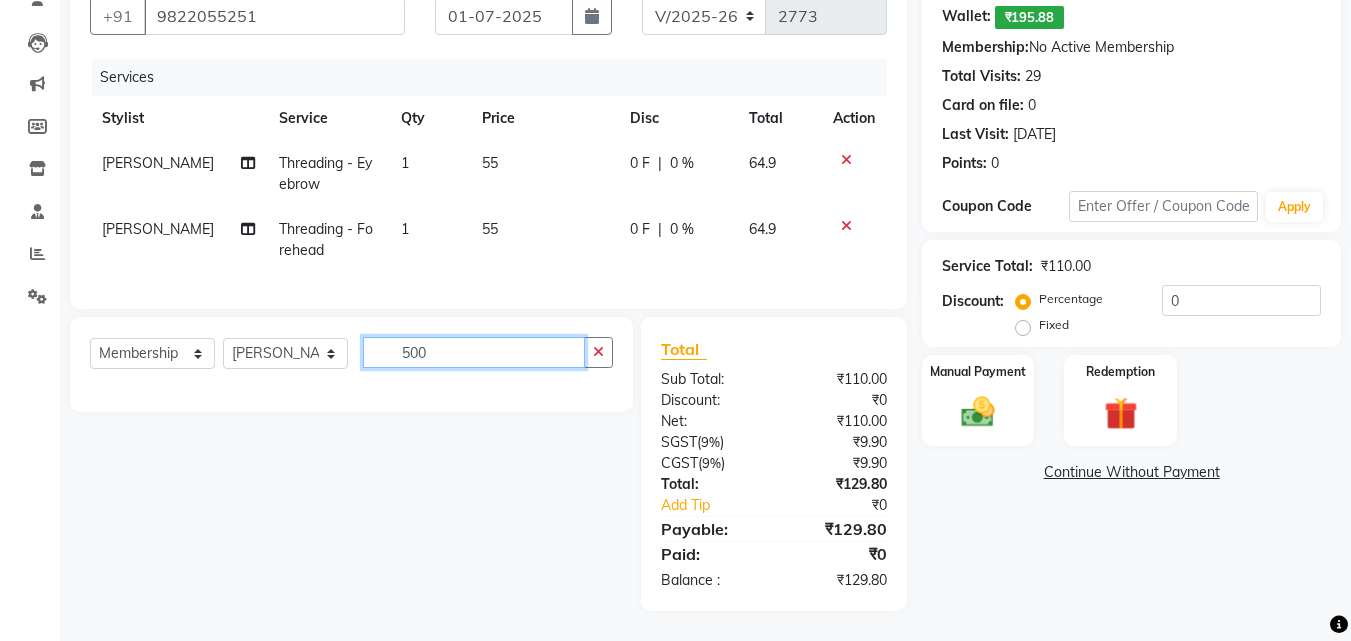 type on "500" 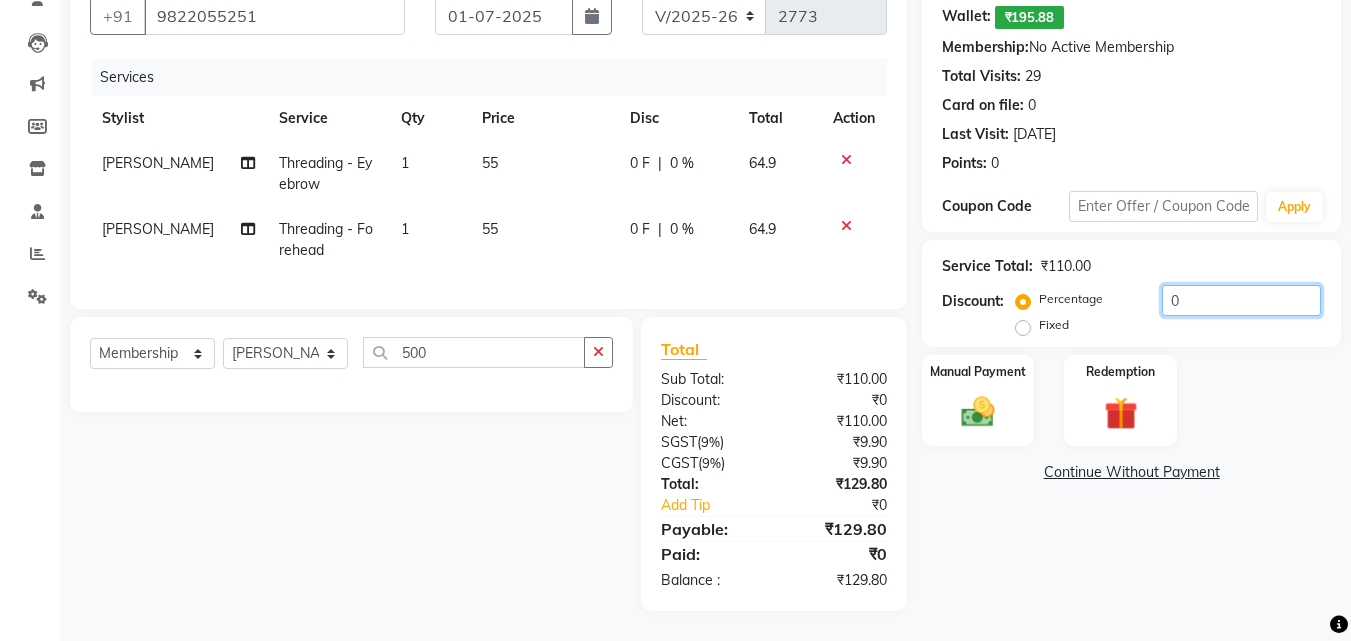 click on "0" 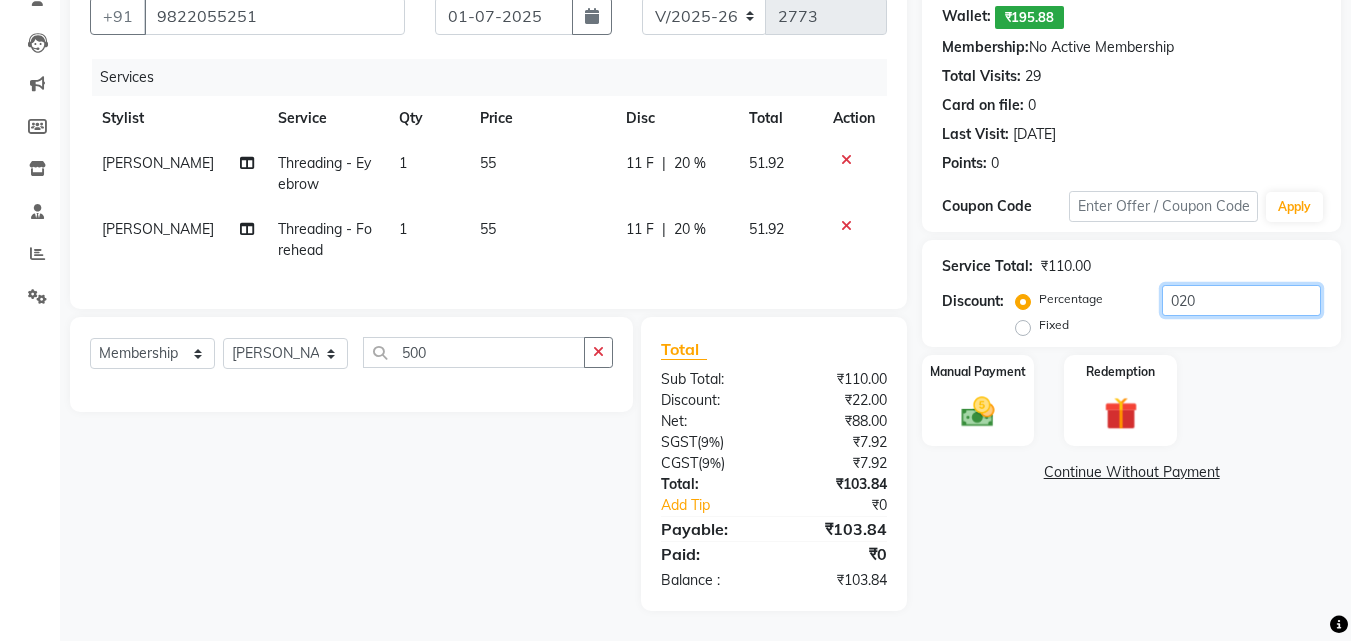 type on "020" 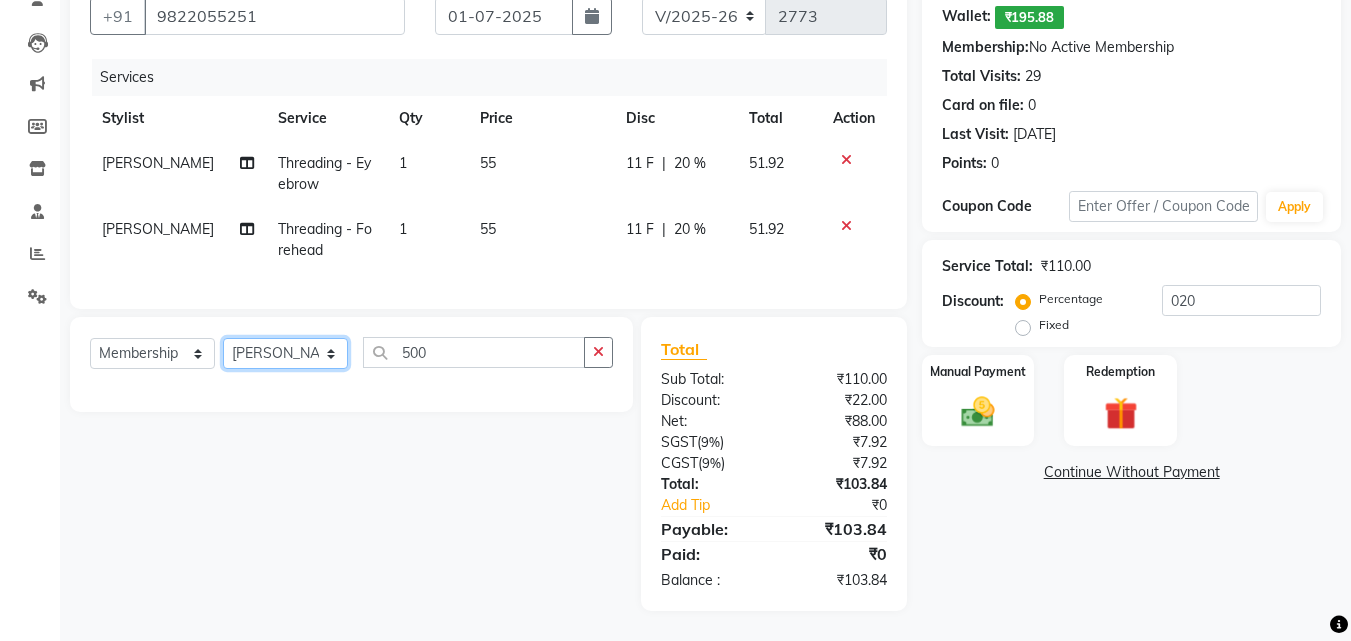 click on "Select Stylist Akash both [PERSON_NAME] .K [PERSON_NAME] kaif [PERSON_NAME] [PERSON_NAME] [PERSON_NAME] [PERSON_NAME] mane POOJA MORE [PERSON_NAME]  [PERSON_NAME] Shweta [PERSON_NAME] [PERSON_NAME] [PERSON_NAME]" 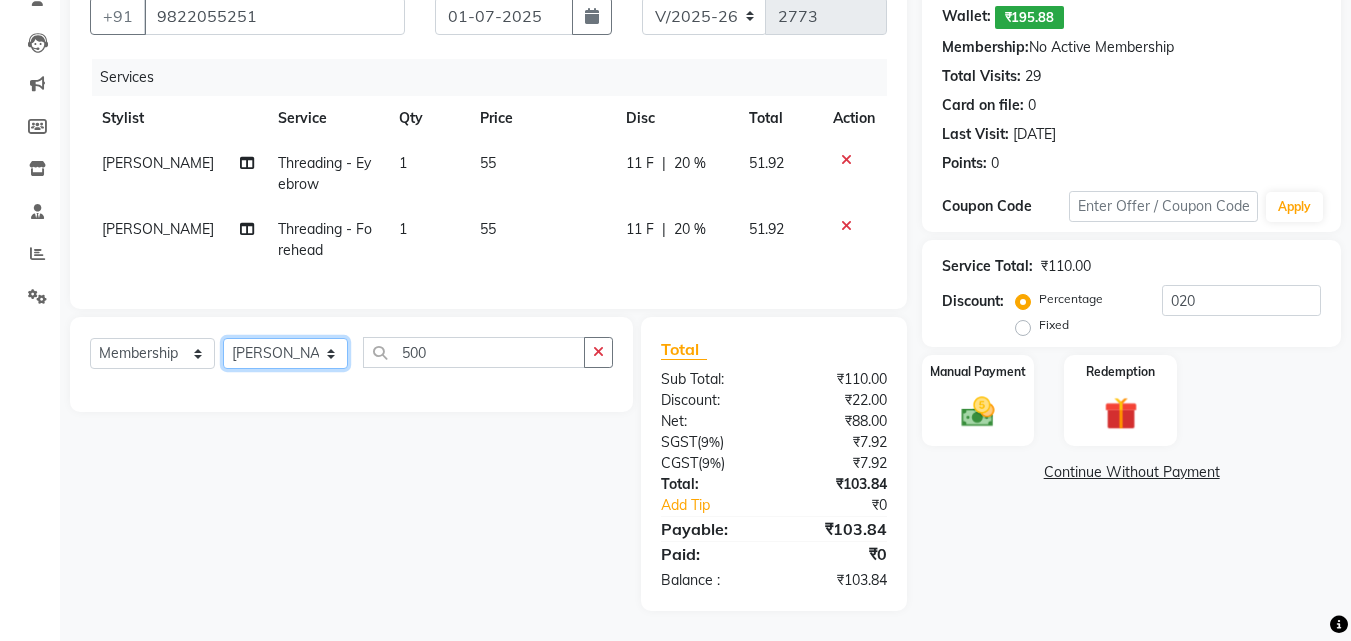 click on "Select Stylist Akash both [PERSON_NAME] .K [PERSON_NAME] kaif [PERSON_NAME] [PERSON_NAME] [PERSON_NAME] [PERSON_NAME] mane POOJA MORE [PERSON_NAME]  [PERSON_NAME] Shweta [PERSON_NAME] [PERSON_NAME] [PERSON_NAME]" 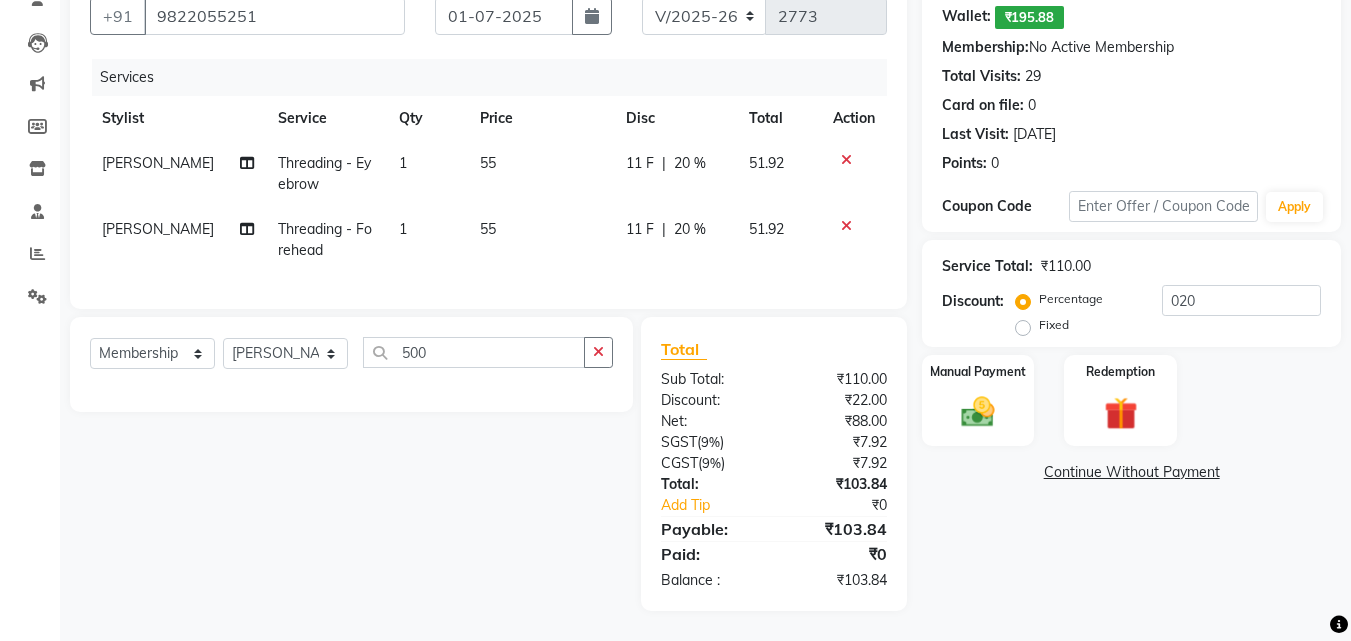 click on "Select  Service  Product  Membership  Package Voucher Prepaid Gift Card  Select Stylist Akash both AKSHAY .K harshal gaikwad kaif shaikh LAKKHAN SHINDE Nagesh Jadhav Nitish Desai  Pavan mane POOJA MORE Prasad Adhav  Prathmesh powar Shweta gotur Sonal saindane swapnil sonavane 500" 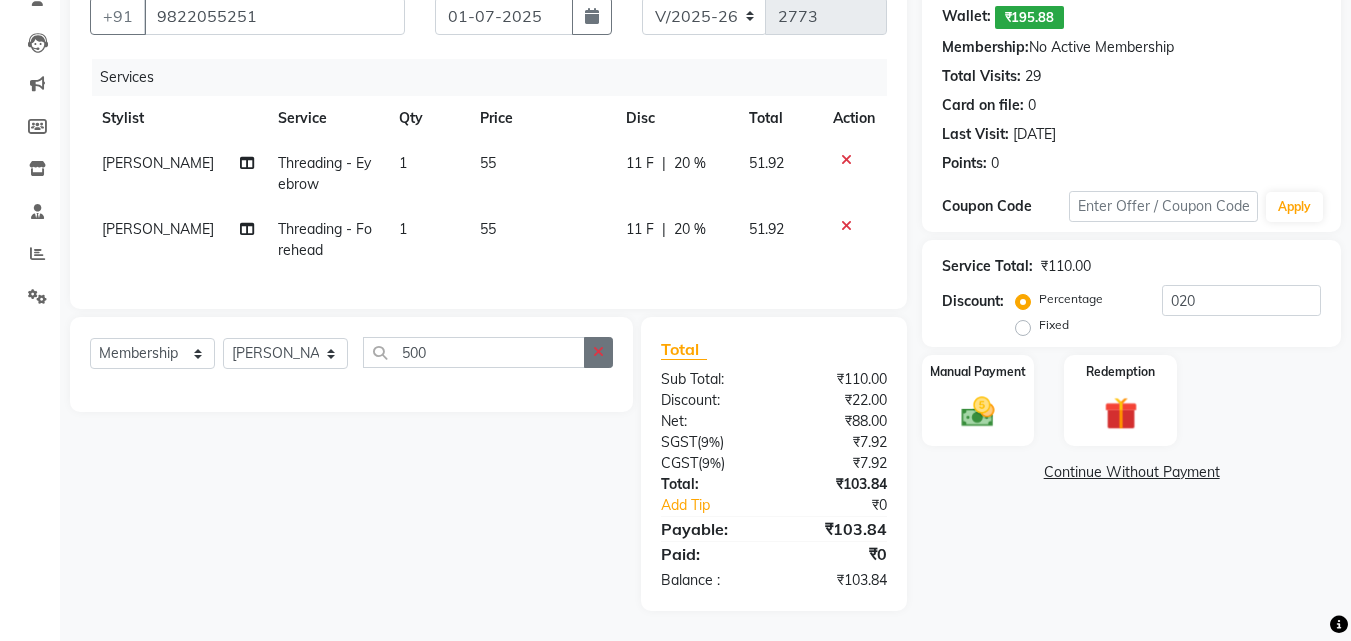 click 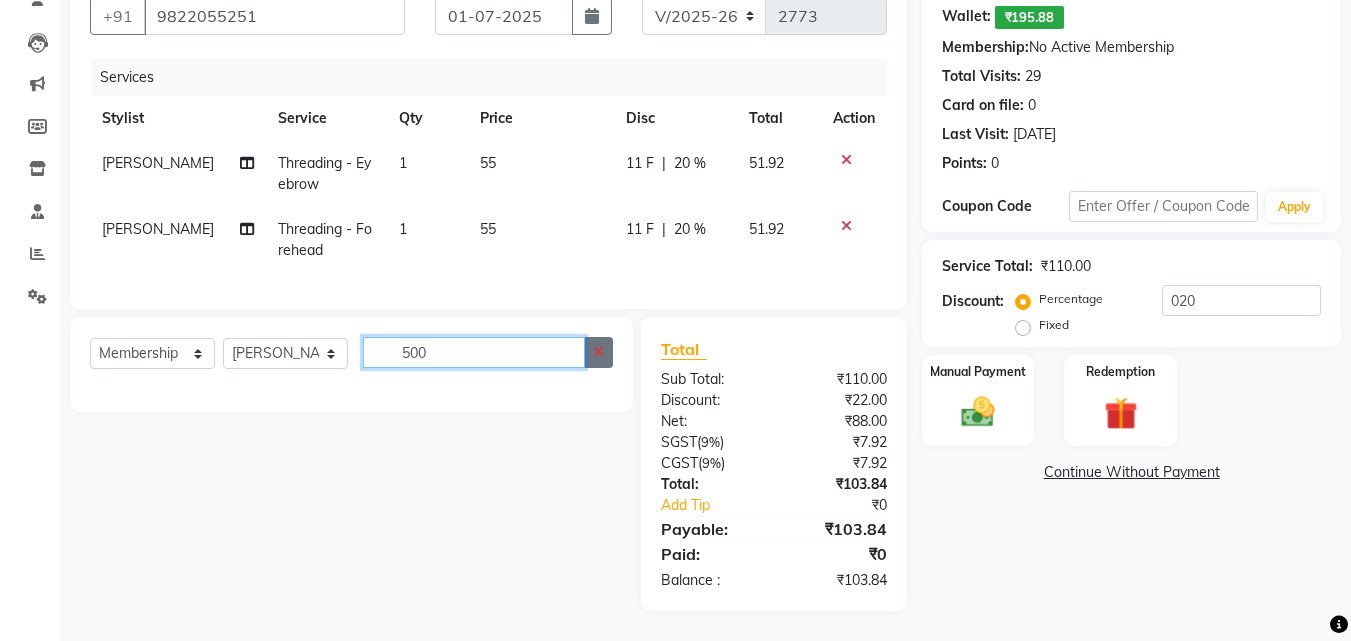 type 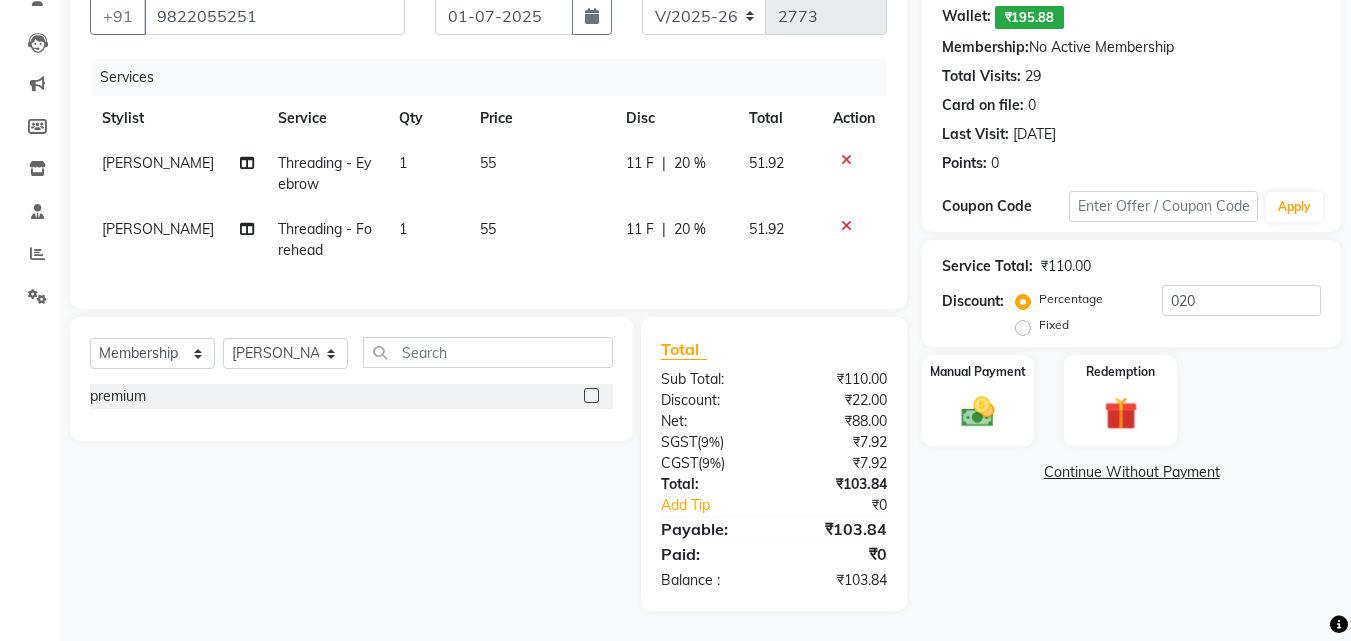 click 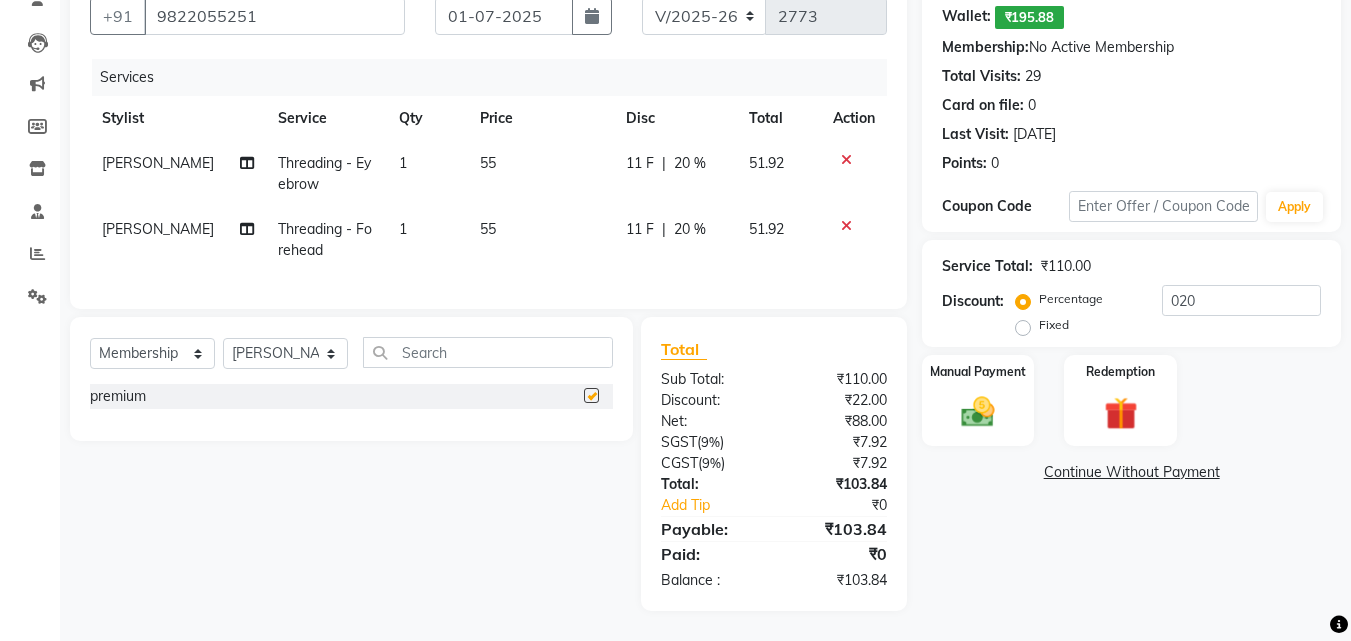 select on "select" 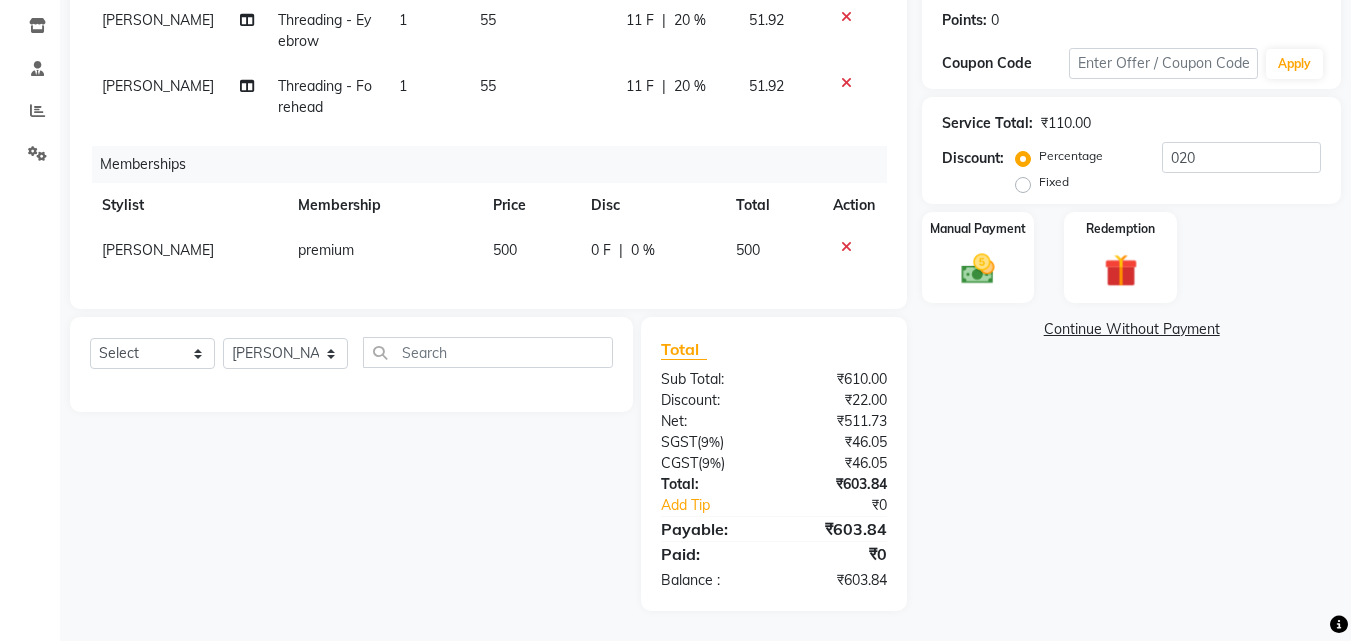 scroll, scrollTop: 347, scrollLeft: 0, axis: vertical 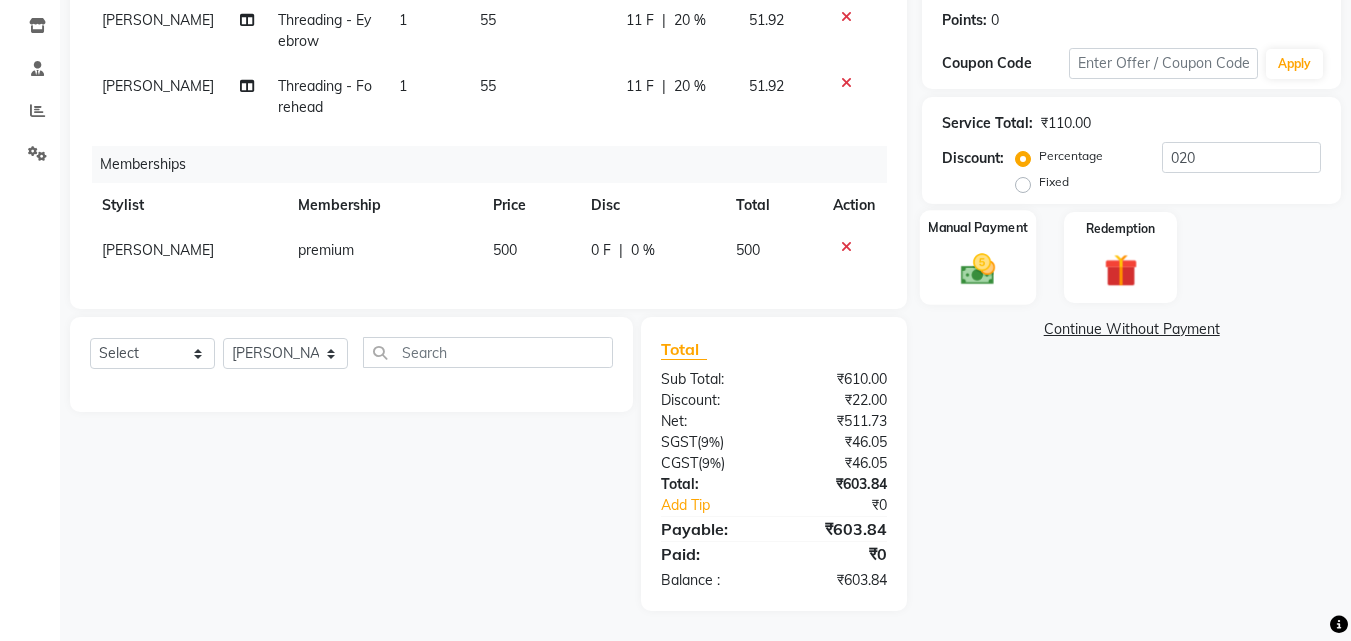 click on "Manual Payment" 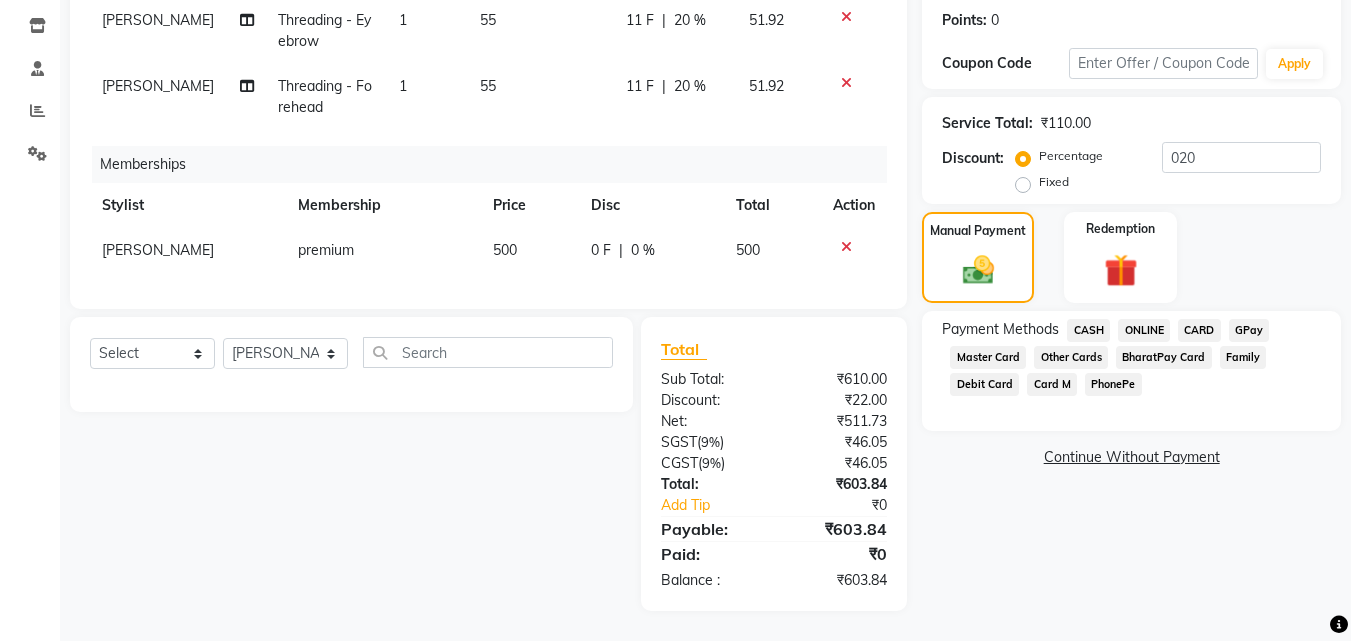 click on "ONLINE" 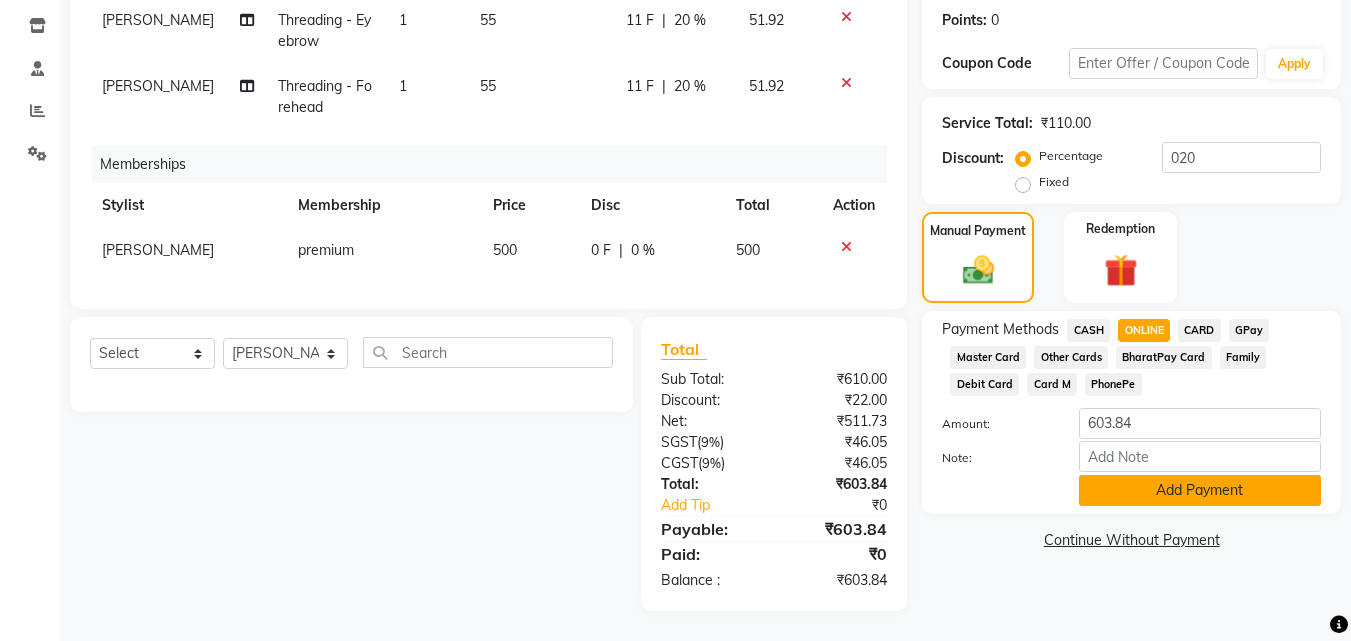 click on "Add Payment" 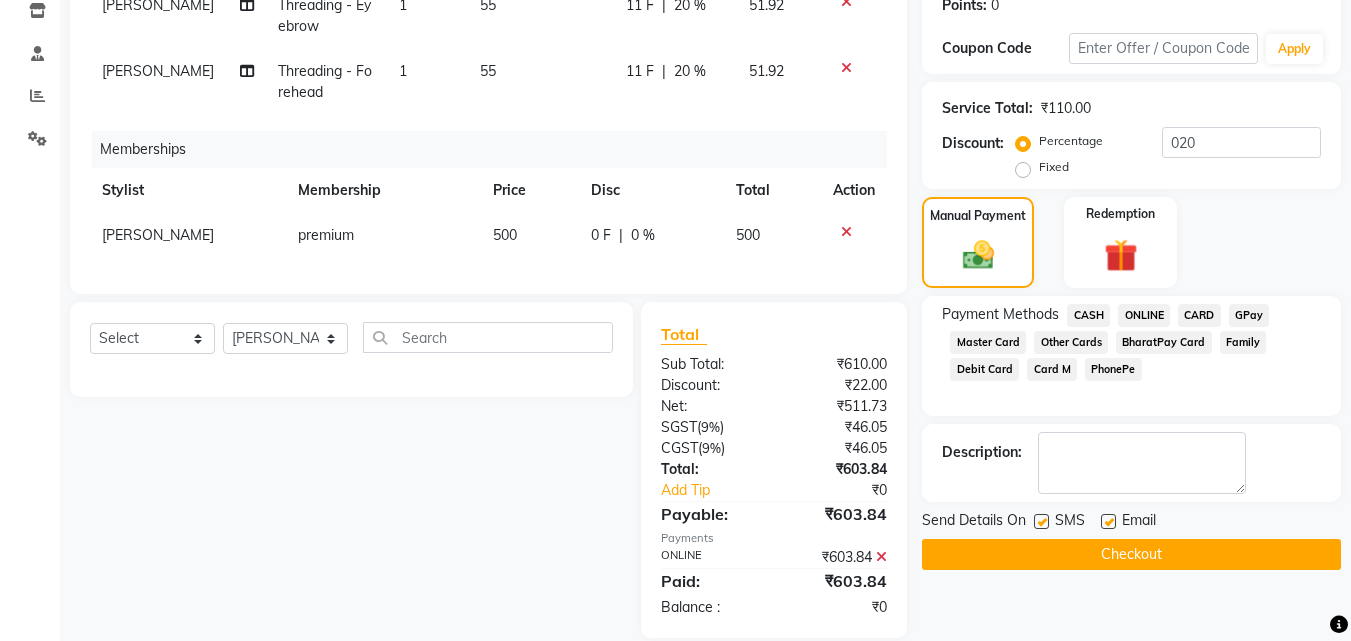 click on "Checkout" 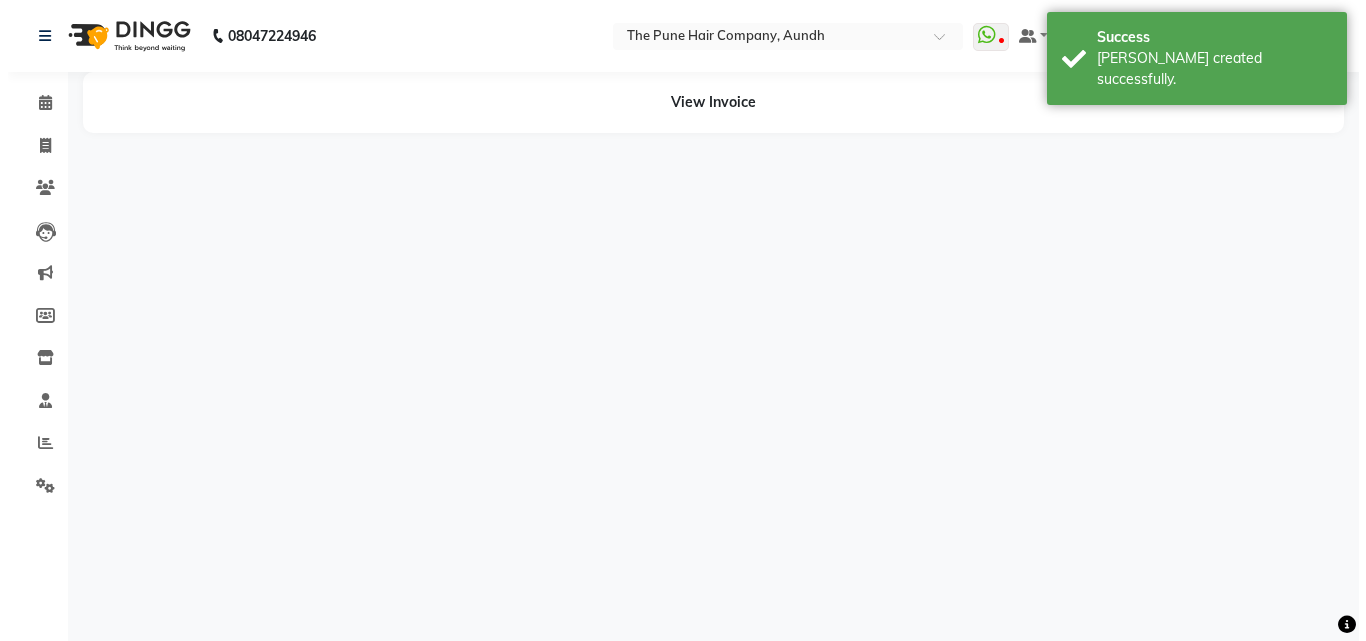 scroll, scrollTop: 0, scrollLeft: 0, axis: both 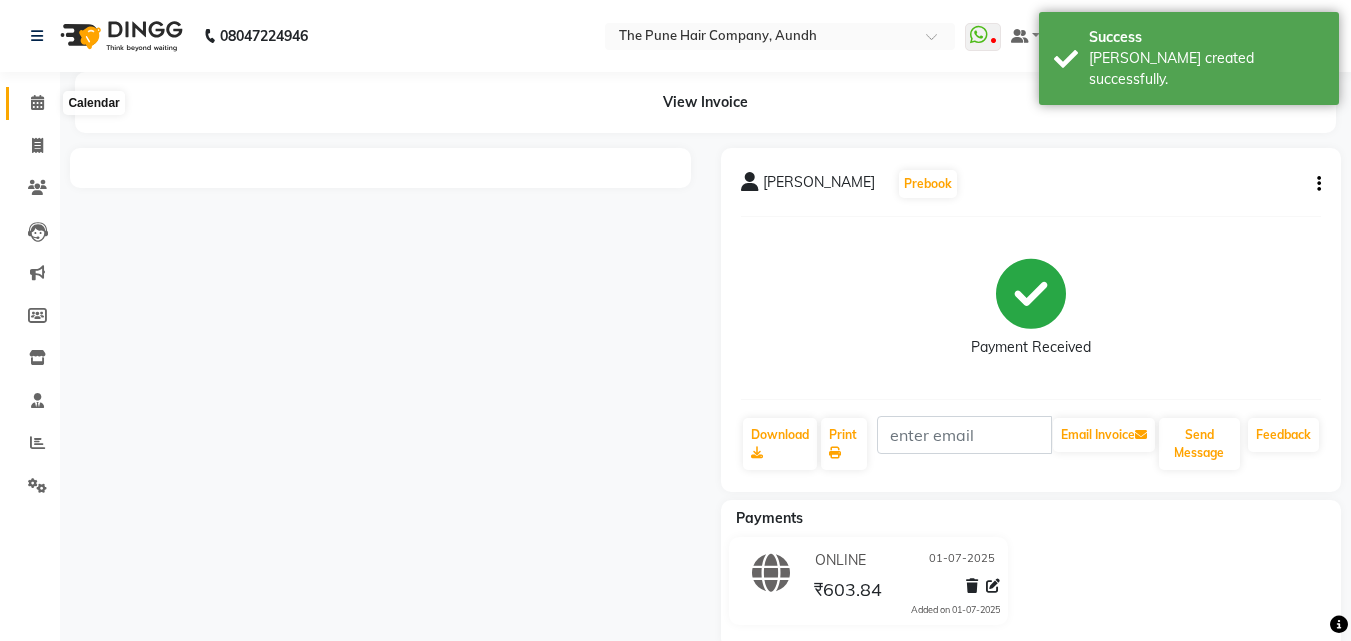 click 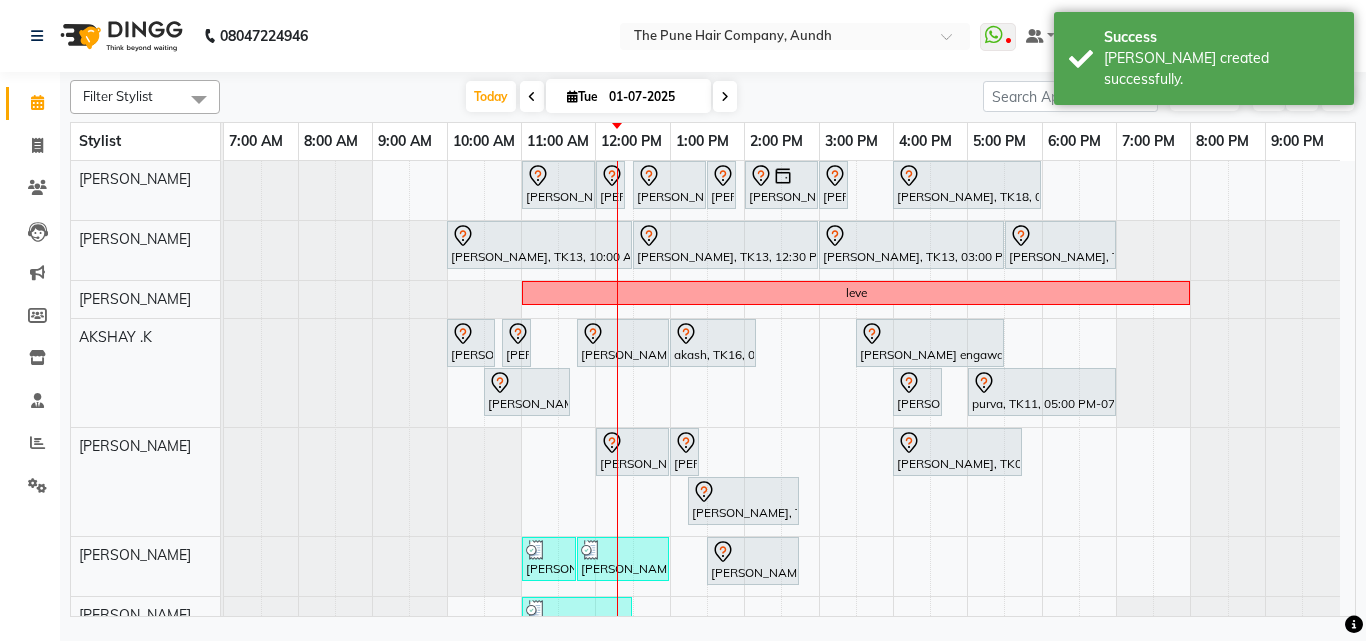 scroll, scrollTop: 400, scrollLeft: 0, axis: vertical 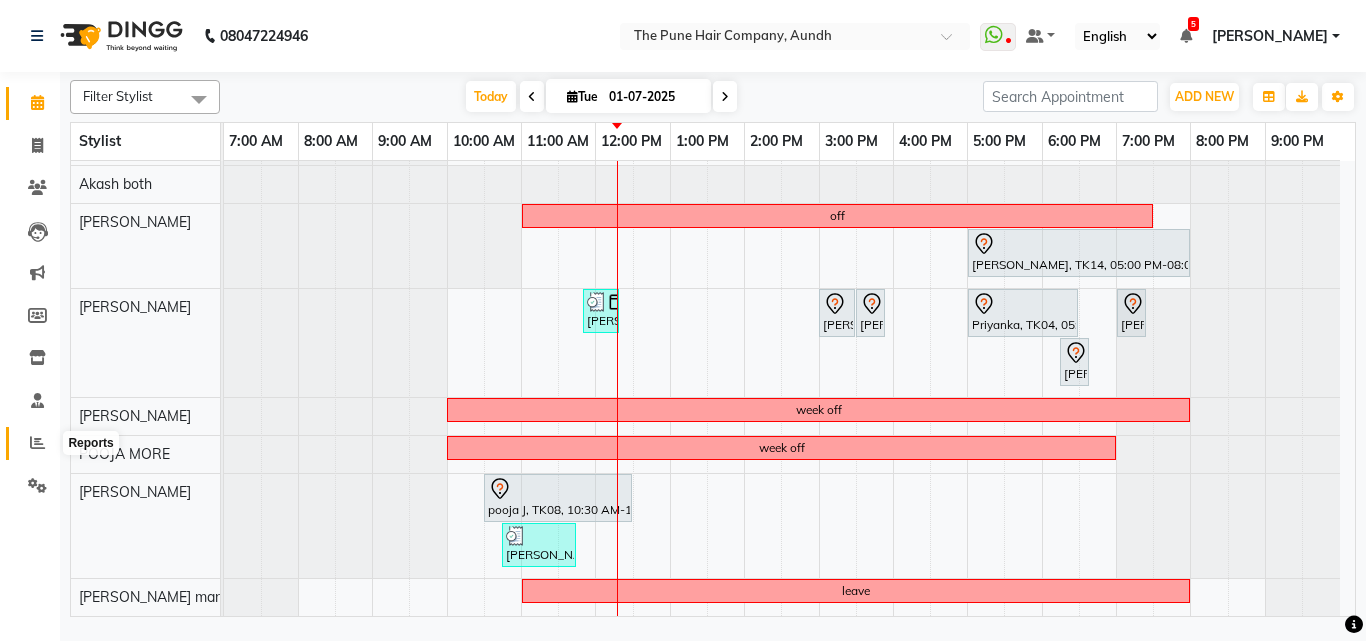 click 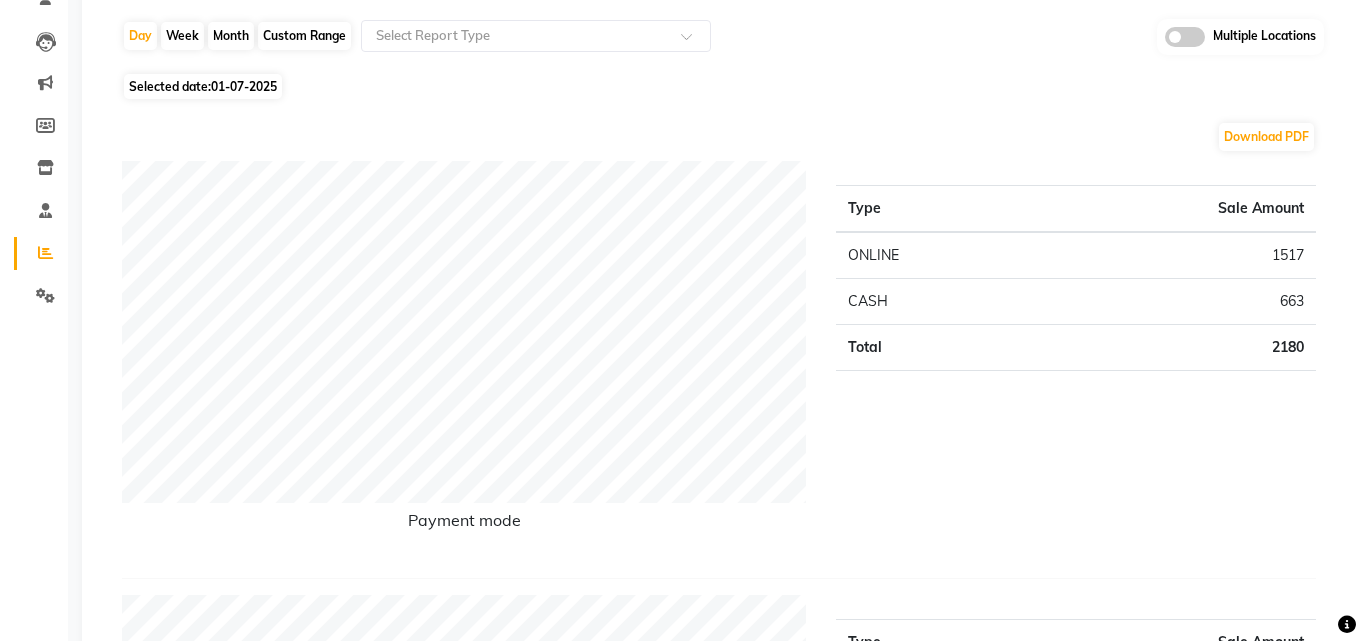 scroll, scrollTop: 0, scrollLeft: 0, axis: both 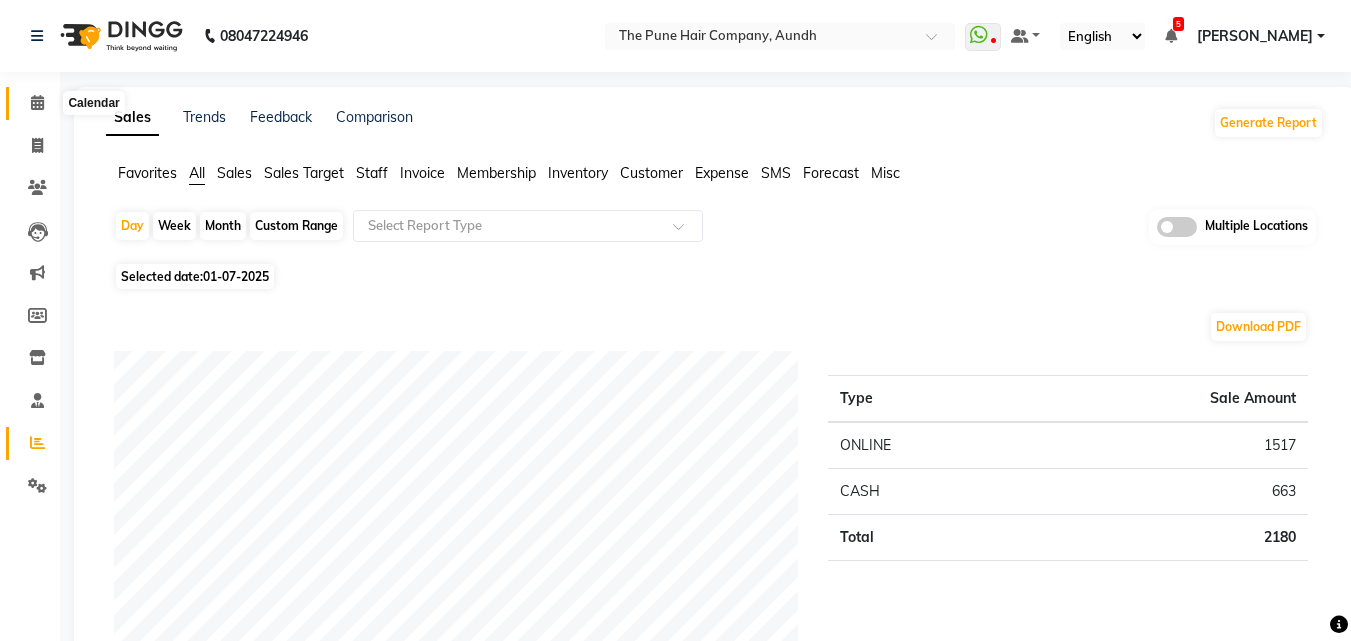 click 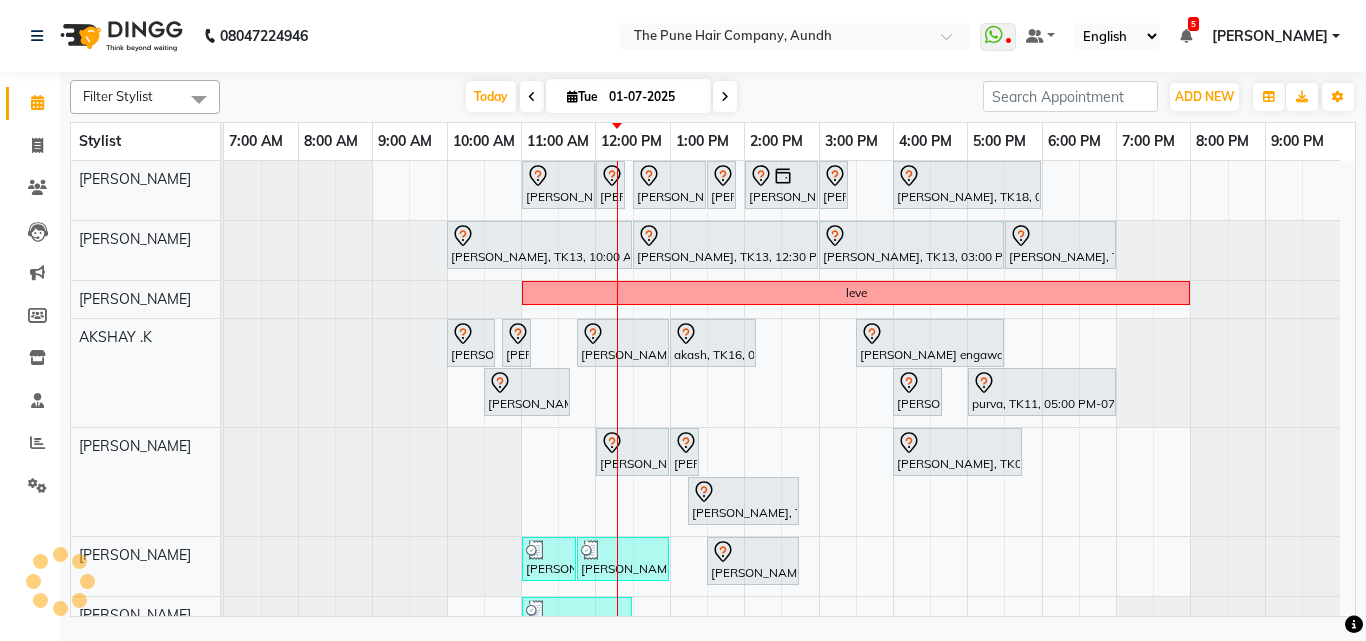 scroll, scrollTop: 511, scrollLeft: 0, axis: vertical 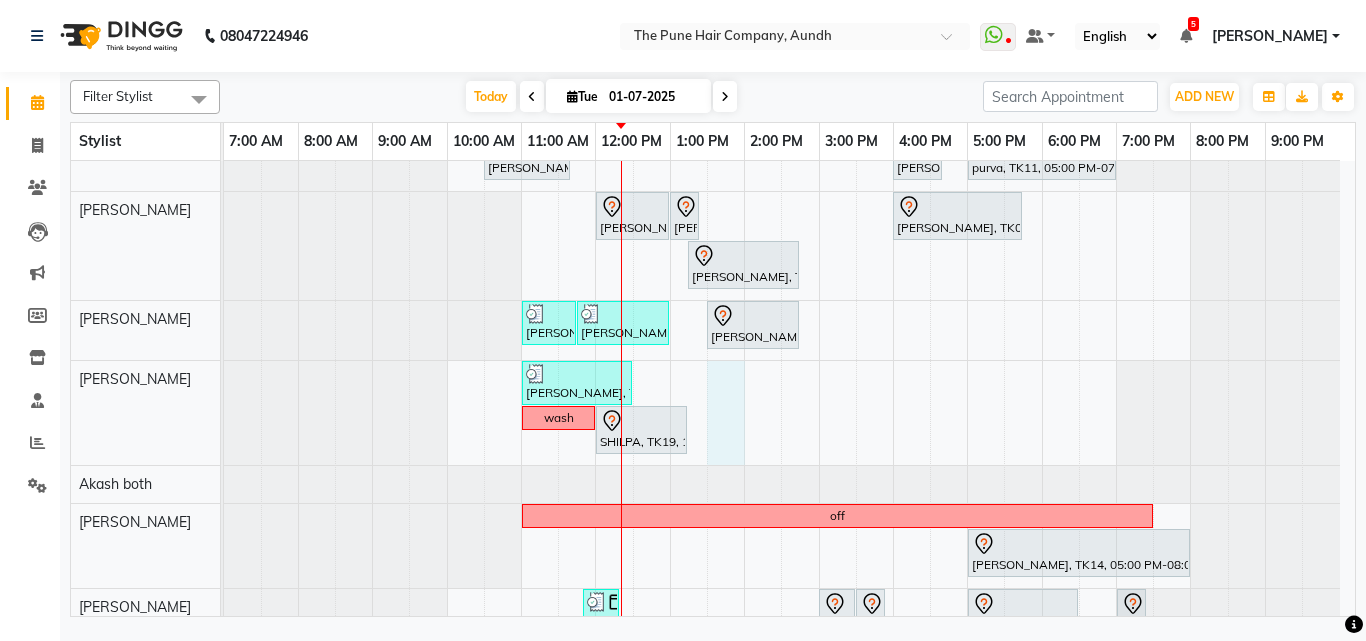 click on "Gunjan Aror, TK10, 11:00 AM-12:00 PM, Cut Male ( Top Stylist )             Gunjan Aror, TK10, 12:00 PM-12:20 PM,  Beard Crafting             adarsh, TK17, 12:30 PM-01:30 PM, Cut Male ( Top Stylist )             adarsh, TK17, 01:30 PM-01:50 PM,  Beard Crafting             amruta, TK23, 02:00 PM-03:00 PM, Cut Female ( Top Stylist )             amruta, TK23, 03:00 PM-03:15 PM,  Additional Hair Wash (Female)             Tejal  Gavde, TK18, 04:00 PM-06:00 PM, Qod Treatment - Qod Fringe             Shraddha, TK13, 10:00 AM-12:30 PM, Global Highlight - Inoa Highlights Medium             Shraddha, TK13, 12:30 PM-03:00 PM, Global Highlight - Inoa Highlights Medium             Shraddha, TK13, 03:00 PM-05:30 PM, Prelighting - Medium             Shraddha, TK13, 05:30 PM-07:00 PM, Prelighting - Medium  leve              Nikhil Tikhe, TK05, 10:00 AM-10:40 AM, Cut male (Expert)             Nikhil Tikhe, TK05, 10:45 AM-11:05 AM,  Beard Crafting" at bounding box center (789, 420) 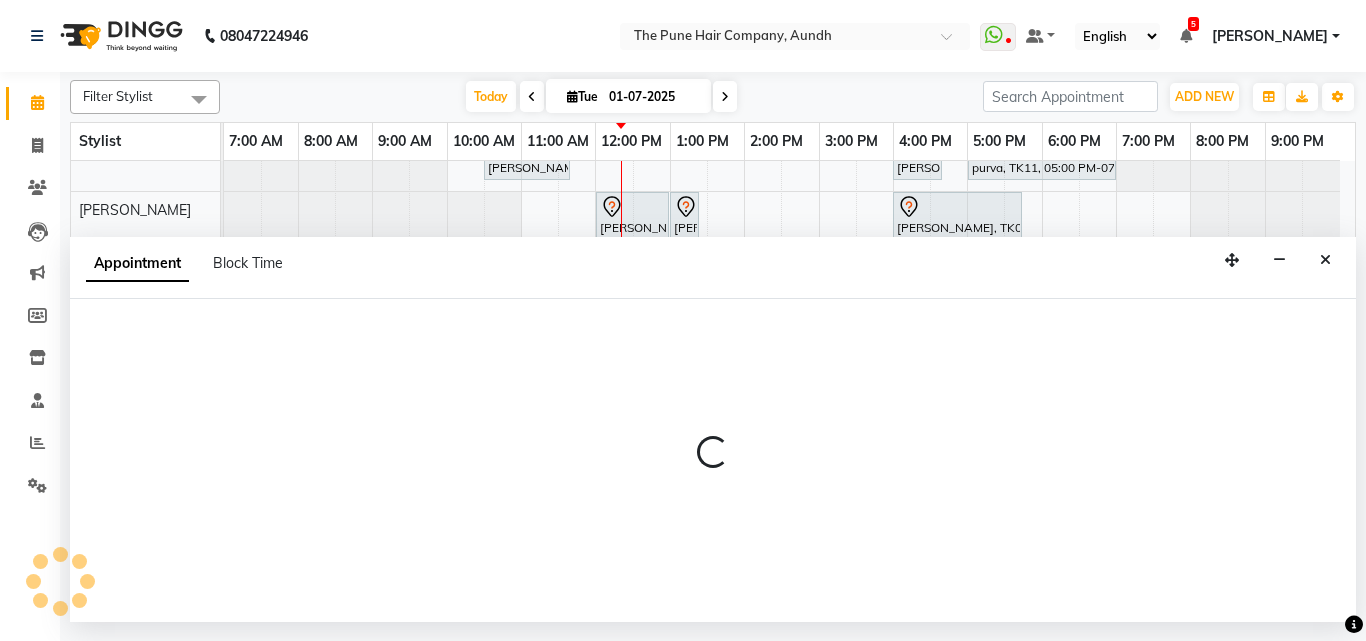 select on "25240" 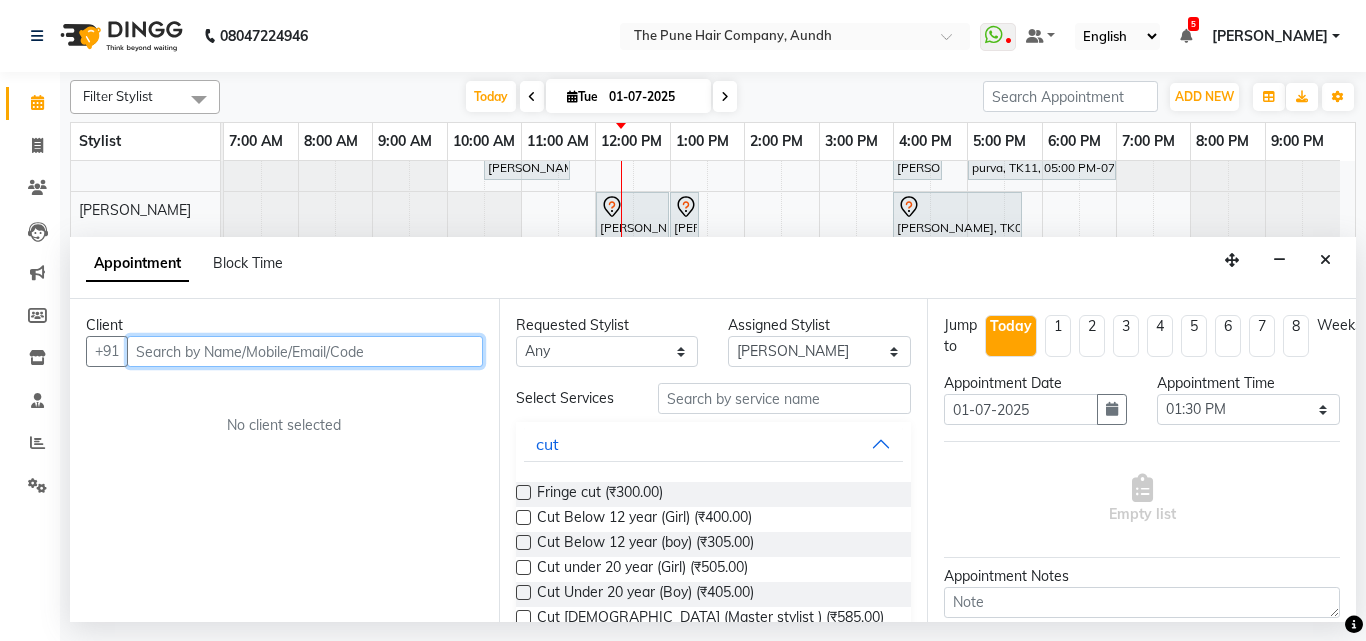 click at bounding box center [305, 351] 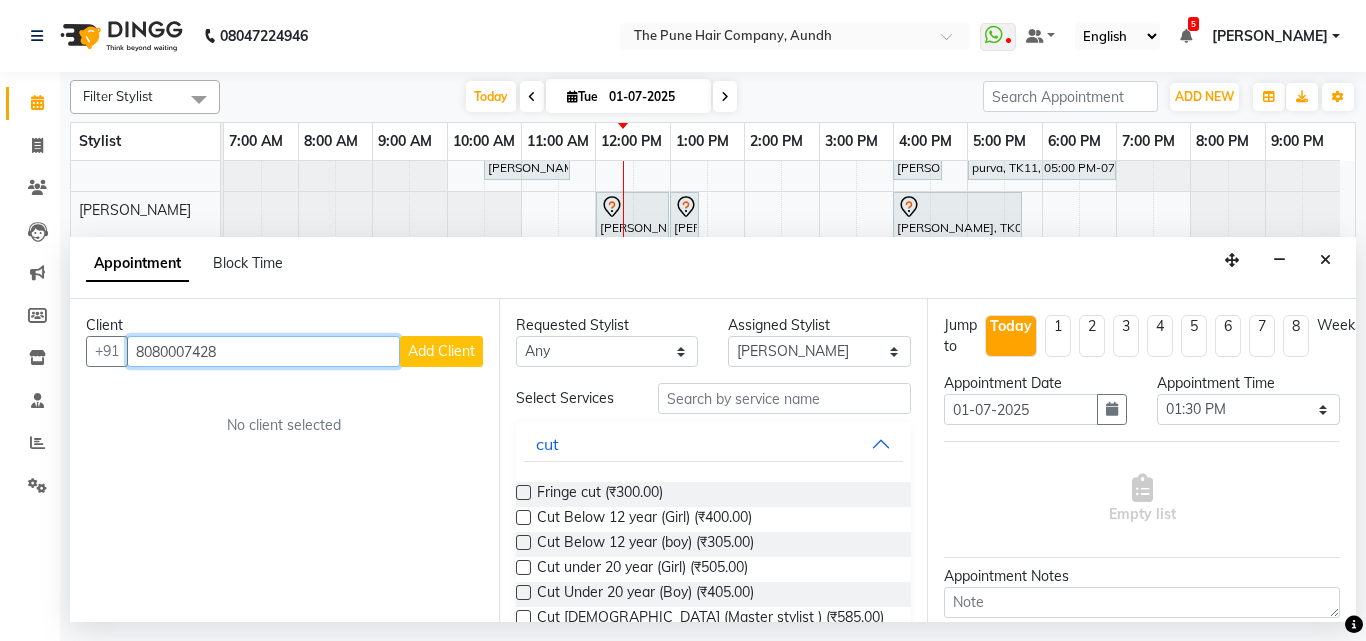 click on "8080007428" at bounding box center [263, 351] 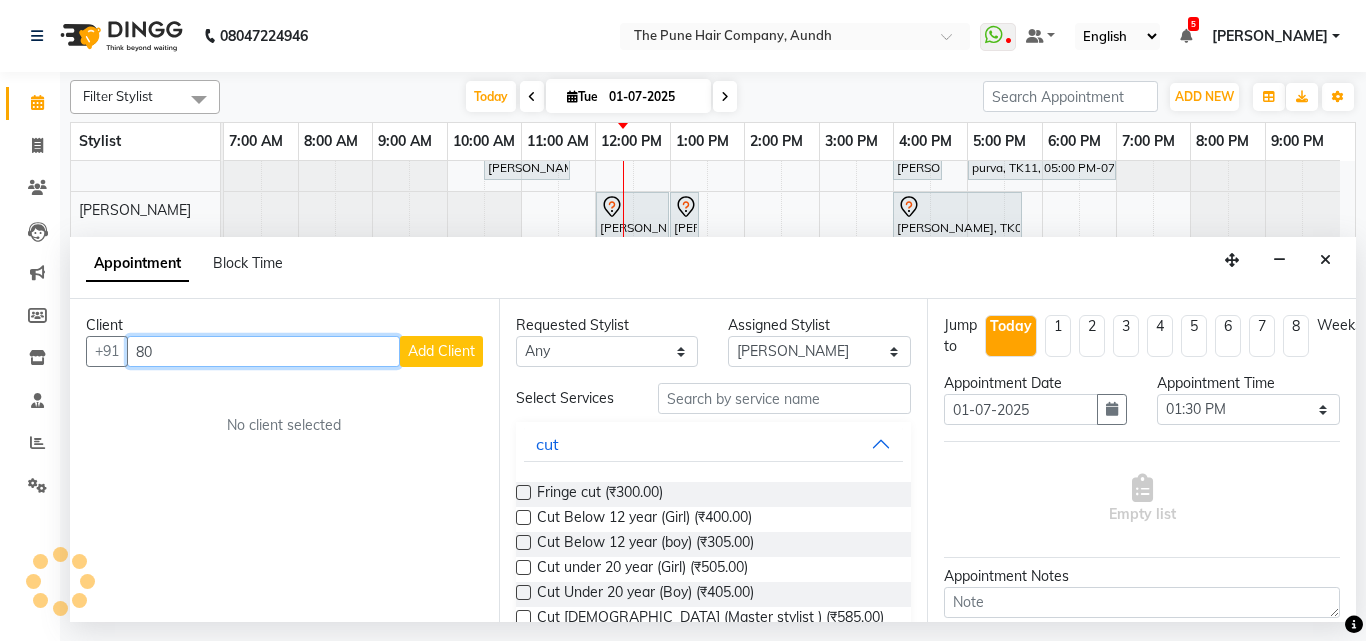 type on "8" 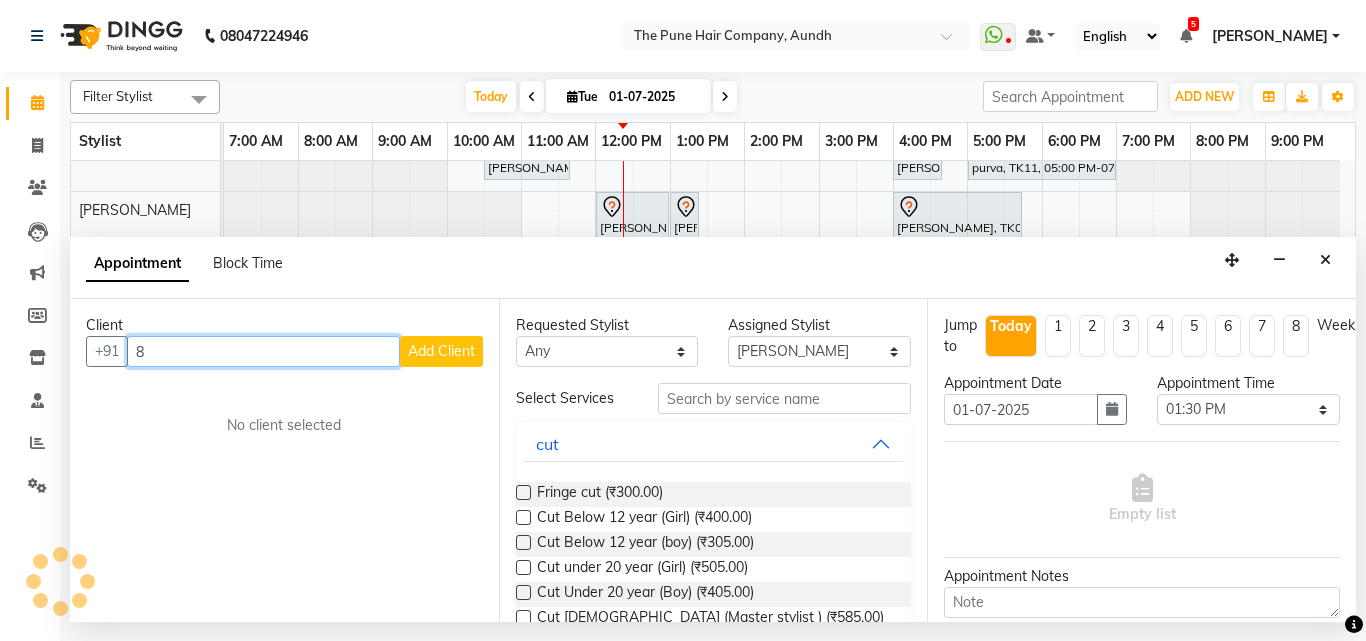 type 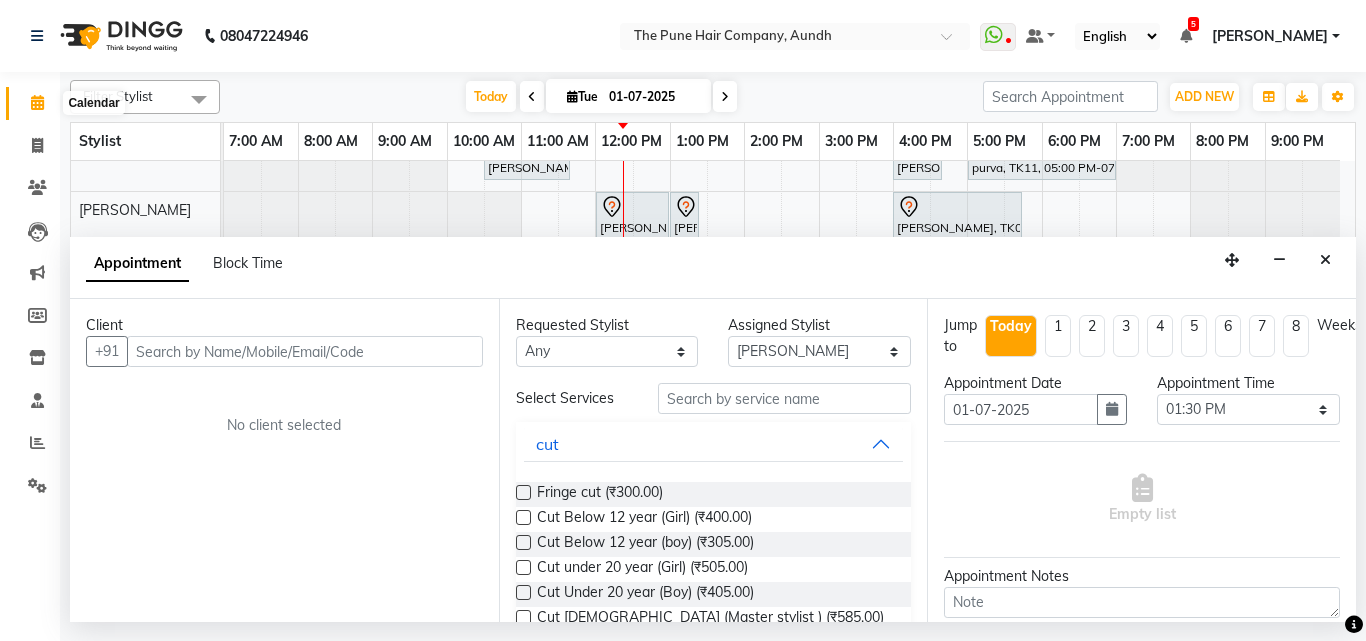 click 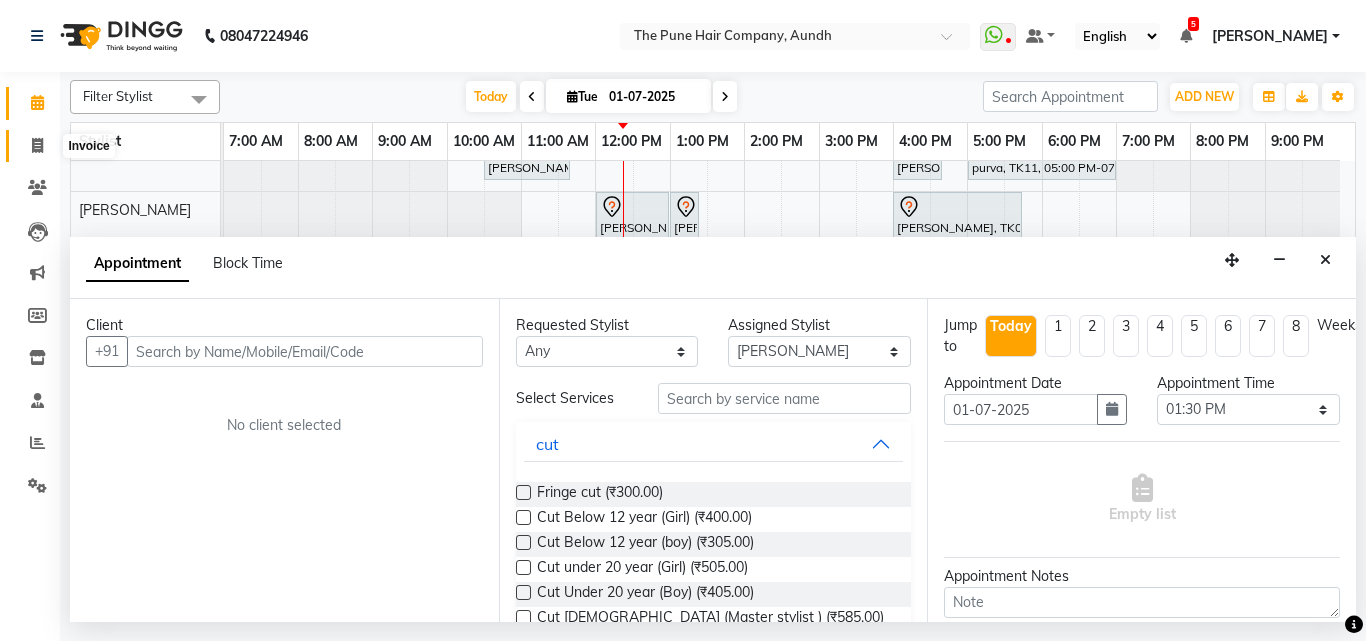click 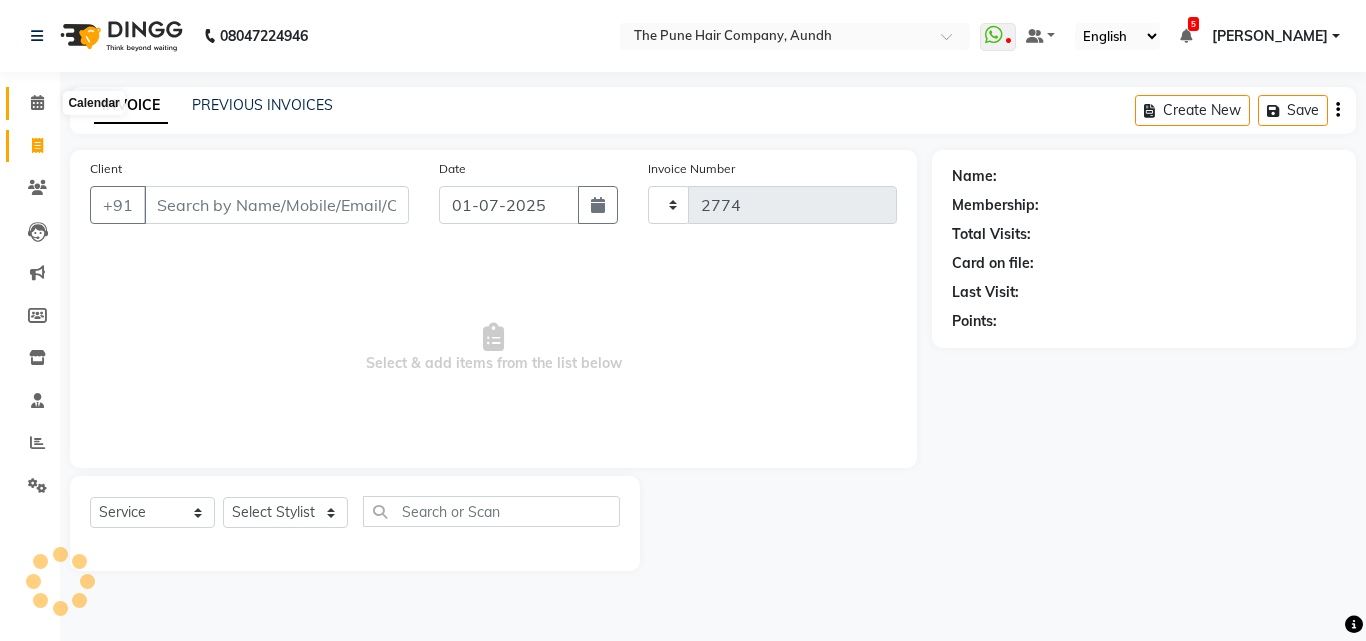 click 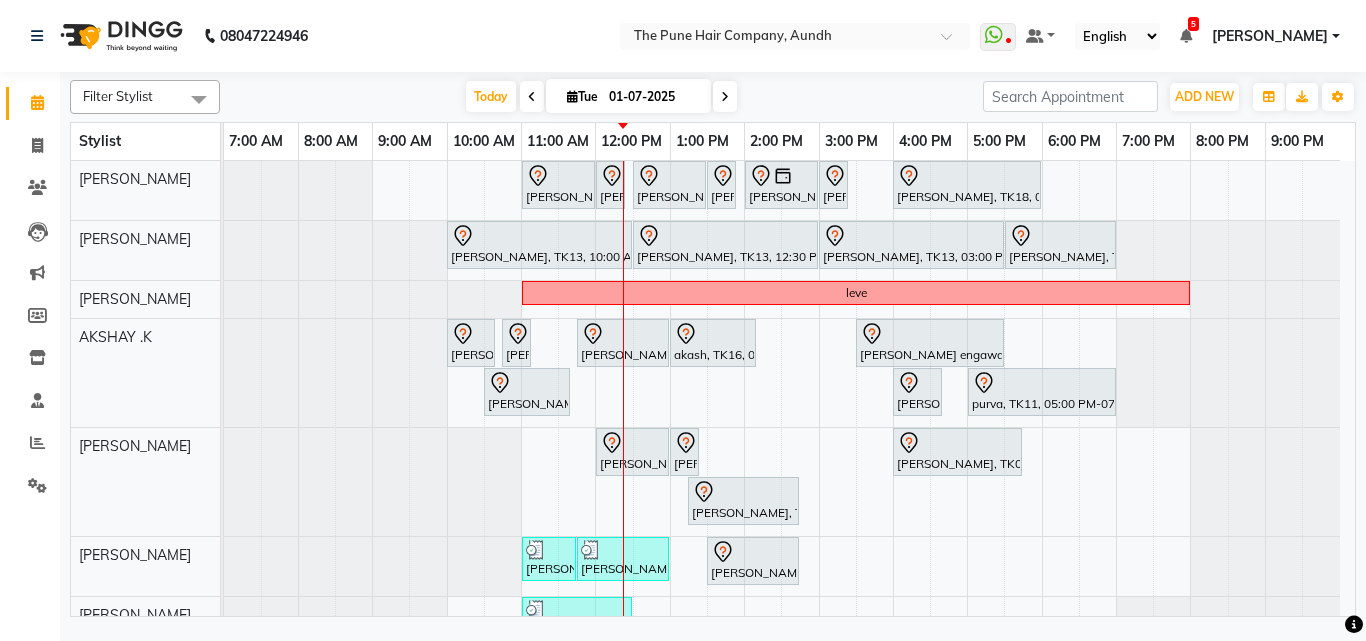 scroll, scrollTop: 200, scrollLeft: 0, axis: vertical 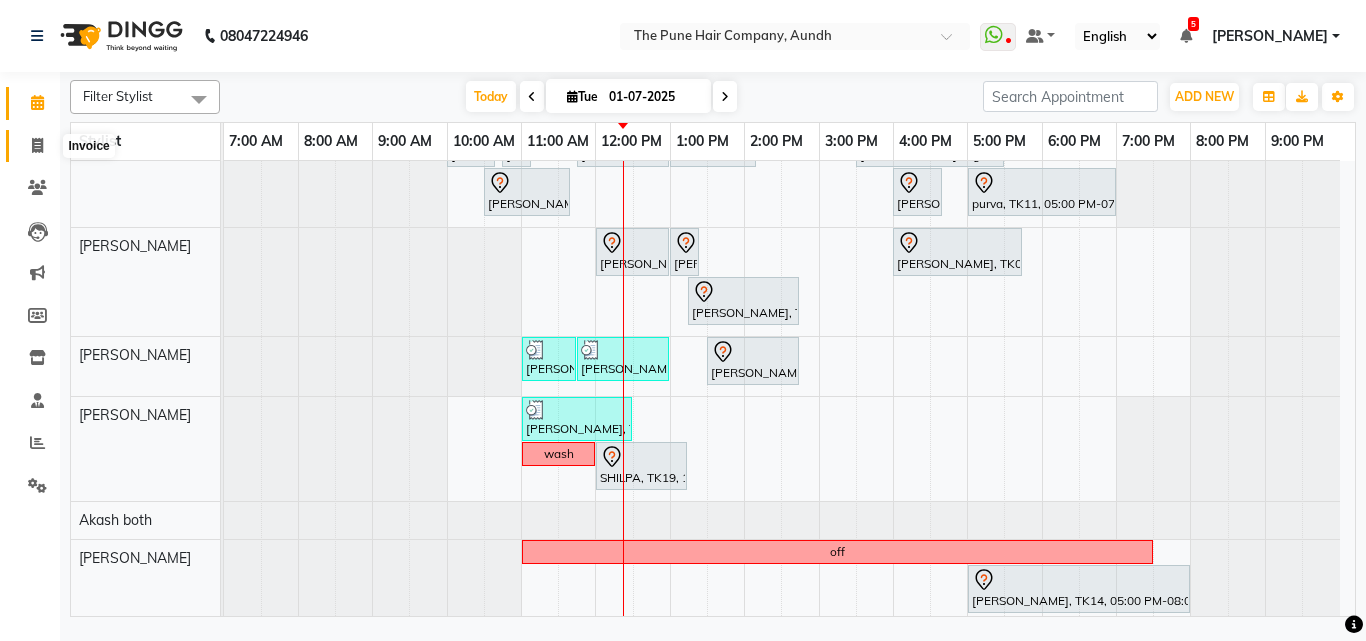 click 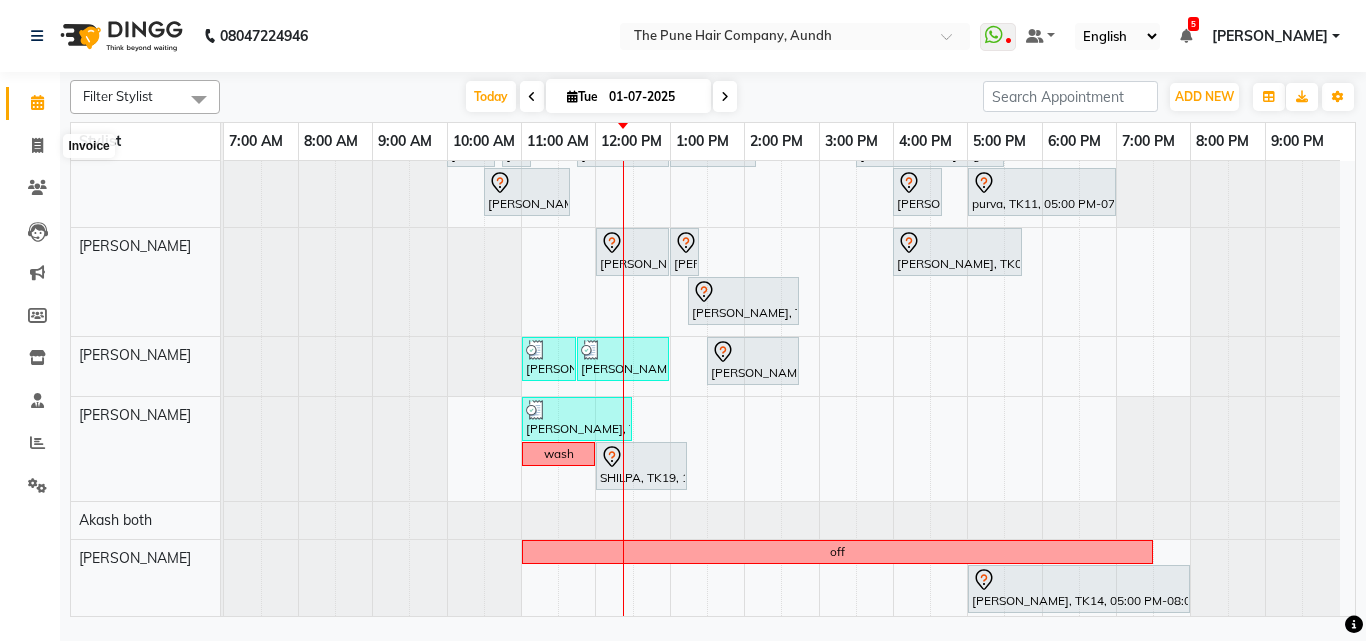 select on "service" 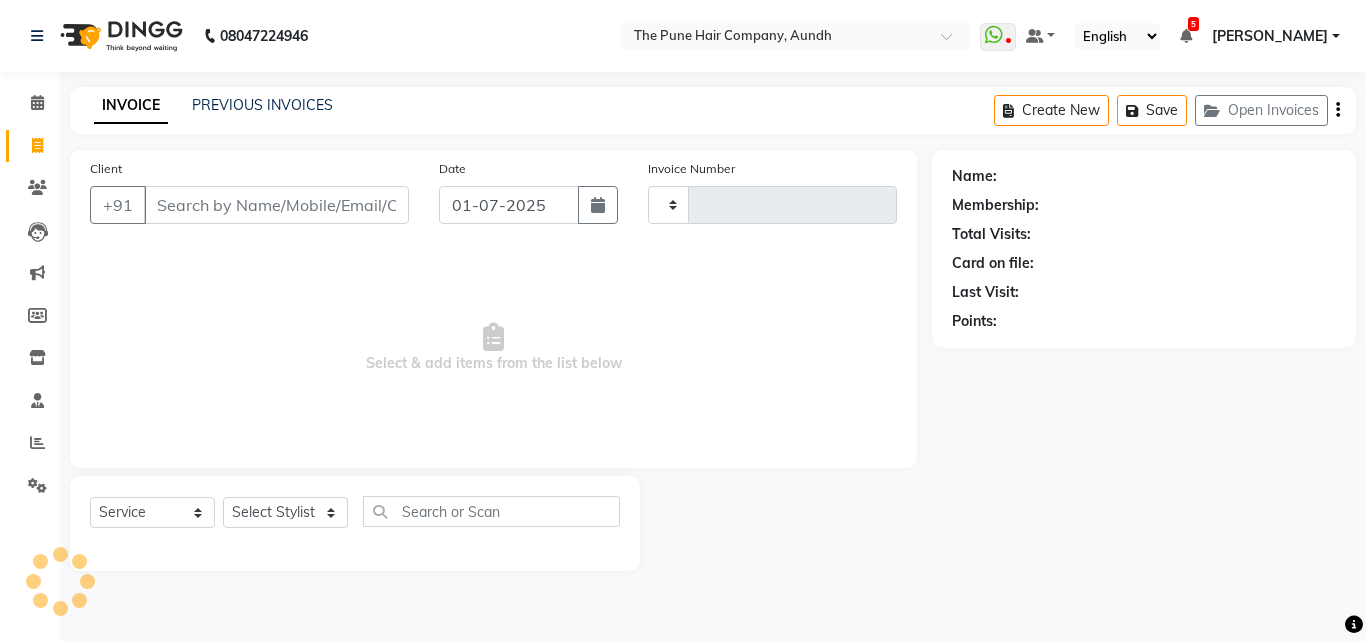 type on "2774" 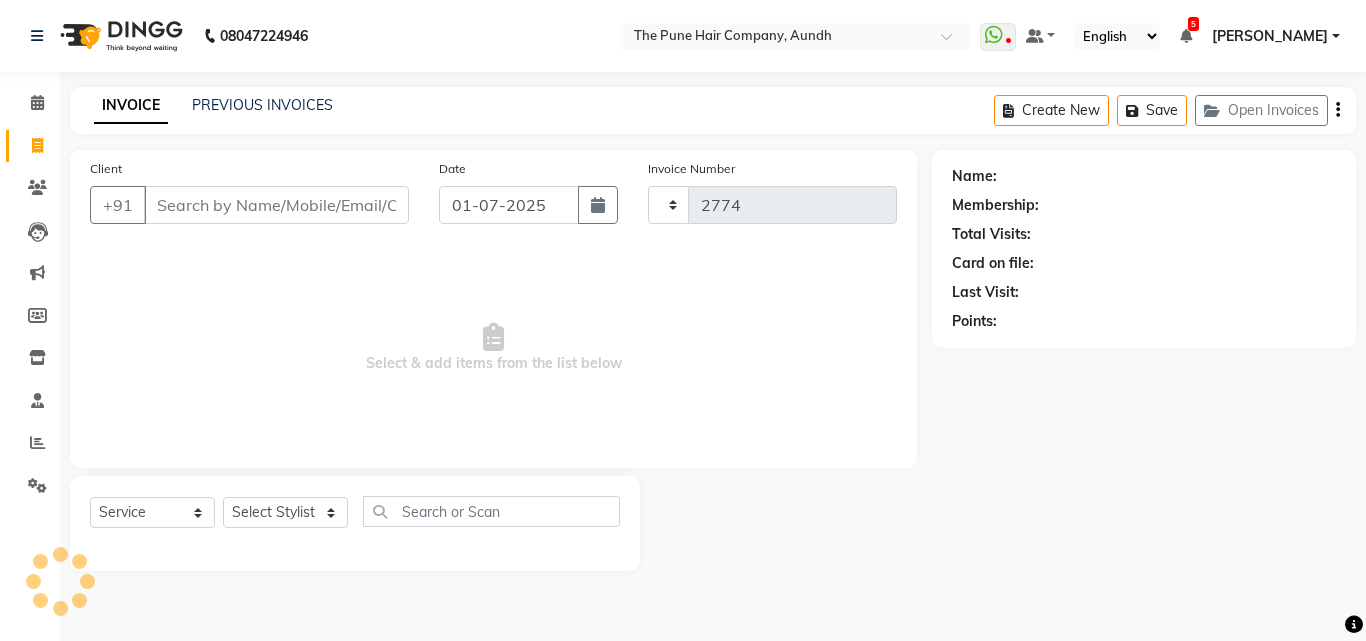 select on "106" 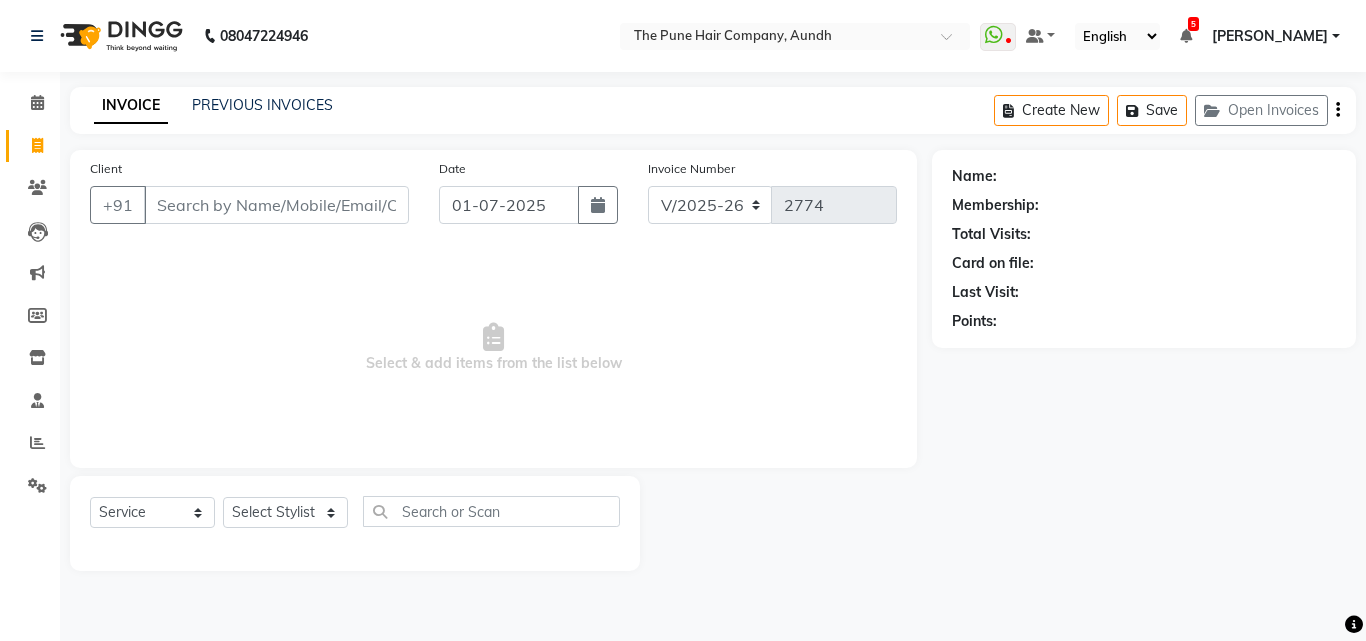 click on "Calendar" 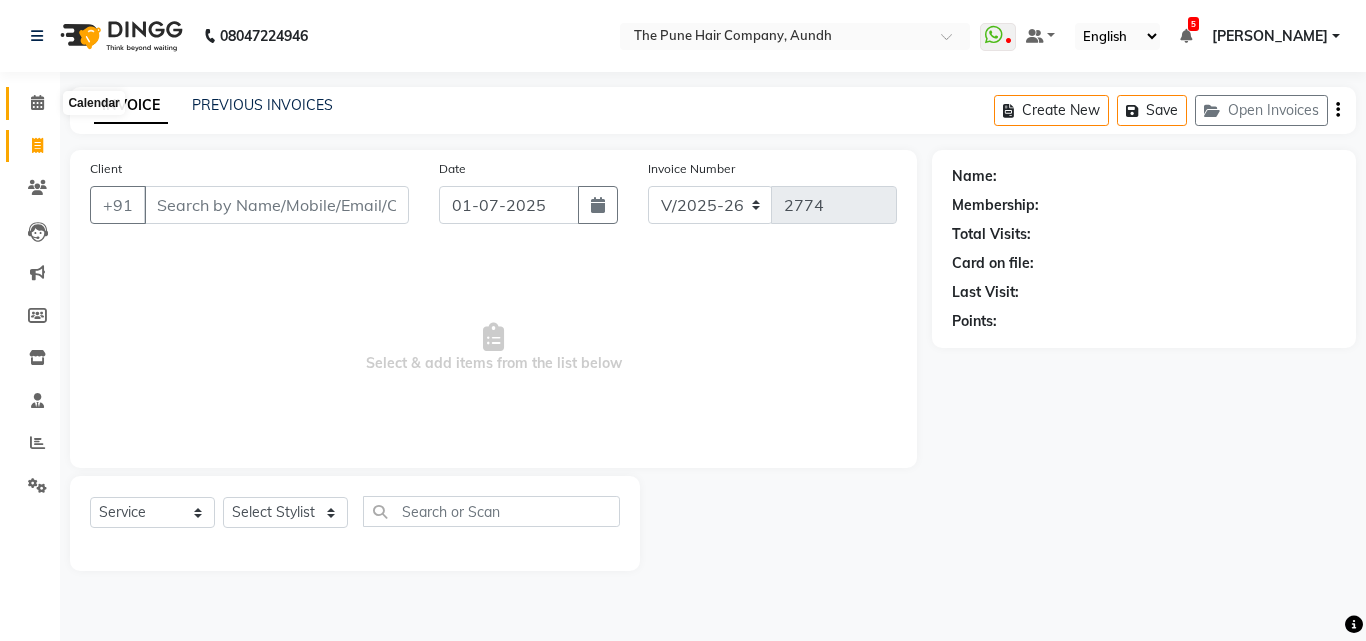 click 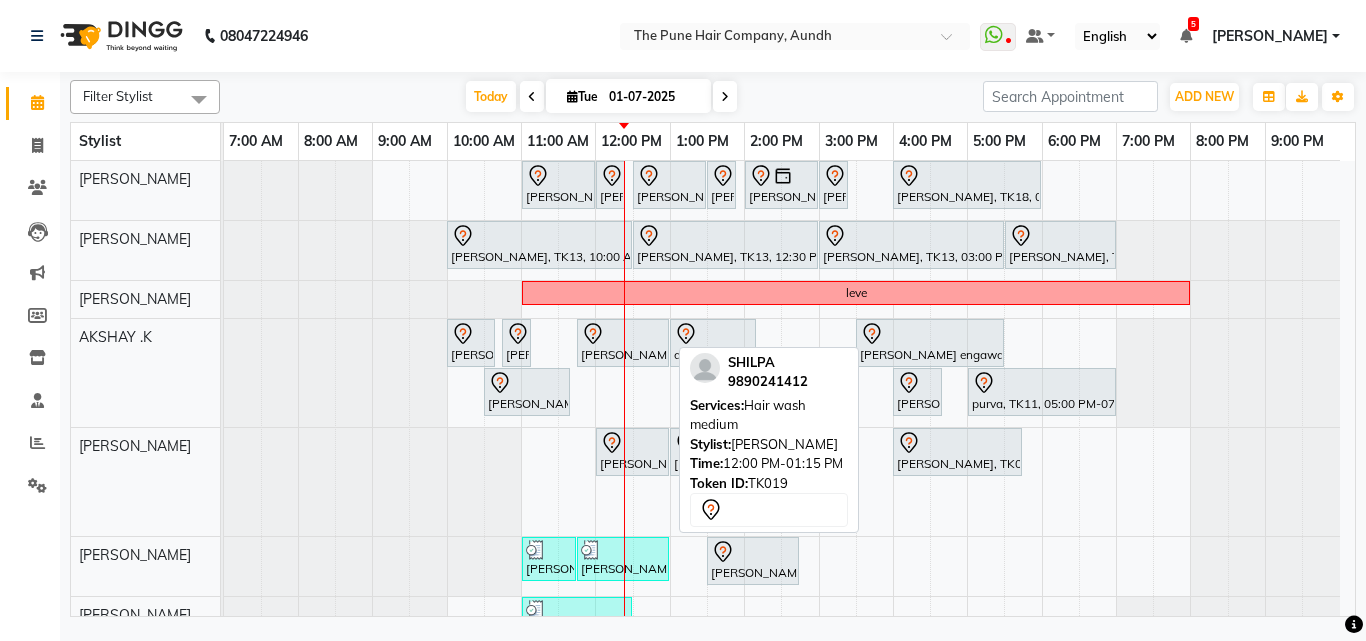 scroll, scrollTop: 200, scrollLeft: 0, axis: vertical 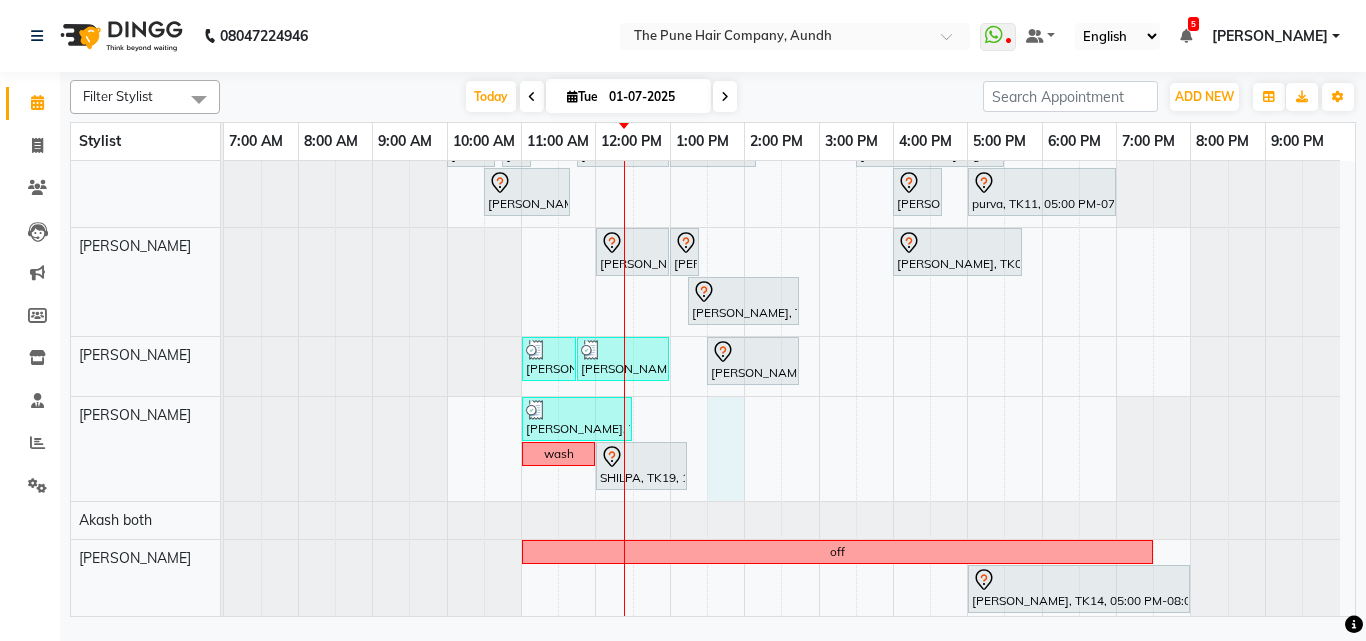 click on "Gunjan Aror, TK10, 11:00 AM-12:00 PM, Cut Male ( Top Stylist )             Gunjan Aror, TK10, 12:00 PM-12:20 PM,  Beard Crafting             adarsh, TK17, 12:30 PM-01:30 PM, Cut Male ( Top Stylist )             adarsh, TK17, 01:30 PM-01:50 PM,  Beard Crafting             amruta, TK23, 02:00 PM-03:00 PM, Cut Female ( Top Stylist )             amruta, TK23, 03:00 PM-03:15 PM,  Additional Hair Wash (Female)             Tejal  Gavde, TK18, 04:00 PM-06:00 PM, Qod Treatment - Qod Fringe             Shraddha, TK13, 10:00 AM-12:30 PM, Global Highlight - Inoa Highlights Medium             Shraddha, TK13, 12:30 PM-03:00 PM, Global Highlight - Inoa Highlights Medium             Shraddha, TK13, 03:00 PM-05:30 PM, Prelighting - Medium             Shraddha, TK13, 05:30 PM-07:00 PM, Prelighting - Medium  leve              Nikhil Tikhe, TK05, 10:00 AM-10:40 AM, Cut male (Expert)             Nikhil Tikhe, TK05, 10:45 AM-11:05 AM,  Beard Crafting" at bounding box center [789, 456] 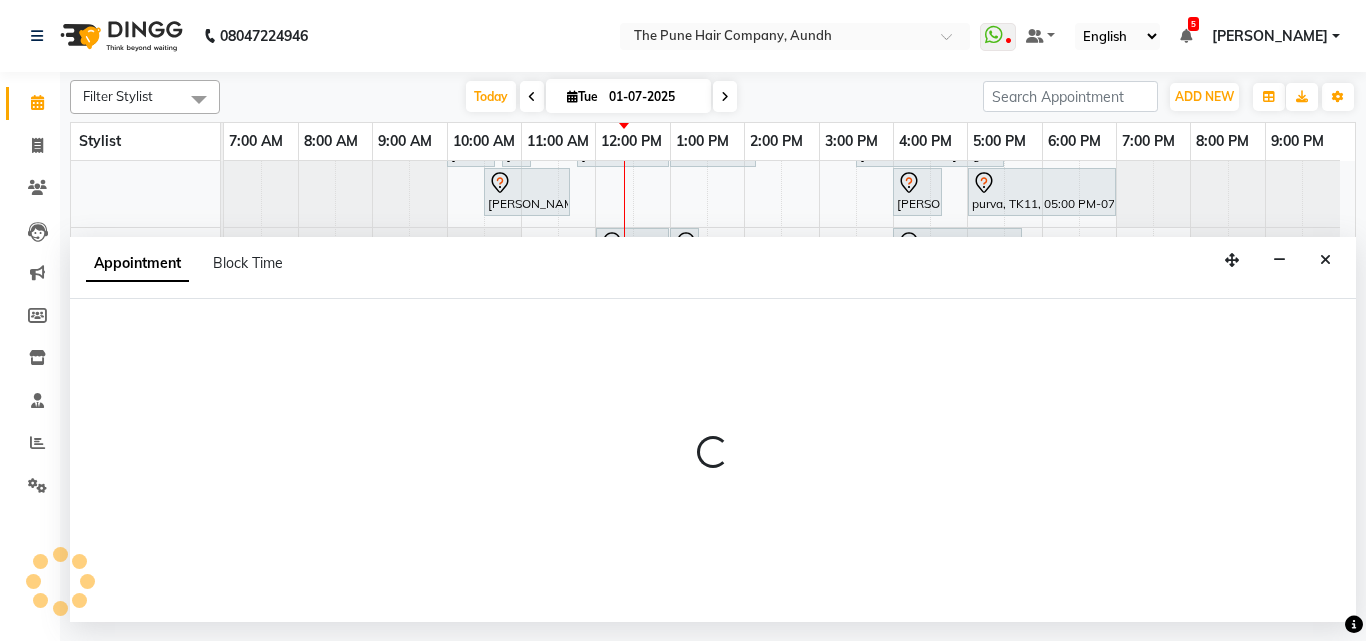 select on "25240" 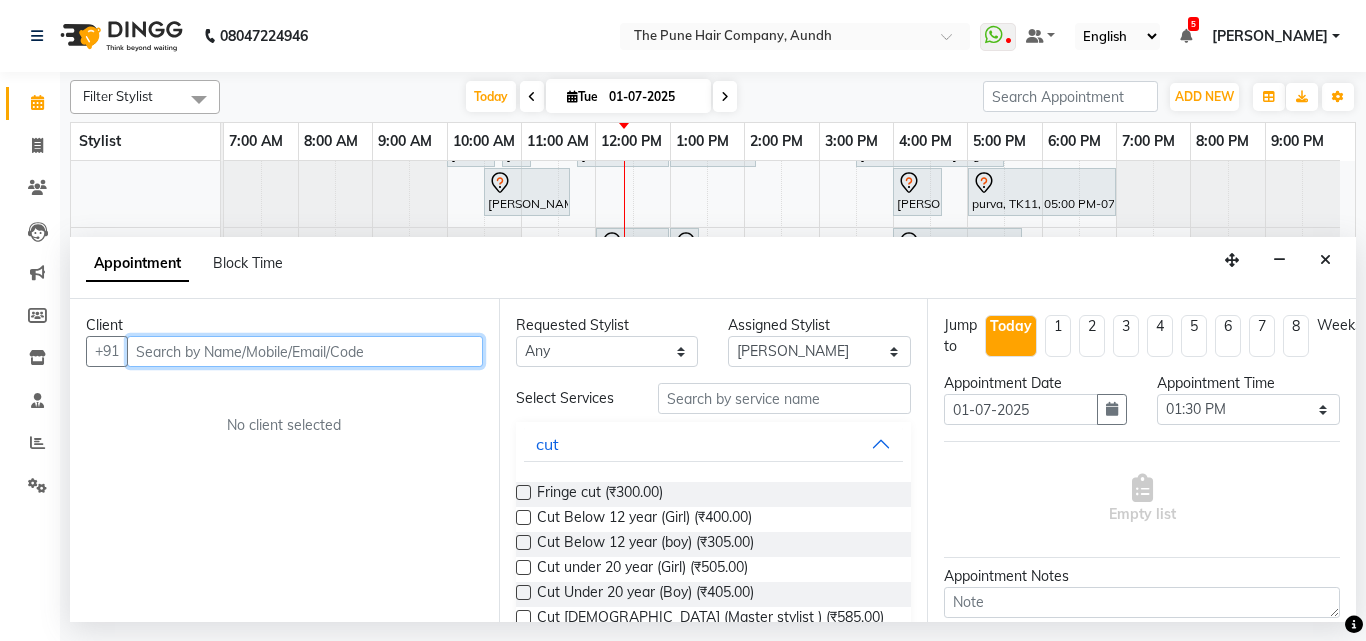 click at bounding box center (305, 351) 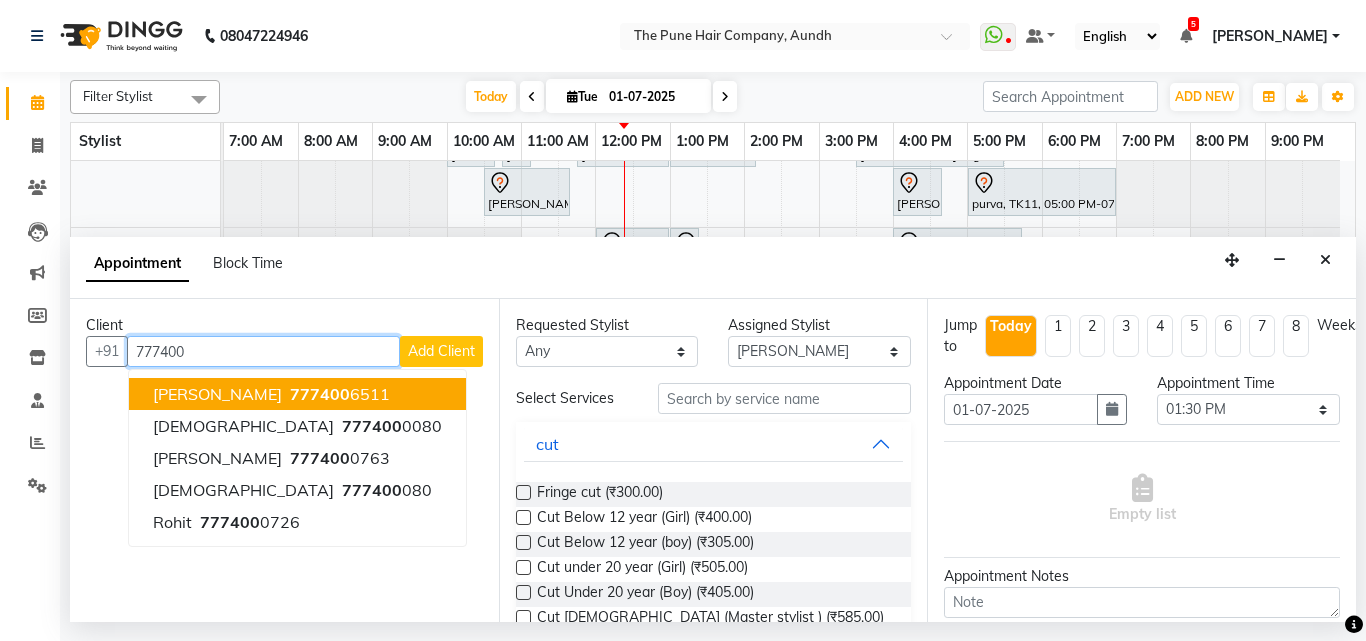 click on "777400" at bounding box center (320, 394) 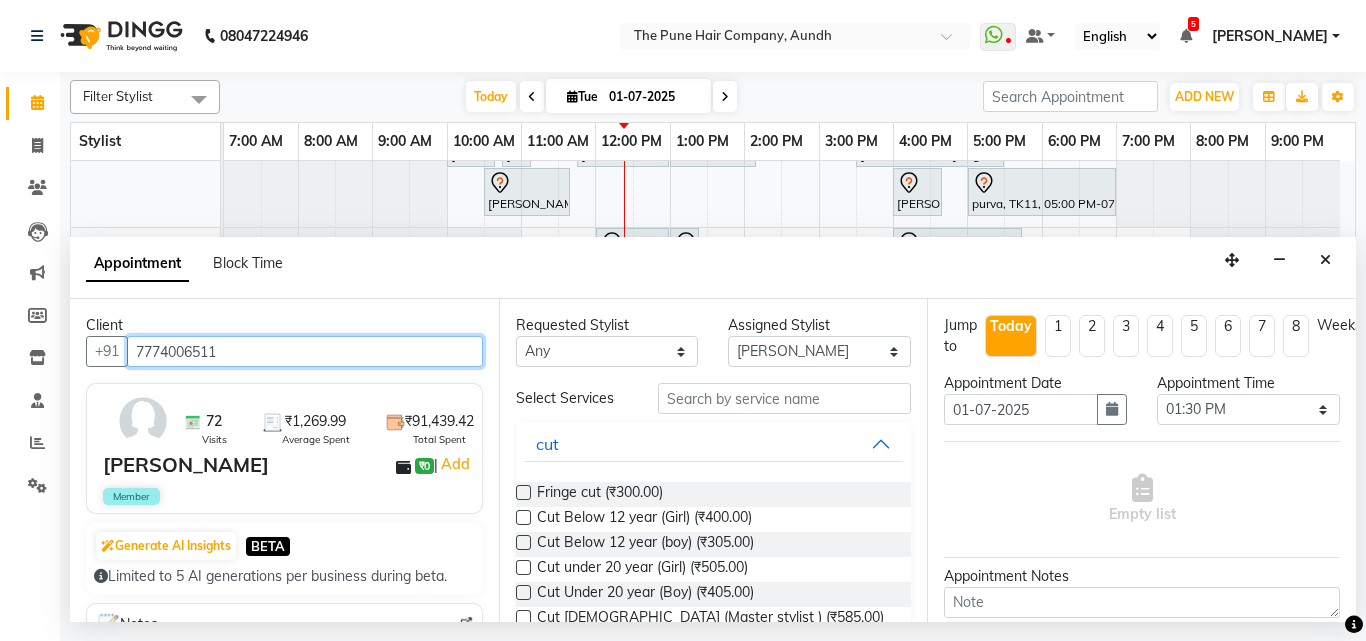 type on "7774006511" 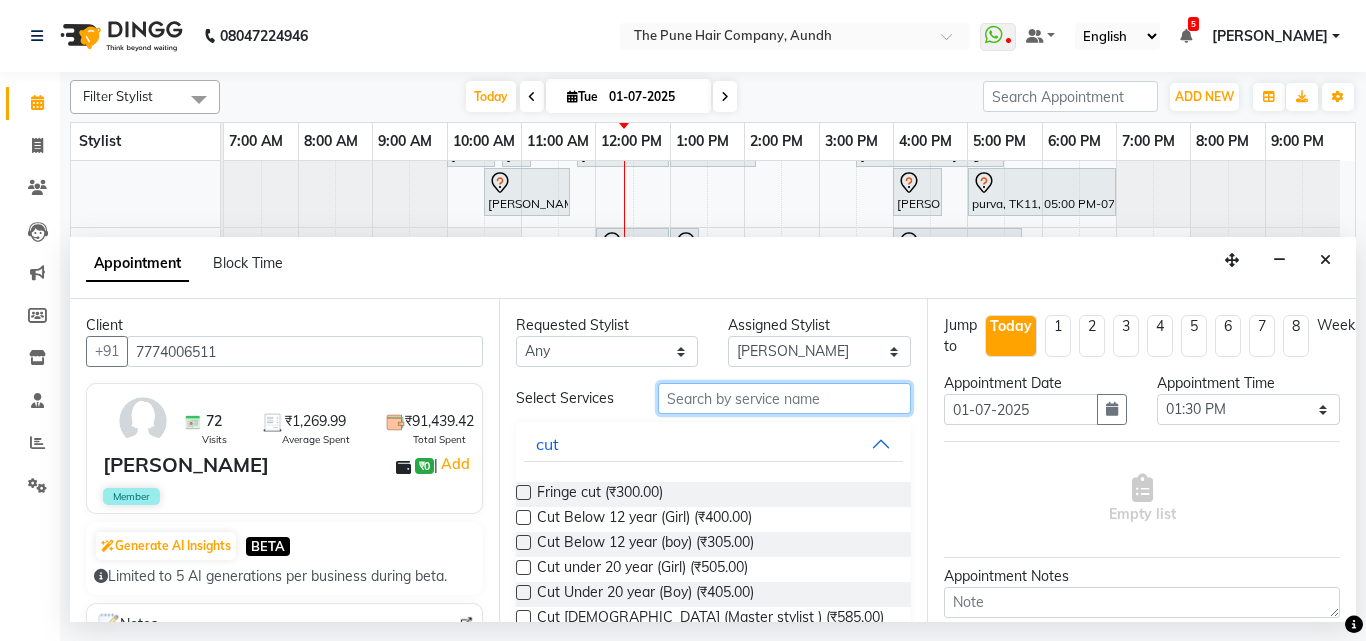 click at bounding box center (785, 398) 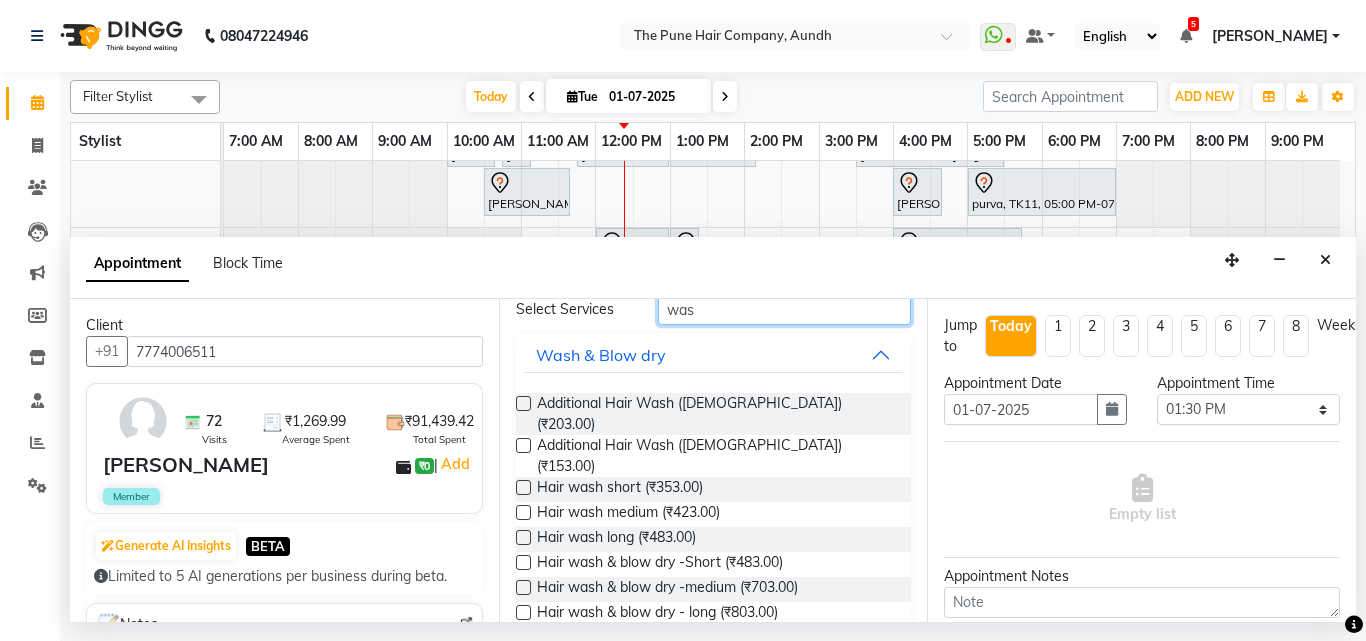 scroll, scrollTop: 100, scrollLeft: 0, axis: vertical 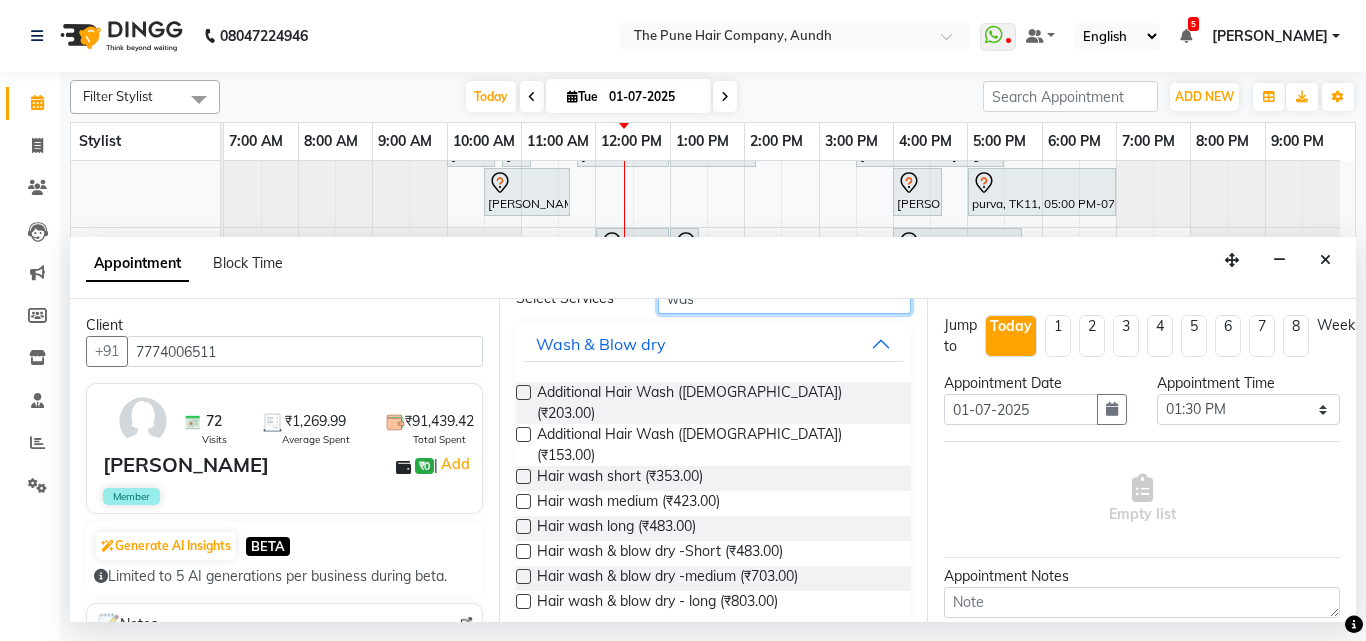 type on "was" 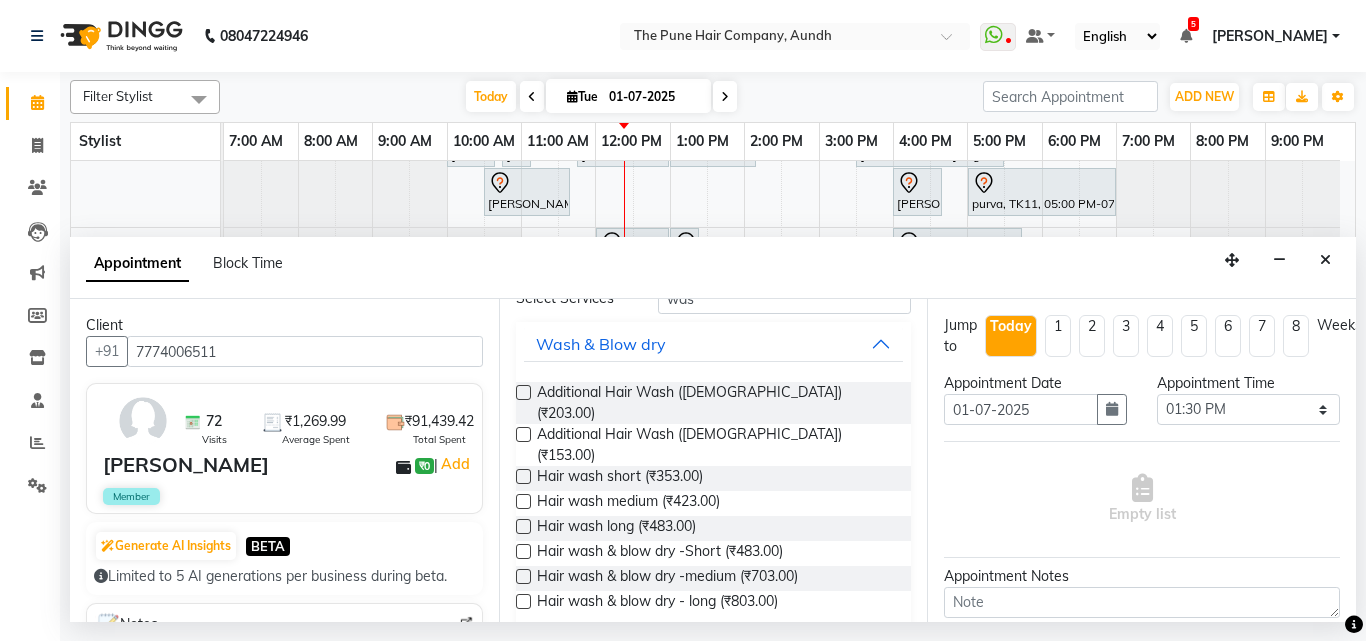 click at bounding box center [523, 576] 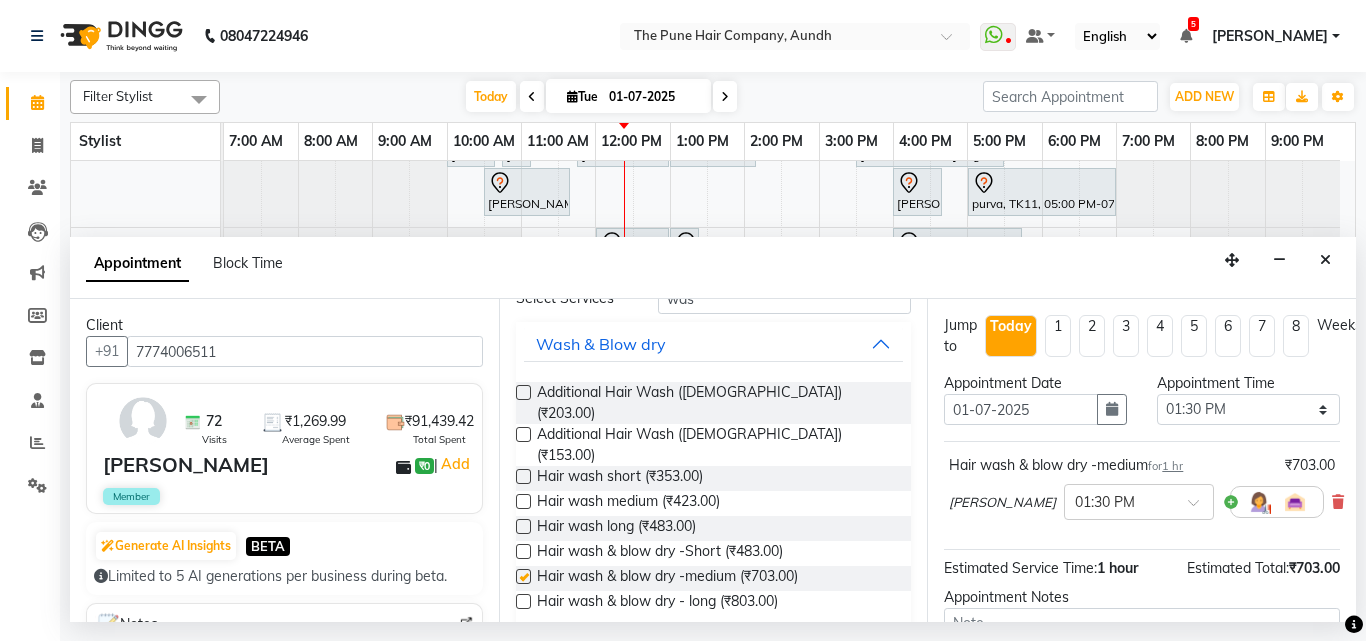 checkbox on "false" 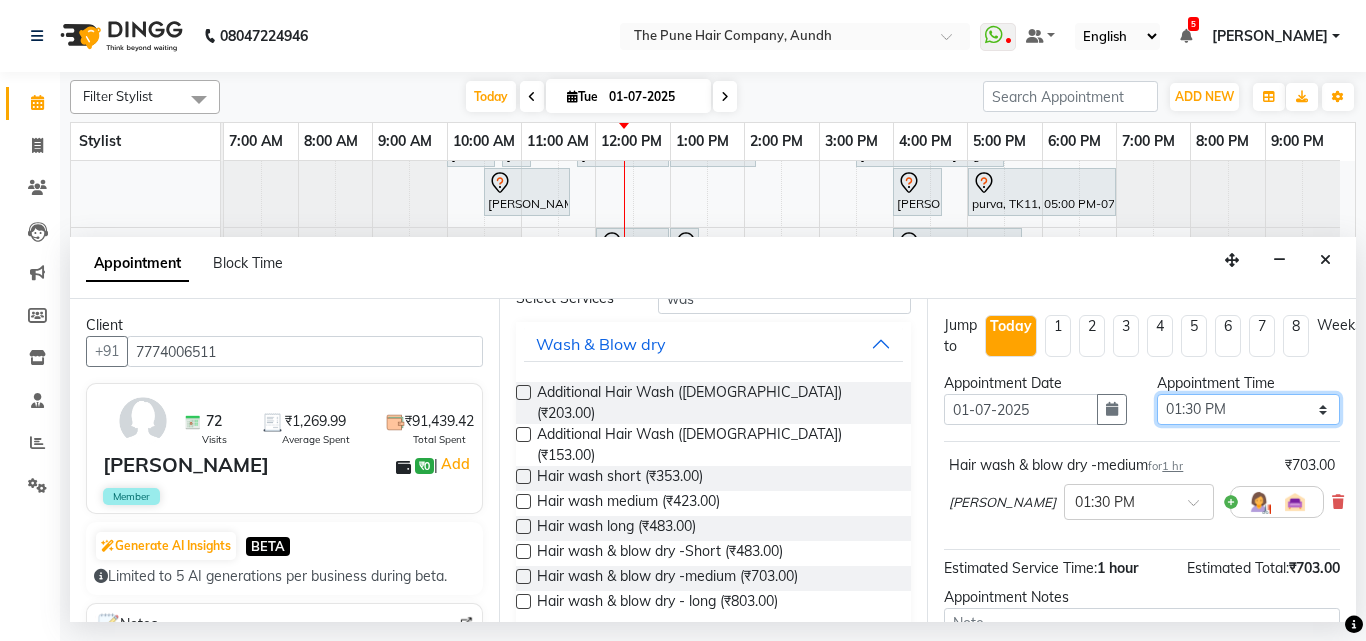 click on "Select 08:00 AM 08:15 AM 08:30 AM 08:45 AM 09:00 AM 09:15 AM 09:30 AM 09:45 AM 10:00 AM 10:15 AM 10:30 AM 10:45 AM 11:00 AM 11:15 AM 11:30 AM 11:45 AM 12:00 PM 12:15 PM 12:30 PM 12:45 PM 01:00 PM 01:15 PM 01:30 PM 01:45 PM 02:00 PM 02:15 PM 02:30 PM 02:45 PM 03:00 PM 03:15 PM 03:30 PM 03:45 PM 04:00 PM 04:15 PM 04:30 PM 04:45 PM 05:00 PM 05:15 PM 05:30 PM 05:45 PM 06:00 PM 06:15 PM 06:30 PM 06:45 PM 07:00 PM 07:15 PM 07:30 PM 07:45 PM 08:00 PM 08:15 PM 08:30 PM 08:45 PM 09:00 PM" at bounding box center (1248, 409) 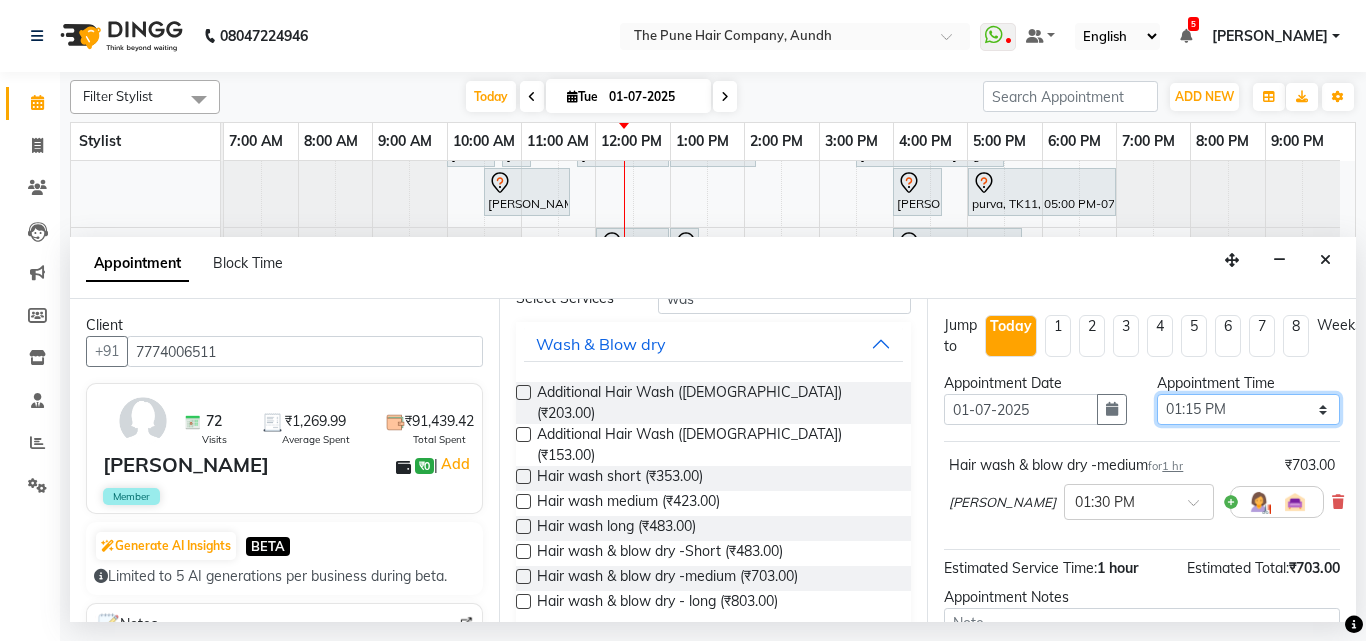 click on "Select 08:00 AM 08:15 AM 08:30 AM 08:45 AM 09:00 AM 09:15 AM 09:30 AM 09:45 AM 10:00 AM 10:15 AM 10:30 AM 10:45 AM 11:00 AM 11:15 AM 11:30 AM 11:45 AM 12:00 PM 12:15 PM 12:30 PM 12:45 PM 01:00 PM 01:15 PM 01:30 PM 01:45 PM 02:00 PM 02:15 PM 02:30 PM 02:45 PM 03:00 PM 03:15 PM 03:30 PM 03:45 PM 04:00 PM 04:15 PM 04:30 PM 04:45 PM 05:00 PM 05:15 PM 05:30 PM 05:45 PM 06:00 PM 06:15 PM 06:30 PM 06:45 PM 07:00 PM 07:15 PM 07:30 PM 07:45 PM 08:00 PM 08:15 PM 08:30 PM 08:45 PM 09:00 PM" at bounding box center (1248, 409) 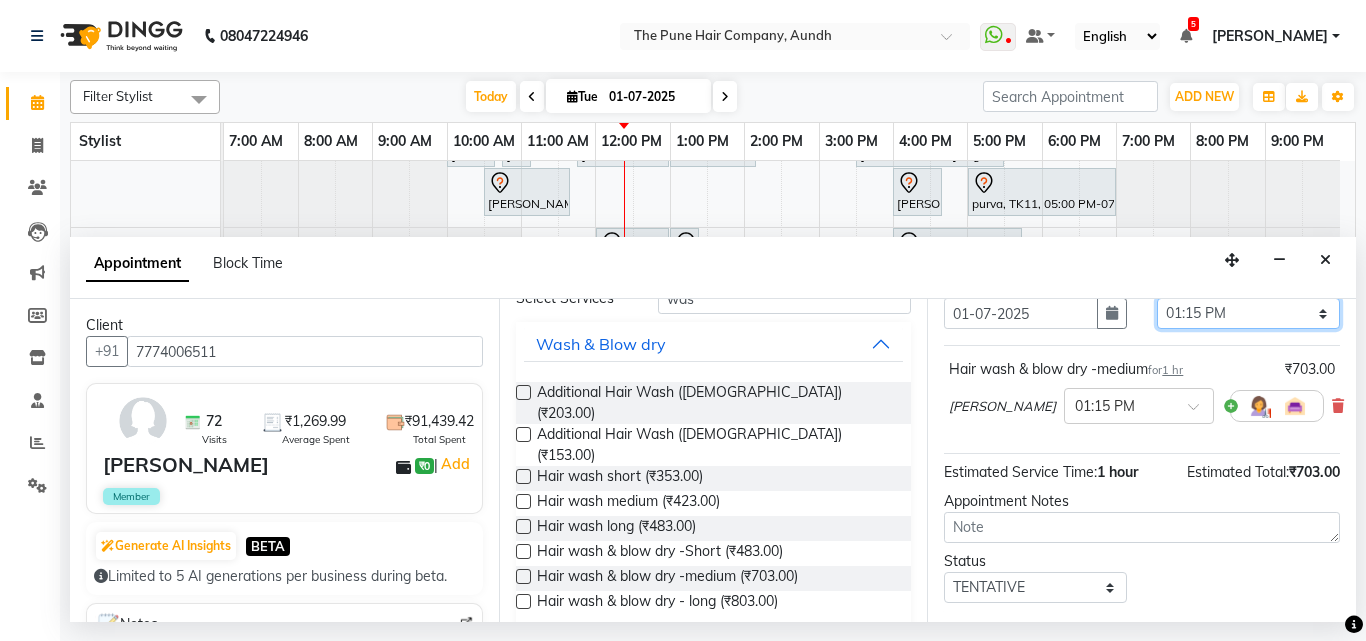 scroll, scrollTop: 200, scrollLeft: 0, axis: vertical 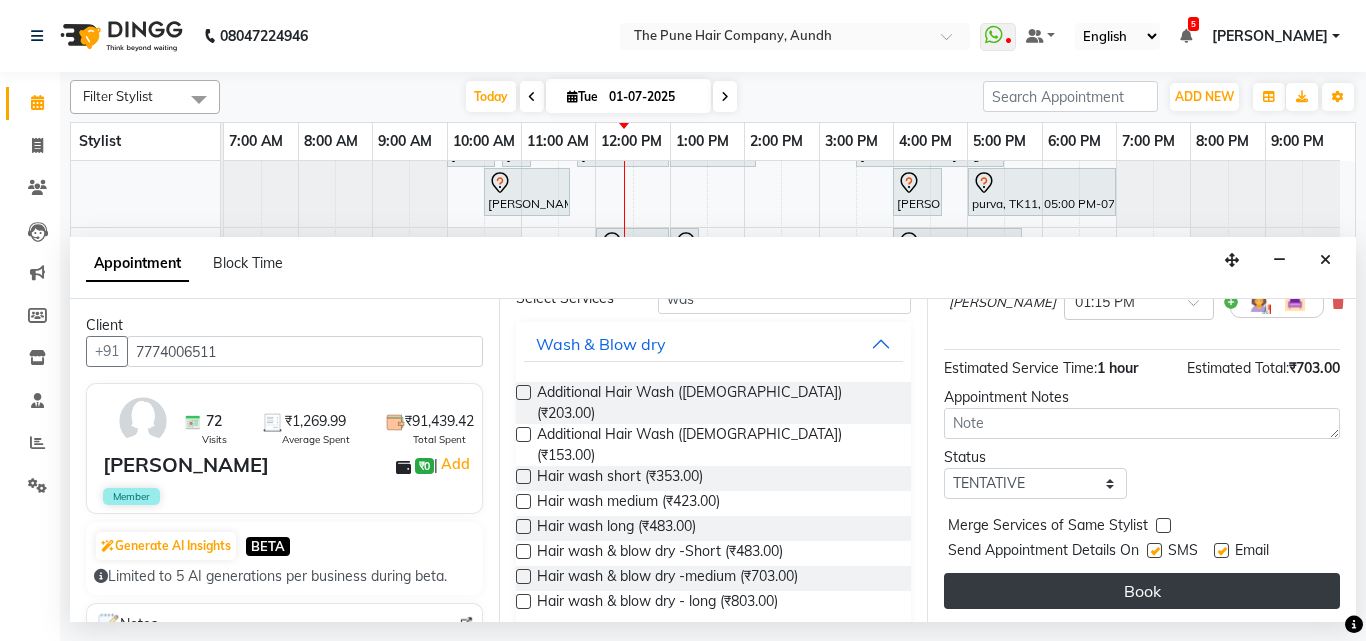 click on "Book" at bounding box center (1142, 591) 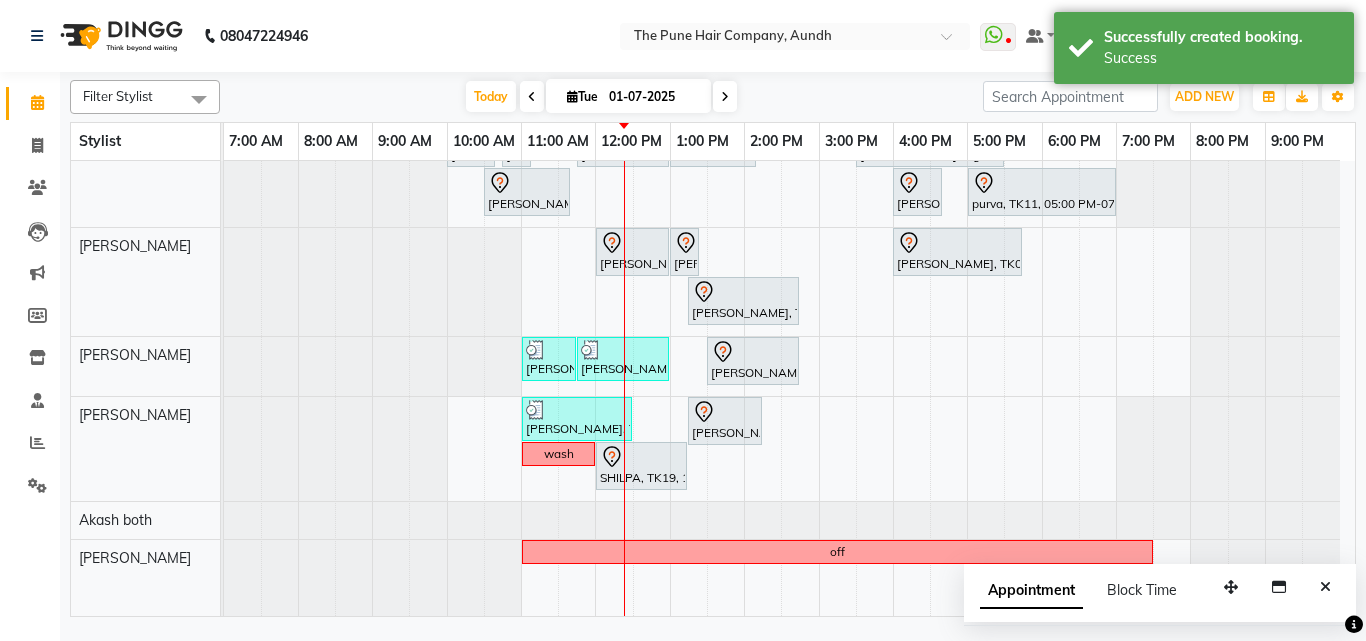 scroll, scrollTop: 0, scrollLeft: 0, axis: both 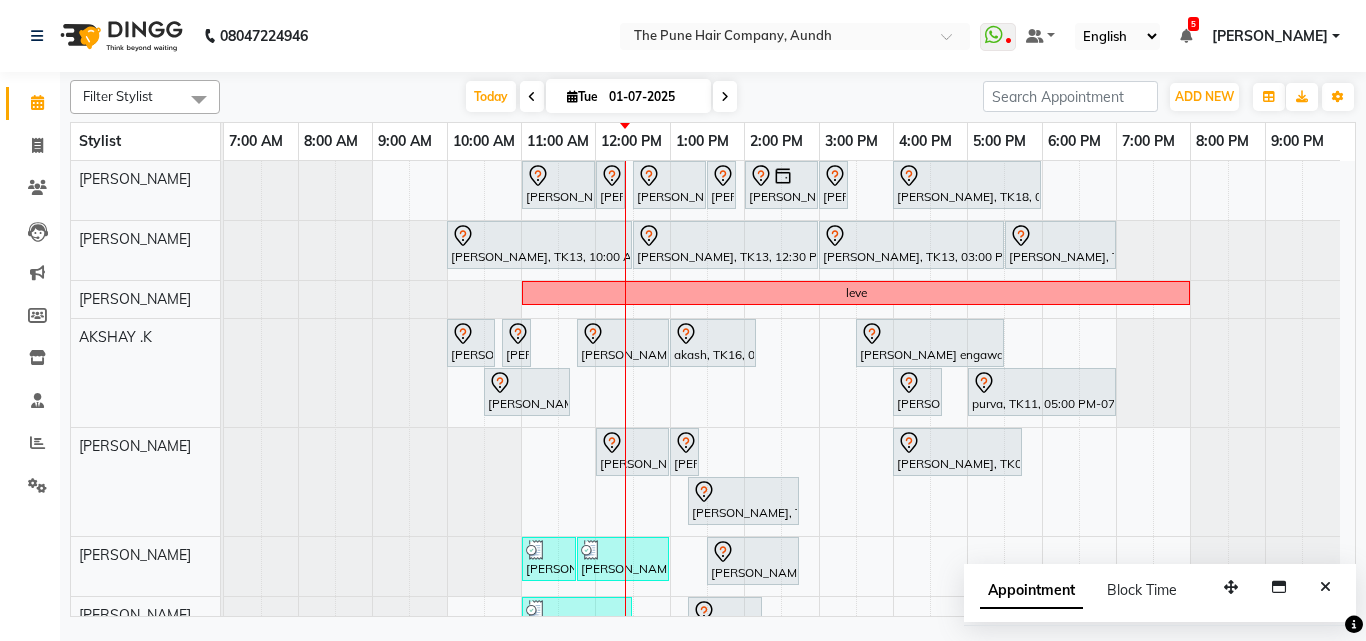 click at bounding box center (725, 96) 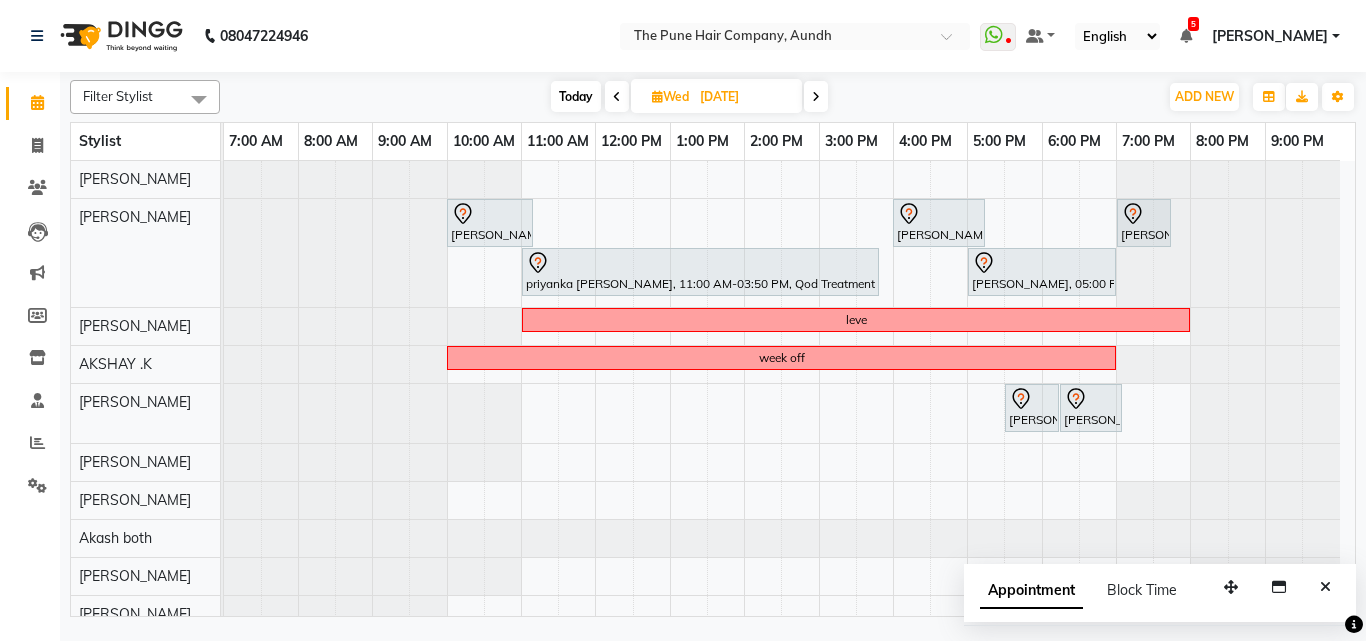 scroll, scrollTop: 99, scrollLeft: 0, axis: vertical 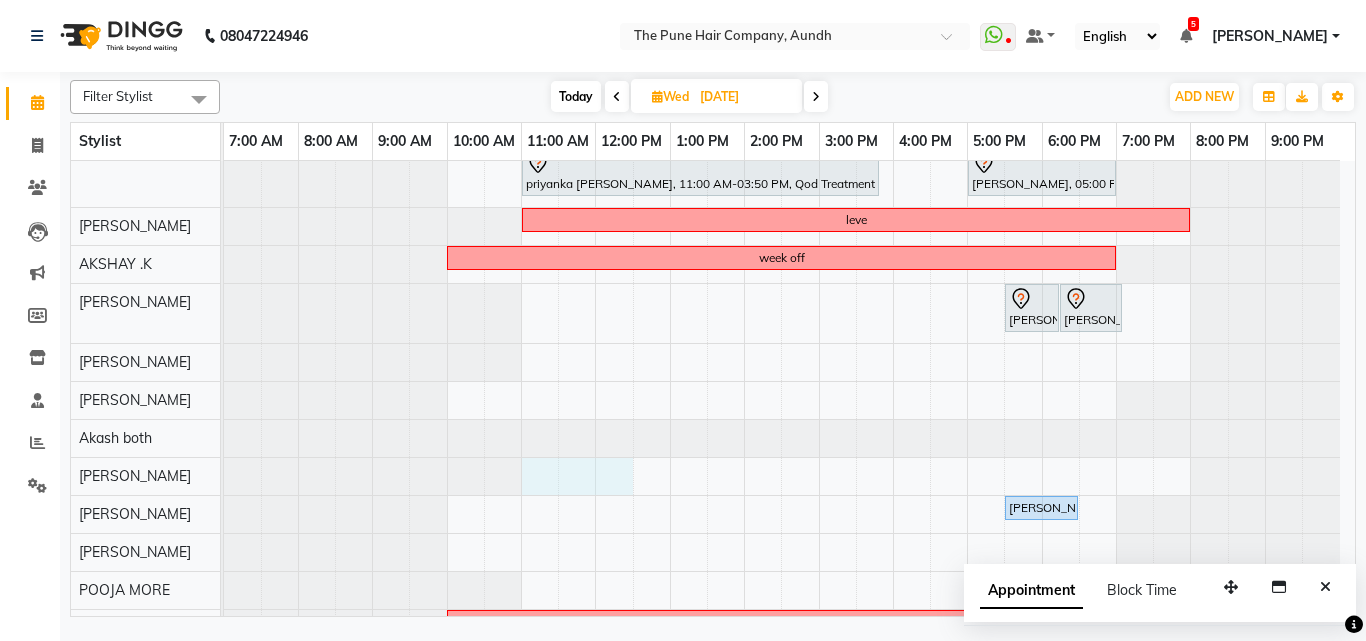 drag, startPoint x: 528, startPoint y: 474, endPoint x: 617, endPoint y: 475, distance: 89.005615 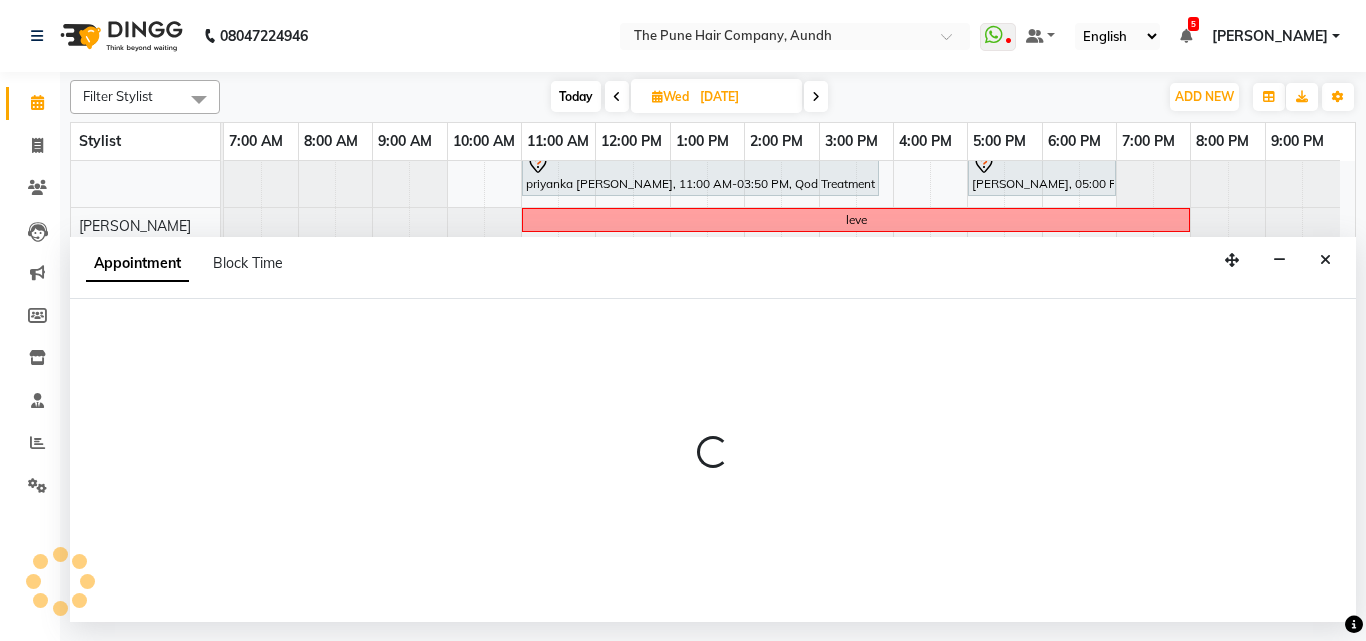 select on "49441" 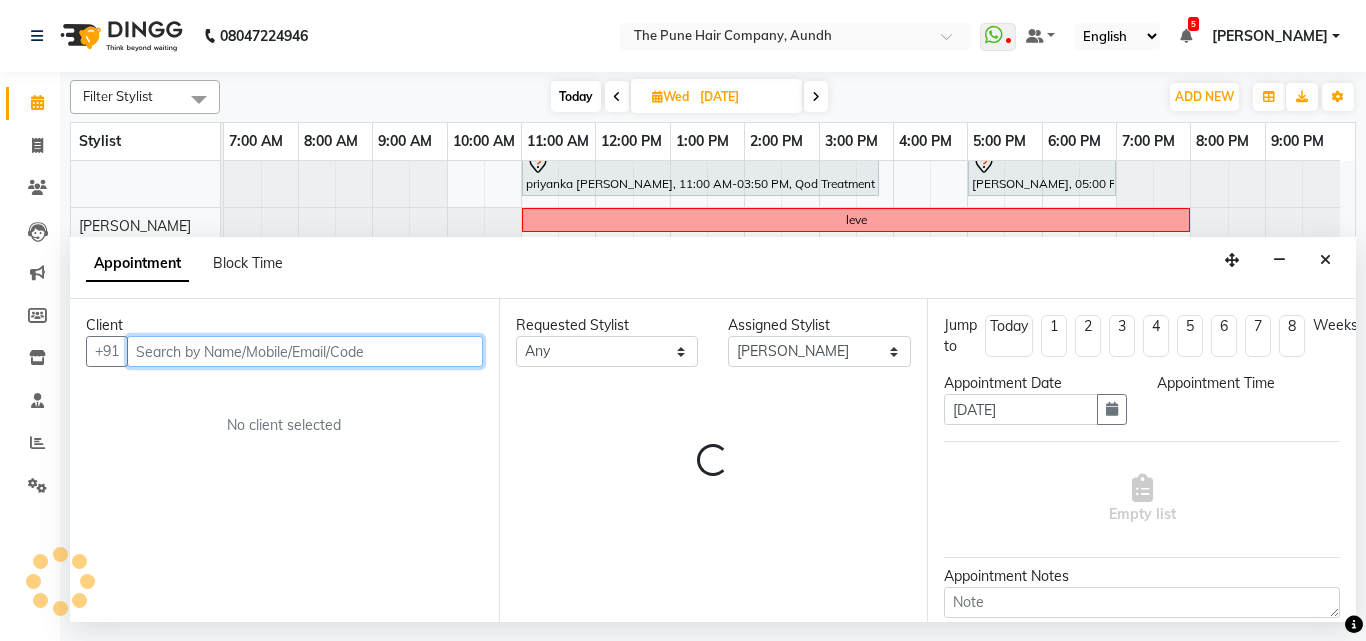 select on "660" 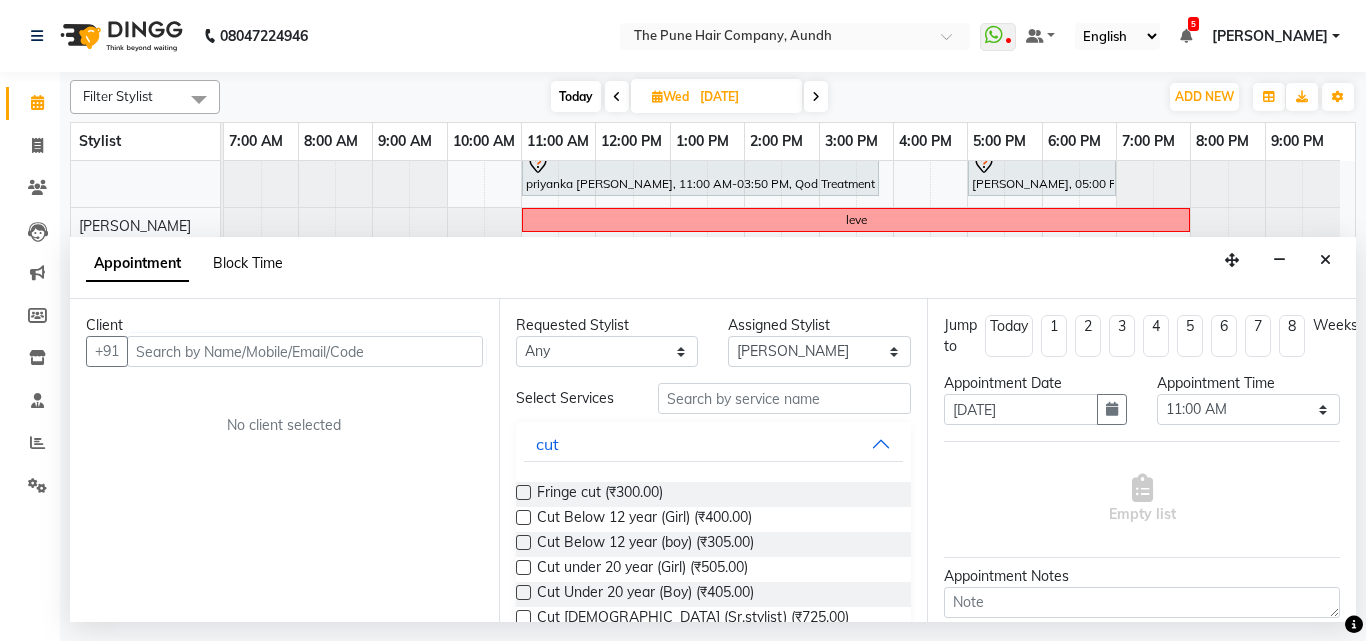 click on "Block Time" at bounding box center (248, 263) 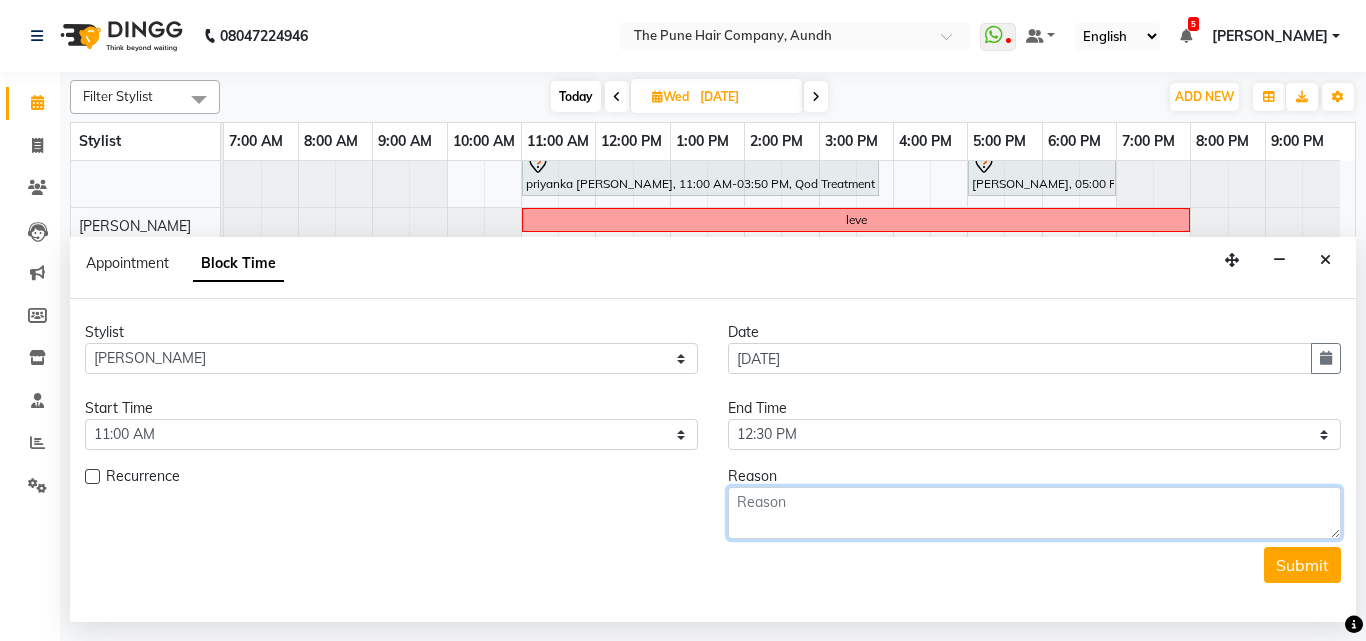 click at bounding box center [1034, 513] 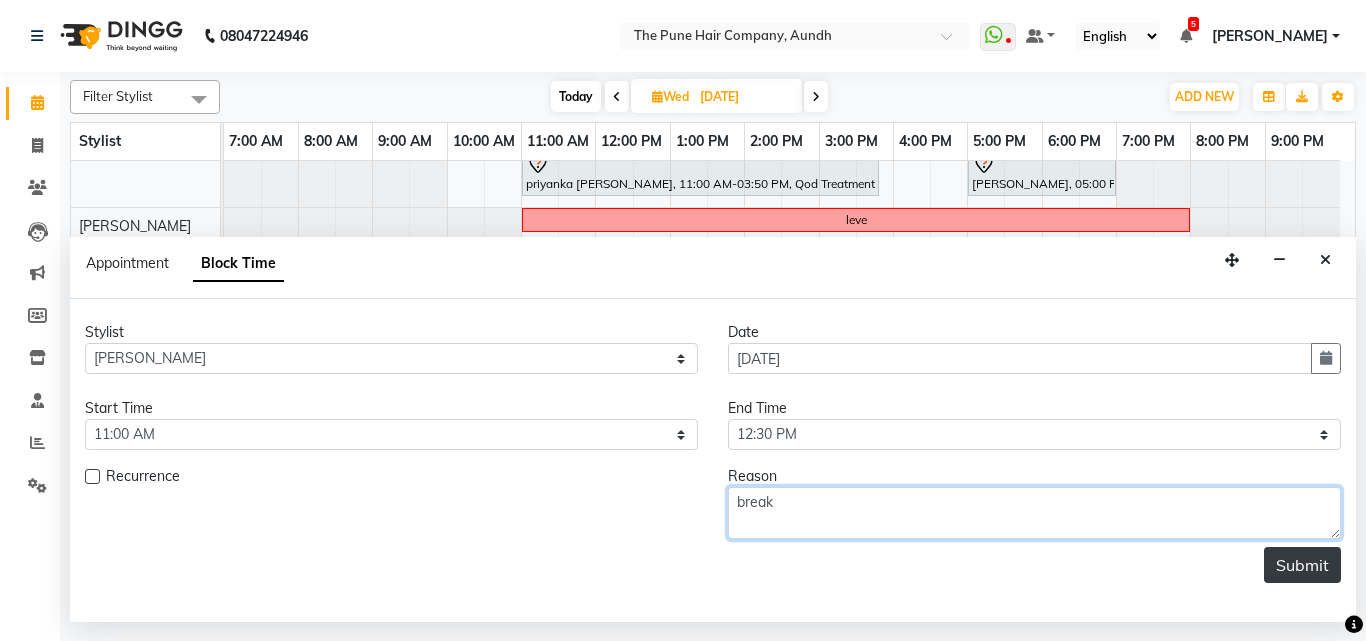 type on "break" 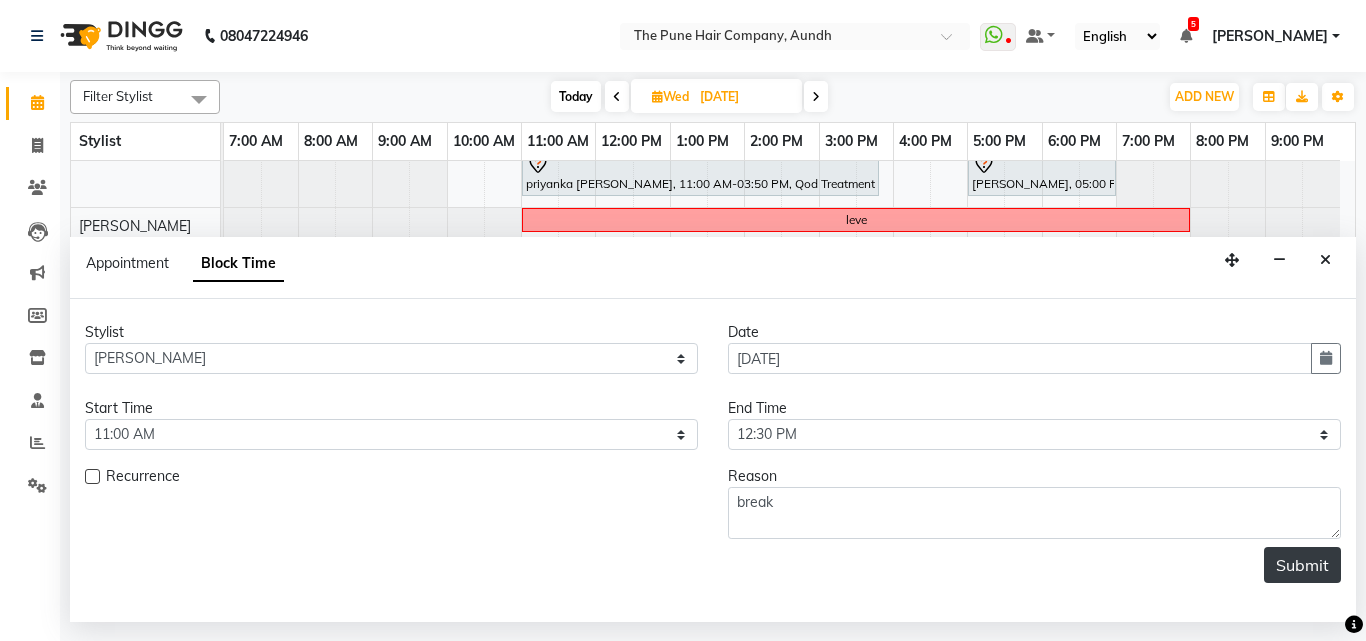 click on "Submit" at bounding box center [1302, 565] 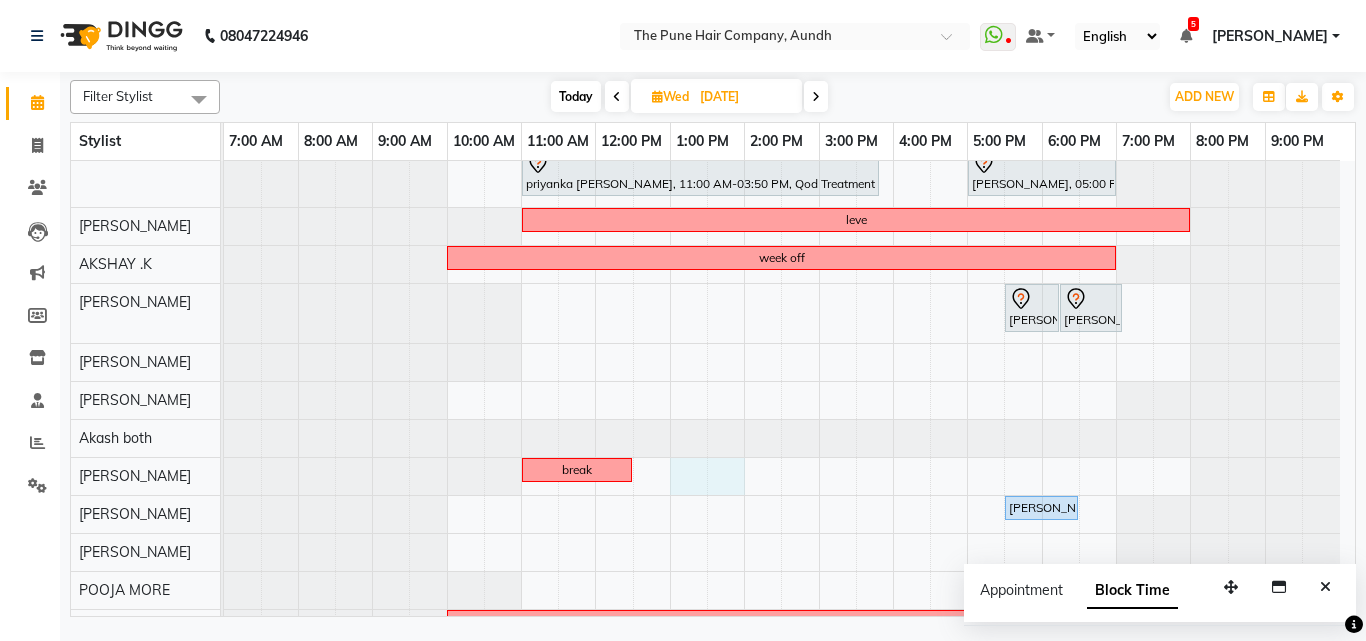 click on "Sangram, 10:00 AM-11:10 AM, Cut male (Expert)             Amita Jain, 04:00 PM-05:15 PM,  Hair wash medium             MADHAVI Kadam, 07:00 PM-07:45 PM, Cut Female (Expert)             priyanka gawade, 11:00 AM-03:50 PM, Qod Treatment - Qod Medium             MADHAVI Kadam, 05:00 PM-07:00 PM, Hair Color Inoa - Inoa Touchup 2 Inch  leve   week off              Pravin Jain, 05:30 PM-06:15 PM, Cut Male (Master stylist)             Pravin Jain, 06:15 PM-07:05 PM,  Beard Crafting  break     MADHAVI Kadam, 05:30 PM-06:30 PM, Manicure- Premium   week off   leave" at bounding box center [789, 373] 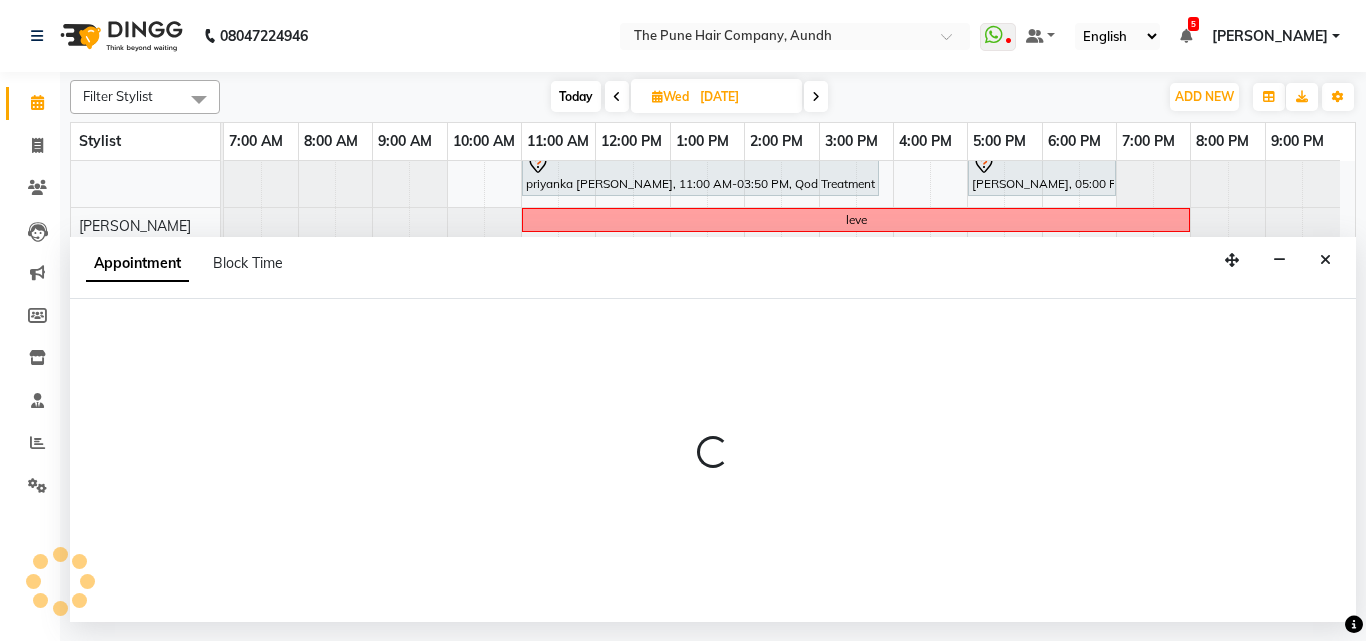 select on "49441" 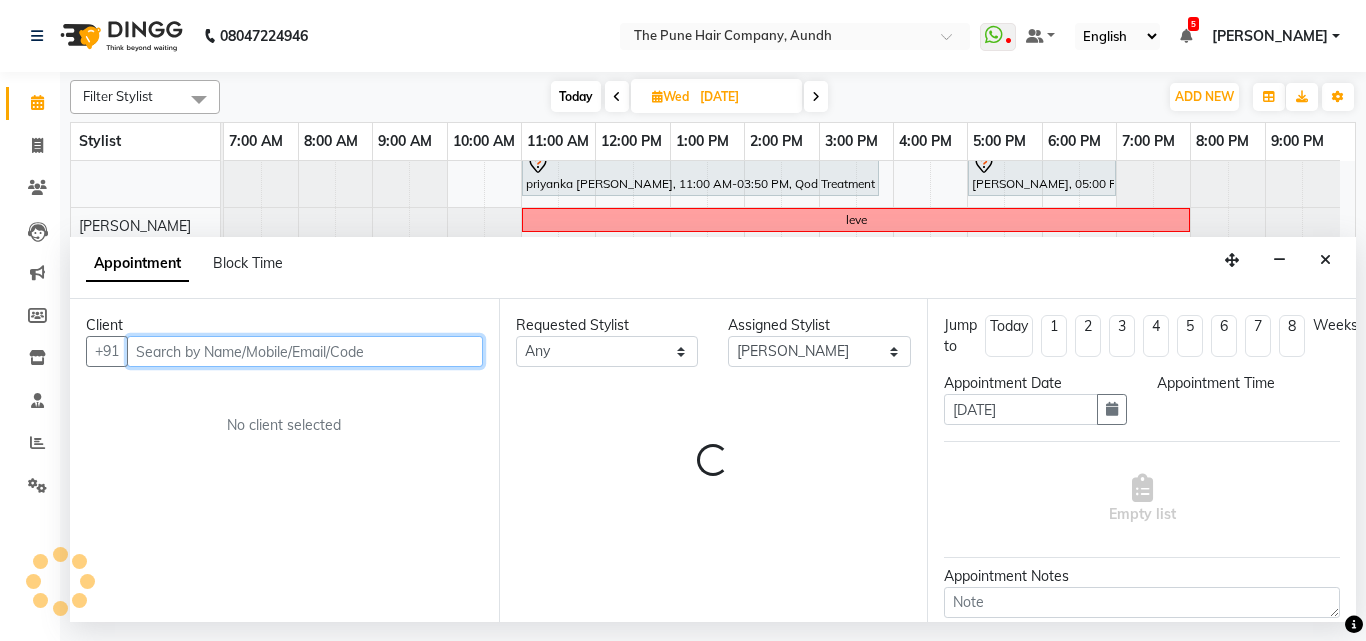 select on "780" 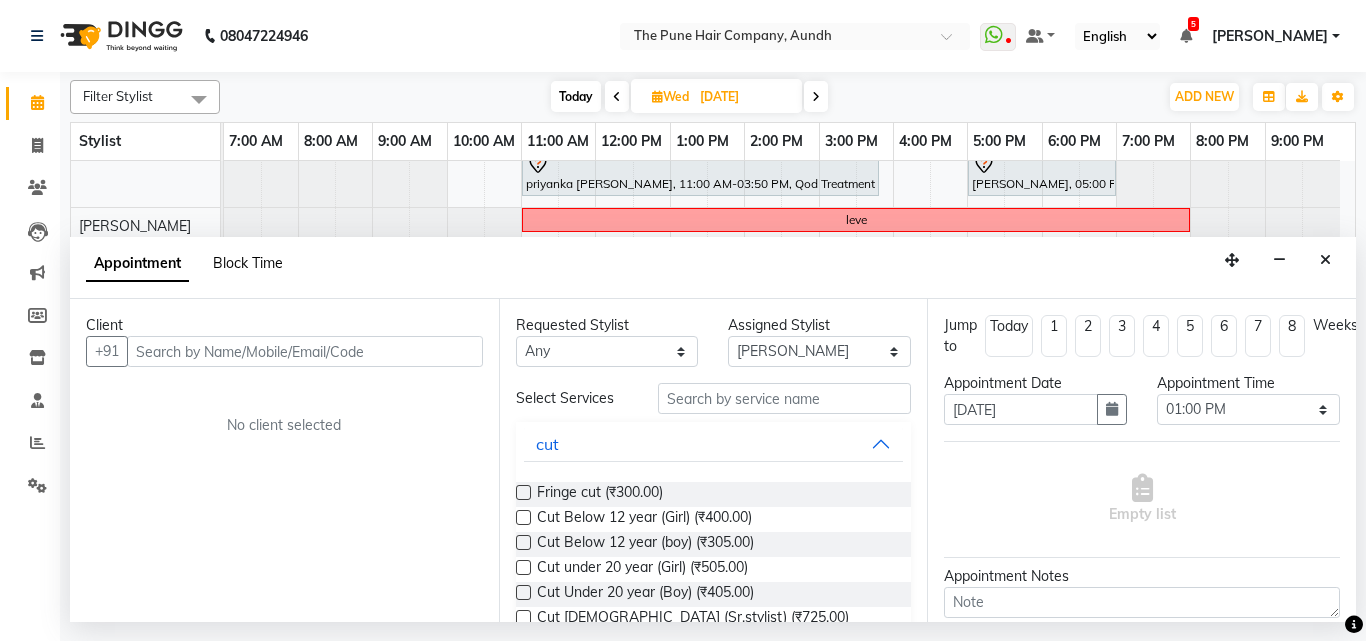 click on "Block Time" at bounding box center (248, 263) 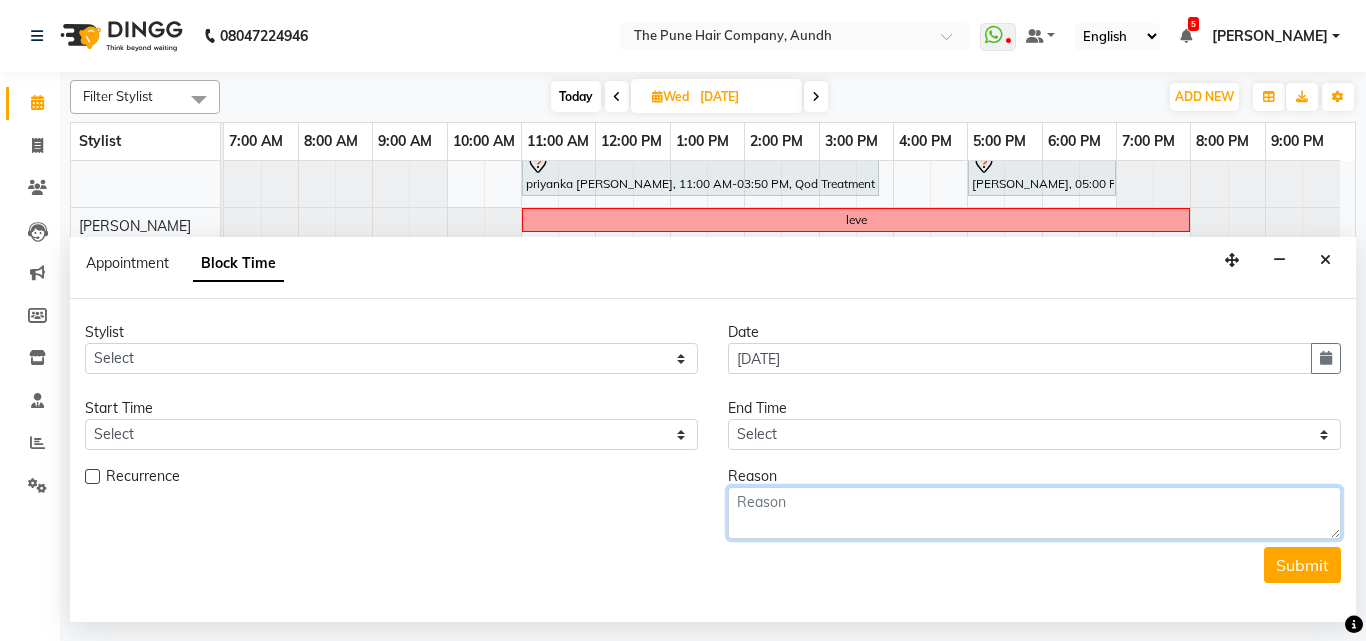click at bounding box center [1034, 513] 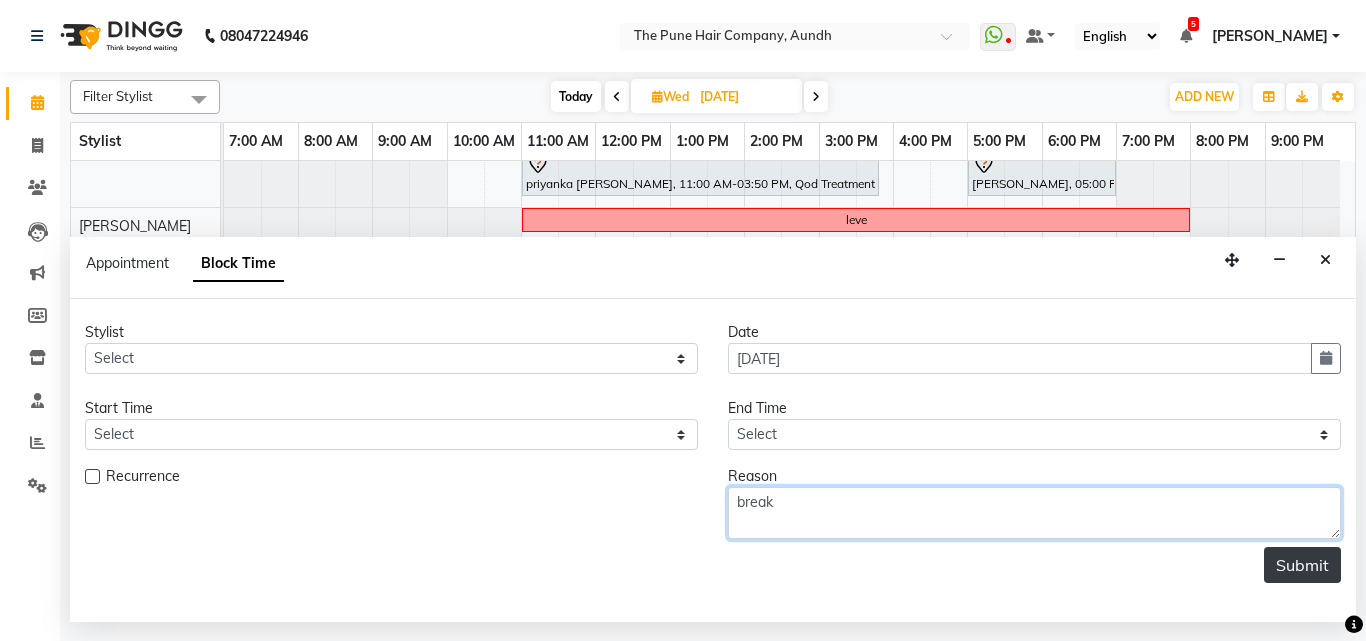 type on "break" 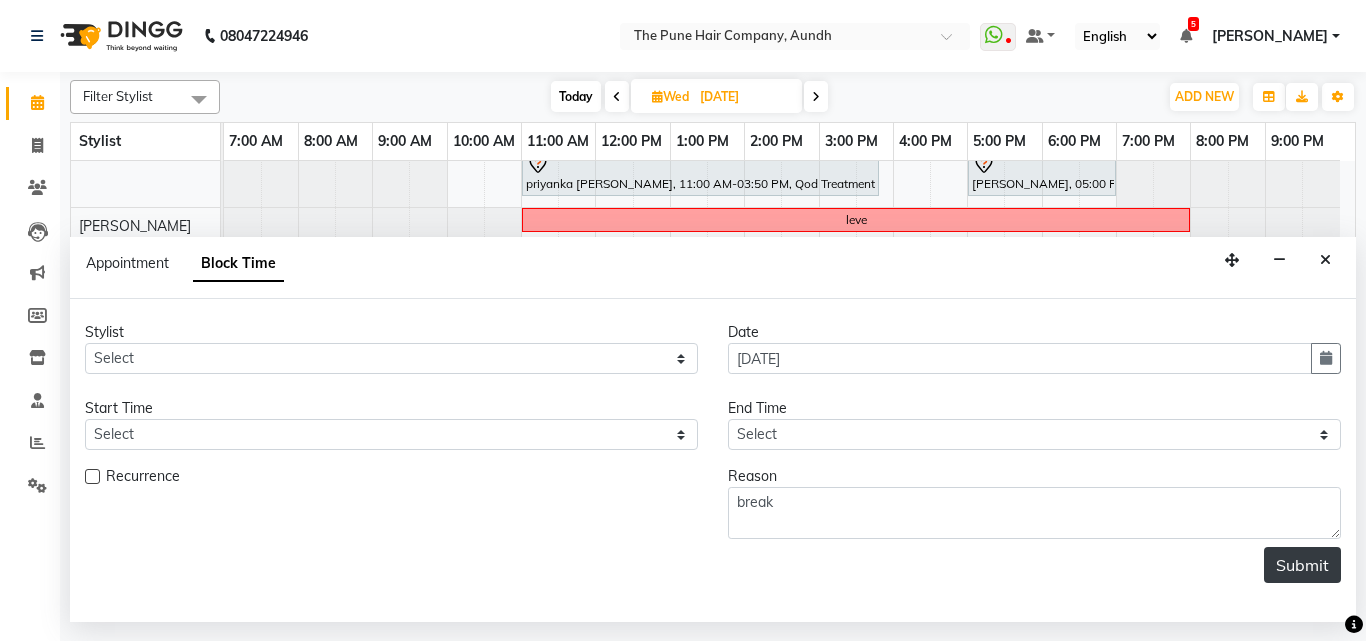 click on "Submit" at bounding box center (1302, 565) 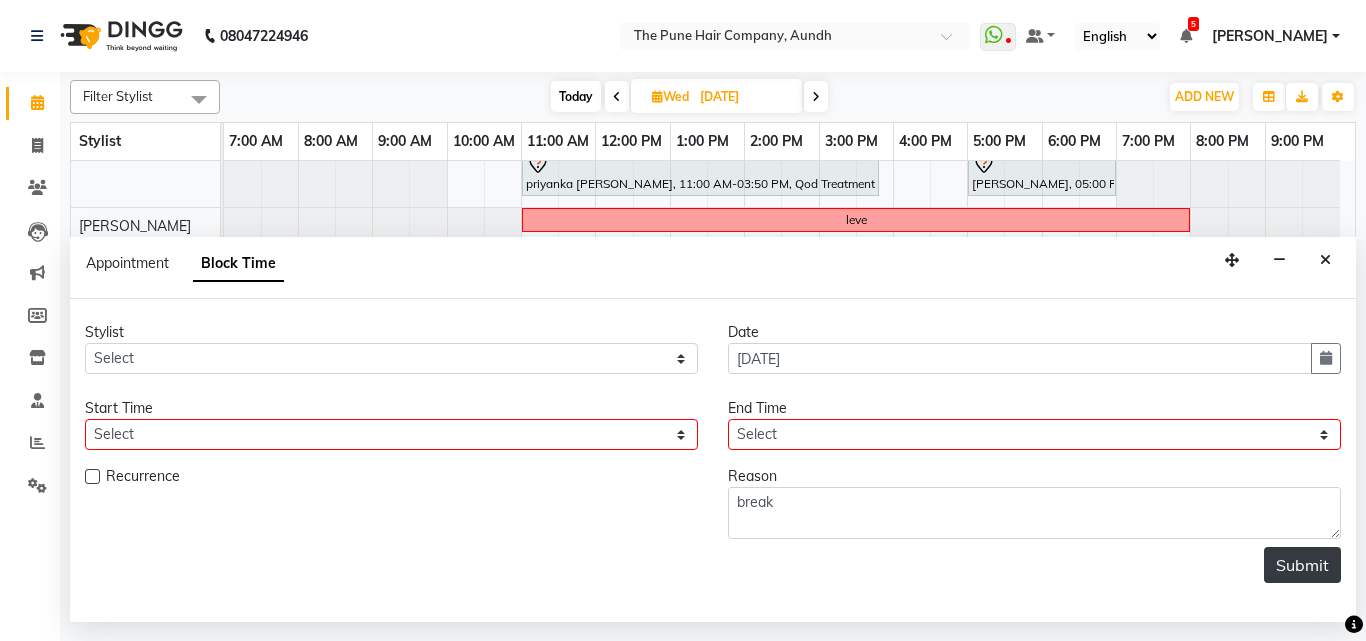 click on "Submit" at bounding box center (1302, 565) 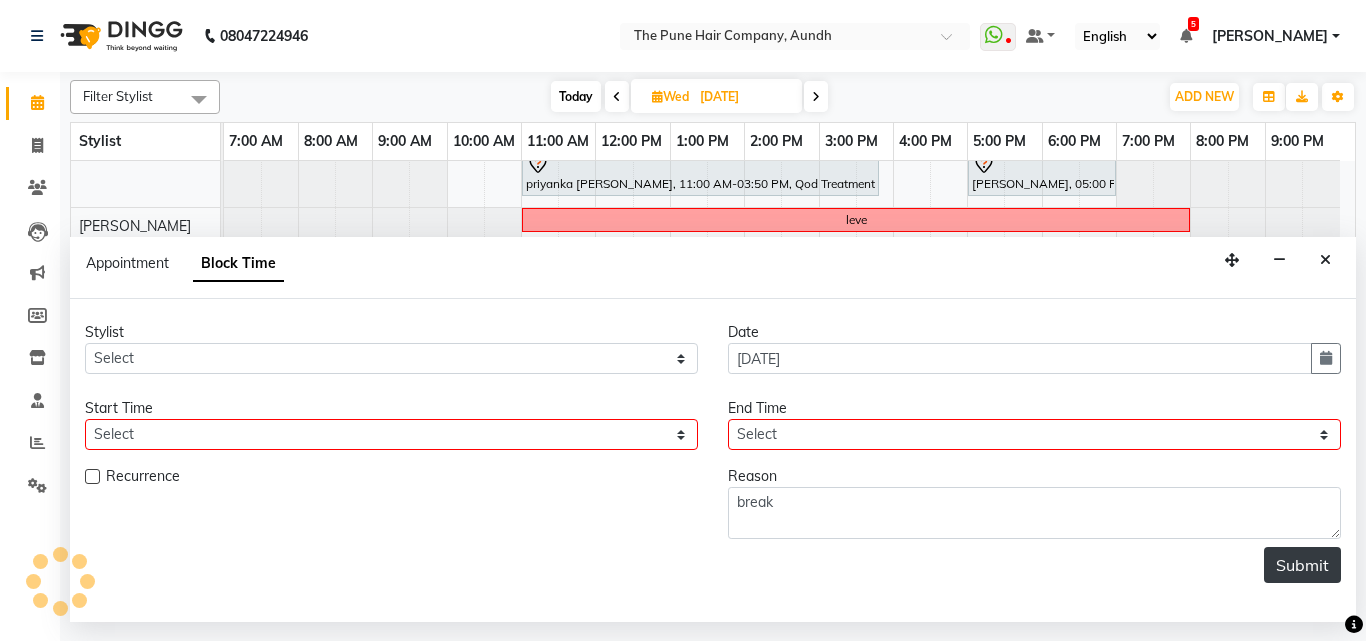 click on "Submit" at bounding box center (1302, 565) 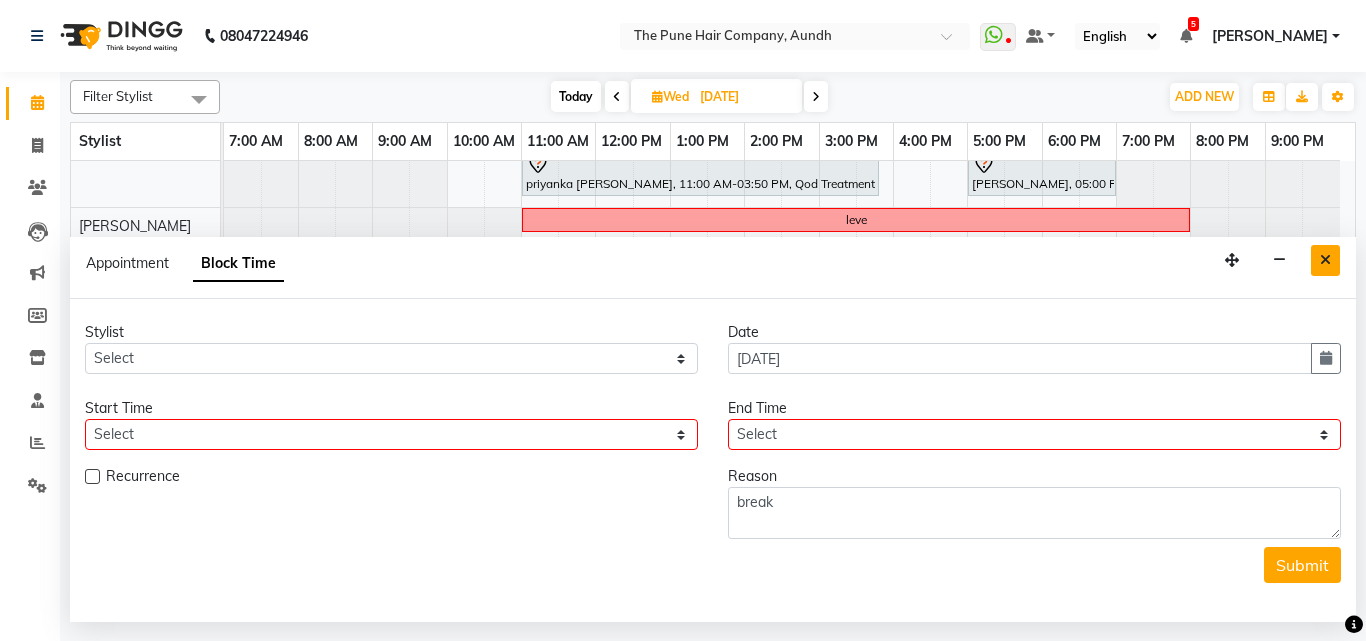 click at bounding box center (1325, 260) 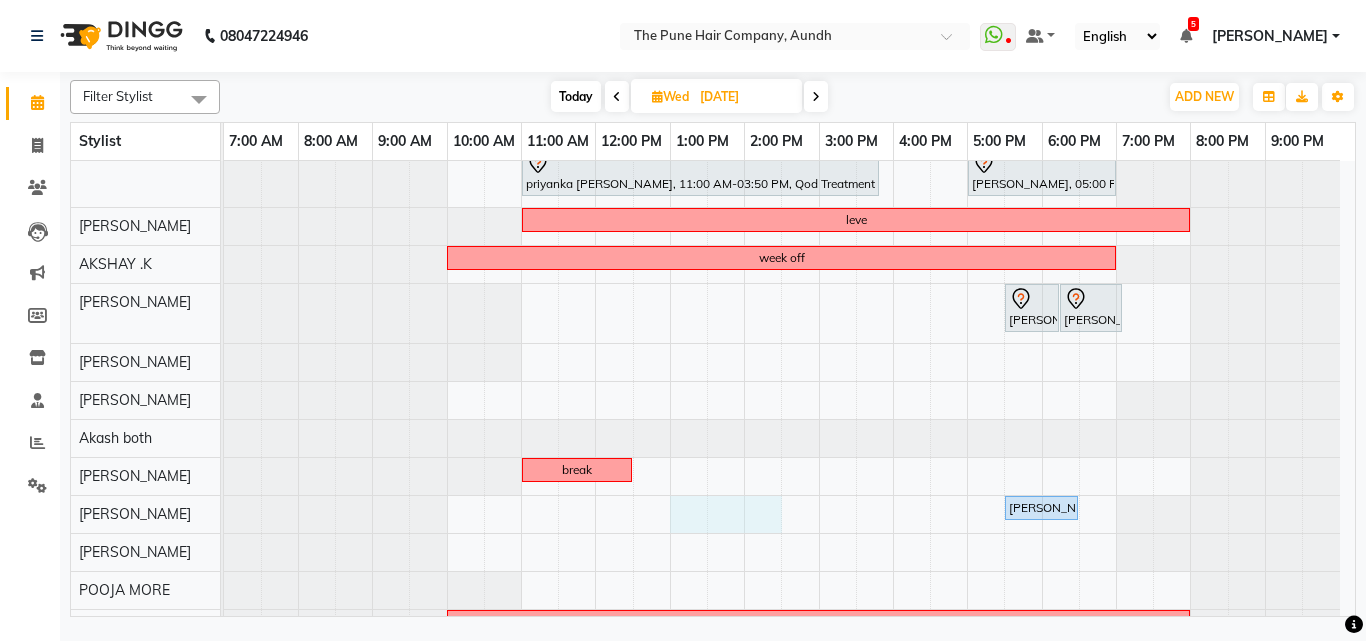drag, startPoint x: 688, startPoint y: 511, endPoint x: 761, endPoint y: 505, distance: 73.24616 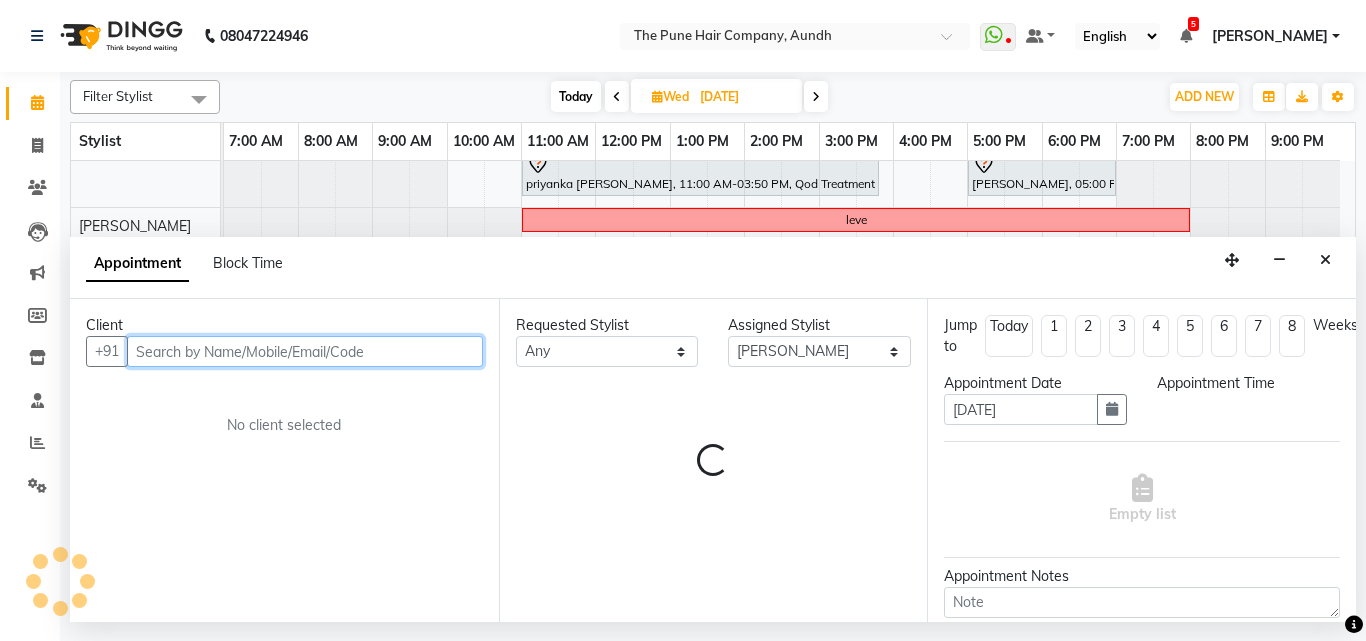 select on "780" 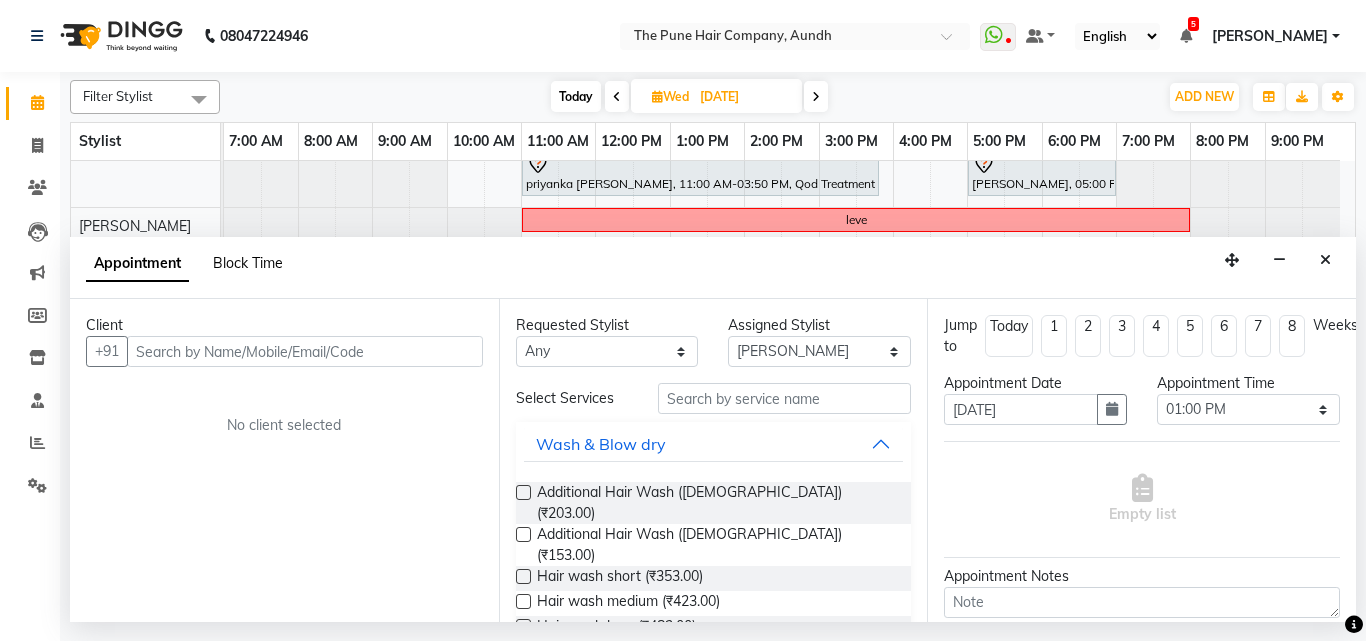 click on "Block Time" at bounding box center [248, 263] 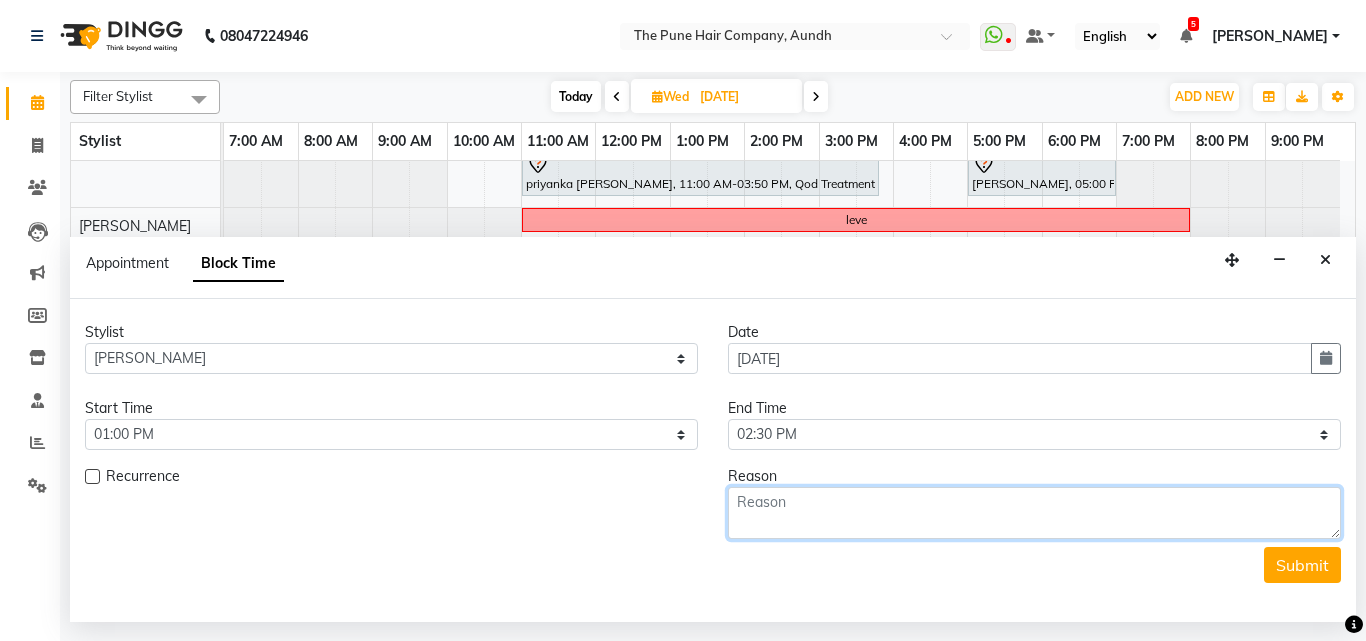 click at bounding box center (1034, 513) 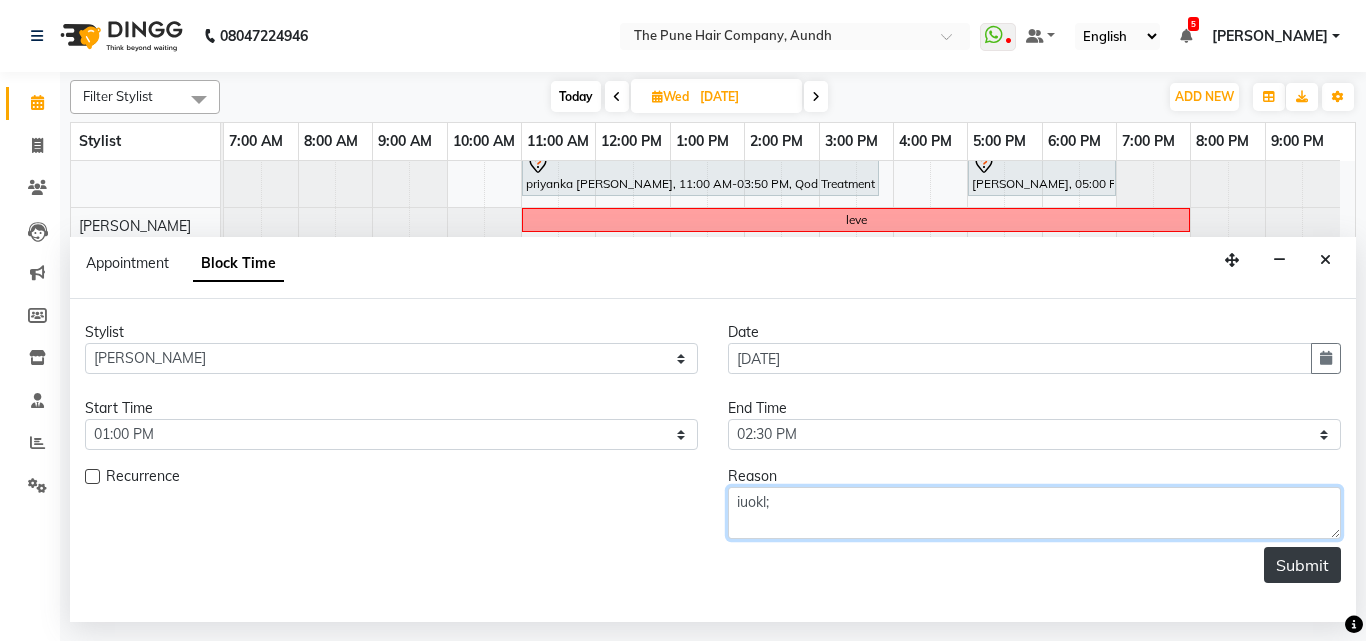 type on "iuokl;" 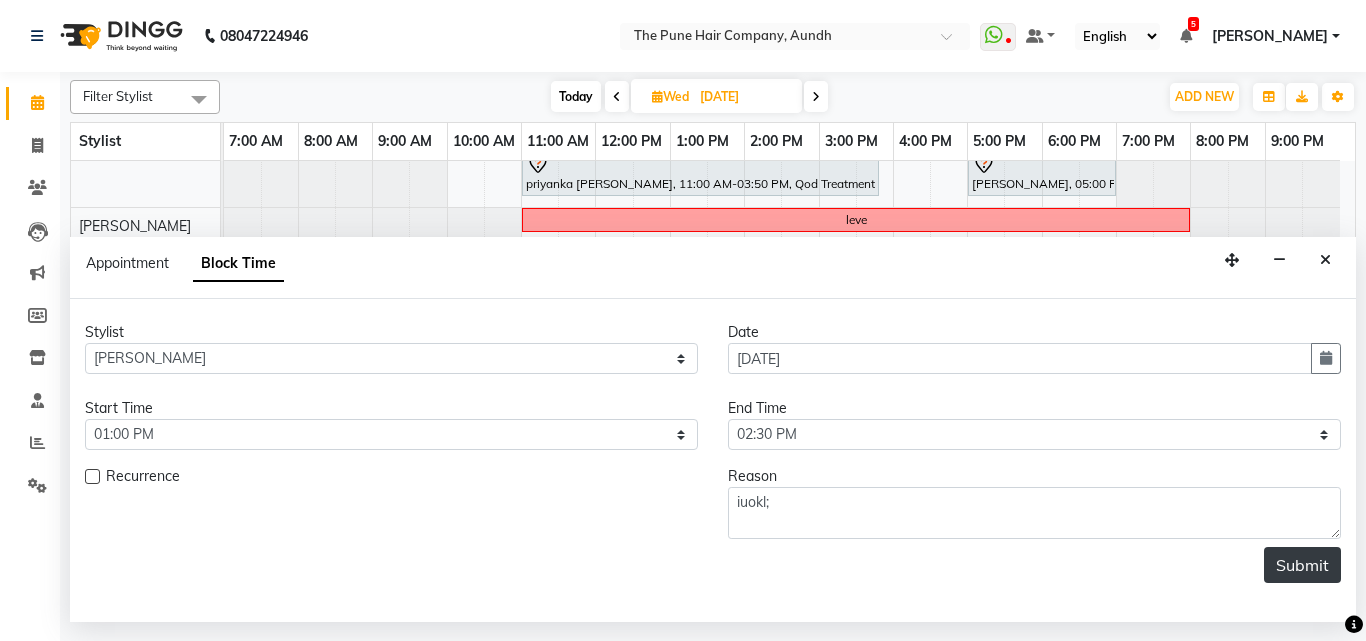 click on "Submit" at bounding box center (1302, 565) 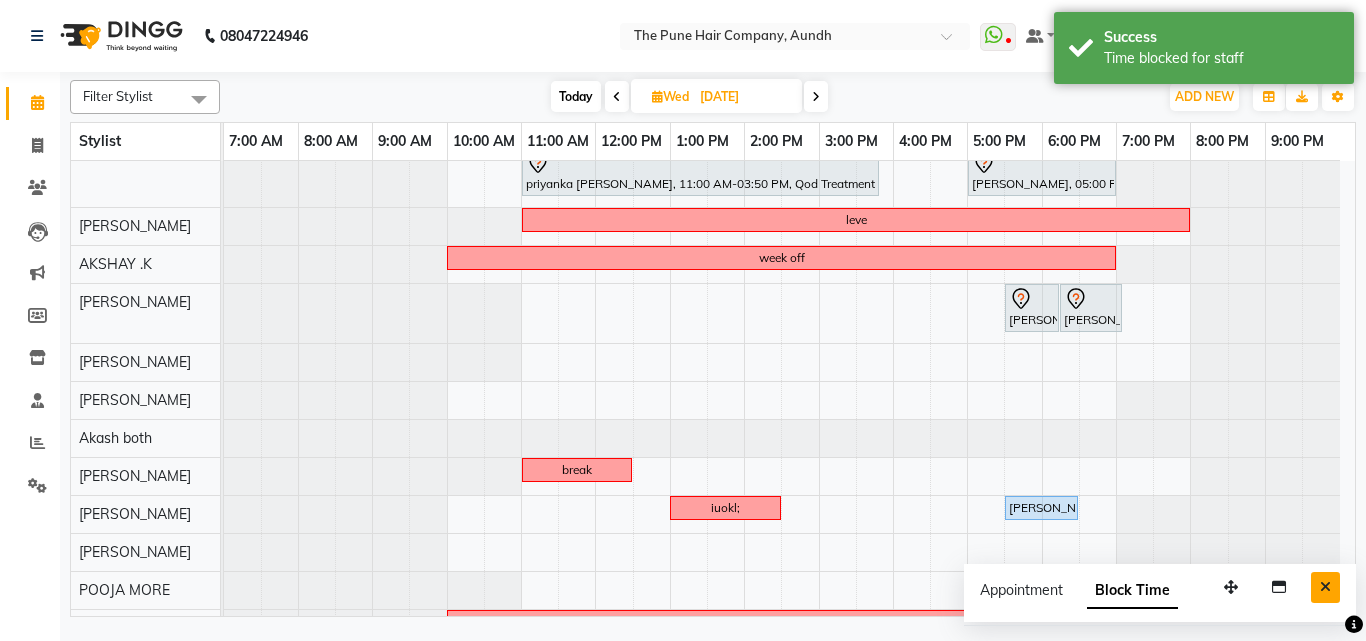 click at bounding box center (1325, 587) 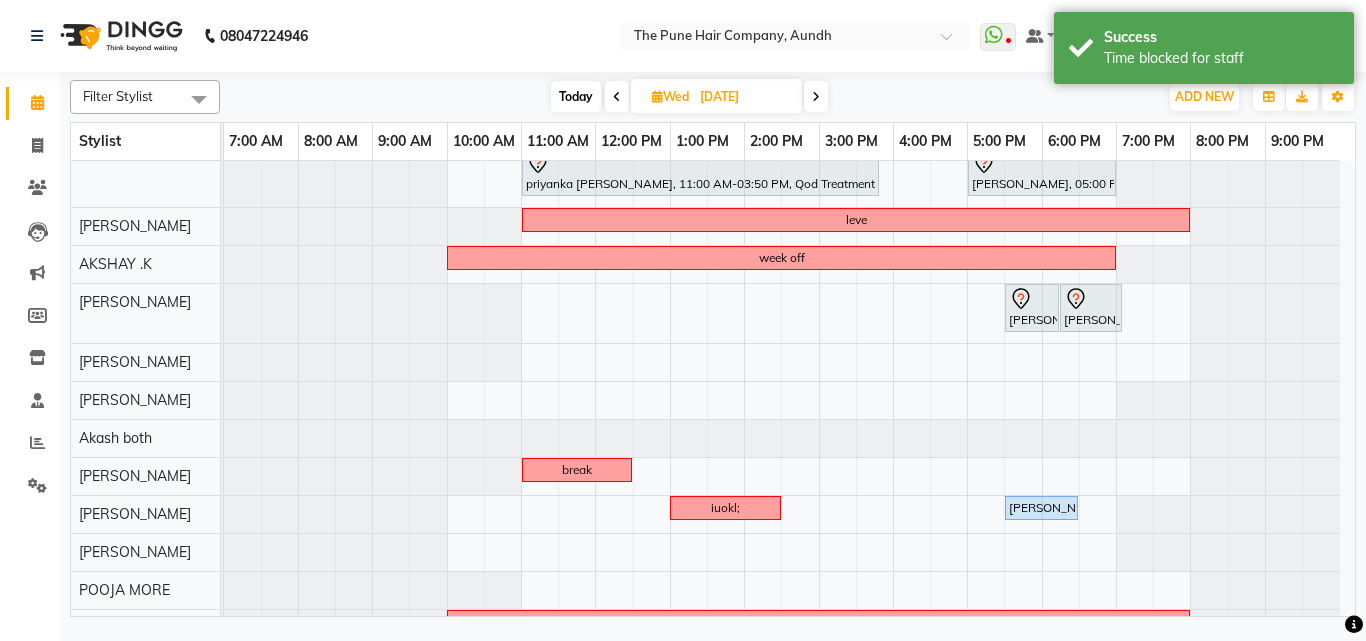 scroll, scrollTop: 3, scrollLeft: 0, axis: vertical 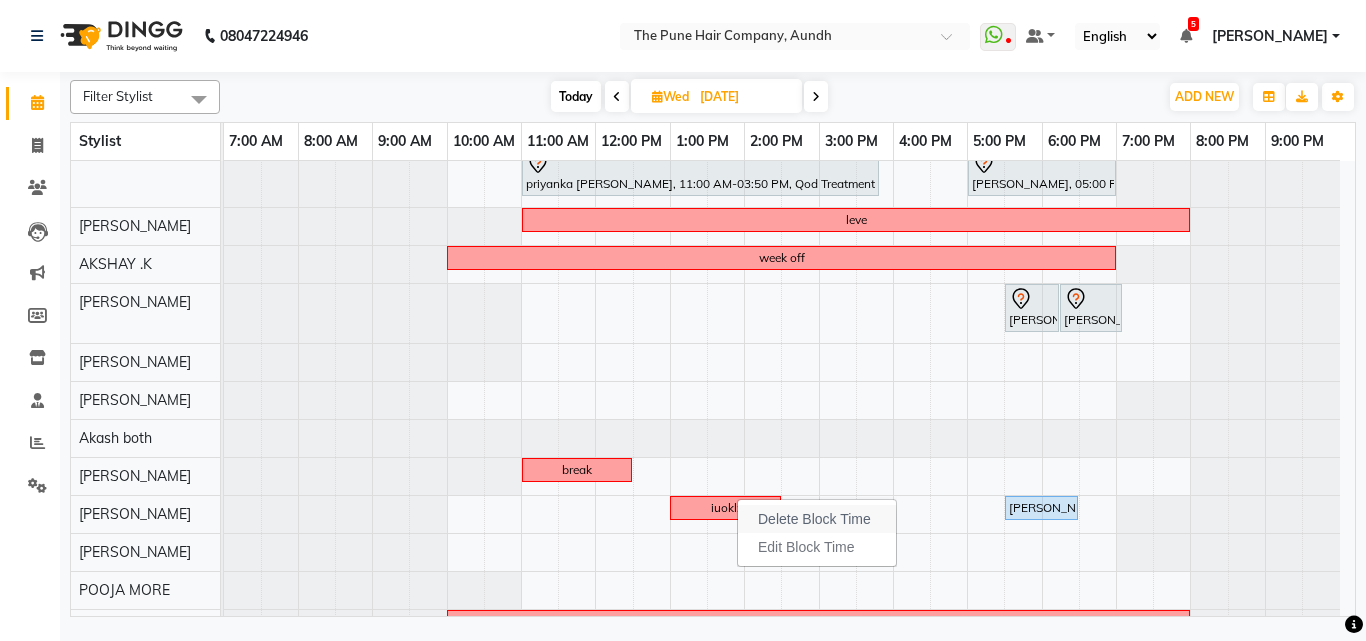 click on "Delete Block Time" at bounding box center (814, 519) 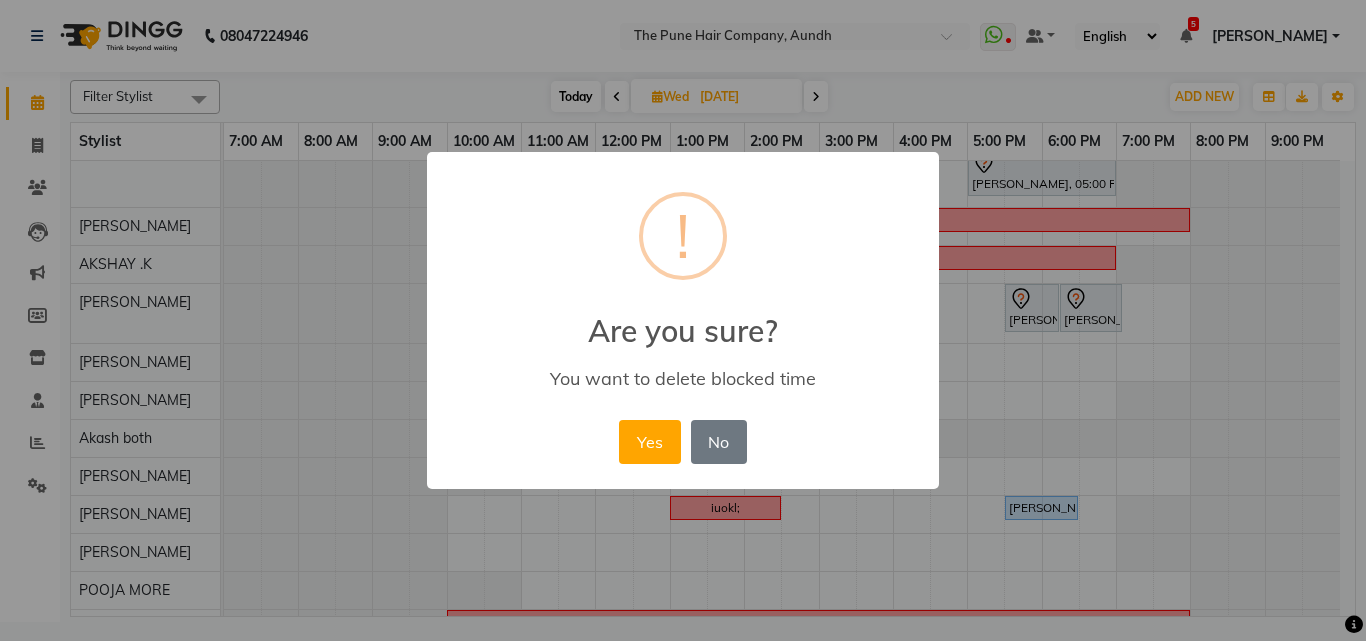type 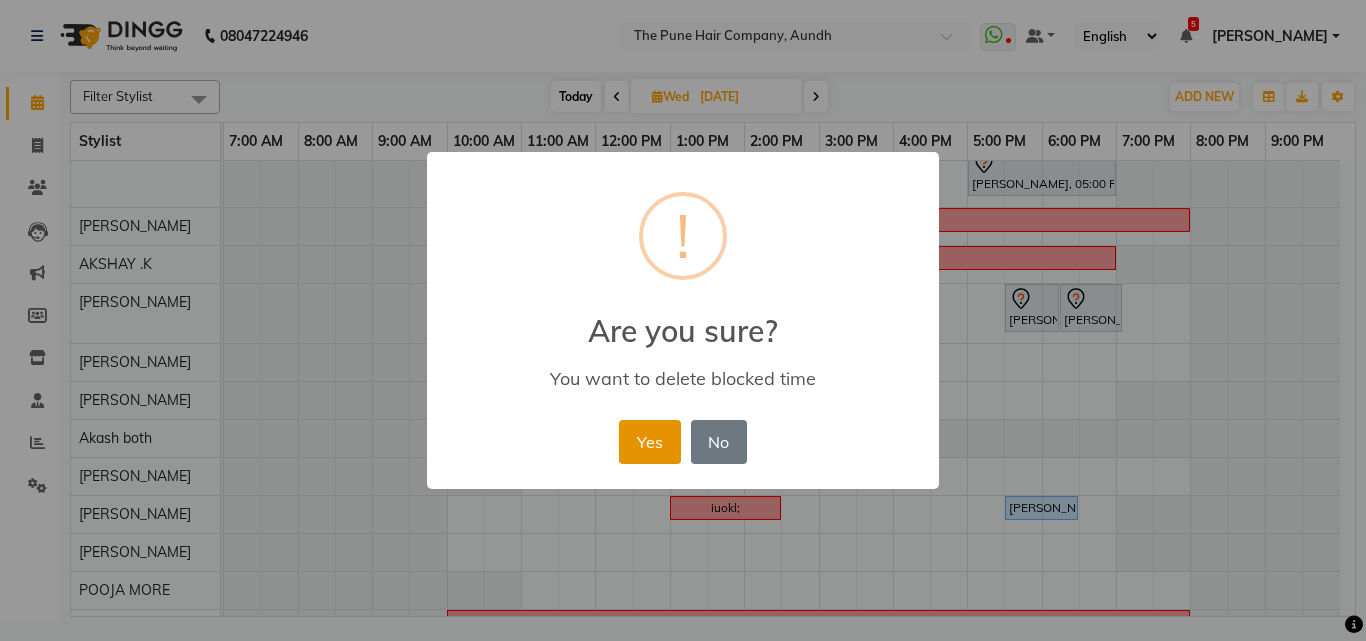 click on "Yes" at bounding box center [649, 442] 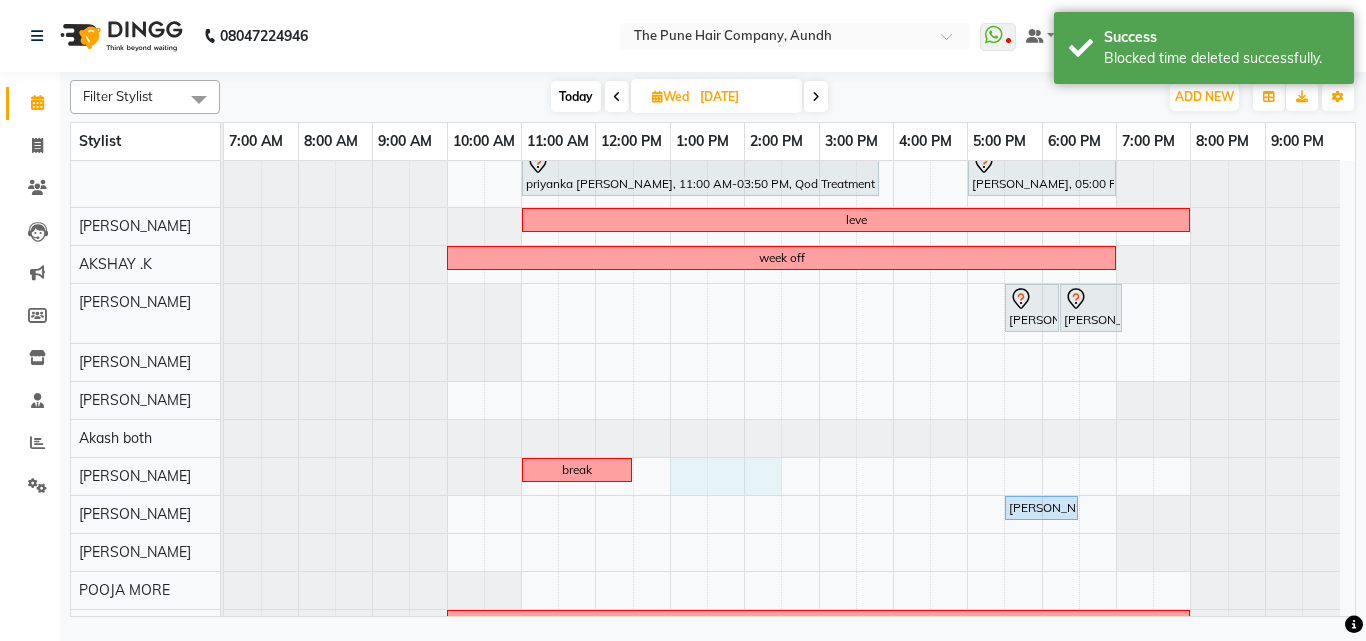 drag, startPoint x: 675, startPoint y: 473, endPoint x: 761, endPoint y: 481, distance: 86.37129 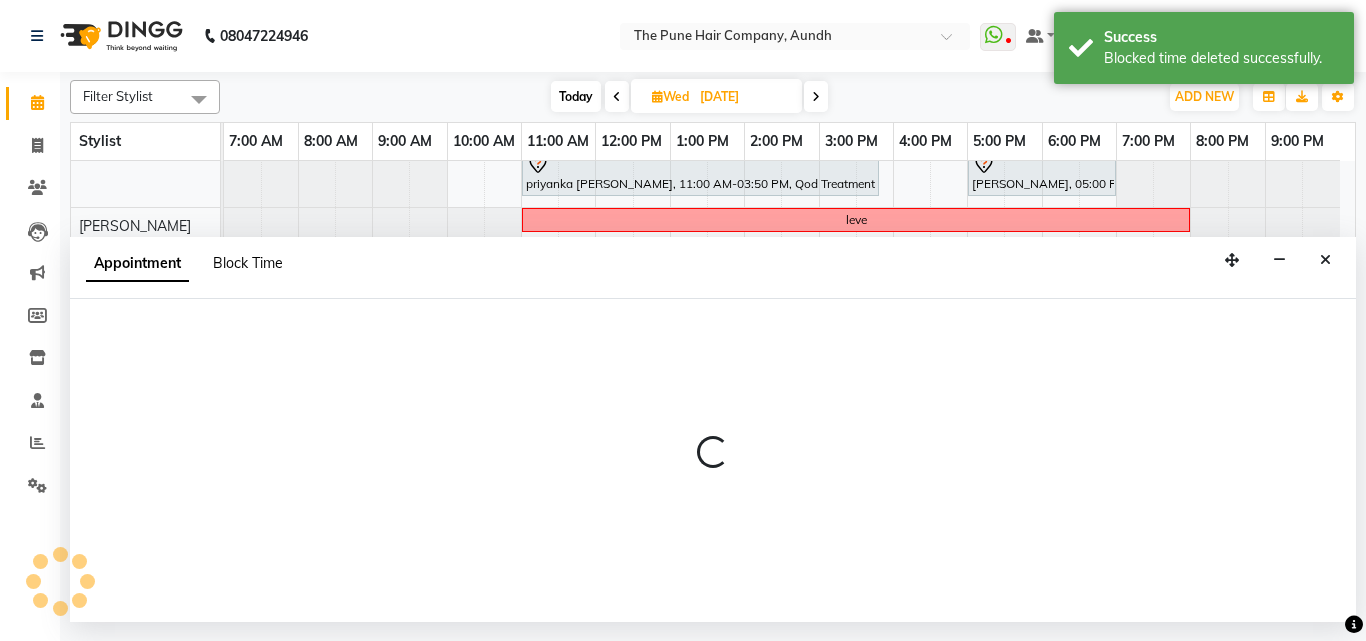 select on "49441" 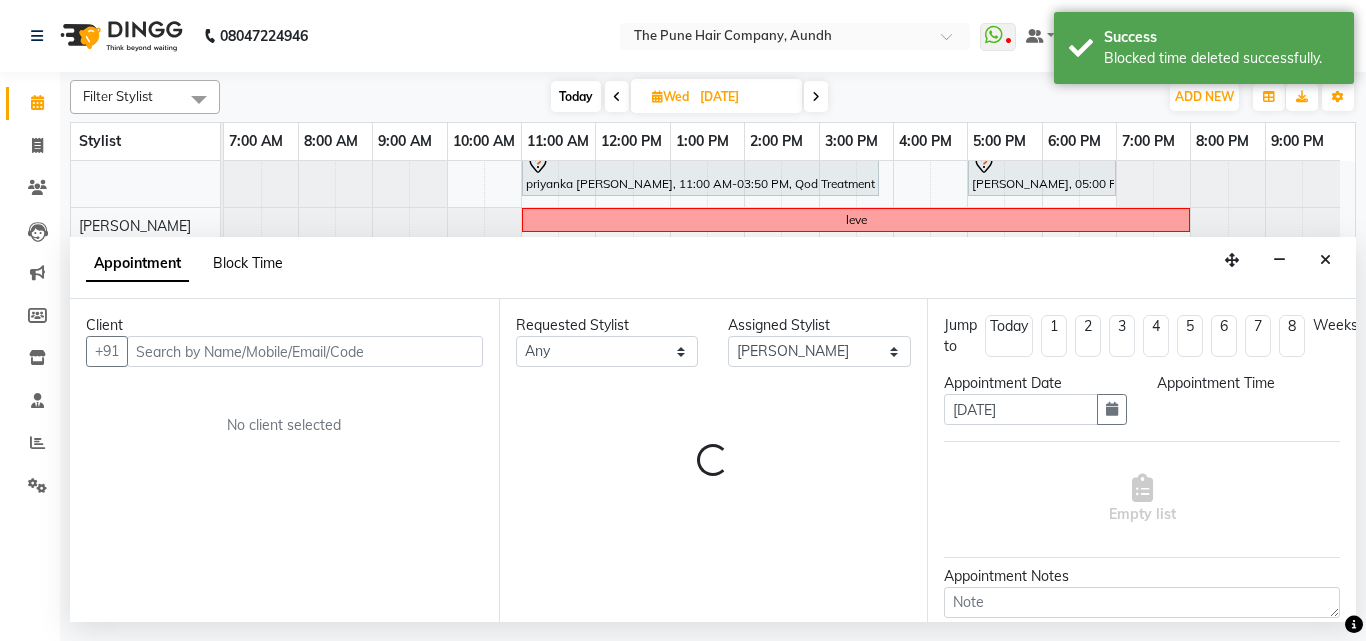 click on "Block Time" at bounding box center [248, 263] 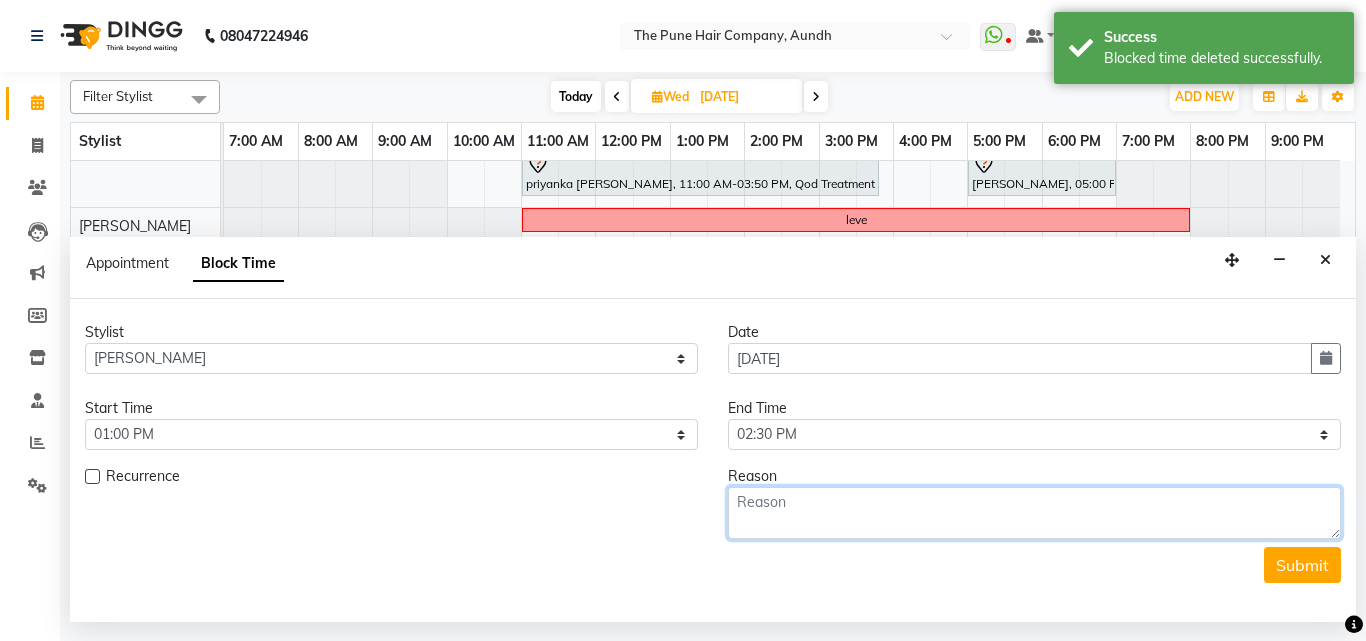 click at bounding box center [1034, 513] 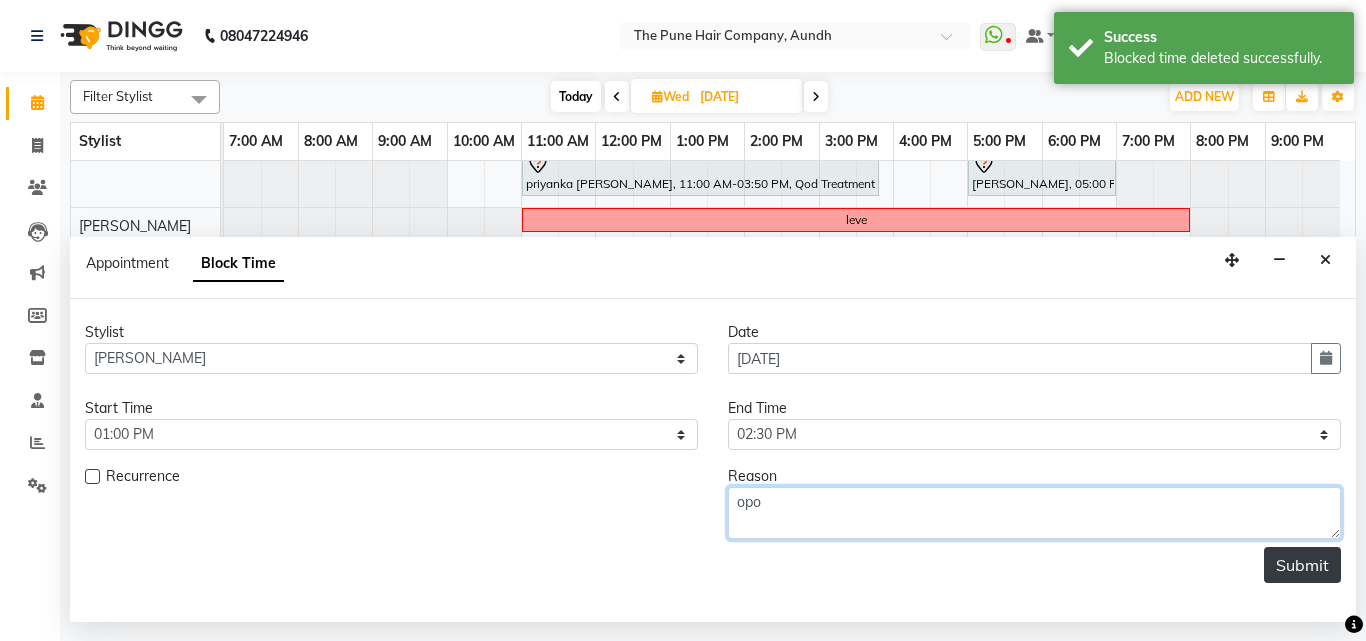type on "opo" 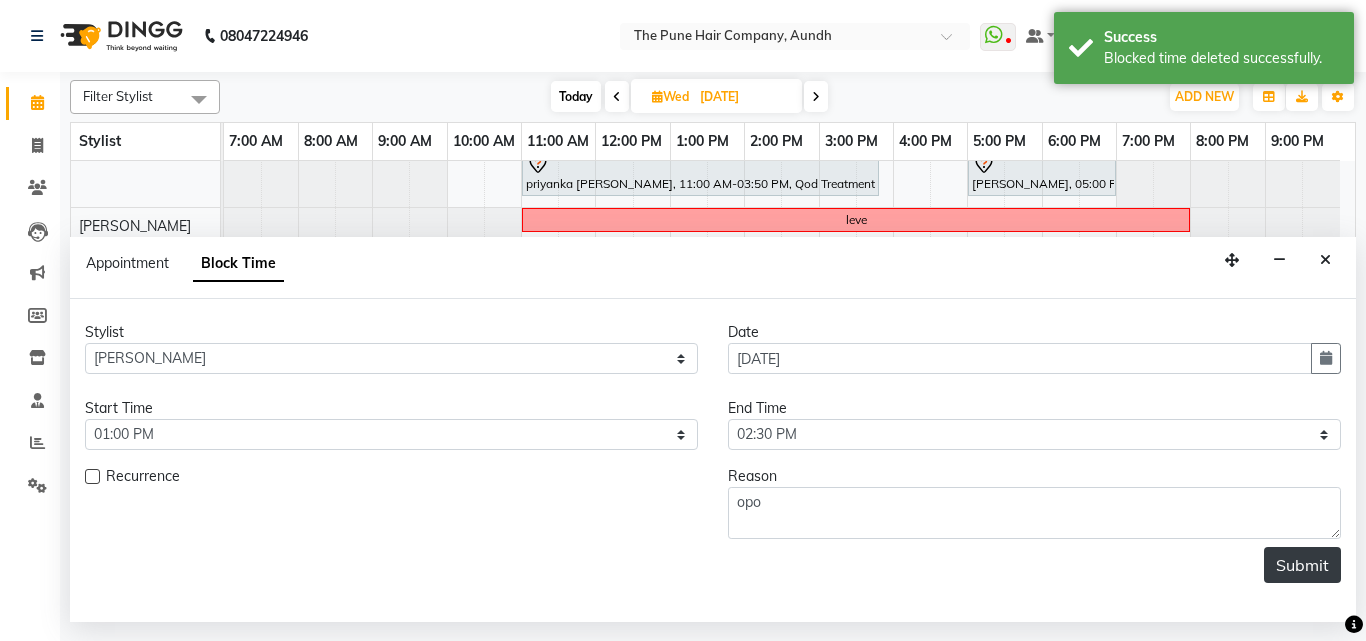 click on "Submit" at bounding box center [1302, 565] 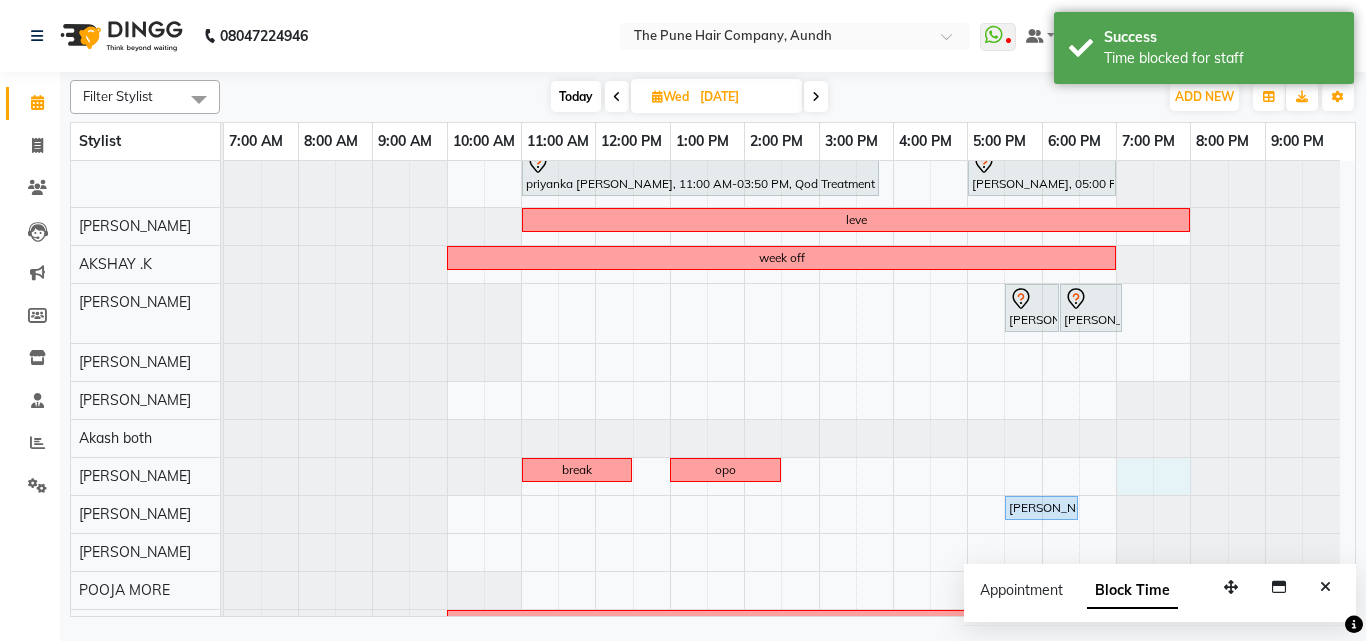 drag, startPoint x: 1129, startPoint y: 463, endPoint x: 1175, endPoint y: 467, distance: 46.173584 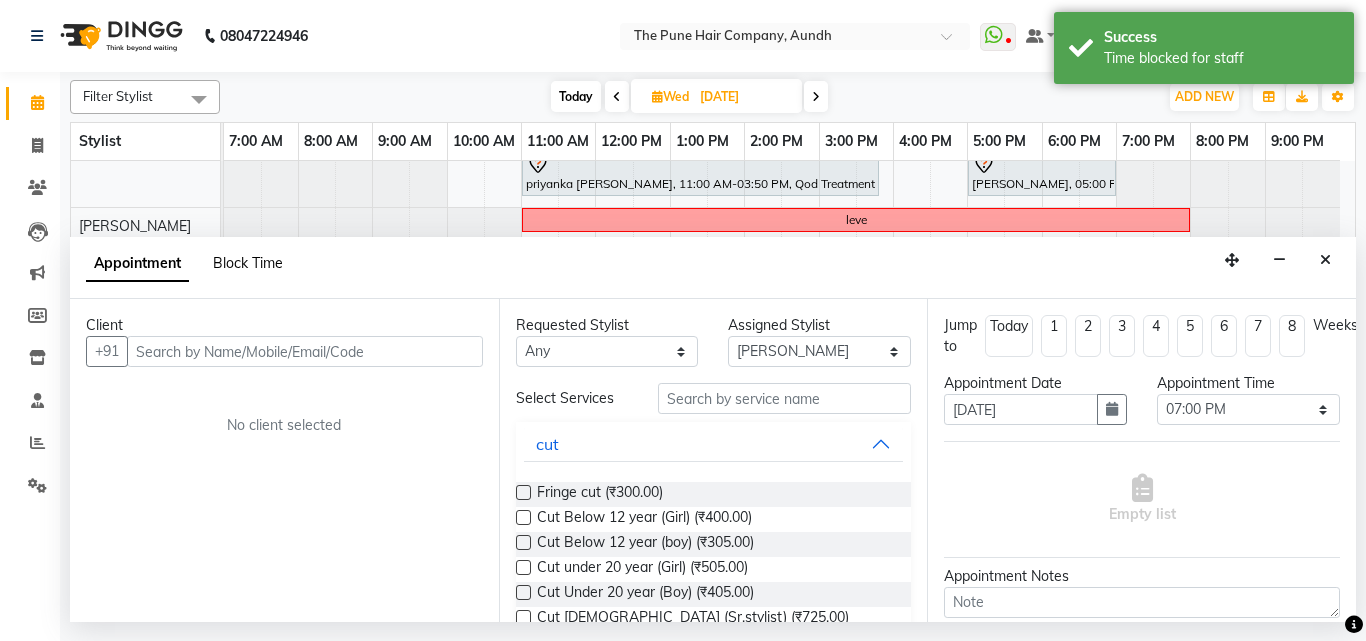 click on "Block Time" at bounding box center [248, 263] 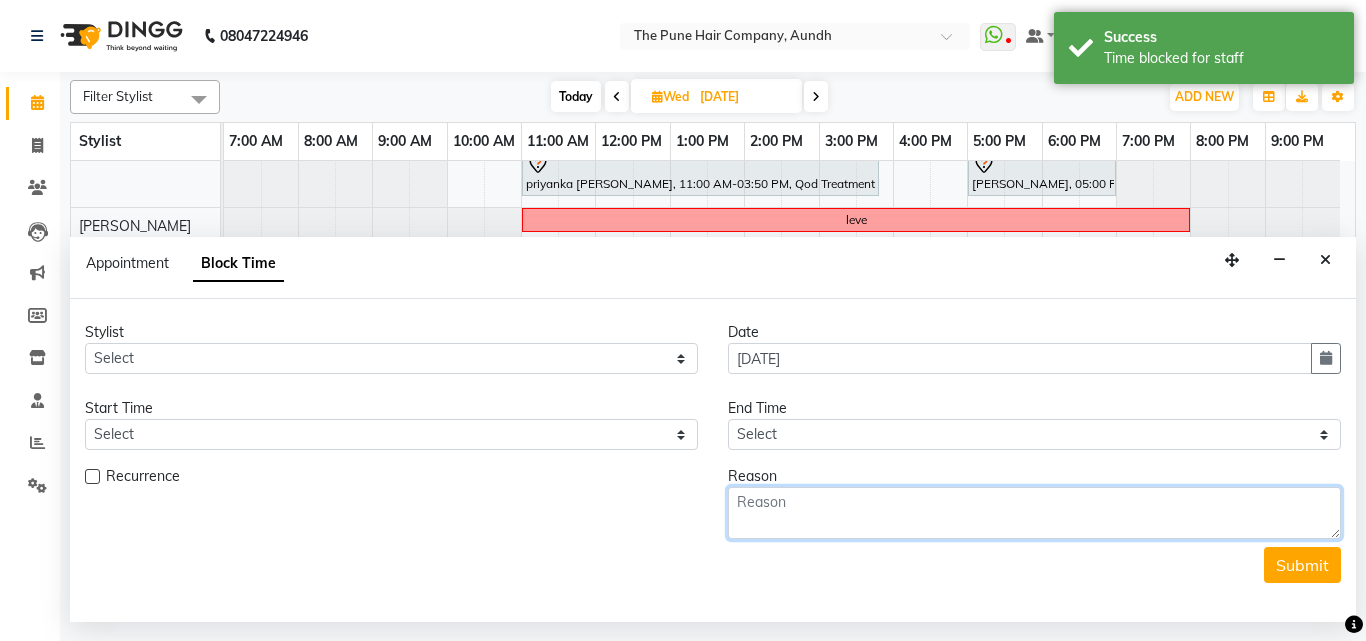 click at bounding box center [1034, 513] 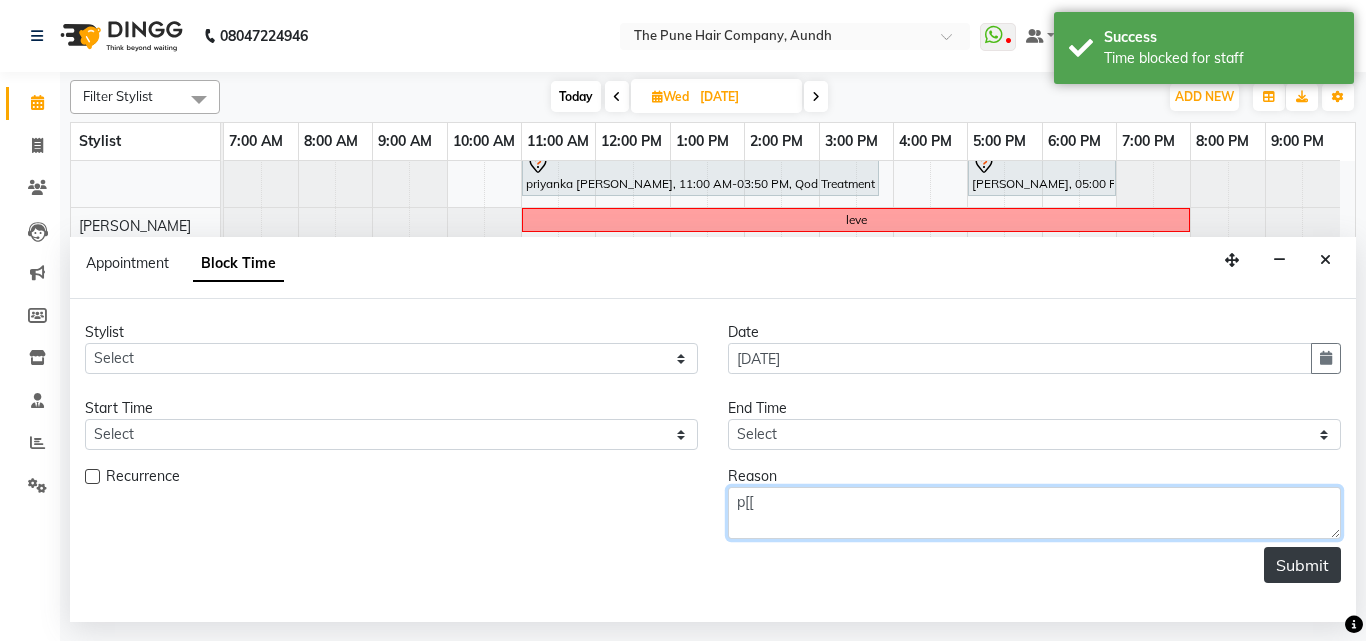 type on "p[[" 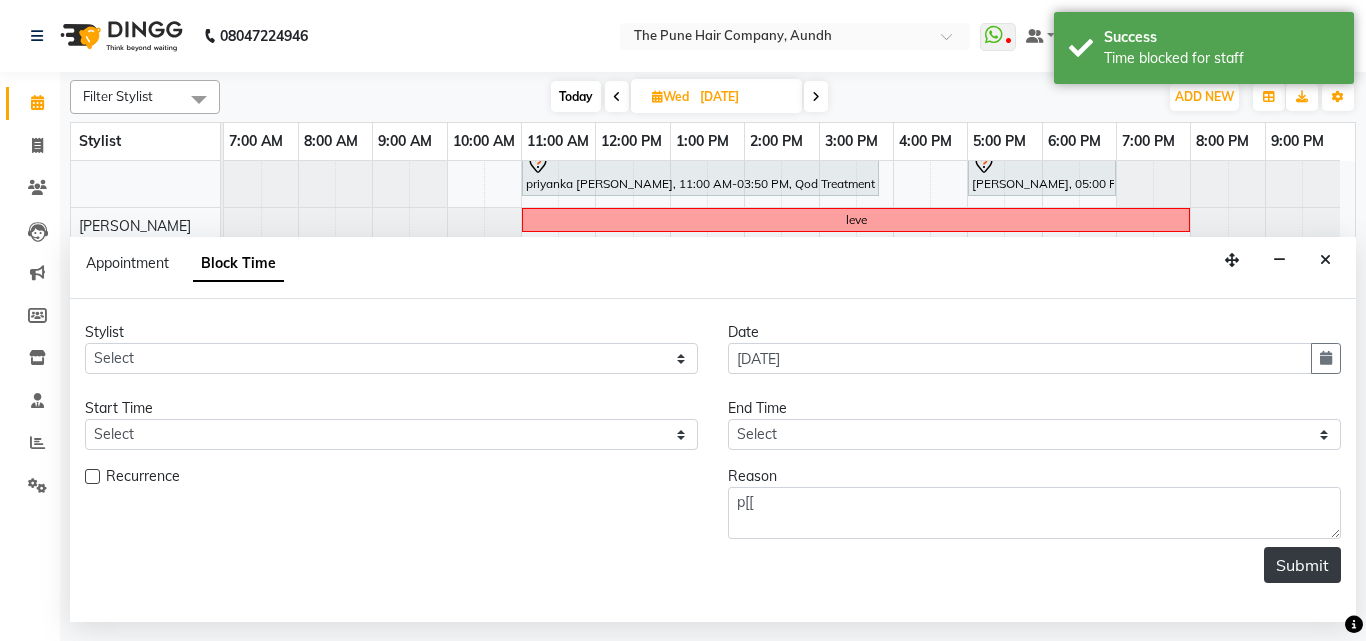 click on "Submit" at bounding box center (1302, 565) 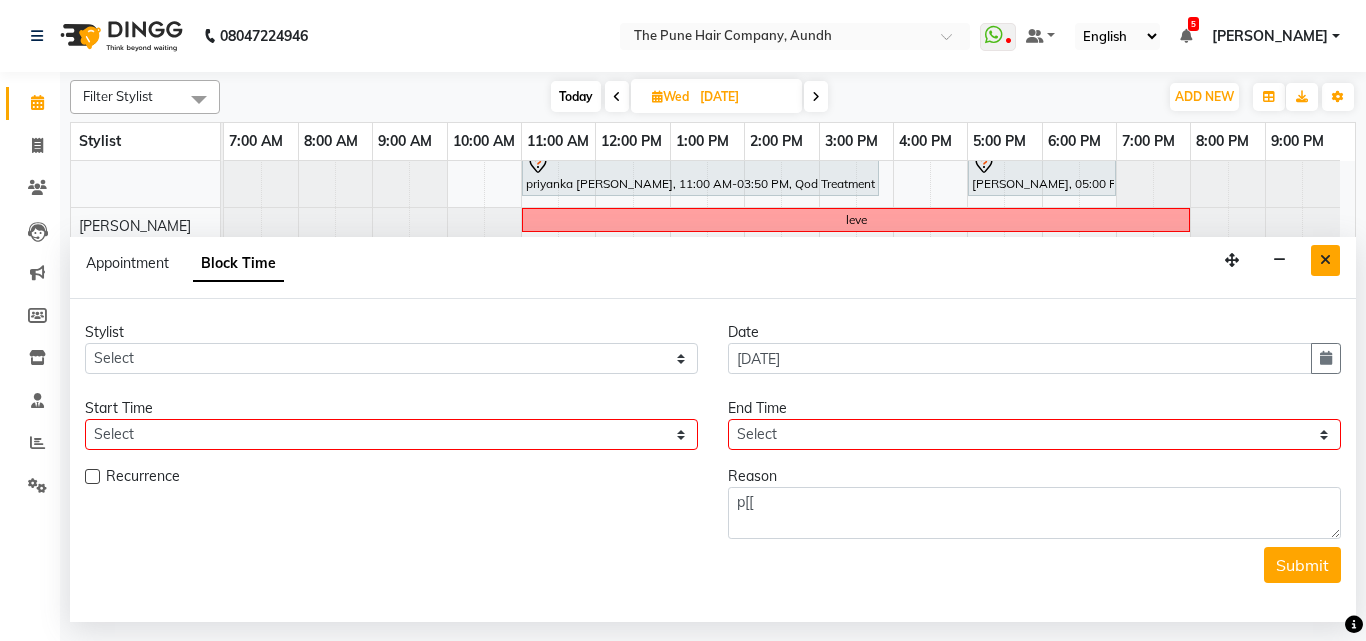 click at bounding box center [1325, 260] 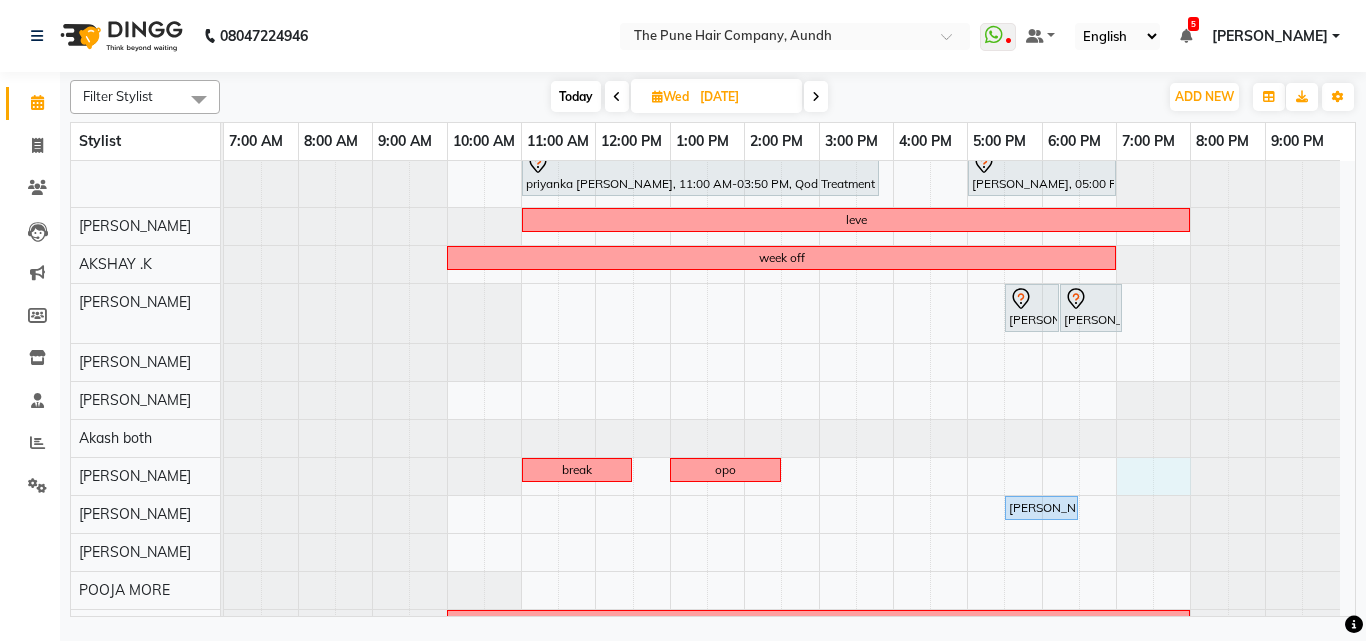 drag, startPoint x: 1128, startPoint y: 474, endPoint x: 1172, endPoint y: 473, distance: 44.011364 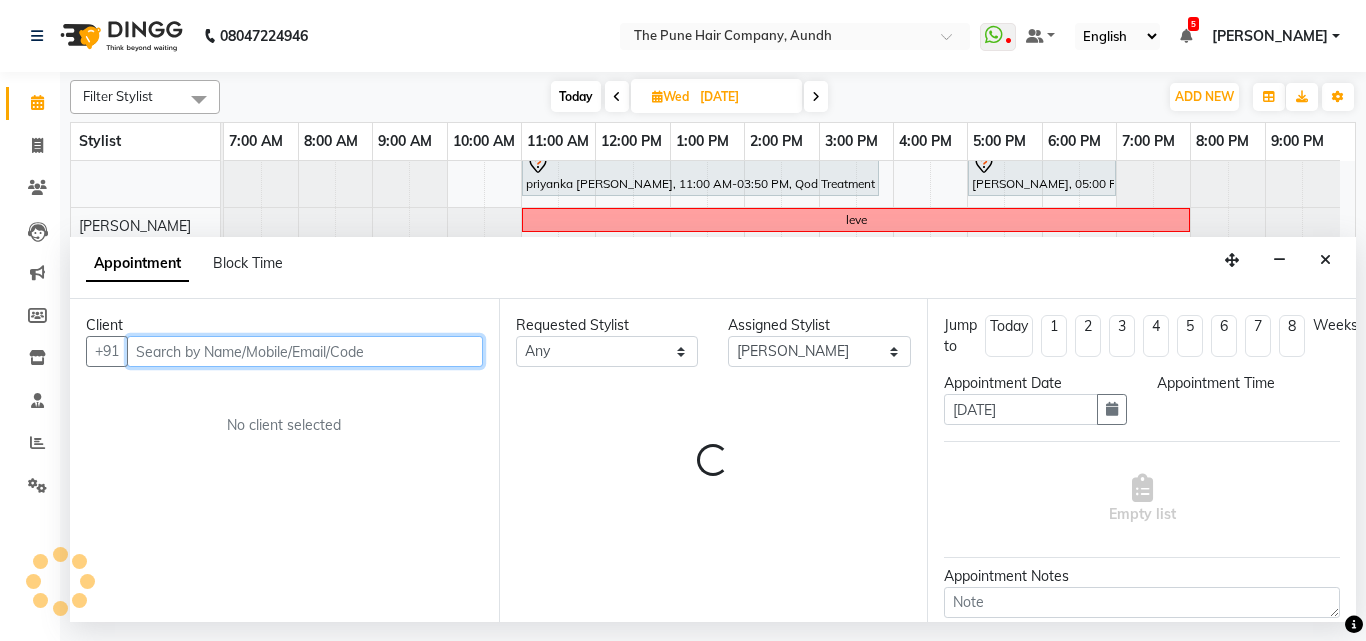 select on "1140" 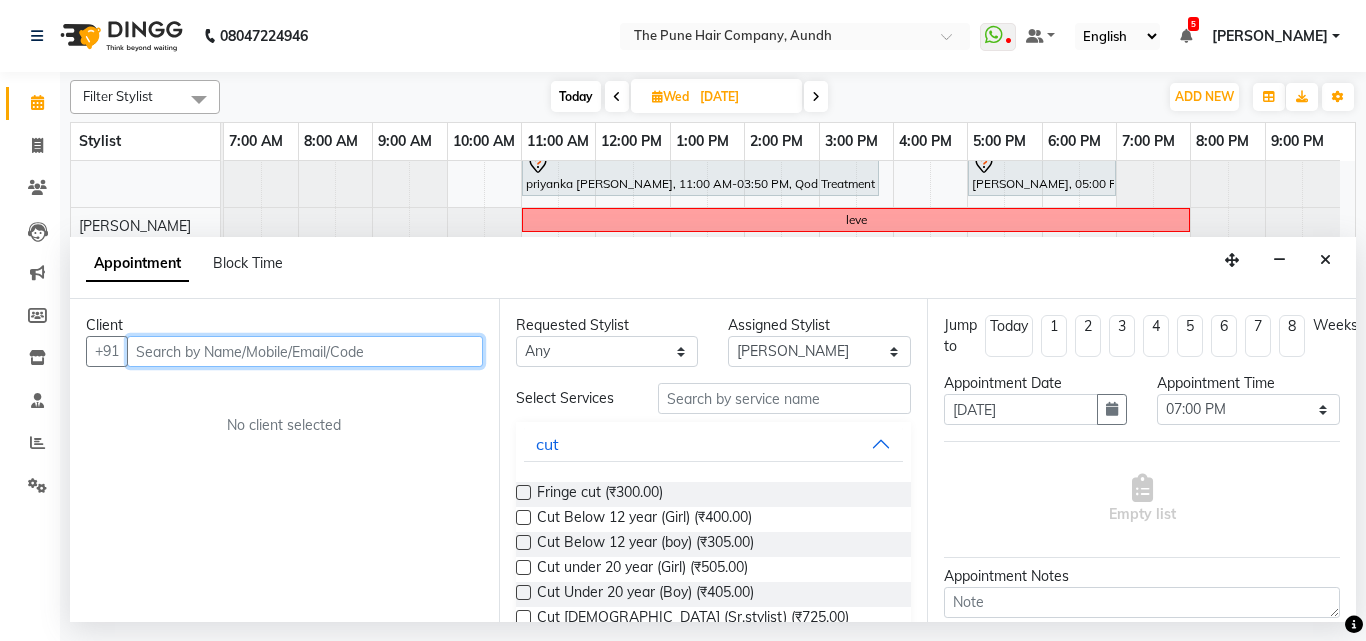 click at bounding box center (305, 351) 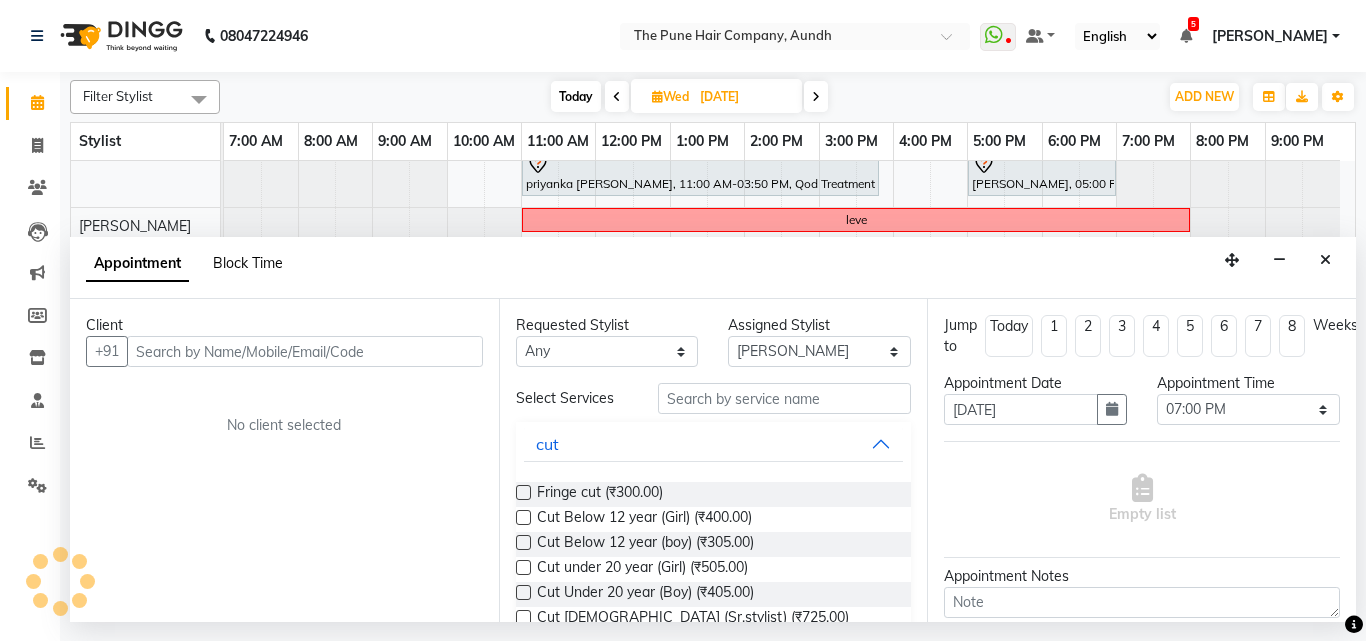 click on "Block Time" at bounding box center (248, 263) 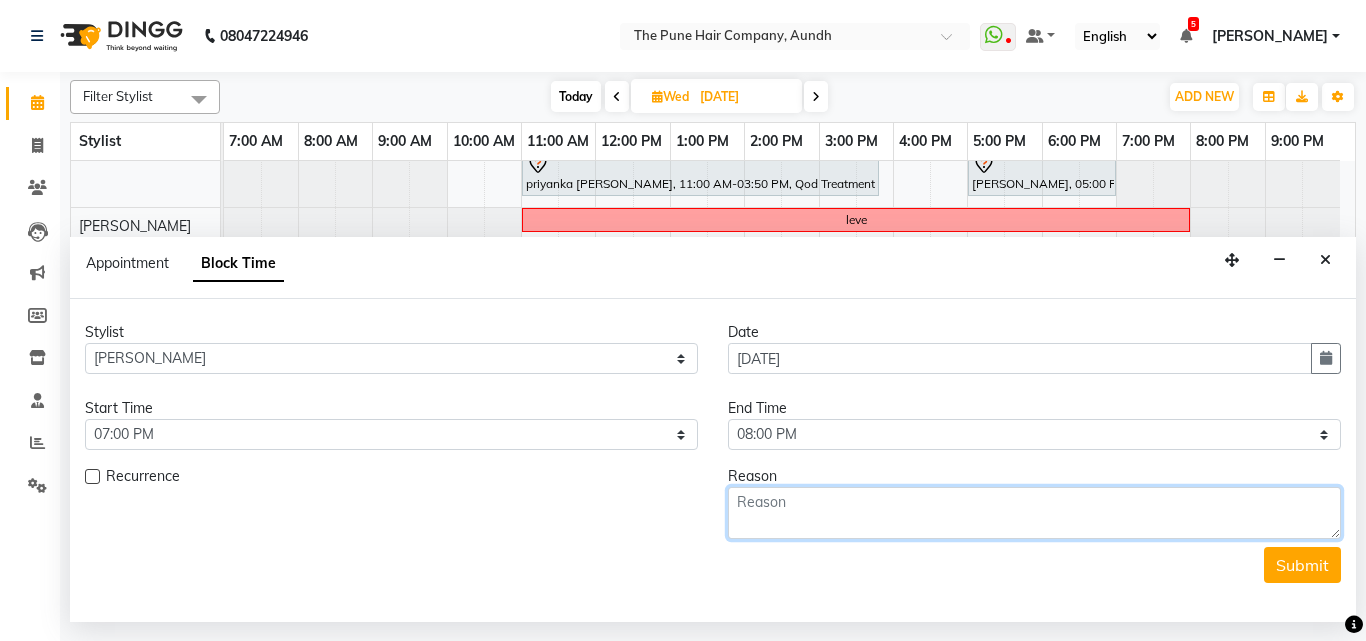 click at bounding box center [1034, 513] 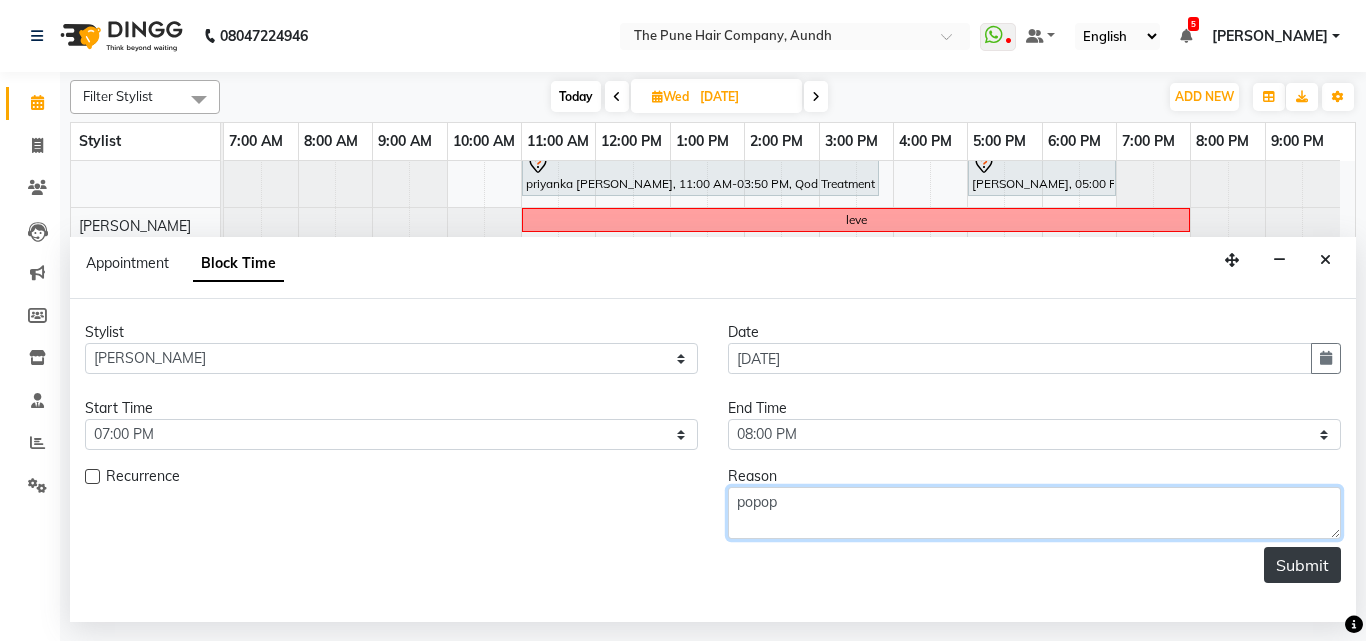 type on "popop" 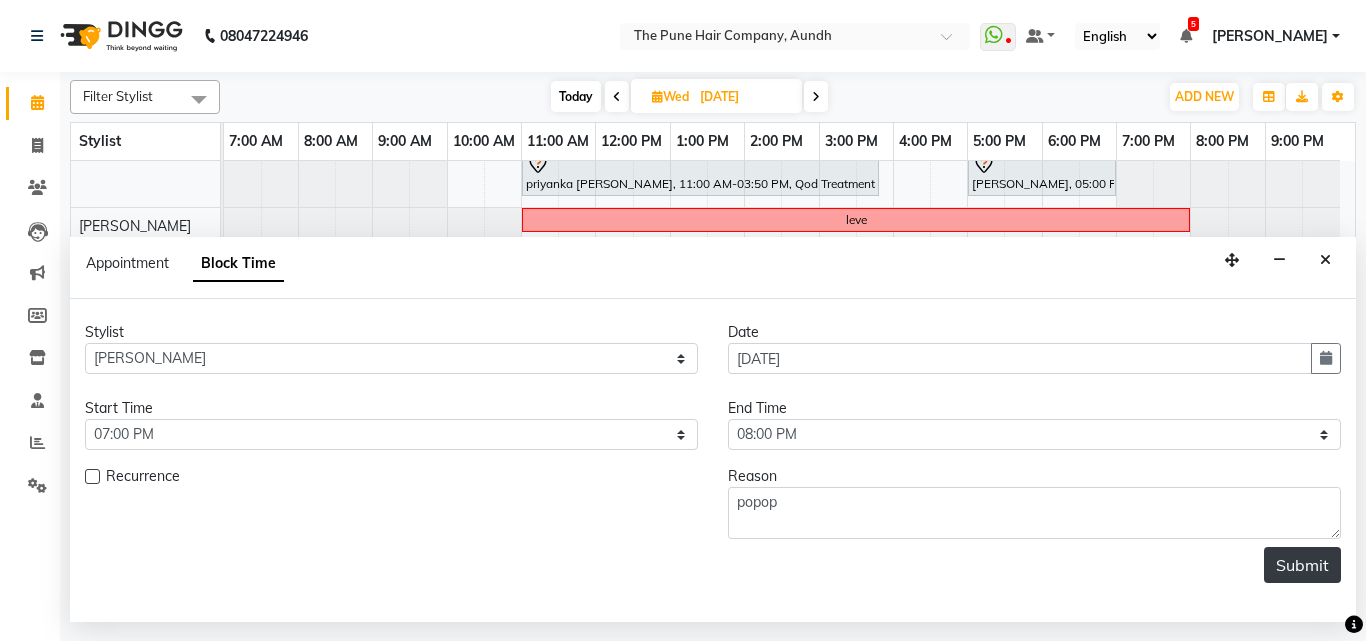 click on "Submit" at bounding box center [1302, 565] 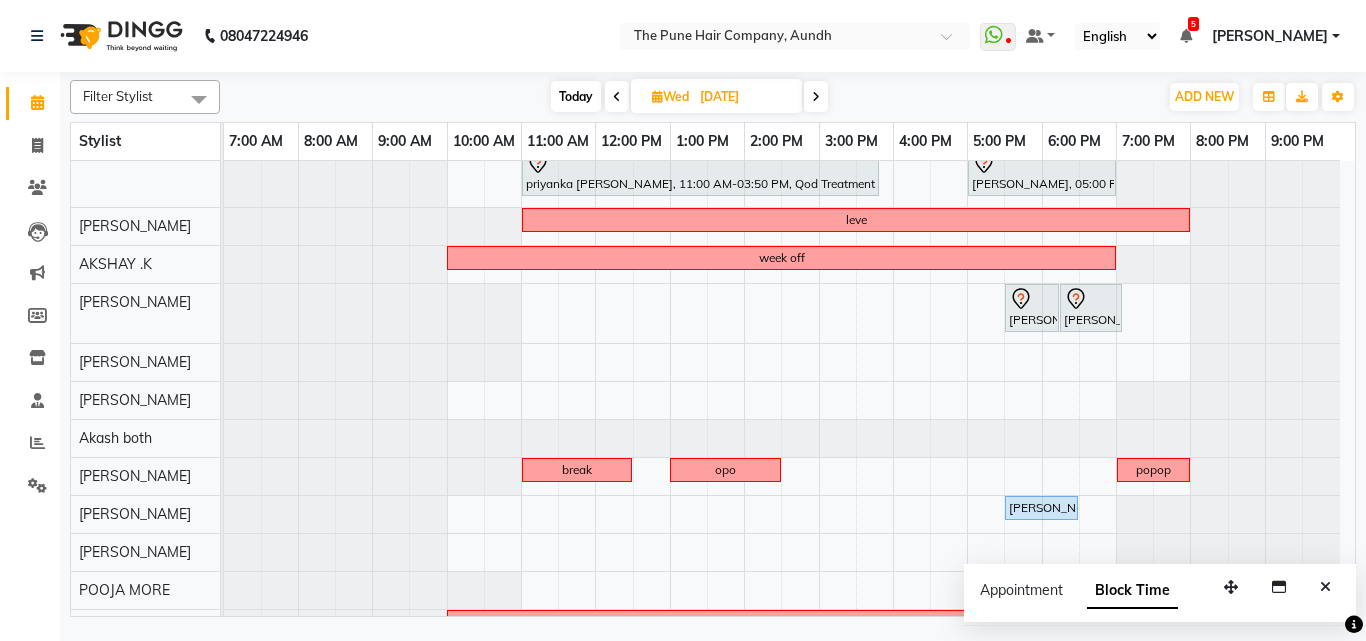 scroll, scrollTop: 0, scrollLeft: 0, axis: both 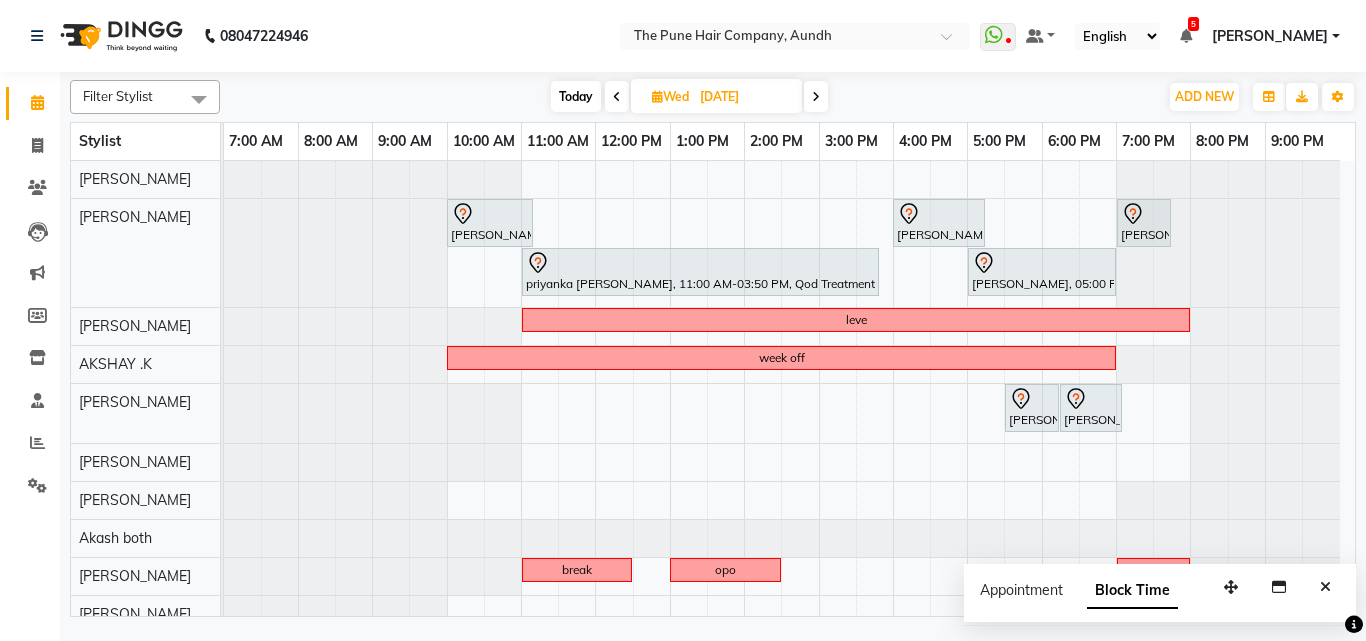 click on "Today" at bounding box center [576, 96] 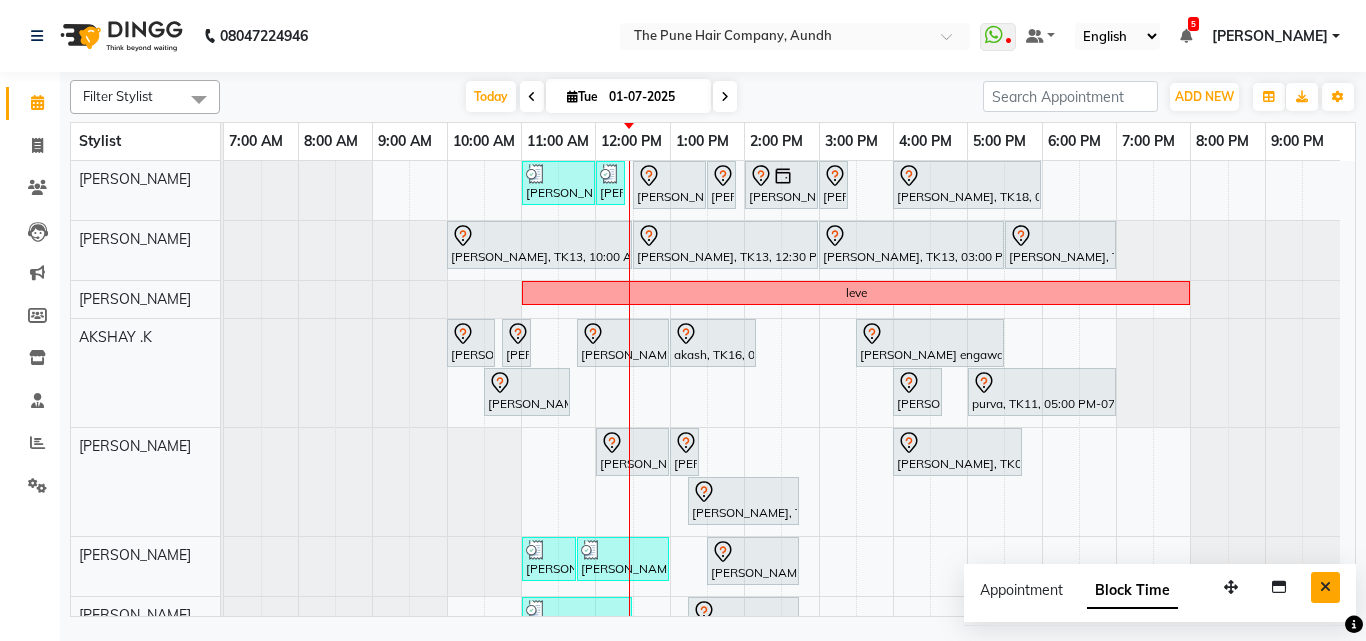 click at bounding box center [1325, 587] 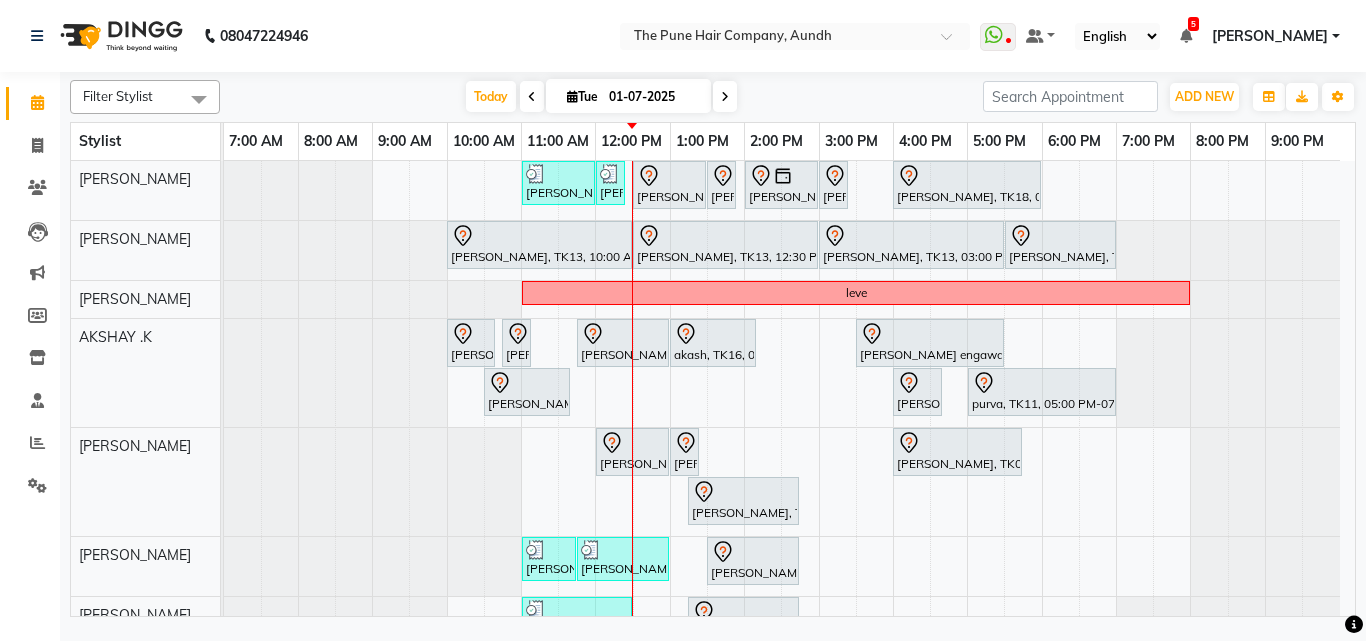 scroll, scrollTop: 180, scrollLeft: 0, axis: vertical 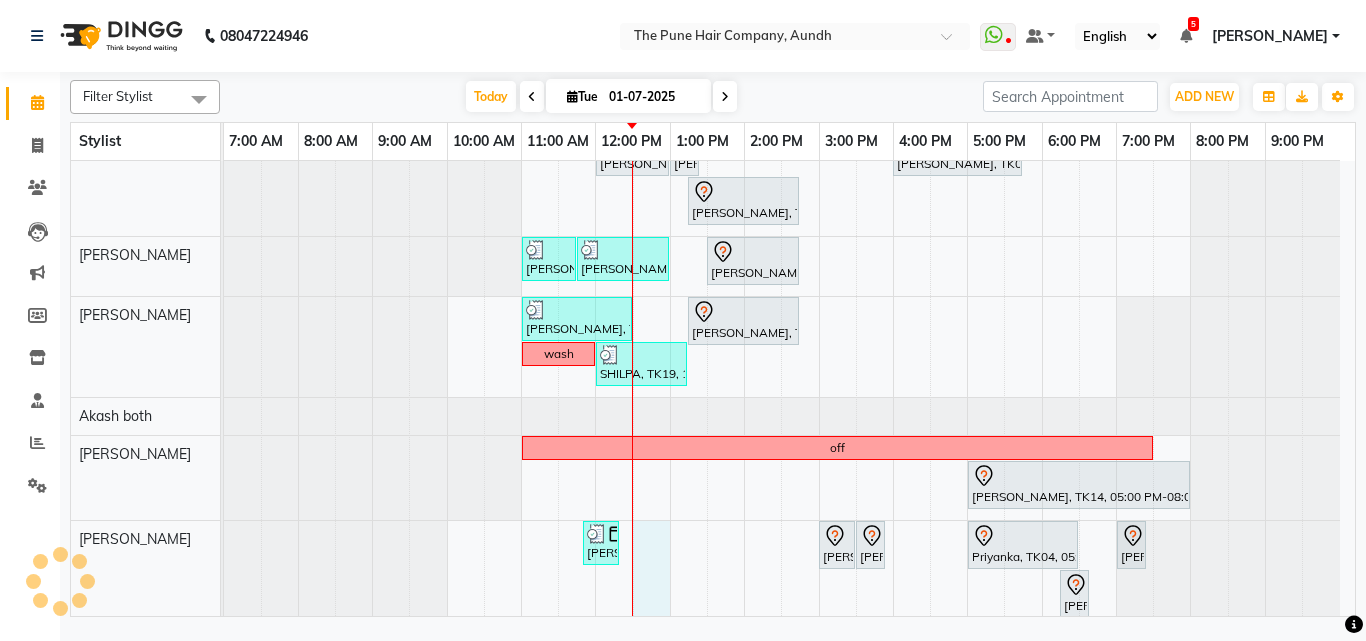 drag, startPoint x: 636, startPoint y: 540, endPoint x: 657, endPoint y: 542, distance: 21.095022 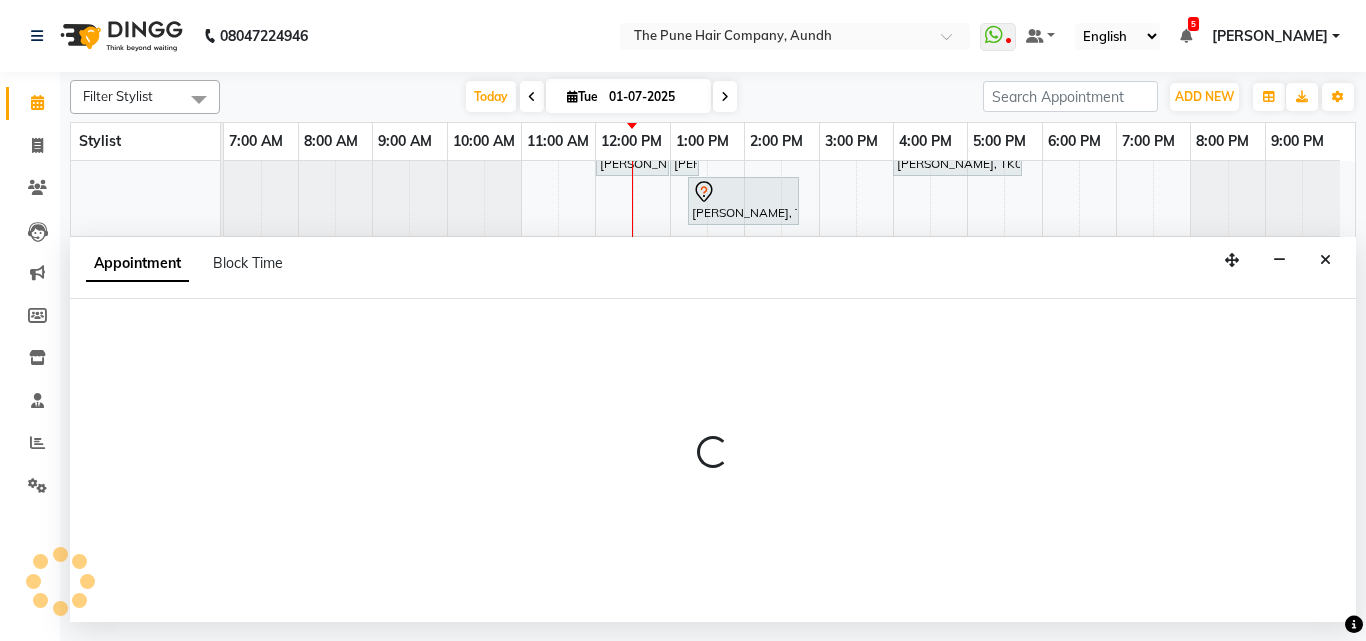 select on "49797" 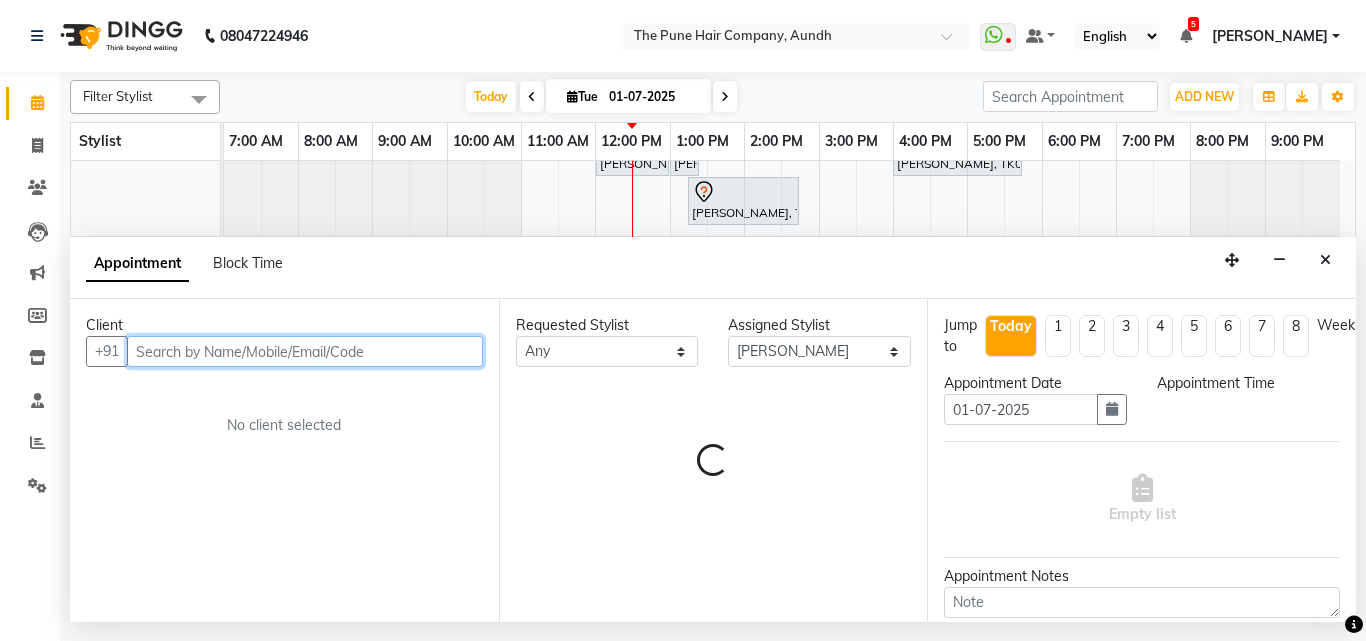 select on "750" 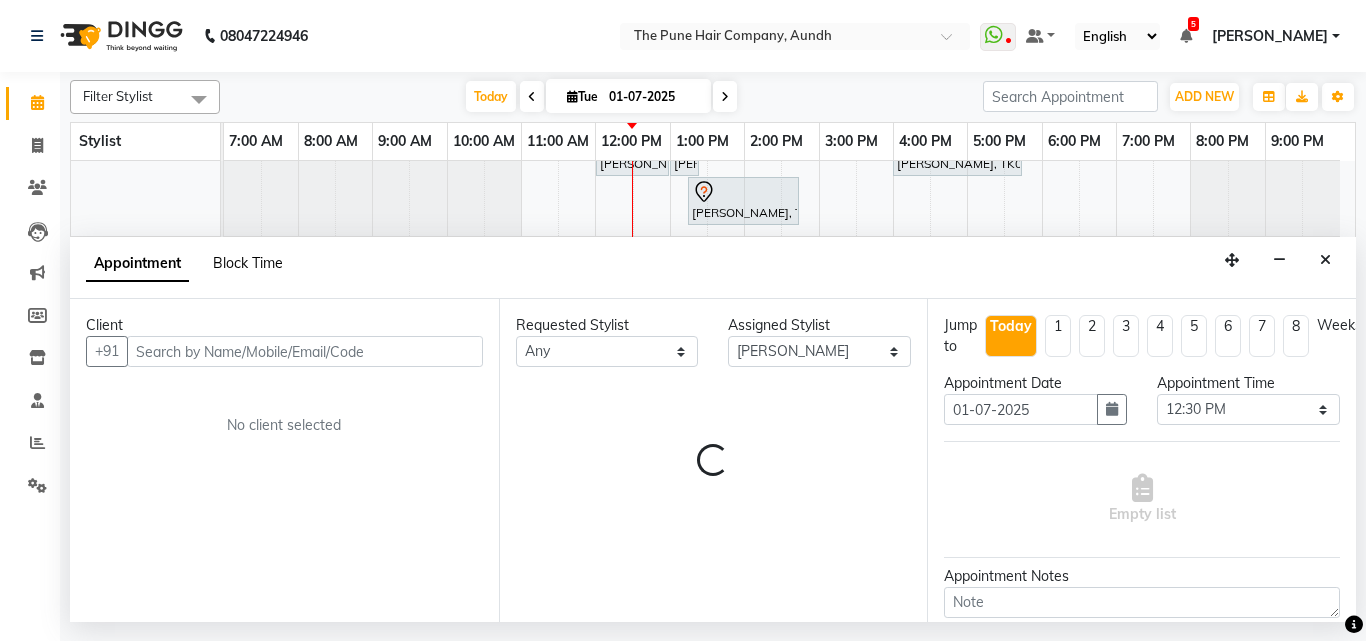 click on "Block Time" at bounding box center (248, 263) 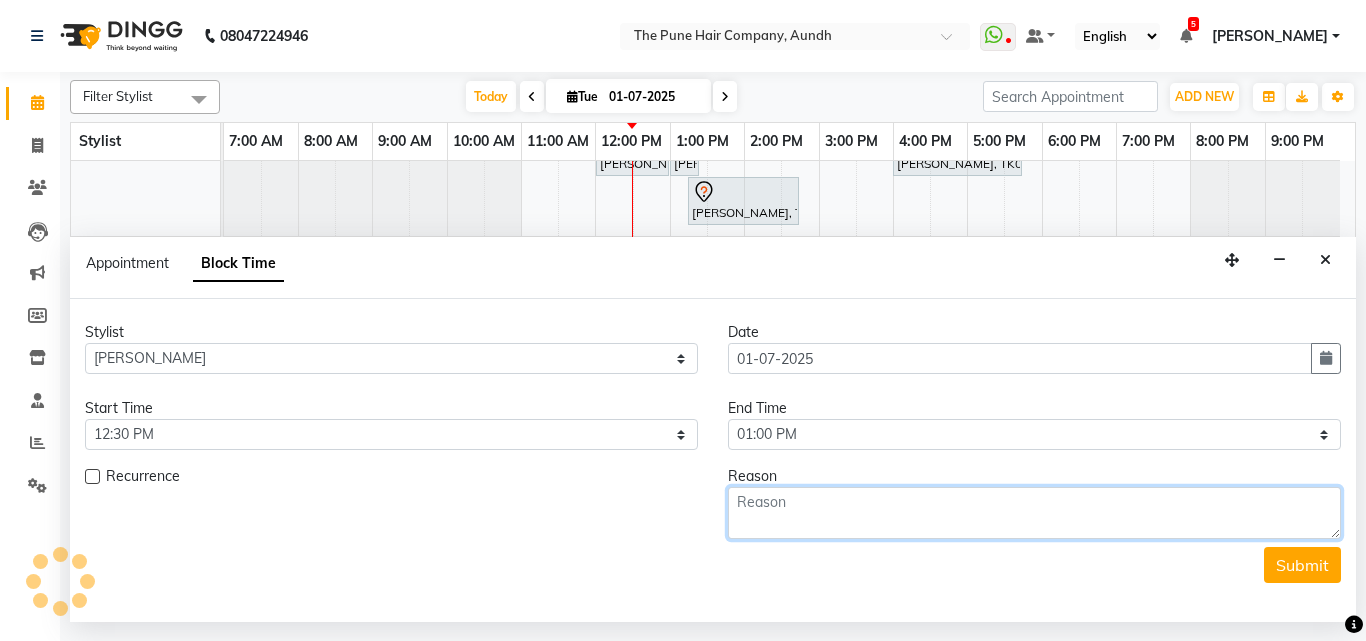 click at bounding box center [1034, 513] 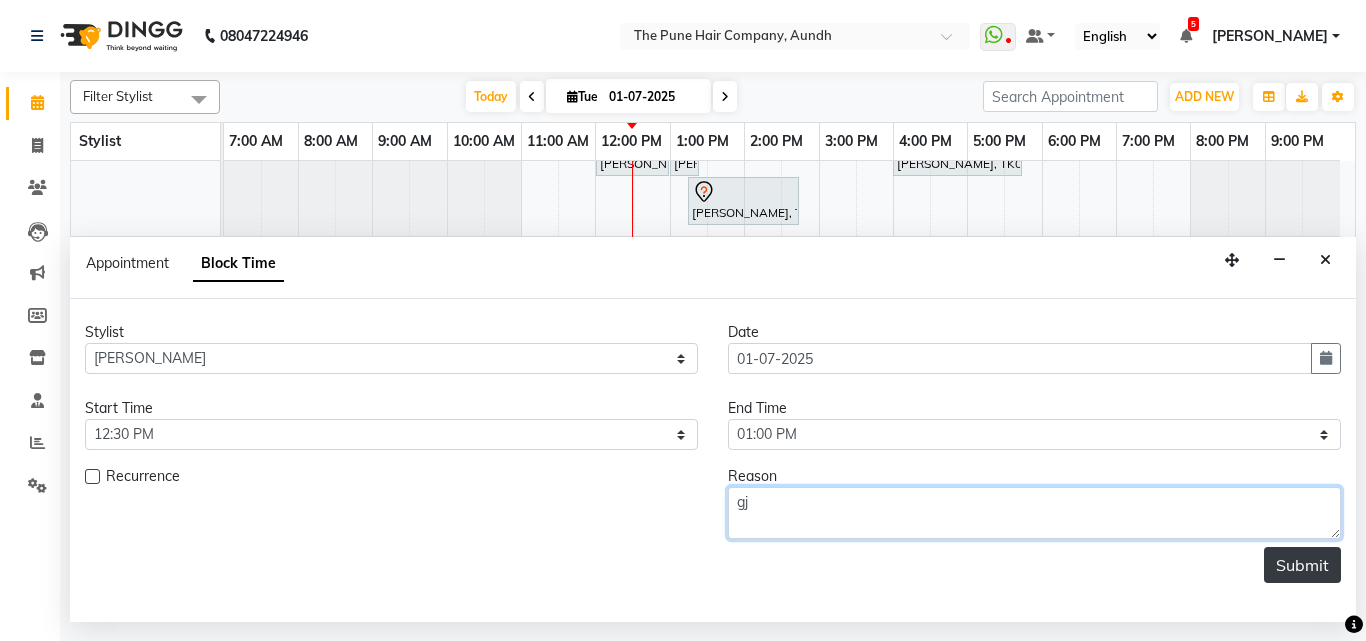 type on "gj" 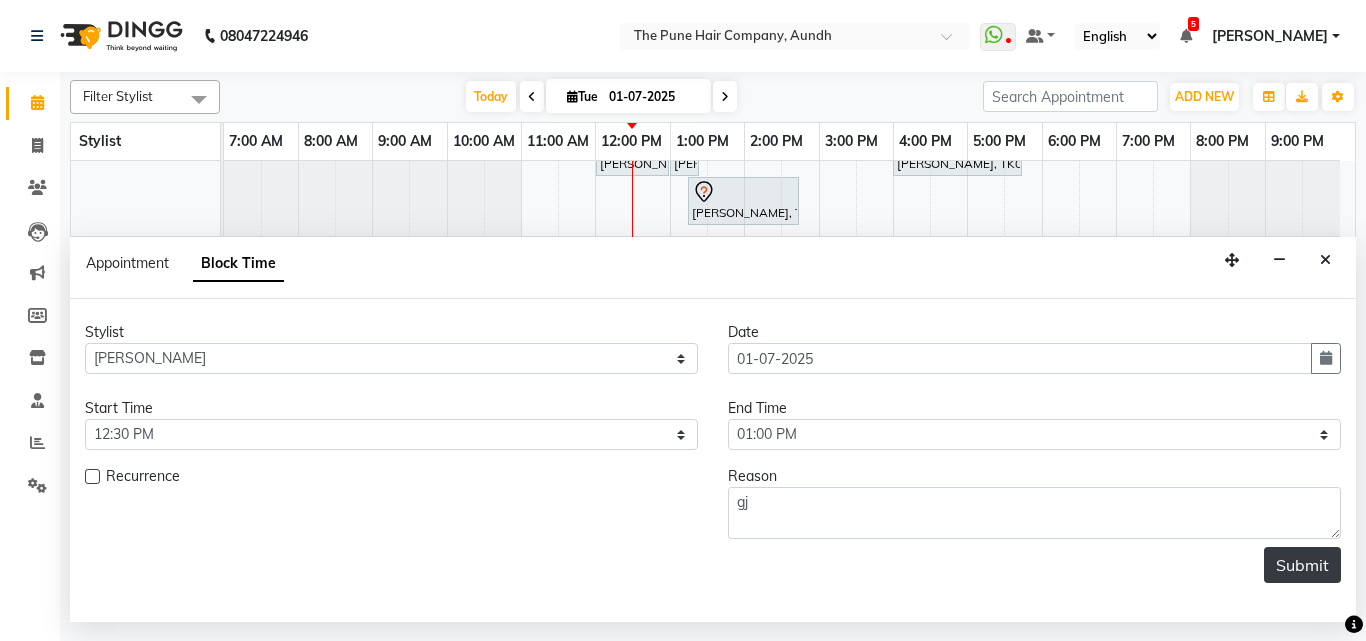 click on "Submit" at bounding box center [1302, 565] 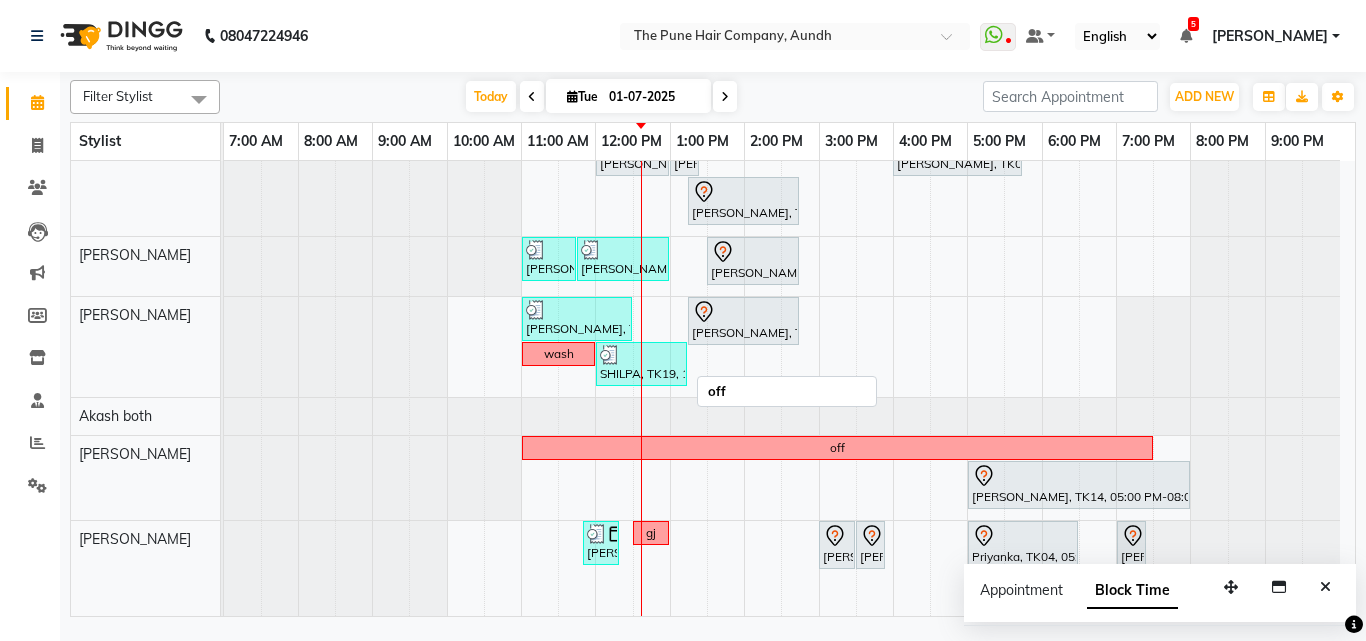 scroll, scrollTop: 400, scrollLeft: 0, axis: vertical 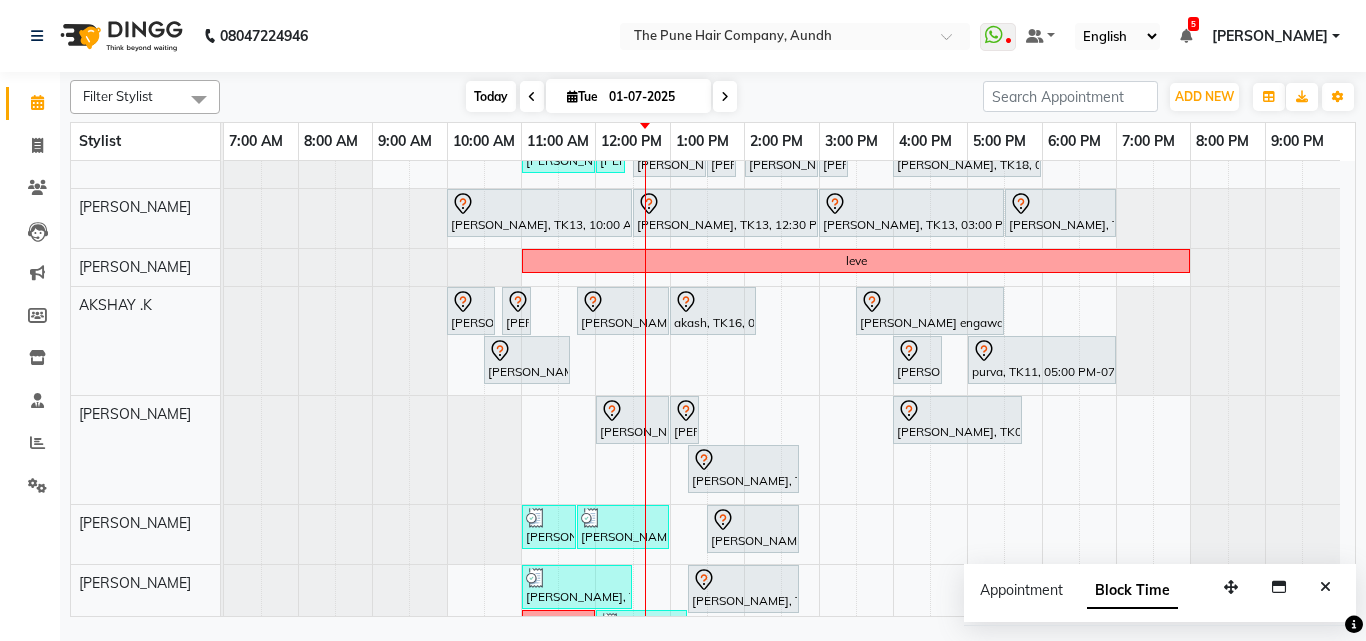 click on "Today" at bounding box center [491, 96] 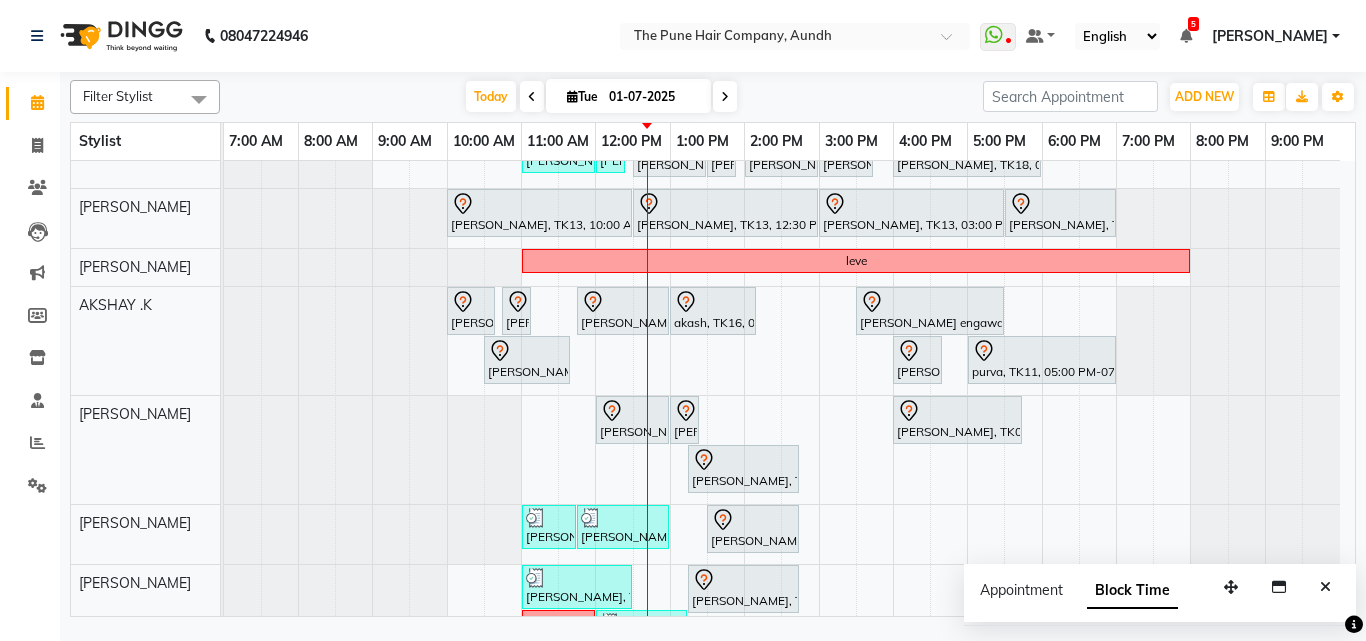 scroll, scrollTop: 0, scrollLeft: 0, axis: both 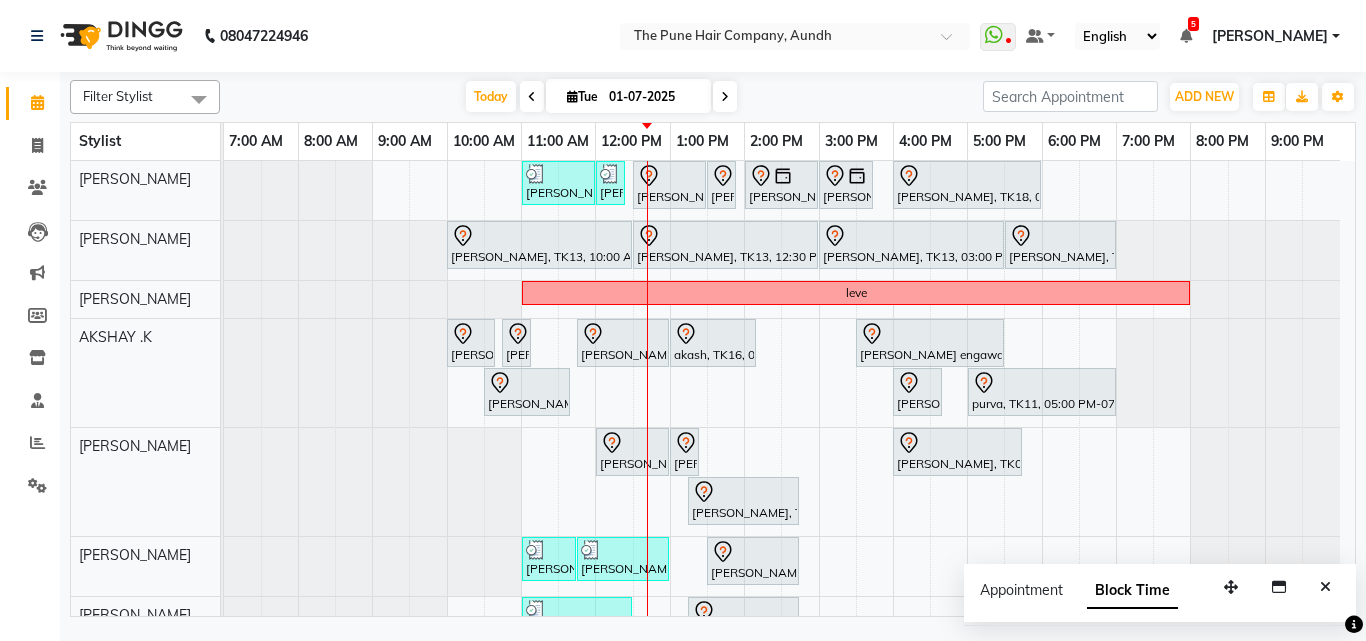 click at bounding box center (725, 96) 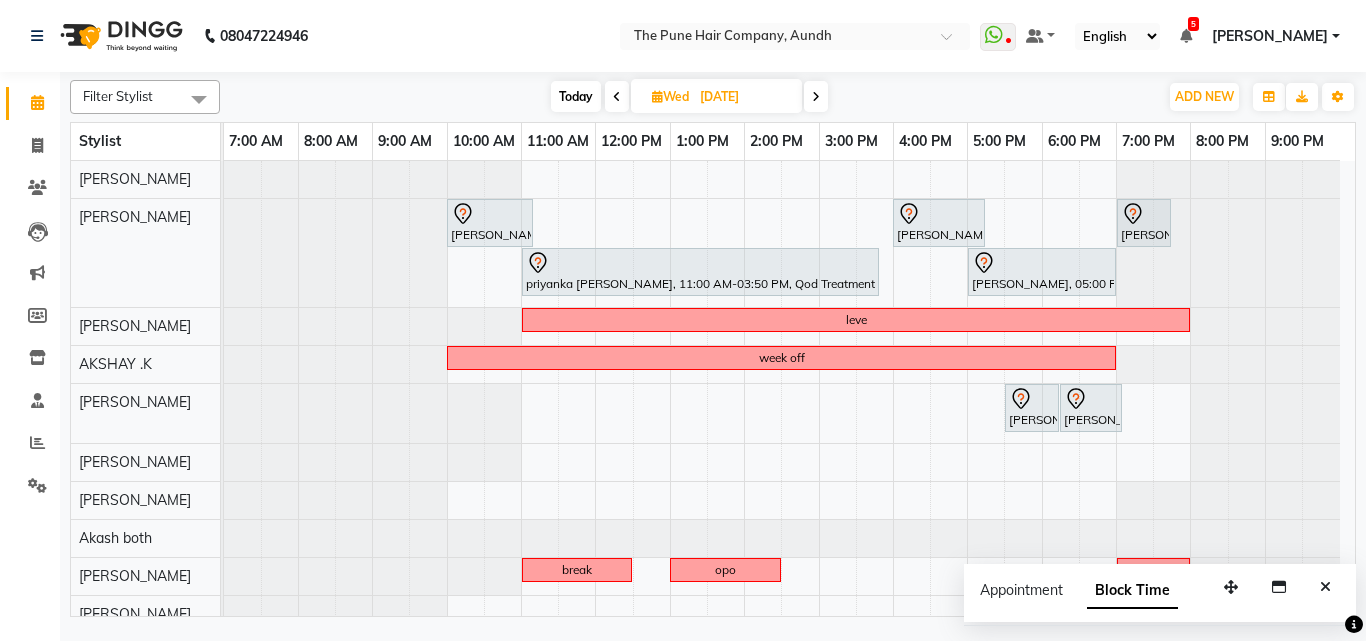 click at bounding box center (816, 96) 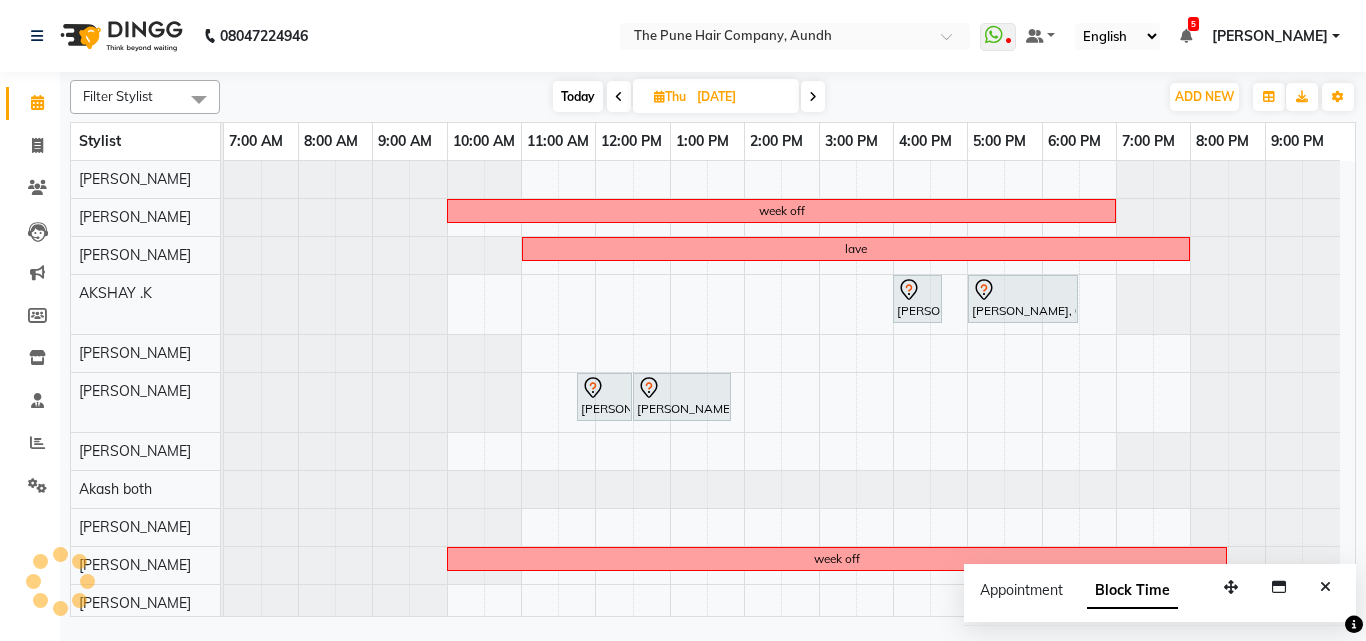 click at bounding box center (813, 96) 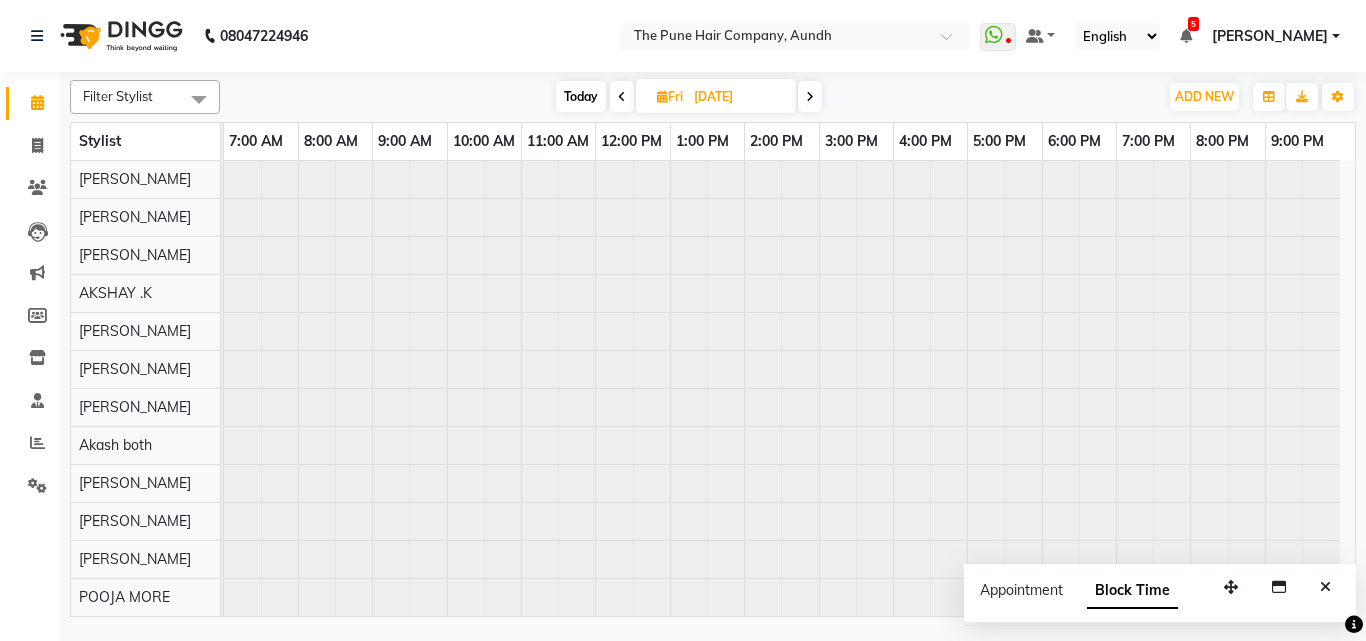 click on "Today  Fri 04-07-2025" at bounding box center [689, 97] 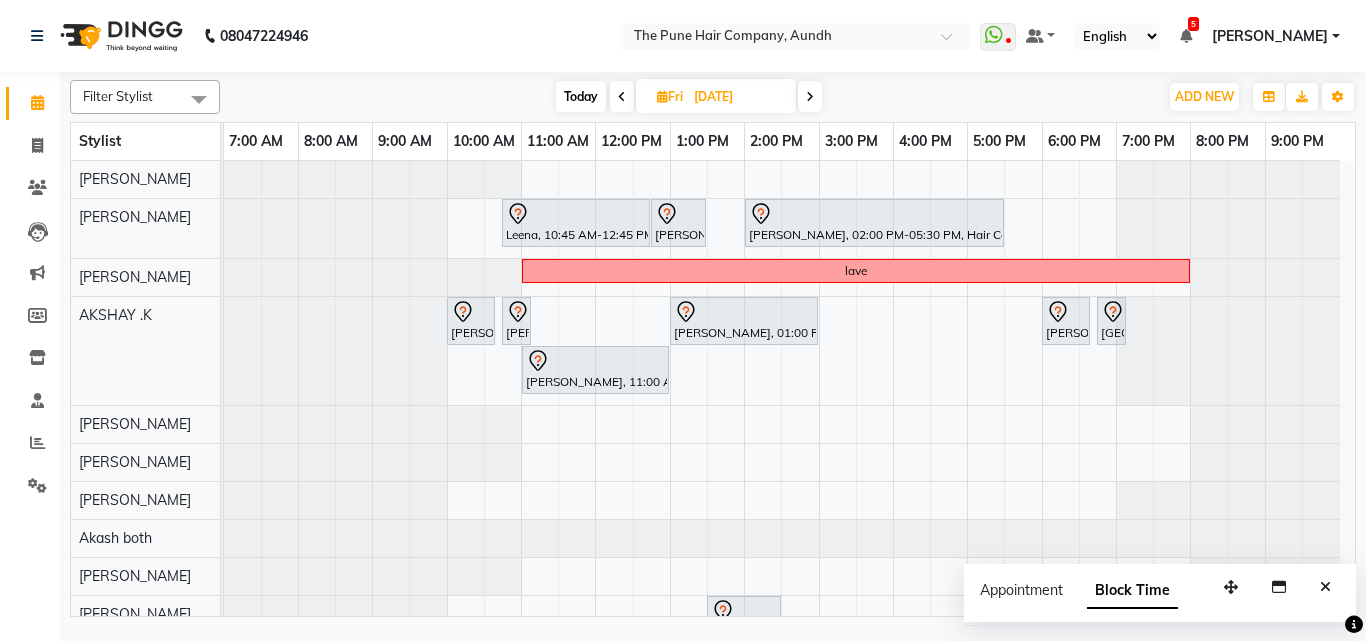 click at bounding box center [810, 97] 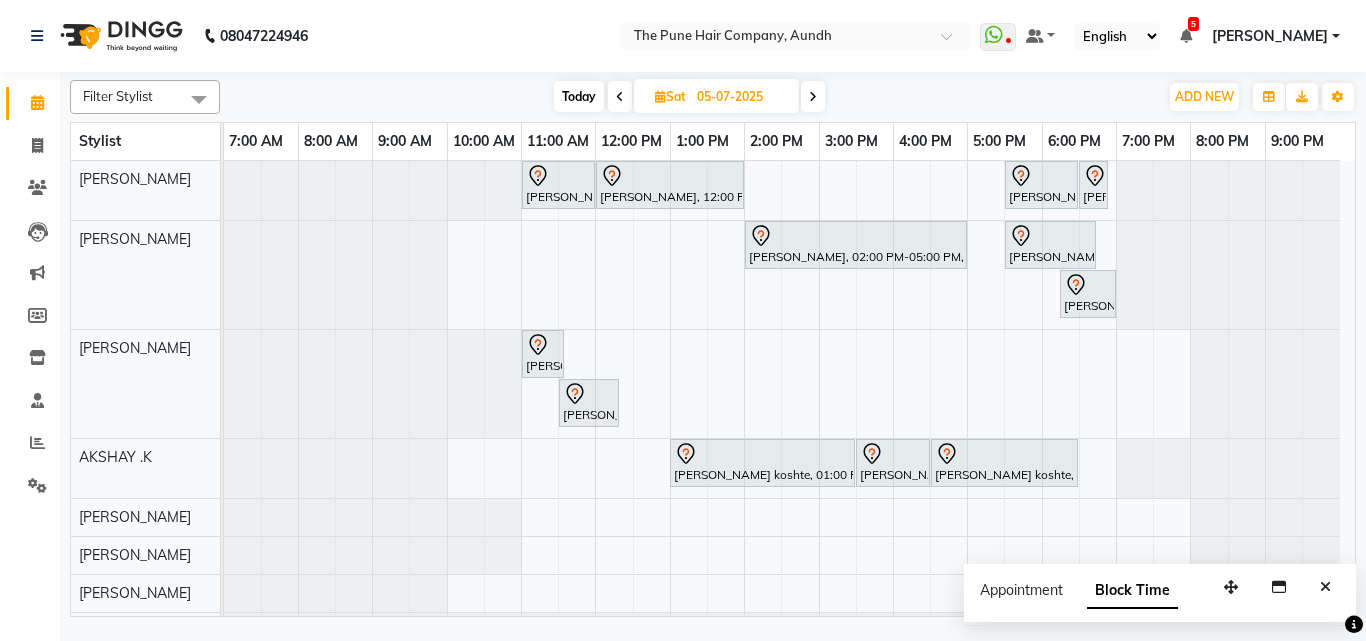 click on "juli jetha, 11:00 AM-12:00 PM, Cut Female ( Top Stylist )             Pradnya  Kulkarni, 12:00 PM-02:00 PM, Qod Treatment - Qod Fringe             preeti salvi, 05:30 PM-06:30 PM, Cut Female ( Top Stylist )             preeti salvi, 06:30 PM-06:45 PM,  Additional Hair Wash (Female)             Natasha, 02:00 PM-05:00 PM, Hair Color Majirel - Majirel Global Medium             preeti salvi, 05:30 PM-06:45 PM, Cut Female (Expert)             preeti salvi, 06:15 PM-07:00 PM,  Additional Hair Wash (Female)             kashish  arora, 11:00 AM-11:35 AM, Cut Male (Sr.stylist)             kashish  arora, 11:30 AM-12:20 PM,  Beard Crafting             dhanashree koshte, 01:00 PM-03:30 PM, Global Highlight - Inoa Highlights Medium             dhanashree koshte, 03:30 PM-04:30 PM, Prelighting - Medium             dhanashree koshte, 04:30 PM-06:30 PM, Hair Color Majirel - Majirel Touchup 2 Inch             shital kulkarni, 10:00 AM-11:00 AM, Head Massage - Head Massage With Shampoo Female" at bounding box center (789, 566) 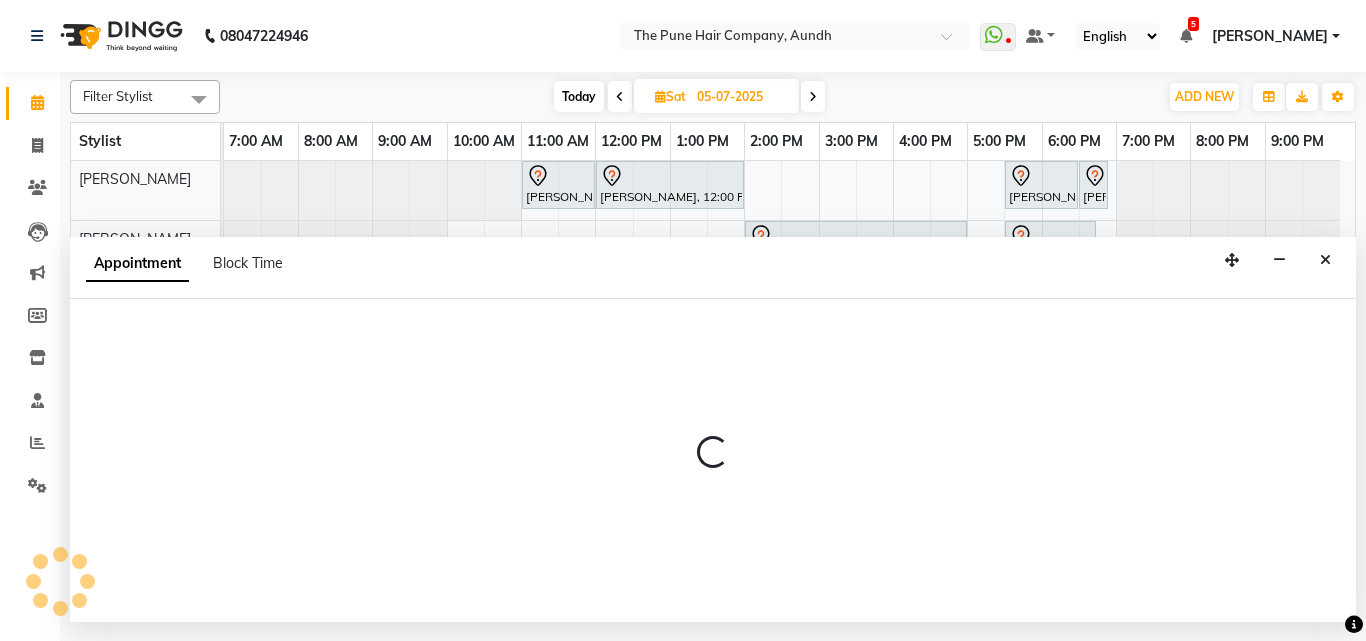 select on "3340" 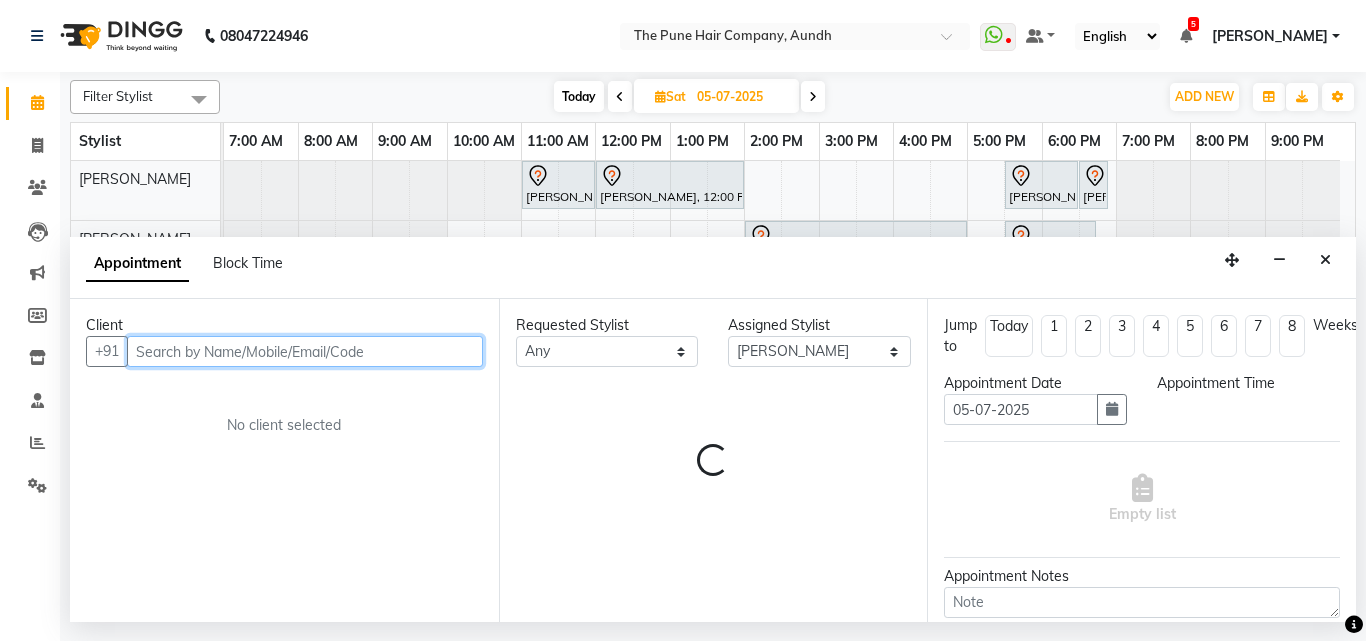 select on "900" 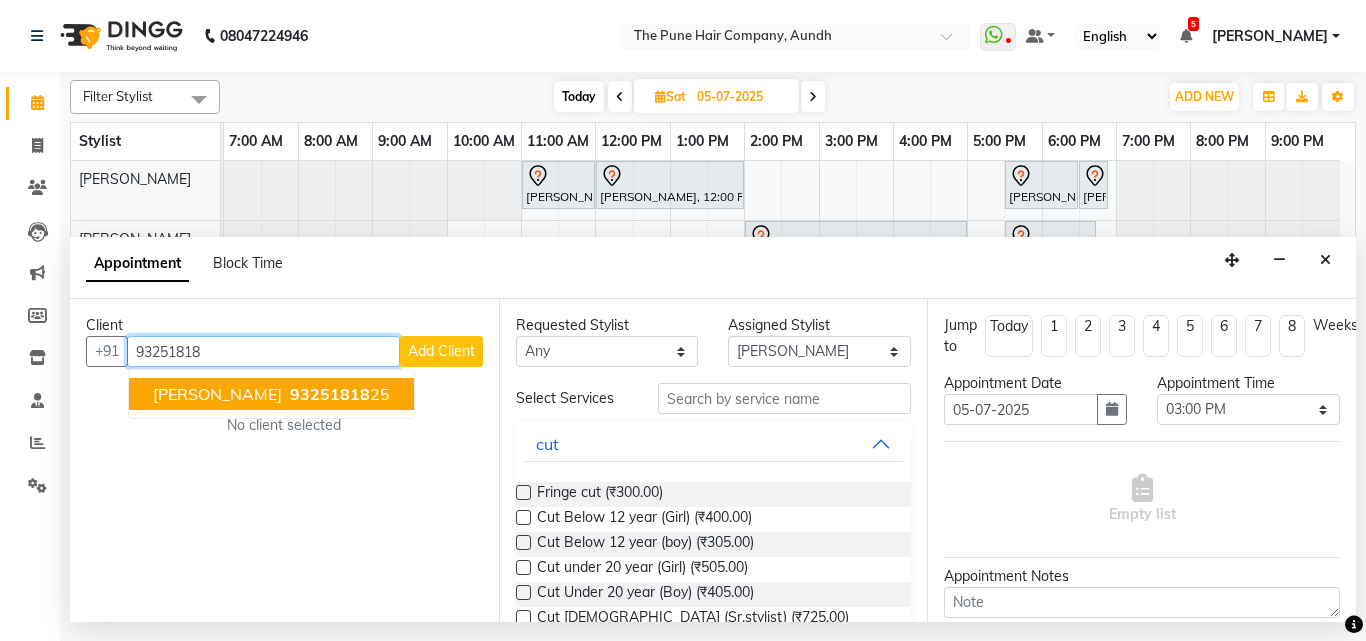 click on "MADHAVI Nayrgibe" at bounding box center (217, 394) 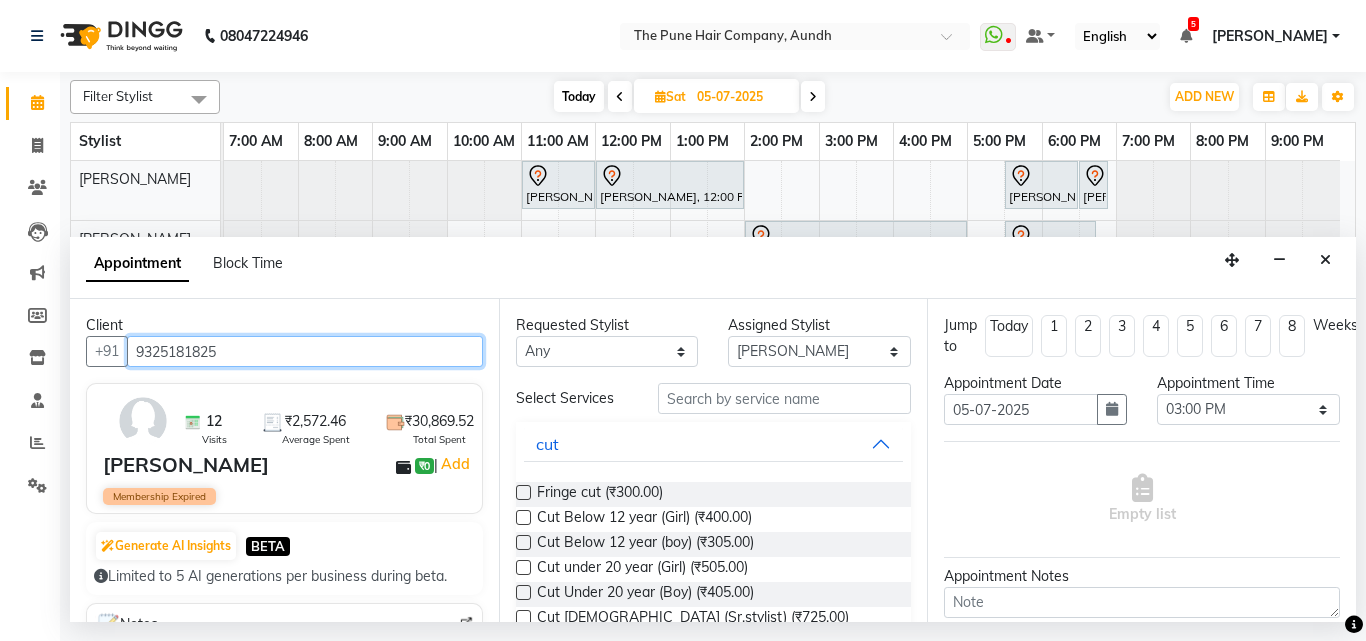 type on "9325181825" 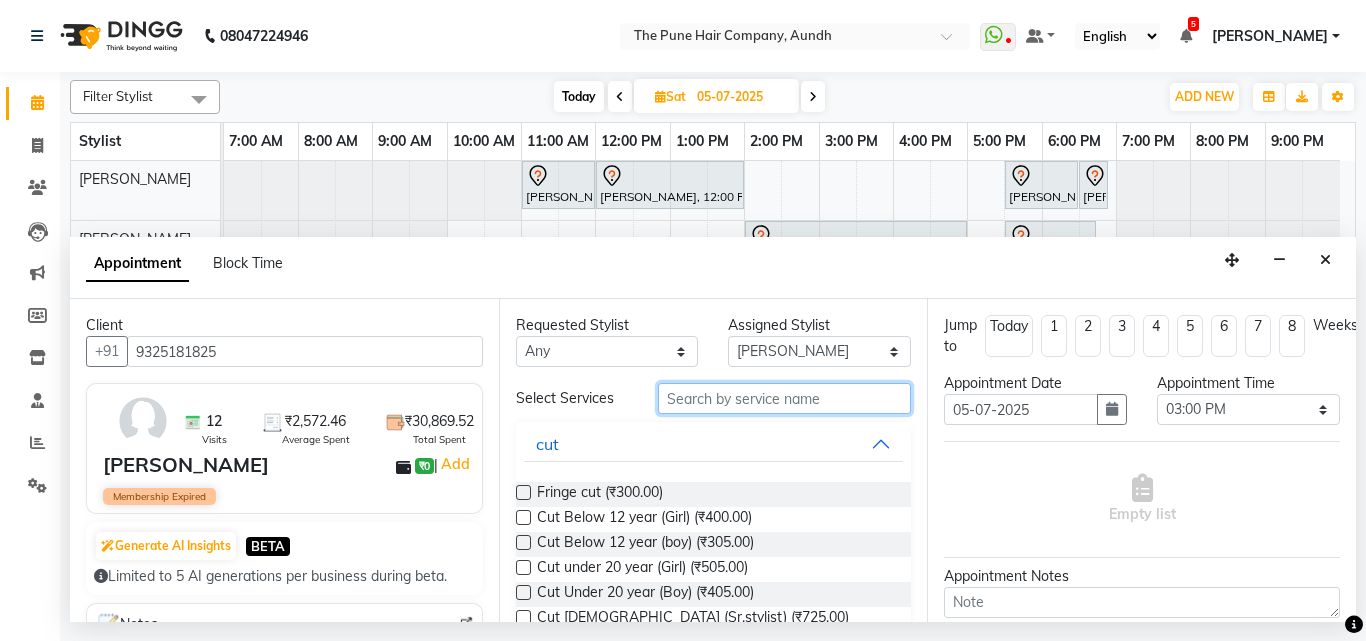 click at bounding box center [785, 398] 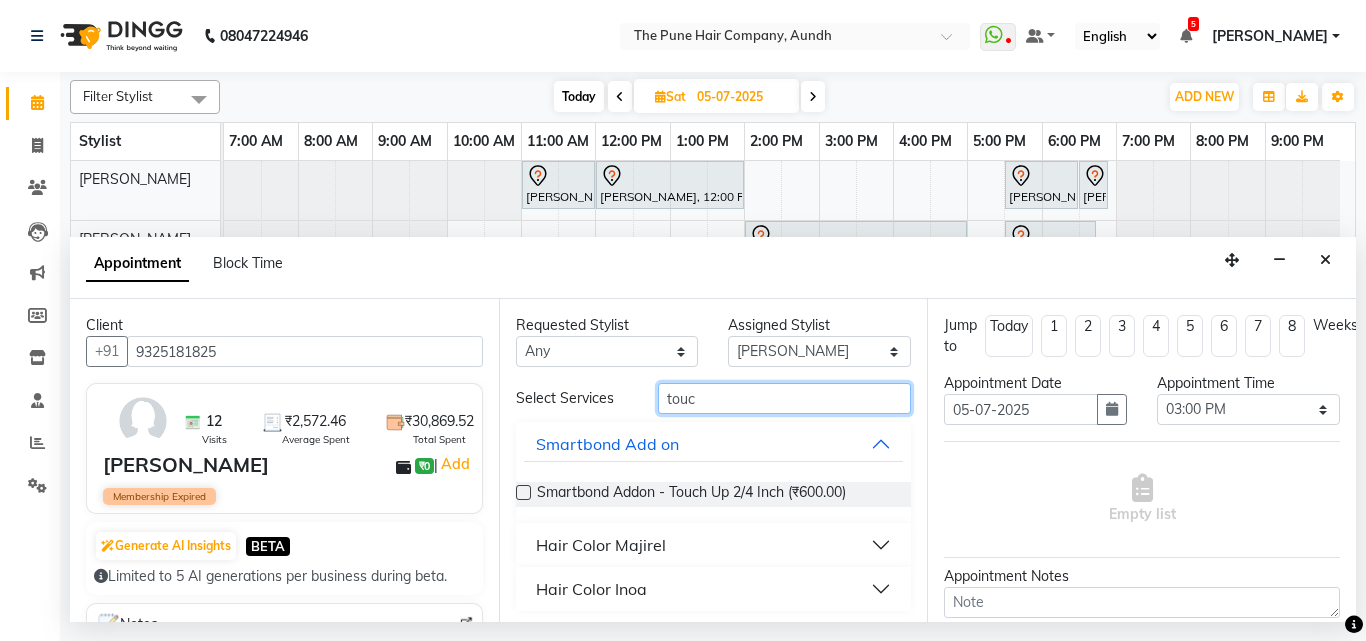 type on "touc" 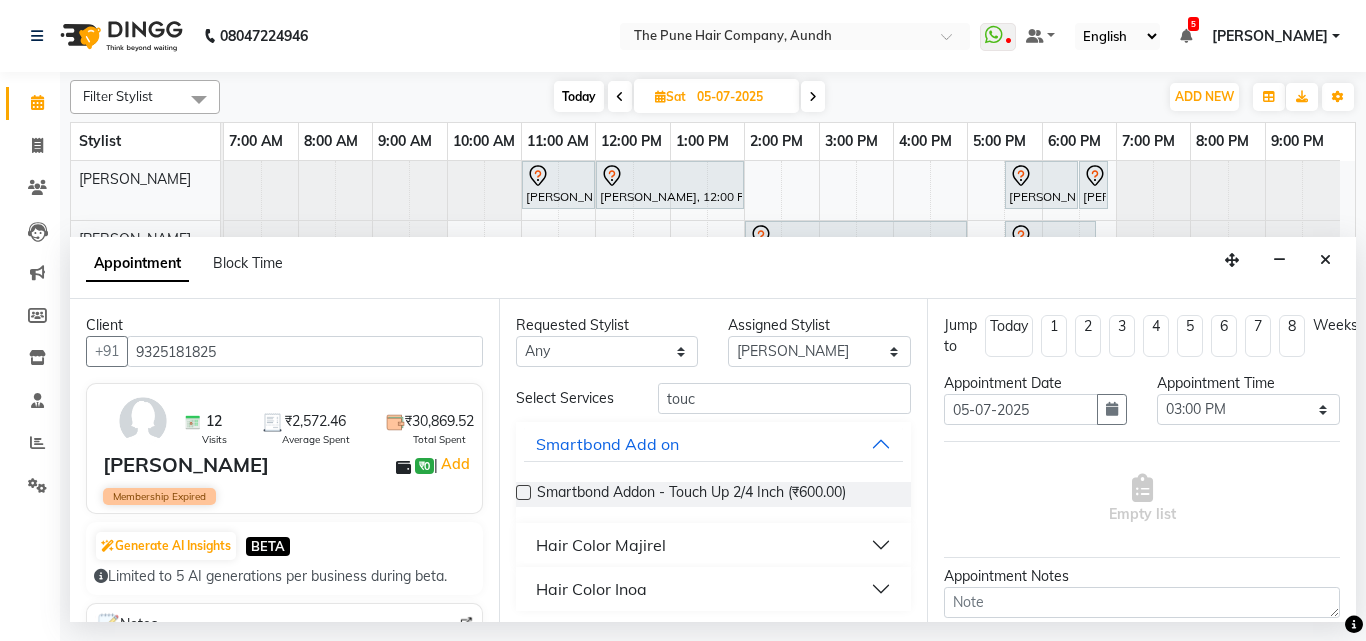 click on "Hair Color Inoa" at bounding box center [714, 589] 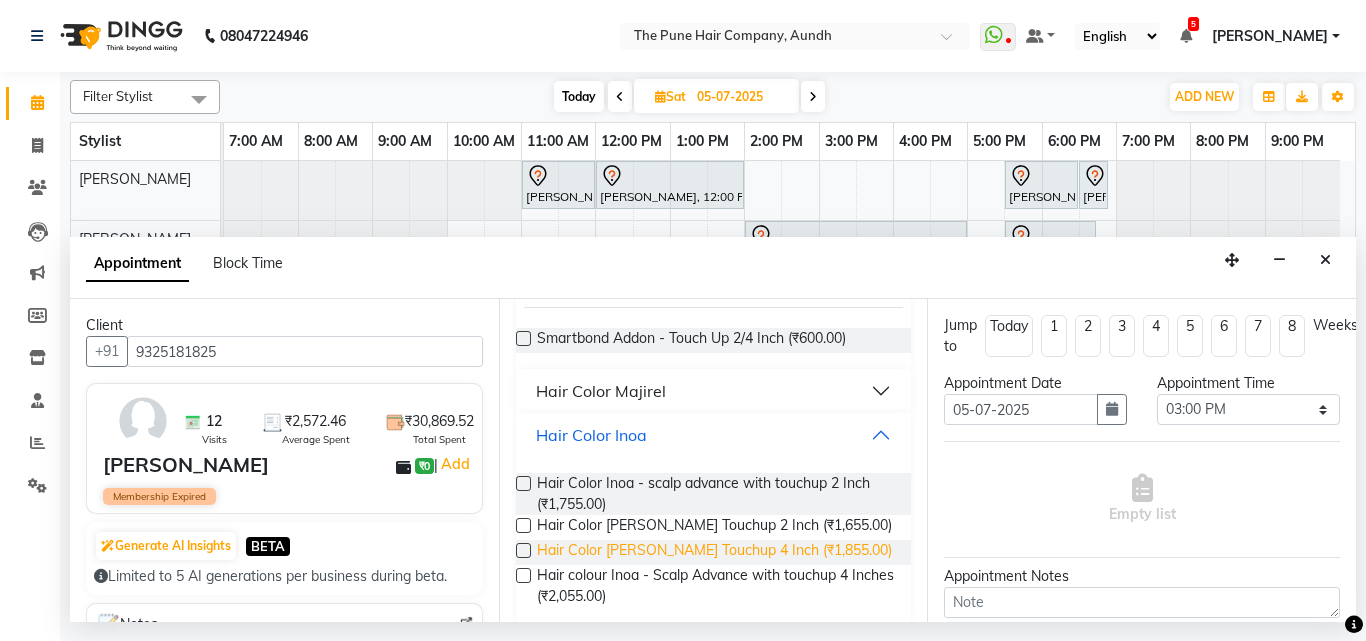 scroll, scrollTop: 159, scrollLeft: 0, axis: vertical 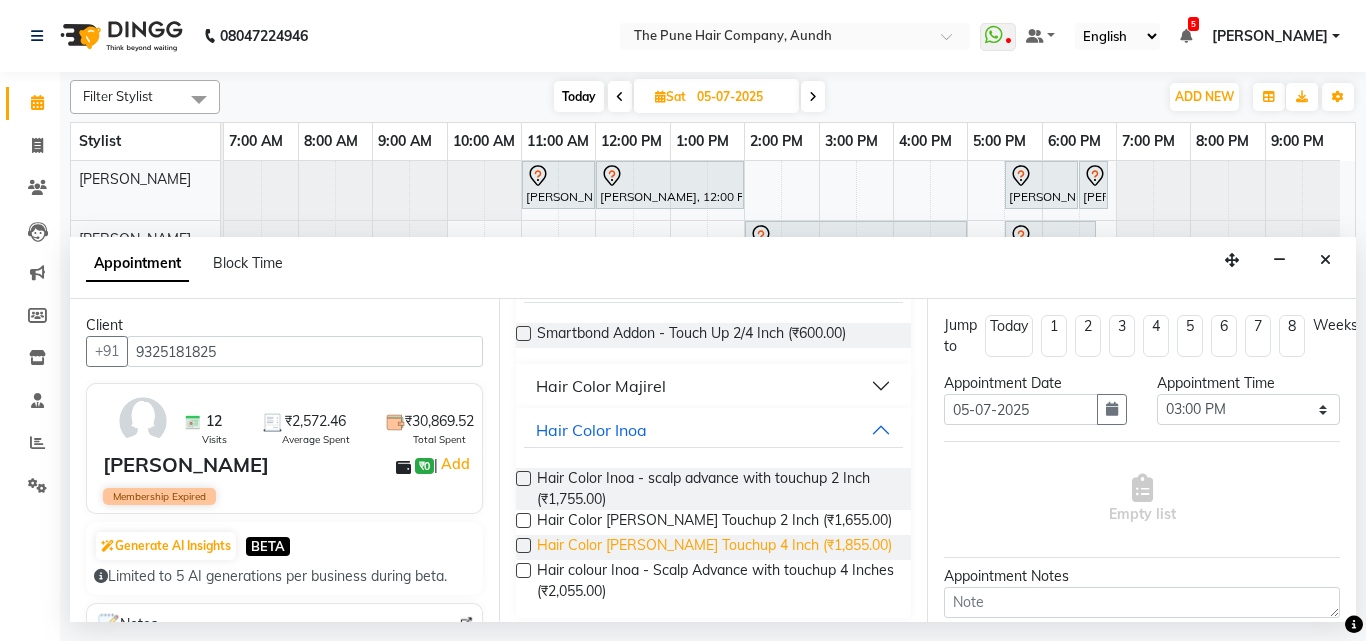 click on "Hair Color Inoa - Inoa Touchup 2 Inch (₹1,655.00)" at bounding box center [714, 522] 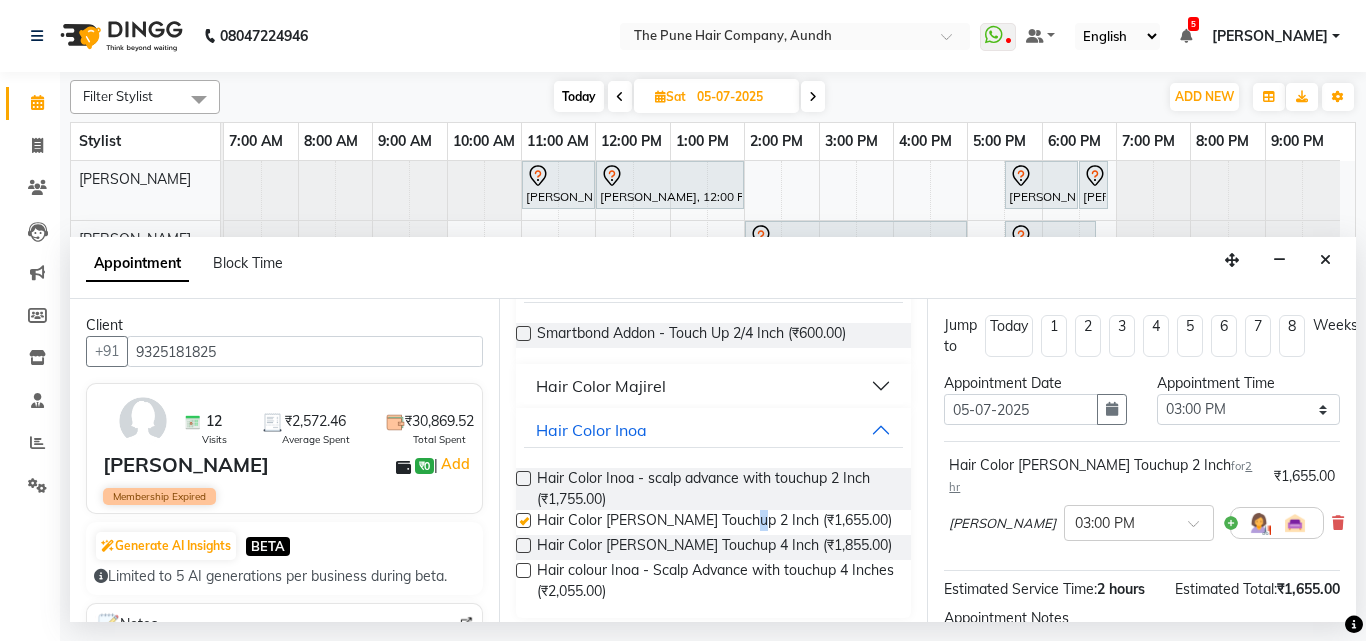 checkbox on "false" 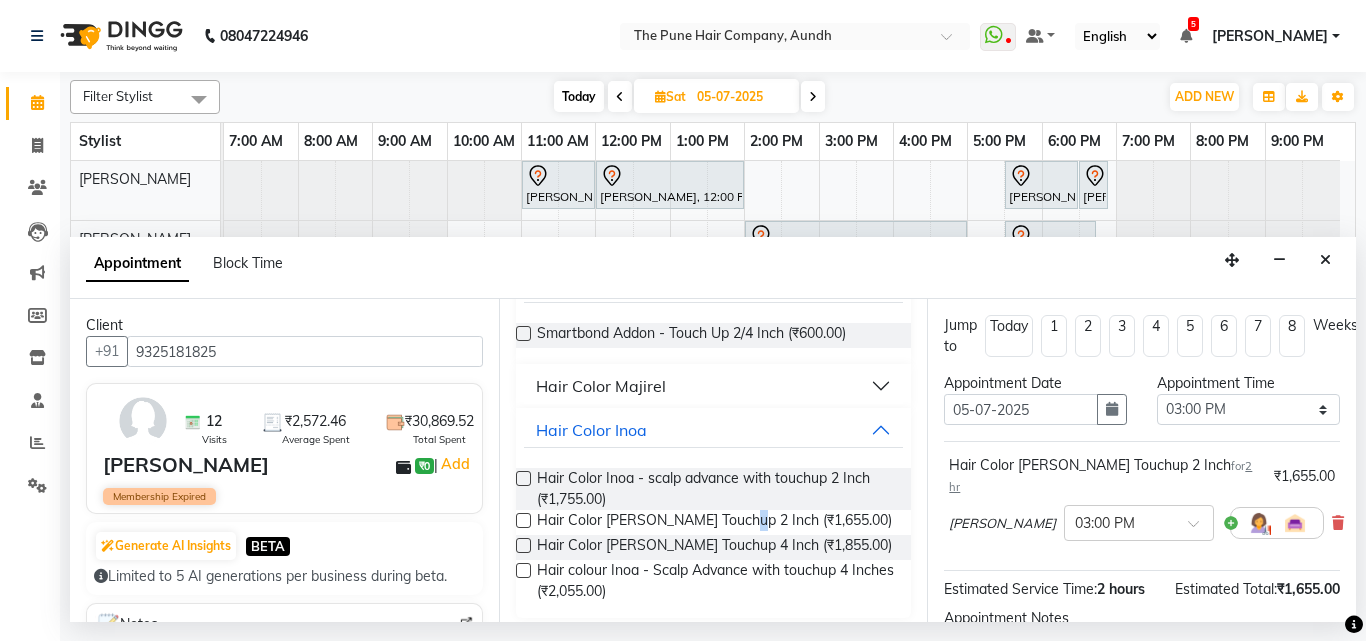 scroll, scrollTop: 239, scrollLeft: 0, axis: vertical 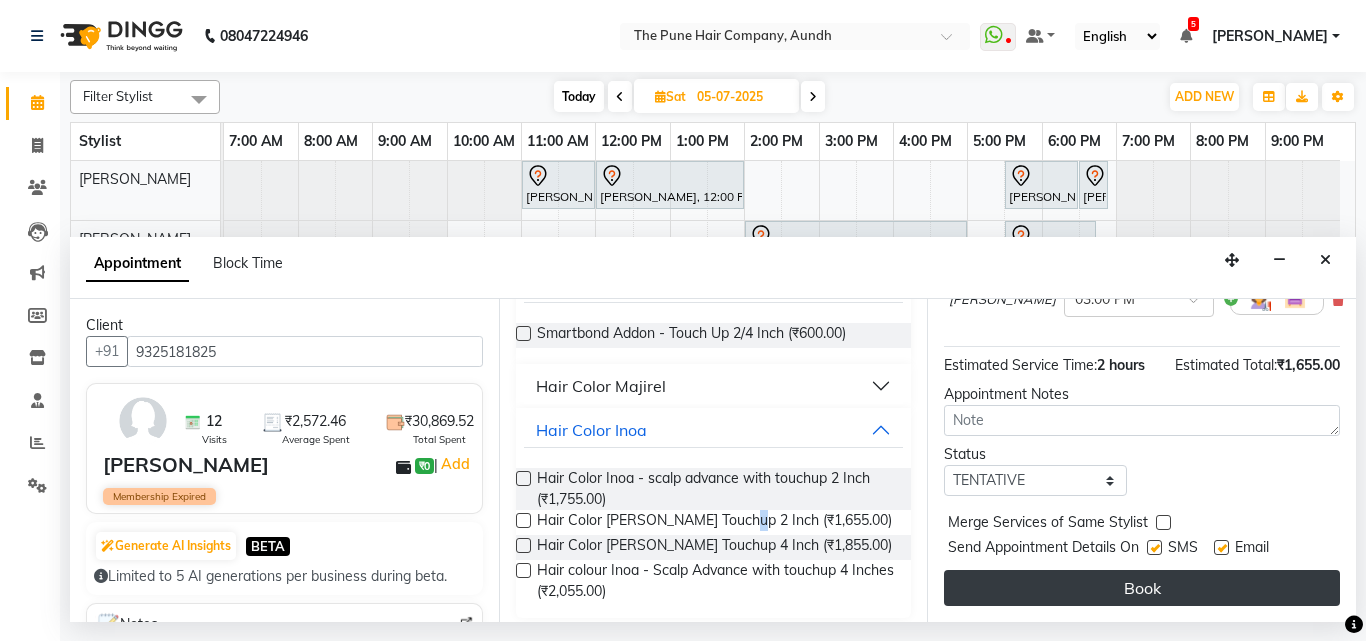 click on "Book" at bounding box center (1142, 588) 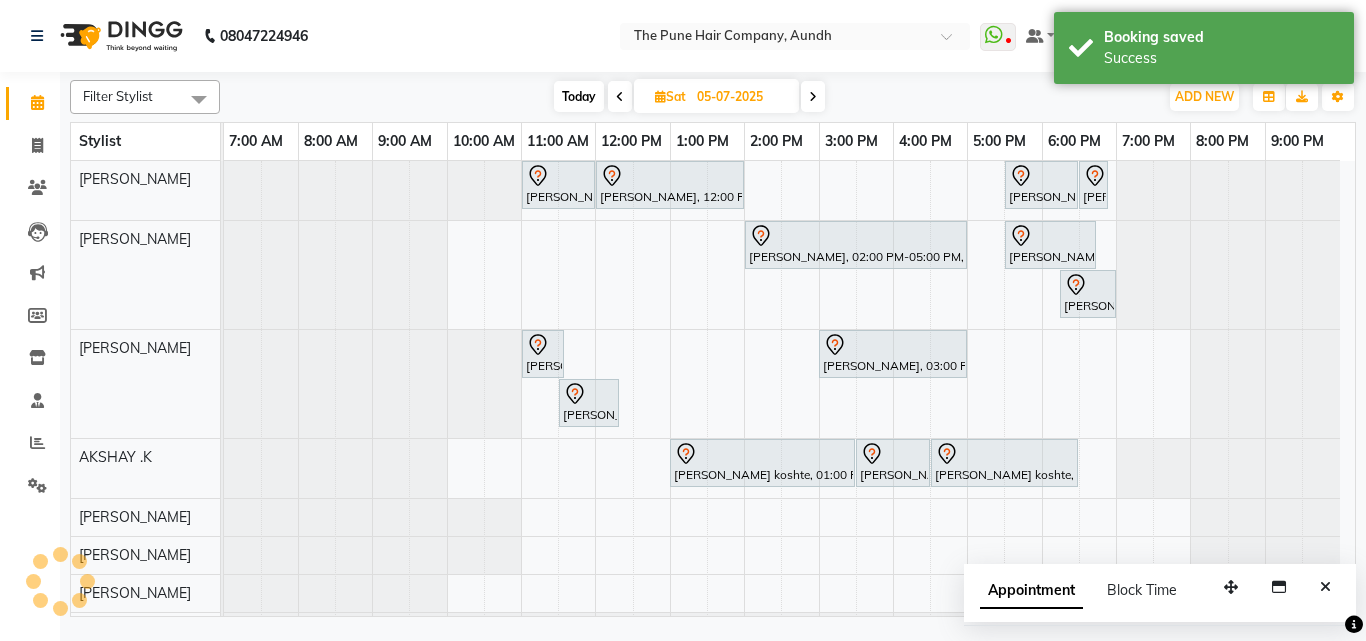 click on "Today" at bounding box center [579, 96] 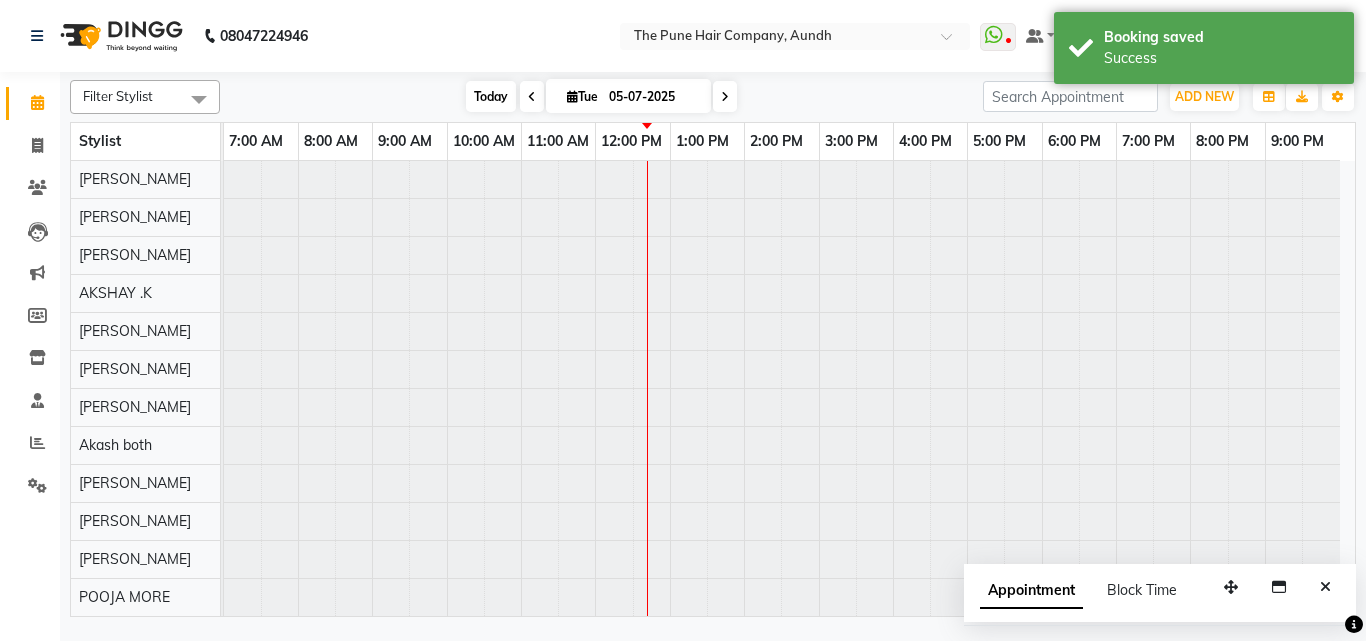 type on "01-07-2025" 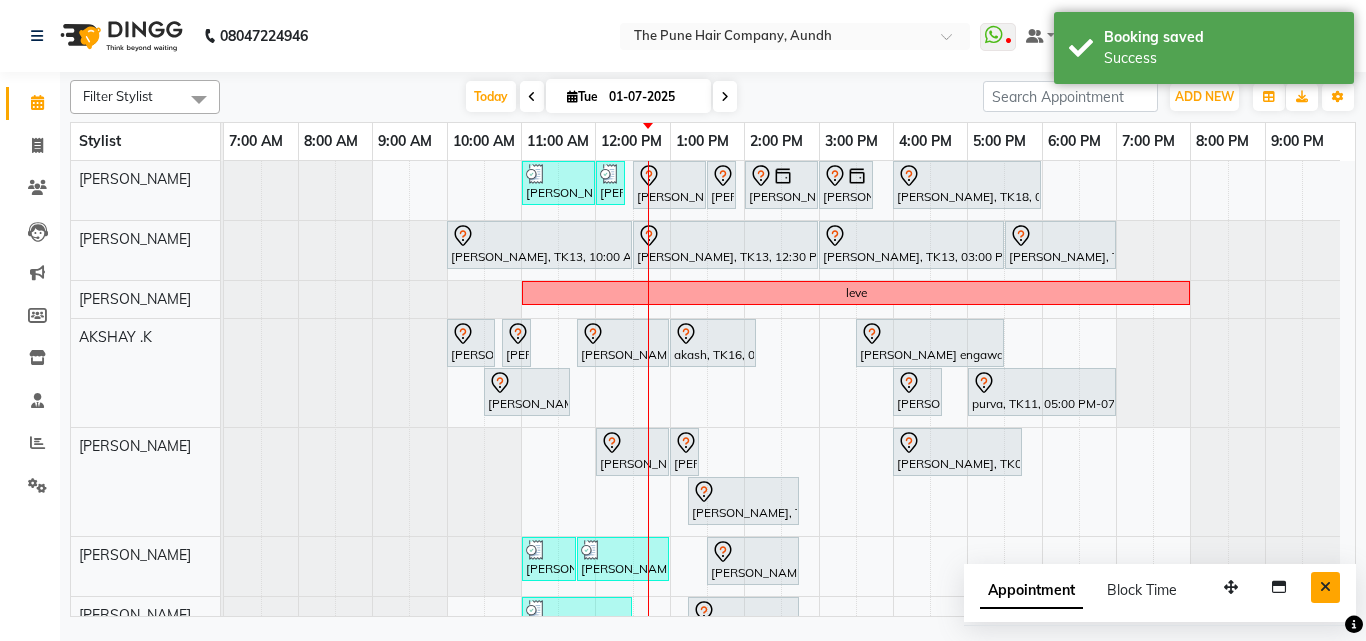 click at bounding box center [1325, 587] 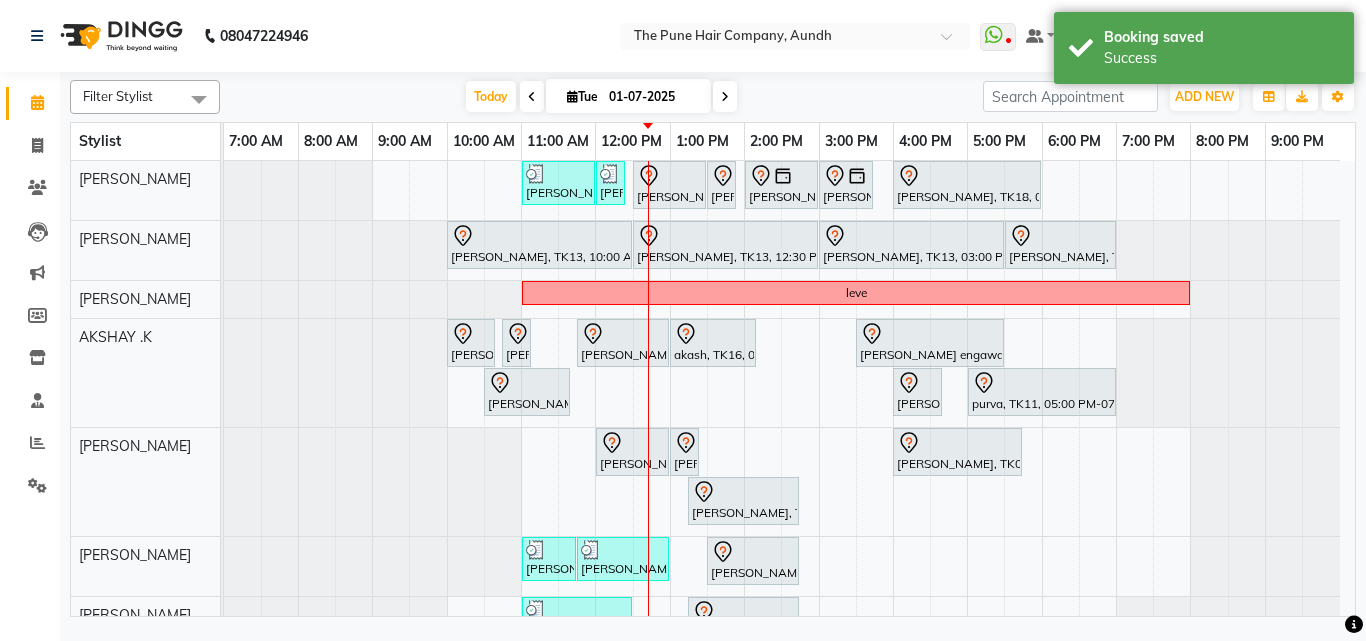 scroll, scrollTop: 300, scrollLeft: 0, axis: vertical 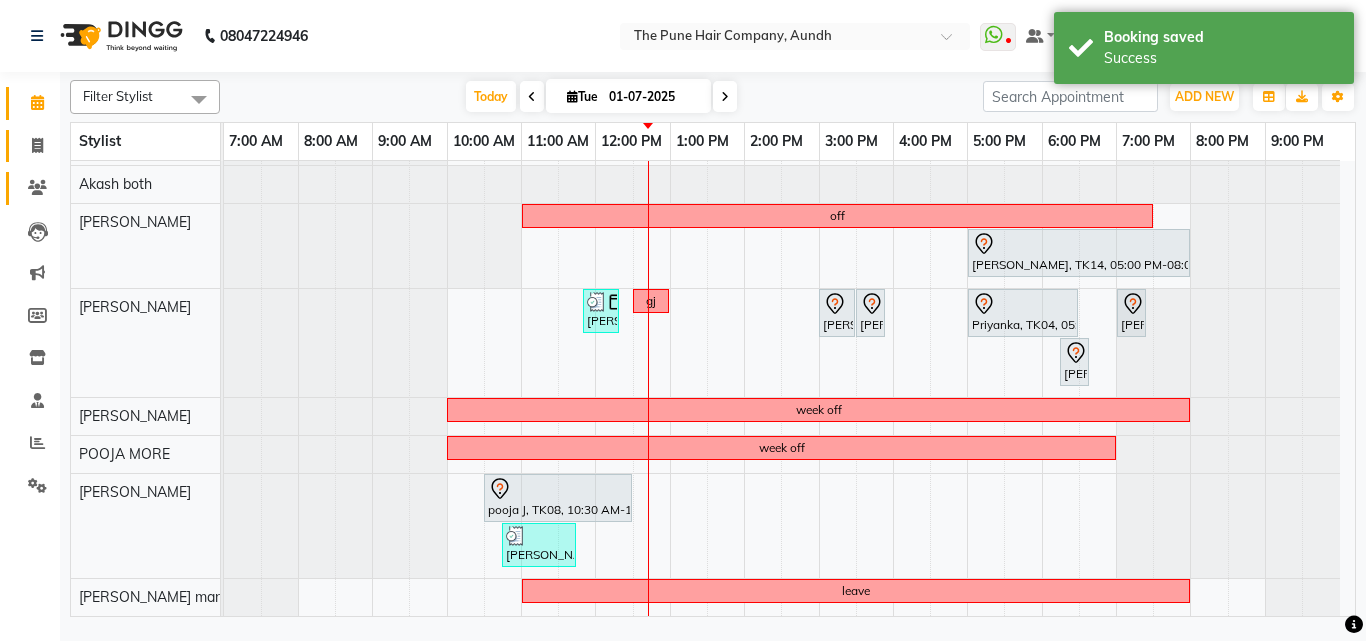 click 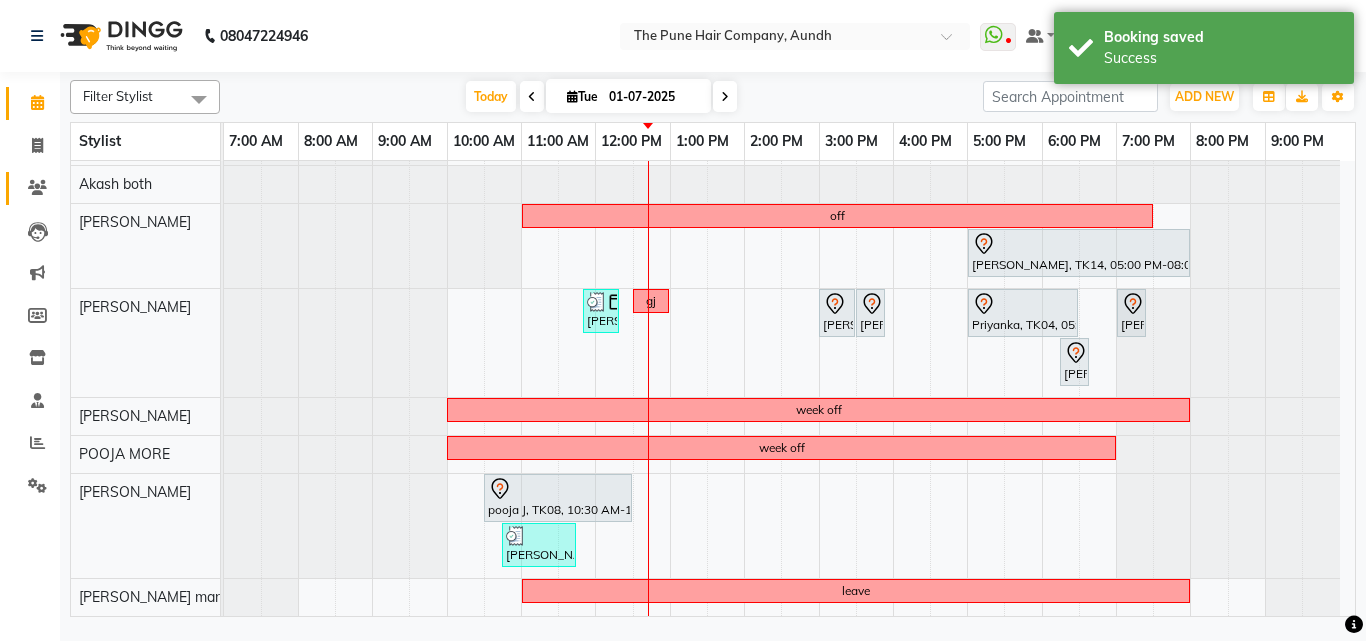 select on "service" 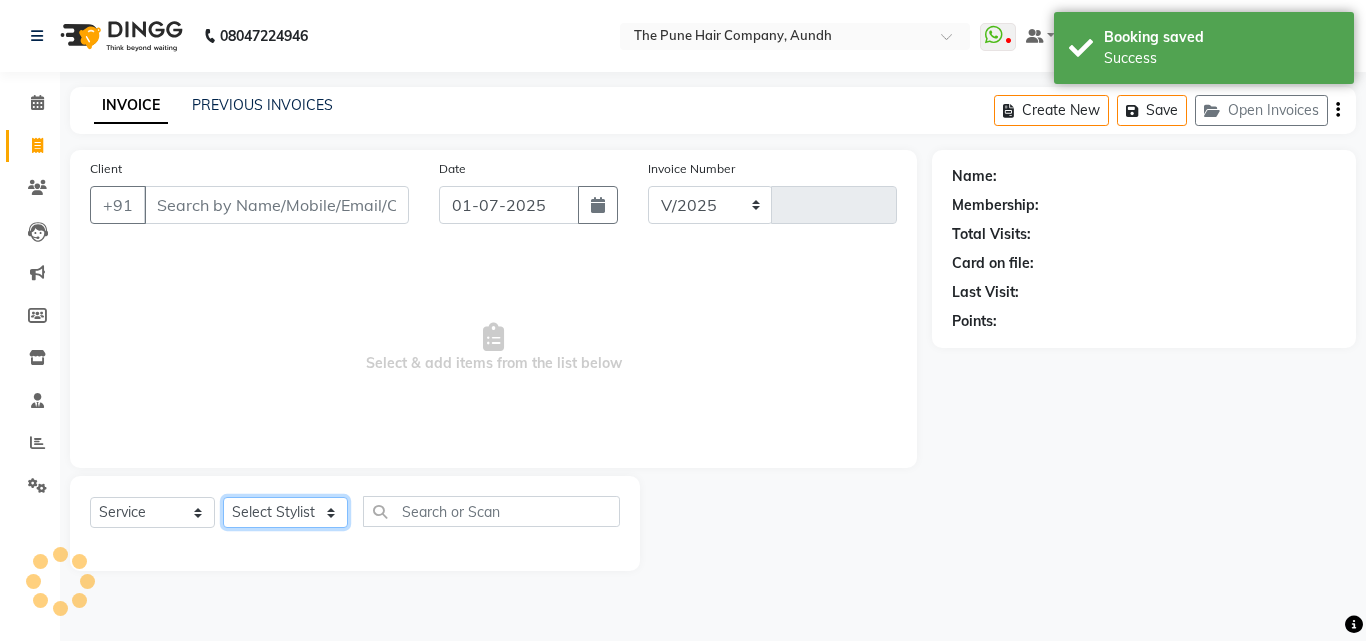 click on "Select Stylist" 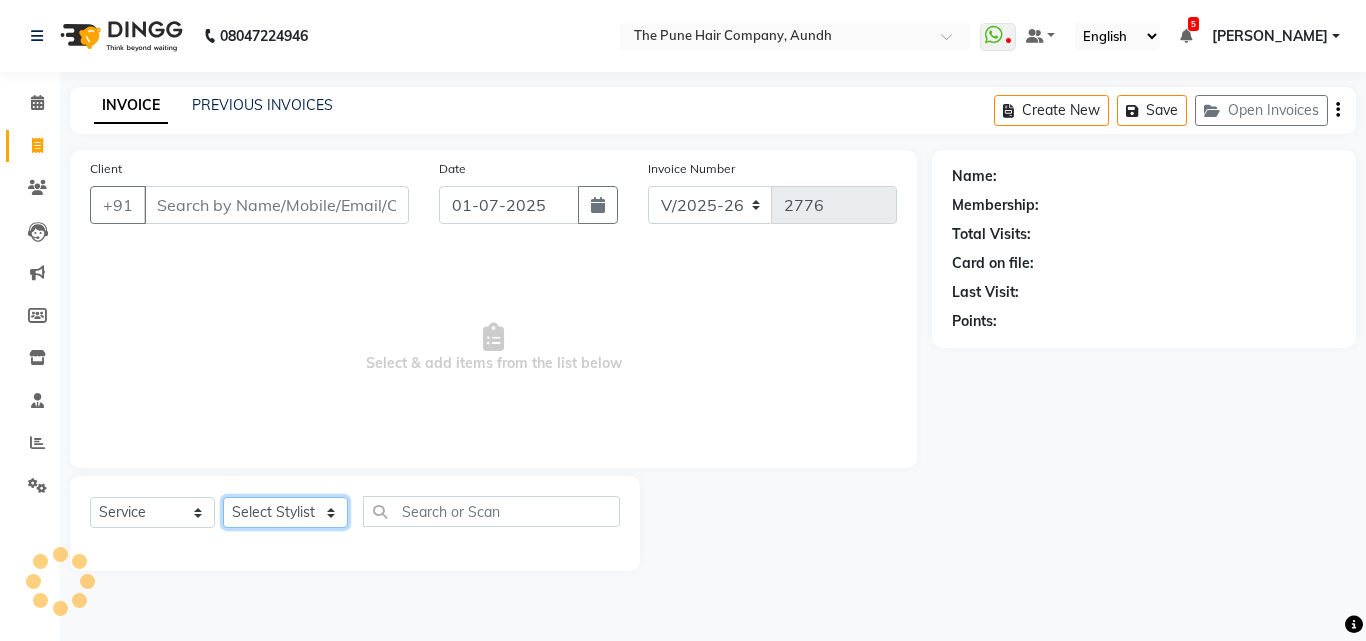 click on "Select Stylist" 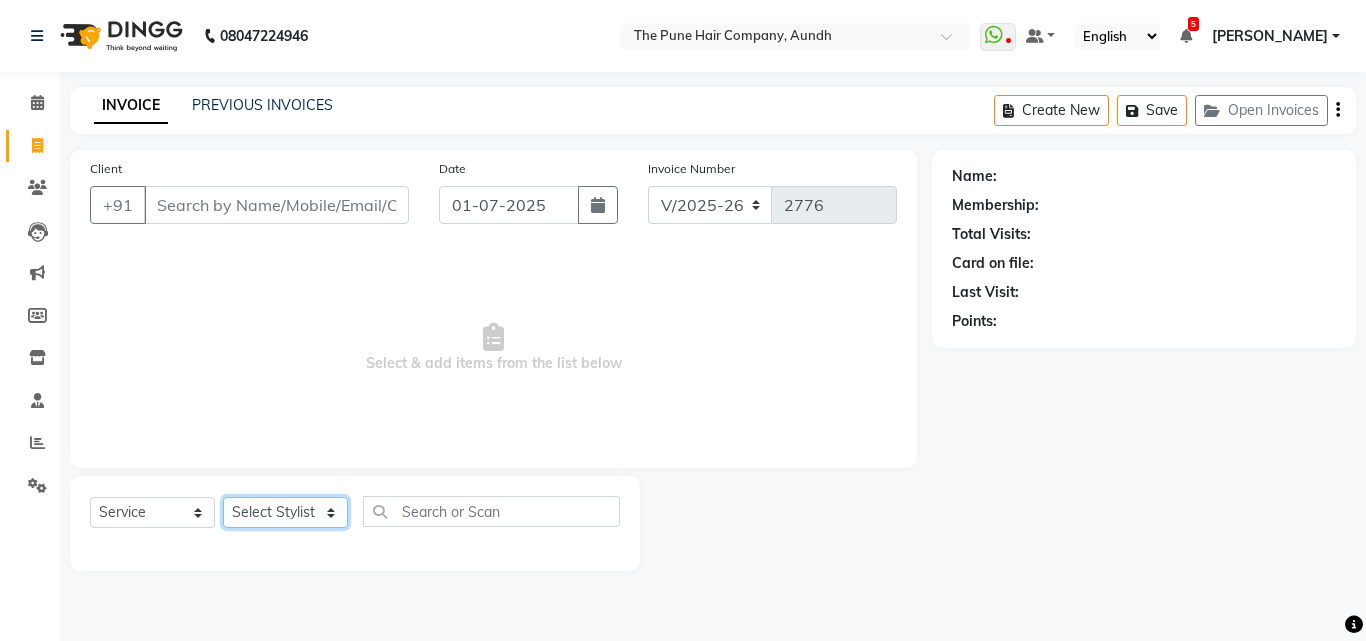 click on "Select Stylist" 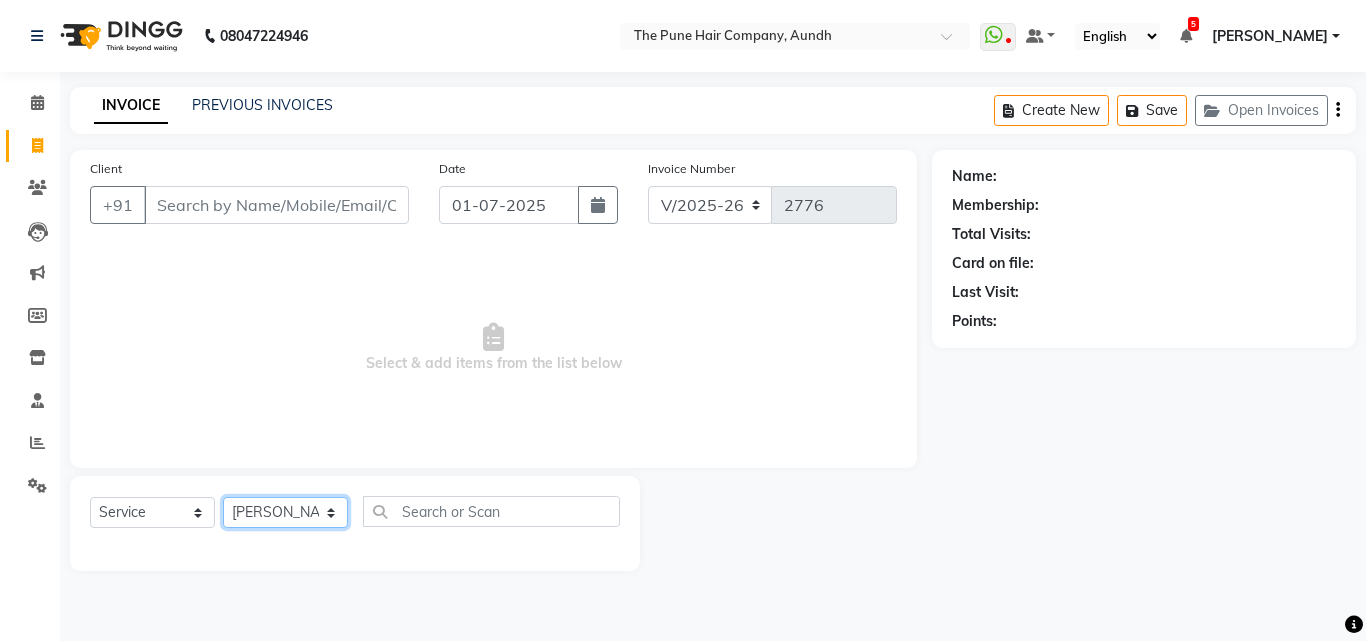click on "Select Stylist Akash both [PERSON_NAME] .K [PERSON_NAME] kaif [PERSON_NAME] [PERSON_NAME] [PERSON_NAME] [PERSON_NAME] mane POOJA MORE [PERSON_NAME]  [PERSON_NAME] Shweta [PERSON_NAME] [PERSON_NAME] [PERSON_NAME]" 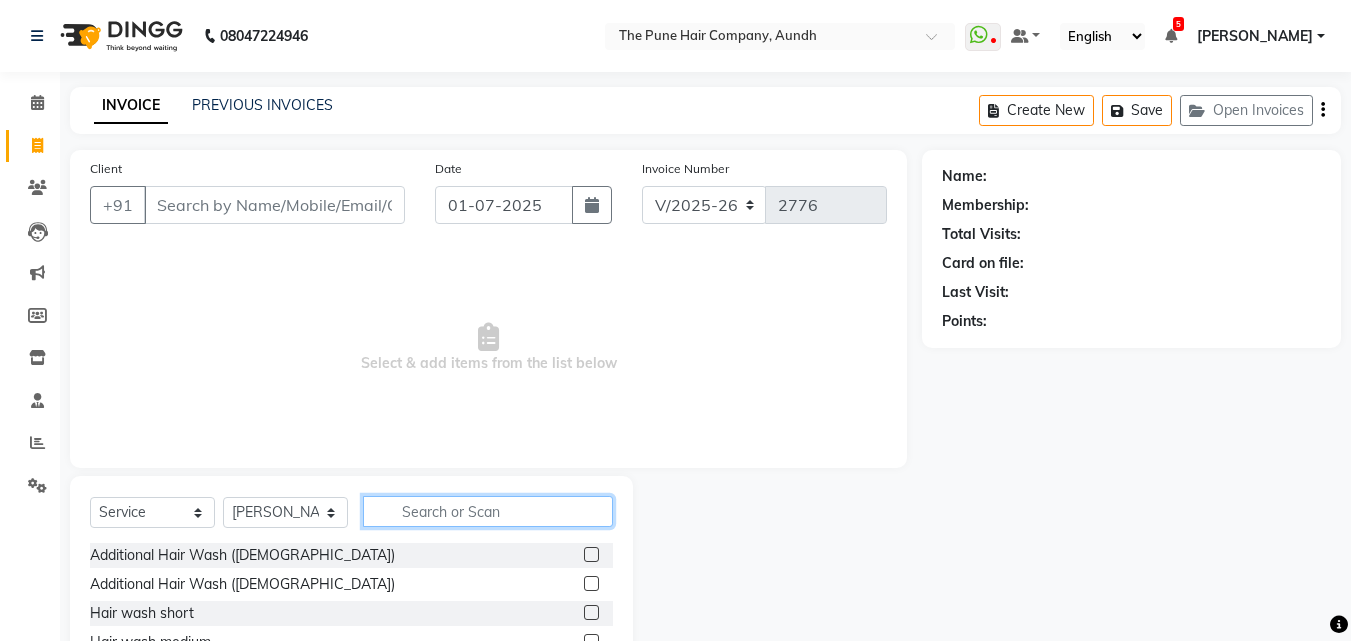 click 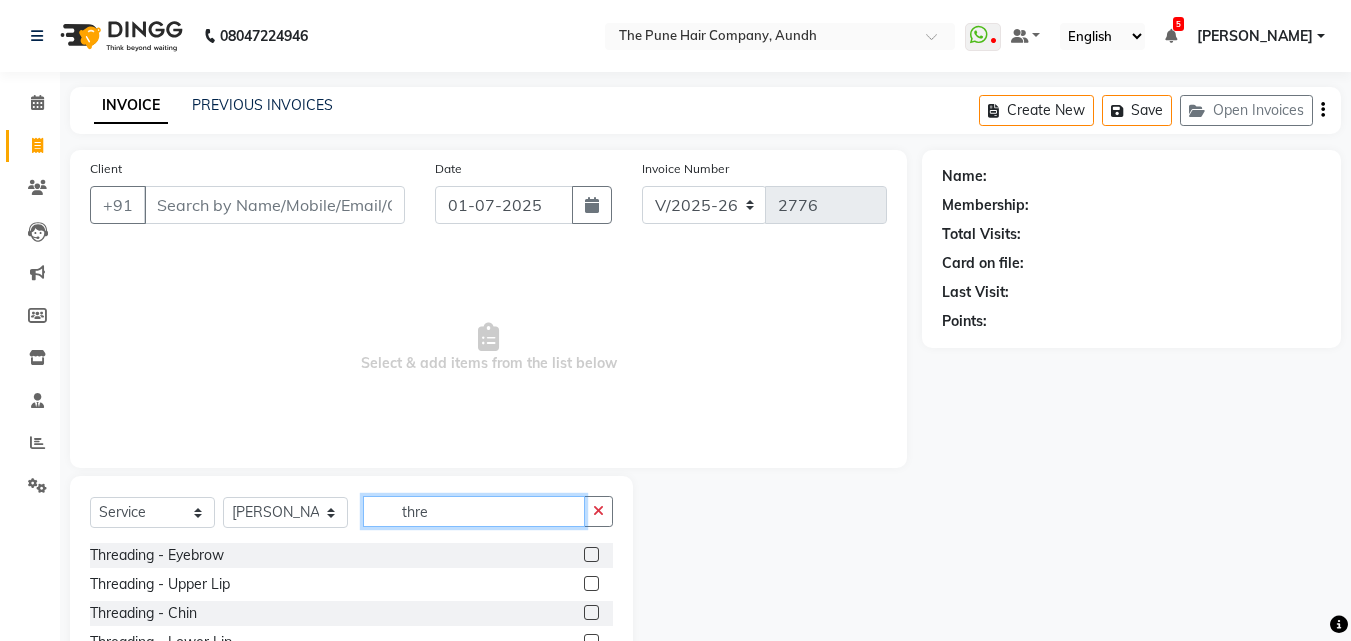 drag, startPoint x: 503, startPoint y: 516, endPoint x: 403, endPoint y: 505, distance: 100.60318 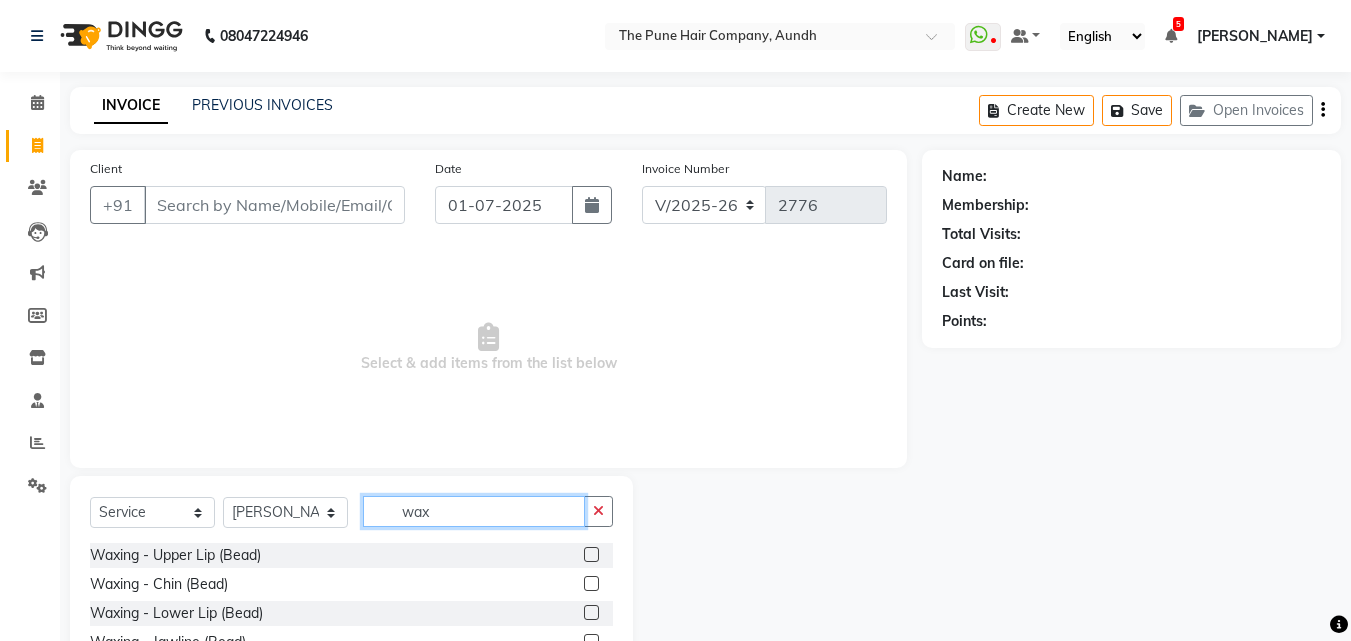 type on "wax" 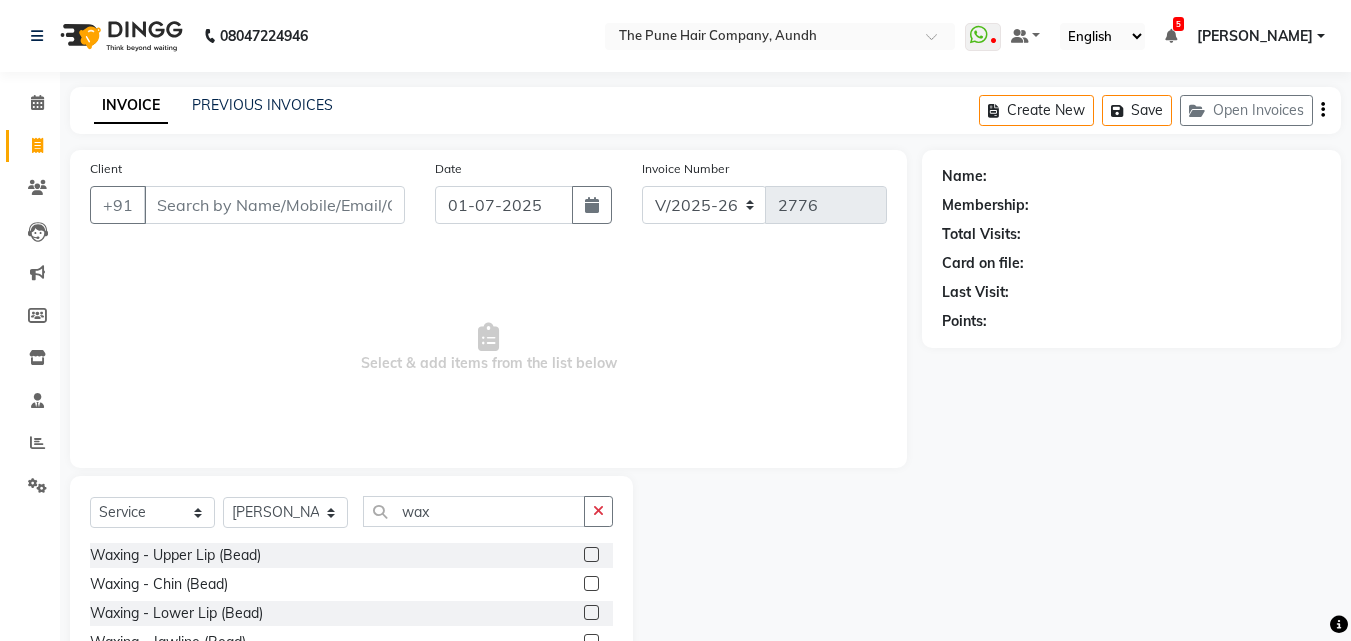 click 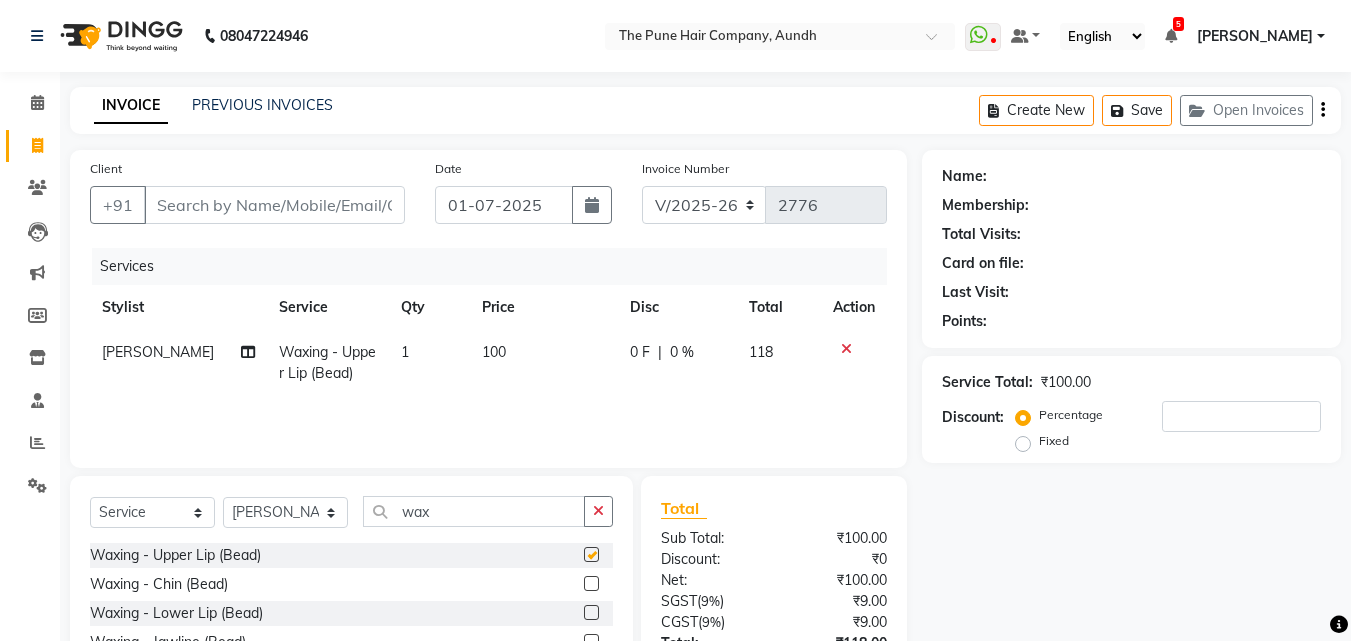 checkbox on "false" 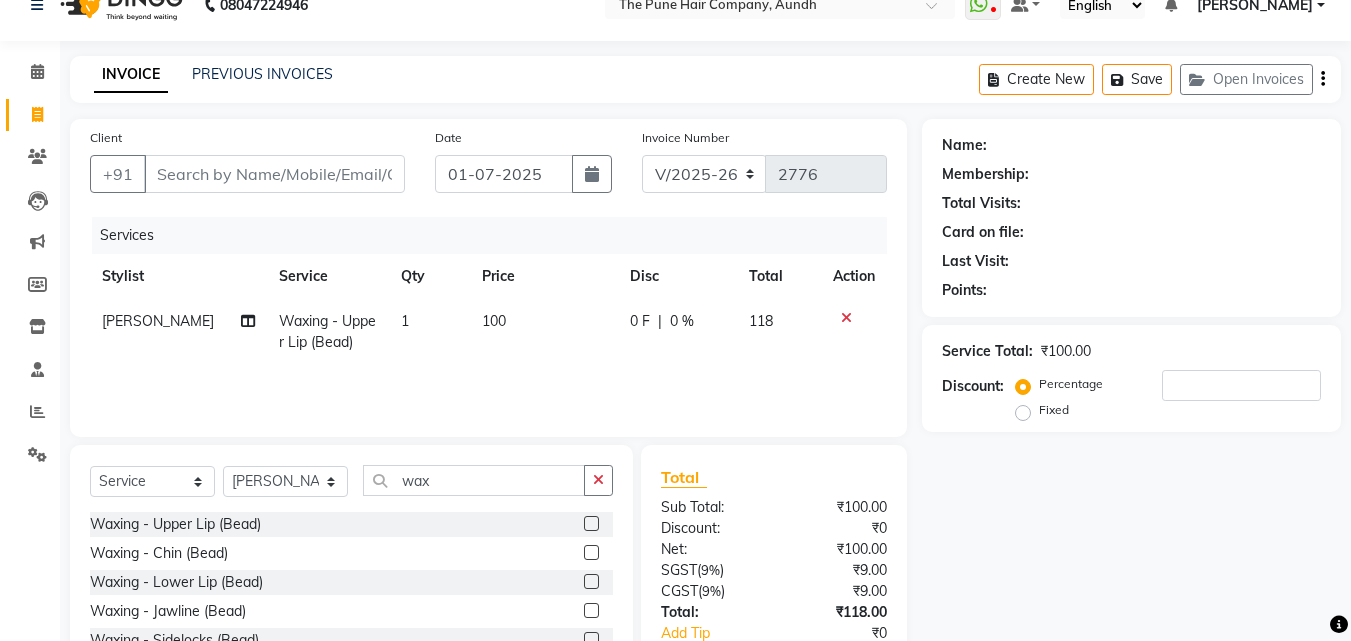 scroll, scrollTop: 0, scrollLeft: 0, axis: both 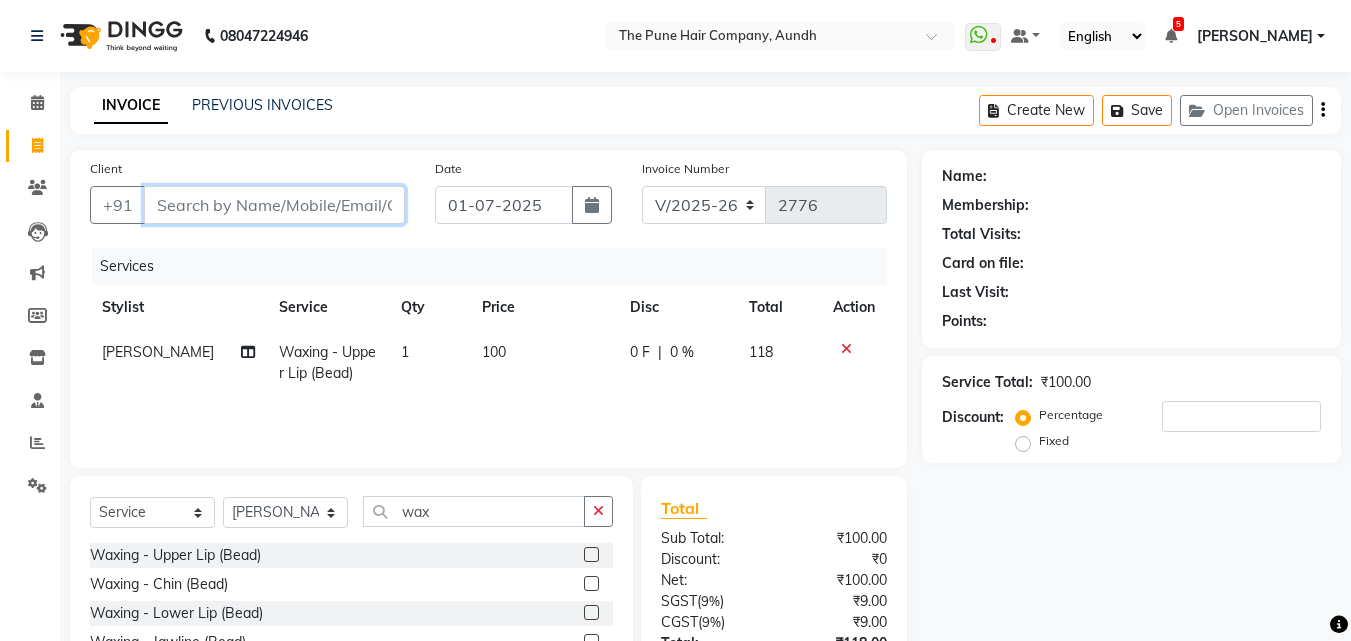 click on "Client" at bounding box center [274, 205] 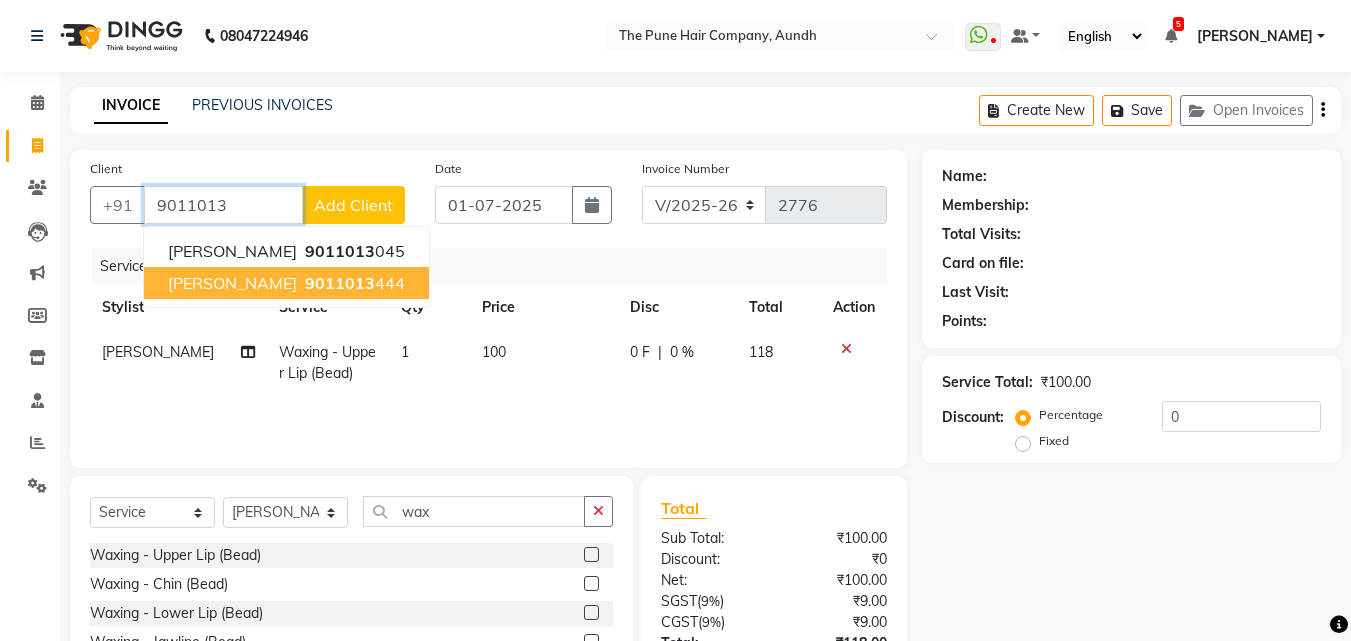 click on "pravina" at bounding box center [232, 283] 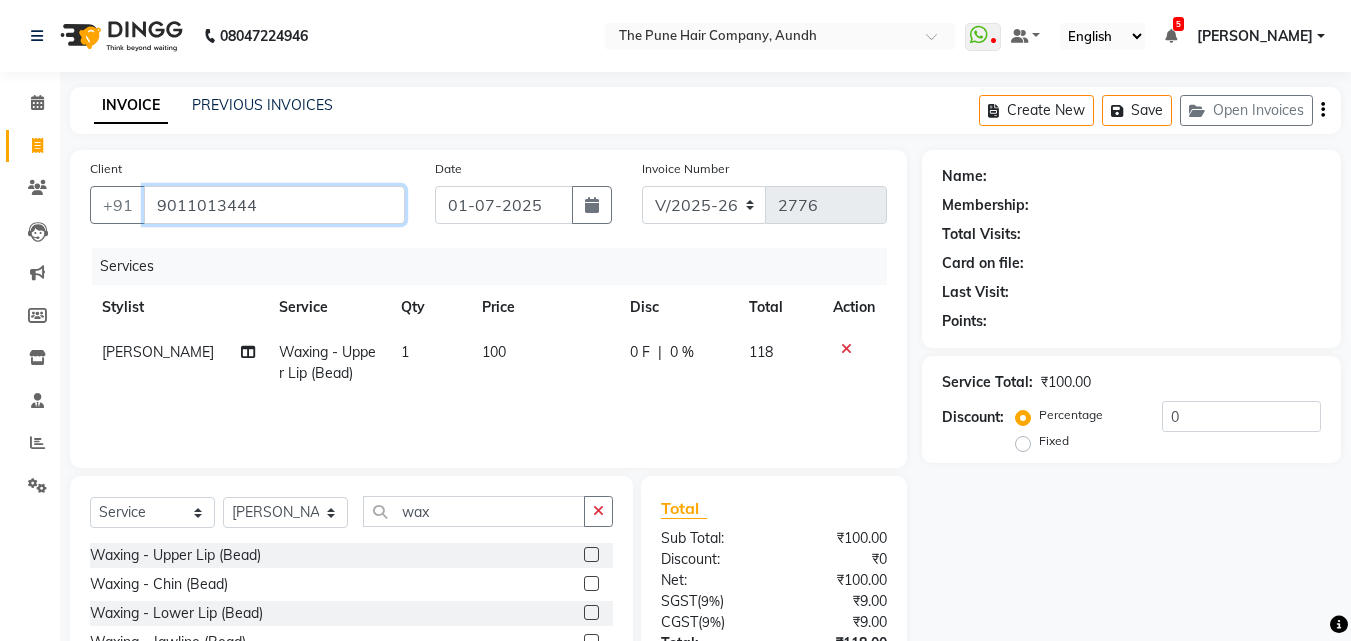 type on "9011013444" 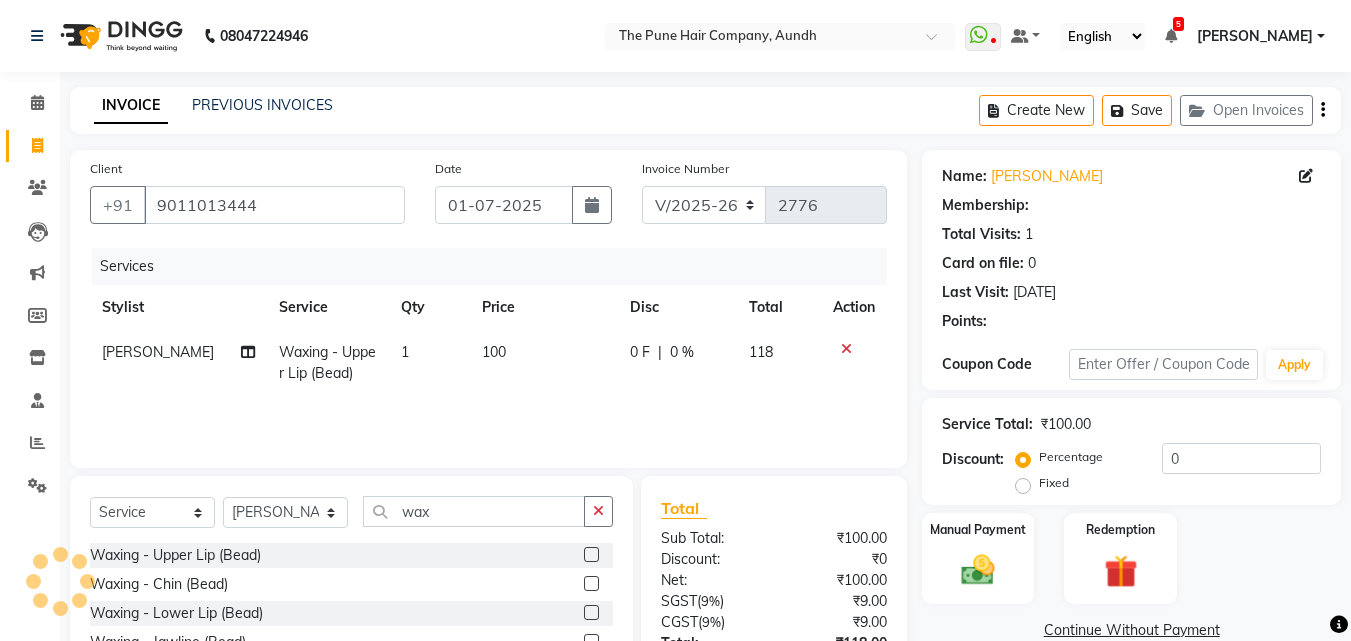 select on "1: Object" 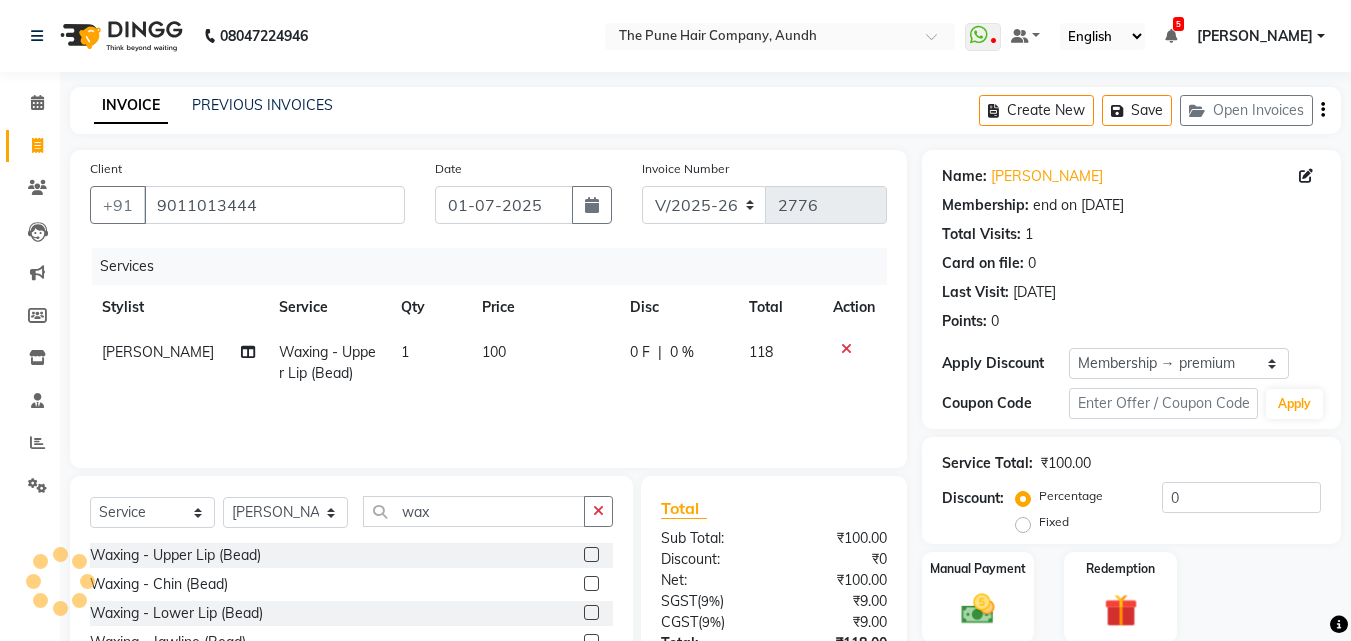 type on "20" 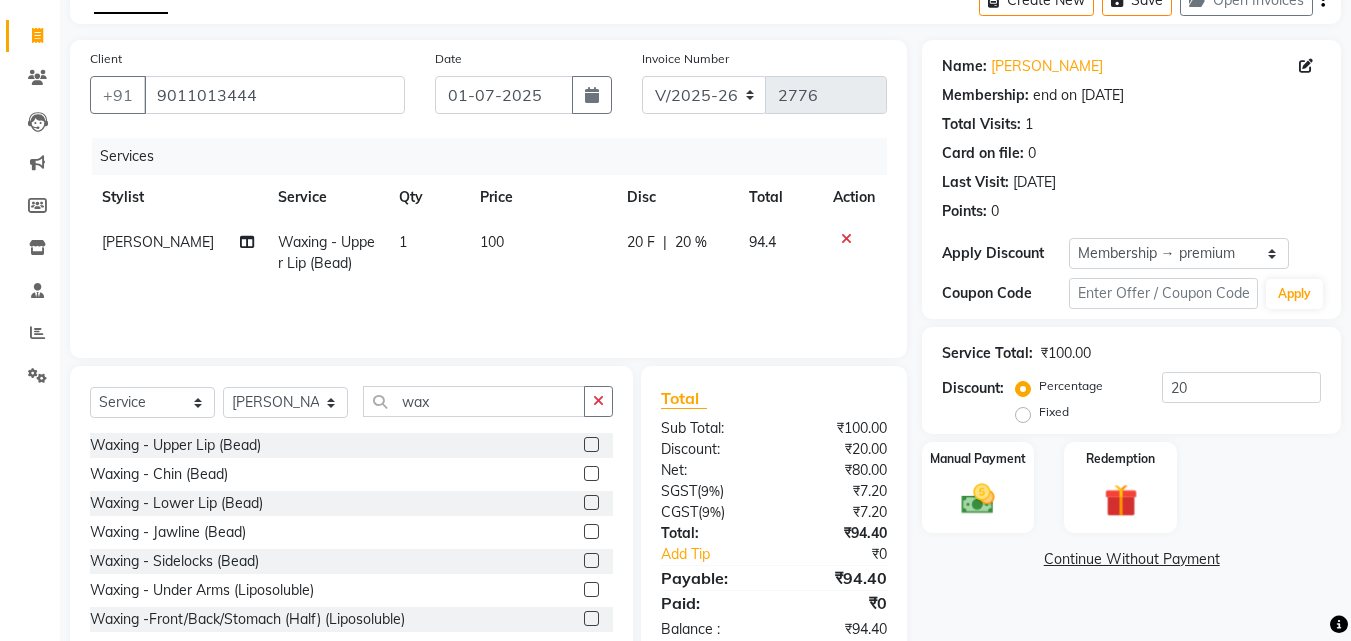 scroll, scrollTop: 160, scrollLeft: 0, axis: vertical 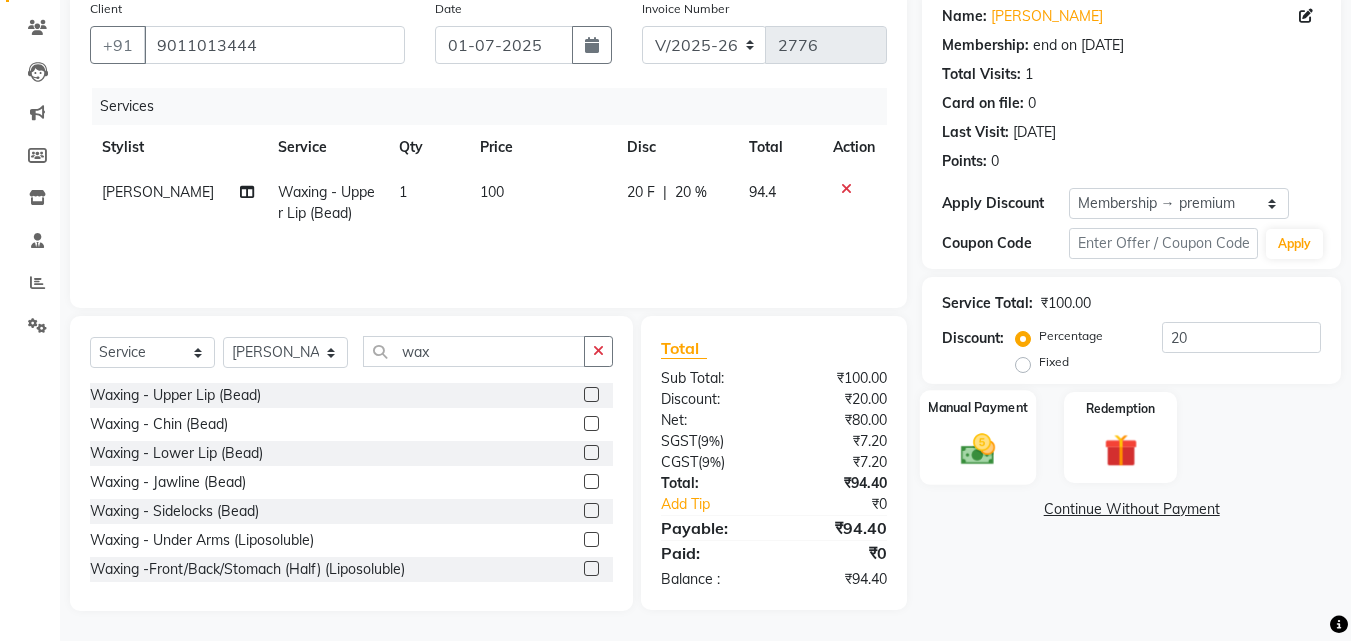 click 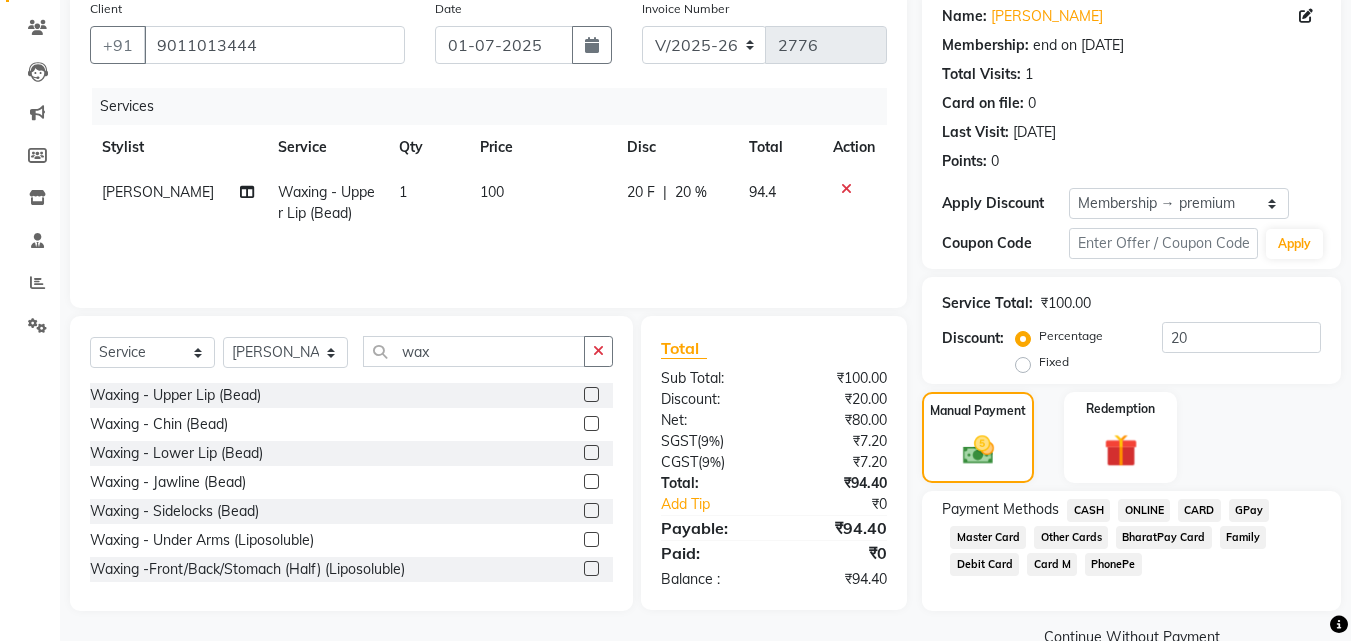 click on "ONLINE" 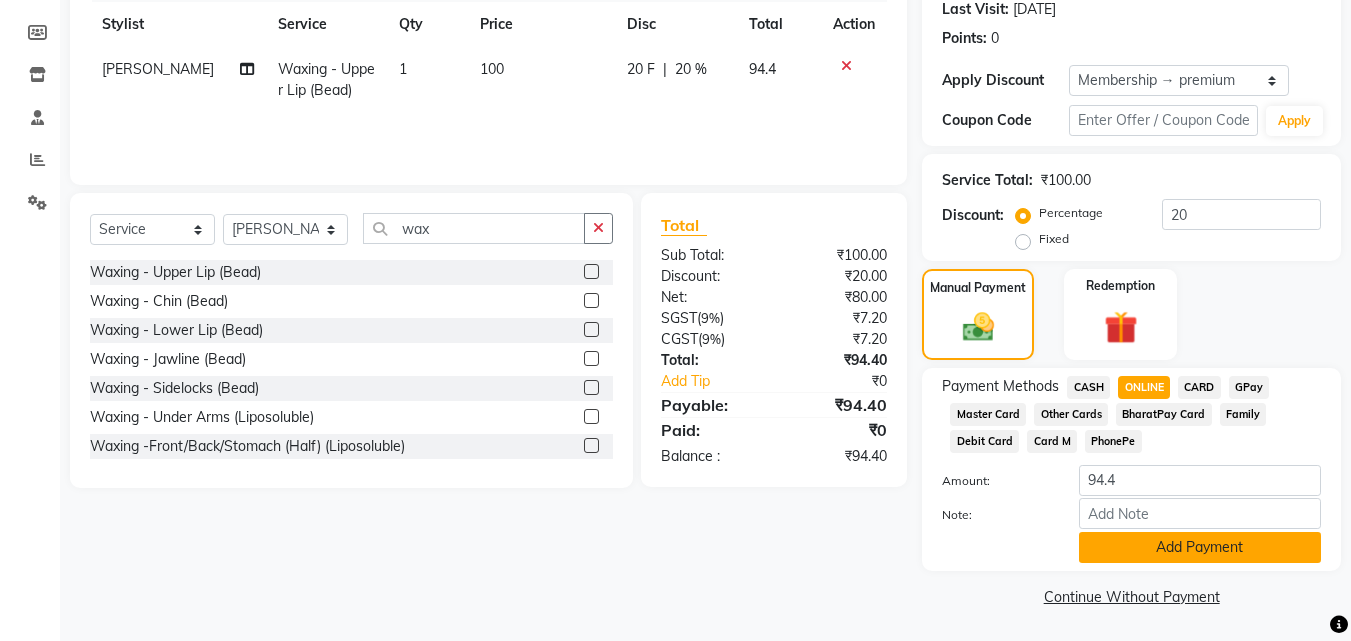 scroll, scrollTop: 284, scrollLeft: 0, axis: vertical 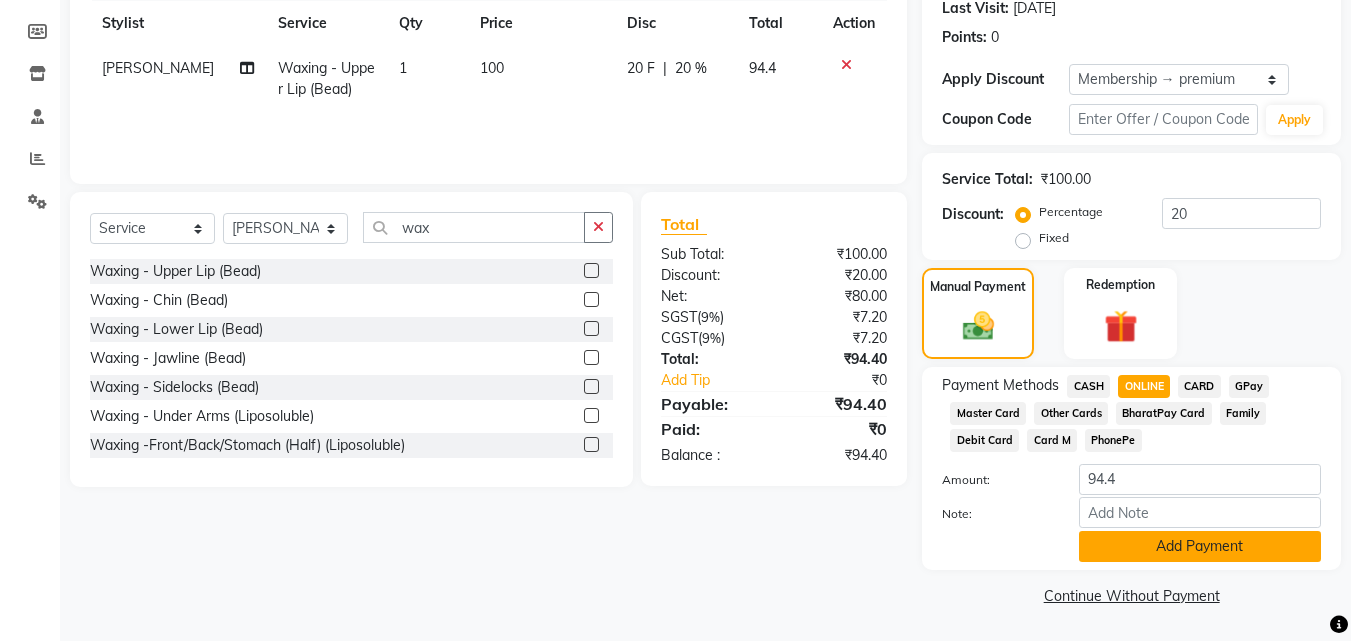 click on "Add Payment" 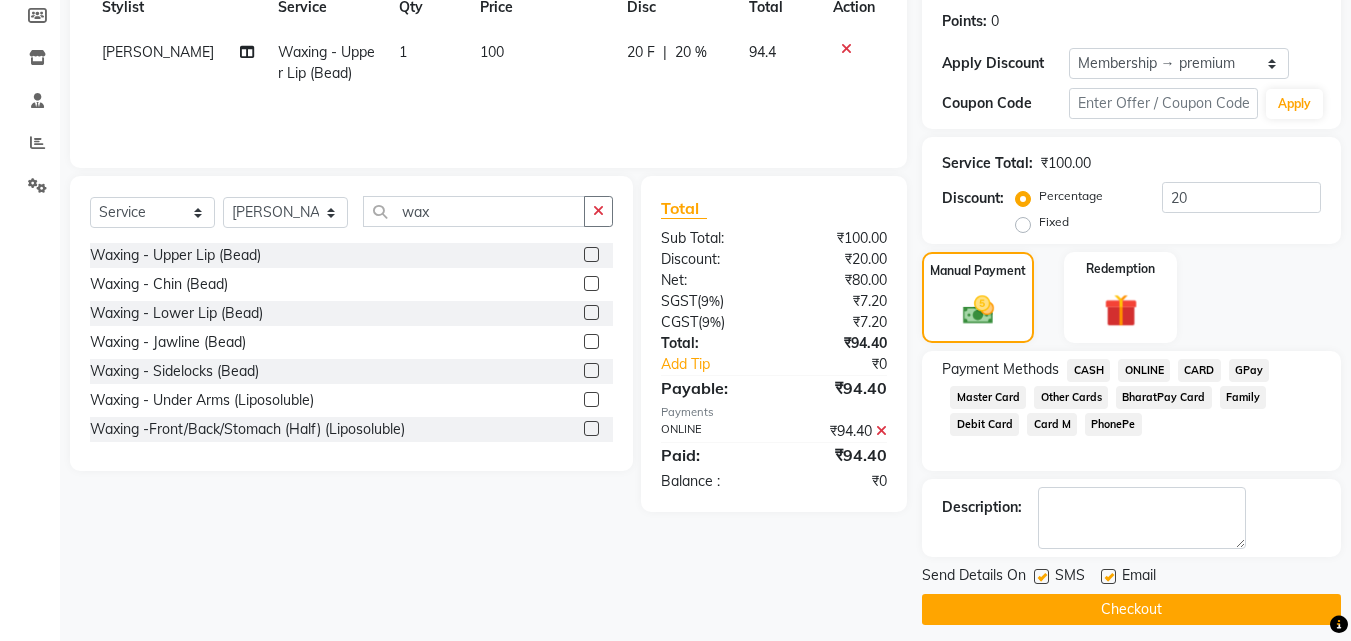 scroll, scrollTop: 314, scrollLeft: 0, axis: vertical 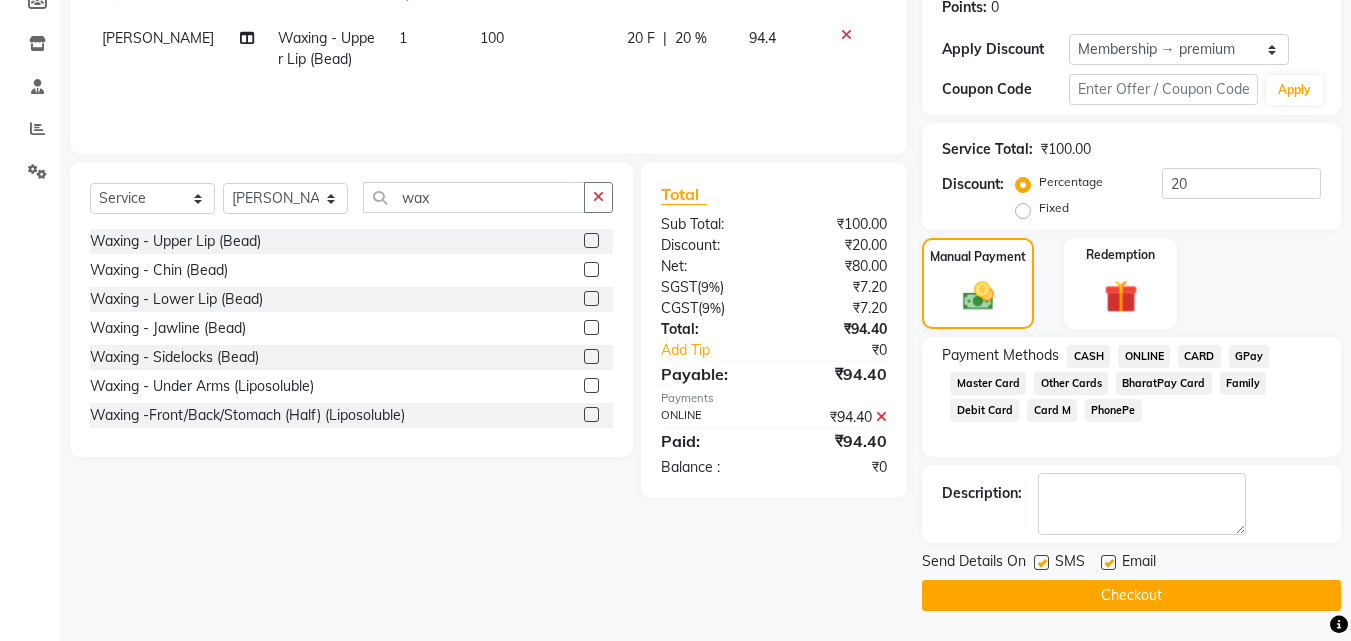 click on "Checkout" 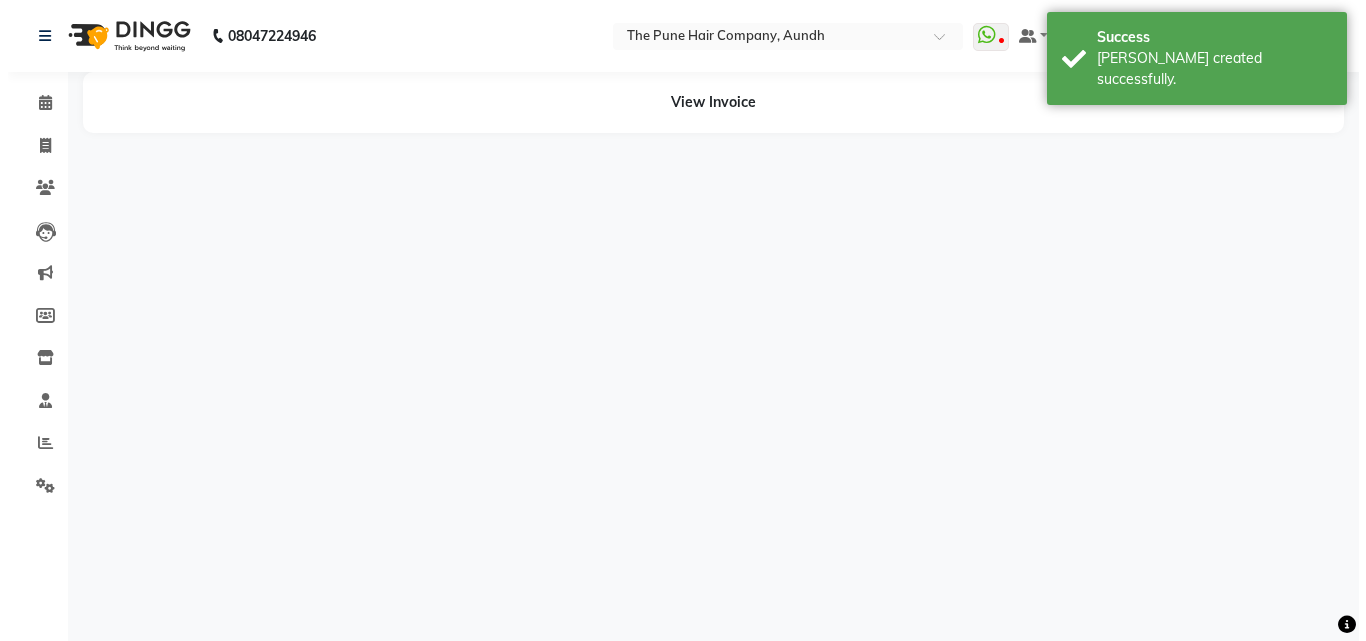 scroll, scrollTop: 0, scrollLeft: 0, axis: both 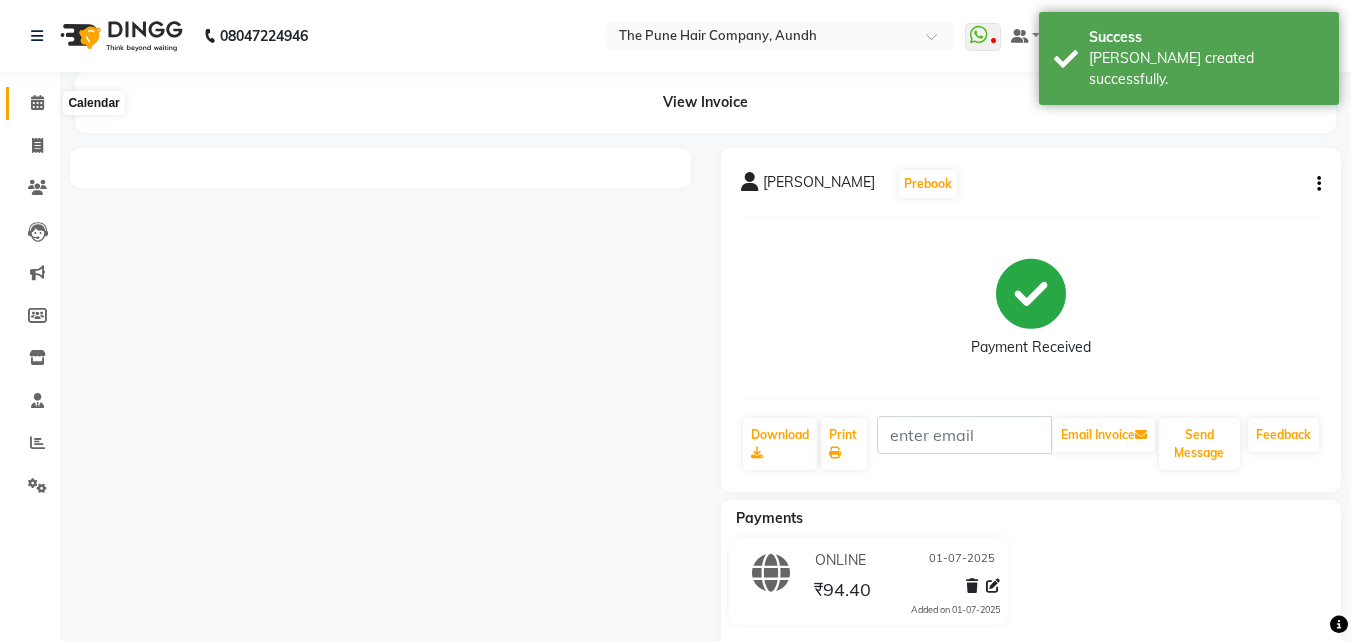 click 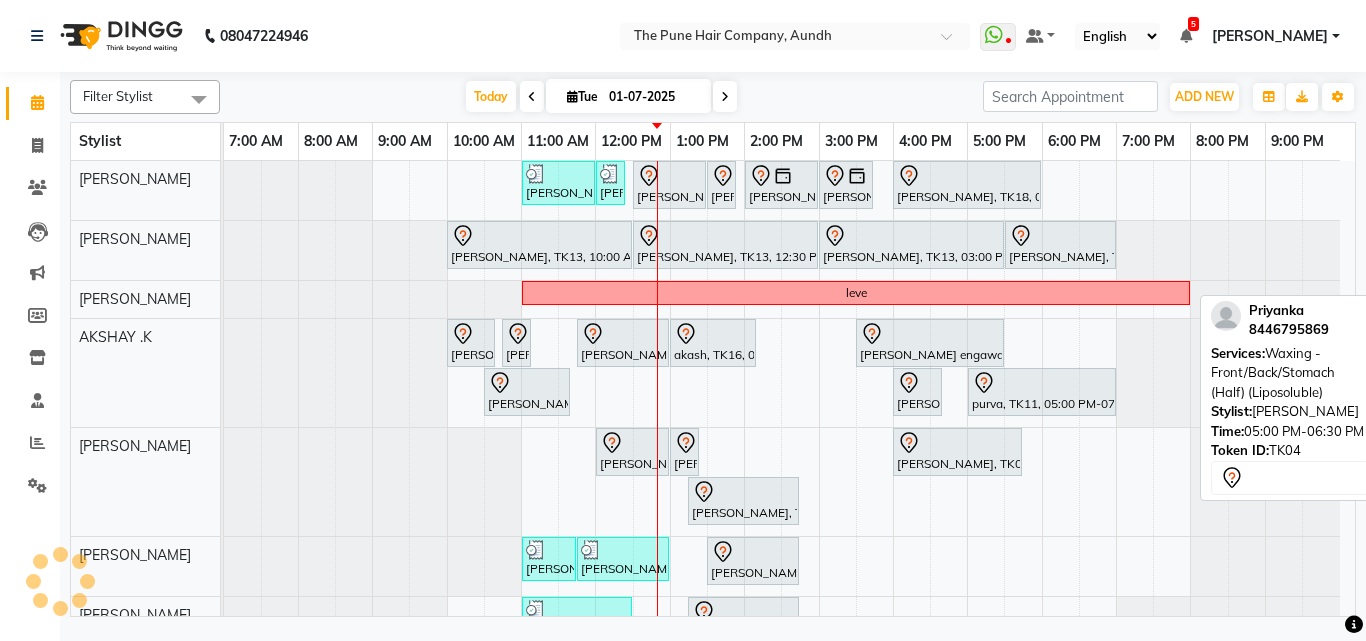 scroll, scrollTop: 532, scrollLeft: 0, axis: vertical 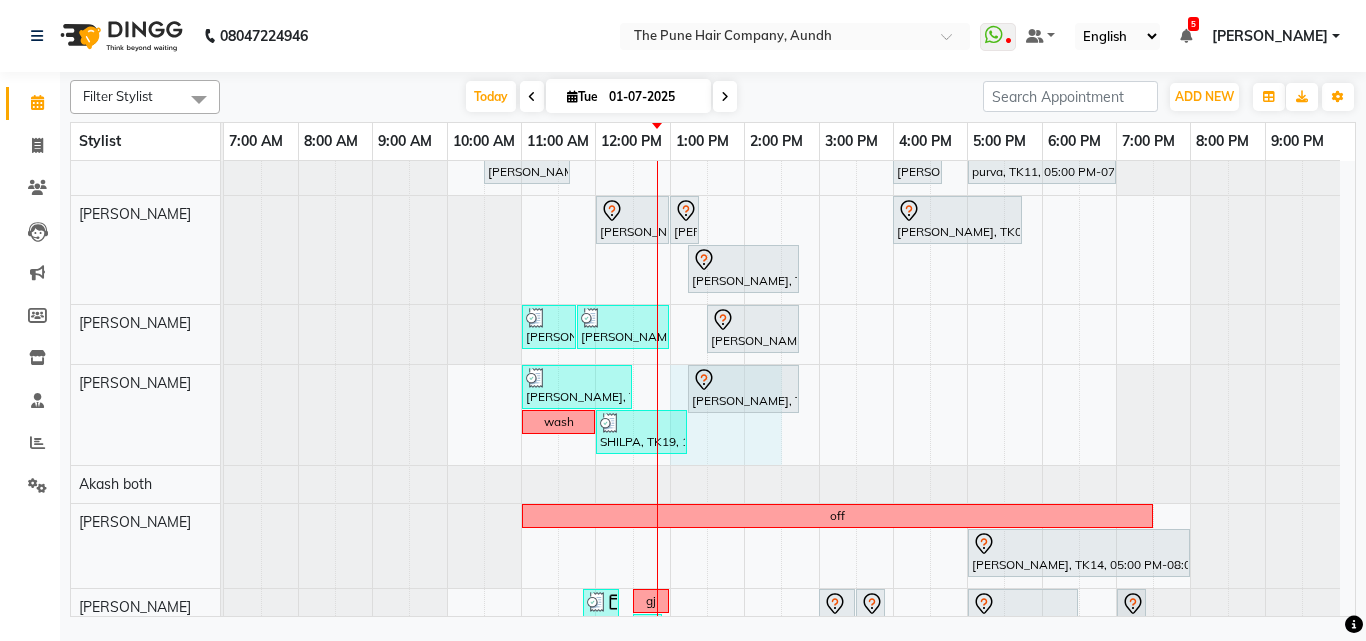 drag, startPoint x: 706, startPoint y: 439, endPoint x: 770, endPoint y: 447, distance: 64.49806 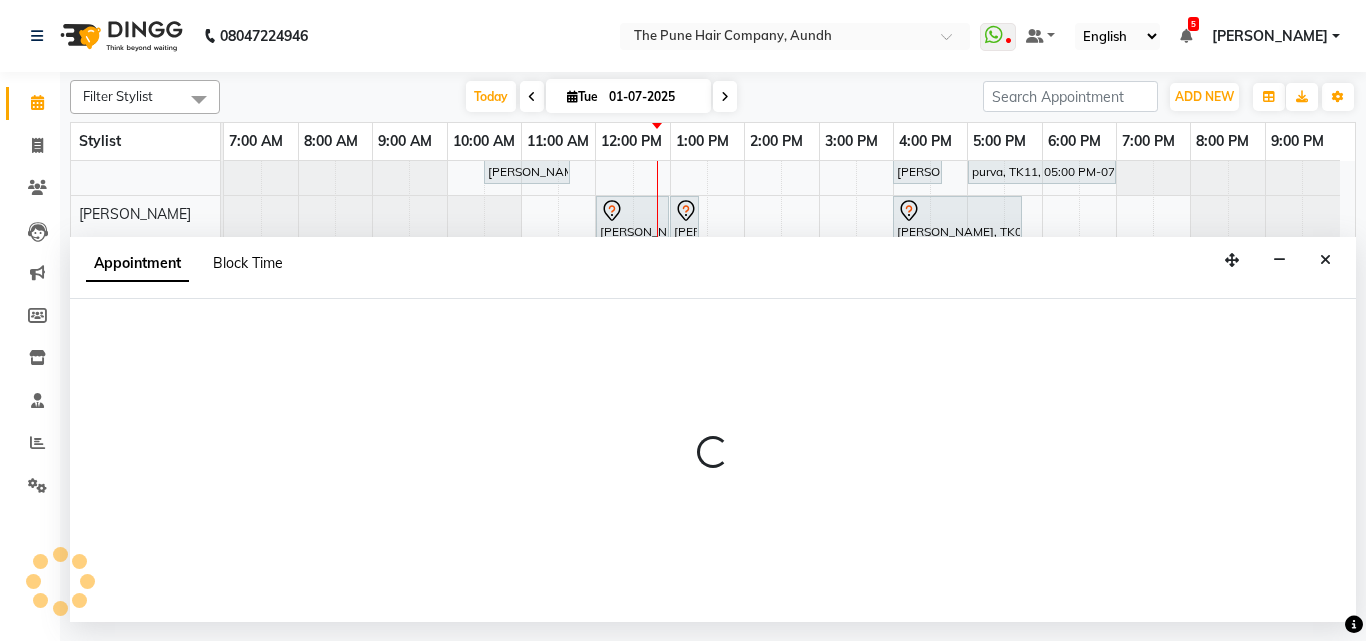 select on "25240" 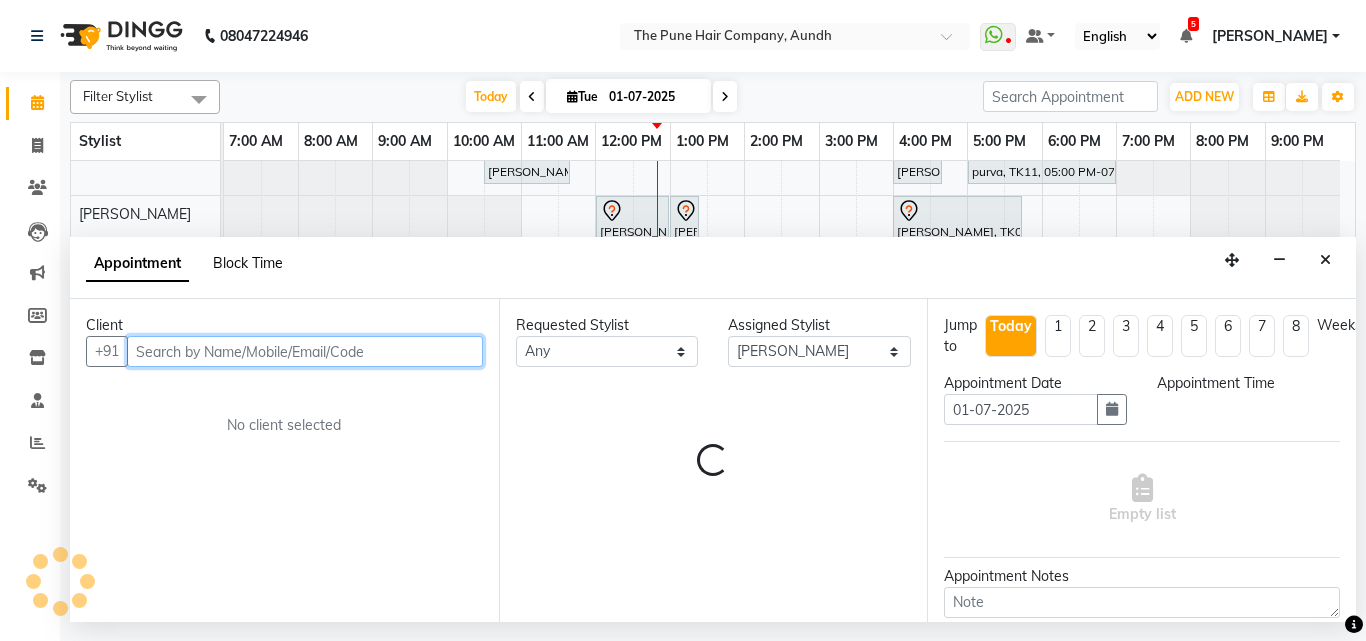 click on "Block Time" at bounding box center (248, 263) 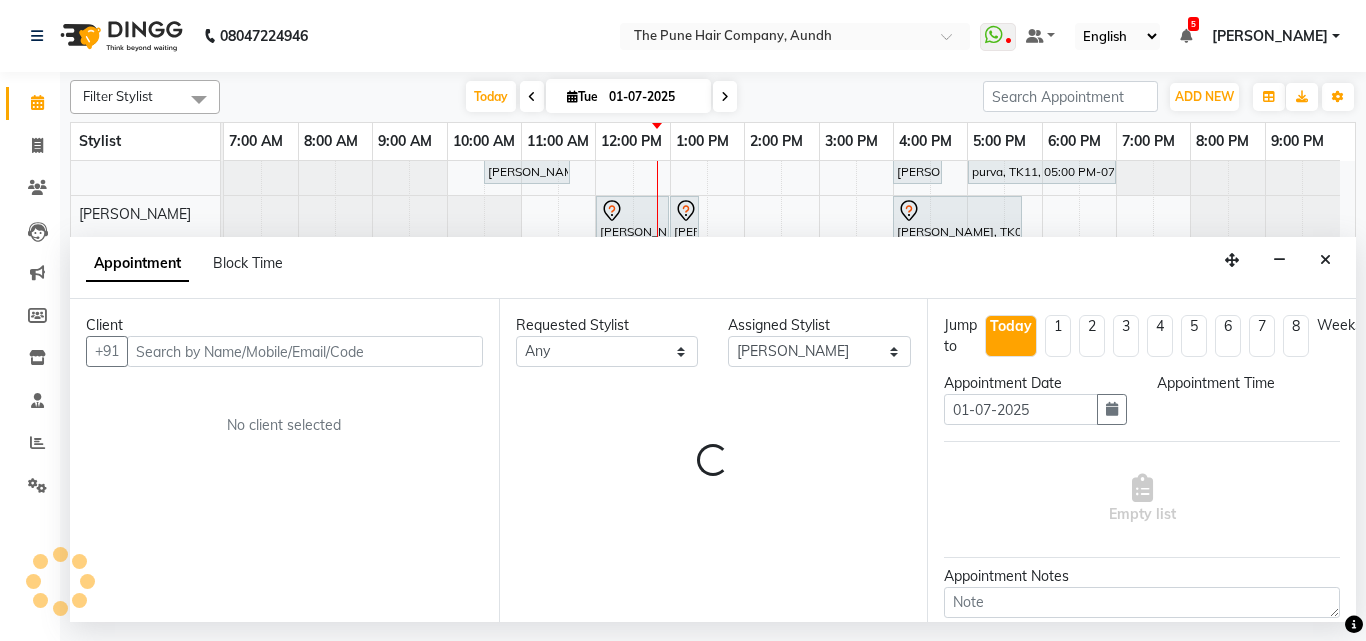 select on "25240" 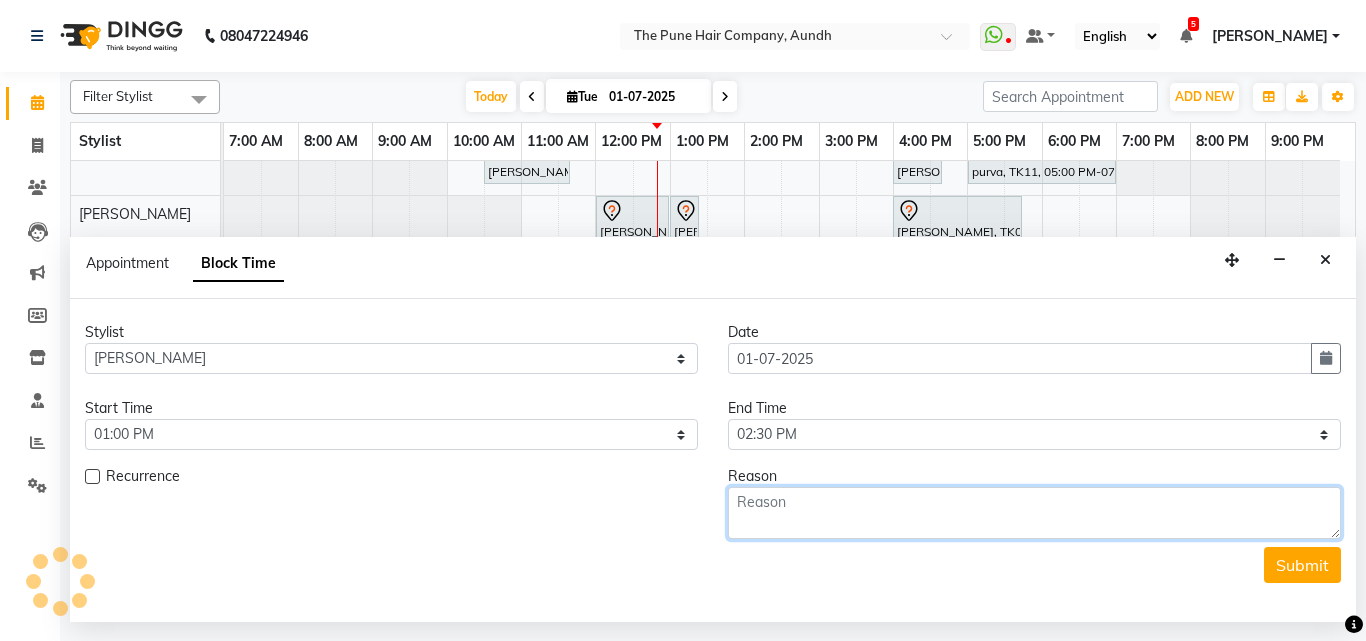 click at bounding box center [1034, 513] 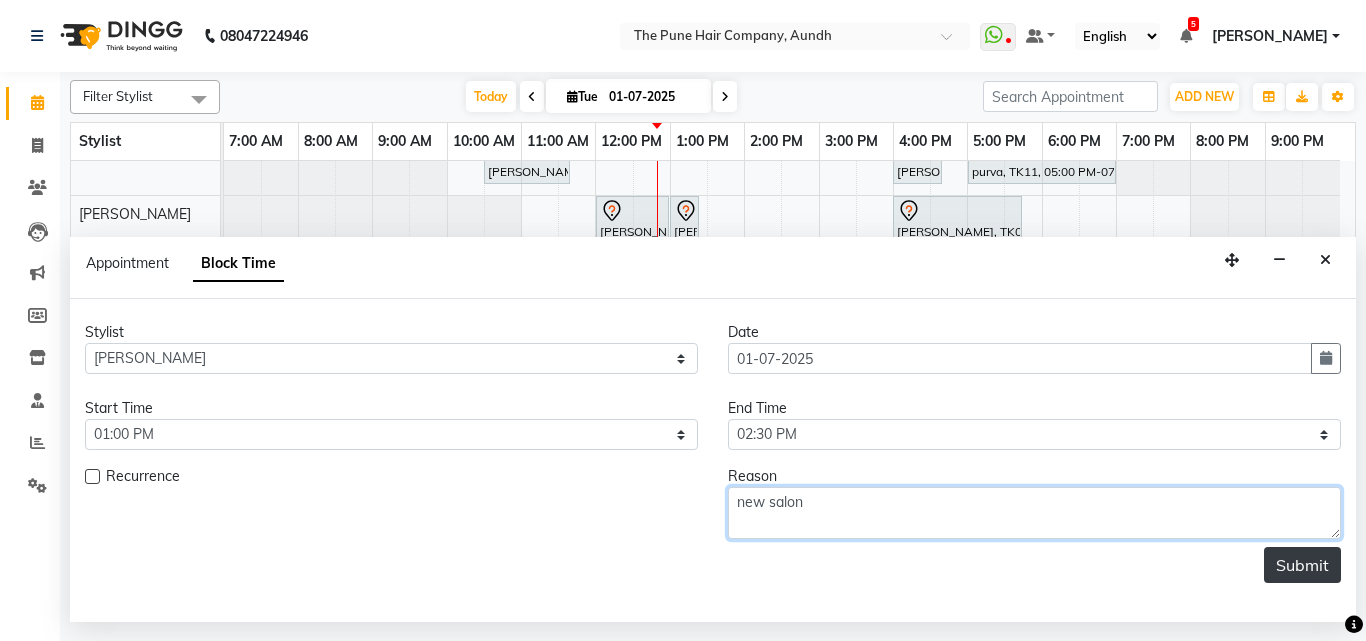 type on "new salon" 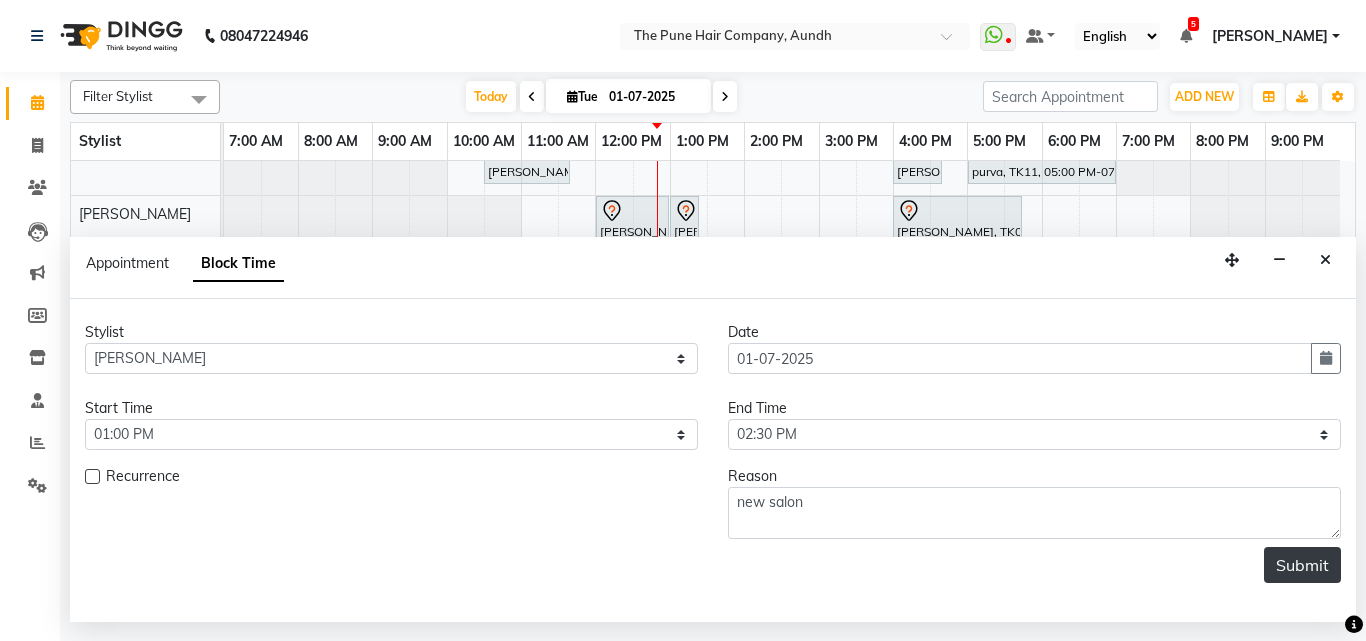 click on "Submit" at bounding box center [1302, 565] 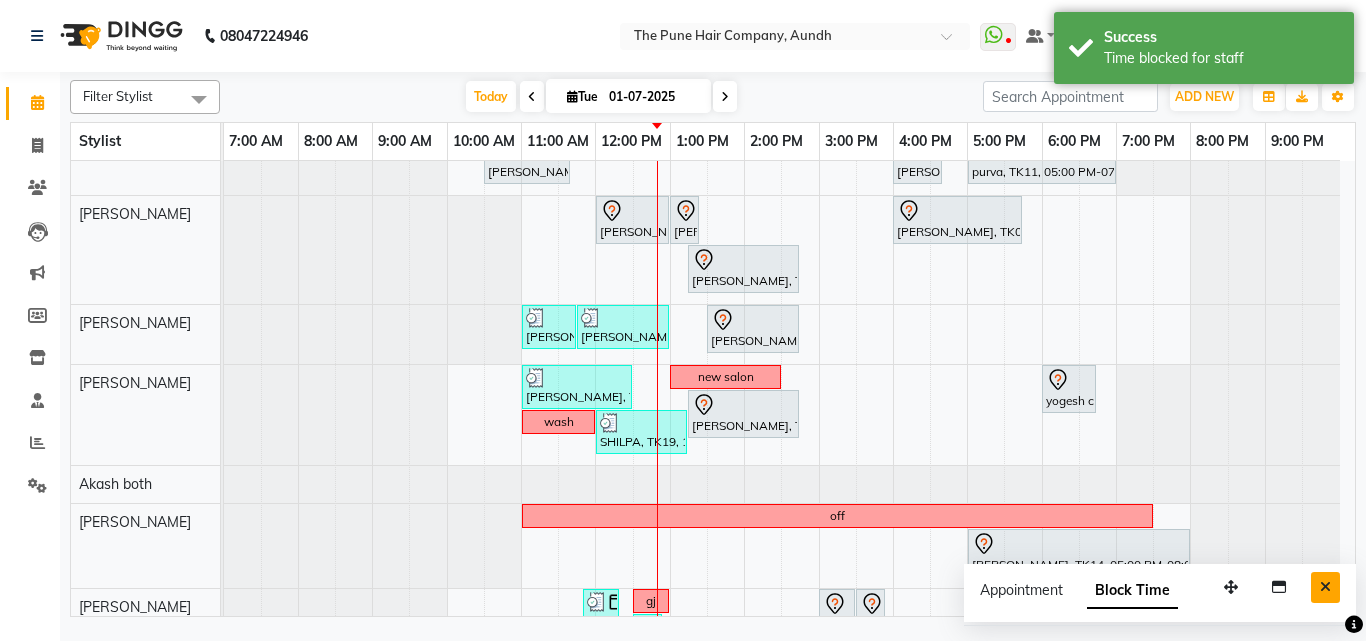 click at bounding box center (1325, 587) 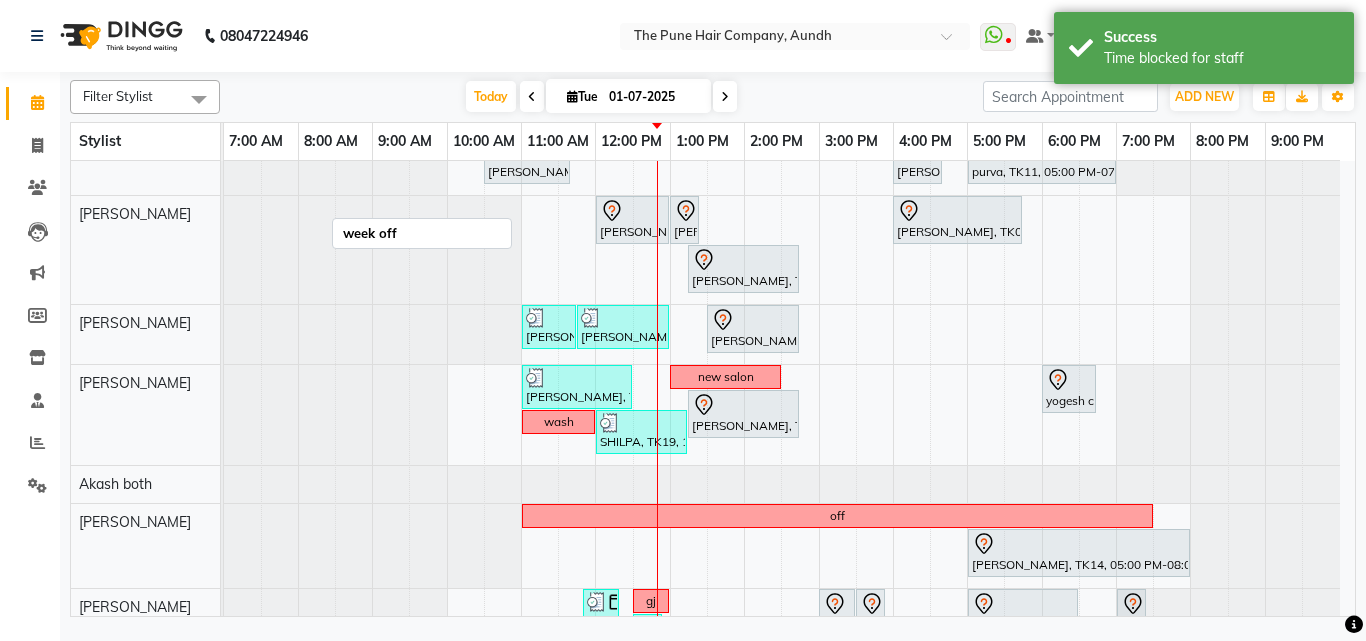 scroll, scrollTop: 532, scrollLeft: 0, axis: vertical 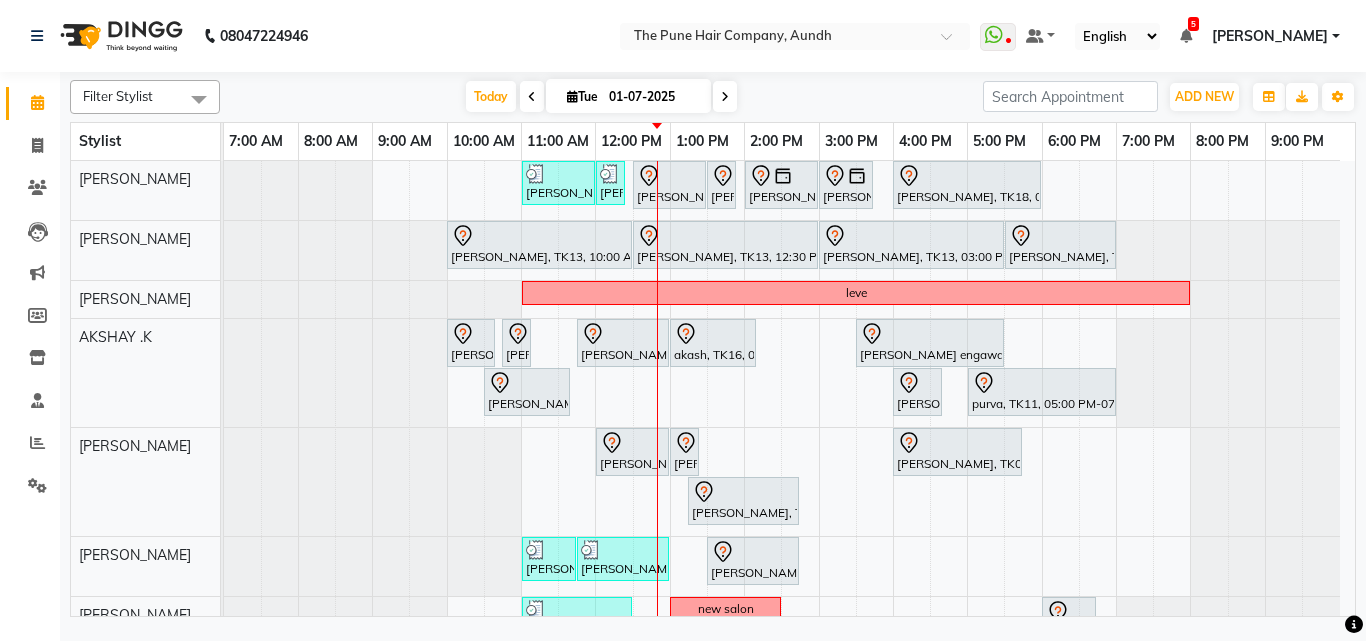 click at bounding box center [725, 97] 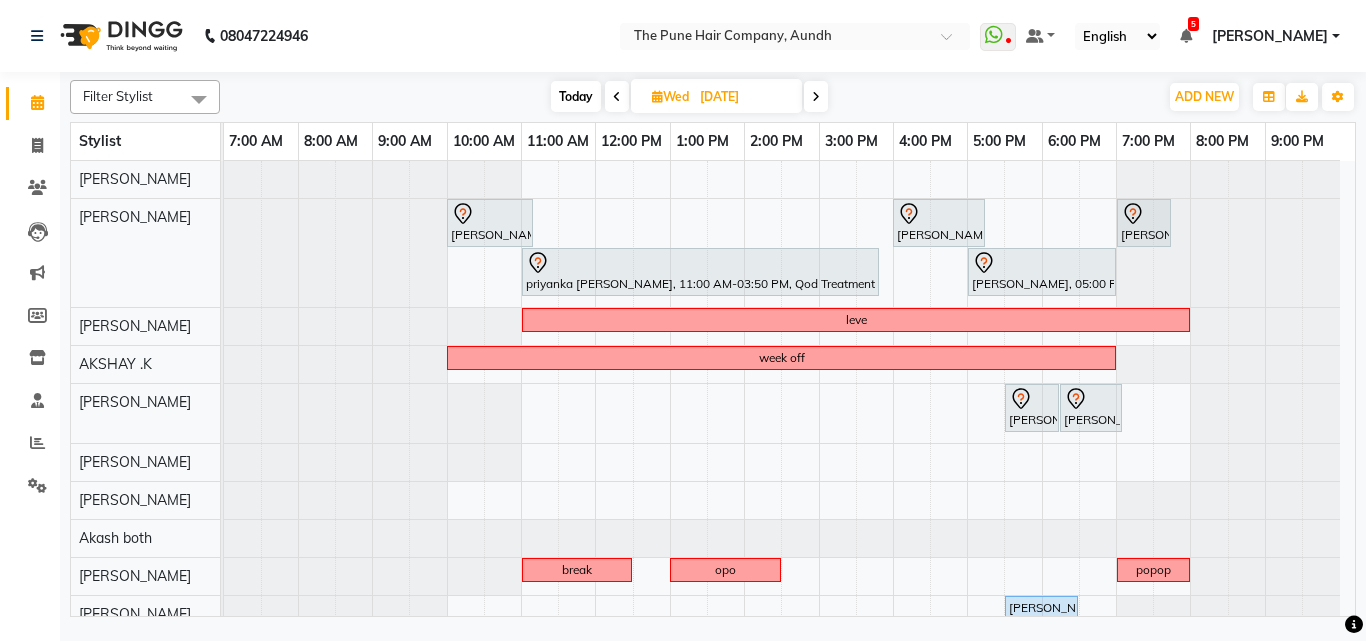click at bounding box center [816, 96] 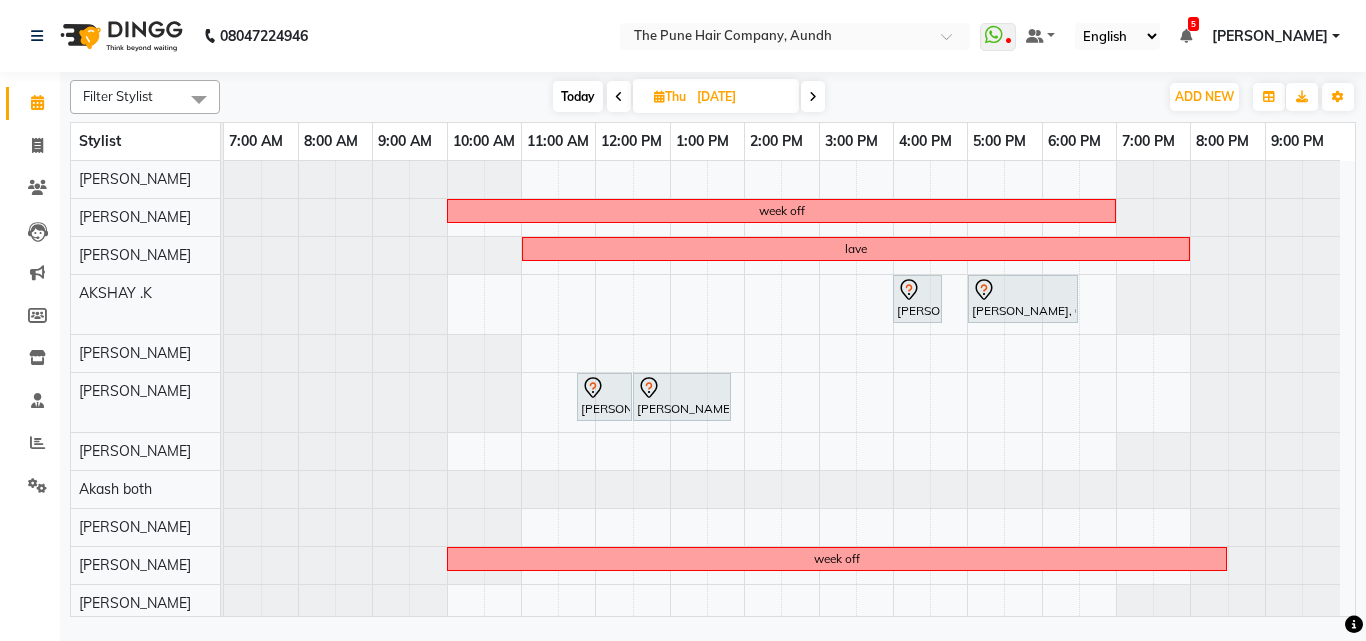 click at bounding box center (813, 96) 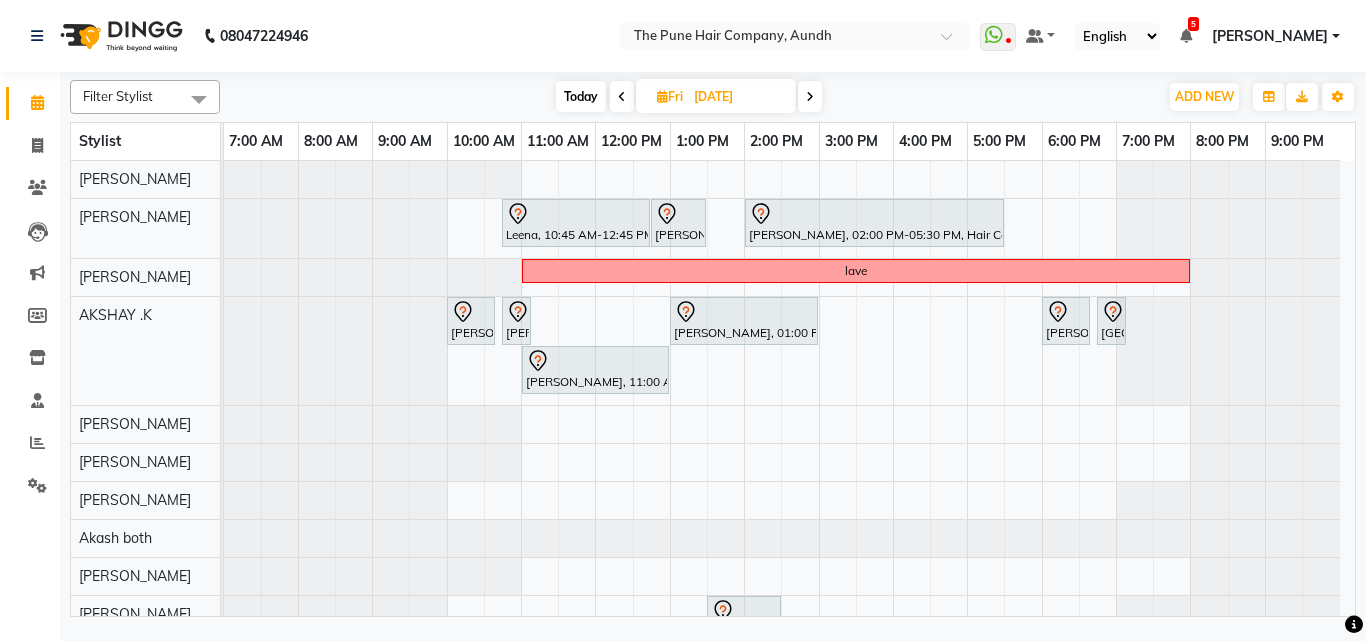 click on "Today" at bounding box center (581, 96) 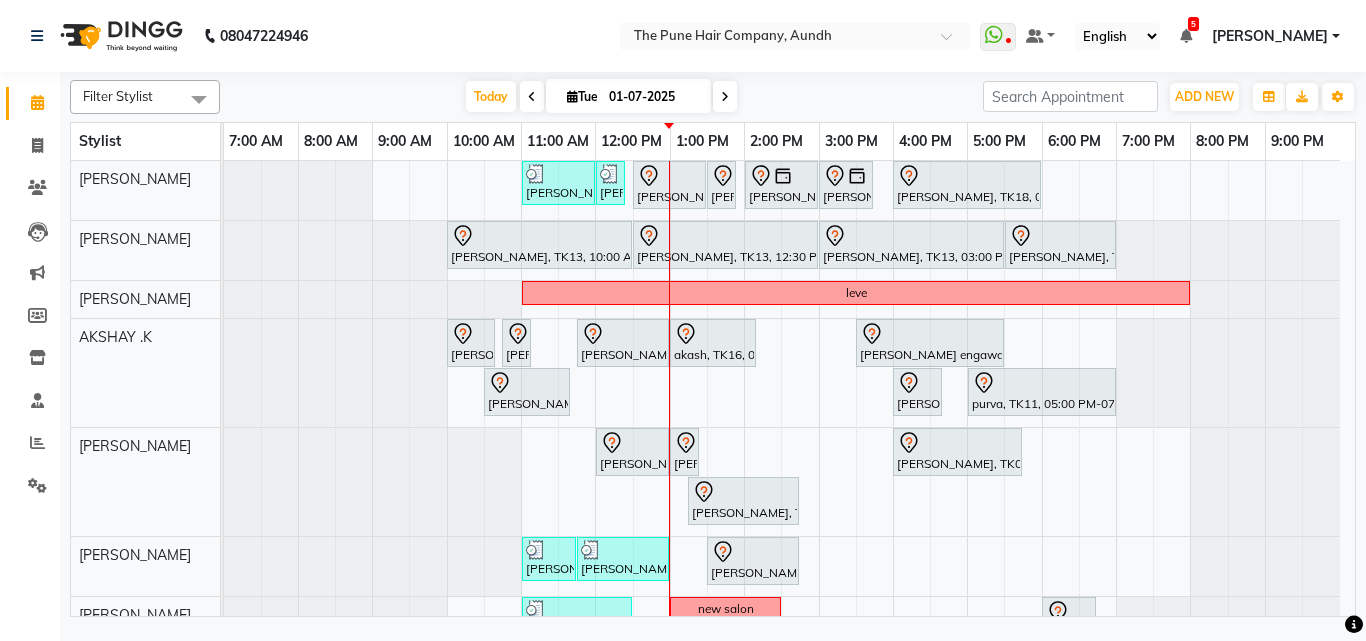 scroll, scrollTop: 100, scrollLeft: 0, axis: vertical 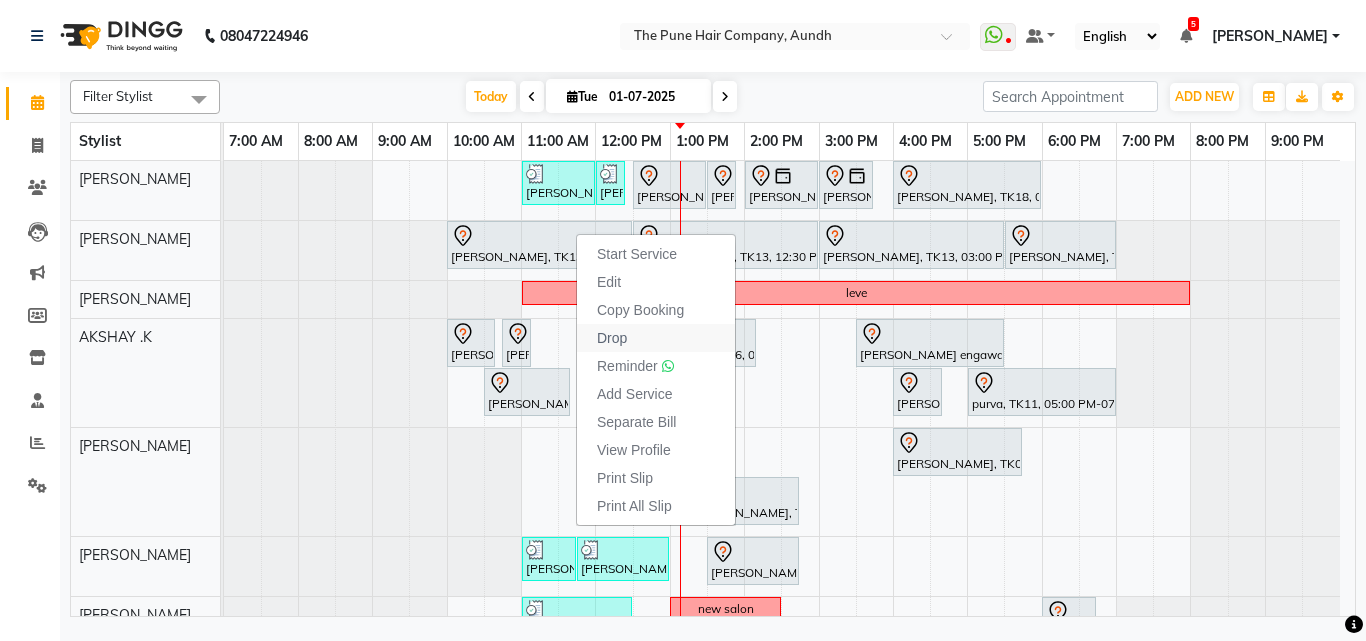 click on "Drop" at bounding box center [656, 338] 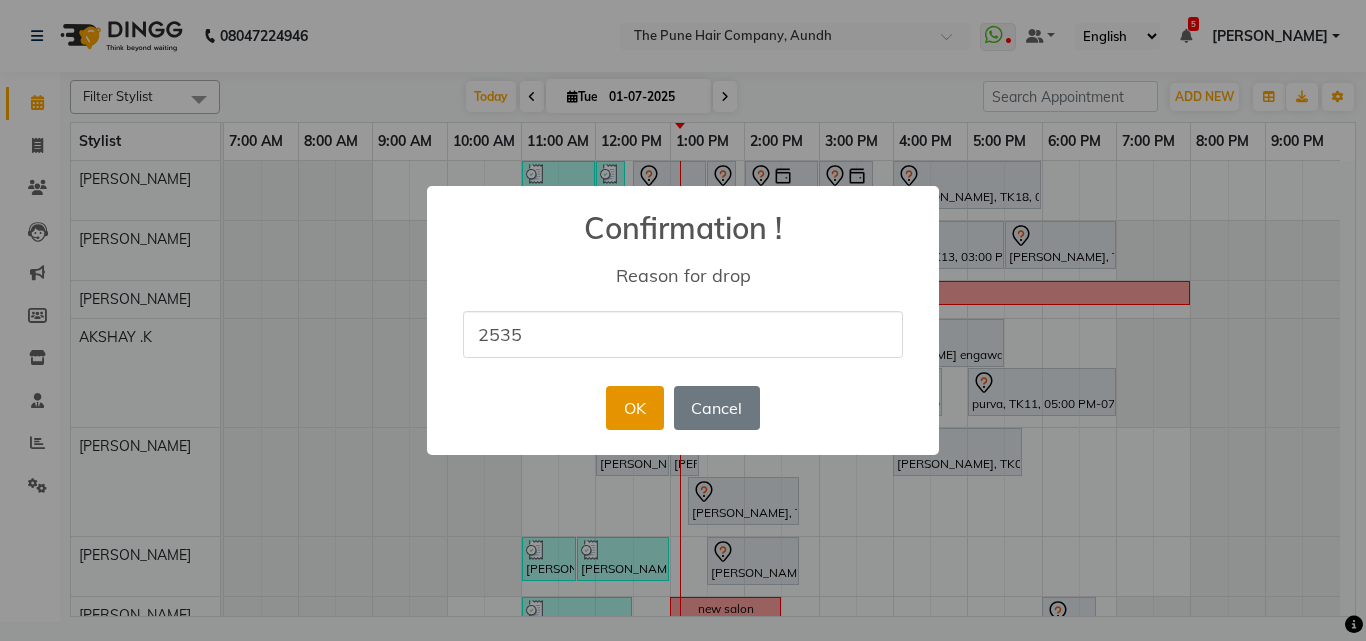 type on "2535" 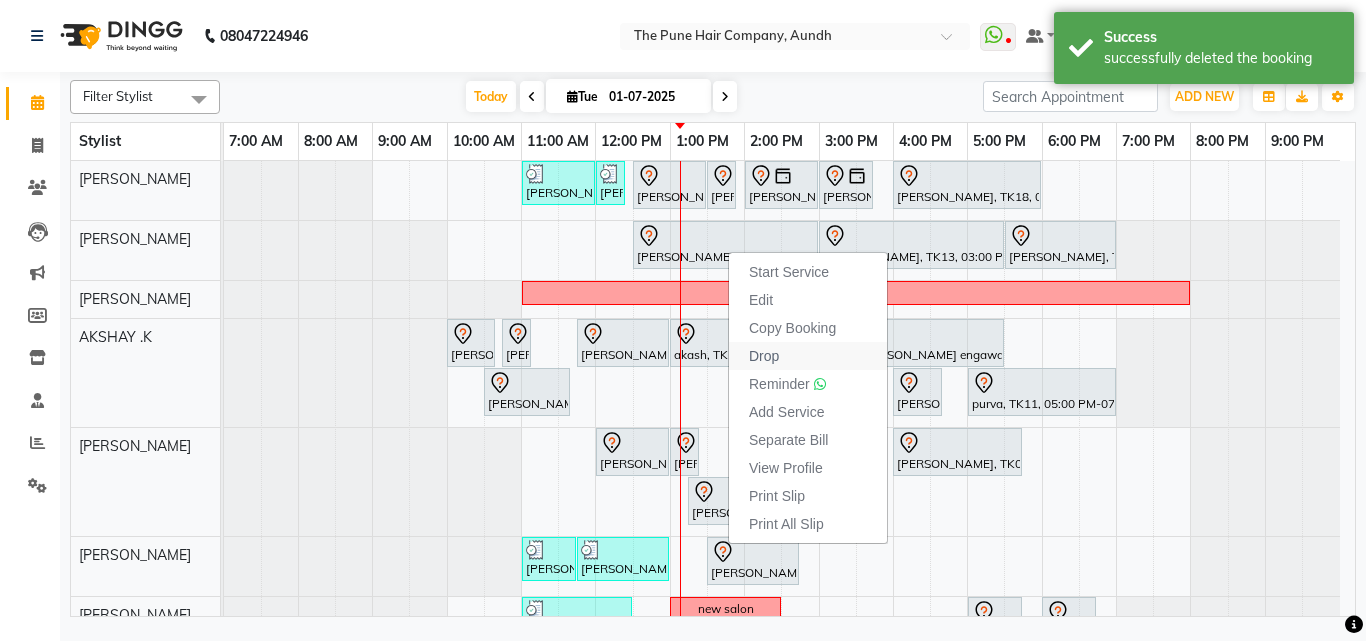 click on "Drop" at bounding box center [808, 356] 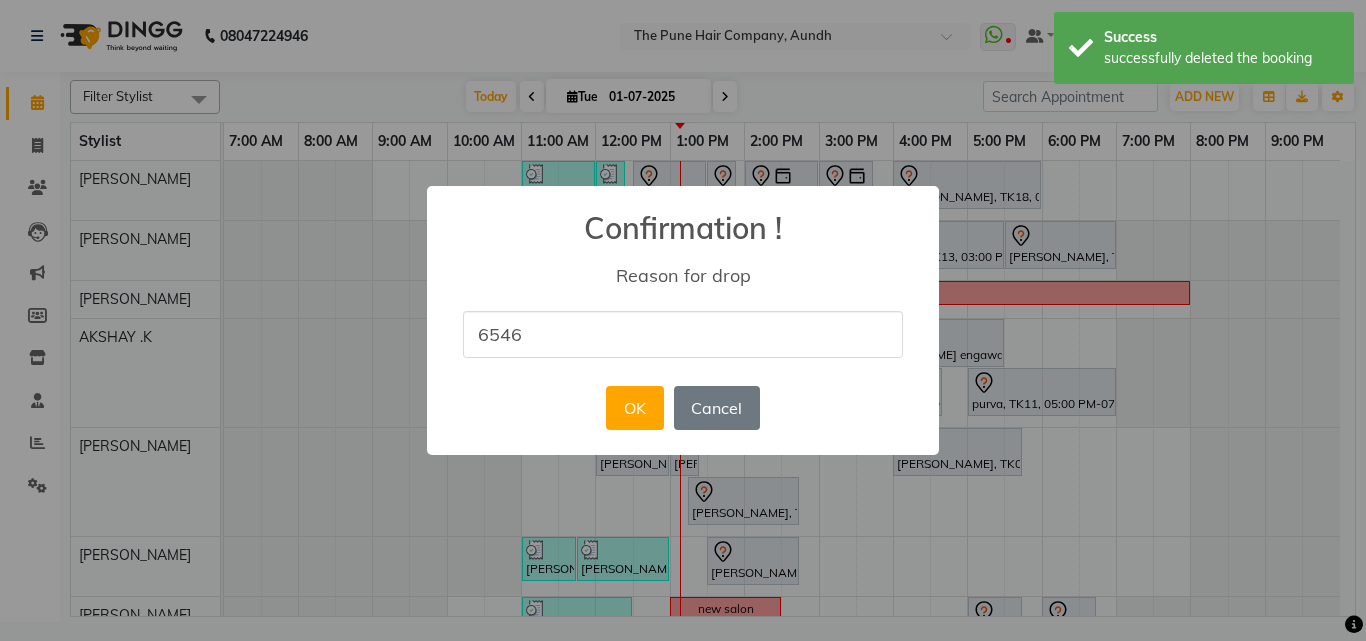 type on "6546" 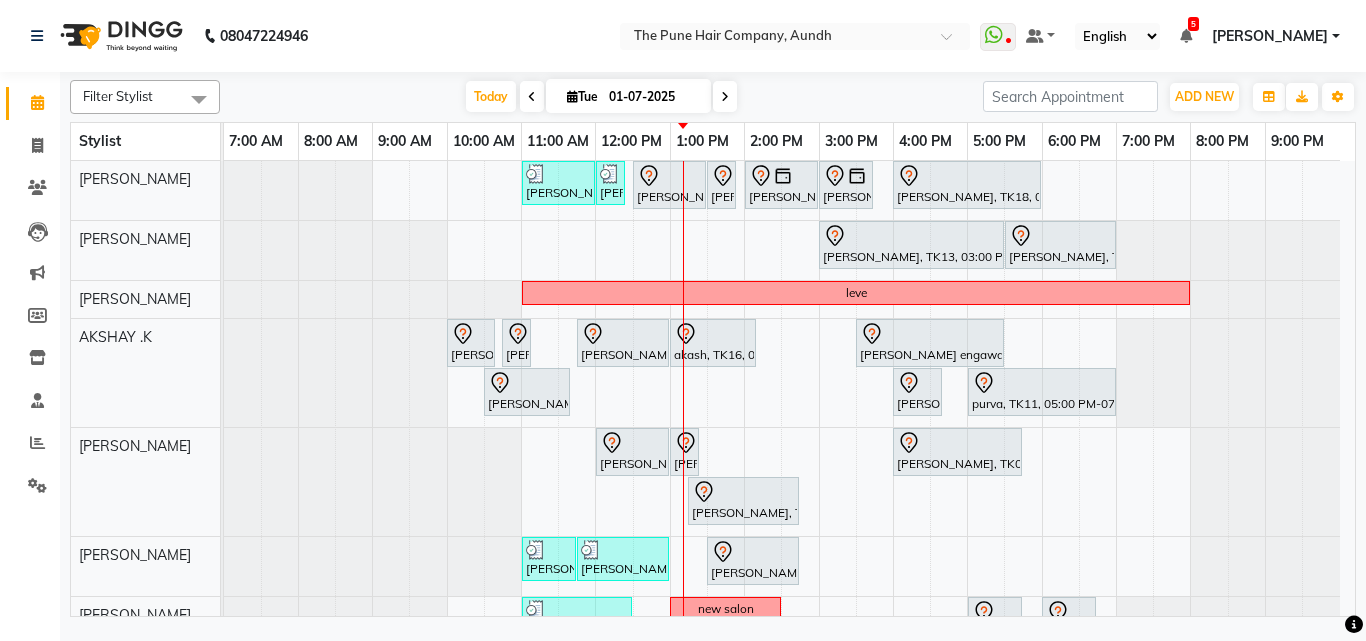 scroll, scrollTop: 100, scrollLeft: 0, axis: vertical 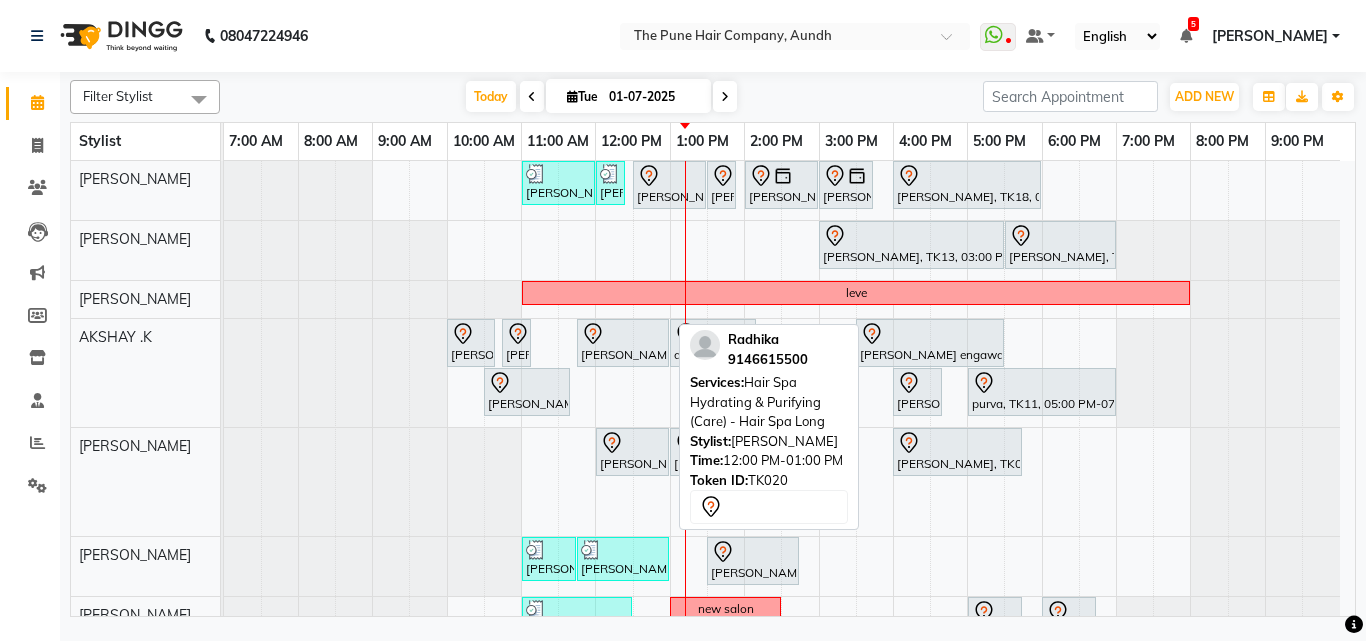 click on "Radhika, TK20, 12:00 PM-01:00 PM, Hair Spa Hydrating & Purifying (Care) - Hair Spa Long             vrushali, TK15, 01:00 PM-01:15 PM,  Additional Hair Wash (Female)             charu, TK07, 04:00 PM-05:45 PM, Global Color - Inoa Global Male ,Cut Male (Master stylist)             vrushali, TK15, 01:15 PM-02:45 PM, Temprory Curls - Hot Curls Medium" at bounding box center (224, 482) 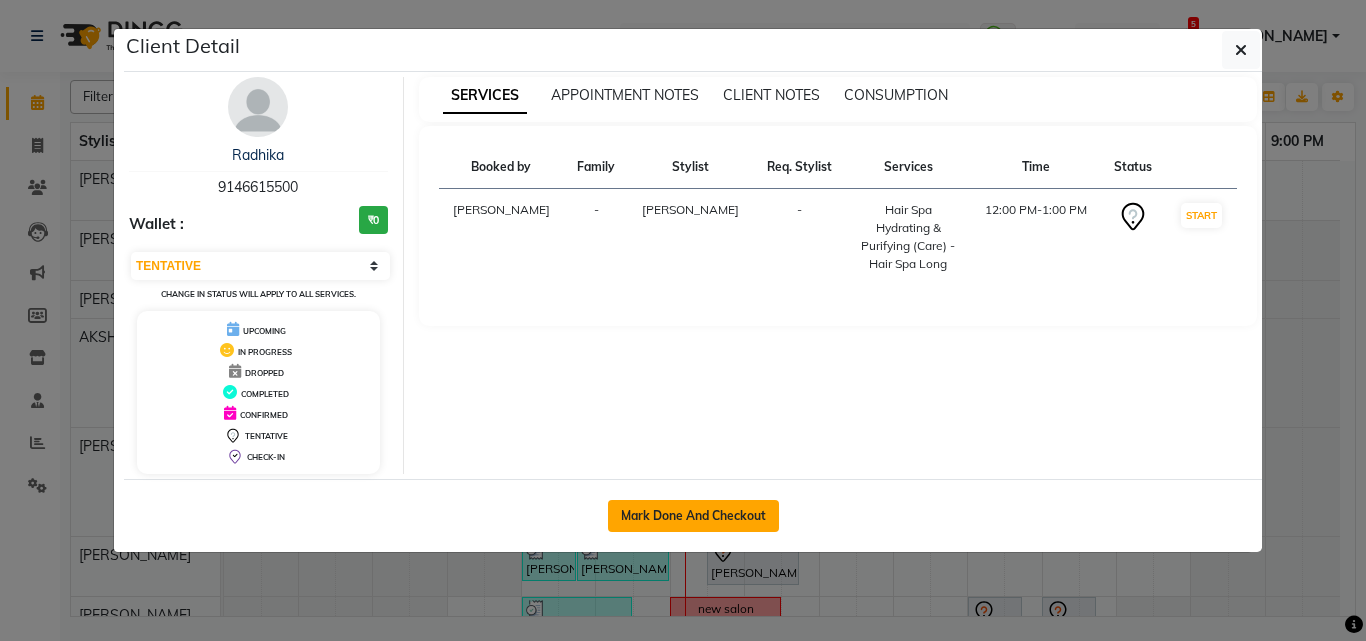 click on "Mark Done And Checkout" 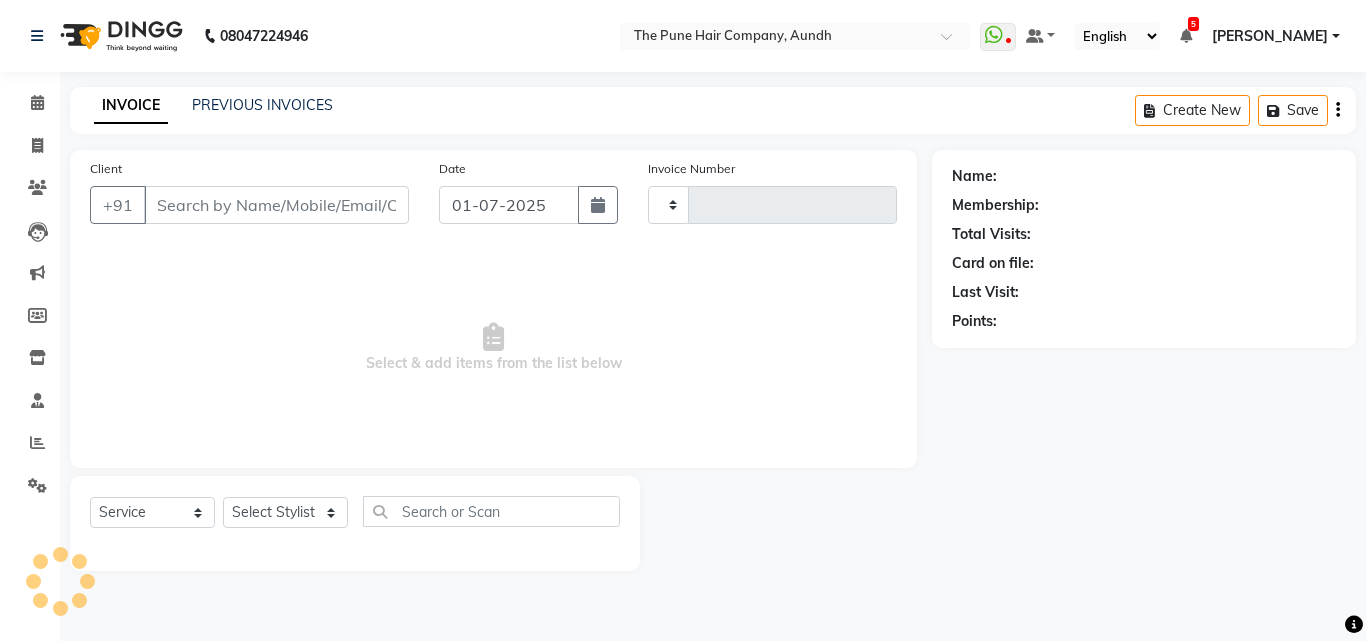 type on "2777" 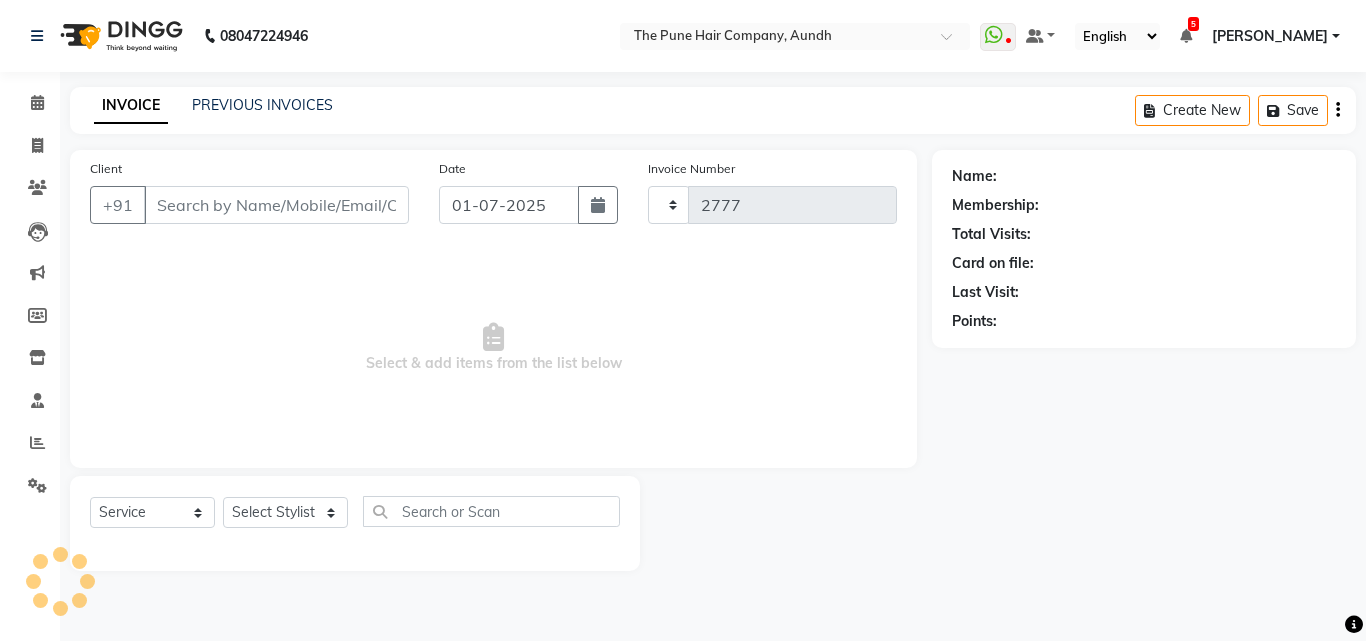 select on "106" 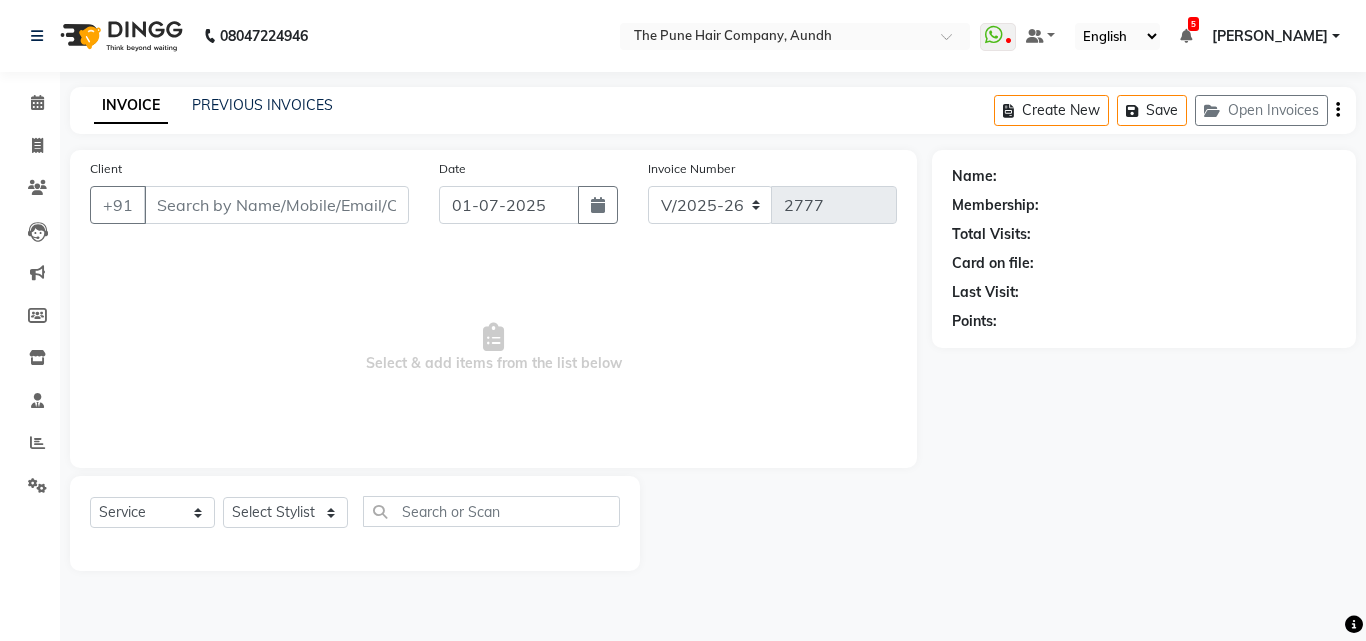 type on "9146615500" 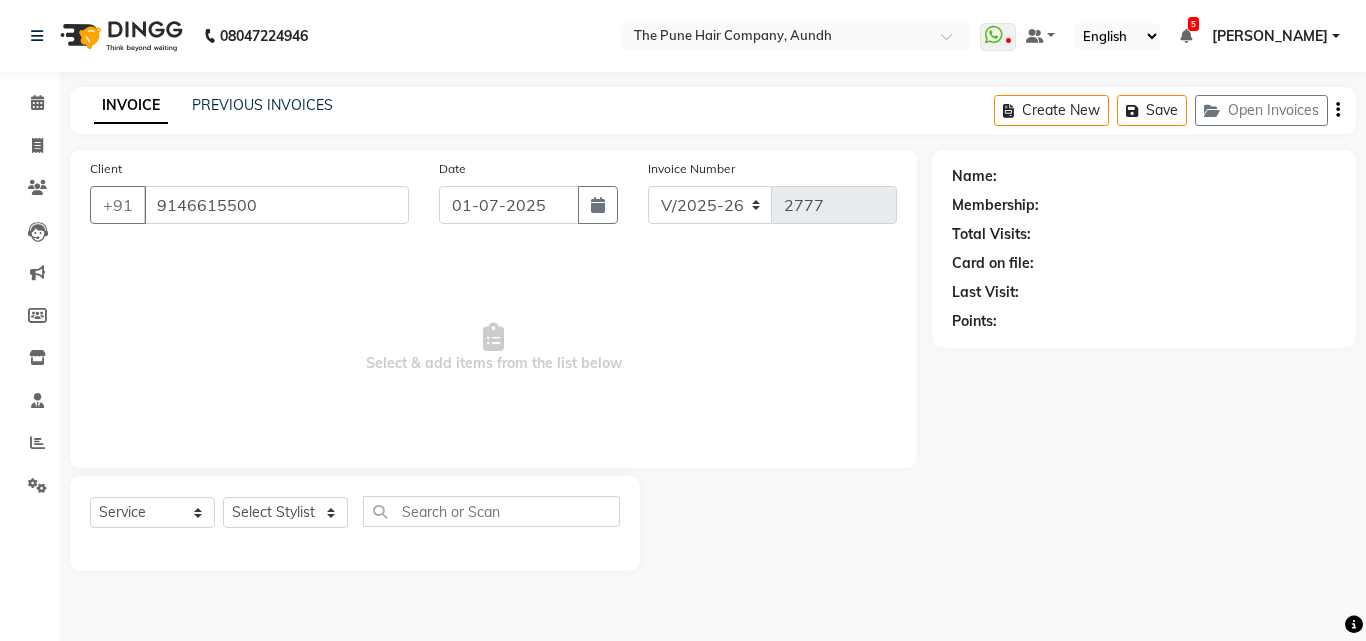 select on "12769" 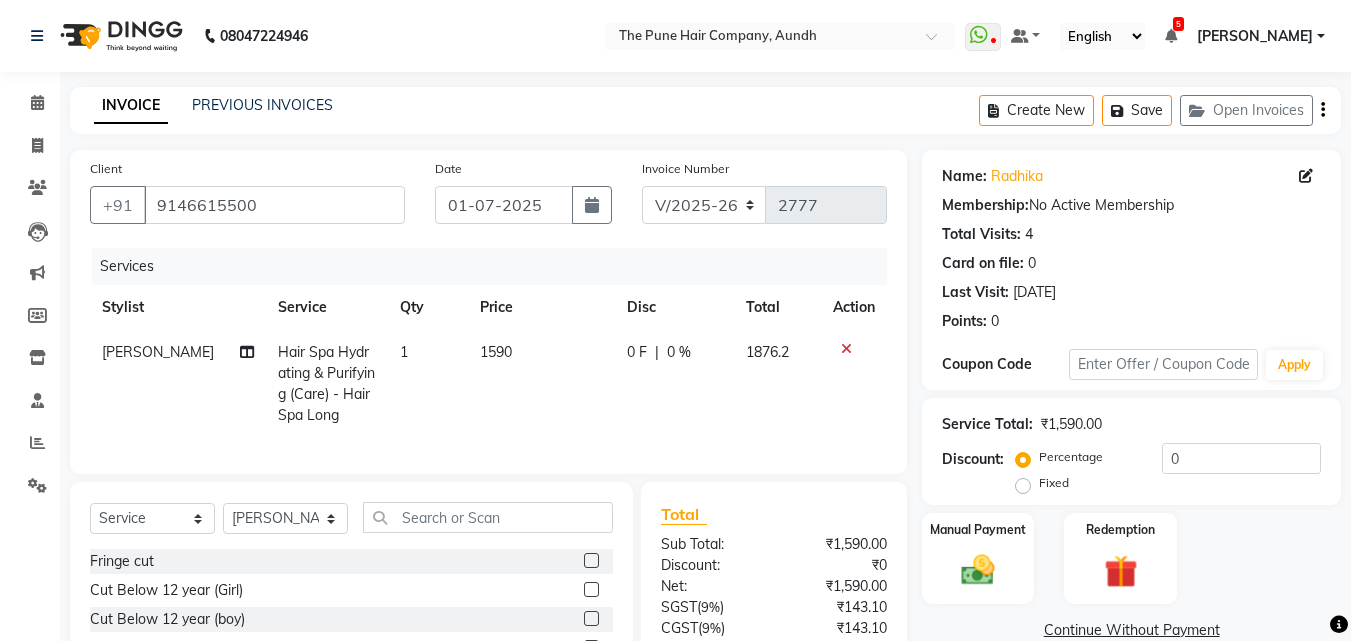 click on "Hair Spa Hydrating & Purifying (Care) - Hair Spa Long" 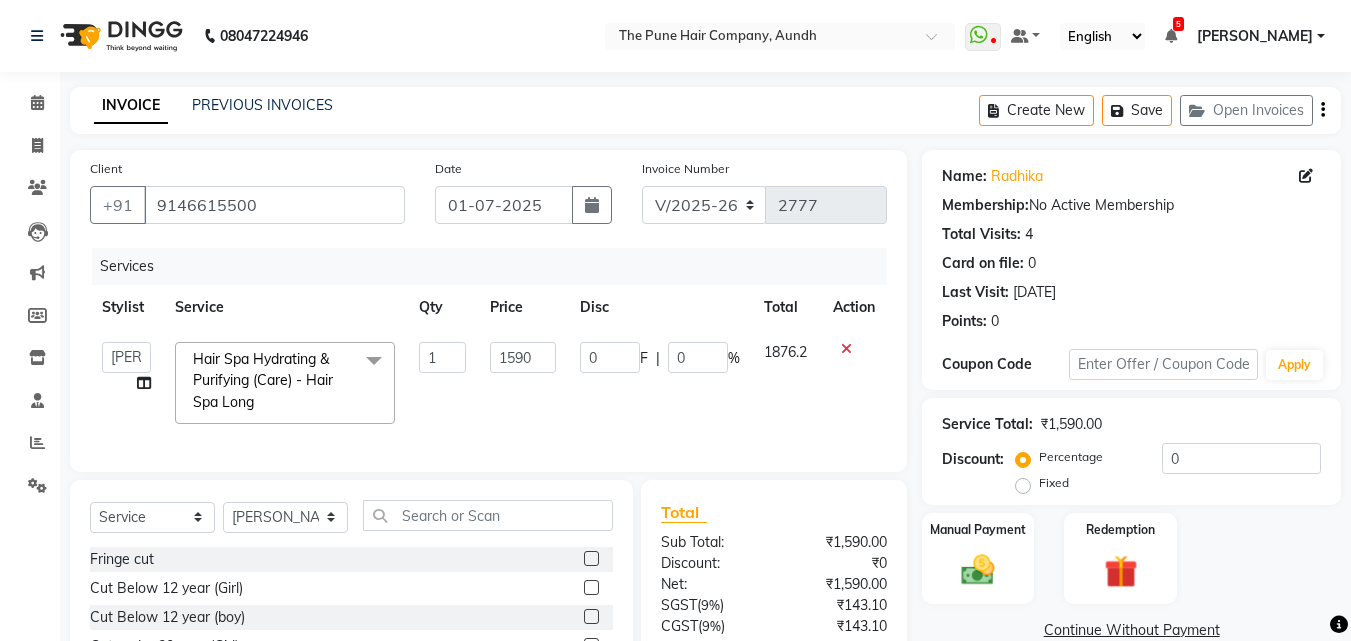 click on "Hair Spa Hydrating & Purifying (Care) - Hair Spa Long  x" 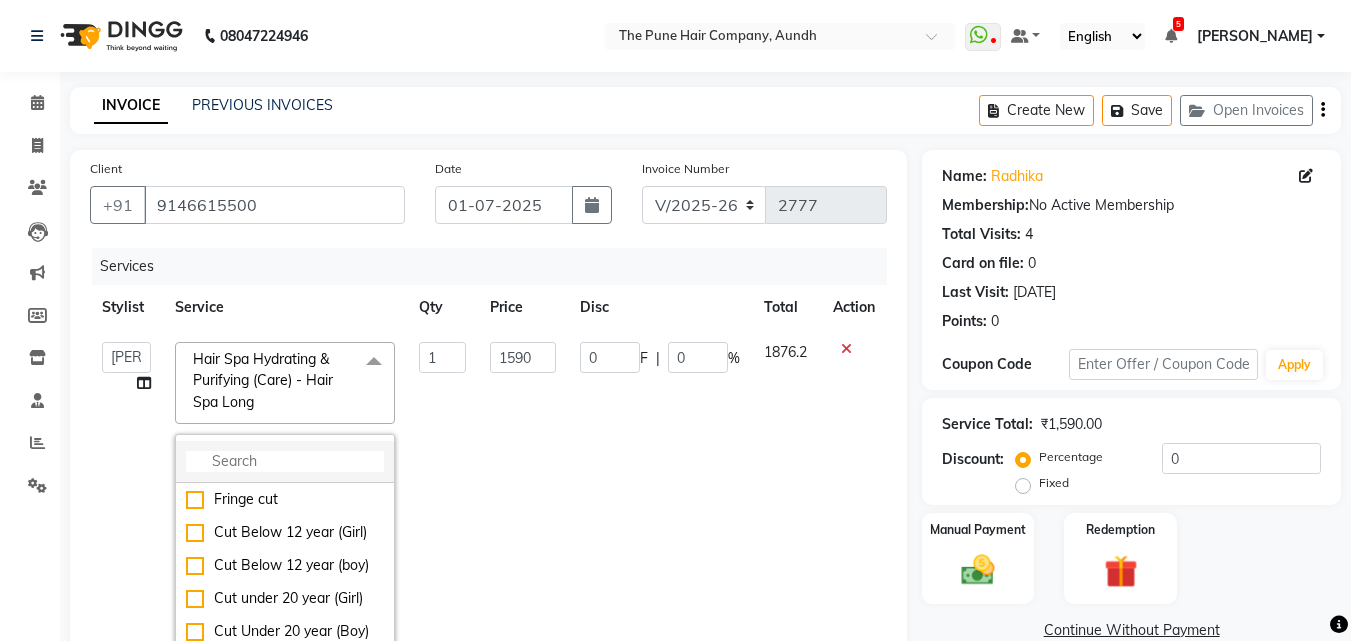click 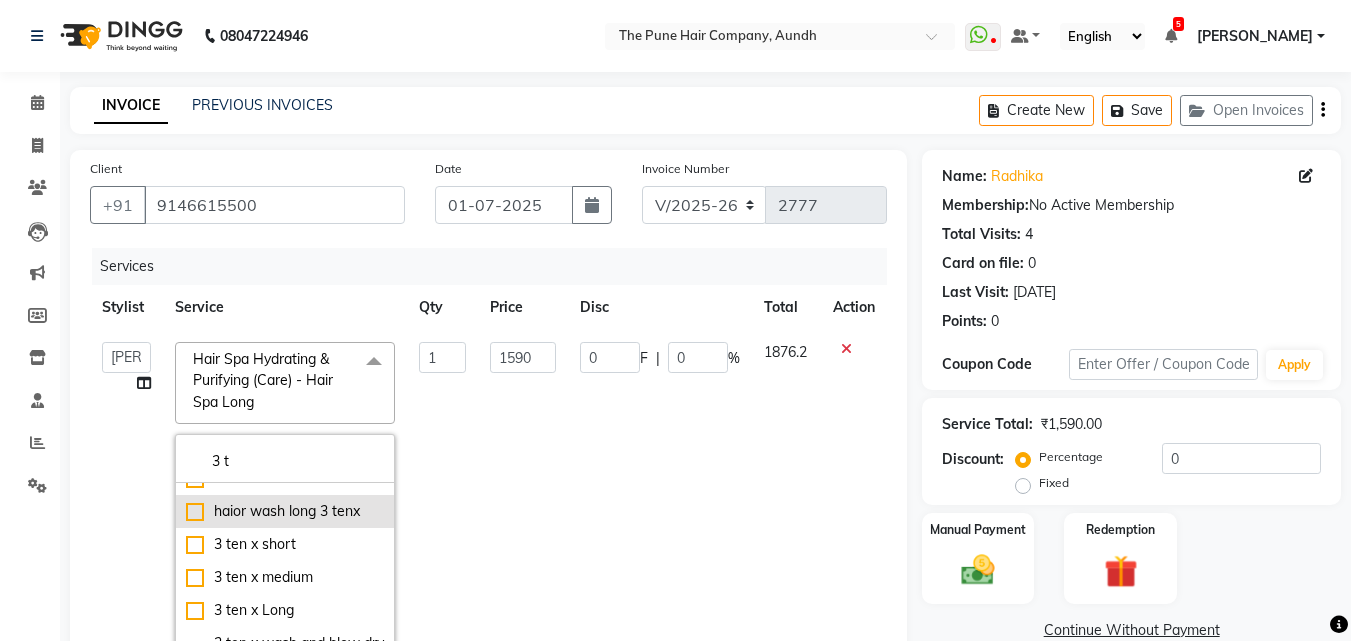 scroll, scrollTop: 100, scrollLeft: 0, axis: vertical 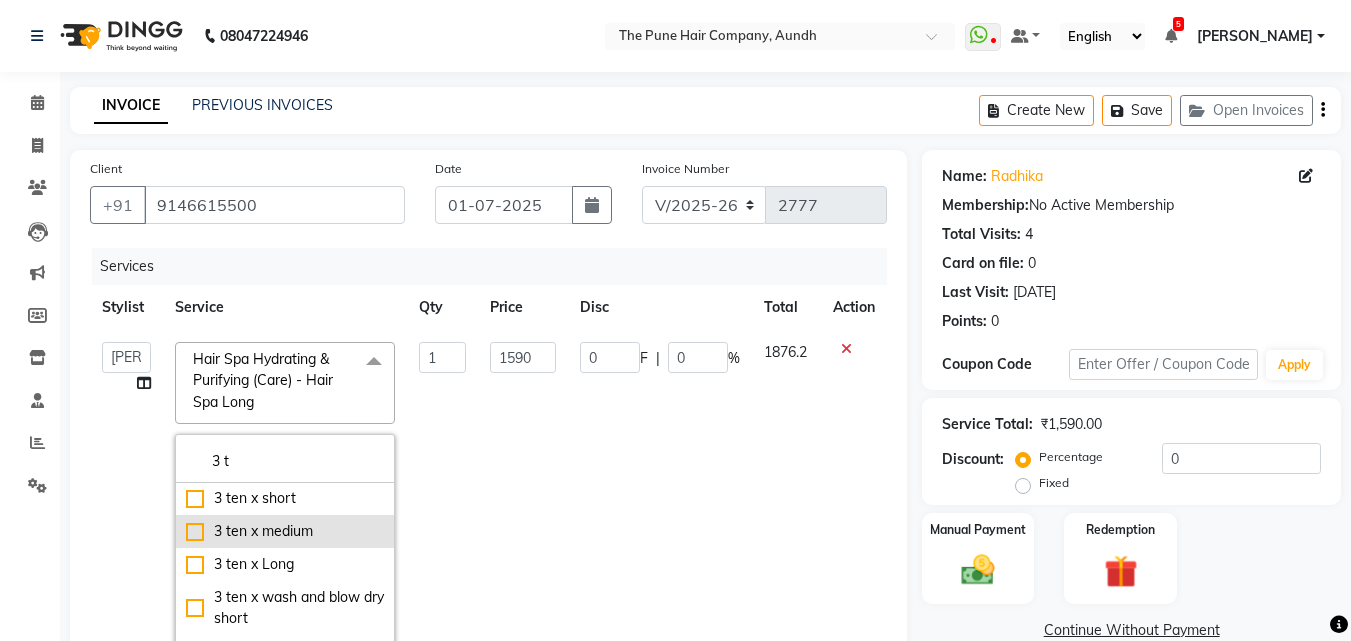 type on "3 t" 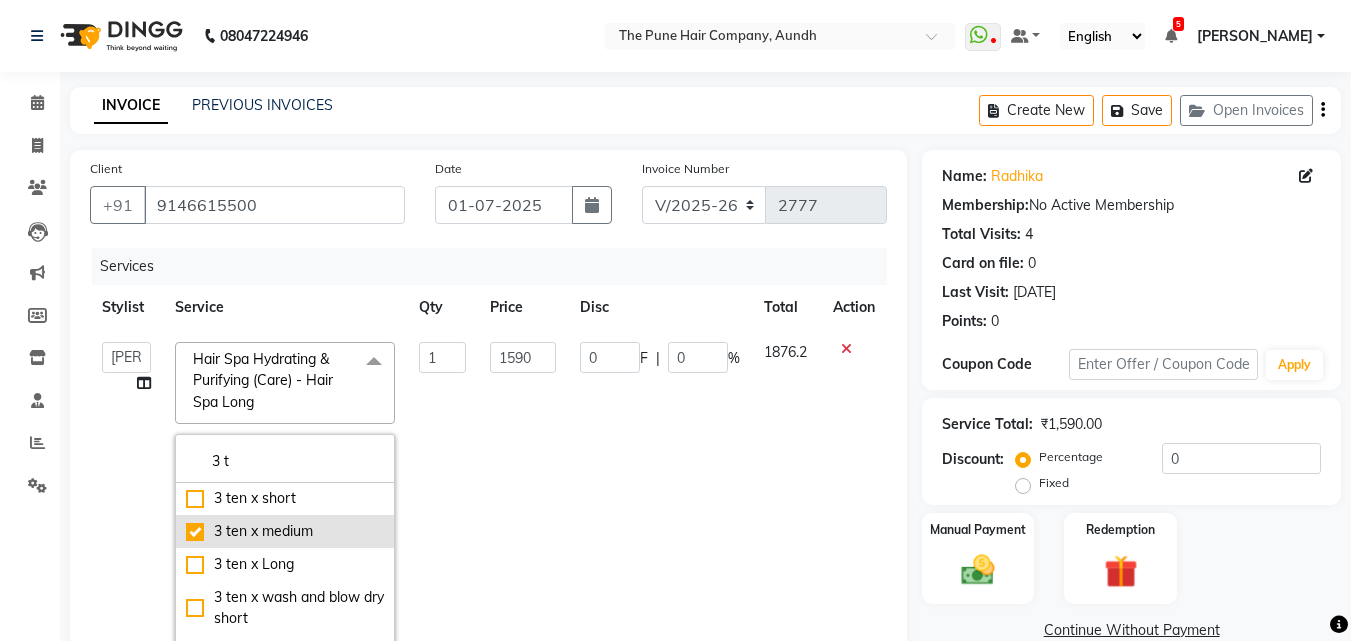 type on "2000" 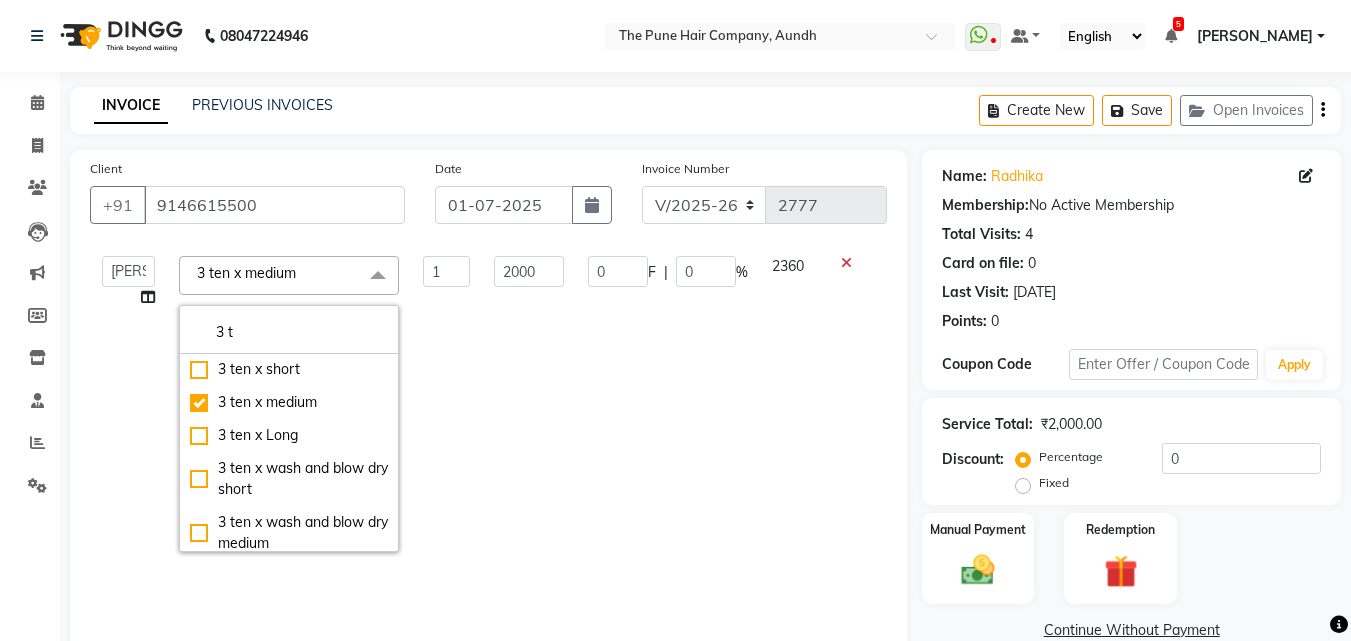 scroll, scrollTop: 107, scrollLeft: 0, axis: vertical 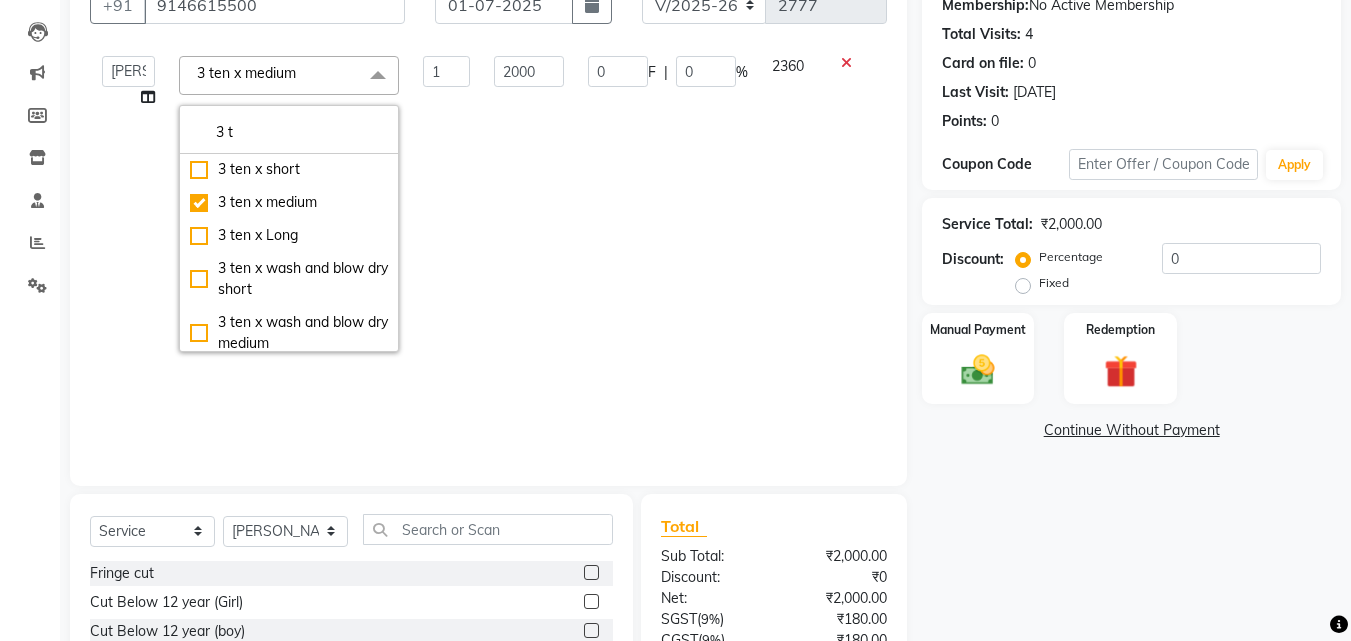 click on "Continue Without Payment" 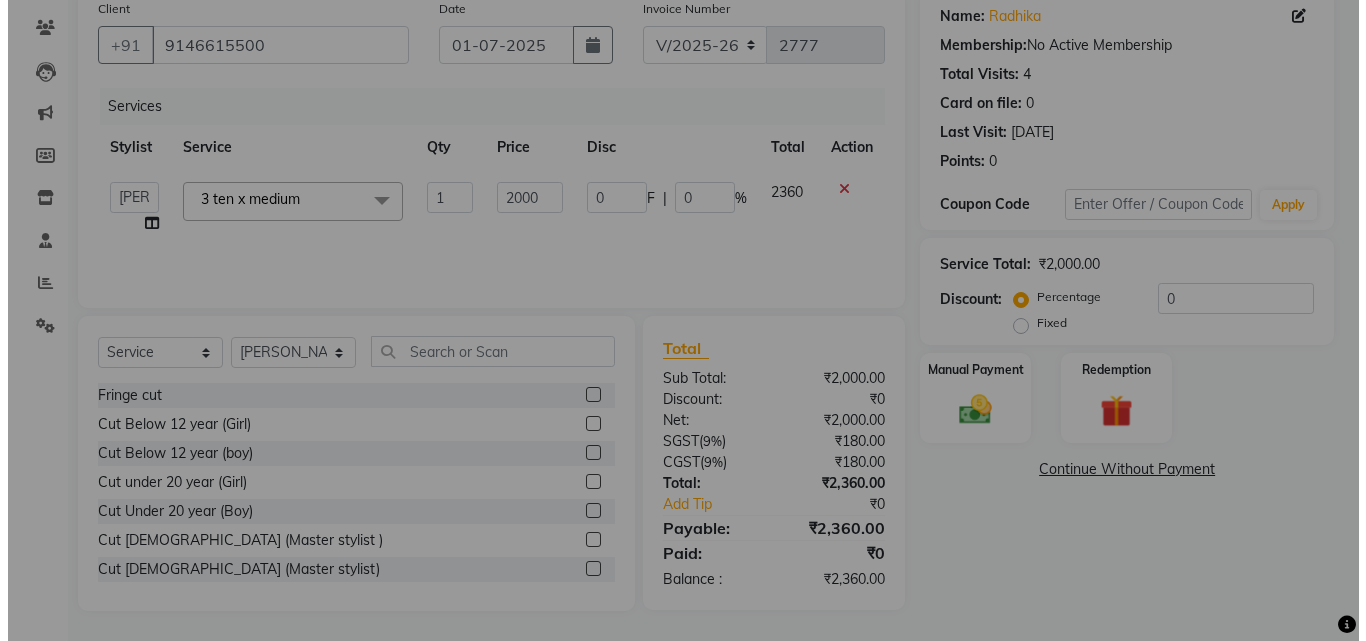 scroll, scrollTop: 160, scrollLeft: 0, axis: vertical 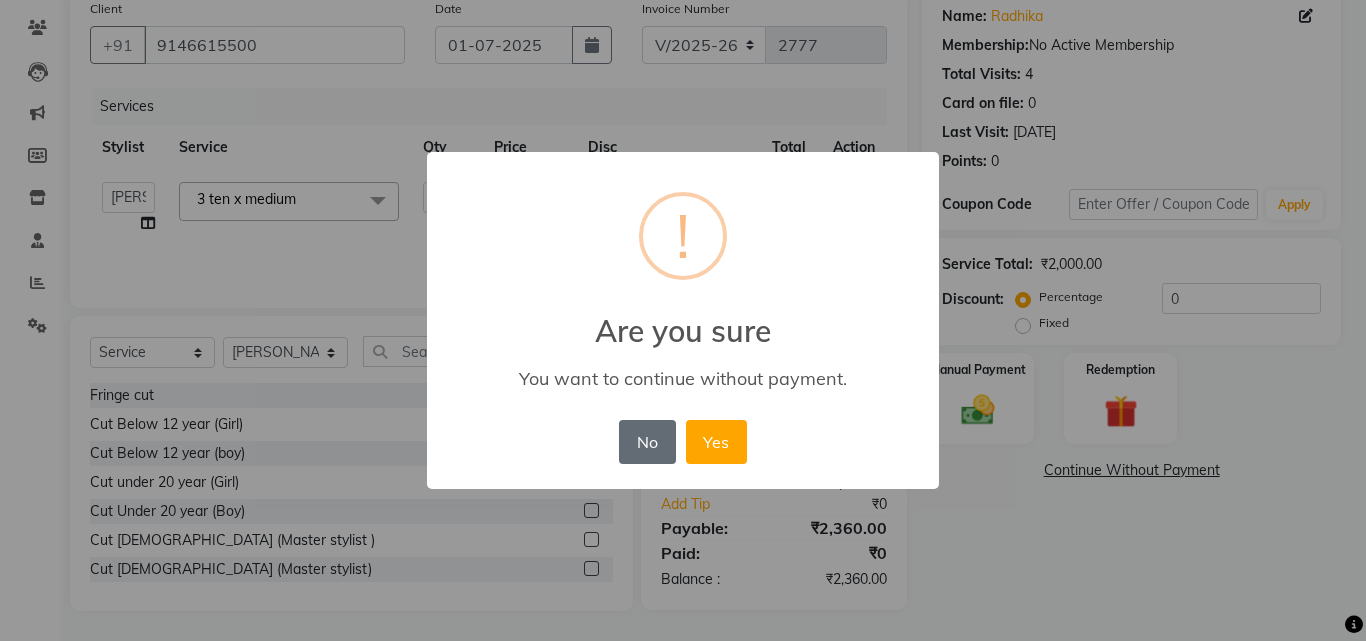 click on "No" at bounding box center [647, 442] 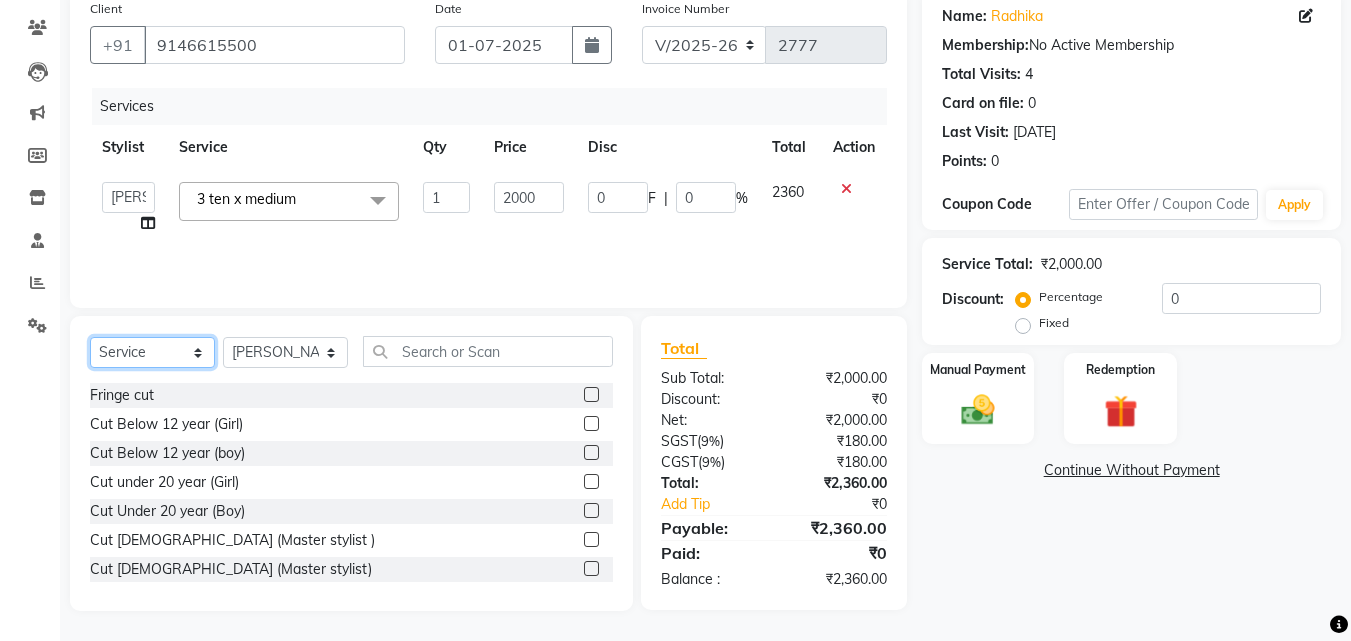 click on "Select  Service  Product  Membership  Package Voucher Prepaid Gift Card" 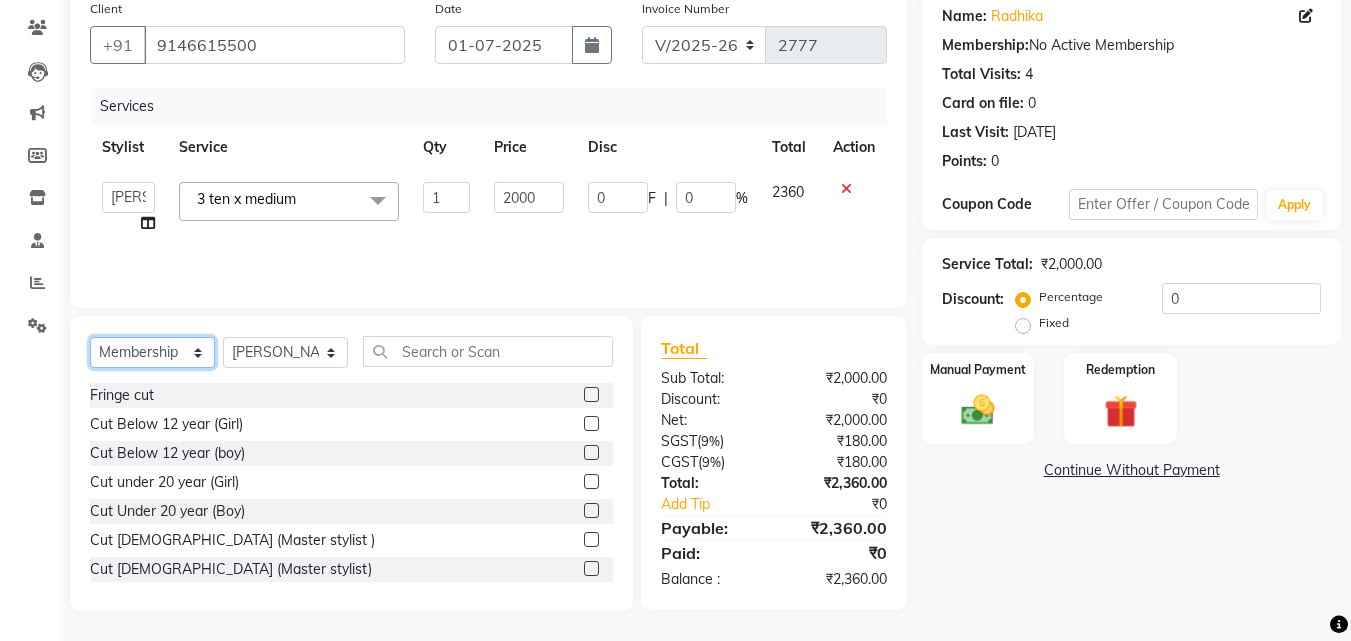 click on "Select  Service  Product  Membership  Package Voucher Prepaid Gift Card" 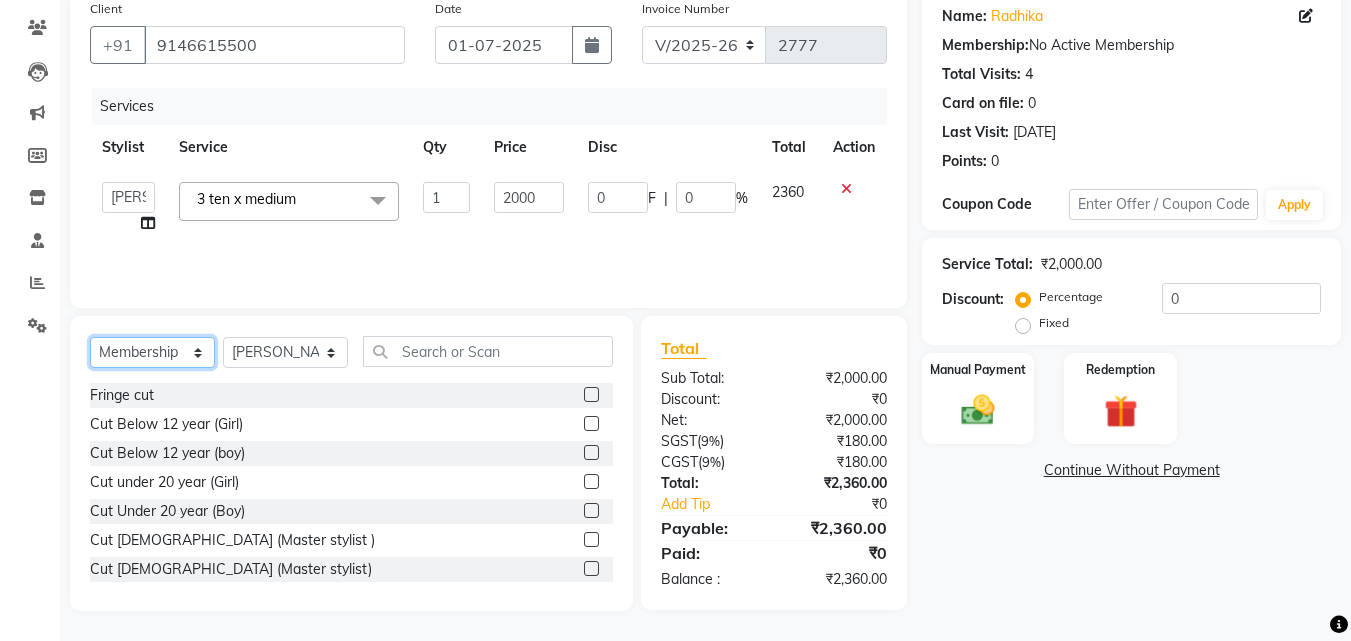 scroll, scrollTop: 159, scrollLeft: 0, axis: vertical 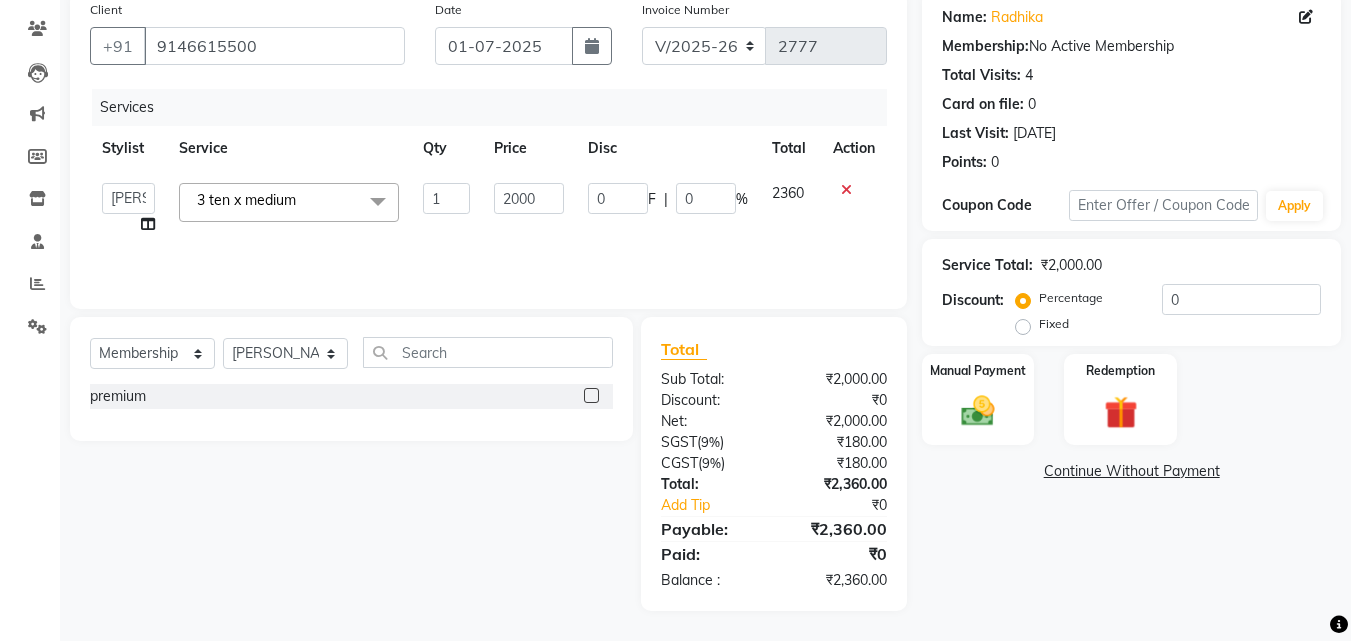 click 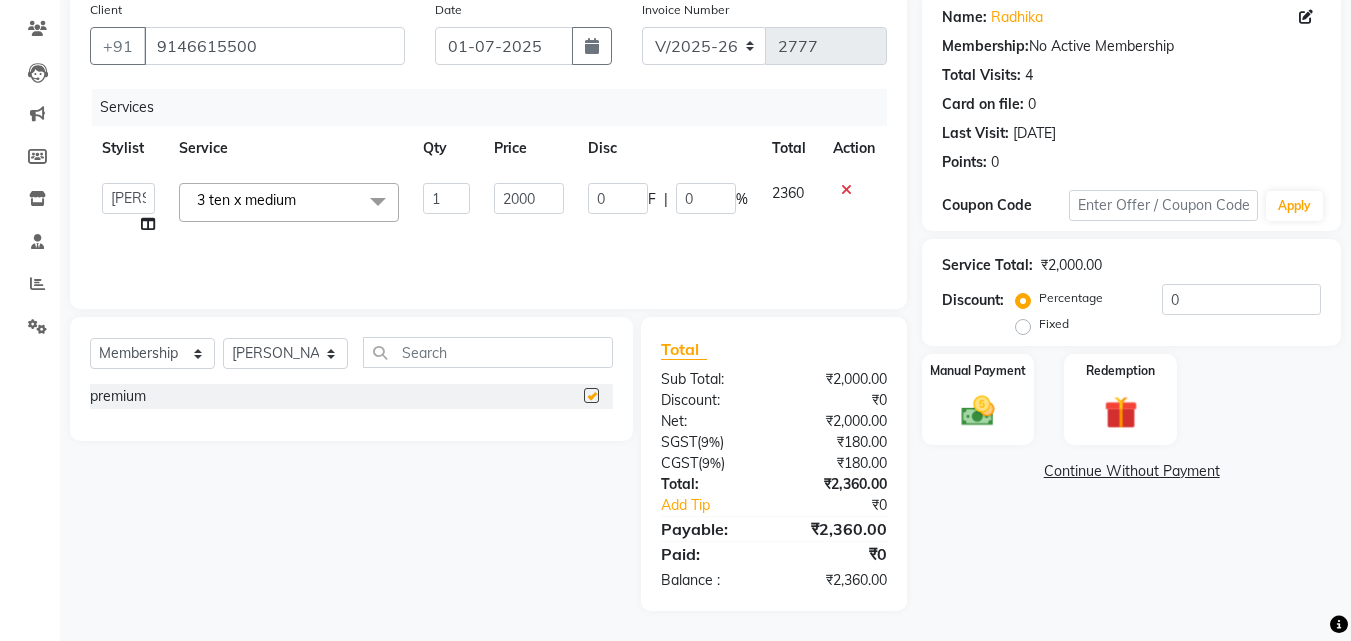select on "select" 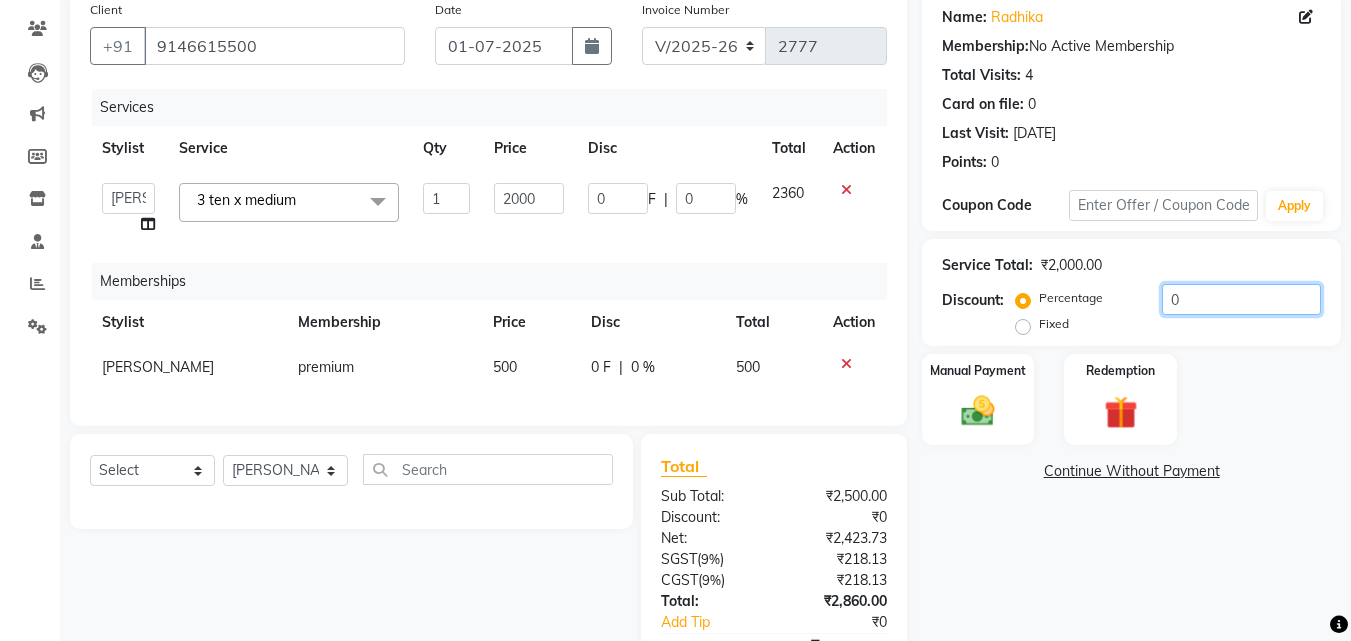 click on "0" 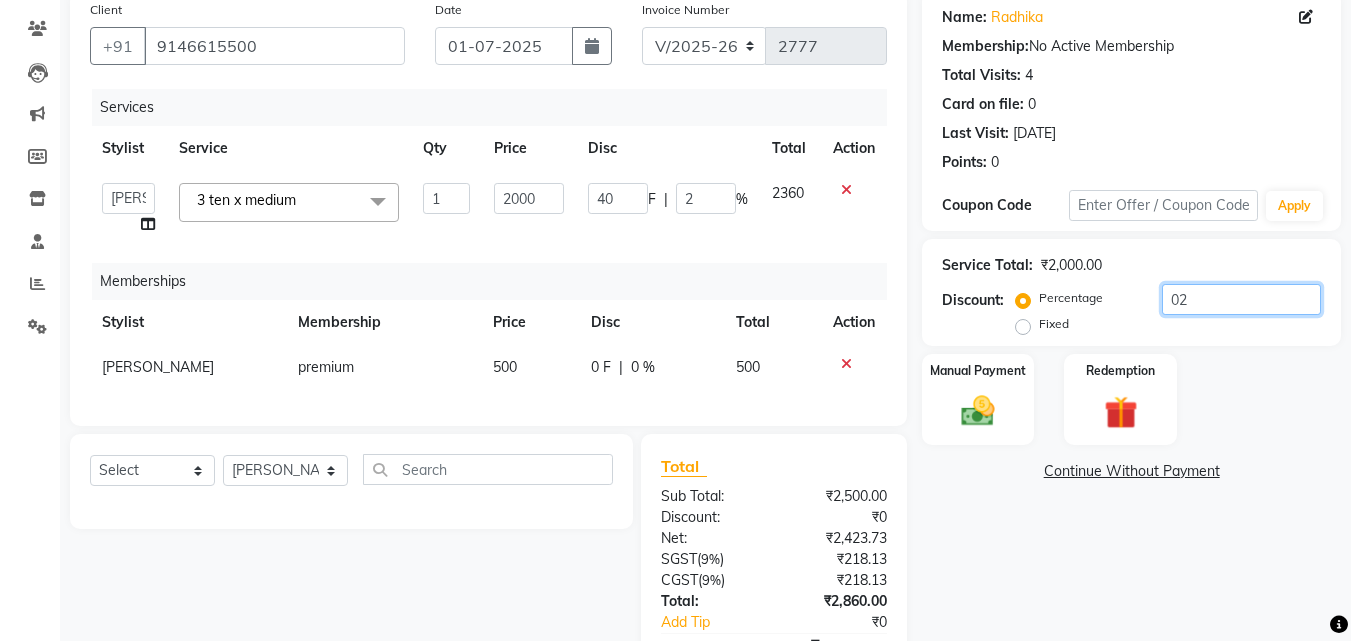 type on "020" 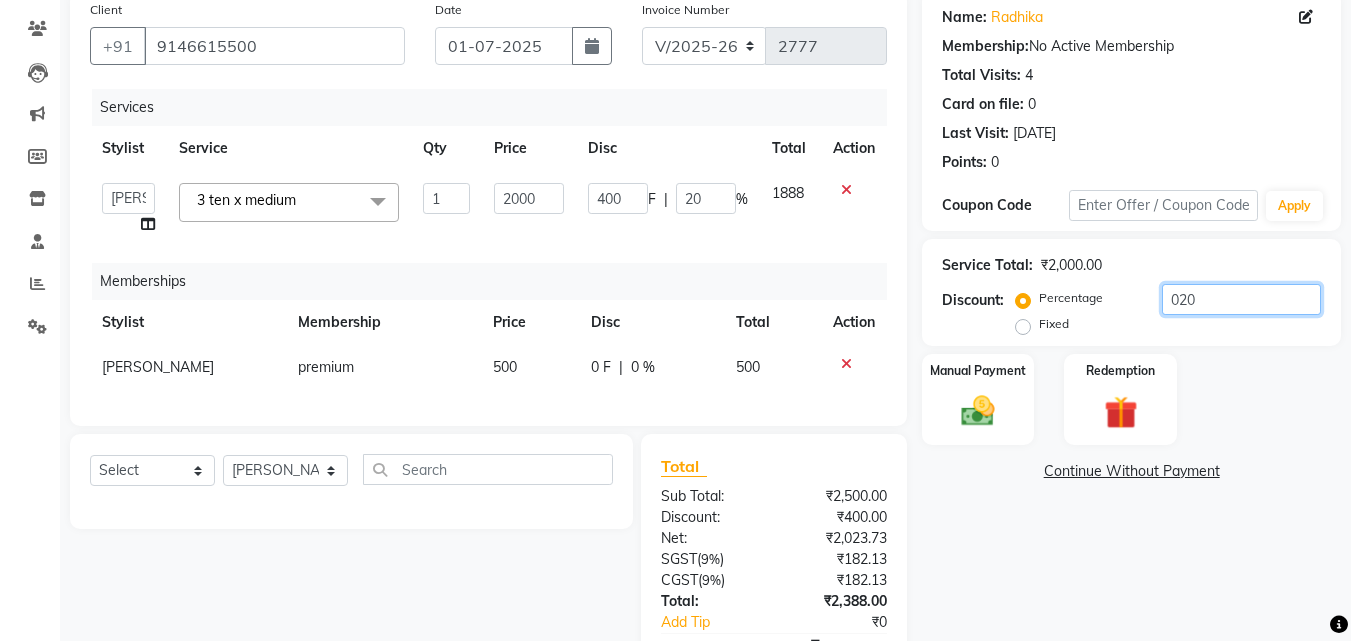 type on "020" 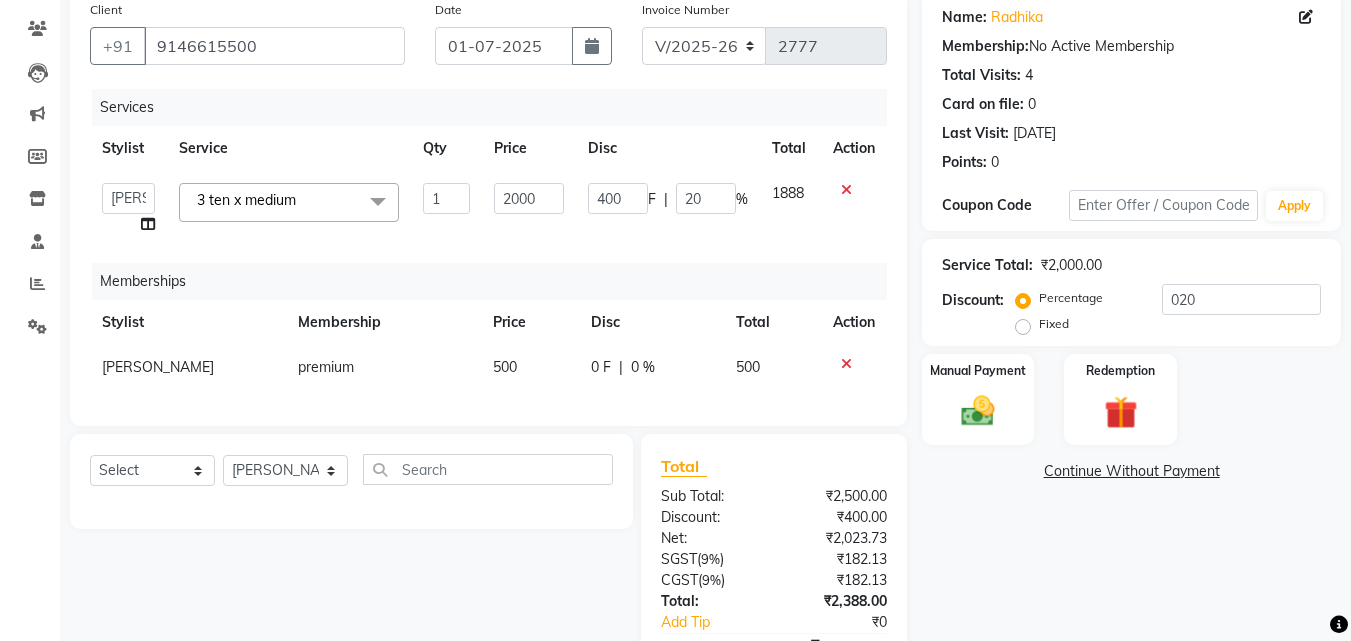 click on "3 ten x medium" 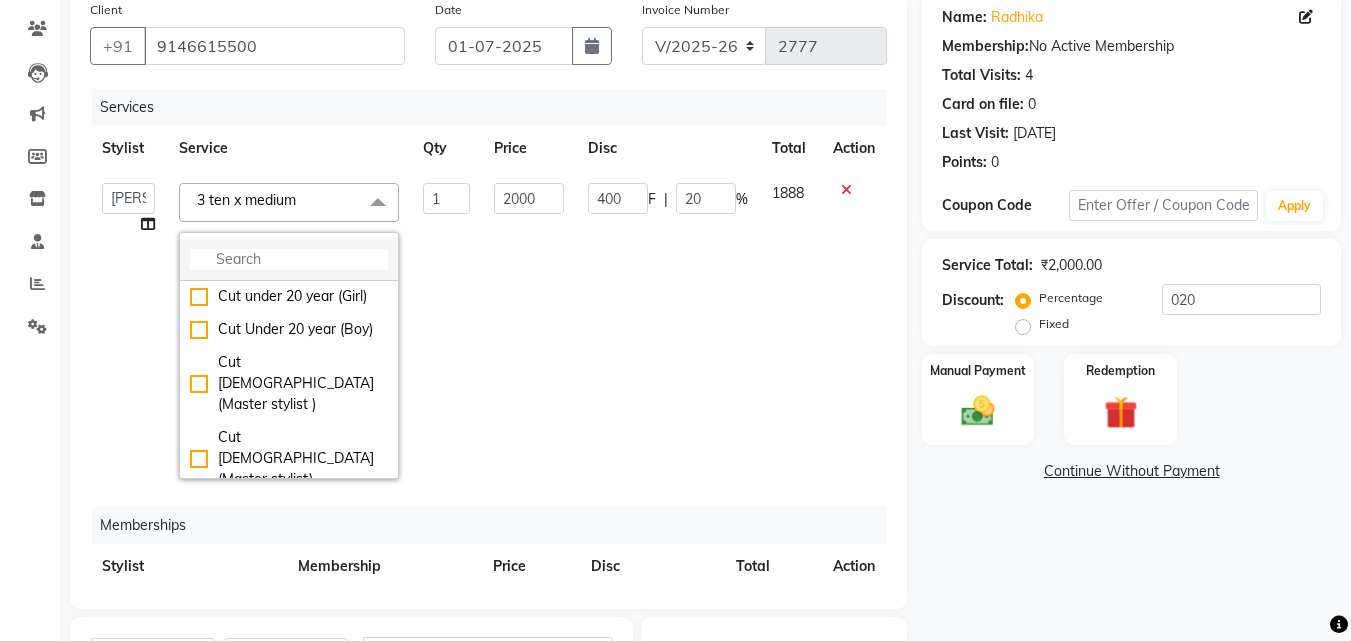 click 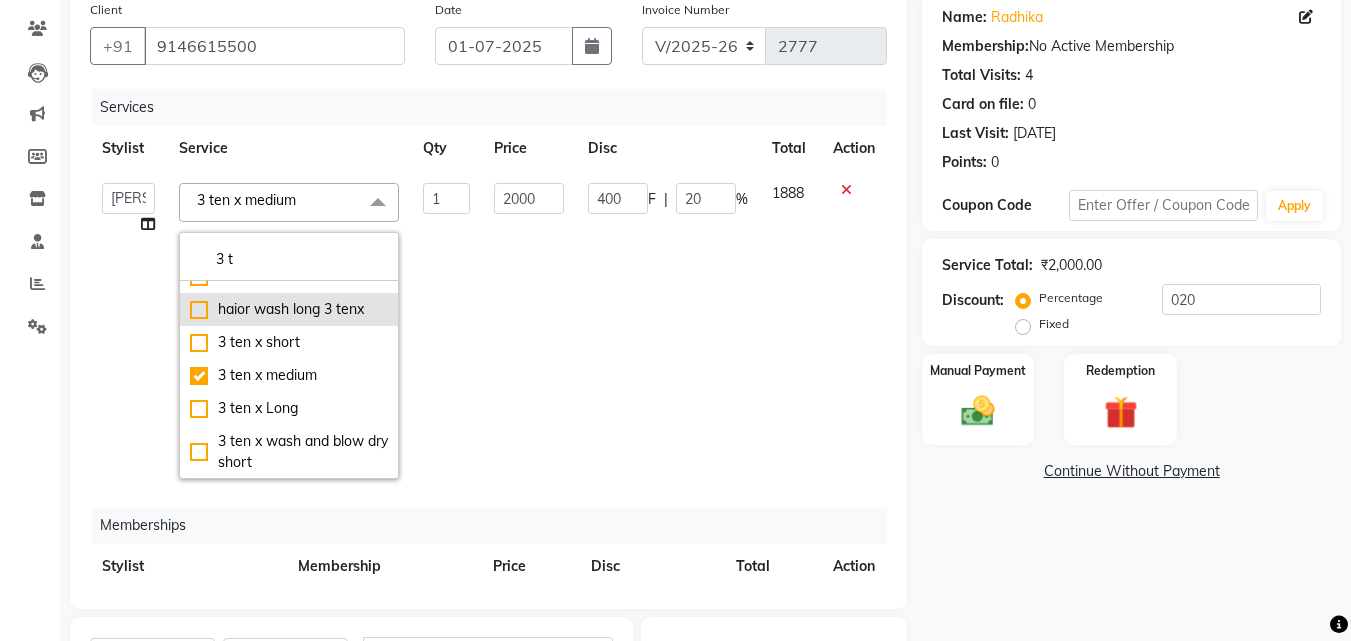 scroll, scrollTop: 100, scrollLeft: 0, axis: vertical 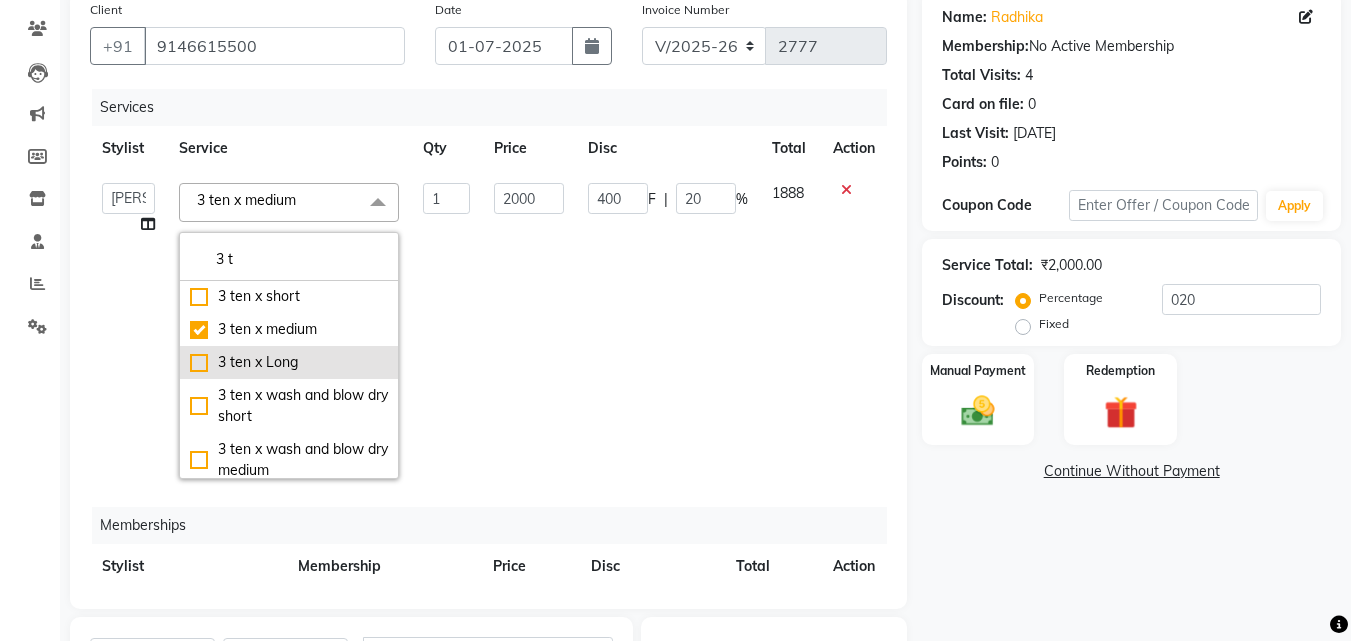 type on "3 t" 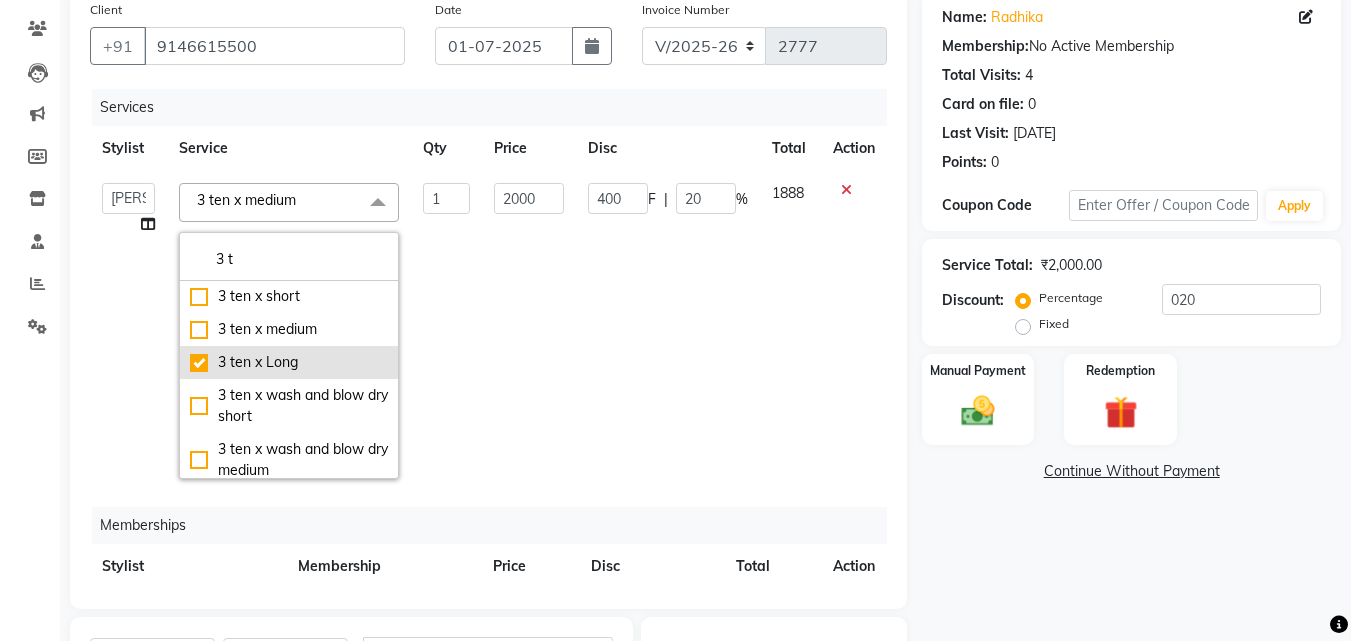 type on "2300" 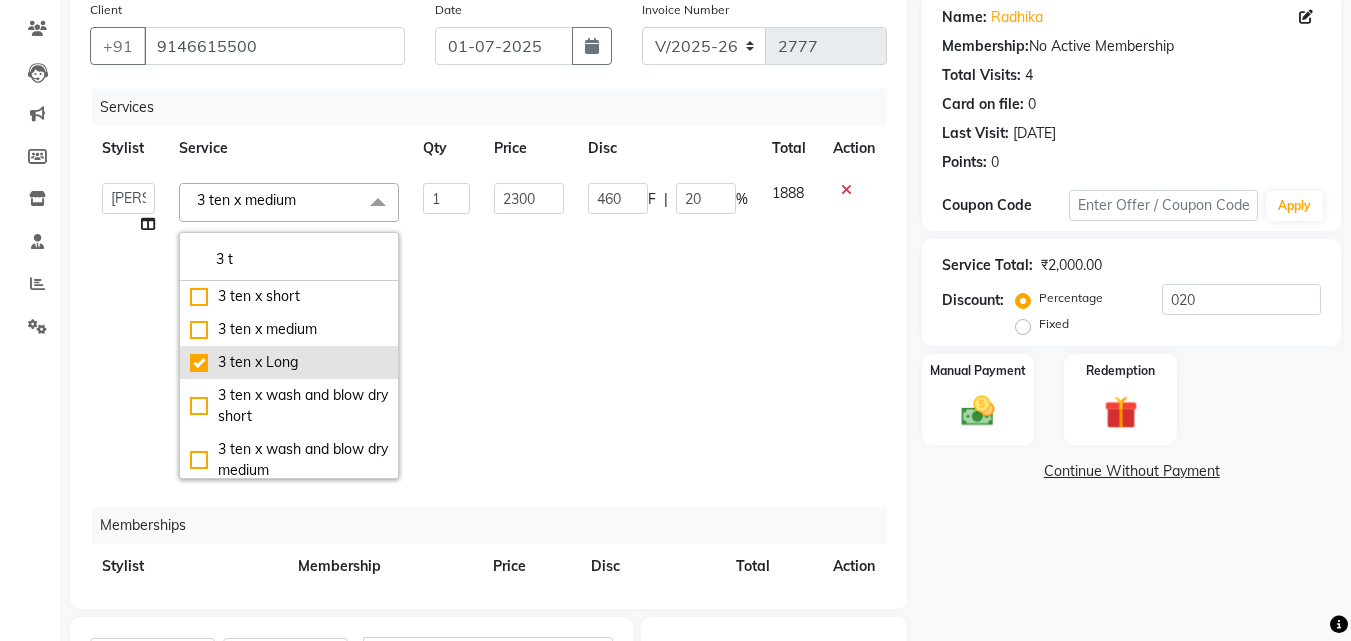 checkbox on "false" 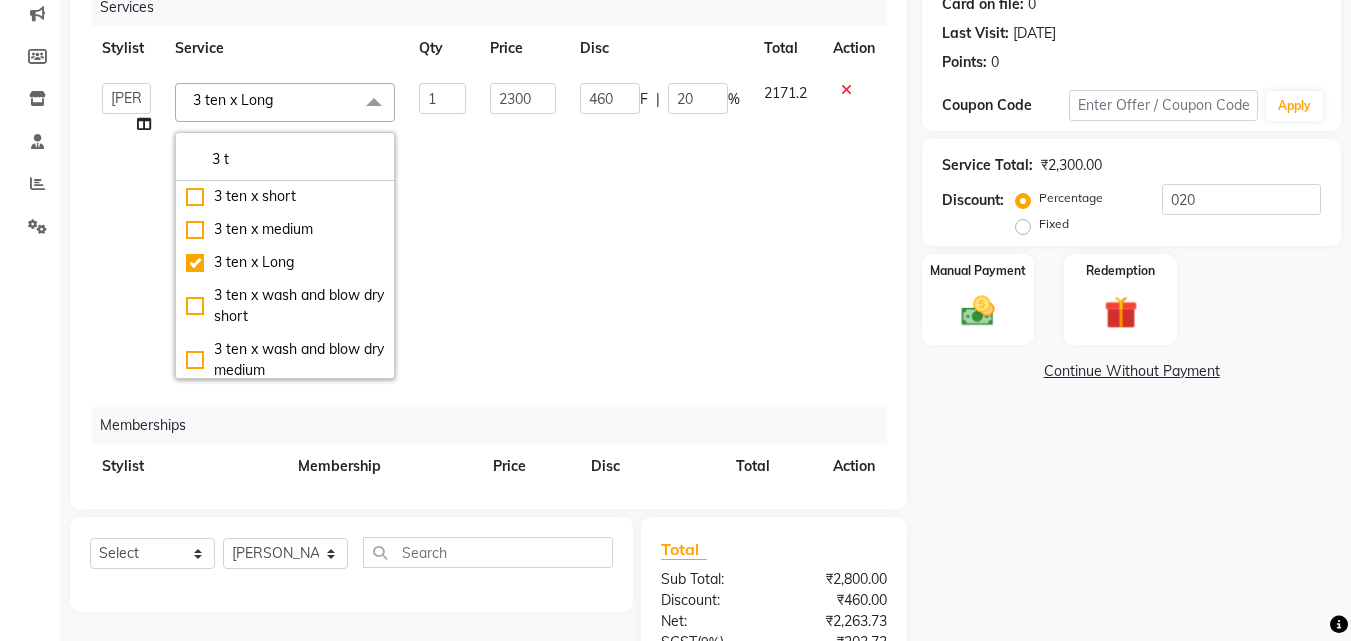 click on "Name: Radhika  Membership:  No Active Membership  Total Visits:  4 Card on file:  0 Last Visit:   12-06-2025 Points:   0  Coupon Code Apply Service Total:  ₹2,300.00  Discount:  Percentage   Fixed  020 Manual Payment Redemption  Continue Without Payment" 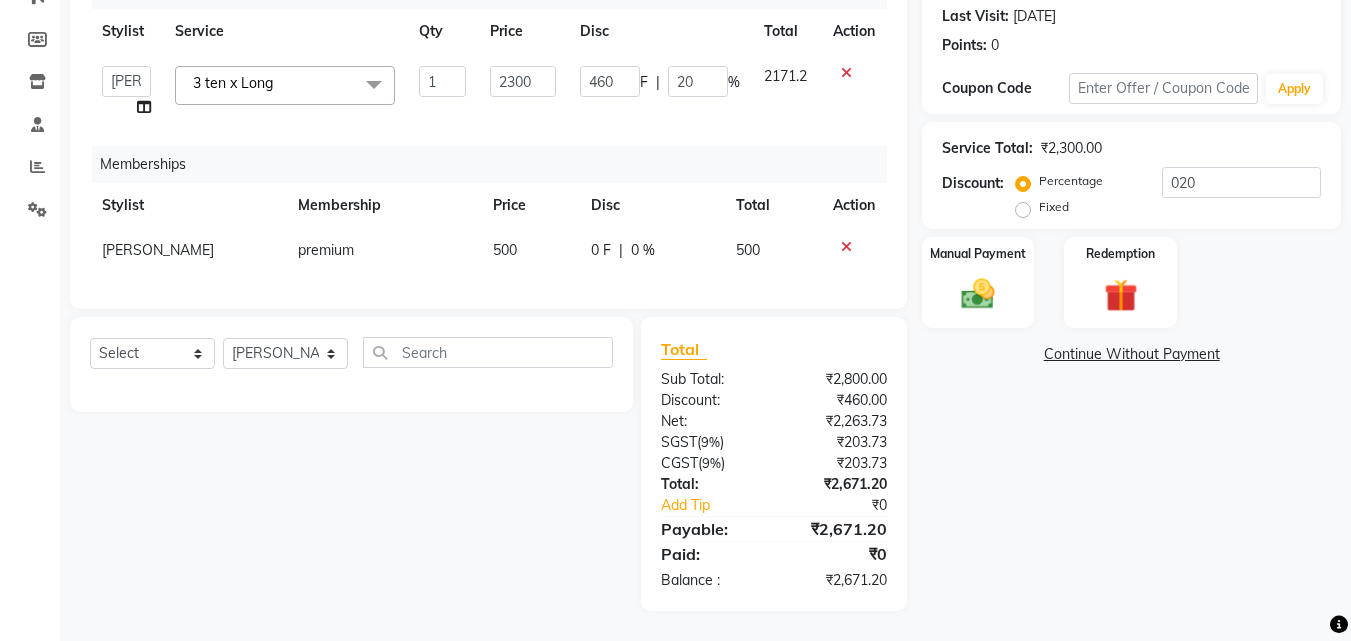 scroll, scrollTop: 291, scrollLeft: 0, axis: vertical 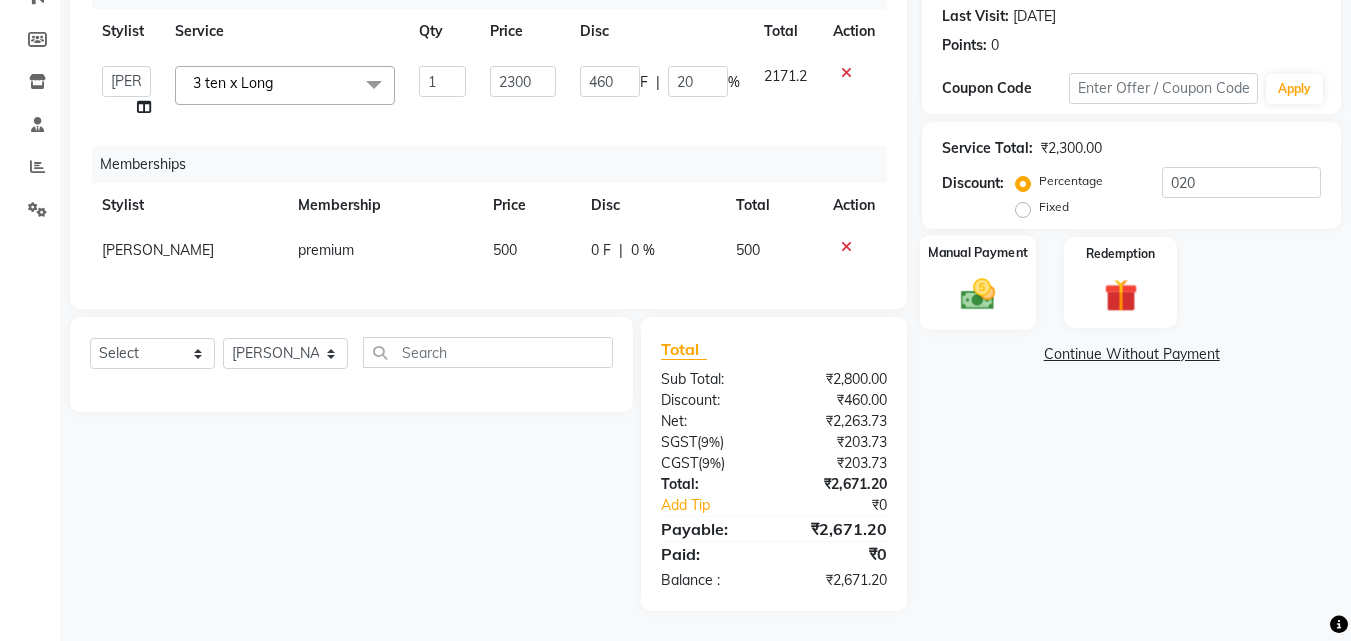 click 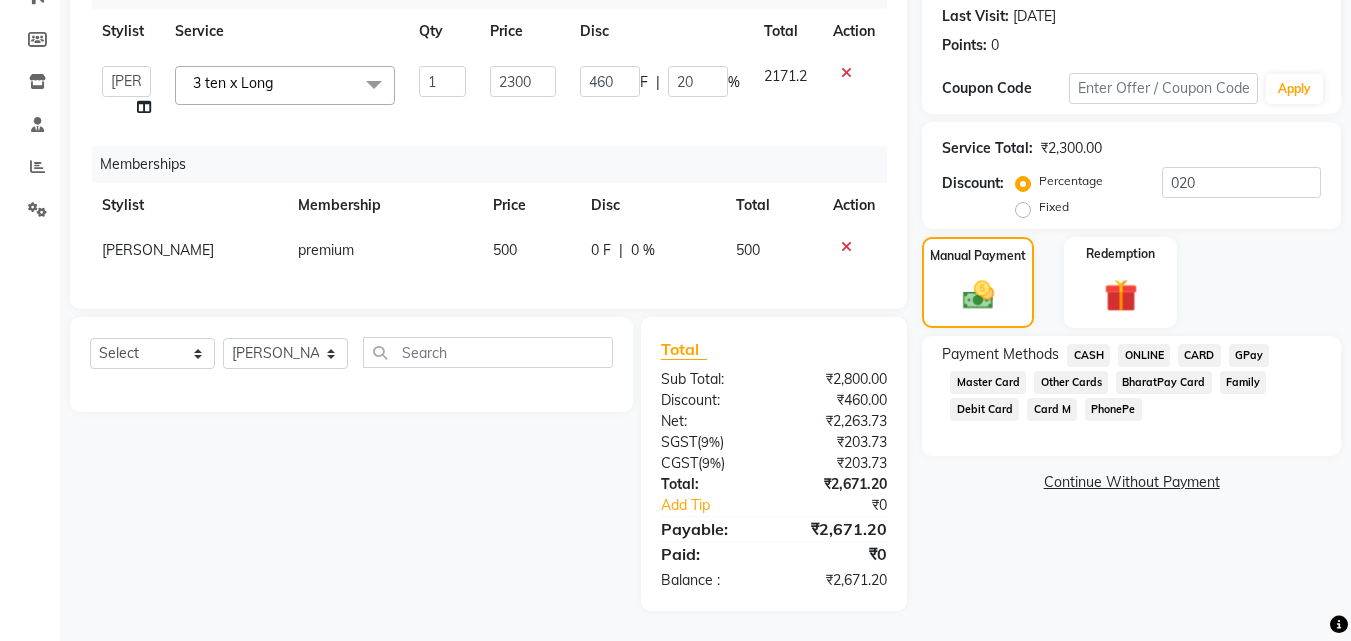 click on "ONLINE" 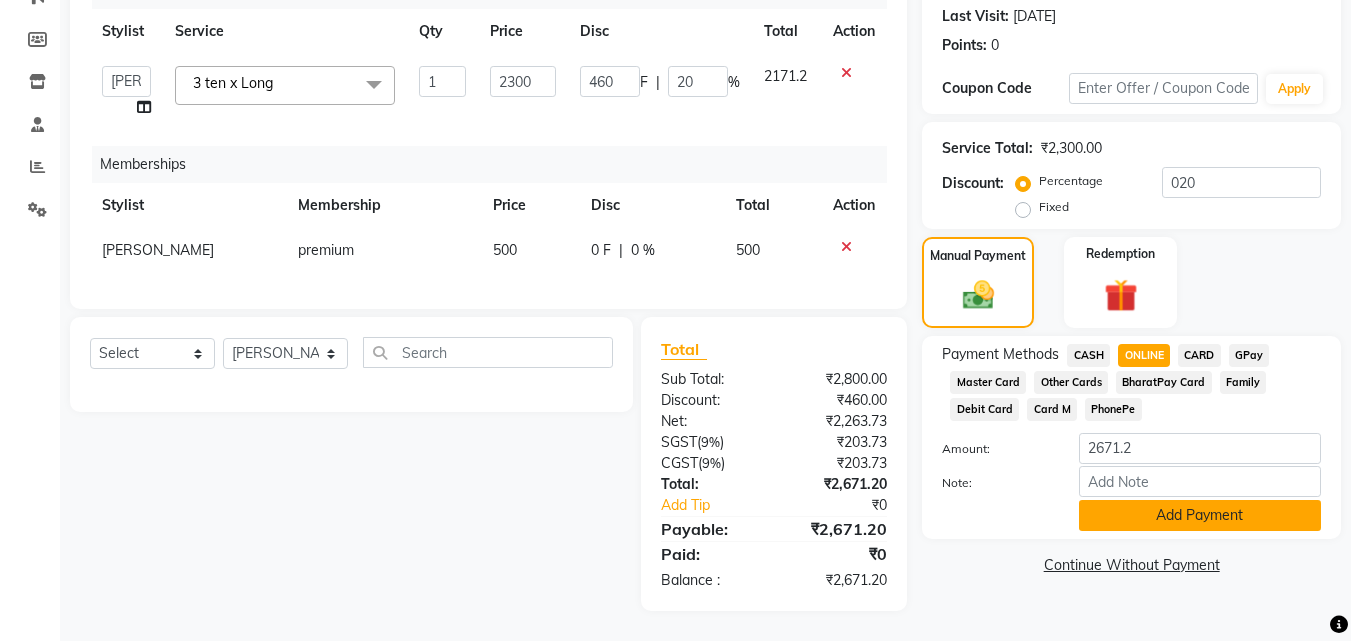 click on "Add Payment" 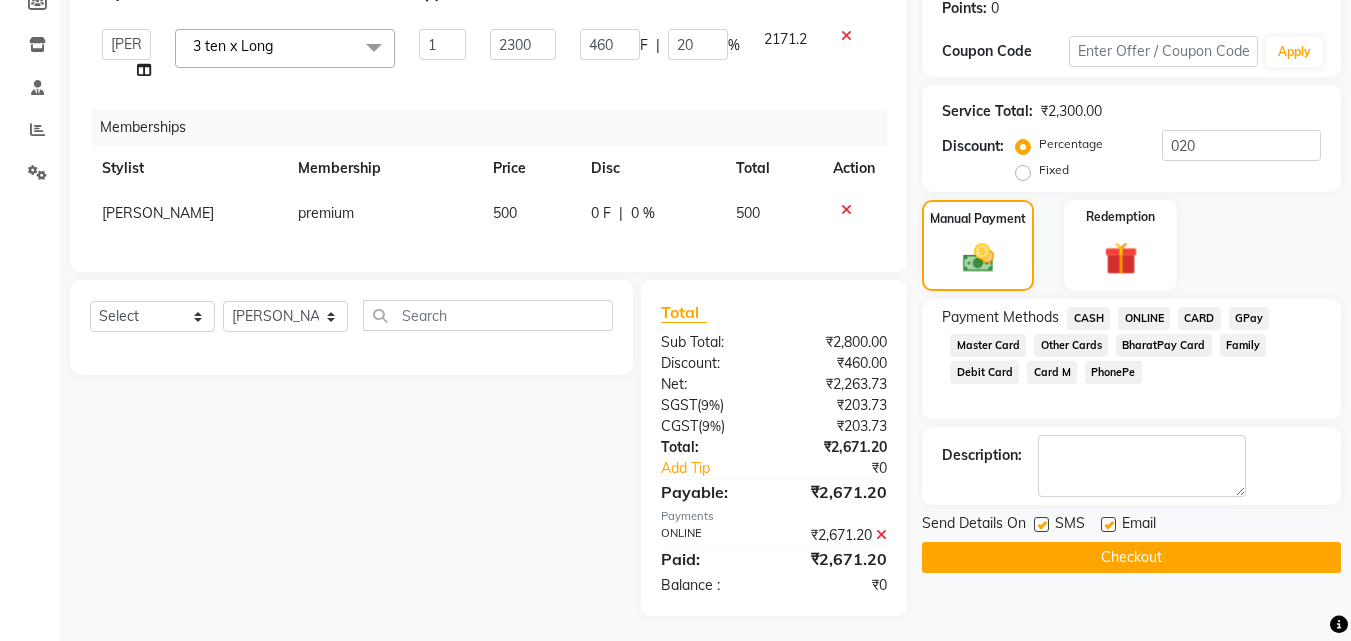 scroll, scrollTop: 333, scrollLeft: 0, axis: vertical 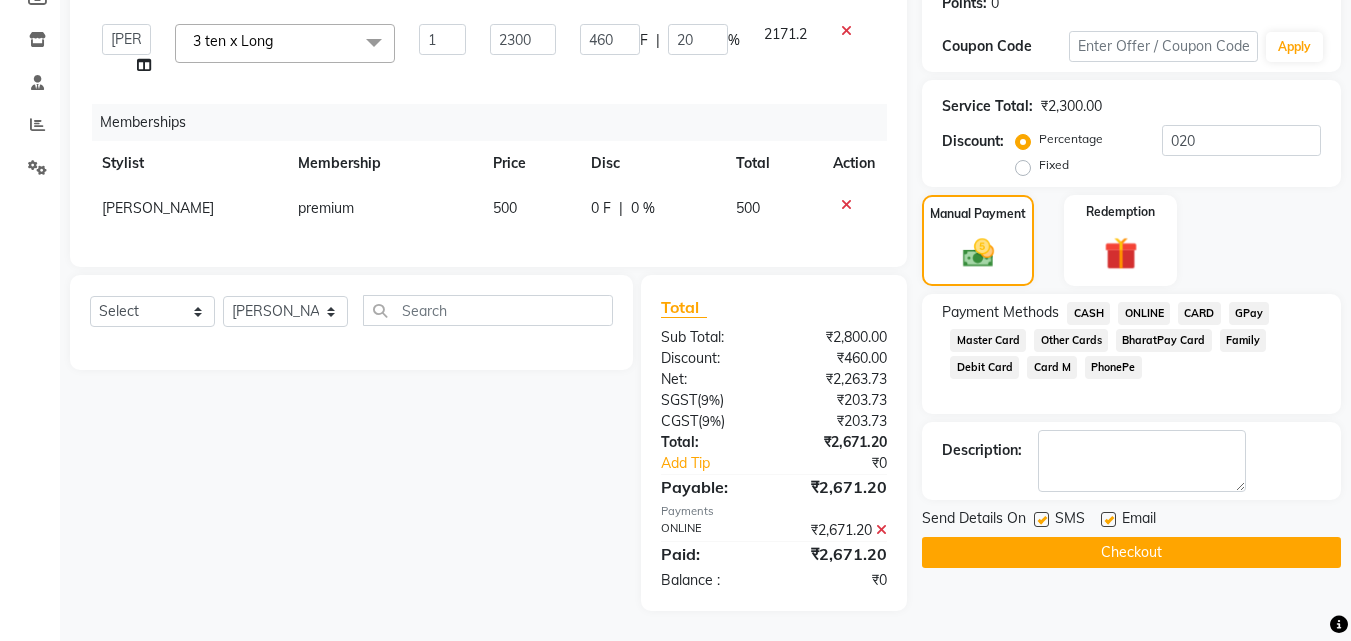 click on "Checkout" 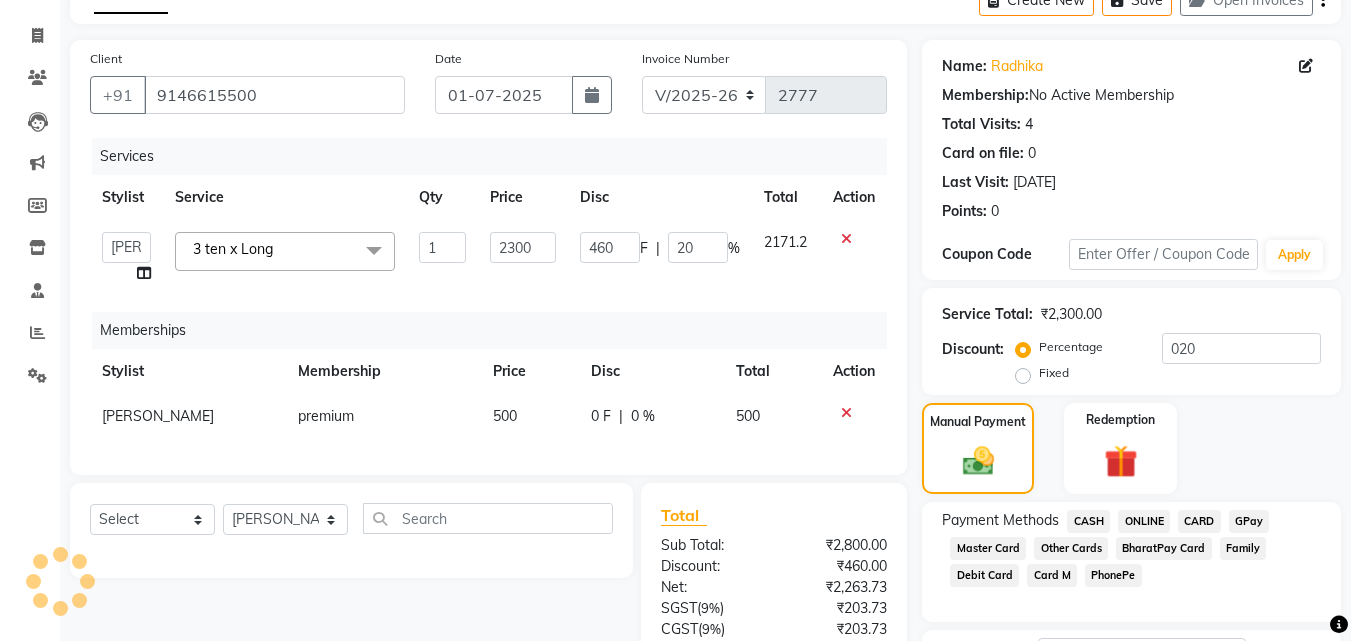 scroll, scrollTop: 0, scrollLeft: 0, axis: both 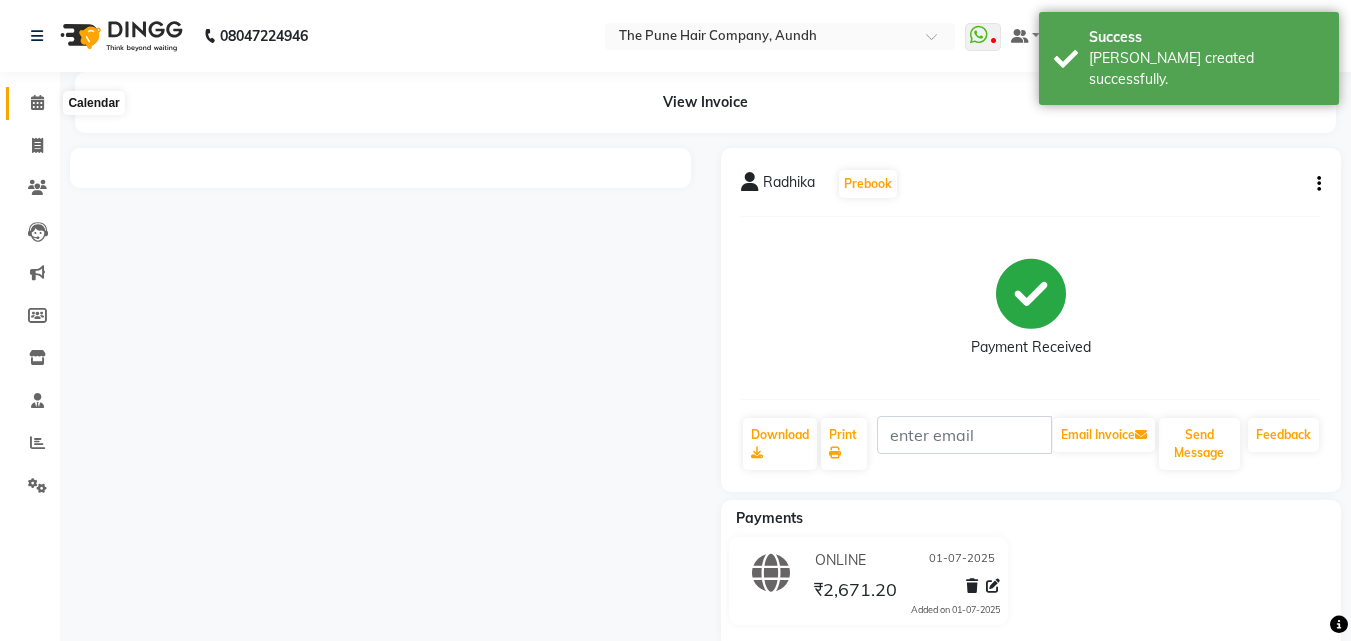 click 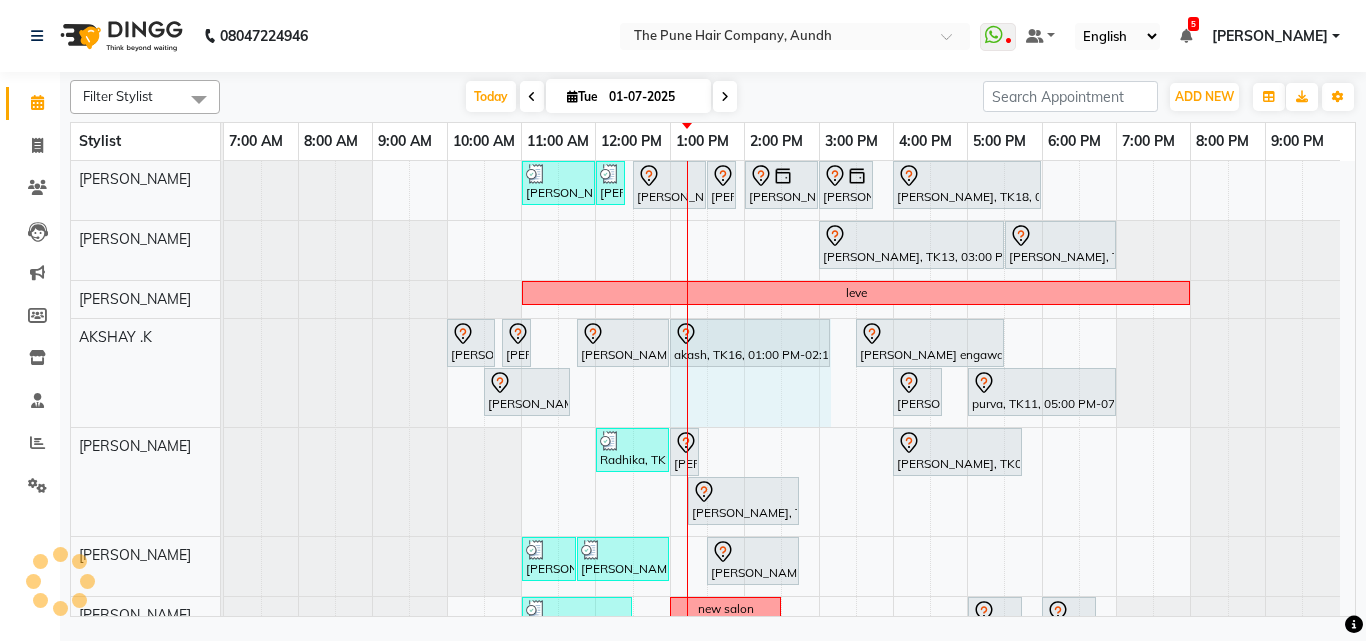drag, startPoint x: 757, startPoint y: 335, endPoint x: 848, endPoint y: 364, distance: 95.50916 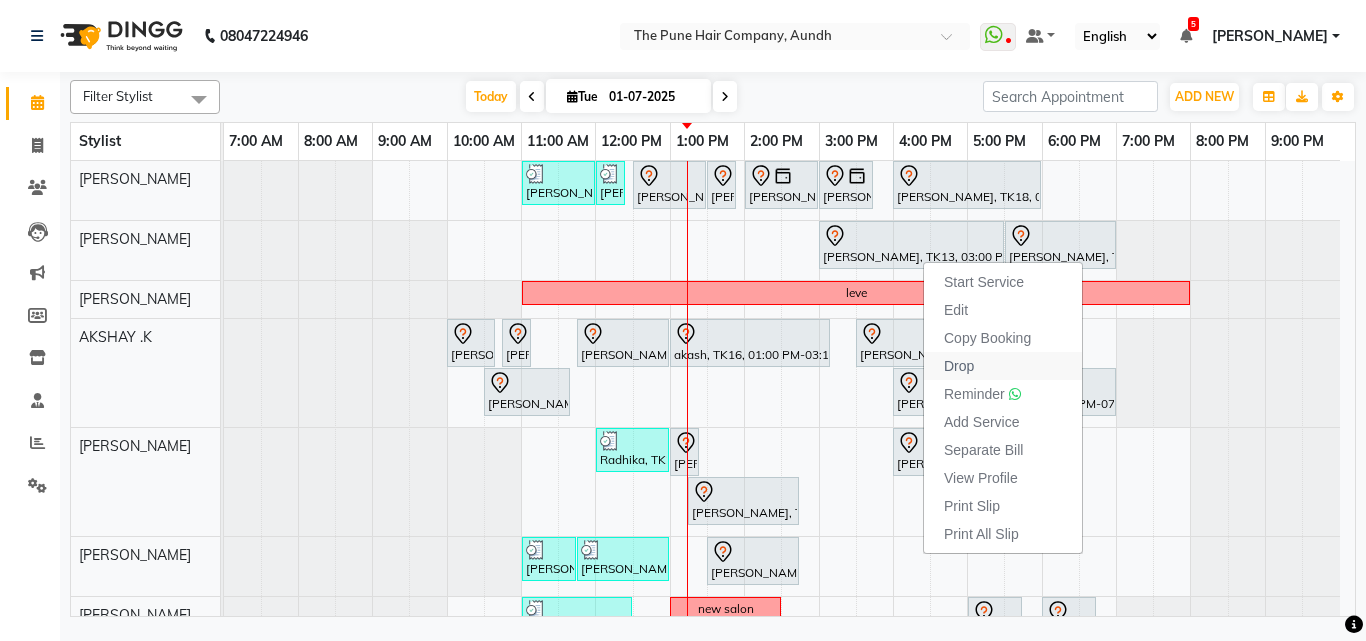 click on "Drop" at bounding box center [959, 366] 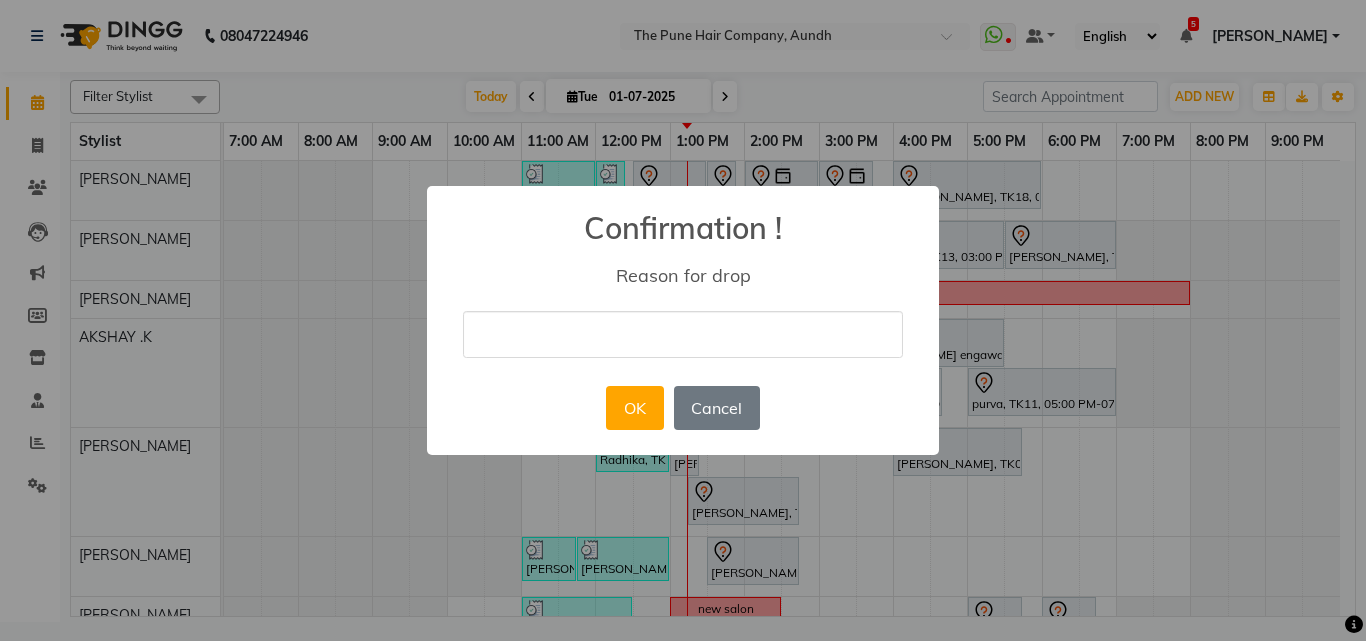 click at bounding box center (683, 334) 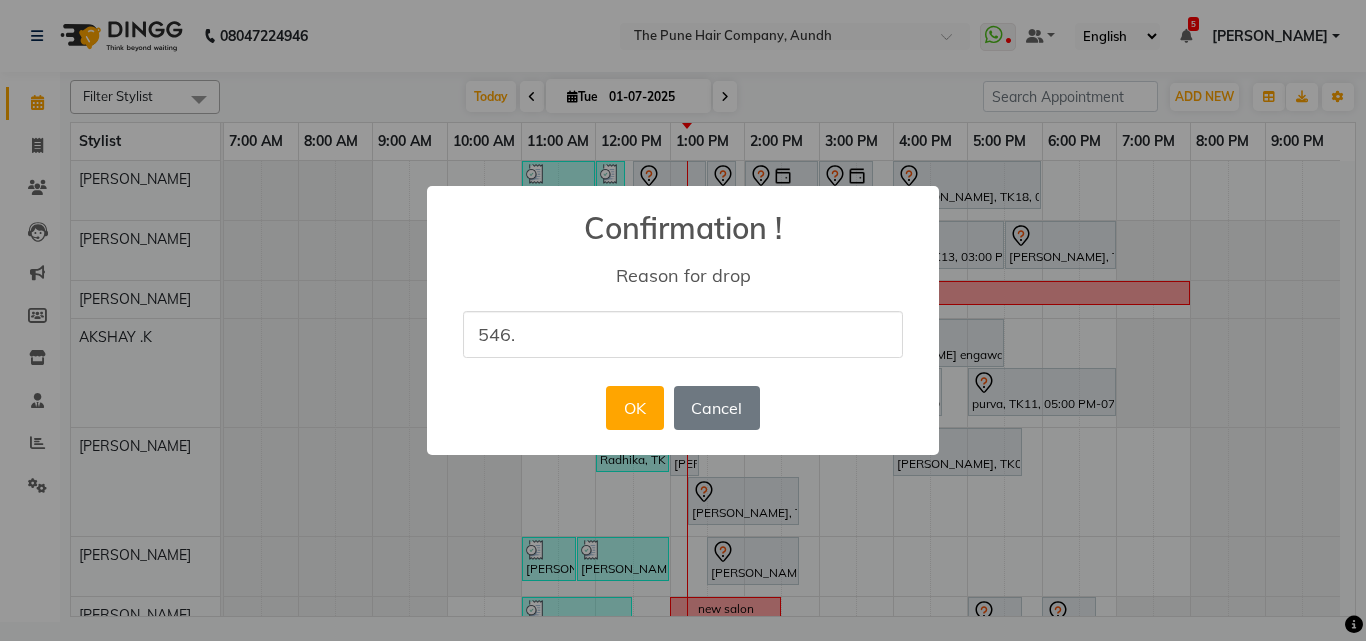 type on "546." 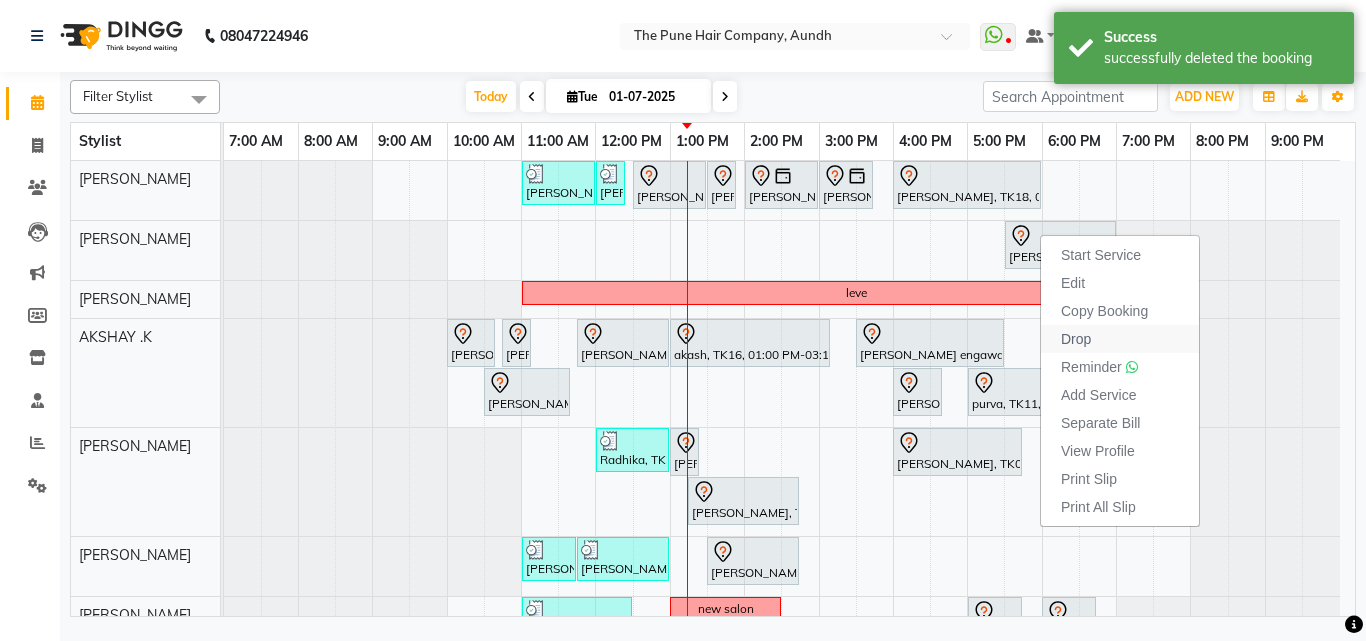 click on "Drop" at bounding box center [1076, 339] 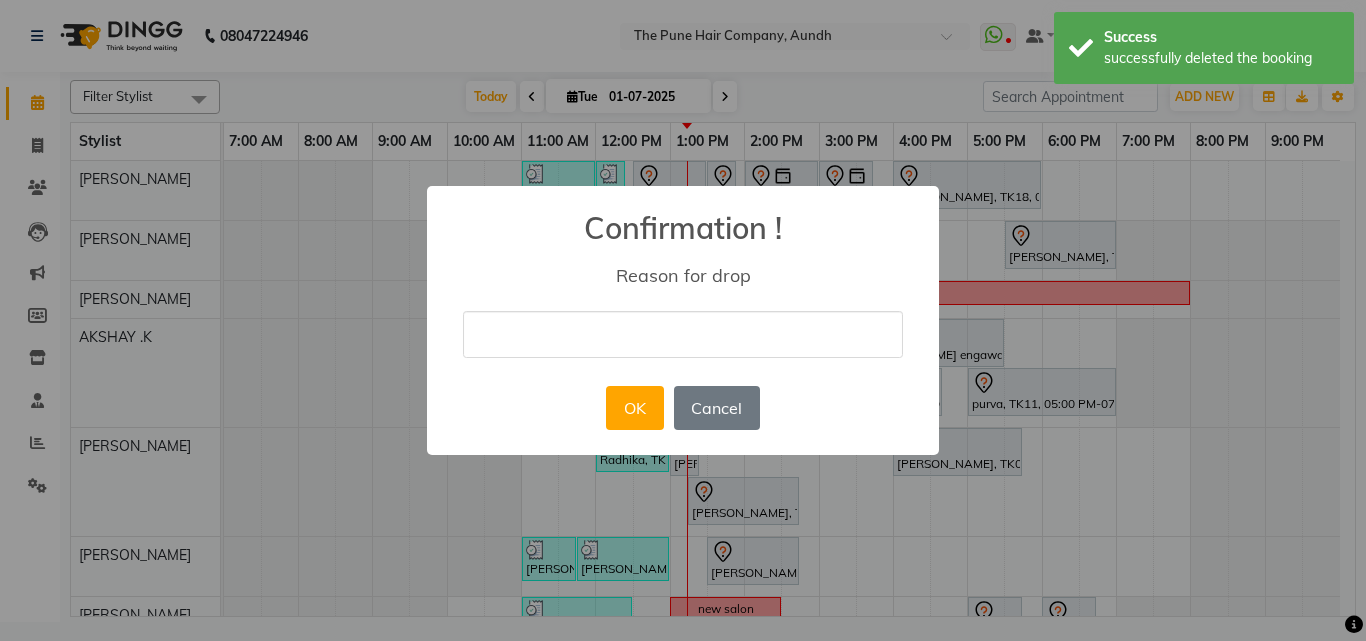 click at bounding box center (683, 334) 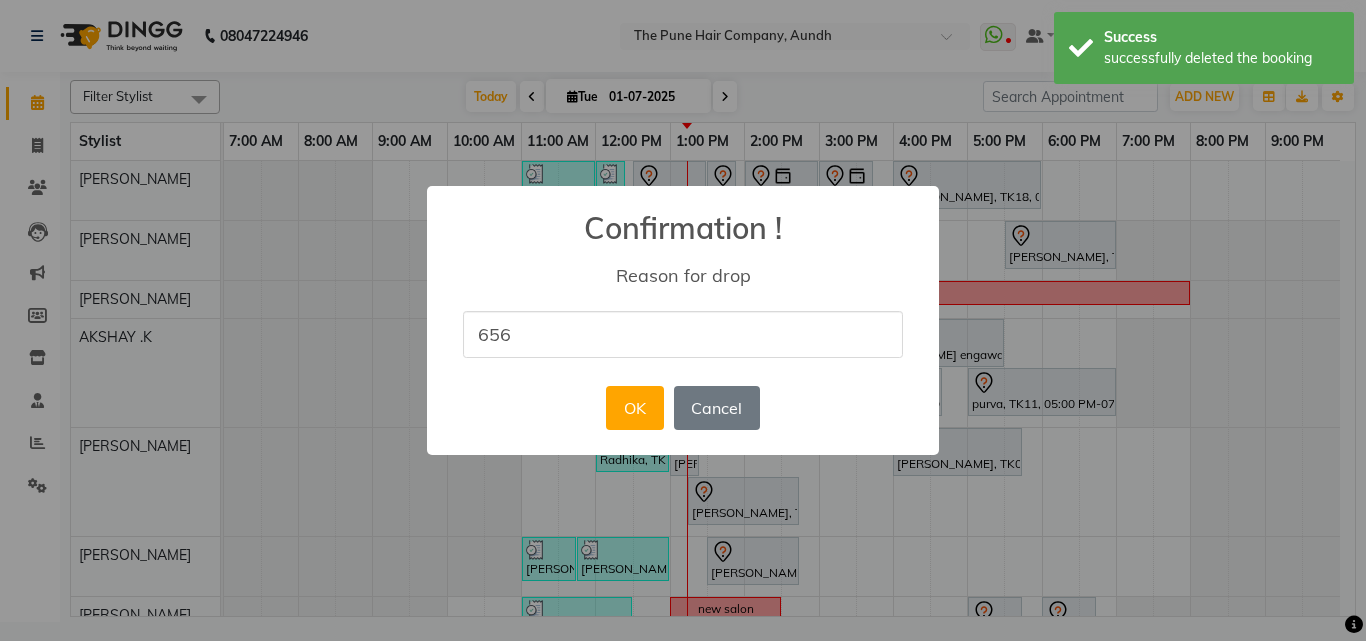 type on "656" 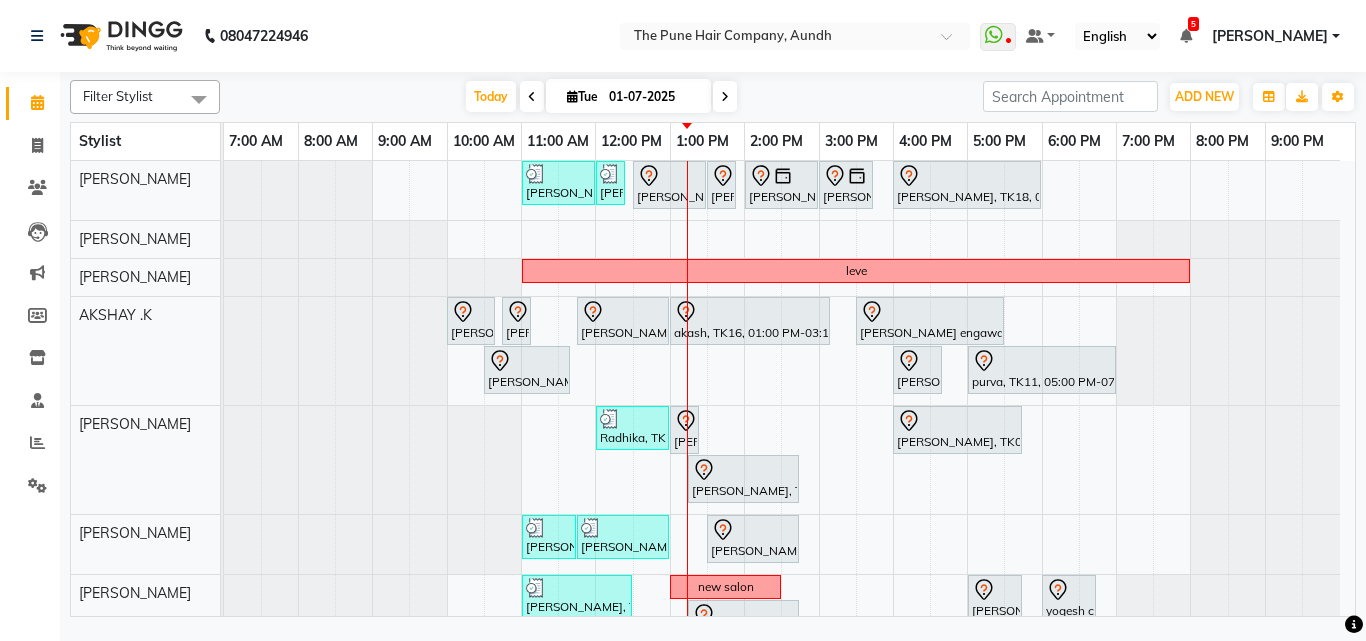click at bounding box center (725, 97) 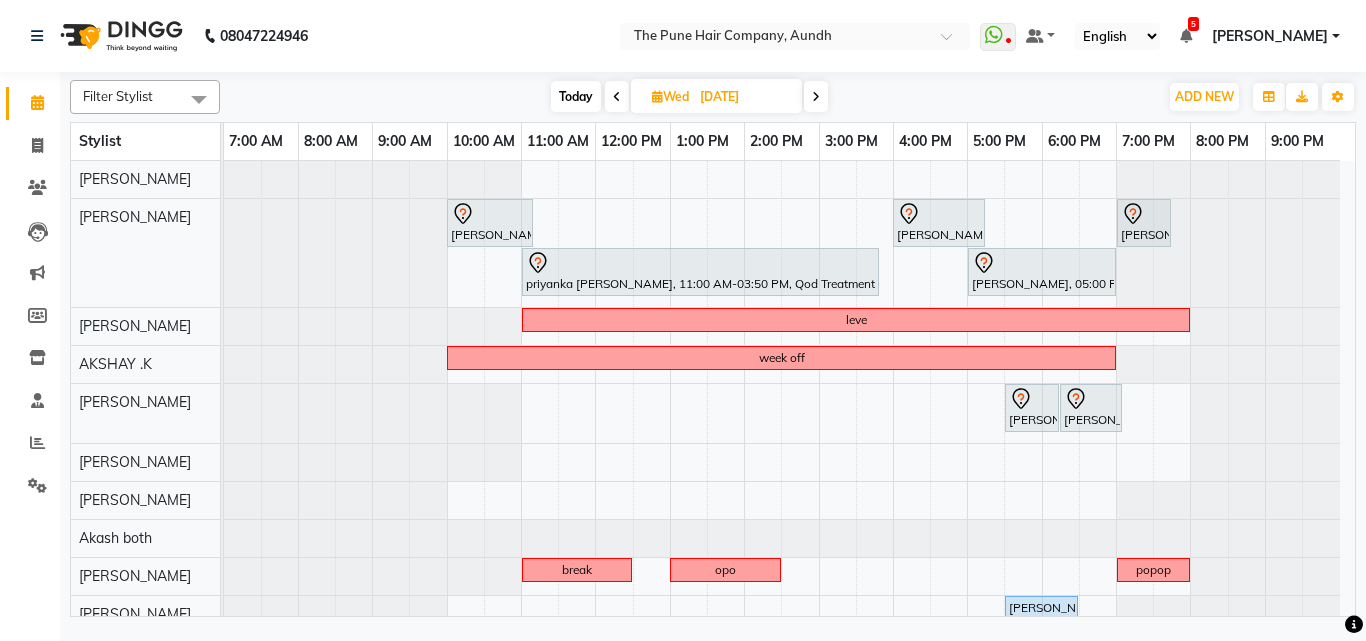 click on "Today" at bounding box center [576, 96] 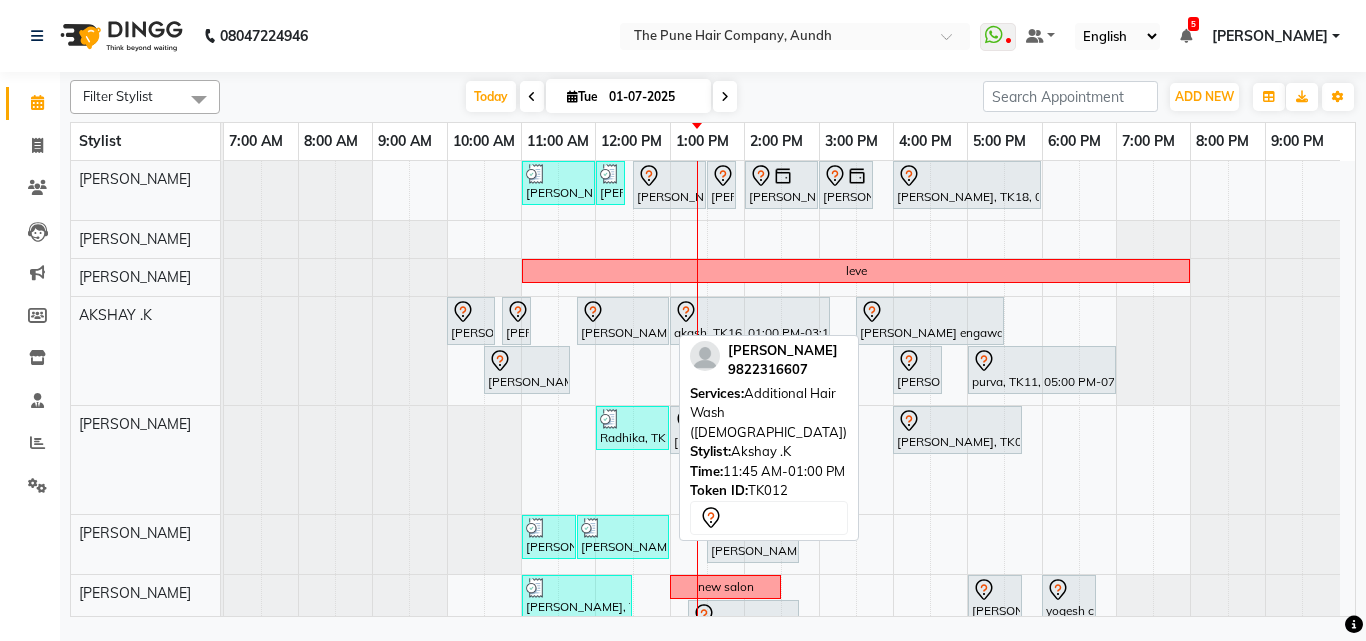 click at bounding box center (623, 312) 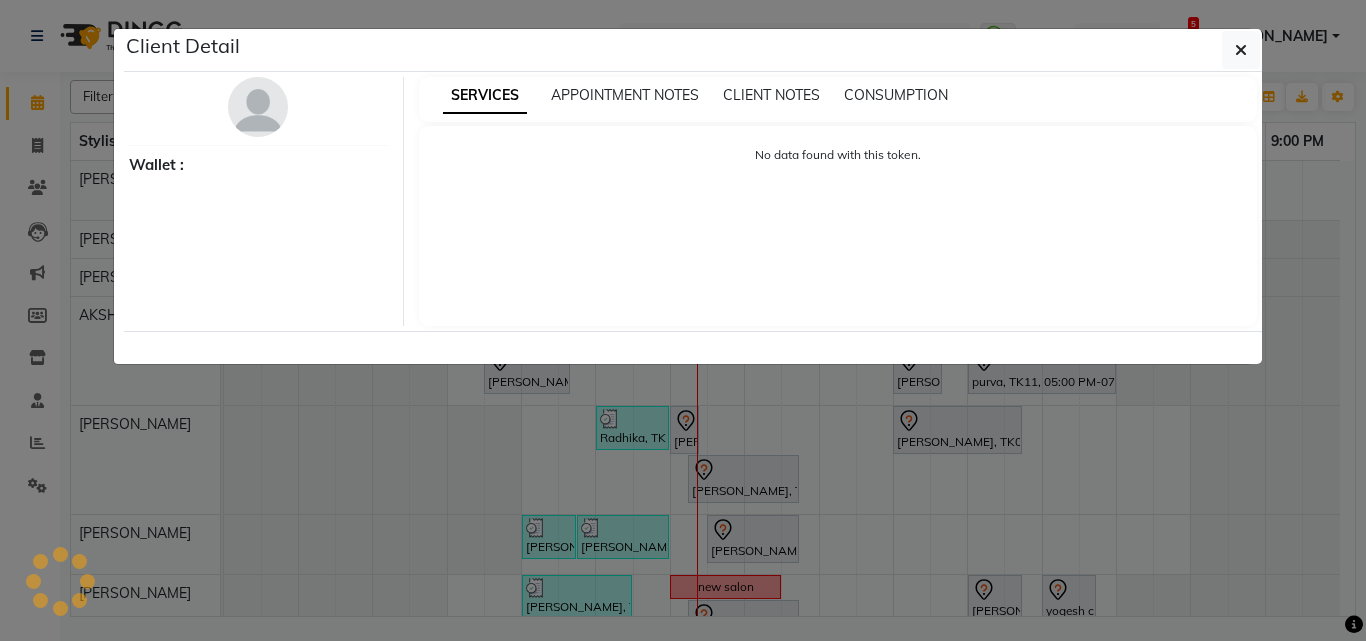 select on "7" 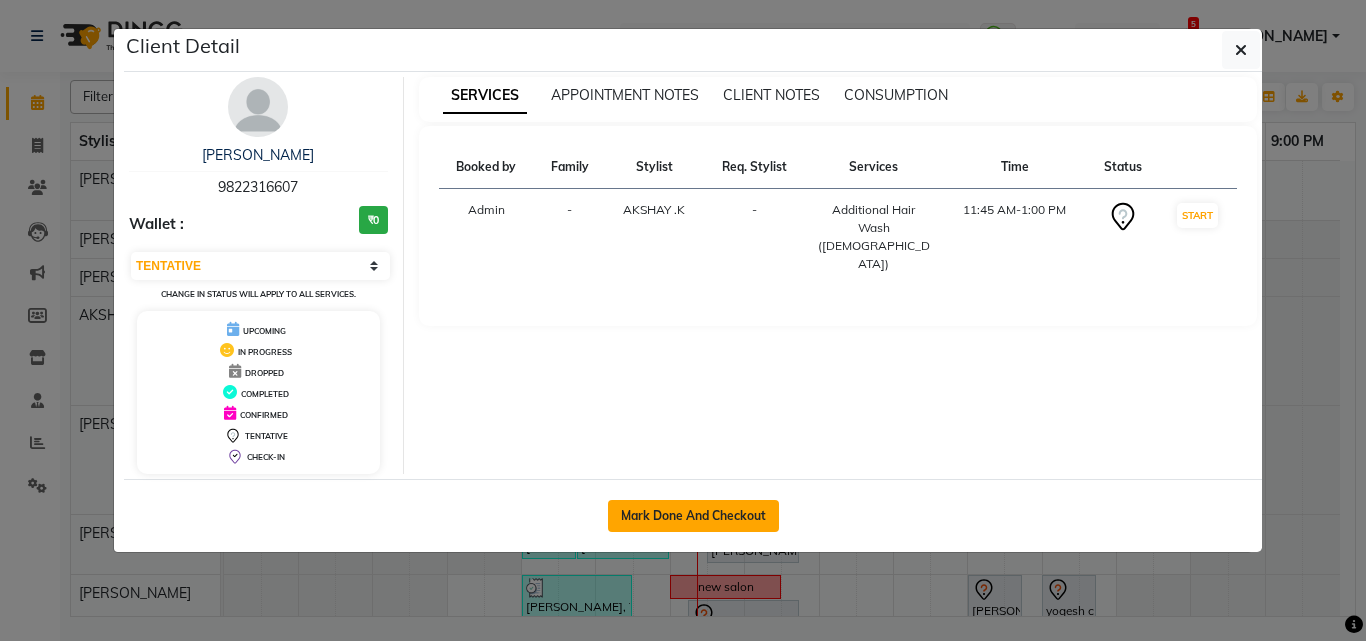 click on "Mark Done And Checkout" 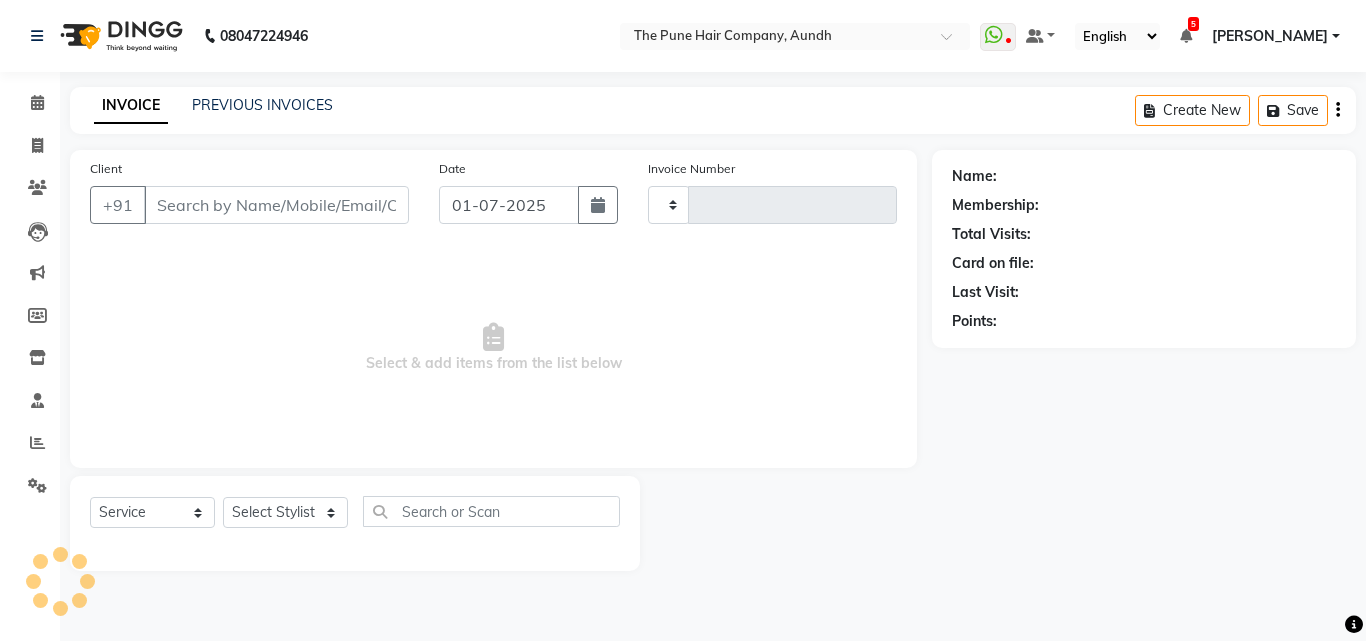 type on "2778" 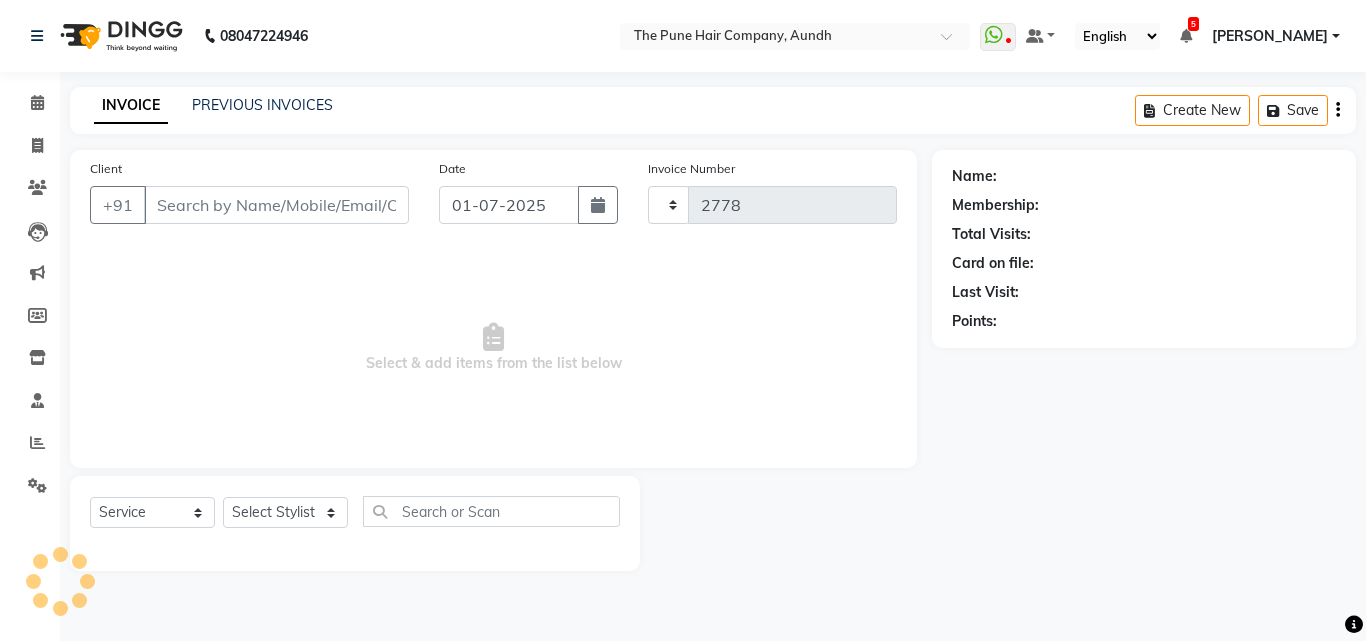 select on "106" 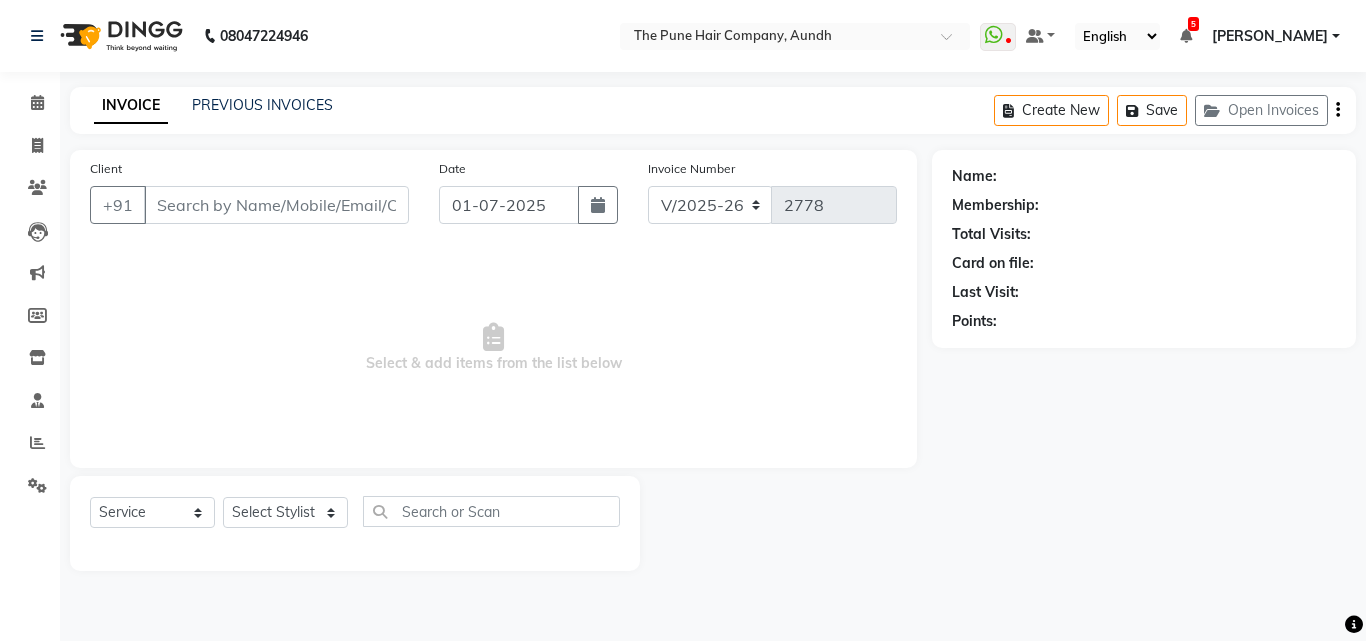 type on "9822316607" 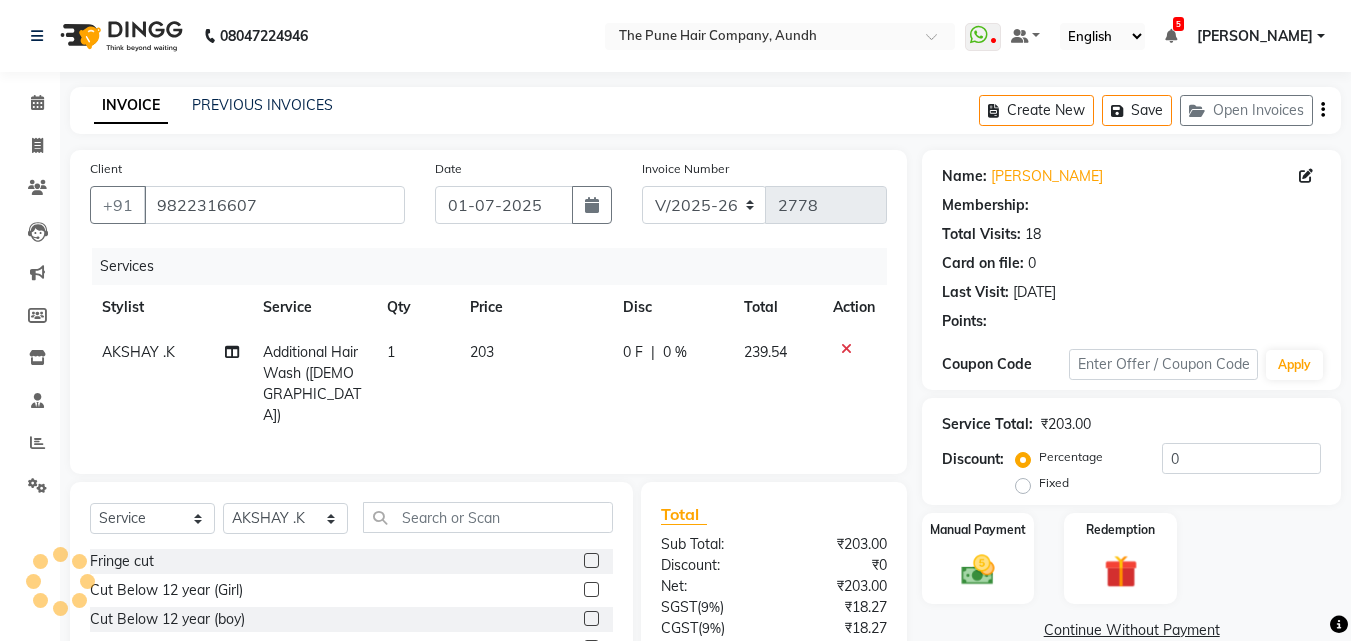 select on "1: Object" 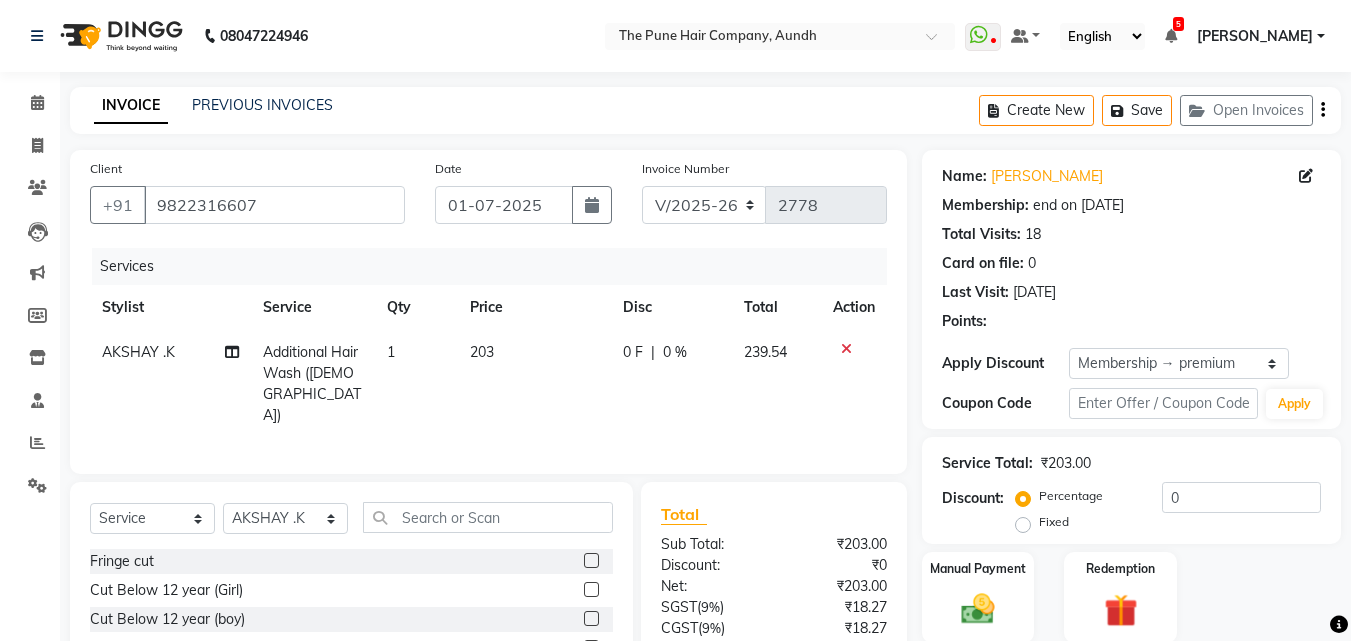 type on "20" 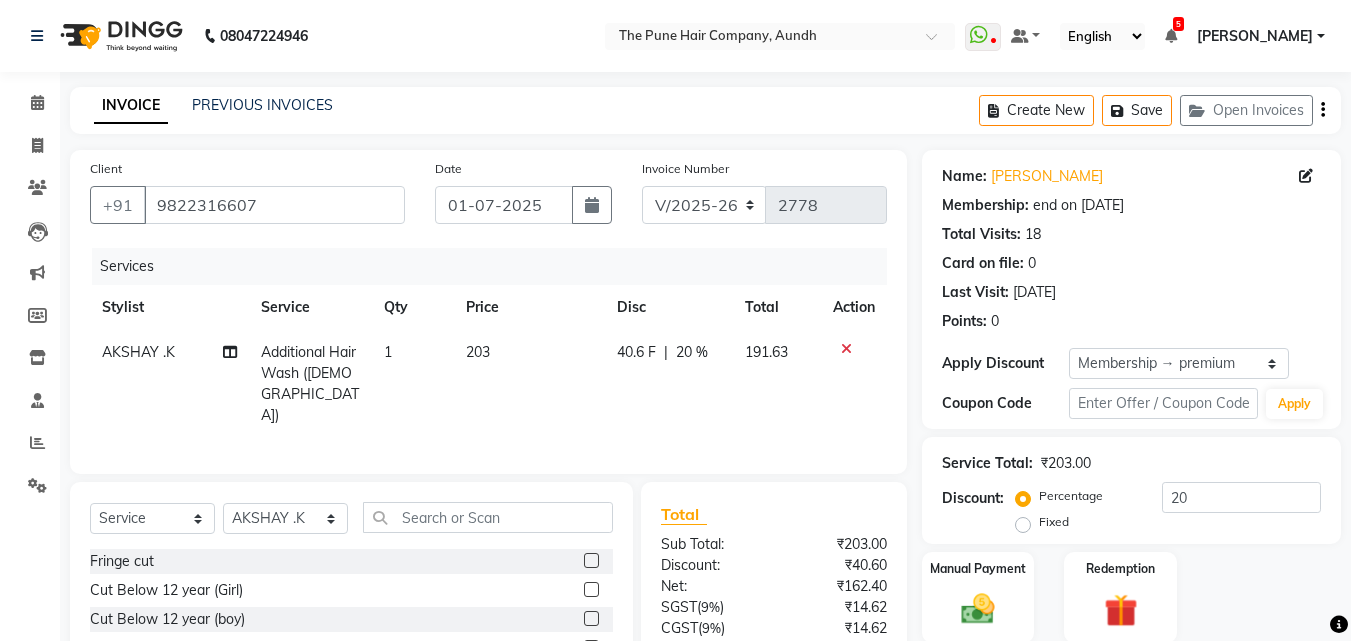 click 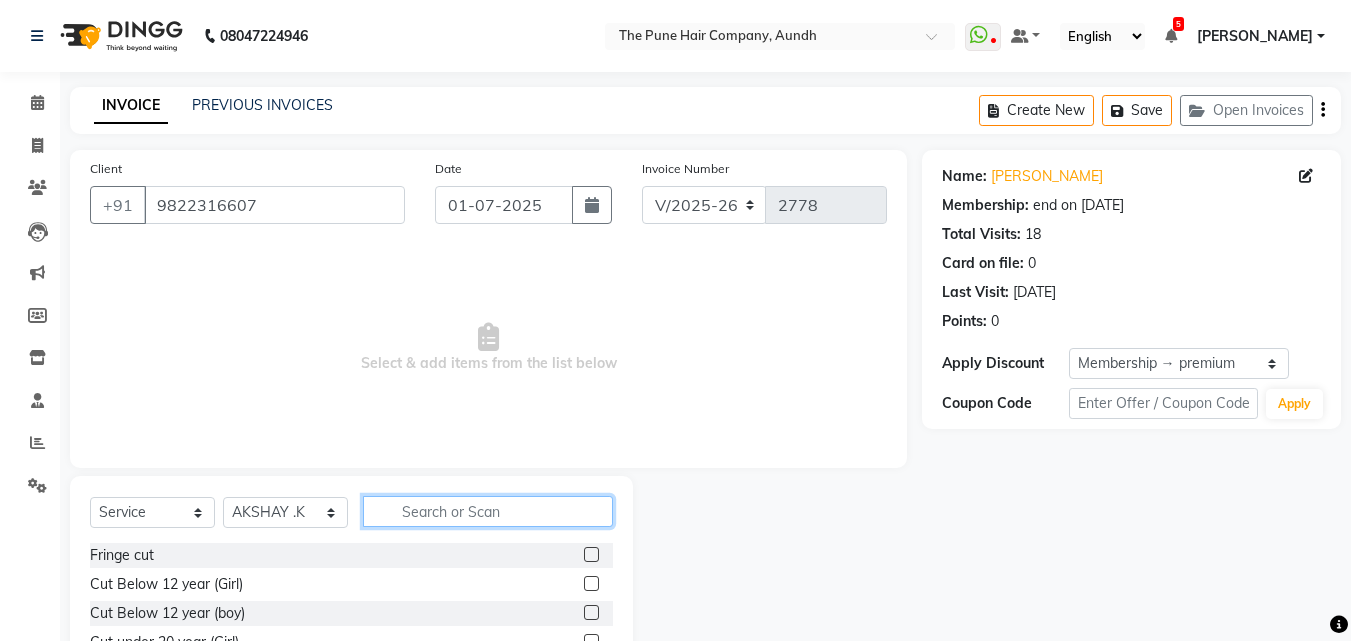 click 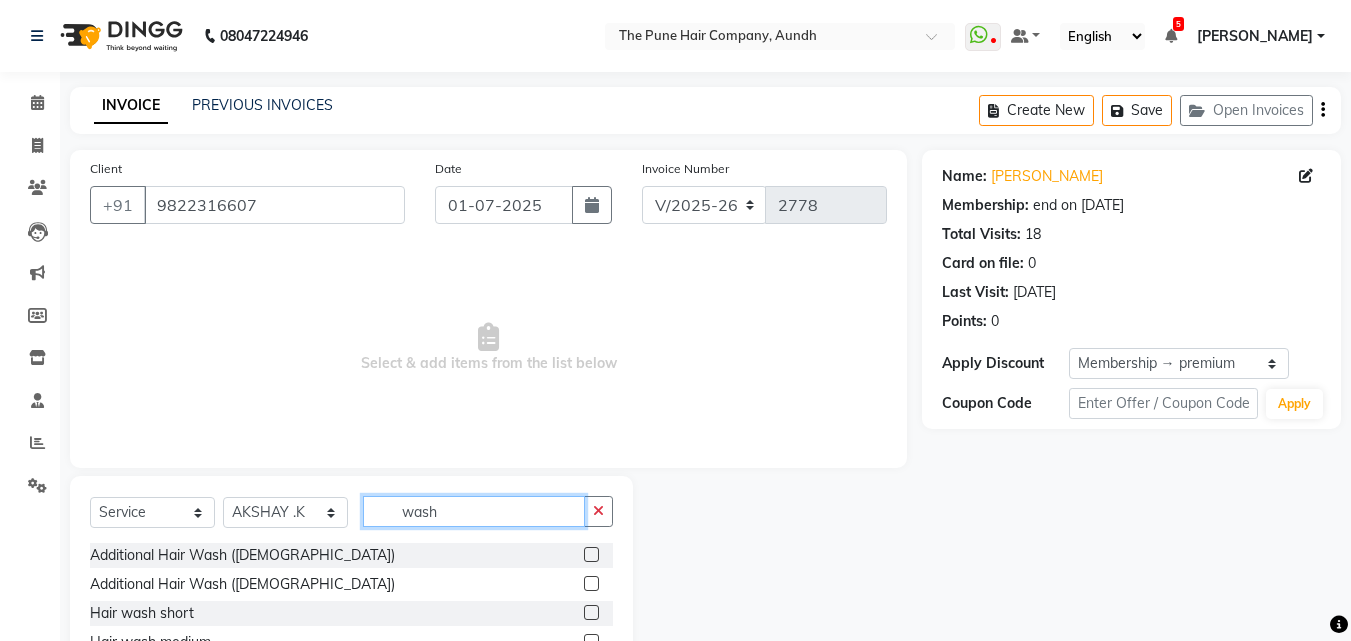 scroll, scrollTop: 100, scrollLeft: 0, axis: vertical 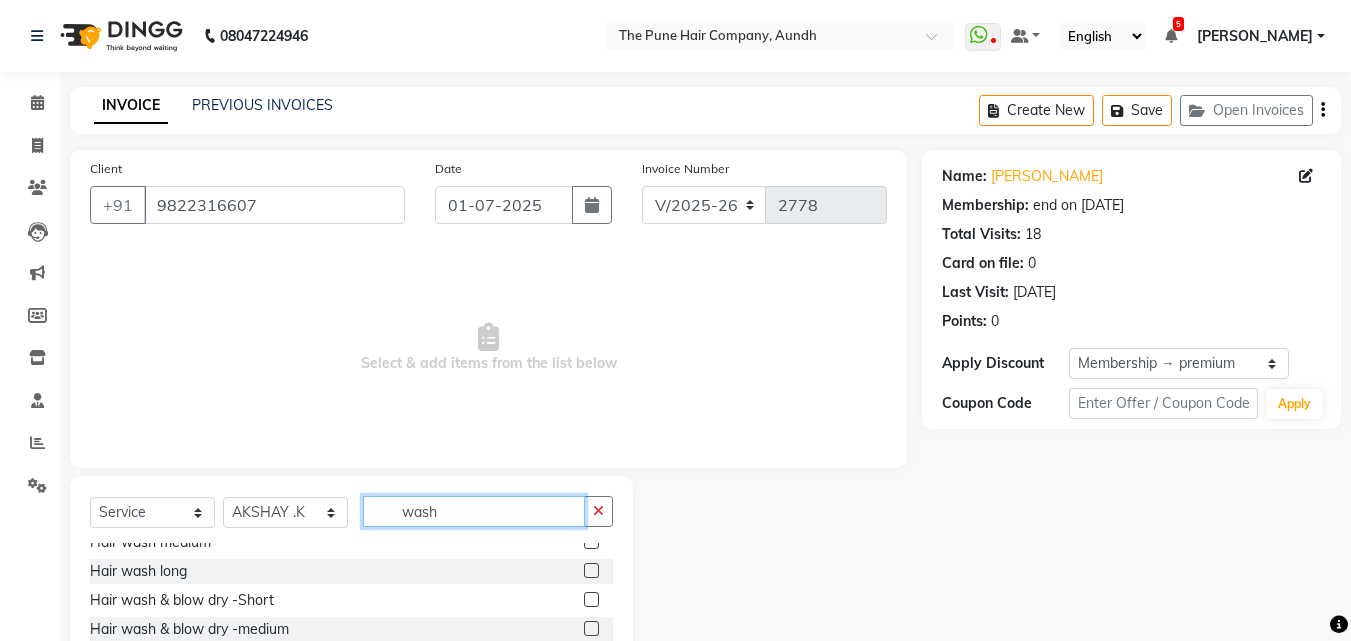 type on "wash" 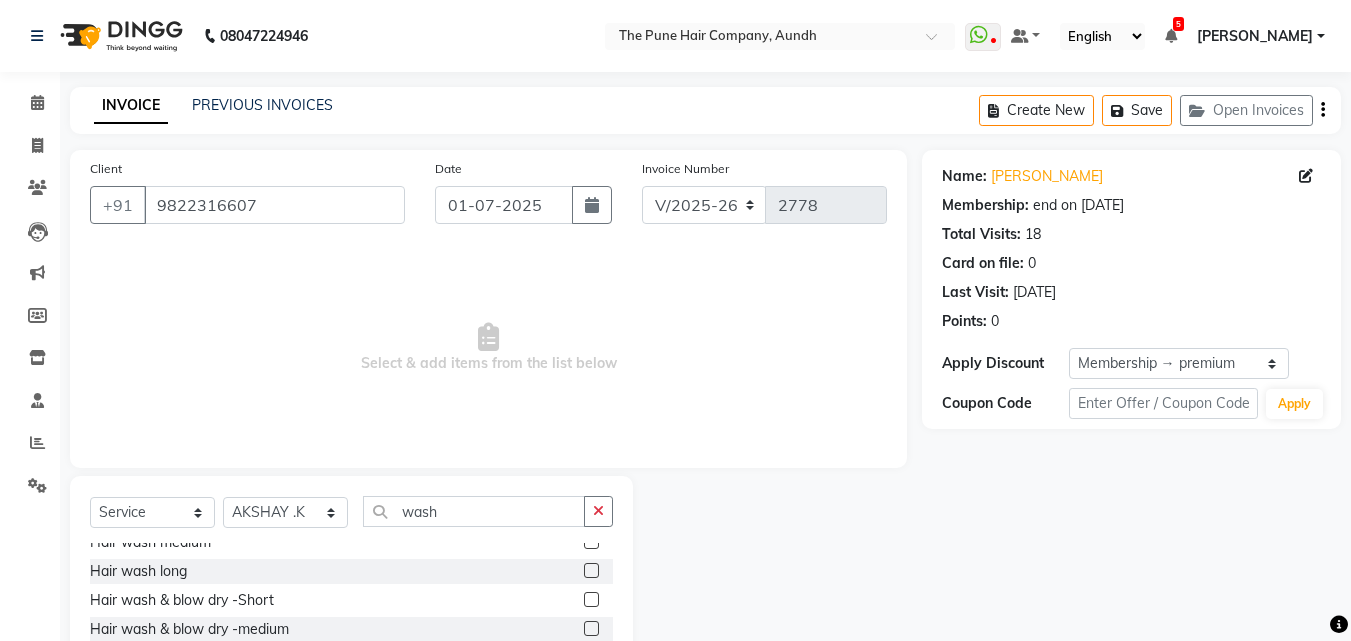 click 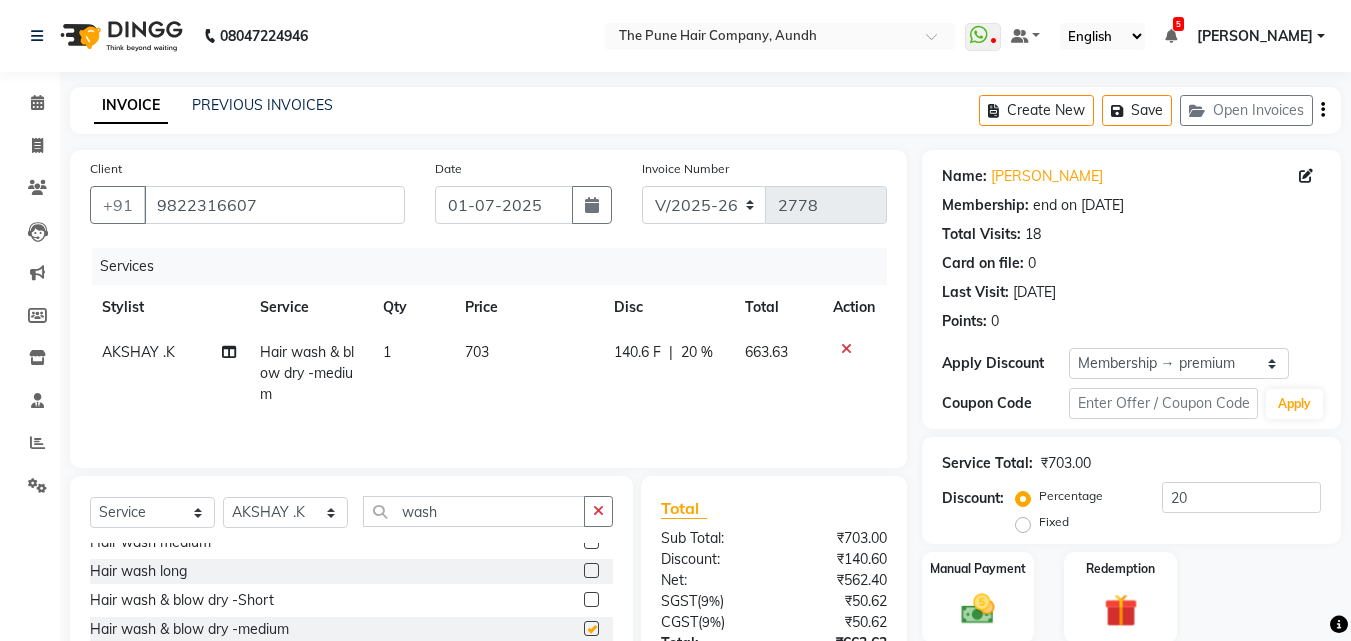 checkbox on "false" 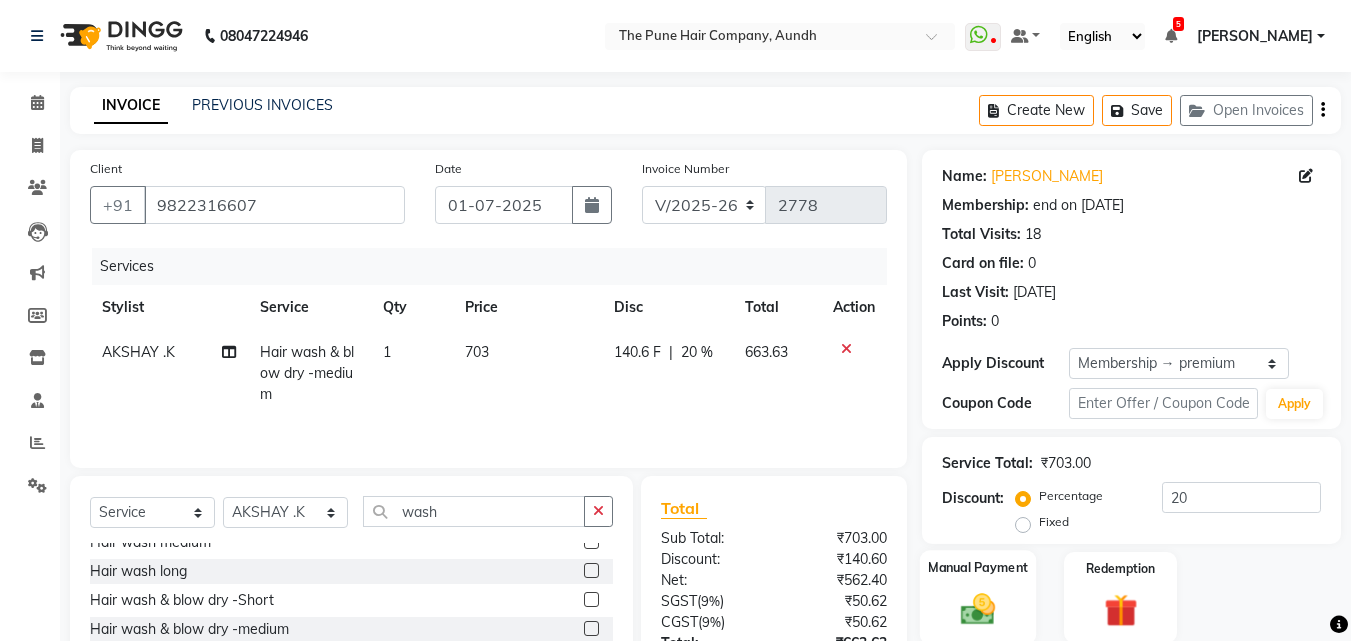 click 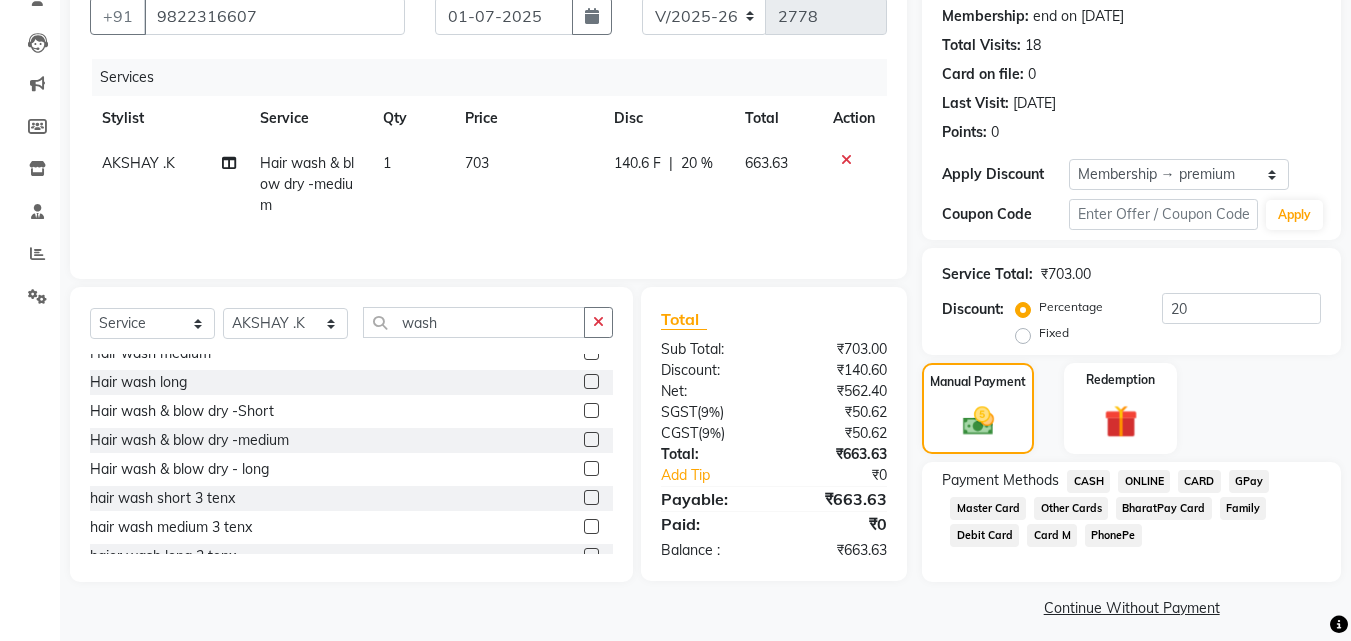 scroll, scrollTop: 201, scrollLeft: 0, axis: vertical 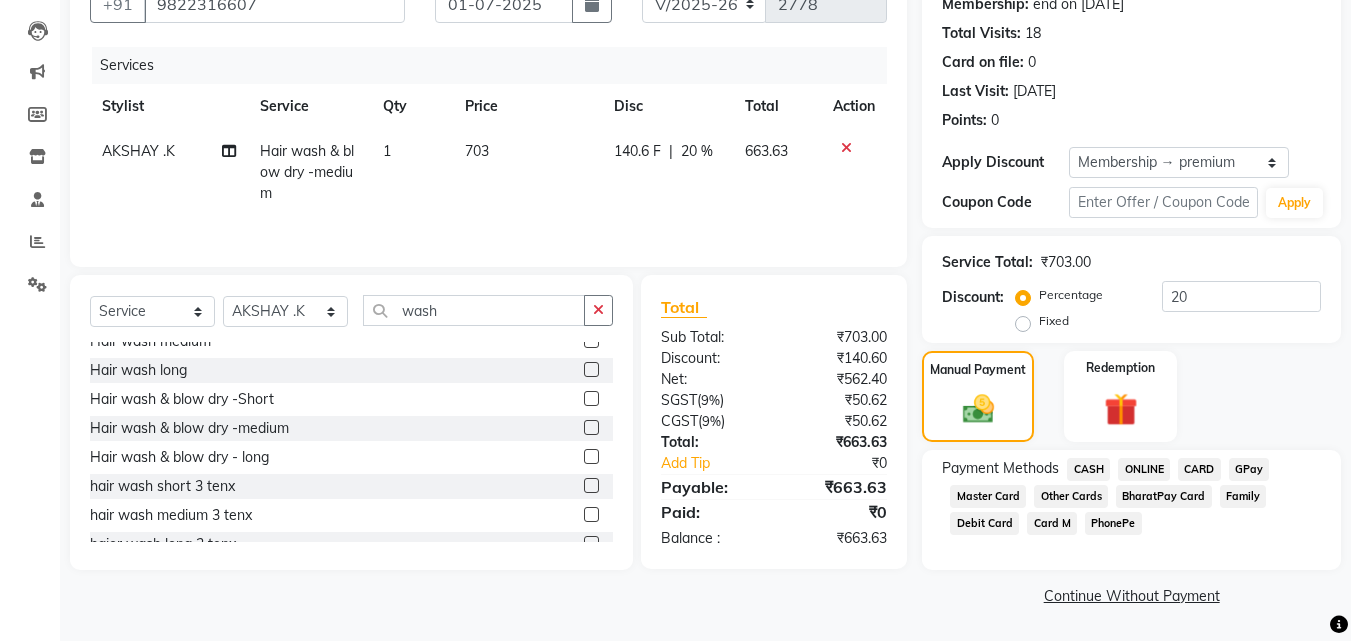 click on "CASH" 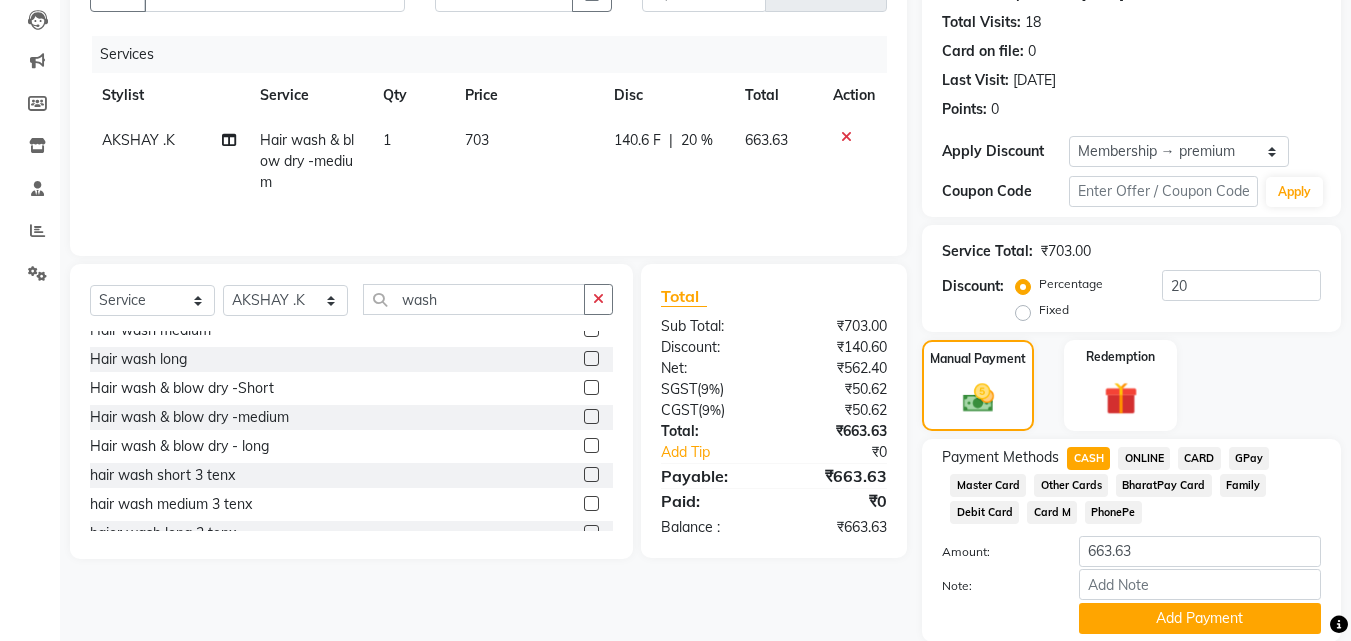 scroll, scrollTop: 284, scrollLeft: 0, axis: vertical 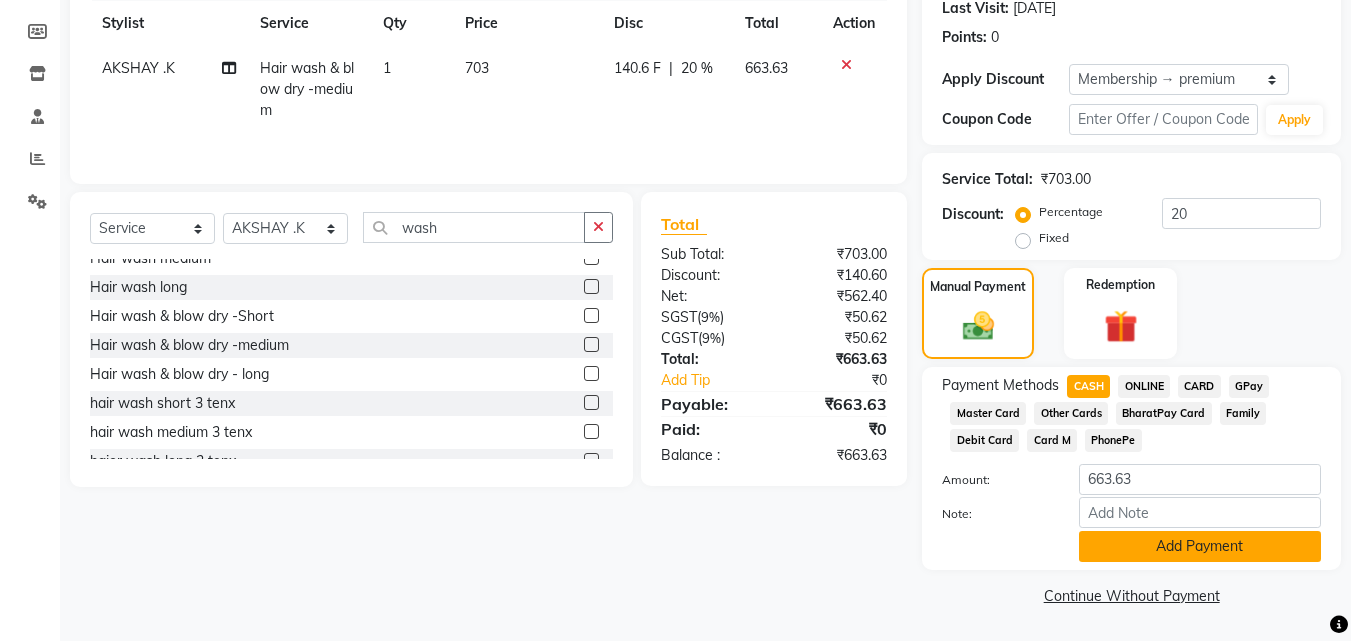 click on "Add Payment" 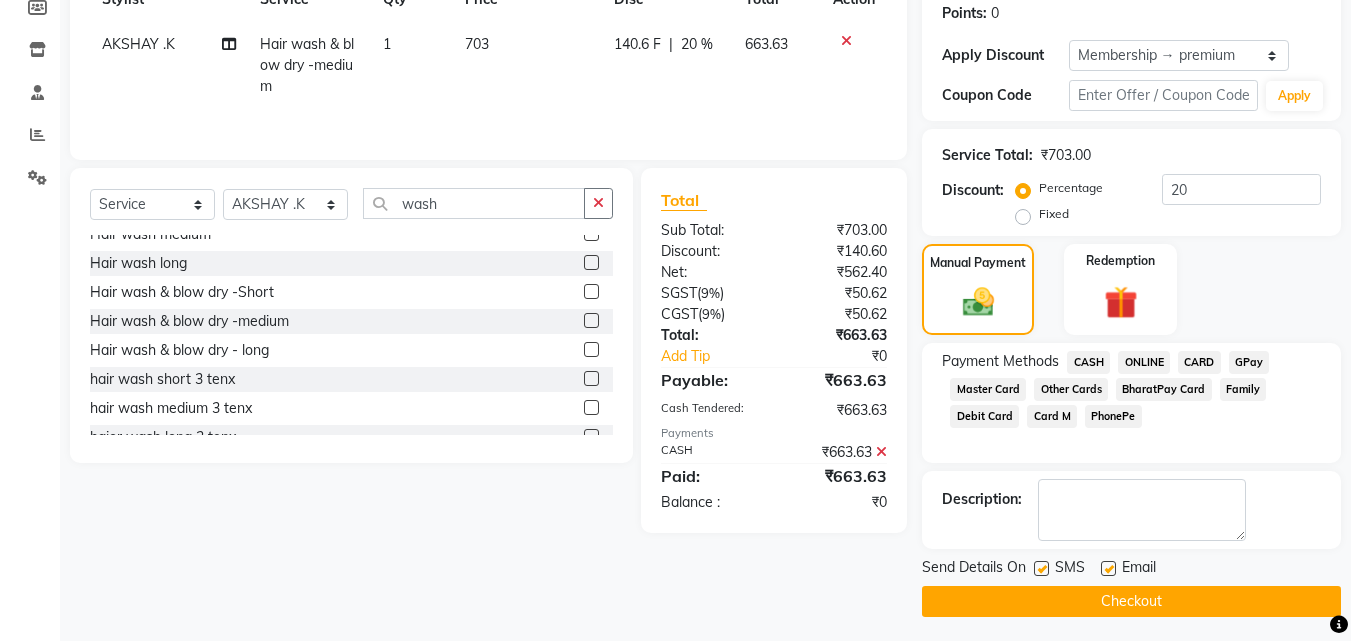 scroll, scrollTop: 314, scrollLeft: 0, axis: vertical 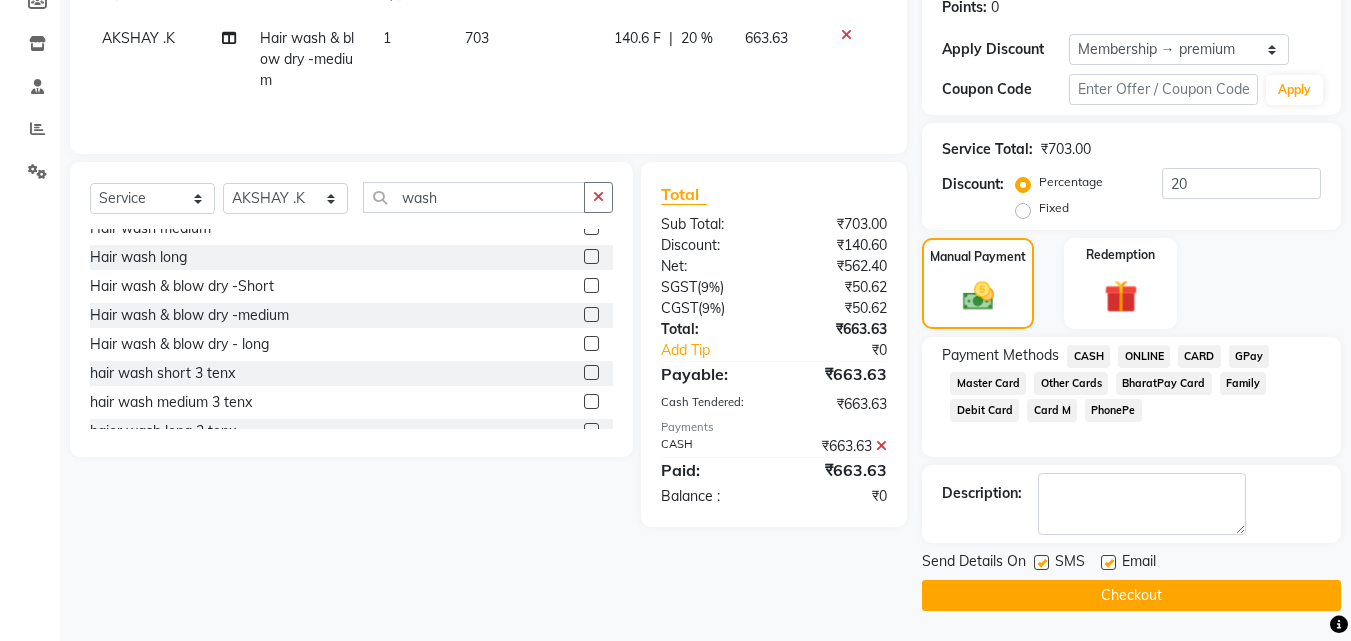 click on "Checkout" 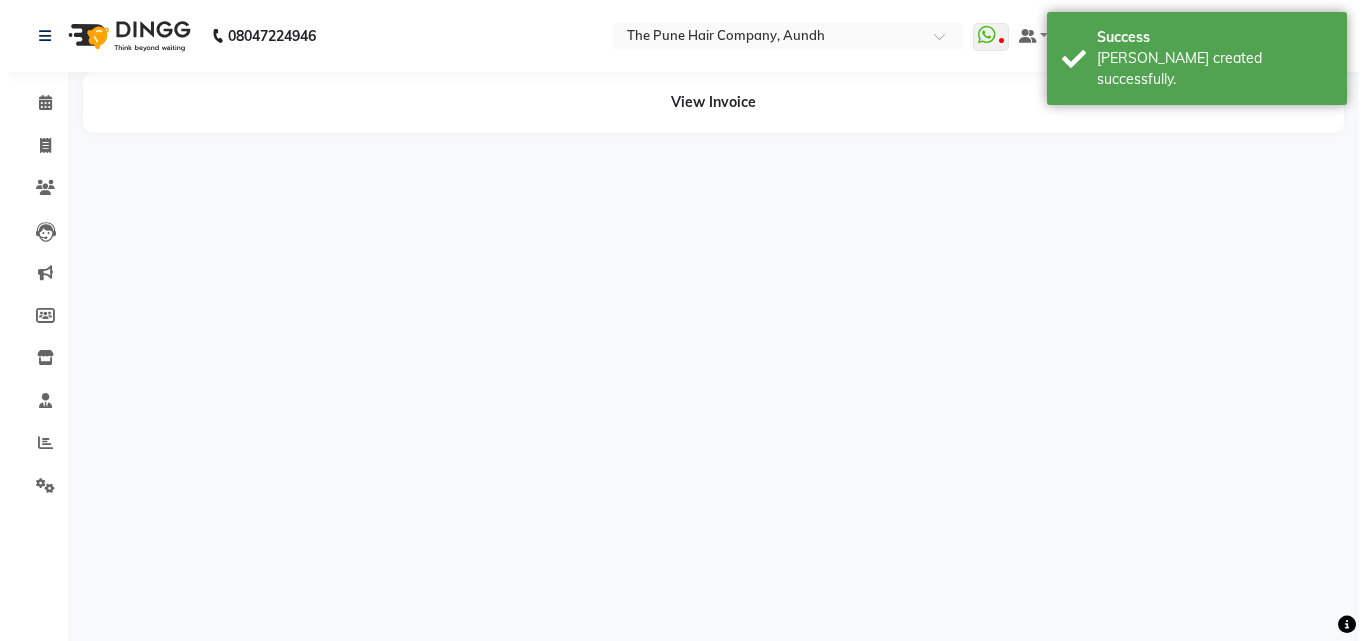scroll, scrollTop: 0, scrollLeft: 0, axis: both 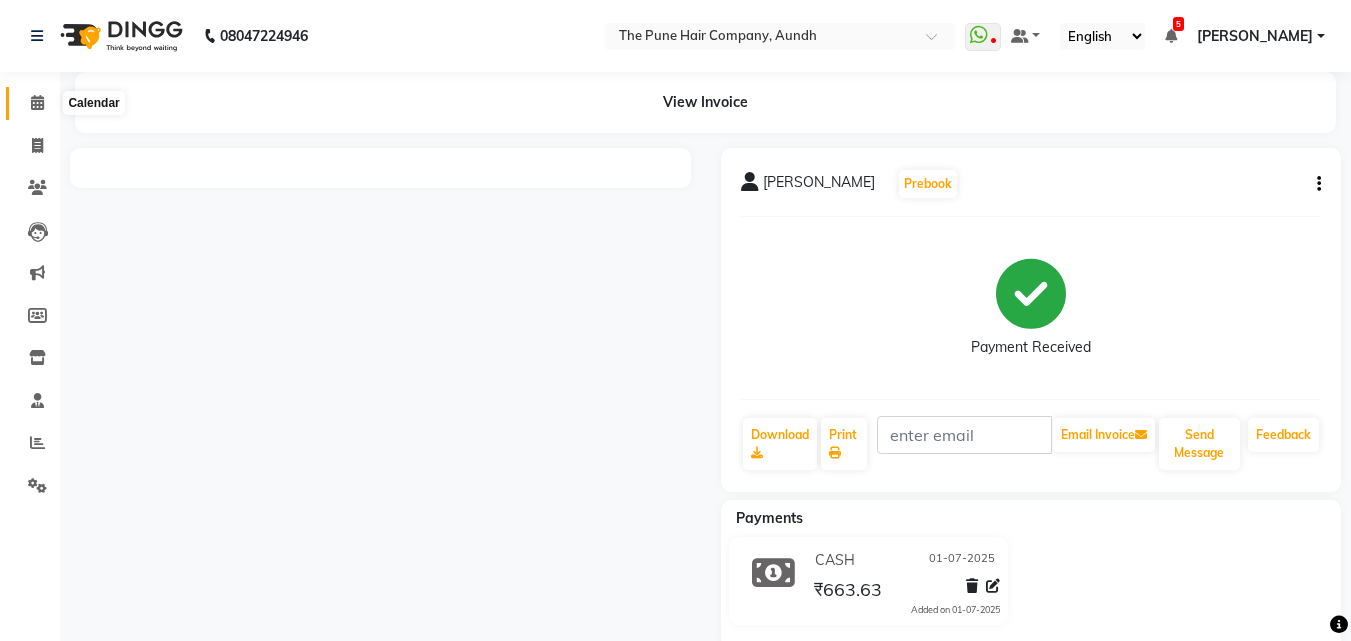 click 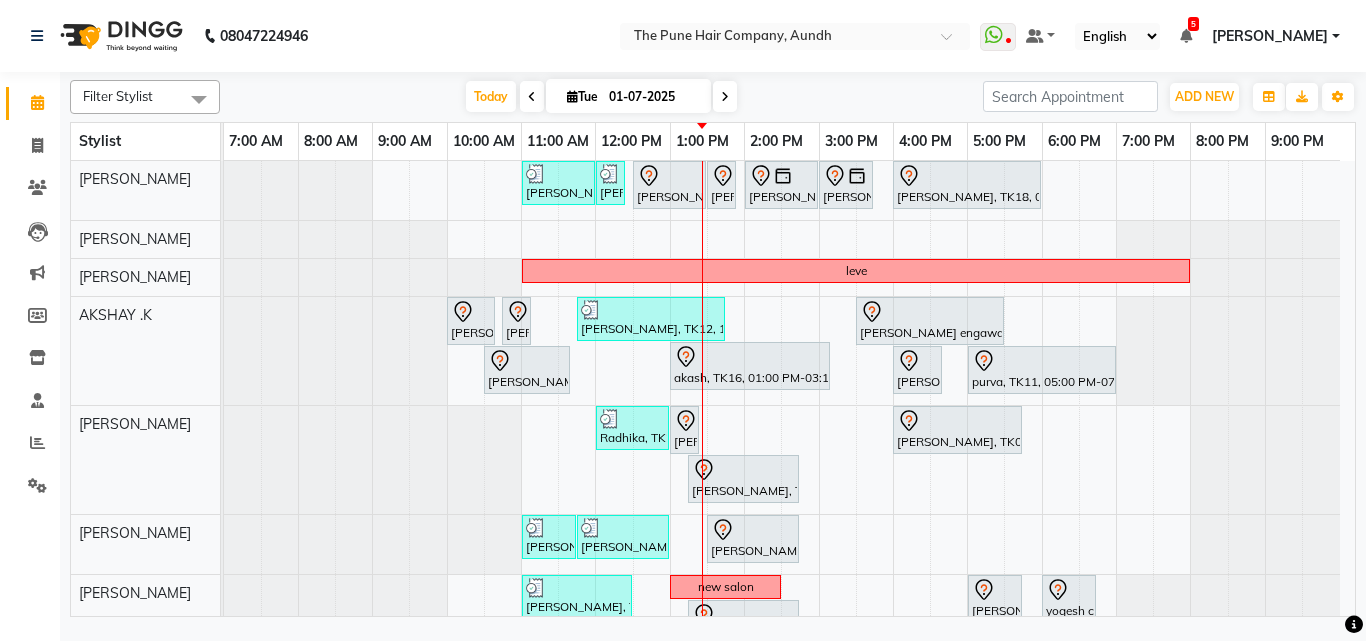 click at bounding box center [725, 97] 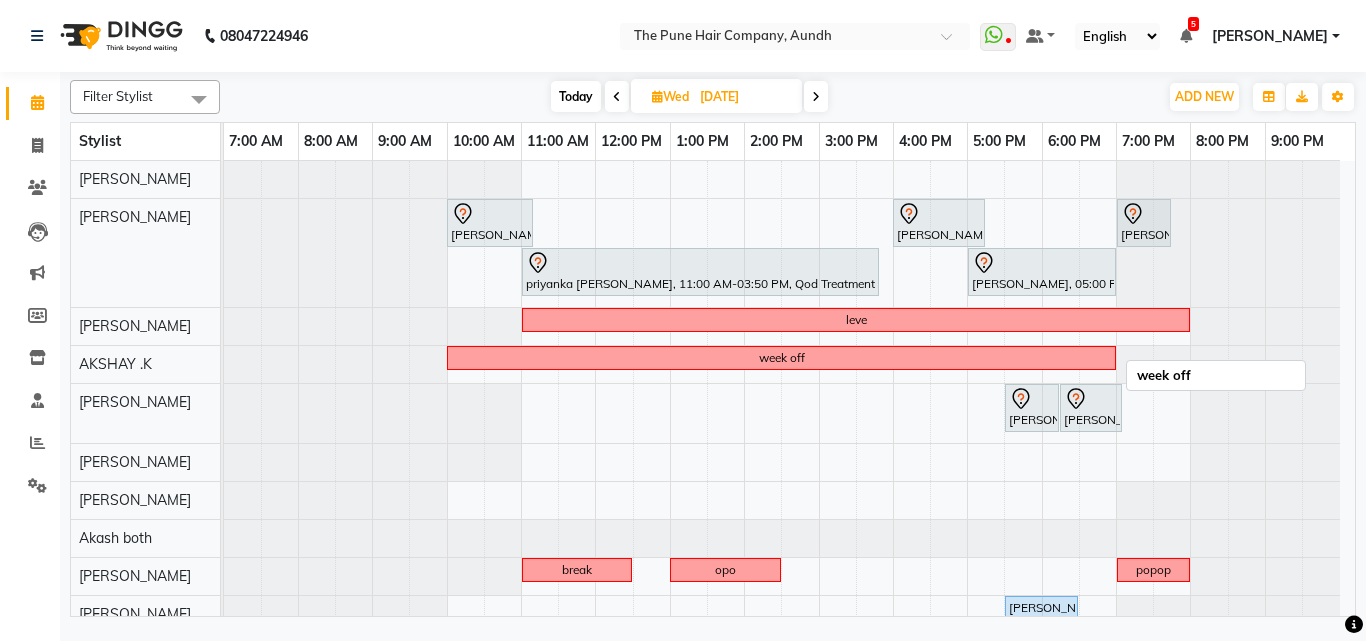 scroll, scrollTop: 100, scrollLeft: 0, axis: vertical 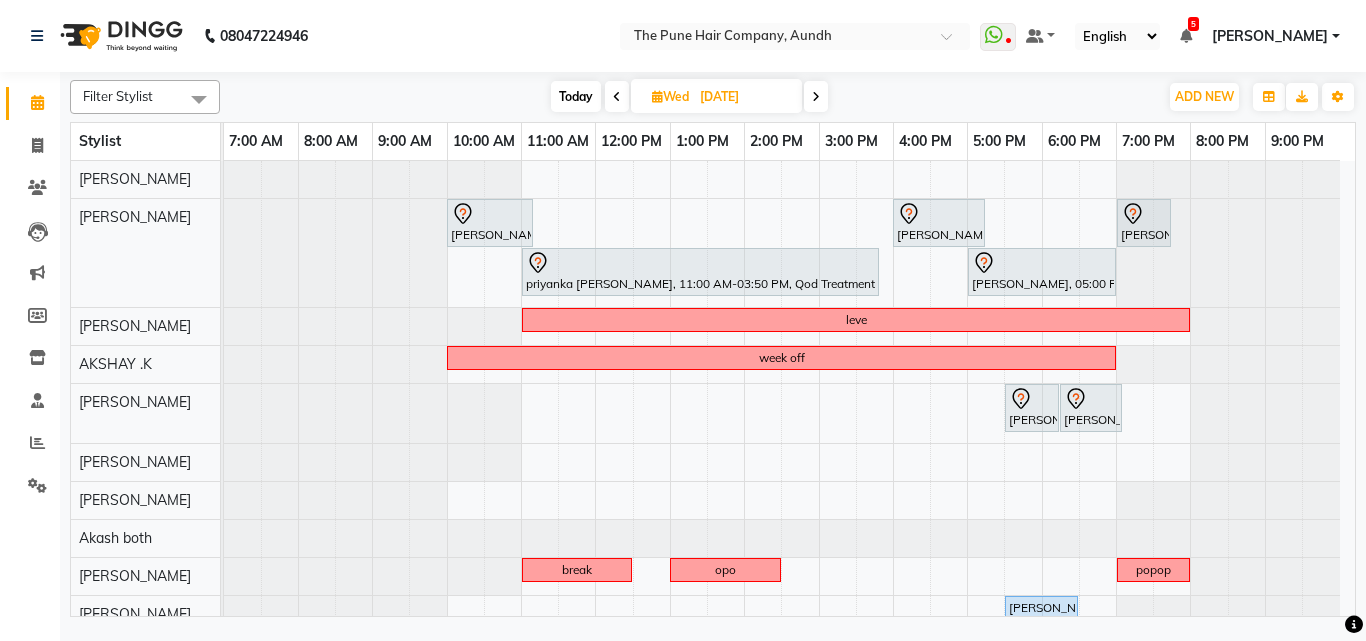 click at bounding box center (816, 96) 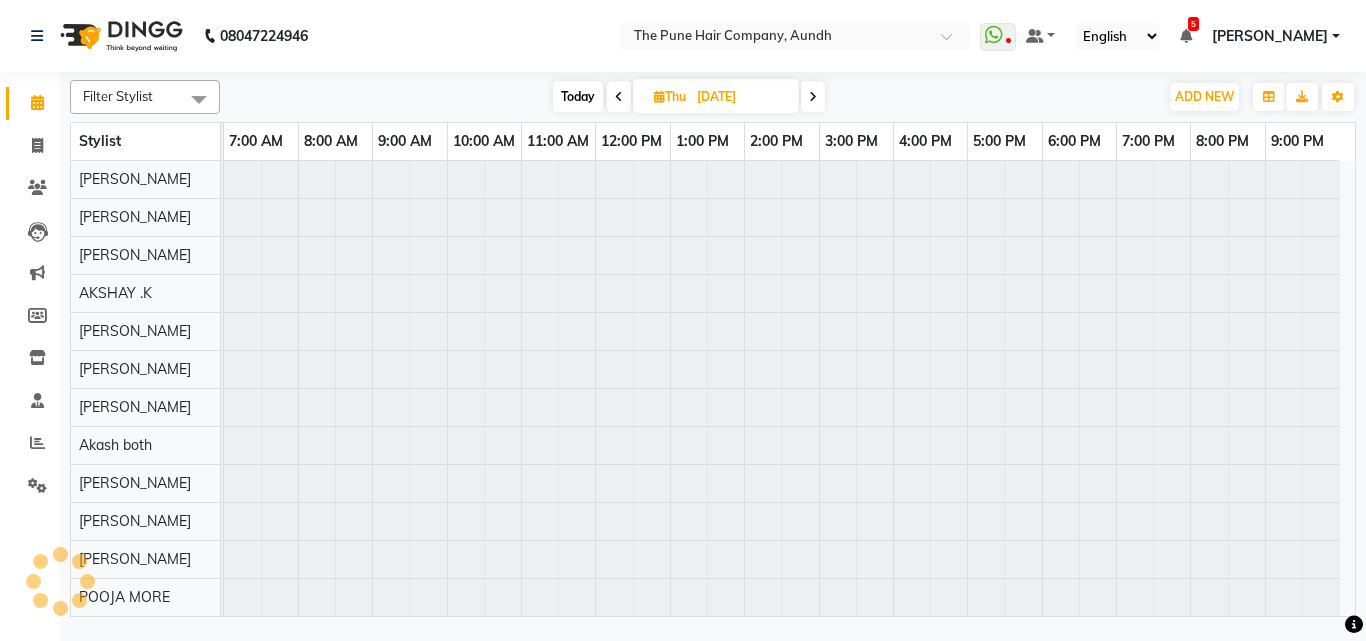 click at bounding box center (813, 96) 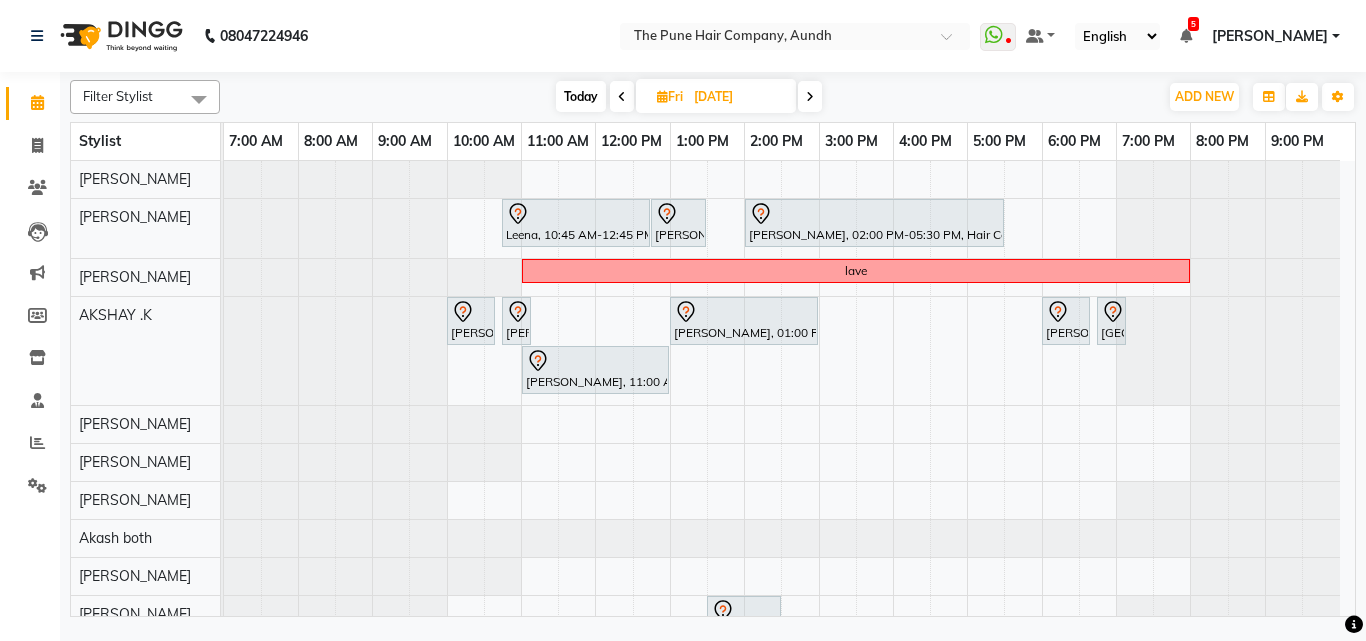 click on "Leena, 10:45 AM-12:45 PM, Hair Color Inoa - Inoa Touchup 2 Inch             Leena, 12:45 PM-01:30 PM, Blow dry medium              ANKITA JAIN, 02:00 PM-05:30 PM, Hair Color Majirel - Majirel Global Medium  lave              nikhil inamdar, 10:00 AM-10:40 AM, Cut male (Expert)             nikhil inamdar, 10:45 AM-11:05 AM,  Beard Crafting             Kavita gaikwad, 01:00 PM-03:00 PM, Hair Color Inoa - Inoa Touchup 2 Inch             Tanaya, 06:00 PM-06:40 PM, Cut male (Expert)             Tanaya, 06:45 PM-07:05 PM,  Beard Crafting             Shweta priydarshani, 11:00 AM-01:00 PM, Hair Color Inoa - Inoa Touchup 2 Inch             Kavita gaikwad, 01:30 PM-02:30 PM, Pedicure - Luxury              Kavita gaikwad, 01:30 PM-02:30 PM, Pedicure - Luxury   leave" at bounding box center (789, 495) 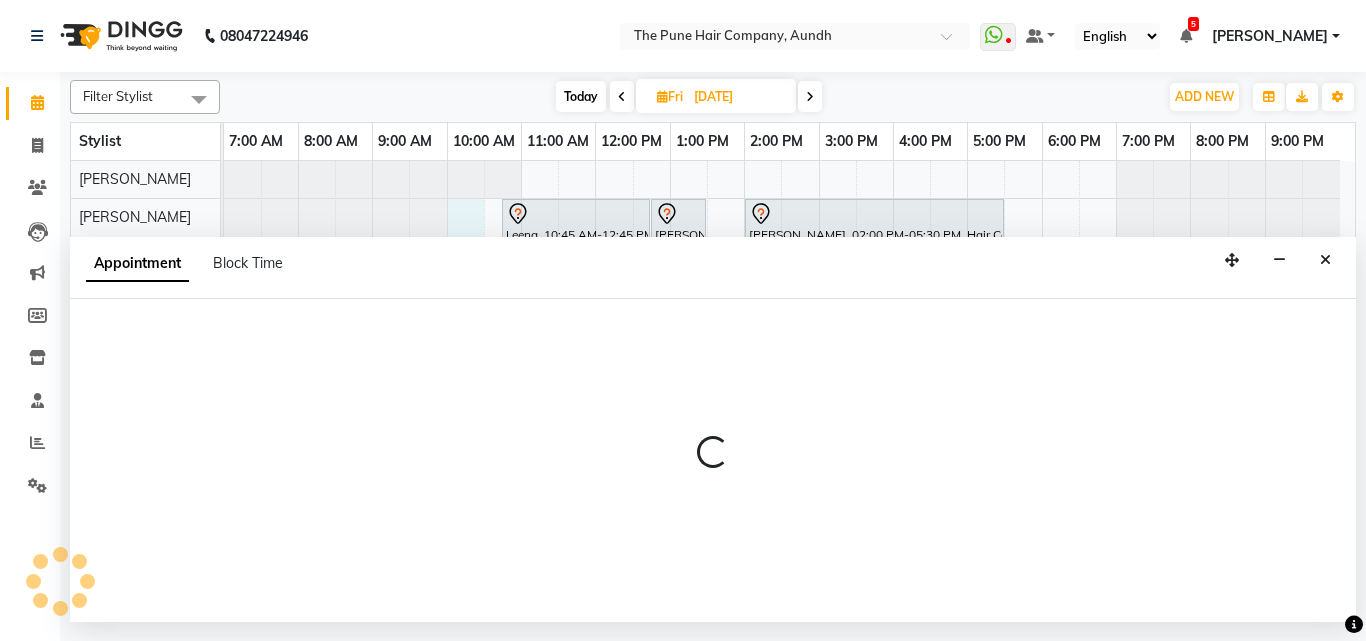 select on "3339" 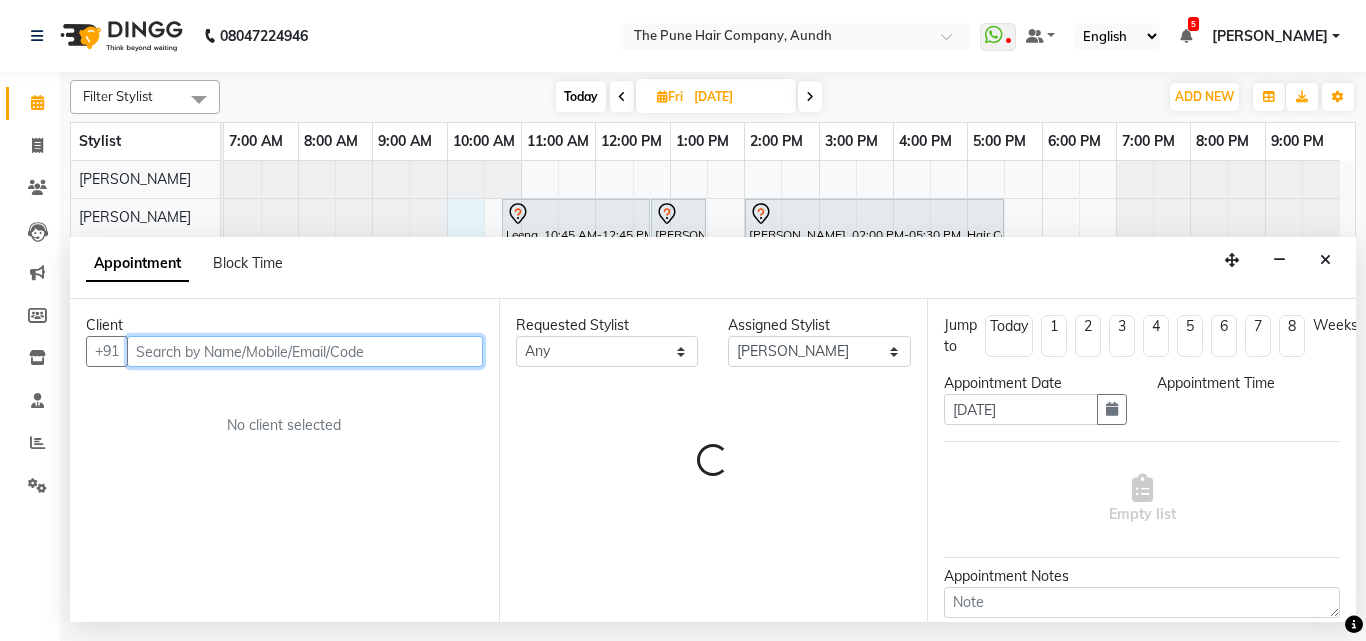 select on "600" 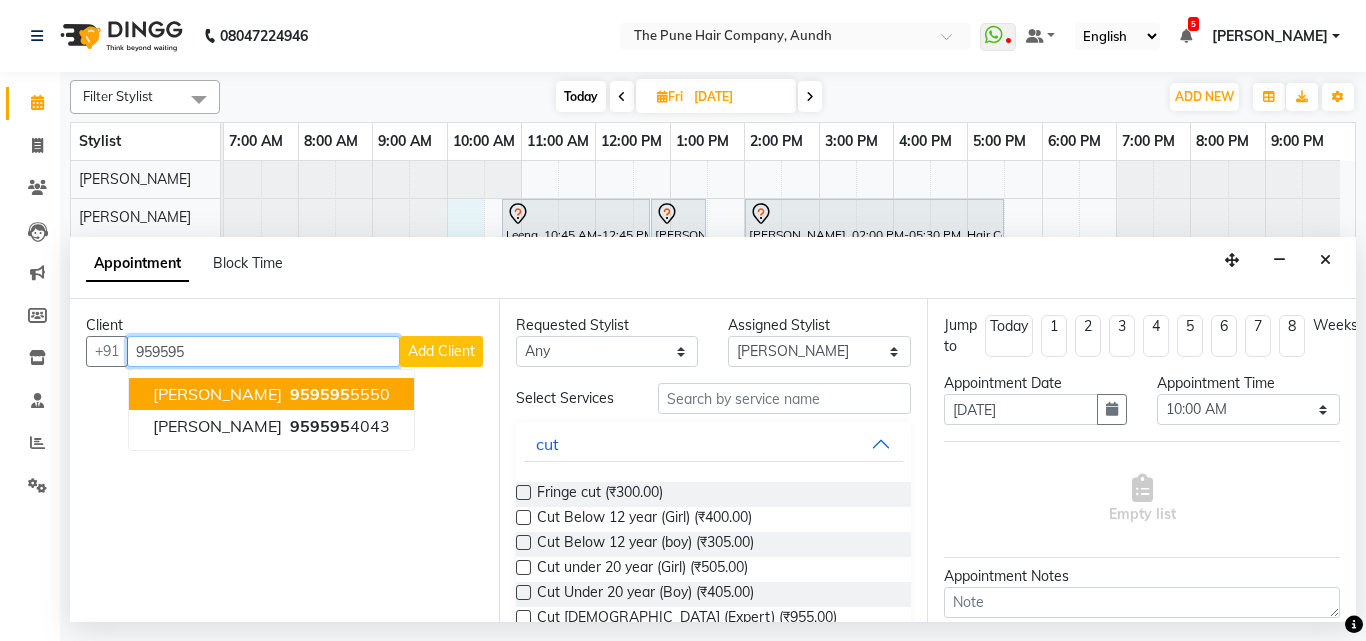 click on "[PERSON_NAME]" at bounding box center [217, 394] 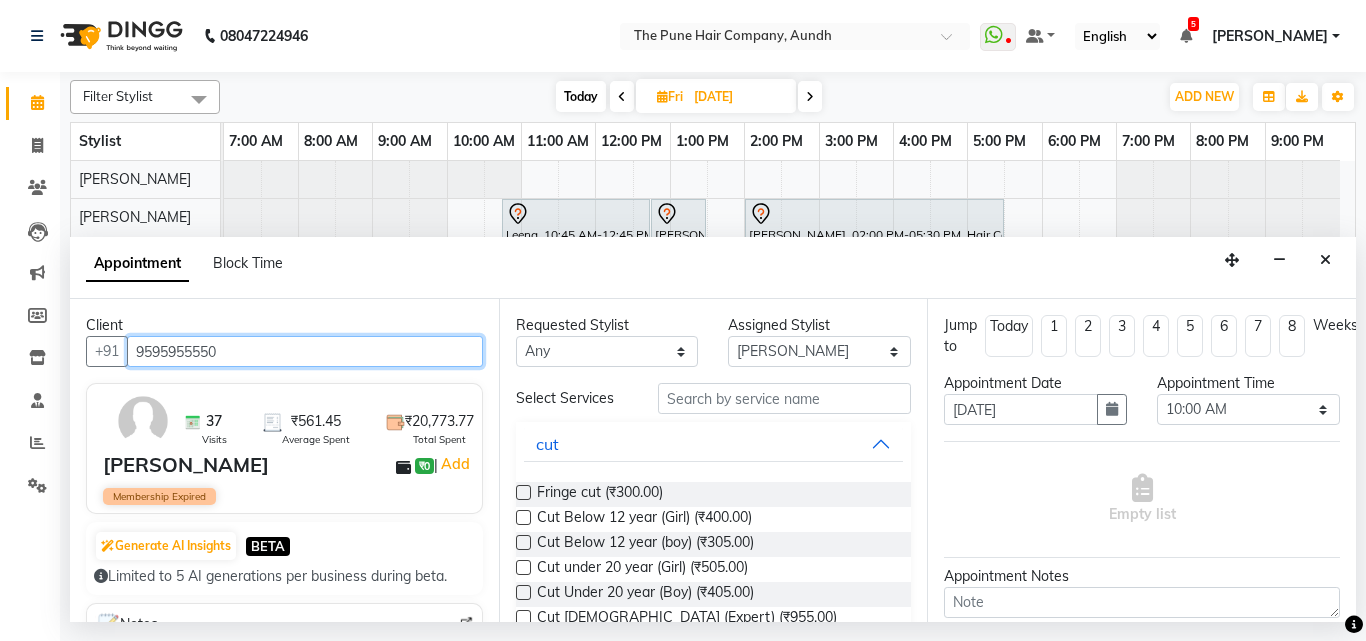 type on "9595955550" 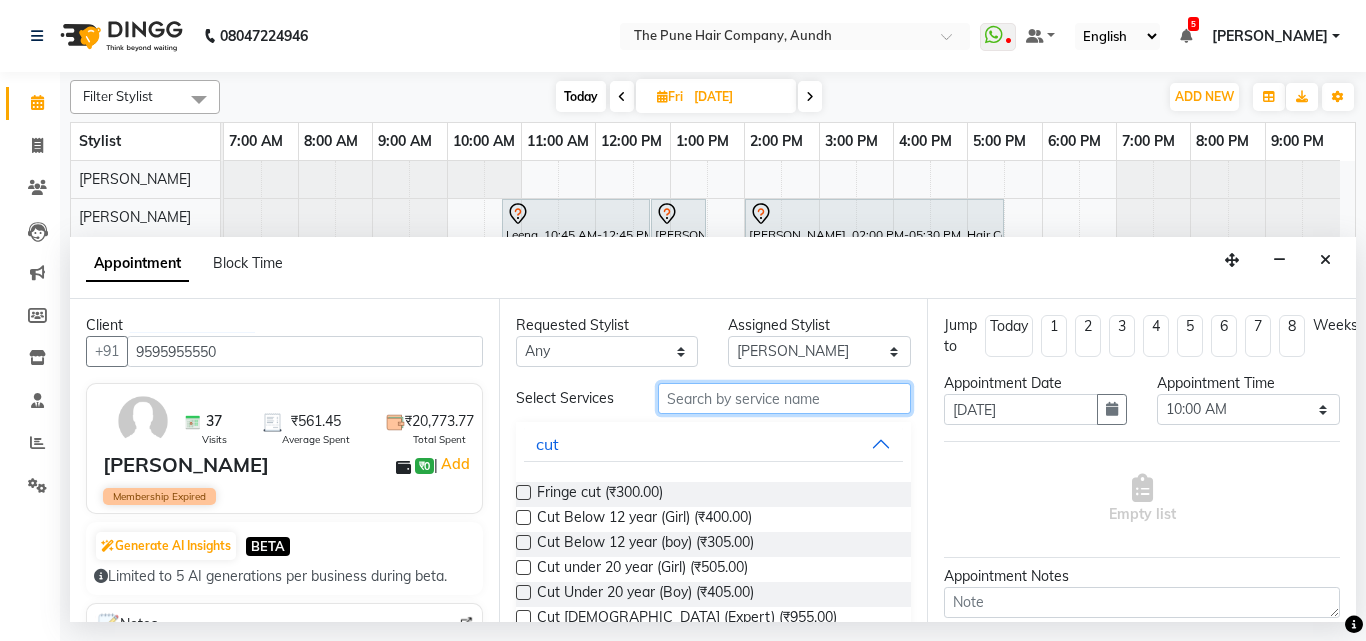 click at bounding box center (785, 398) 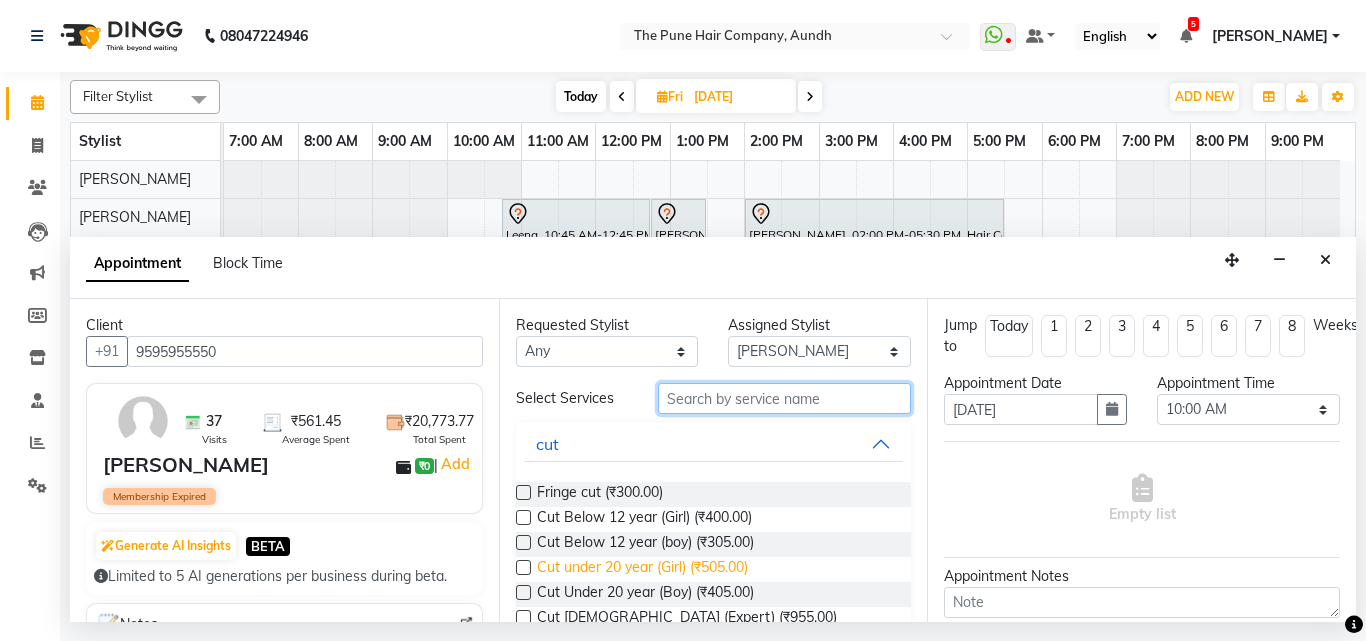 scroll, scrollTop: 100, scrollLeft: 0, axis: vertical 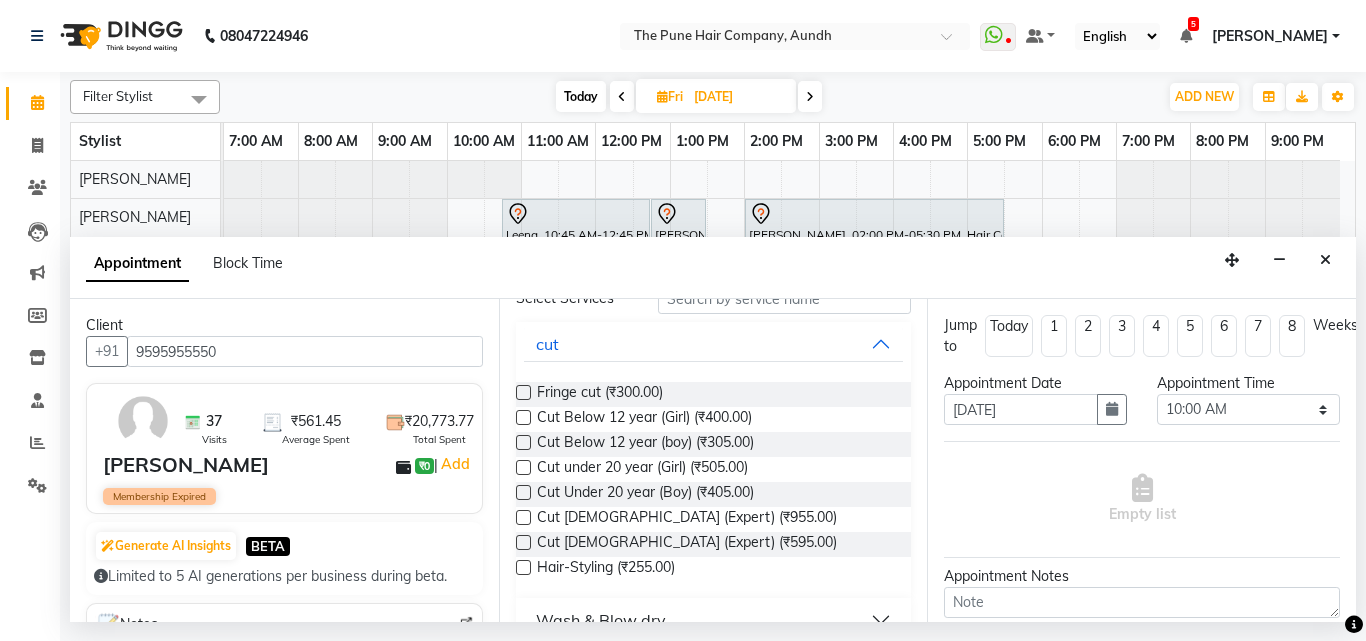 click at bounding box center [523, 517] 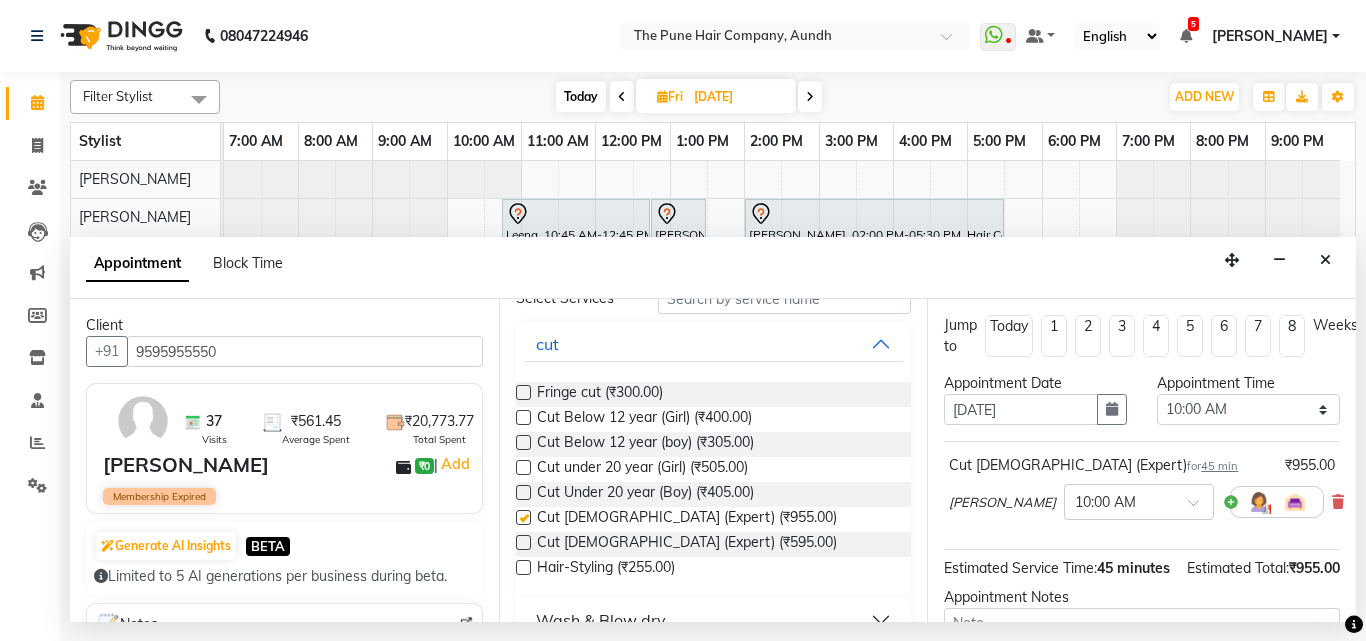 checkbox on "false" 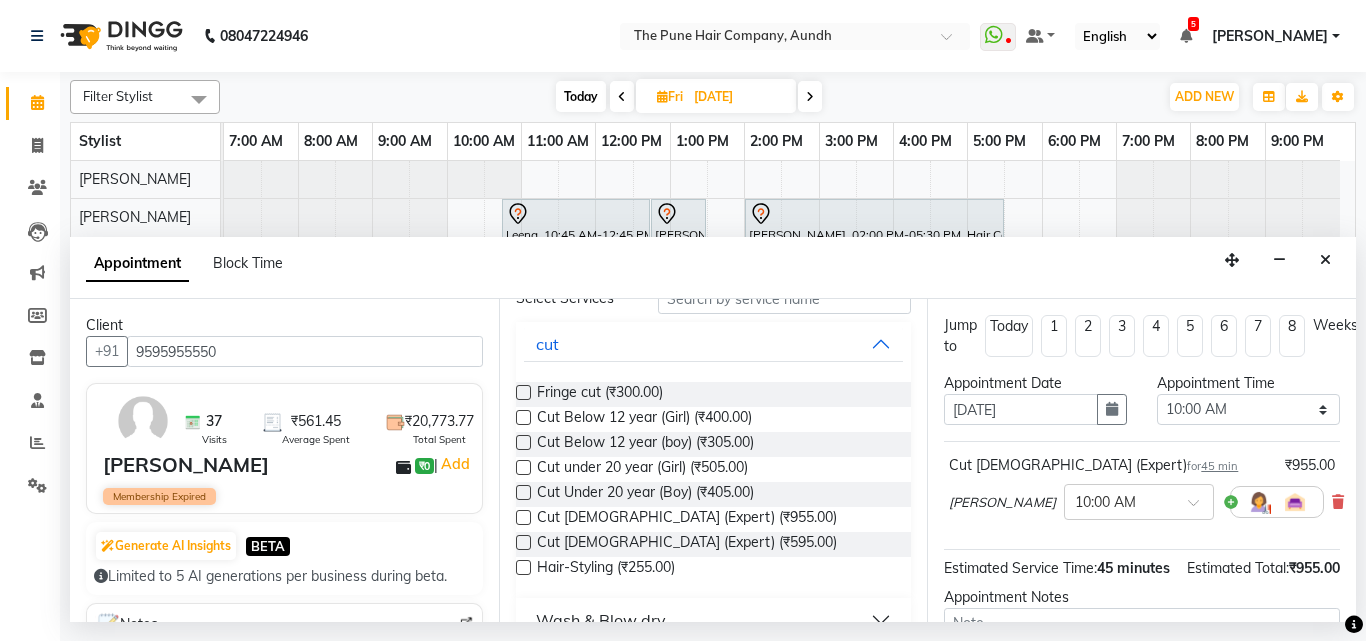 click at bounding box center (523, 542) 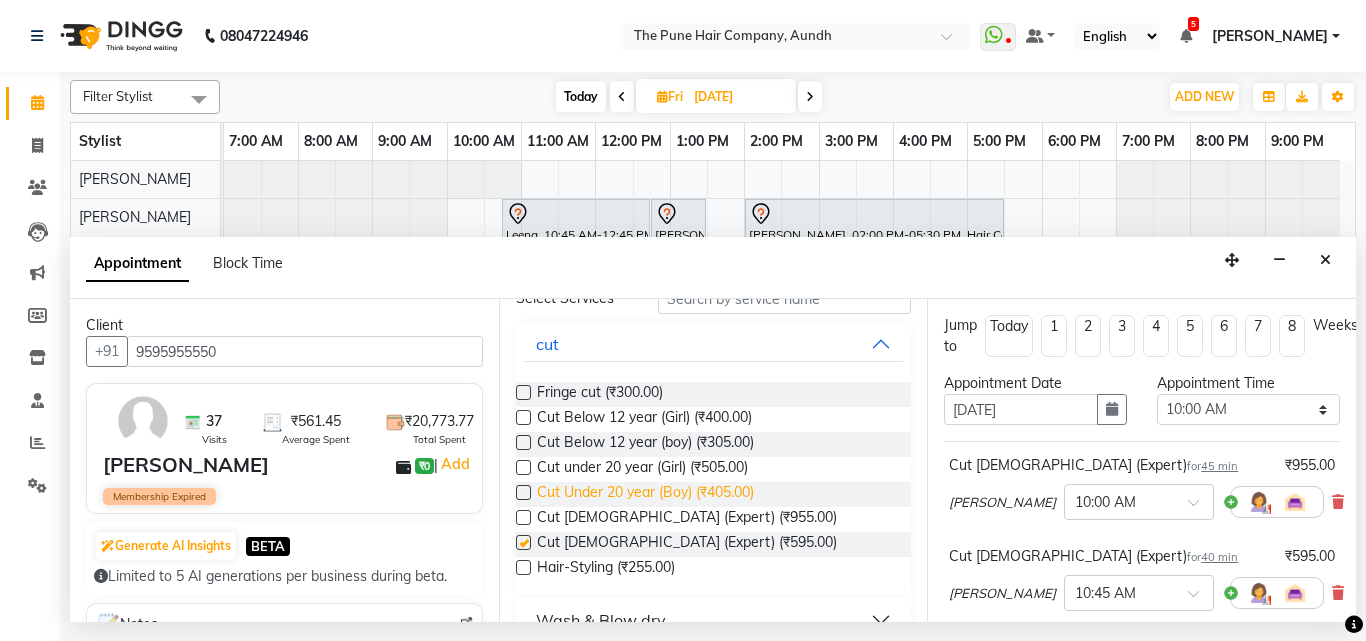 type 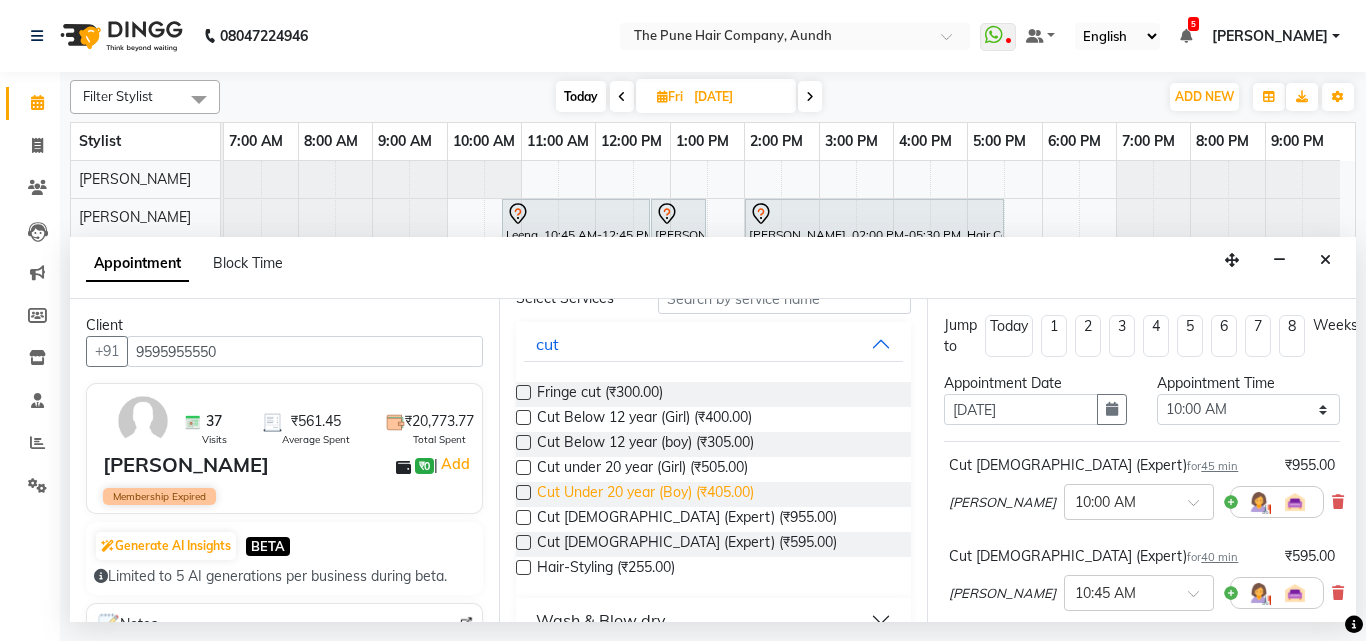 scroll, scrollTop: 0, scrollLeft: 0, axis: both 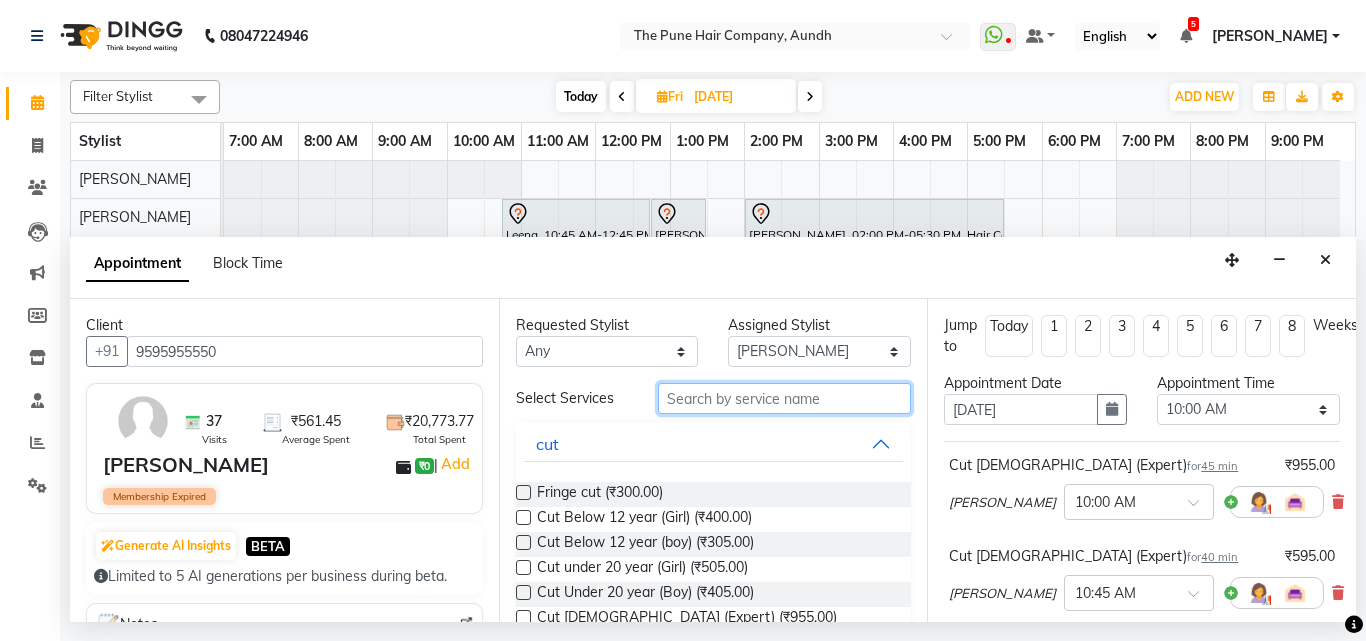 click at bounding box center [785, 398] 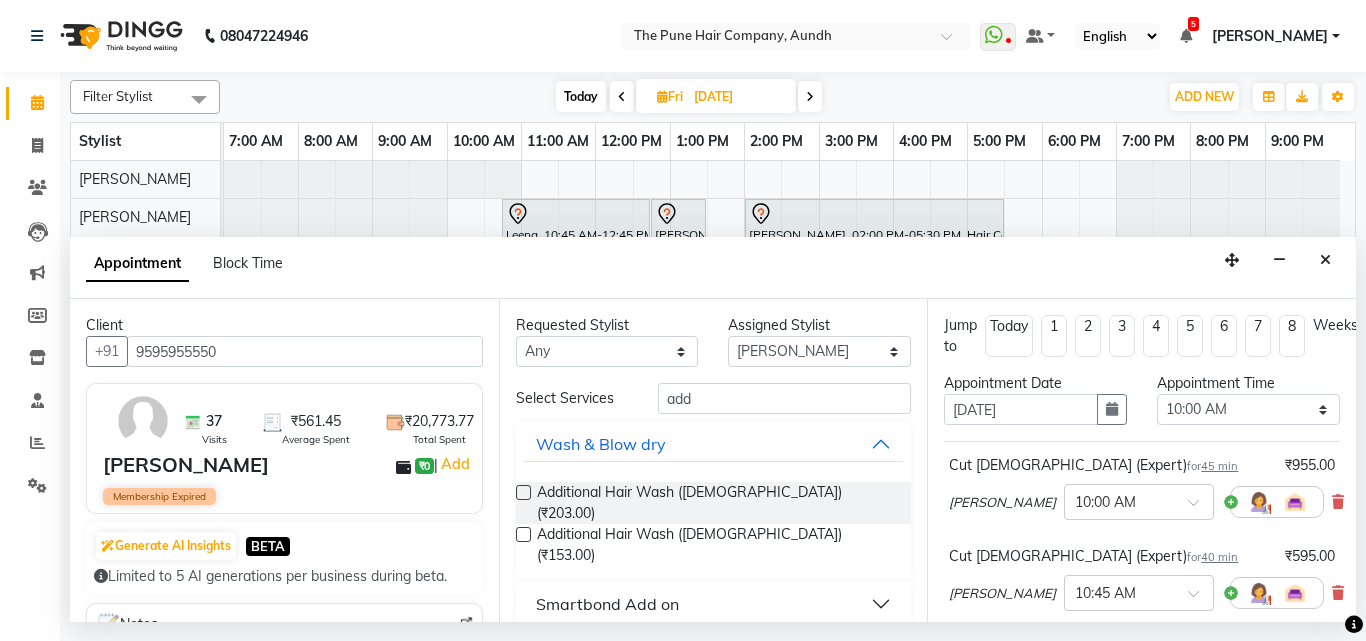 click at bounding box center (523, 492) 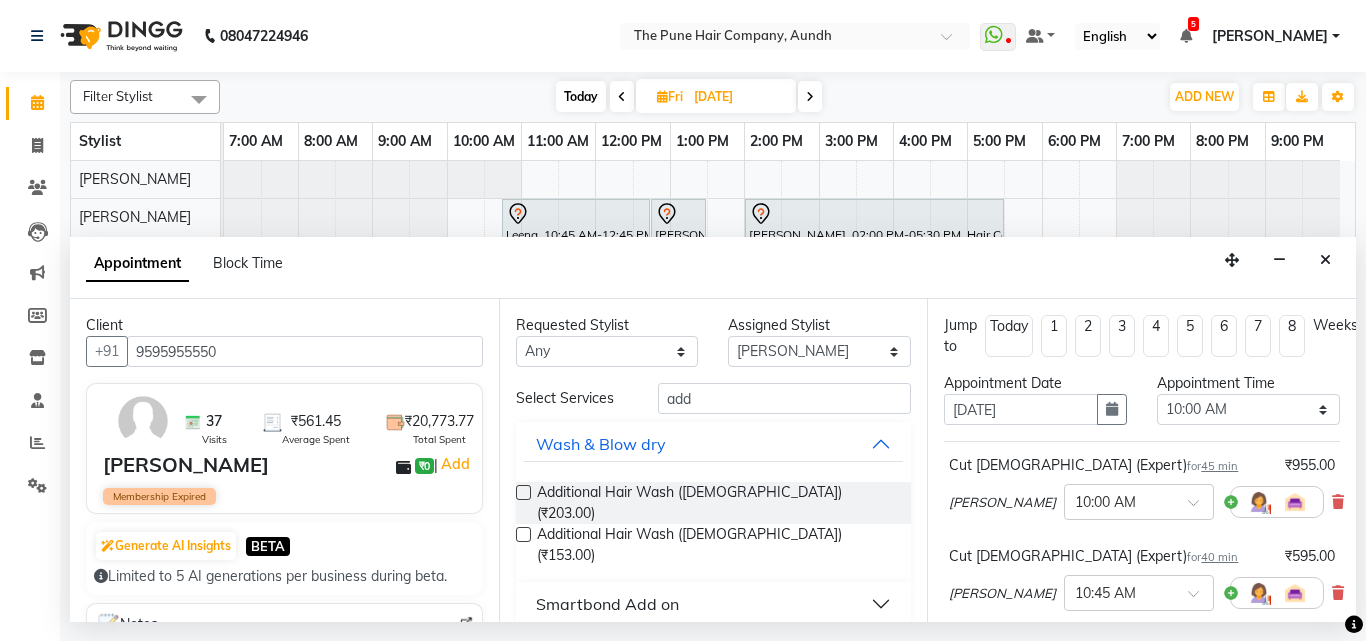 click at bounding box center (523, 534) 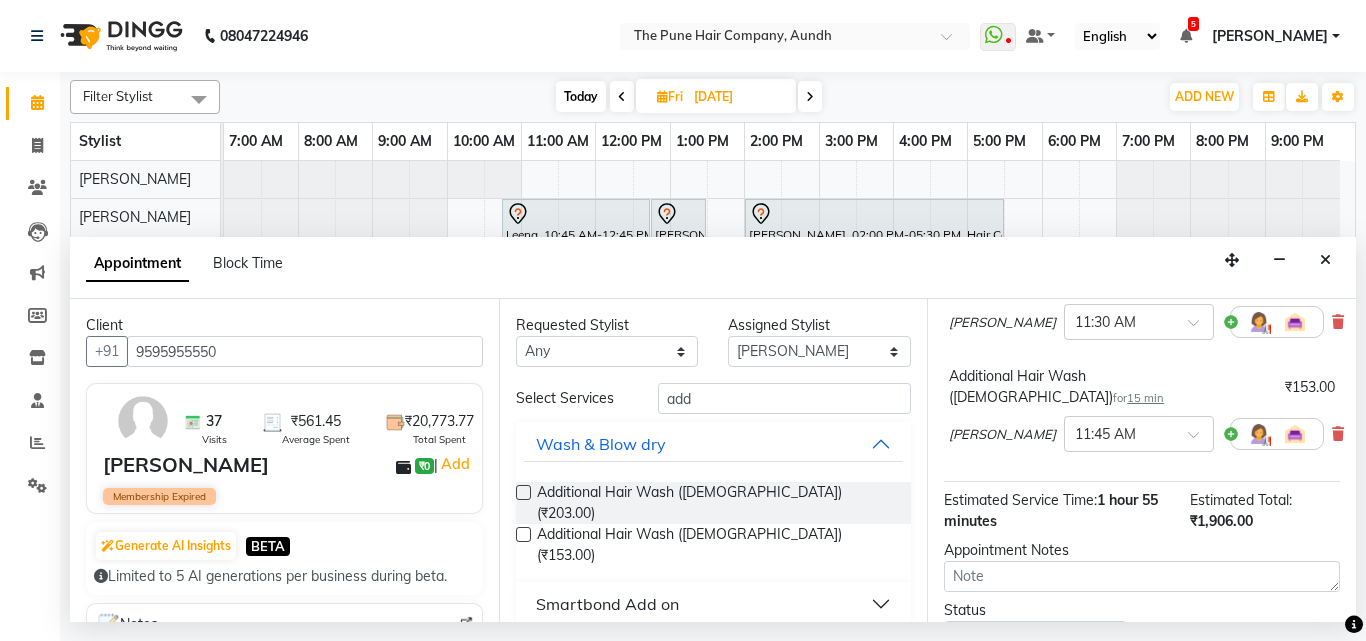 scroll, scrollTop: 524, scrollLeft: 0, axis: vertical 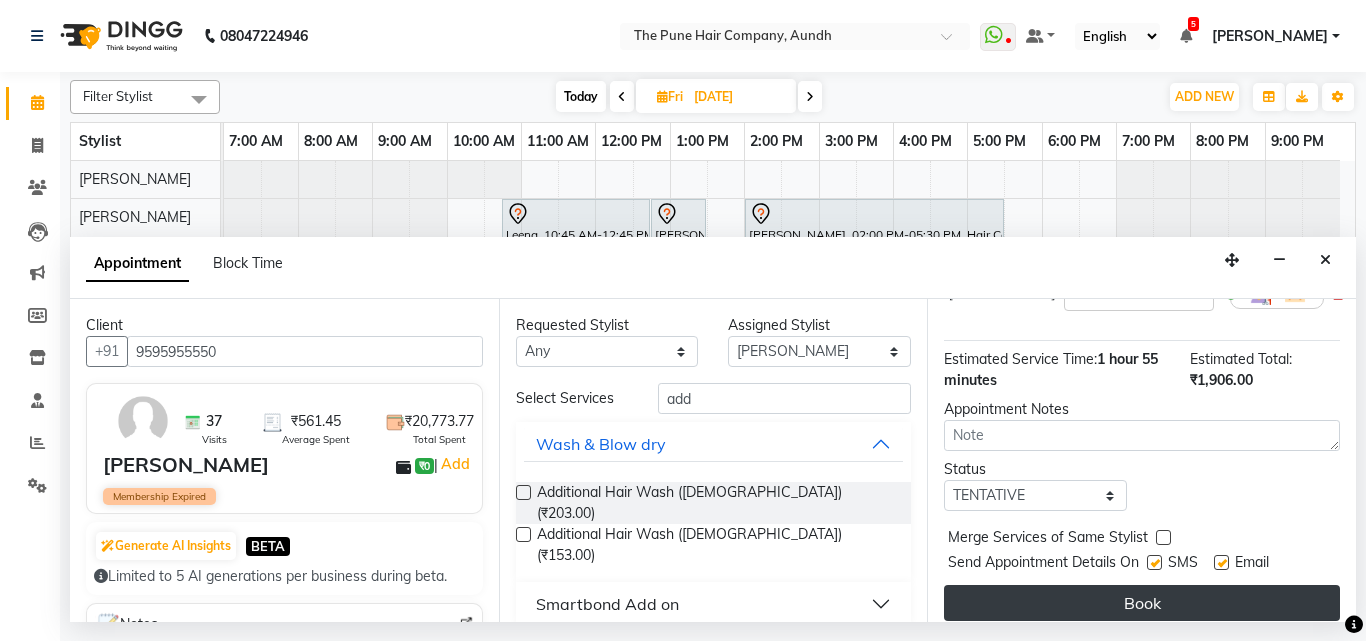 click on "Book" at bounding box center (1142, 603) 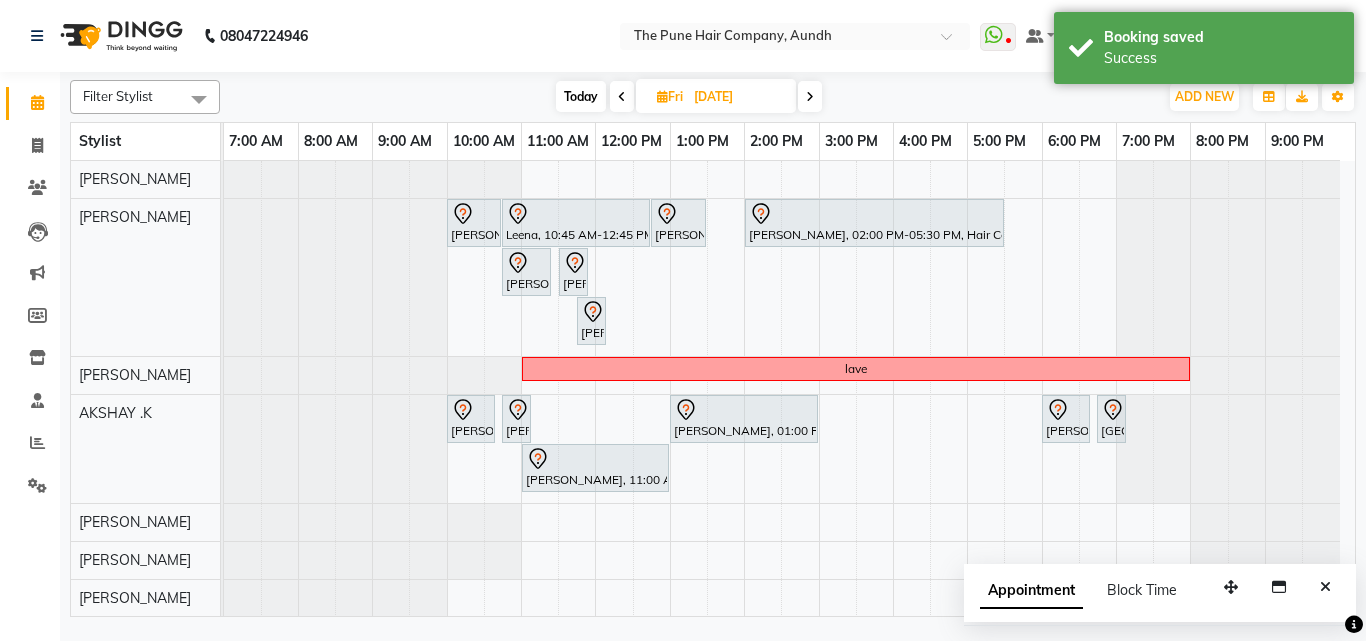 click at bounding box center [622, 96] 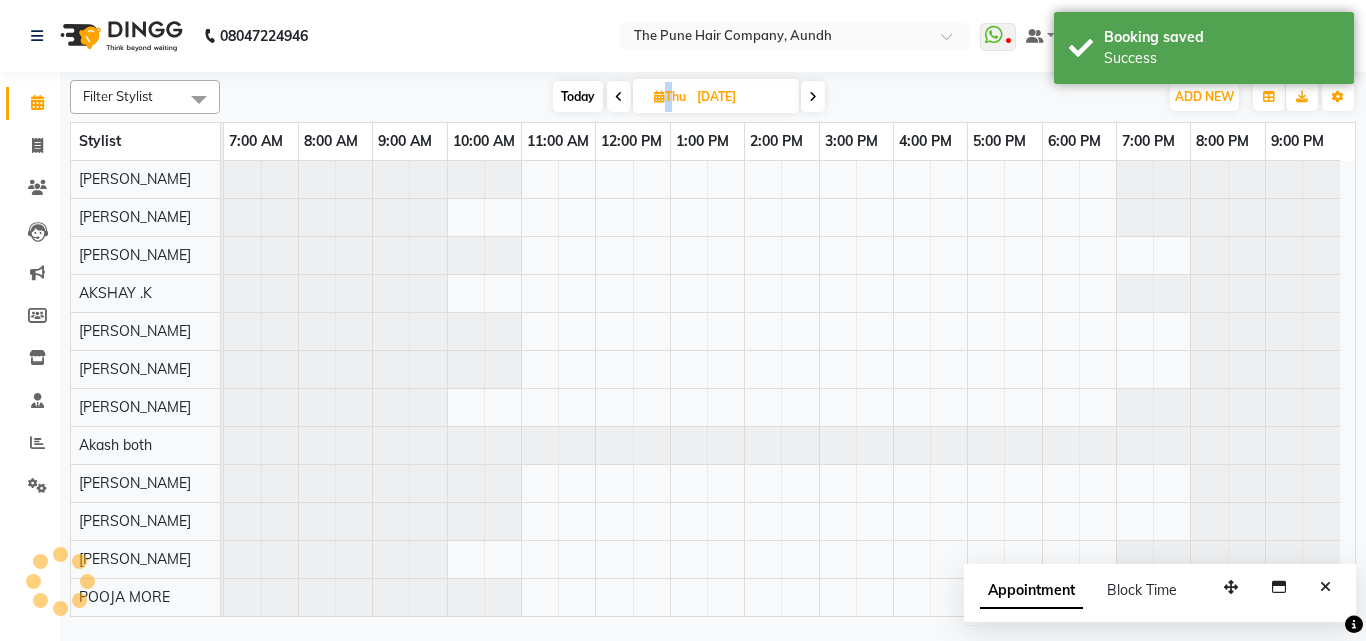 click at bounding box center (619, 97) 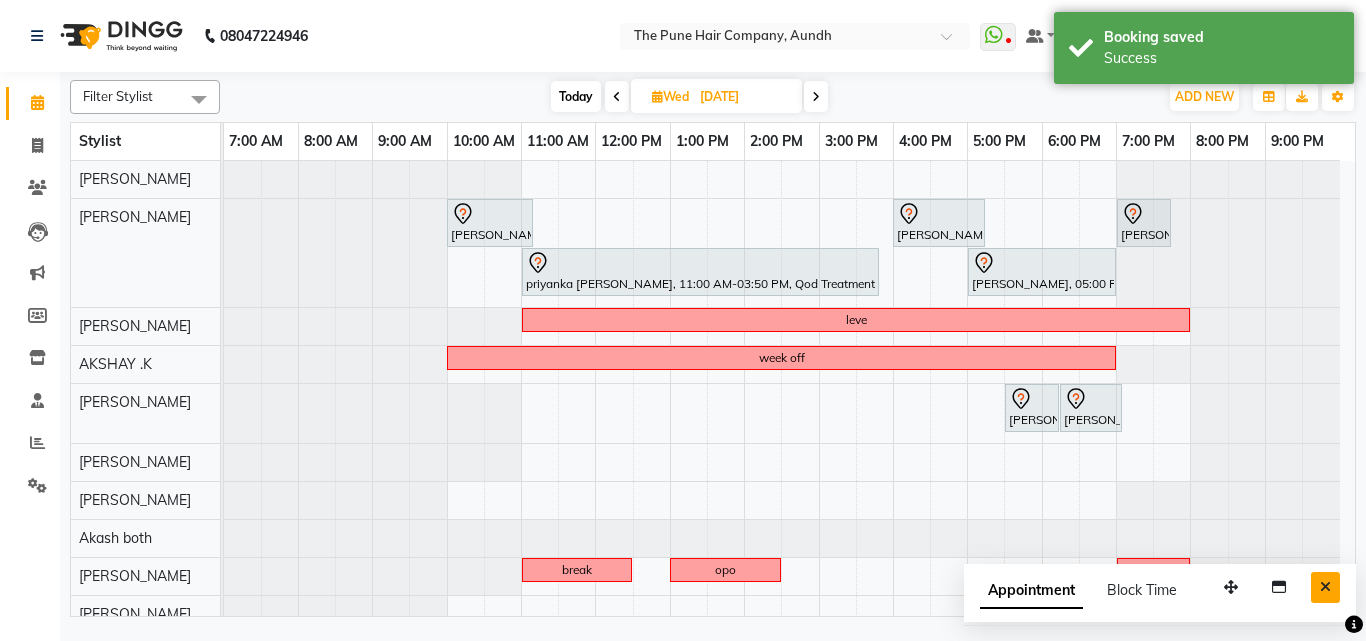 click at bounding box center (1325, 587) 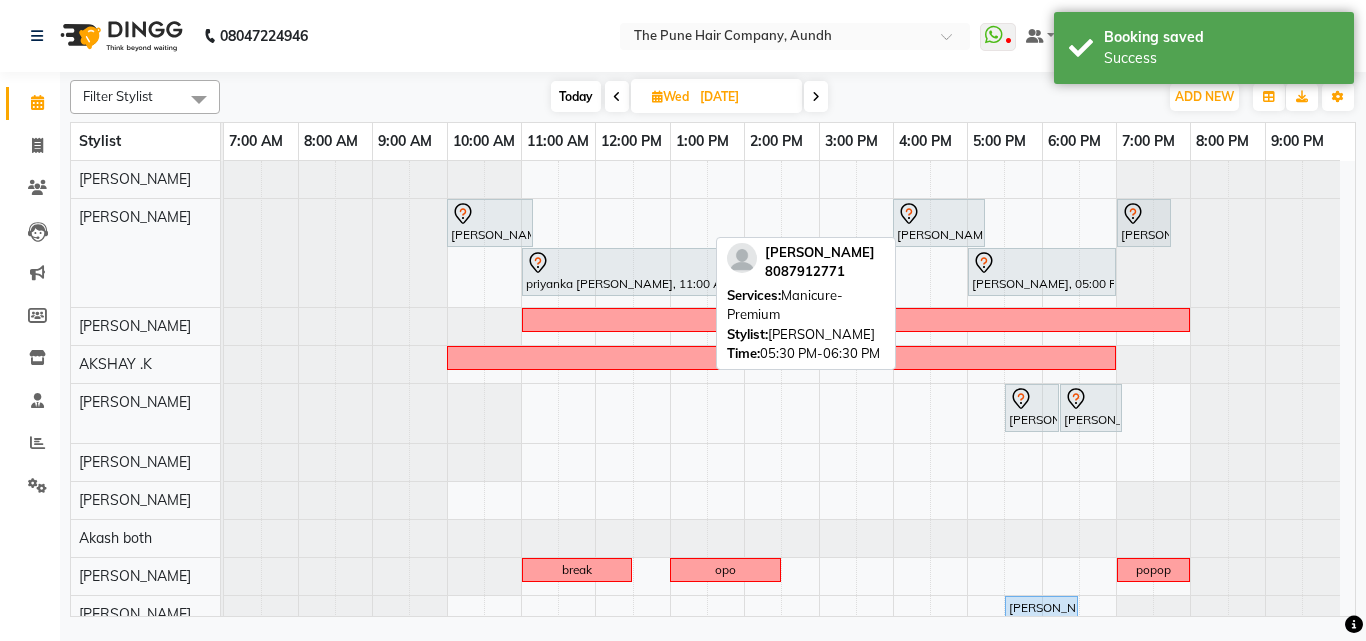 scroll, scrollTop: 169, scrollLeft: 0, axis: vertical 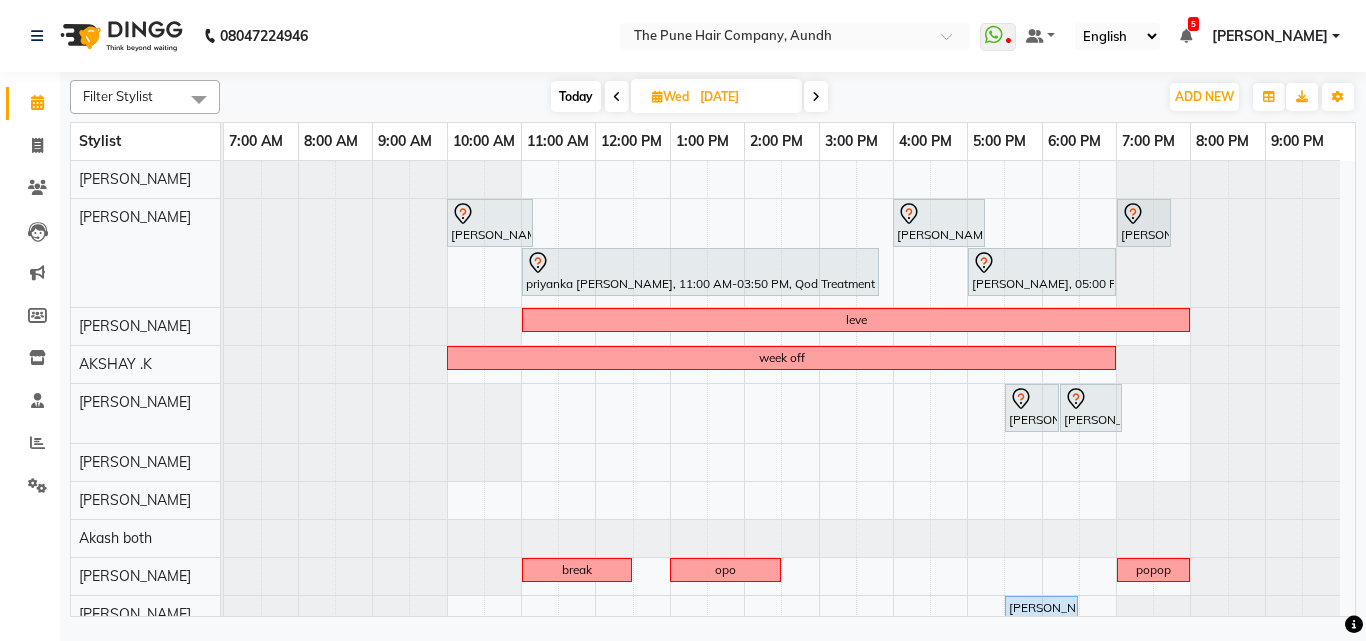 click on "Today" at bounding box center (576, 96) 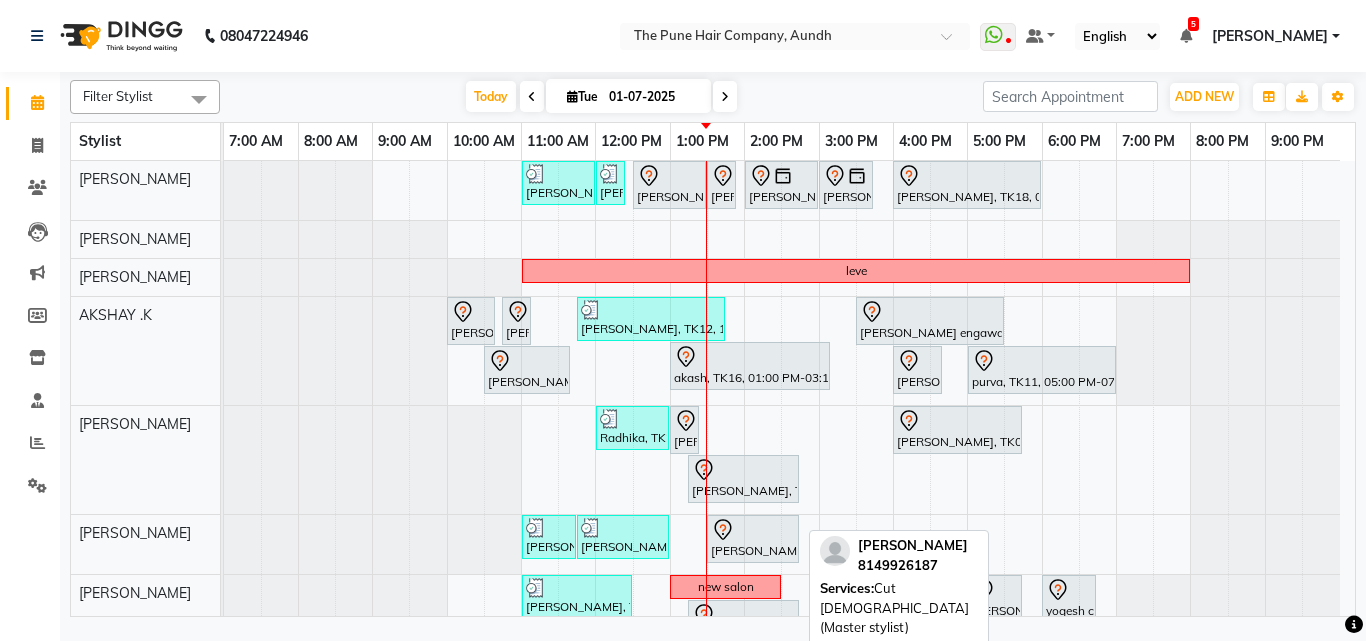 scroll, scrollTop: 200, scrollLeft: 0, axis: vertical 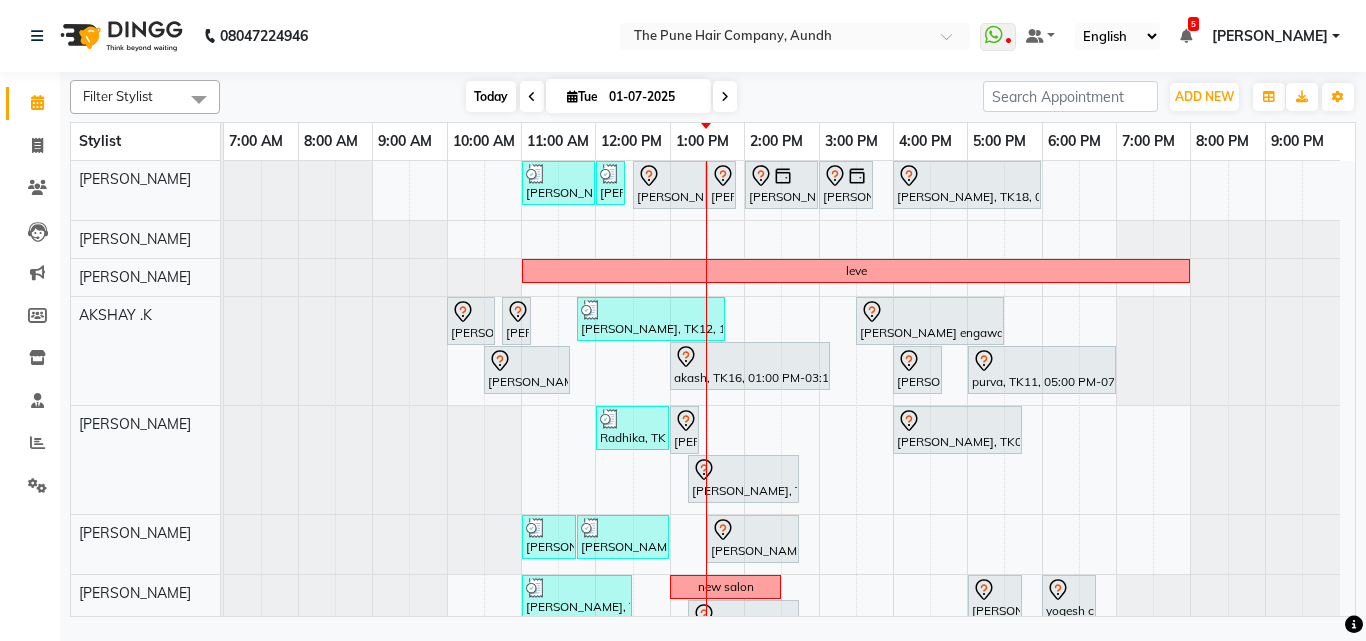 click on "Today" at bounding box center (491, 96) 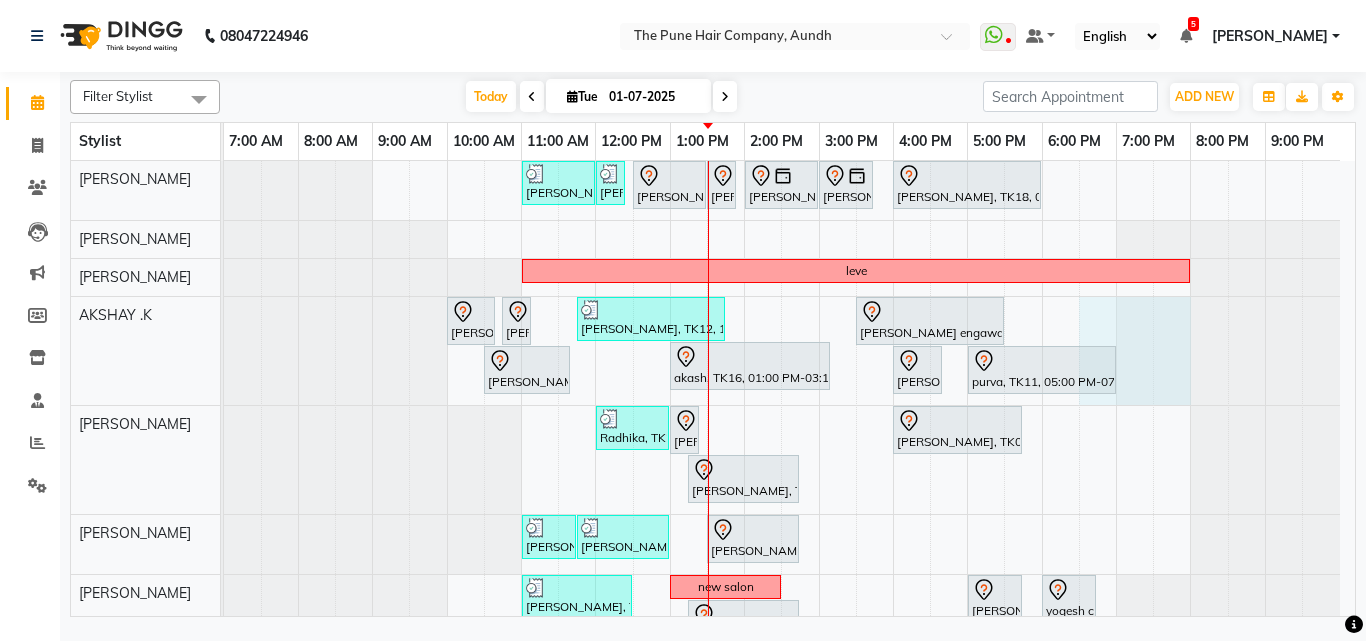 drag, startPoint x: 1089, startPoint y: 318, endPoint x: 1173, endPoint y: 321, distance: 84.05355 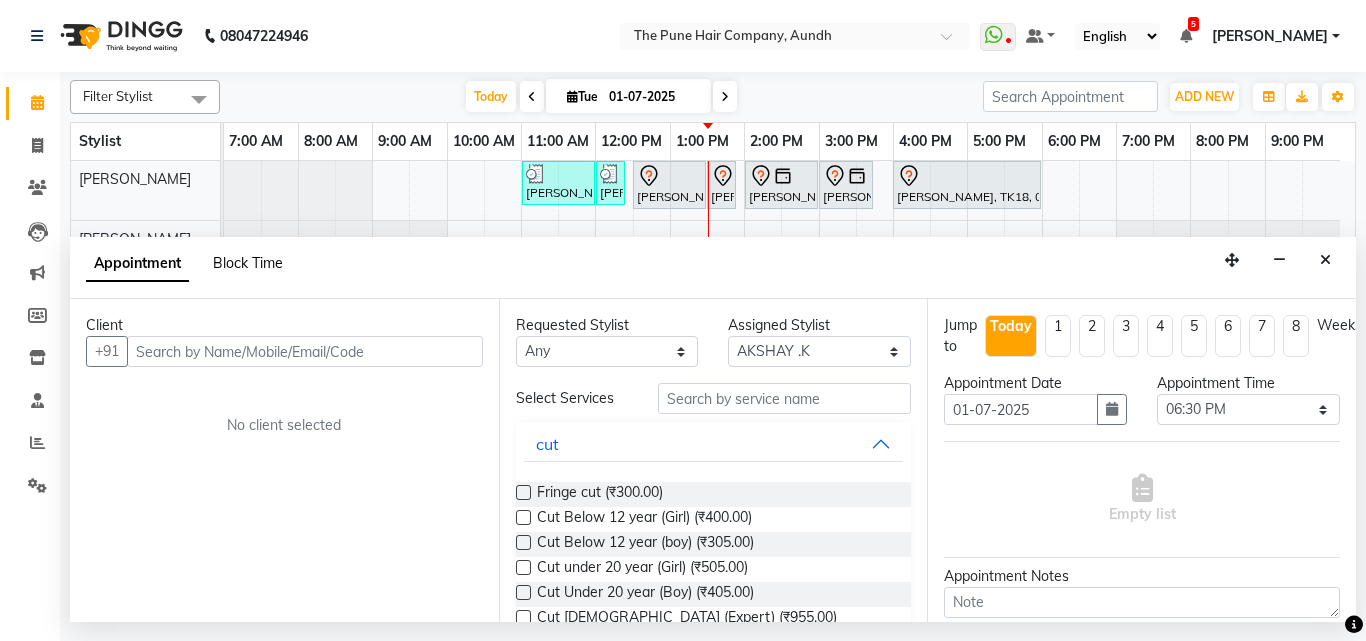 click on "Block Time" at bounding box center [248, 263] 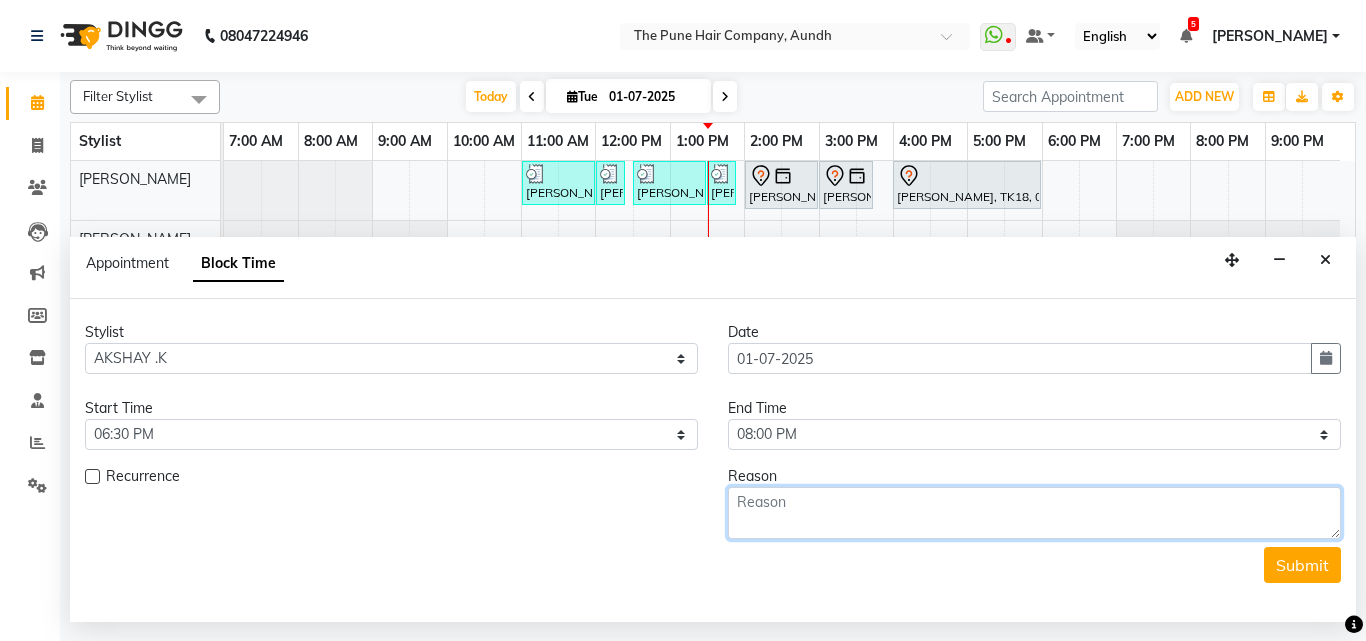 click at bounding box center [1034, 513] 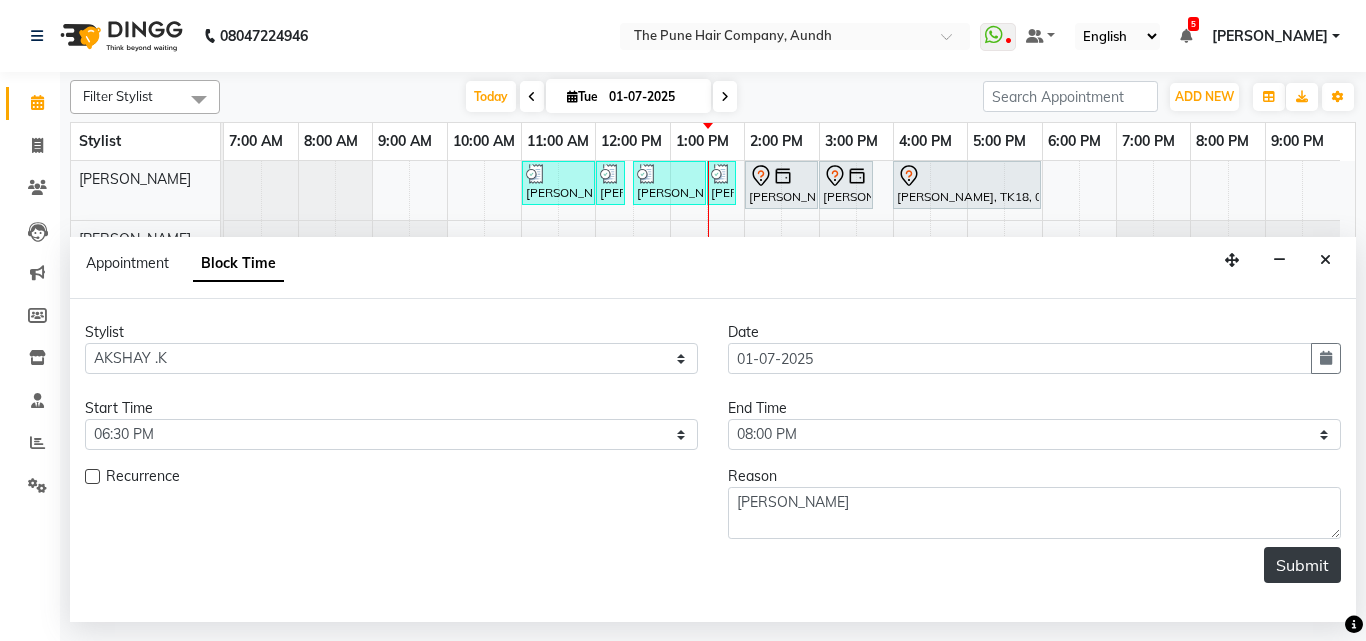 click on "Submit" at bounding box center [1302, 565] 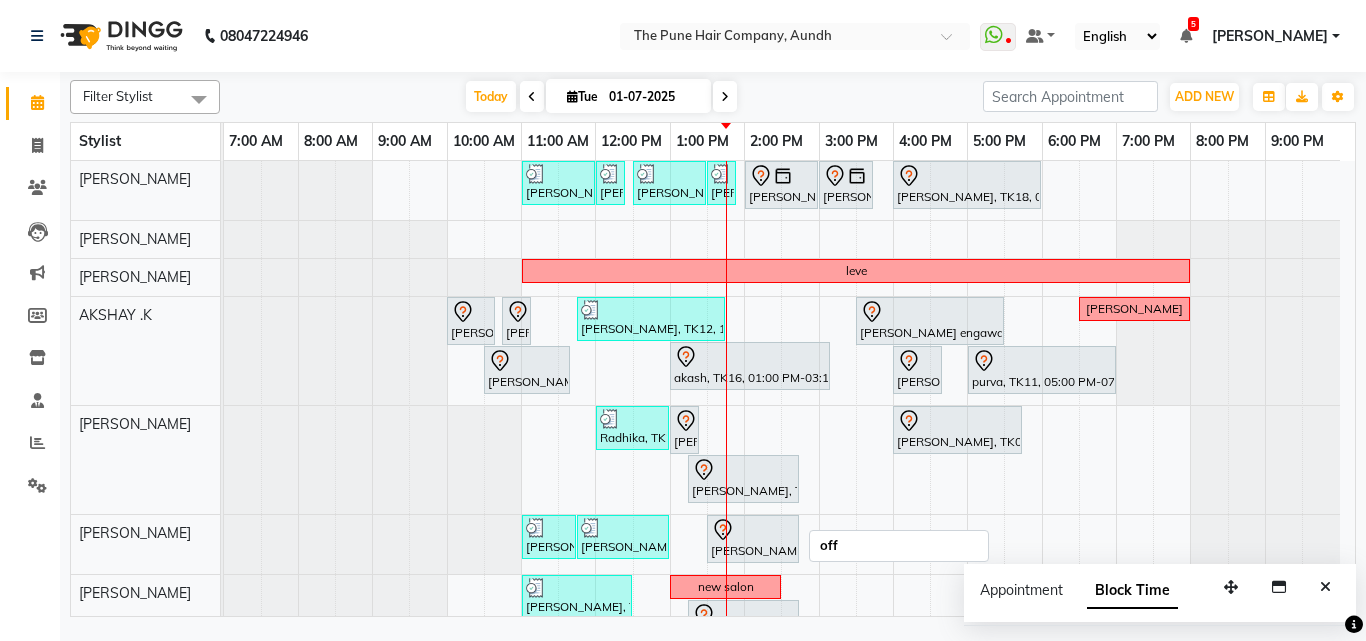 scroll, scrollTop: 200, scrollLeft: 0, axis: vertical 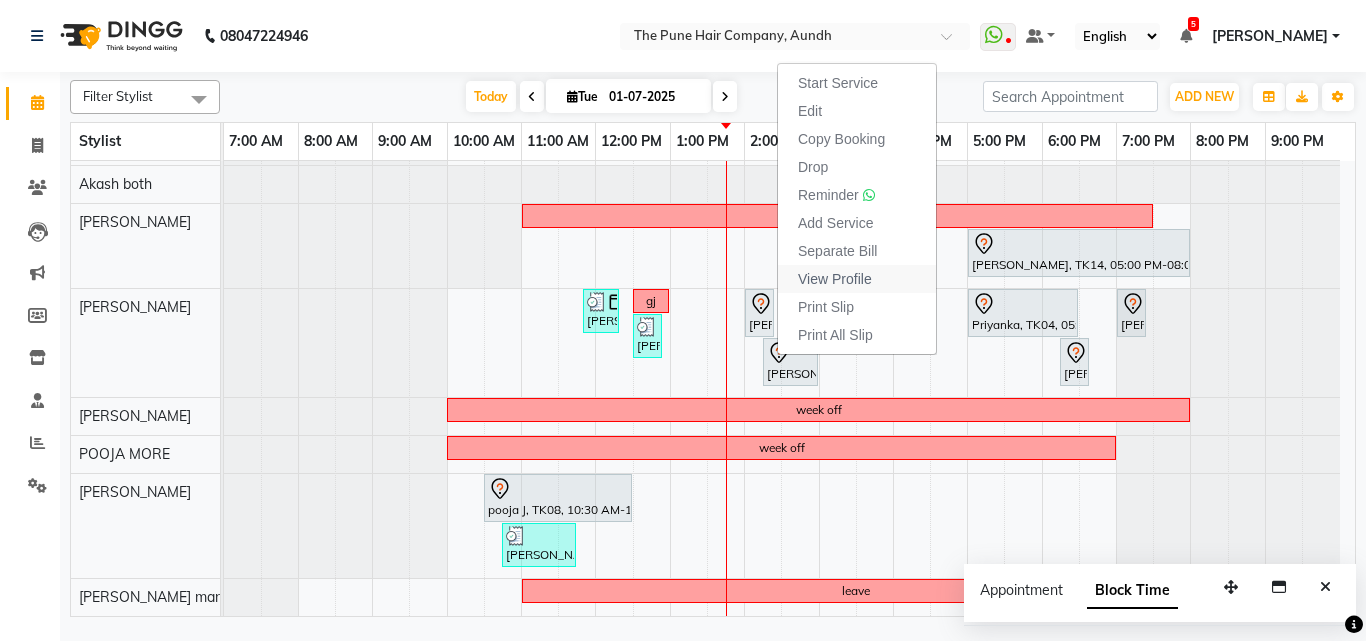 click on "View Profile" at bounding box center [857, 279] 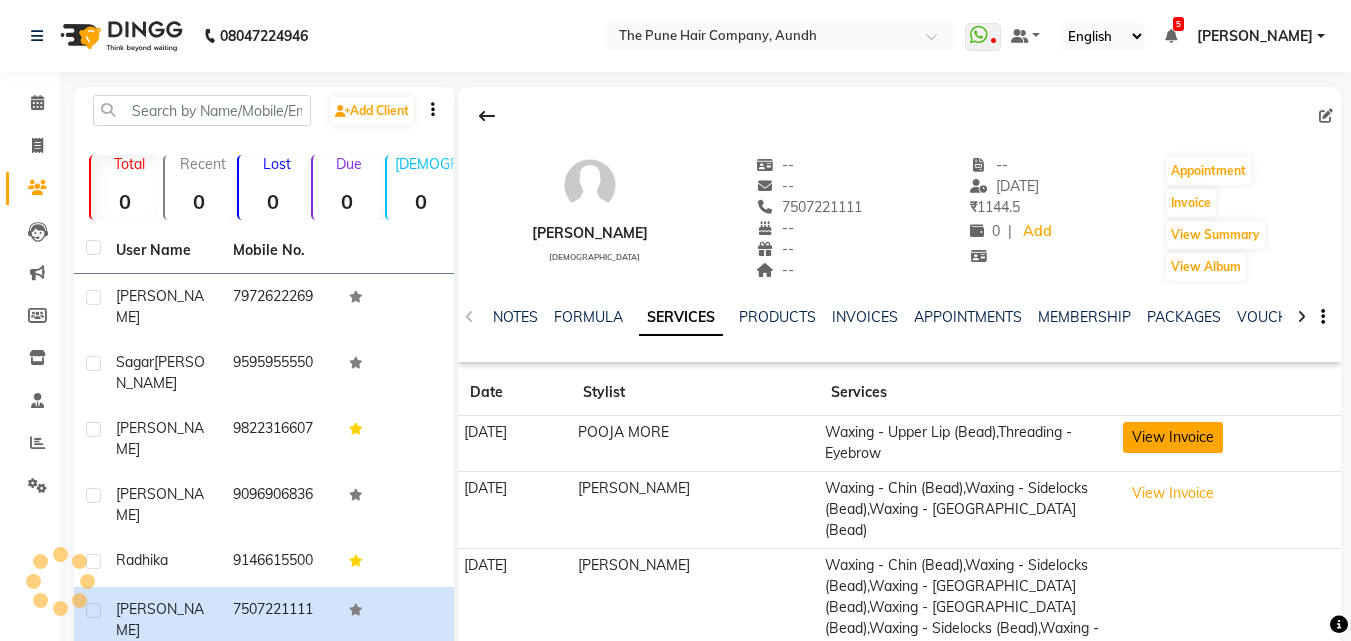 click on "View Invoice" 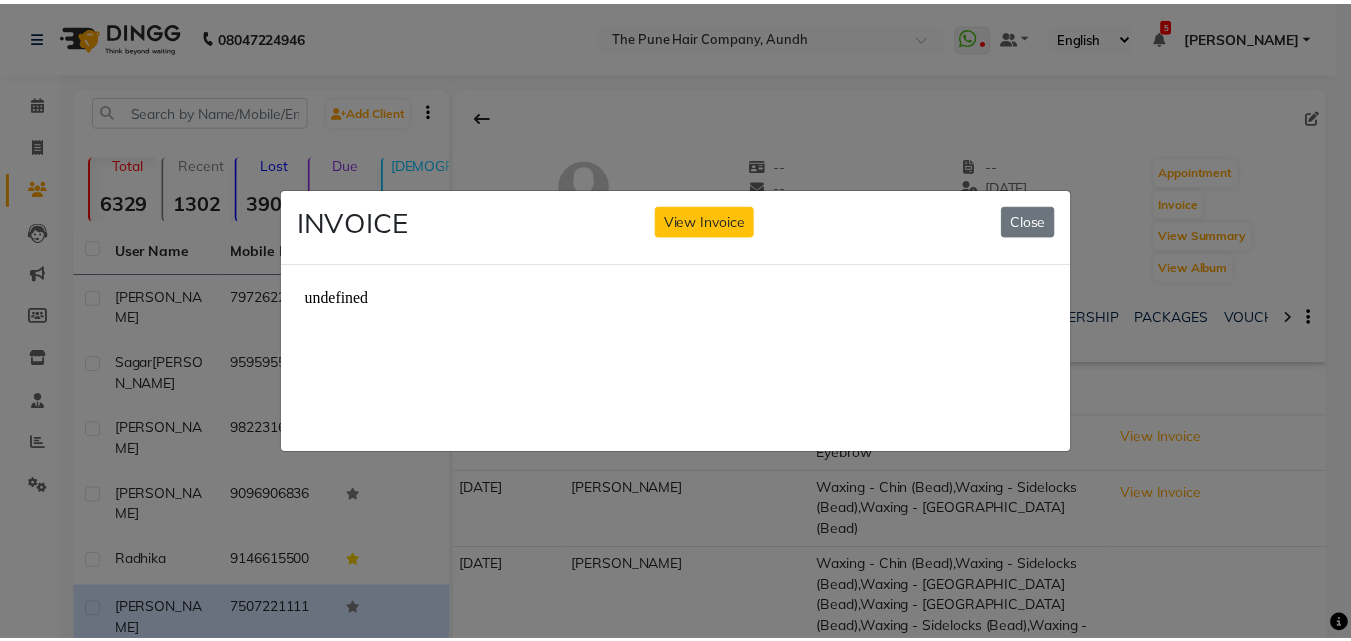 scroll, scrollTop: 0, scrollLeft: 0, axis: both 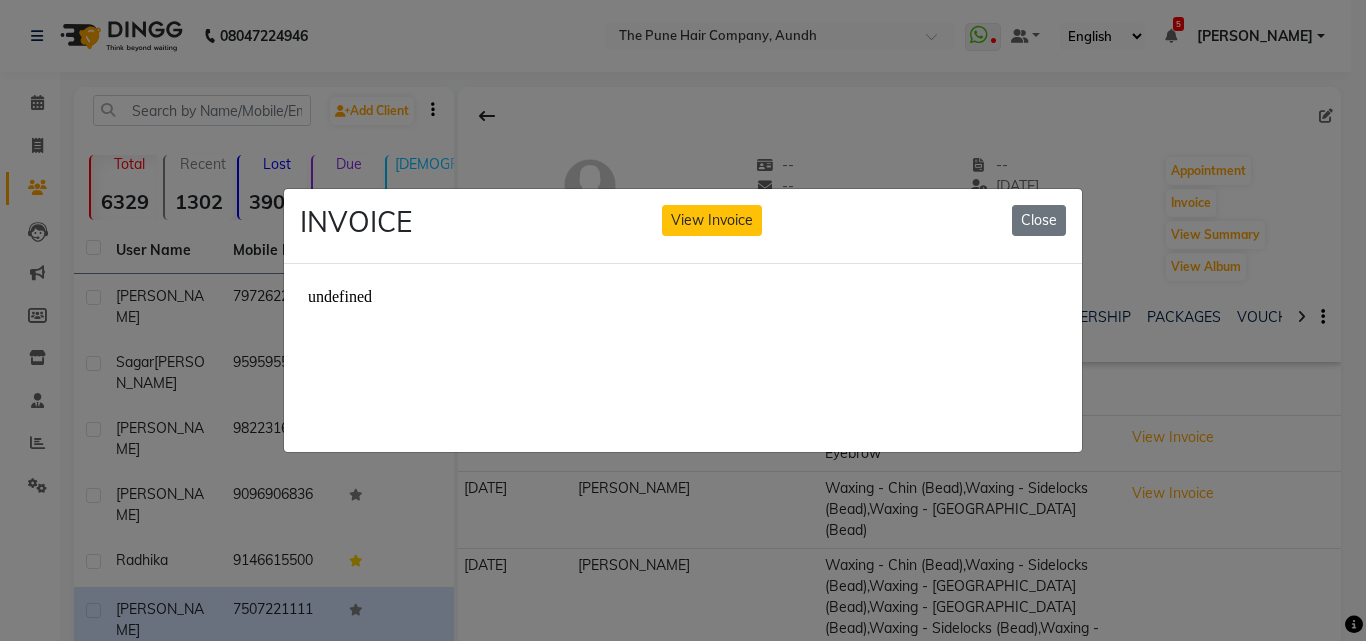 click on "Close" 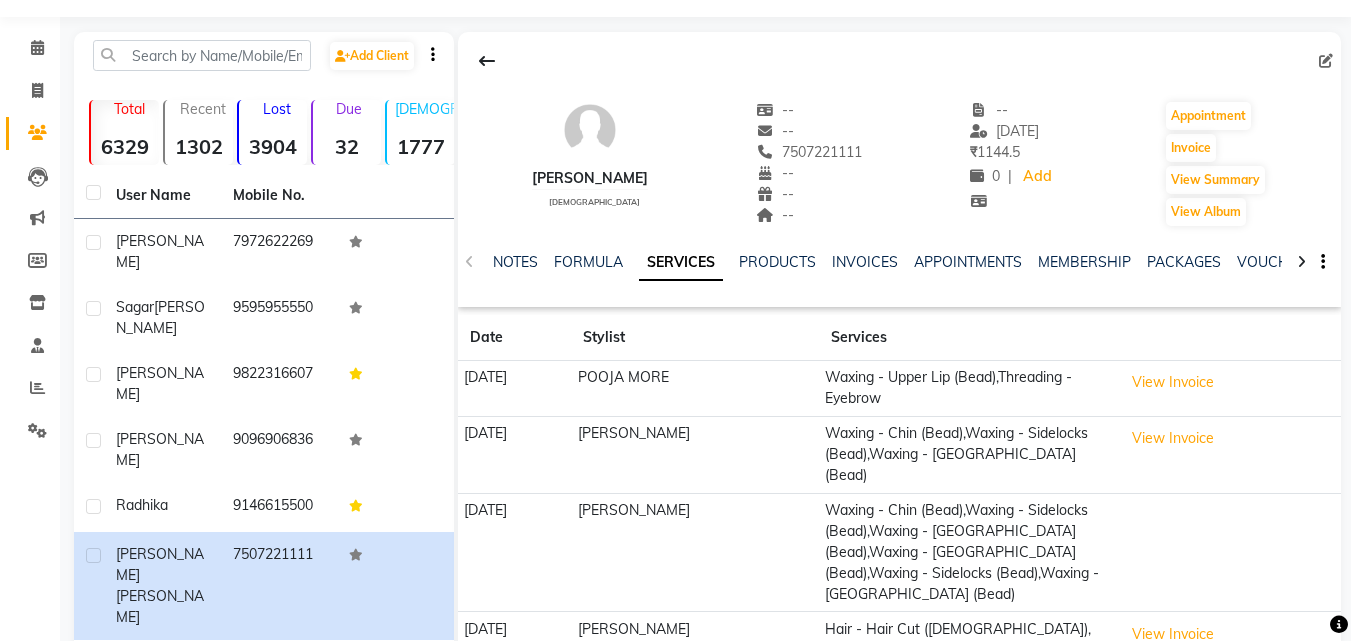 scroll, scrollTop: 0, scrollLeft: 0, axis: both 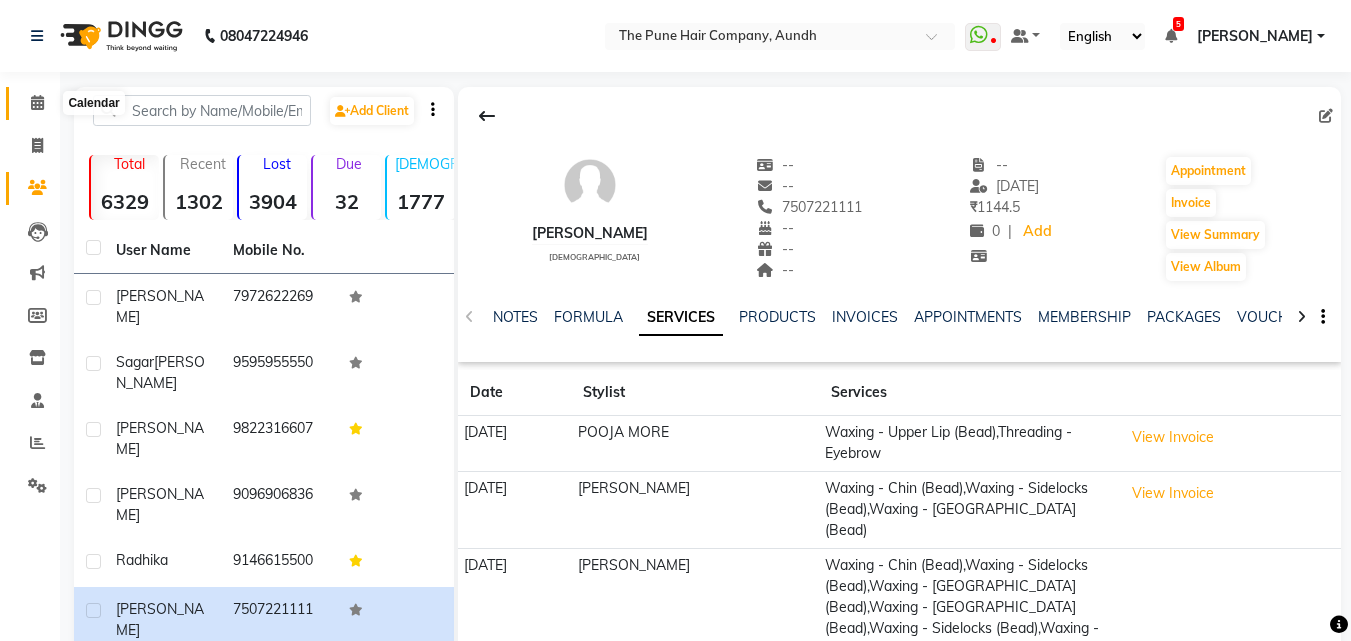 click 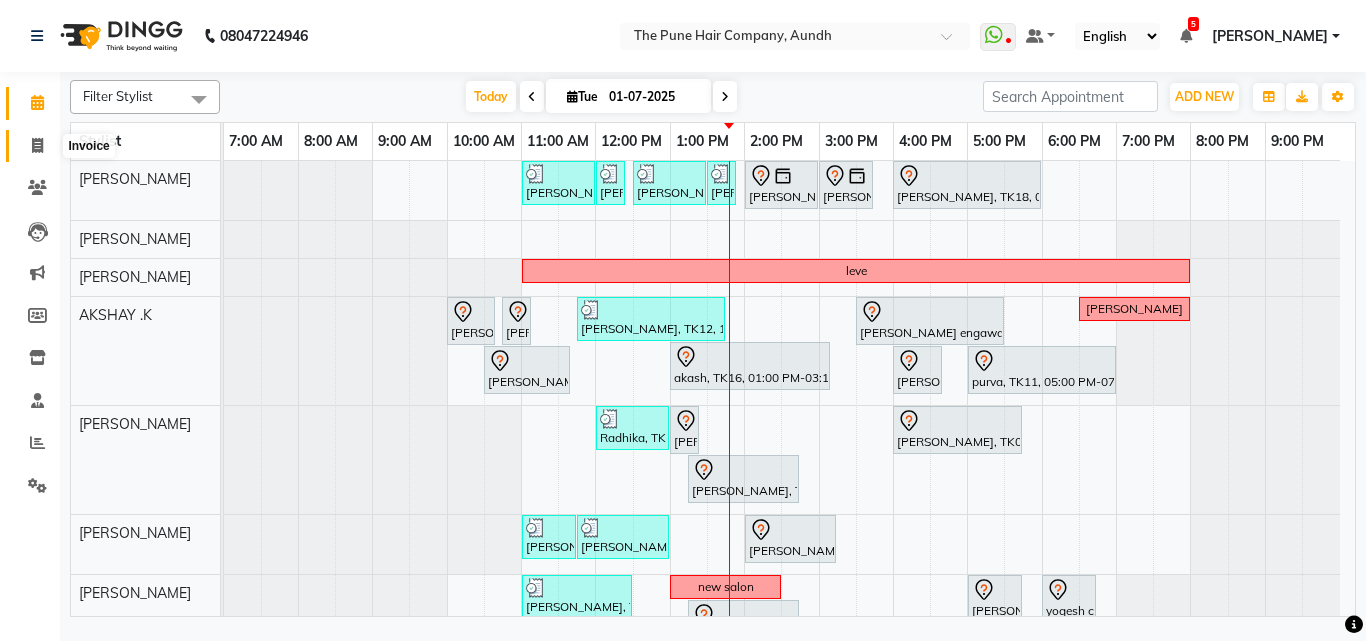 click 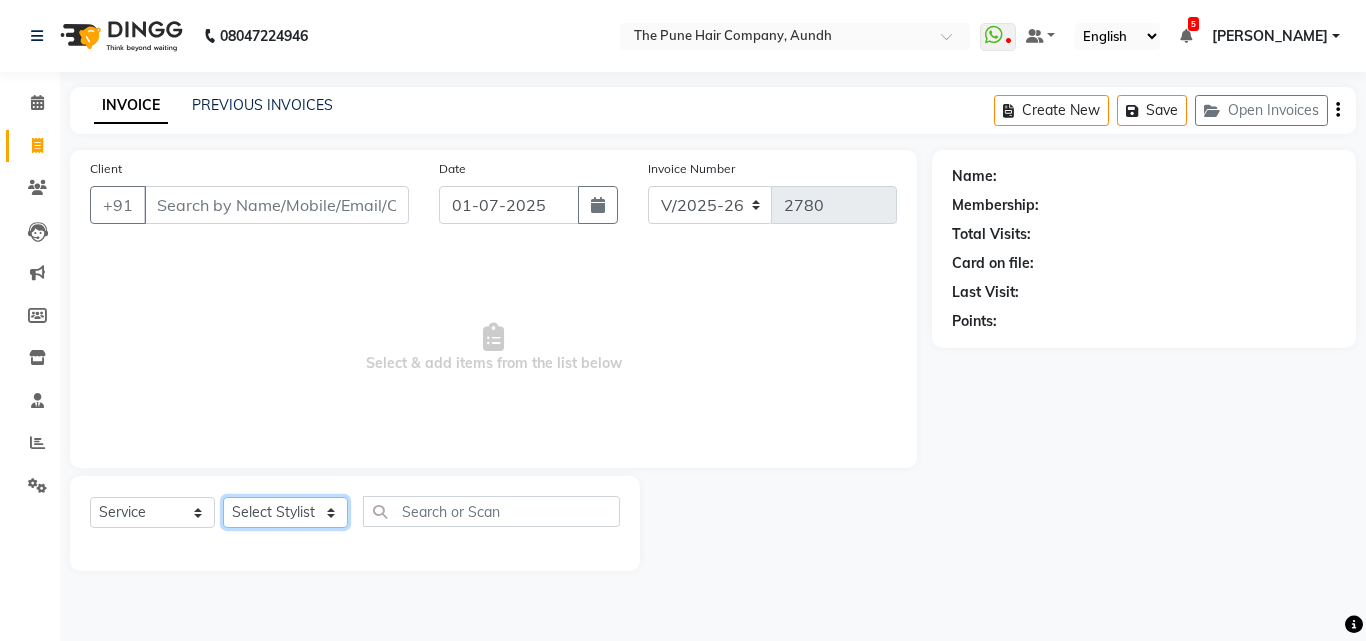click on "Select Stylist Akash both [PERSON_NAME] .K [PERSON_NAME] kaif [PERSON_NAME] [PERSON_NAME] [PERSON_NAME] [PERSON_NAME] mane POOJA MORE [PERSON_NAME]  [PERSON_NAME] Shweta [PERSON_NAME] [PERSON_NAME] [PERSON_NAME]" 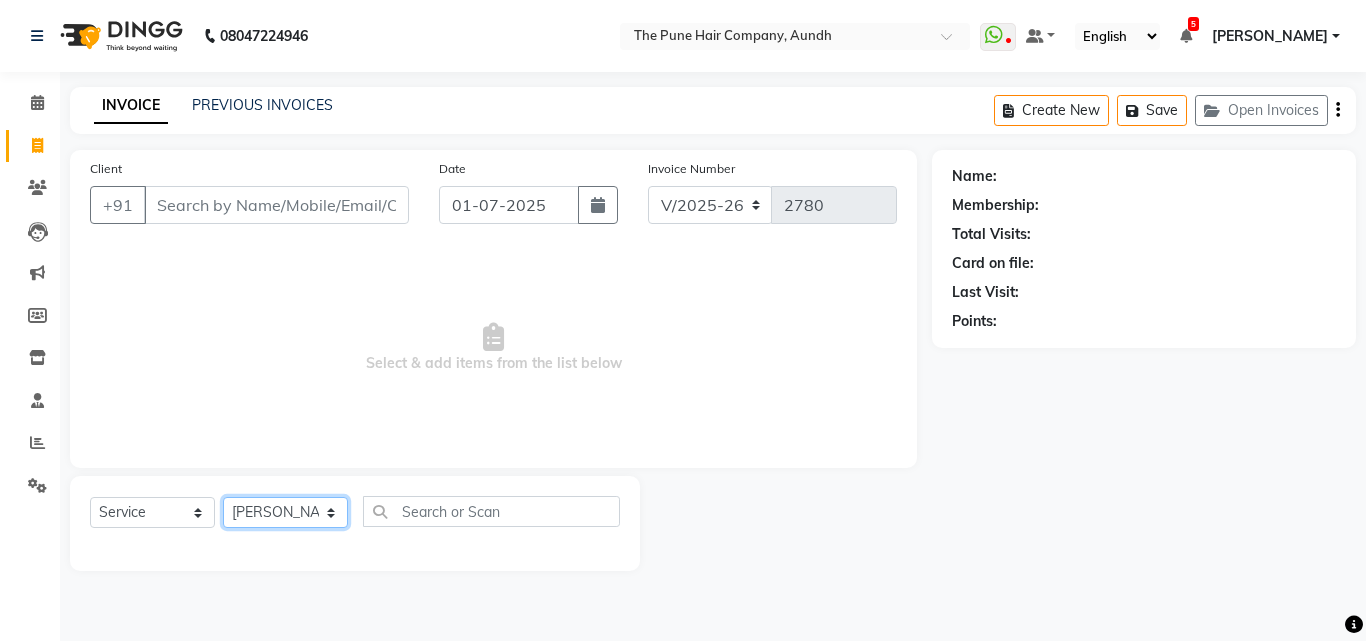 click on "Select Stylist Akash both [PERSON_NAME] .K [PERSON_NAME] kaif [PERSON_NAME] [PERSON_NAME] [PERSON_NAME] [PERSON_NAME] mane POOJA MORE [PERSON_NAME]  [PERSON_NAME] Shweta [PERSON_NAME] [PERSON_NAME] [PERSON_NAME]" 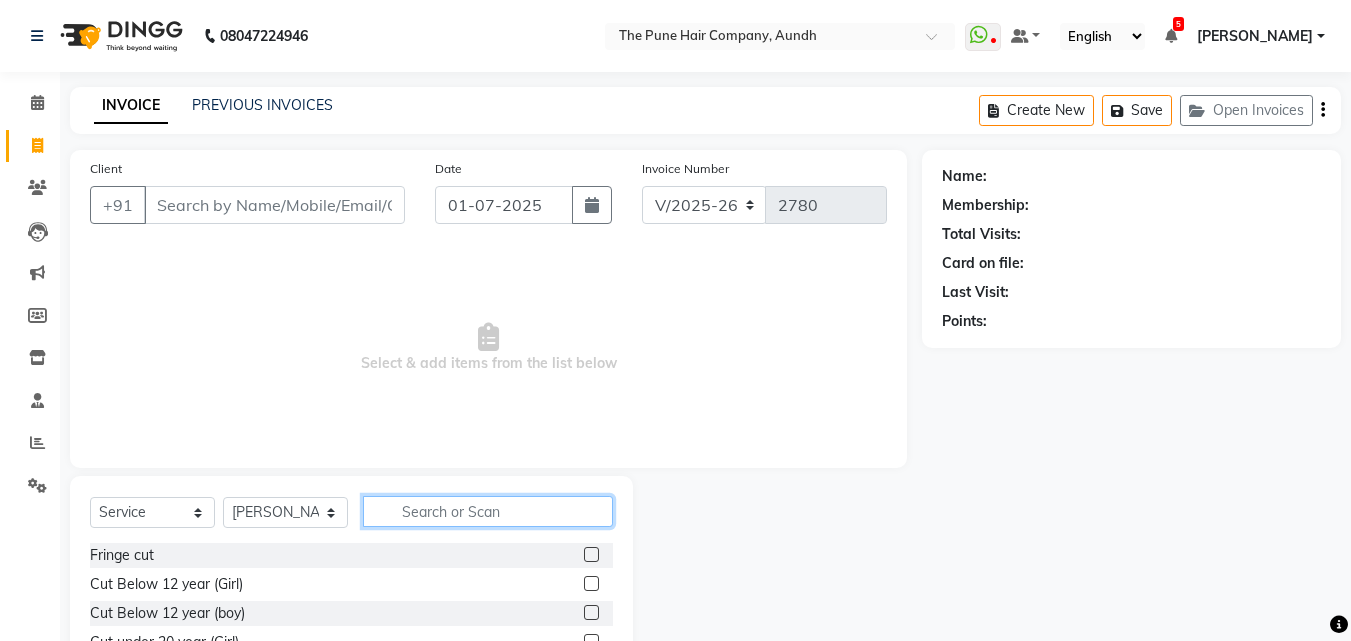 click 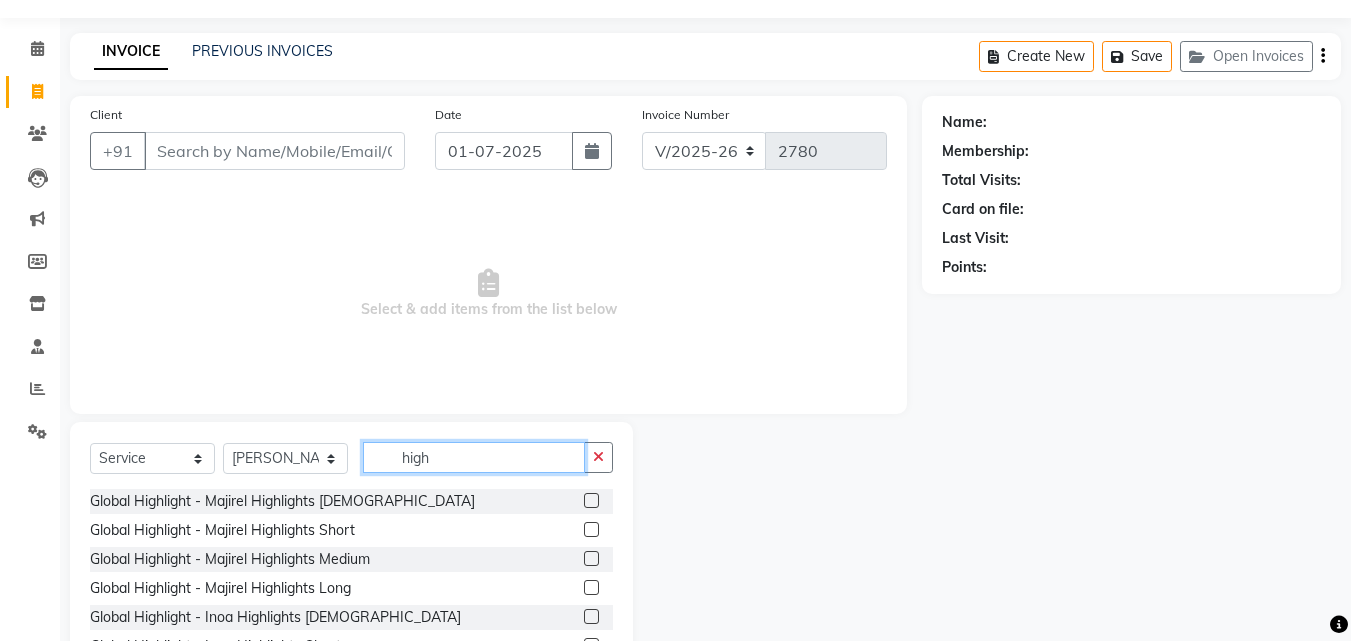 scroll, scrollTop: 100, scrollLeft: 0, axis: vertical 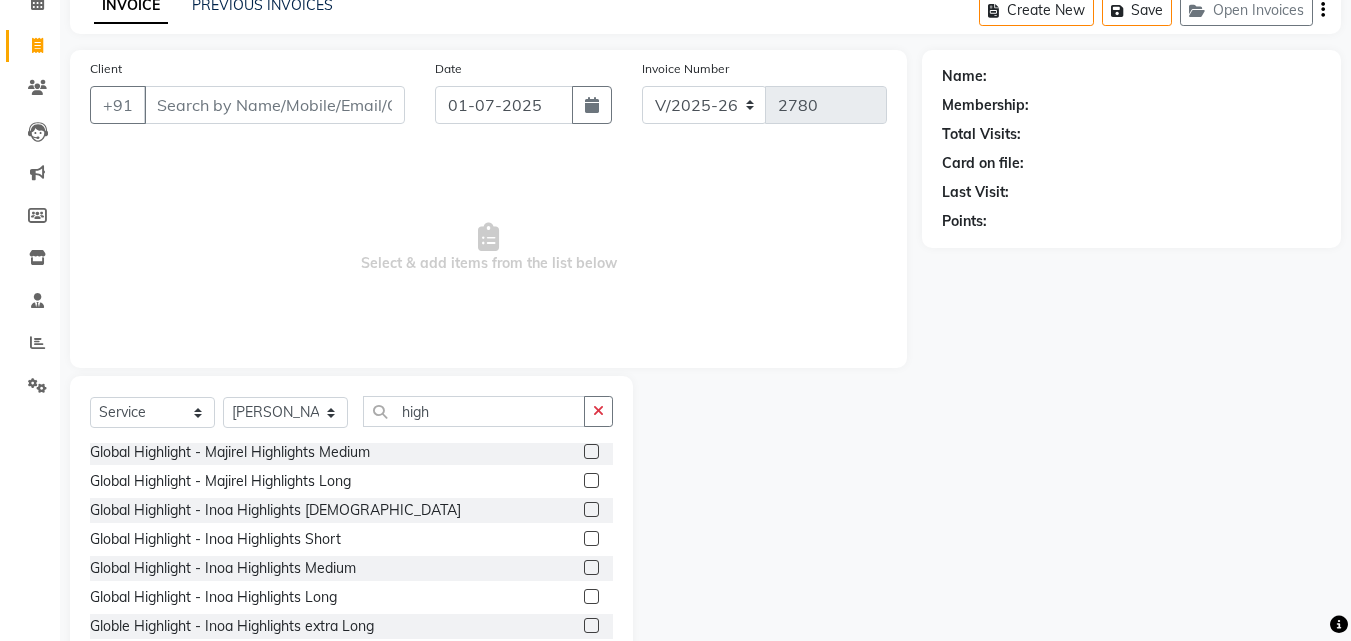 click 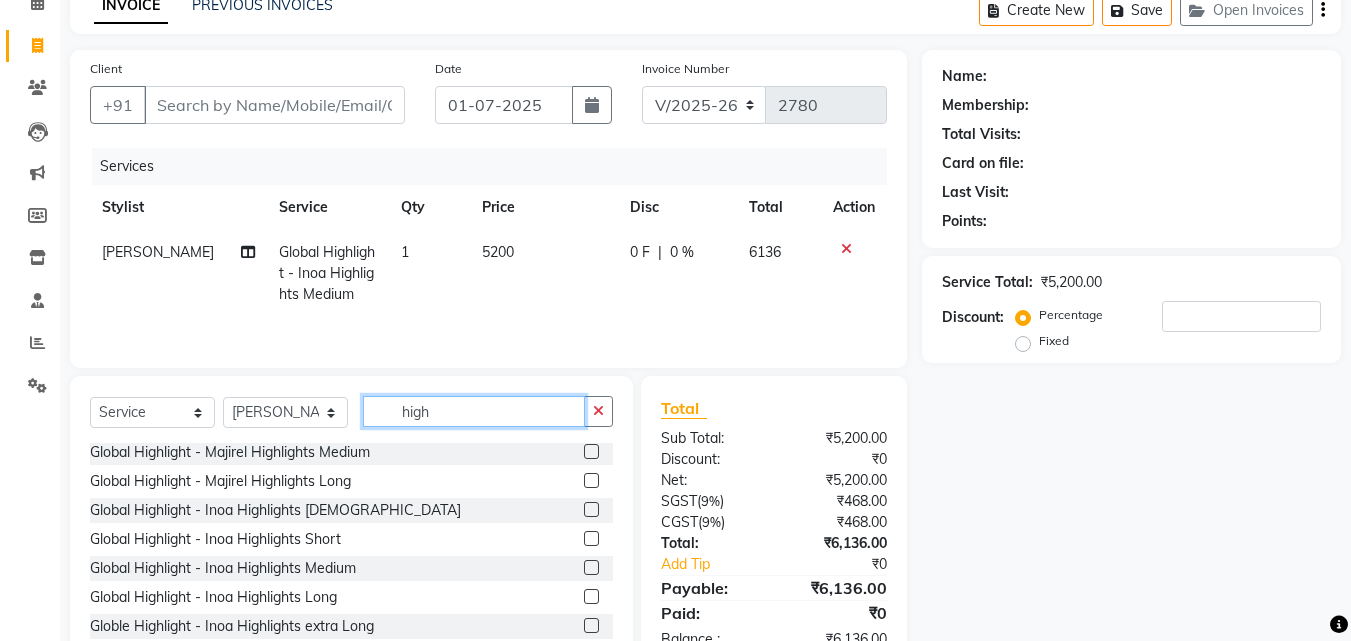 click on "high" 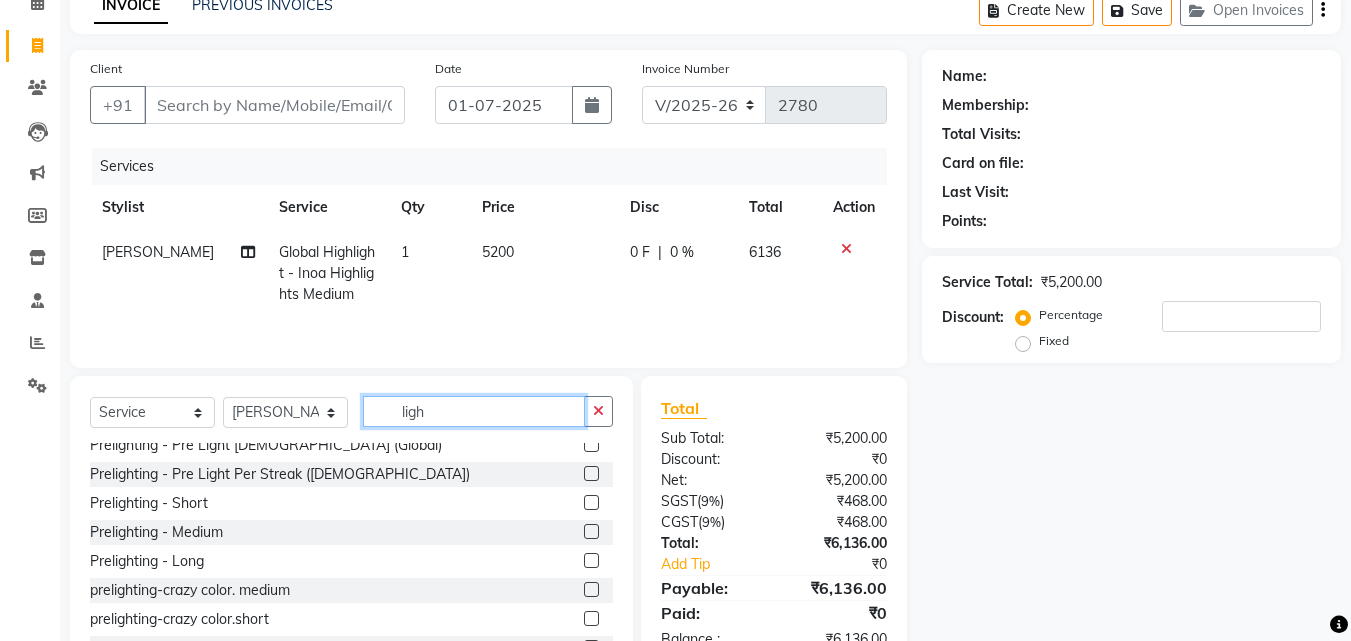 scroll, scrollTop: 293, scrollLeft: 0, axis: vertical 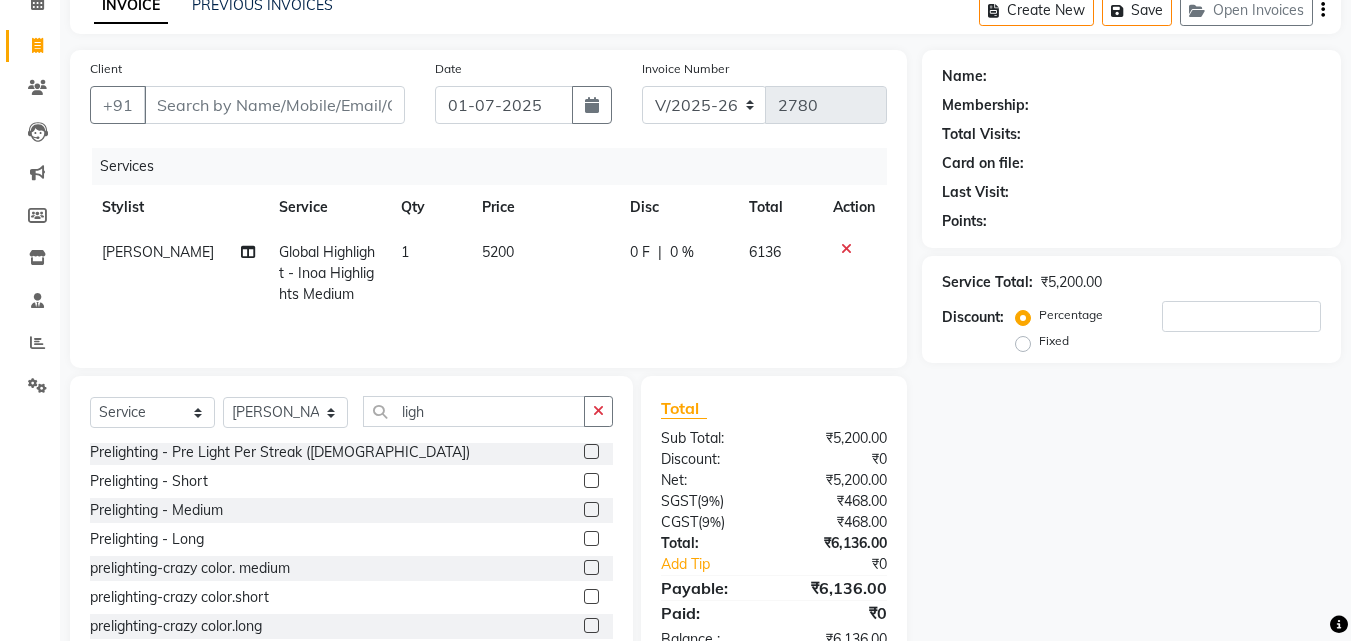 click 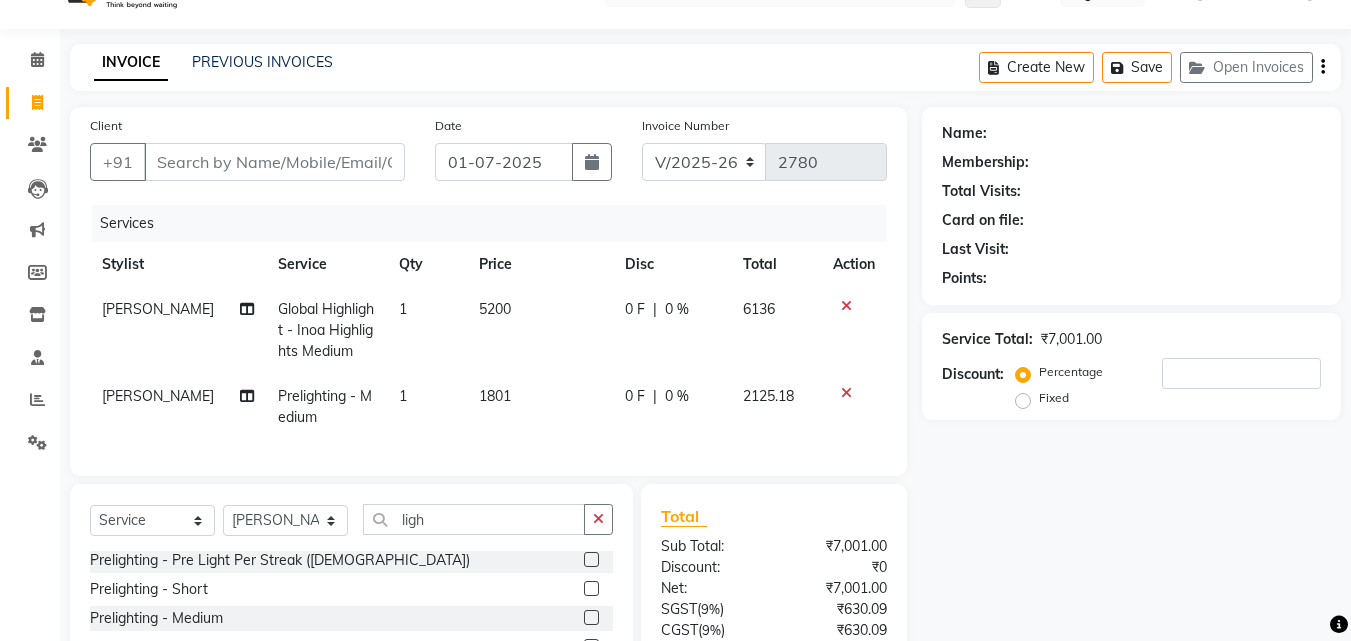scroll, scrollTop: 0, scrollLeft: 0, axis: both 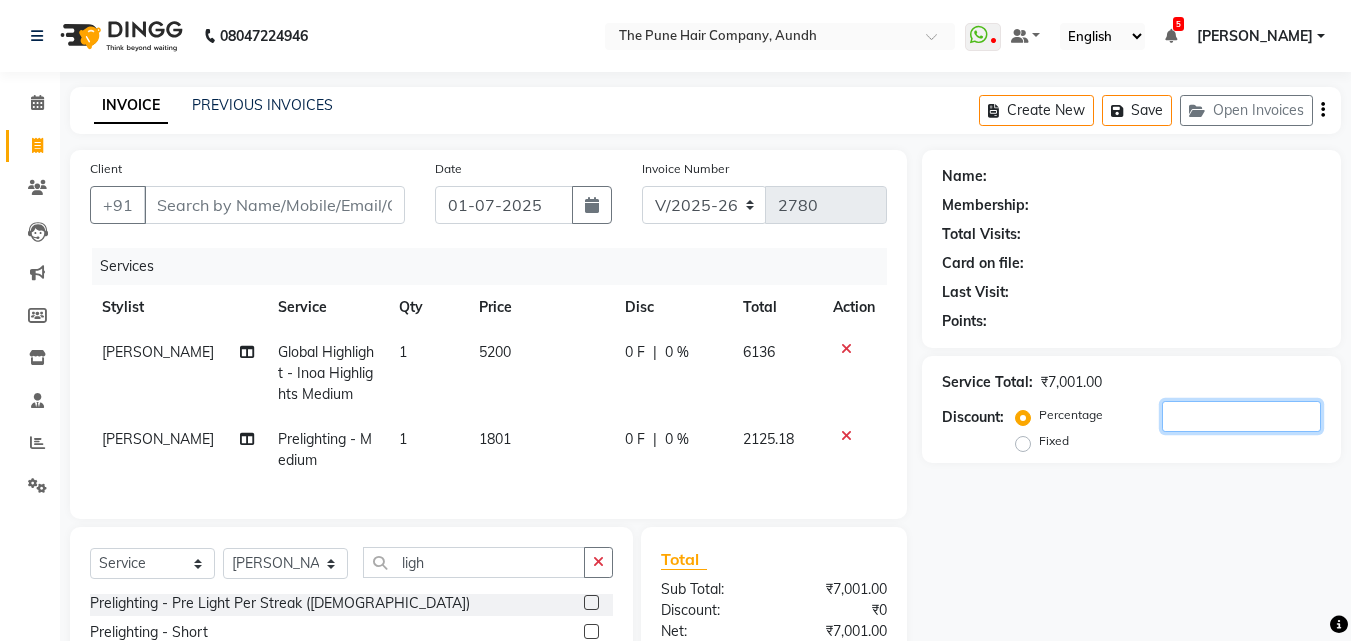 click 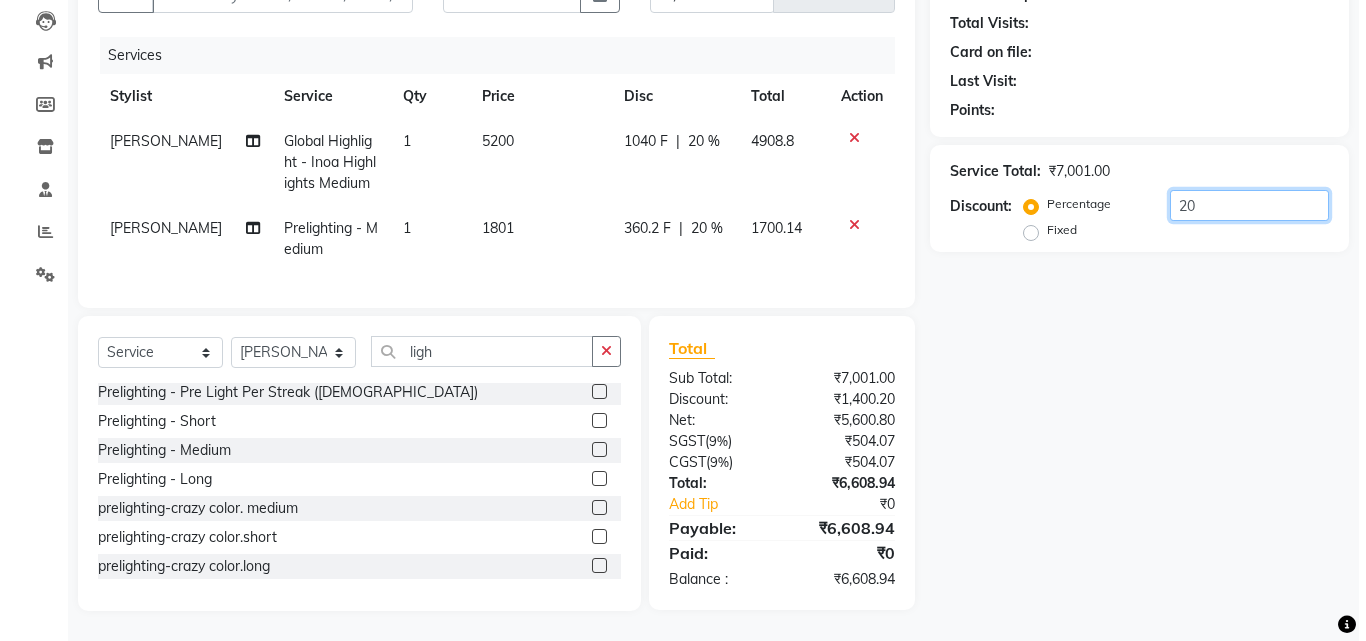 scroll, scrollTop: 0, scrollLeft: 0, axis: both 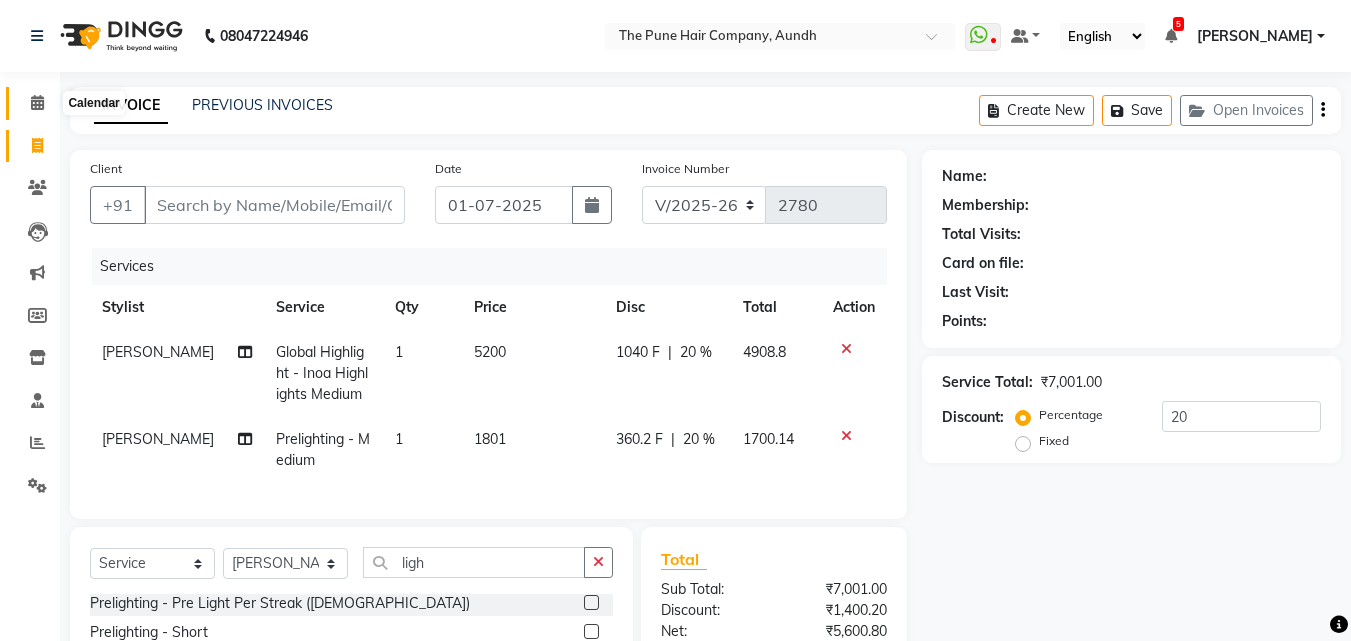 click 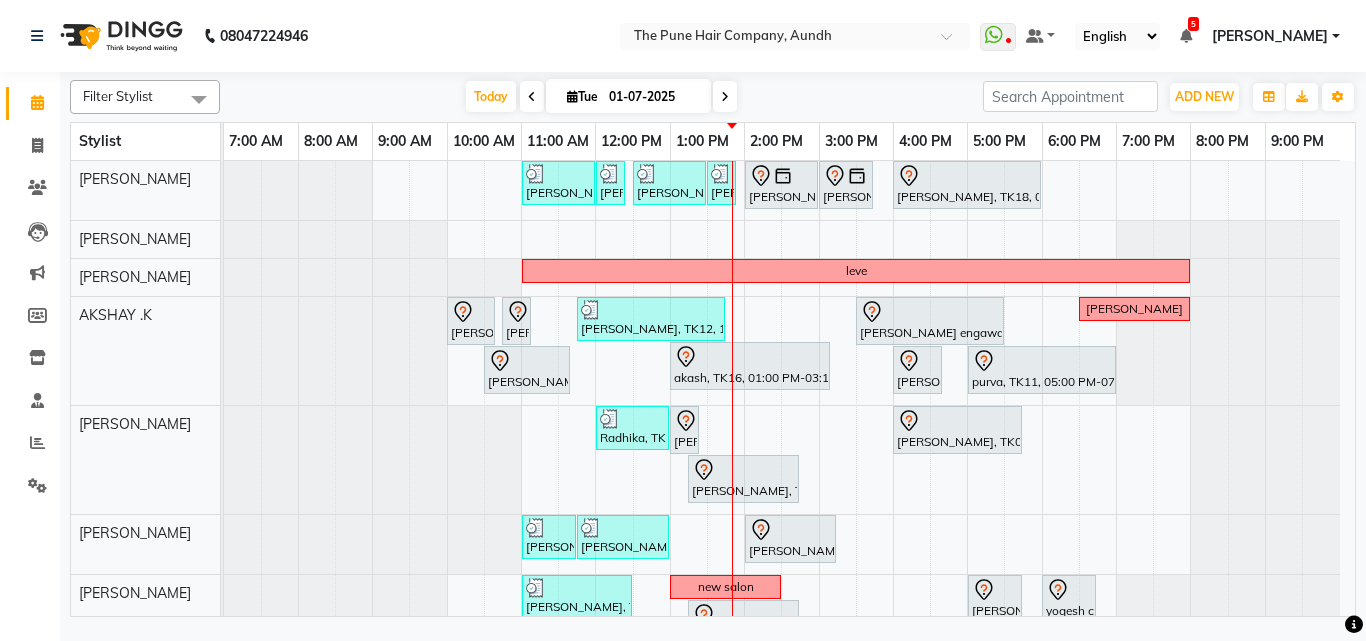 click at bounding box center (725, 96) 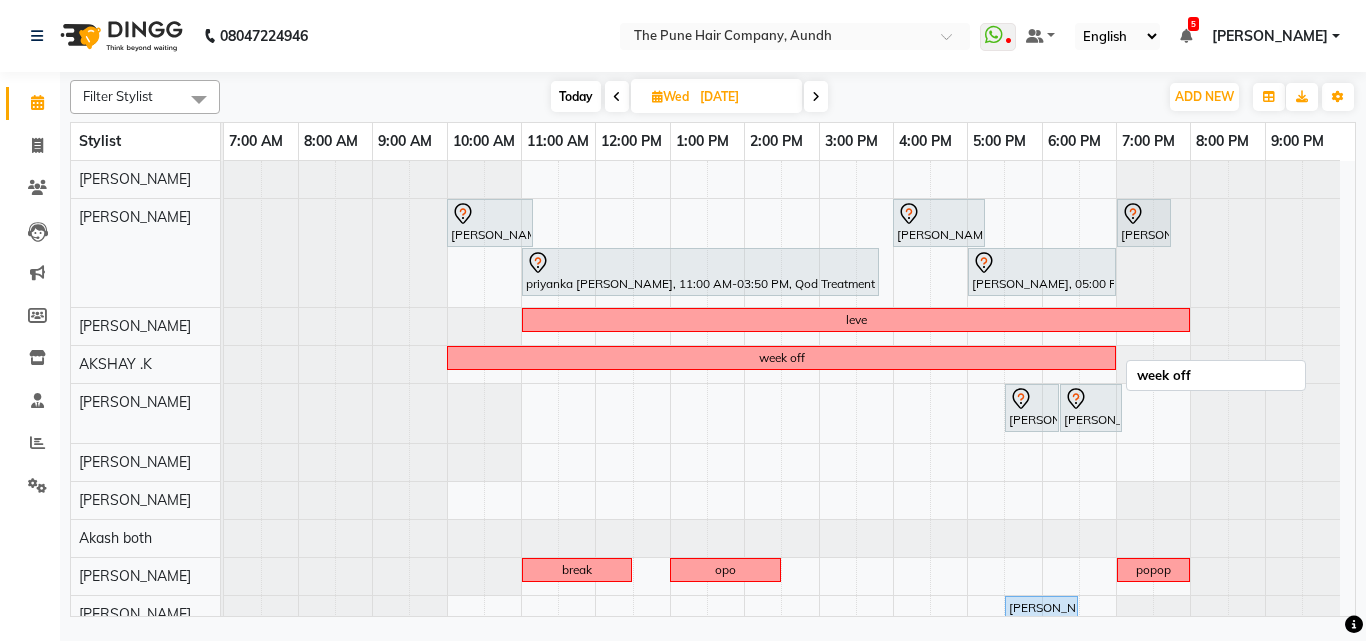 scroll, scrollTop: 91, scrollLeft: 0, axis: vertical 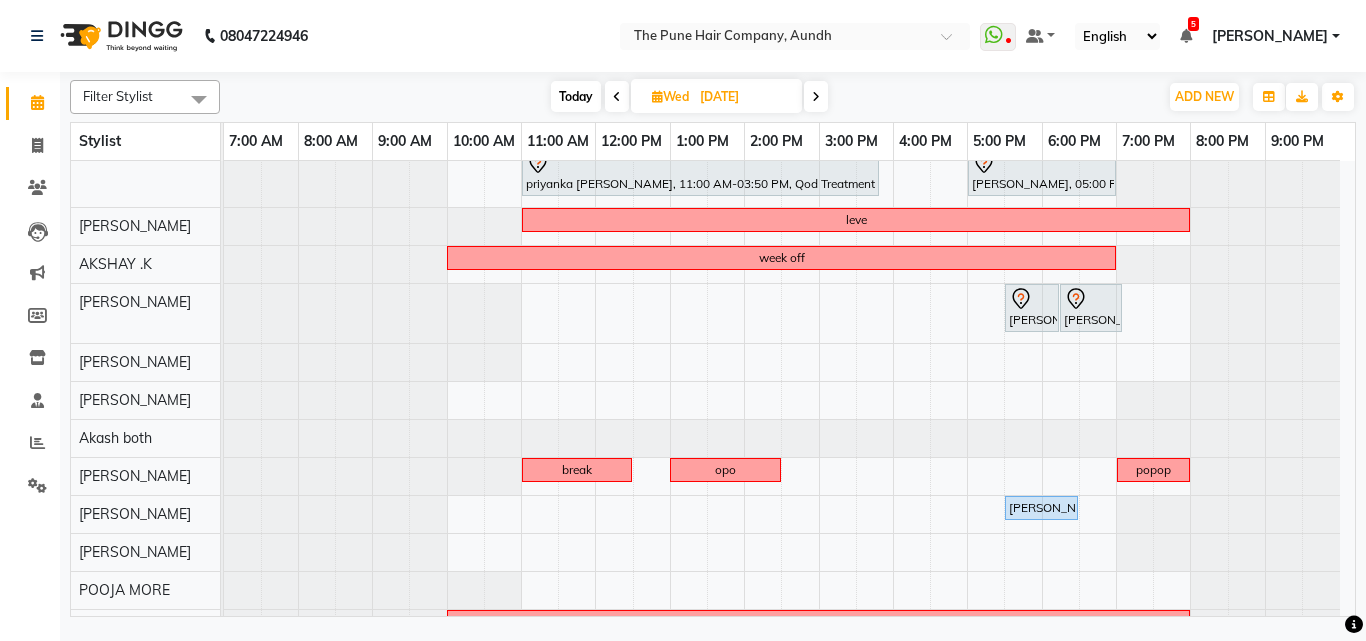 click on "Sangram, 10:00 AM-11:10 AM, Cut male (Expert)             Amita Jain, 04:00 PM-05:15 PM,  Hair wash medium             MADHAVI Kadam, 07:00 PM-07:45 PM, Cut Female (Expert)             priyanka gawade, 11:00 AM-03:50 PM, Qod Treatment - Qod Medium             MADHAVI Kadam, 05:00 PM-07:00 PM, Hair Color Inoa - Inoa Touchup 2 Inch  leve   week off              Pravin Jain, 05:30 PM-06:15 PM, Cut Male (Master stylist)             Pravin Jain, 06:15 PM-07:05 PM,  Beard Crafting  break   opo   popop     MADHAVI Kadam, 05:30 PM-06:30 PM, Manicure- Premium   week off   leave" at bounding box center (789, 373) 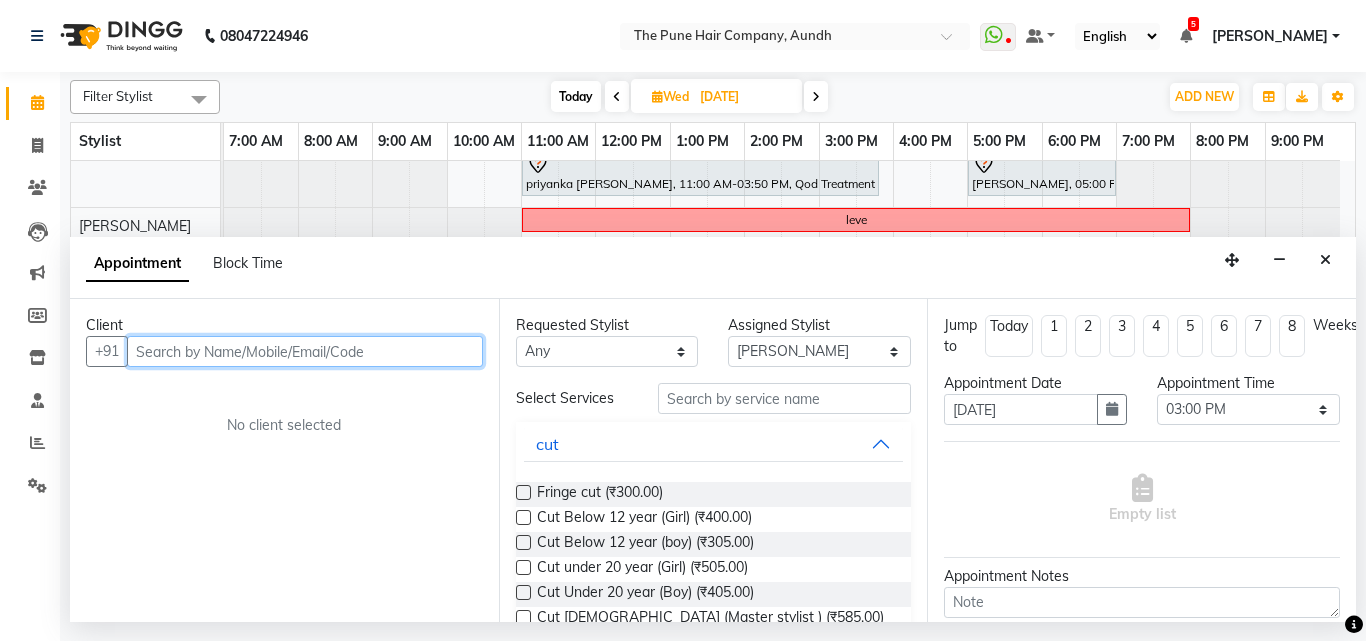 click at bounding box center (305, 351) 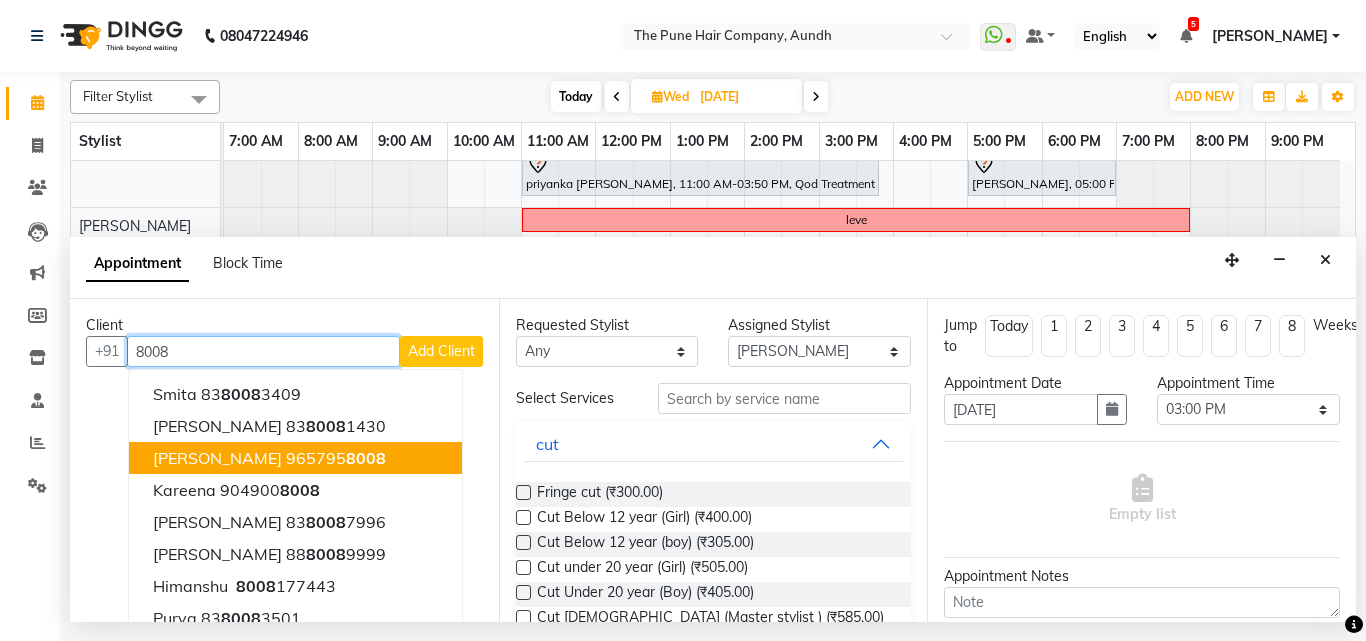 click on "965795 8008" at bounding box center (336, 458) 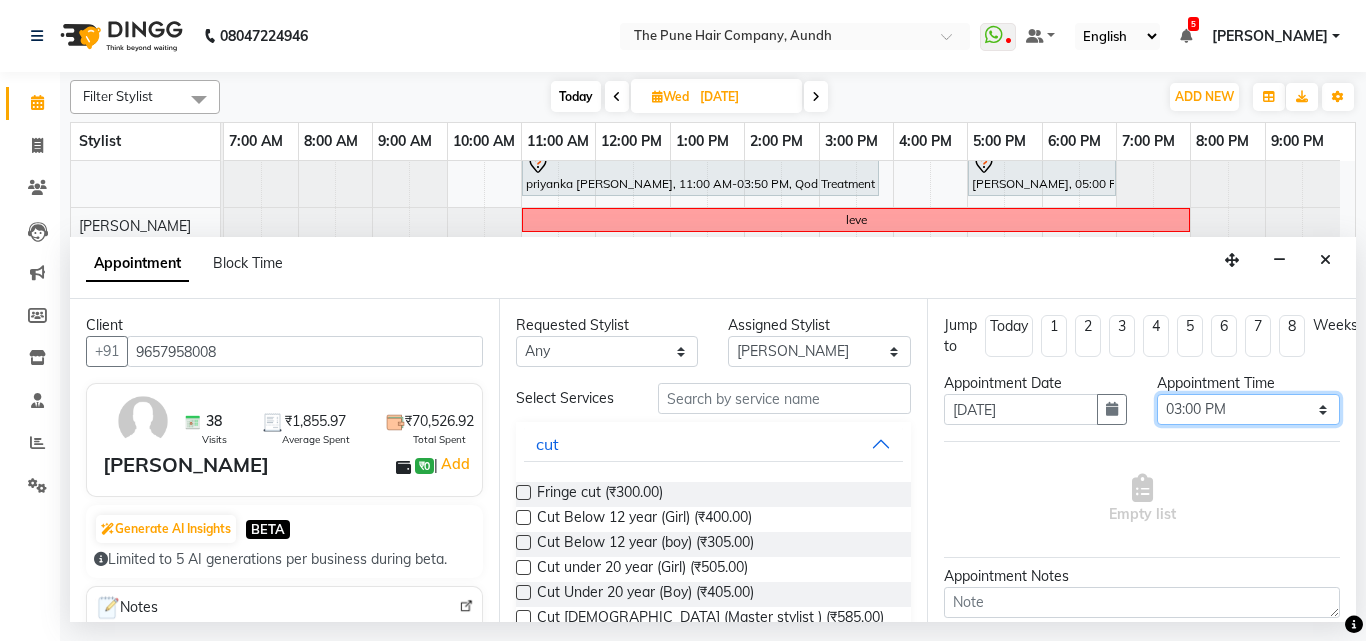 click on "Select 08:00 AM 08:15 AM 08:30 AM 08:45 AM 09:00 AM 09:15 AM 09:30 AM 09:45 AM 10:00 AM 10:15 AM 10:30 AM 10:45 AM 11:00 AM 11:15 AM 11:30 AM 11:45 AM 12:00 PM 12:15 PM 12:30 PM 12:45 PM 01:00 PM 01:15 PM 01:30 PM 01:45 PM 02:00 PM 02:15 PM 02:30 PM 02:45 PM 03:00 PM 03:15 PM 03:30 PM 03:45 PM 04:00 PM 04:15 PM 04:30 PM 04:45 PM 05:00 PM 05:15 PM 05:30 PM 05:45 PM 06:00 PM 06:15 PM 06:30 PM 06:45 PM 07:00 PM 07:15 PM 07:30 PM 07:45 PM 08:00 PM 08:15 PM 08:30 PM 08:45 PM 09:00 PM" at bounding box center [1248, 409] 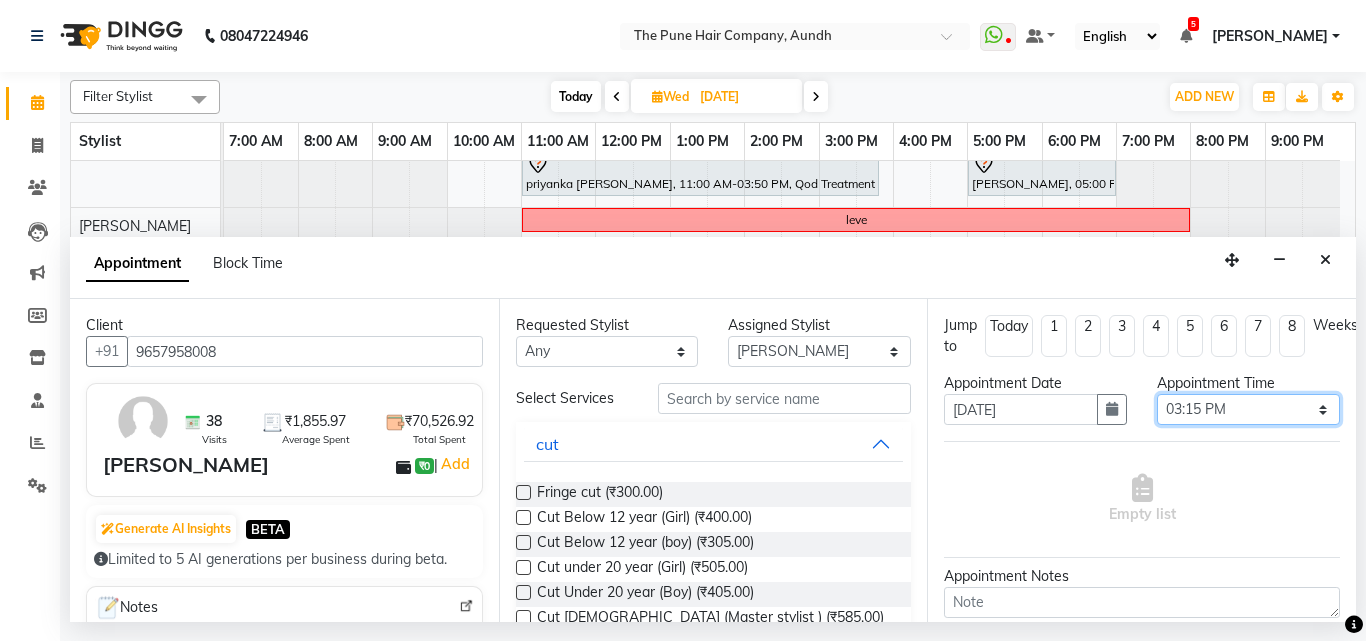 click on "Select 08:00 AM 08:15 AM 08:30 AM 08:45 AM 09:00 AM 09:15 AM 09:30 AM 09:45 AM 10:00 AM 10:15 AM 10:30 AM 10:45 AM 11:00 AM 11:15 AM 11:30 AM 11:45 AM 12:00 PM 12:15 PM 12:30 PM 12:45 PM 01:00 PM 01:15 PM 01:30 PM 01:45 PM 02:00 PM 02:15 PM 02:30 PM 02:45 PM 03:00 PM 03:15 PM 03:30 PM 03:45 PM 04:00 PM 04:15 PM 04:30 PM 04:45 PM 05:00 PM 05:15 PM 05:30 PM 05:45 PM 06:00 PM 06:15 PM 06:30 PM 06:45 PM 07:00 PM 07:15 PM 07:30 PM 07:45 PM 08:00 PM 08:15 PM 08:30 PM 08:45 PM 09:00 PM" at bounding box center (1248, 409) 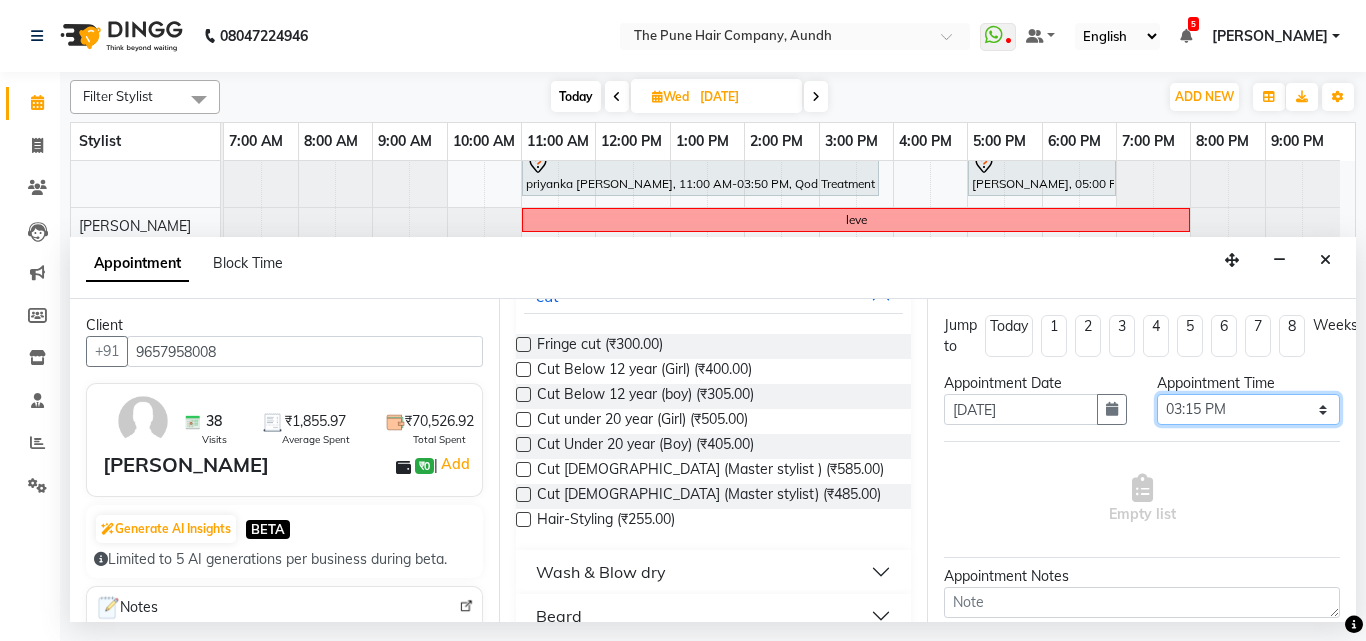 scroll, scrollTop: 200, scrollLeft: 0, axis: vertical 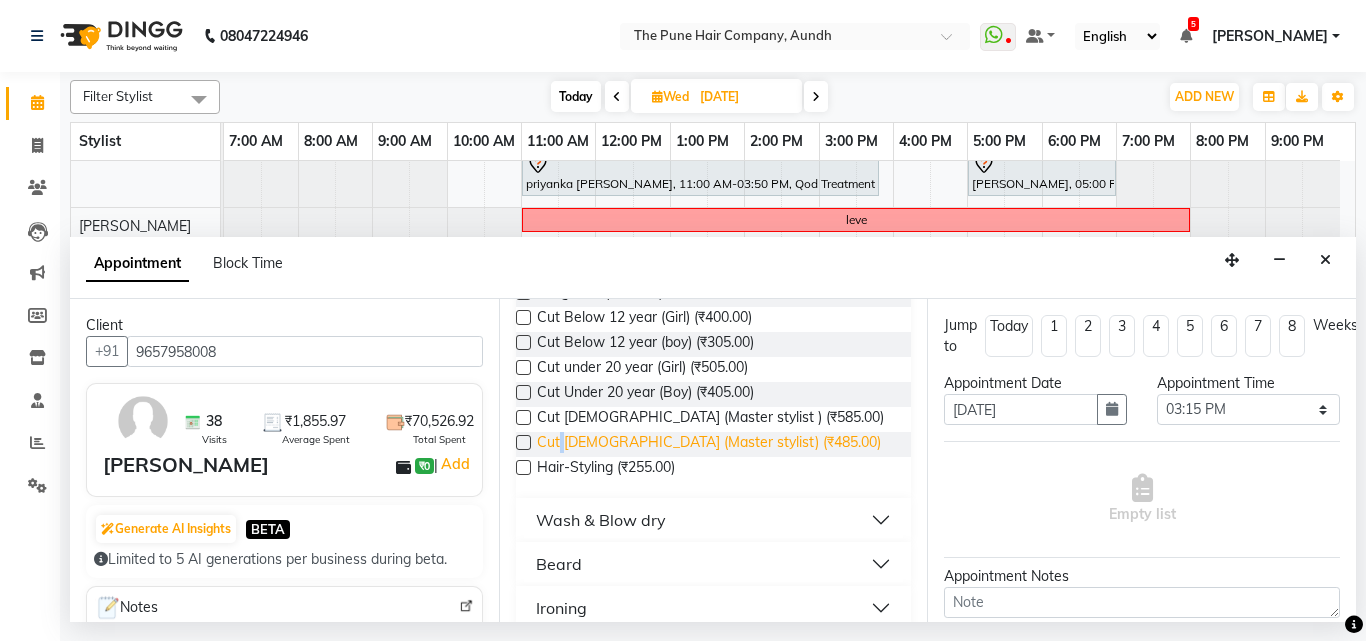click on "Cut [DEMOGRAPHIC_DATA] (Master stylist) (₹485.00)" at bounding box center (709, 444) 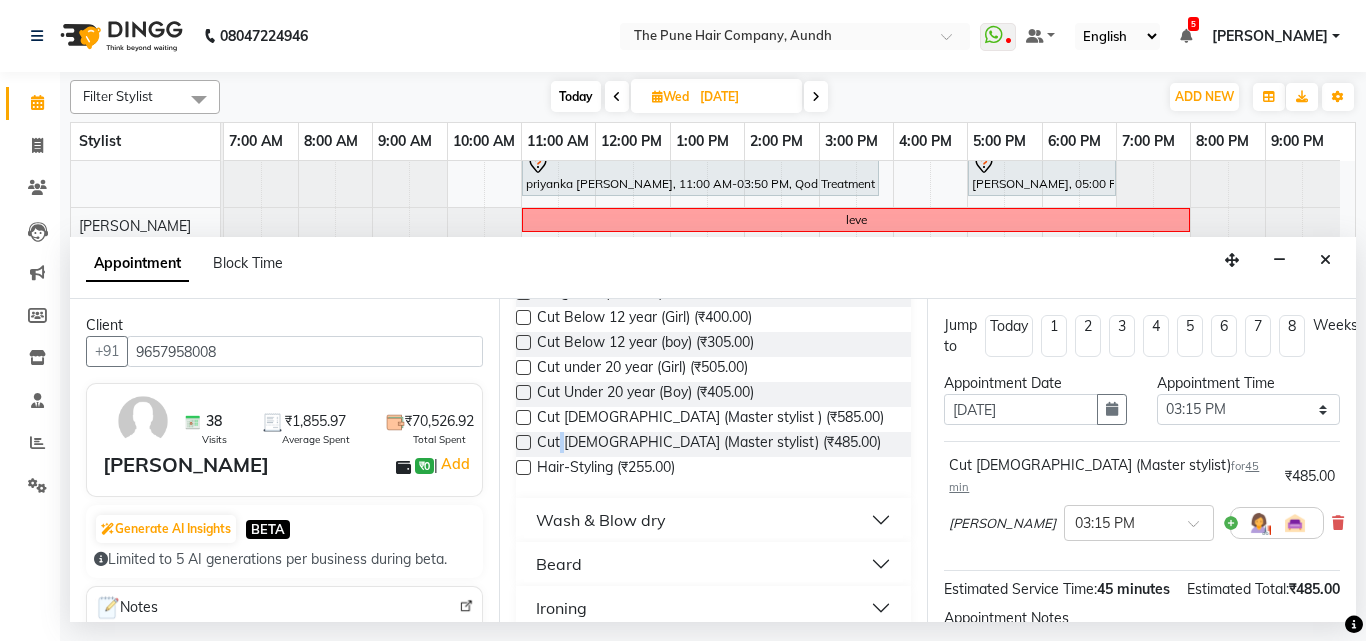 scroll, scrollTop: 0, scrollLeft: 0, axis: both 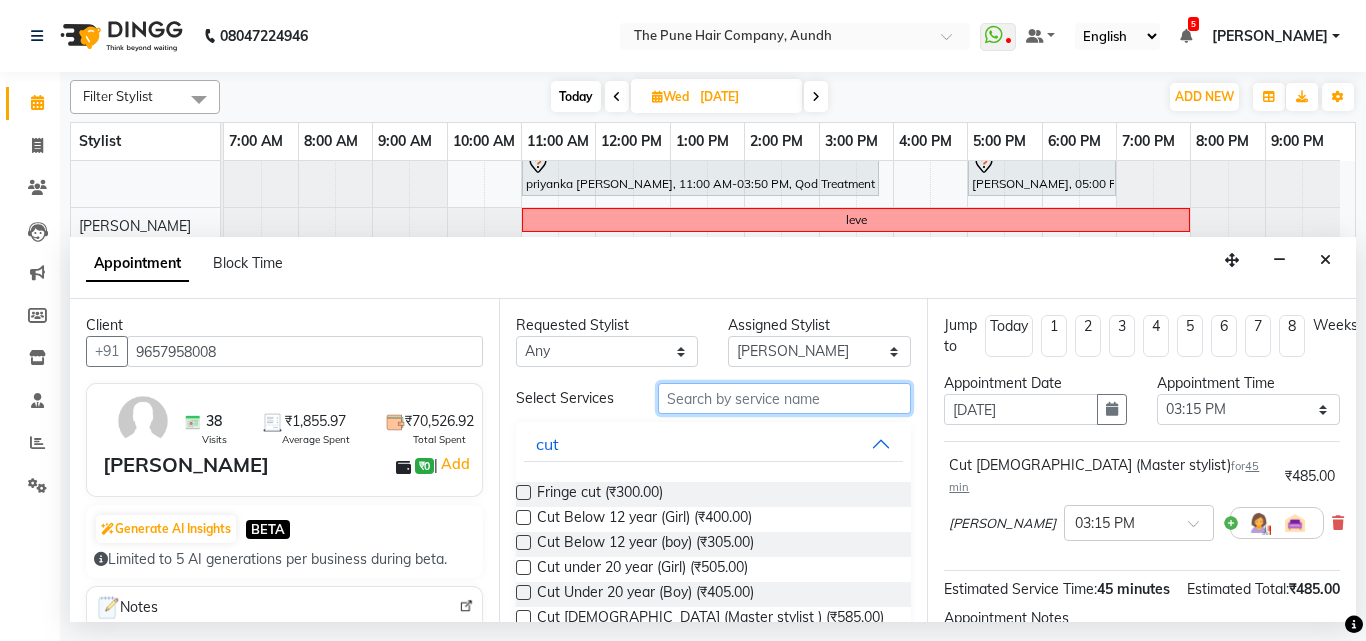 click at bounding box center (785, 398) 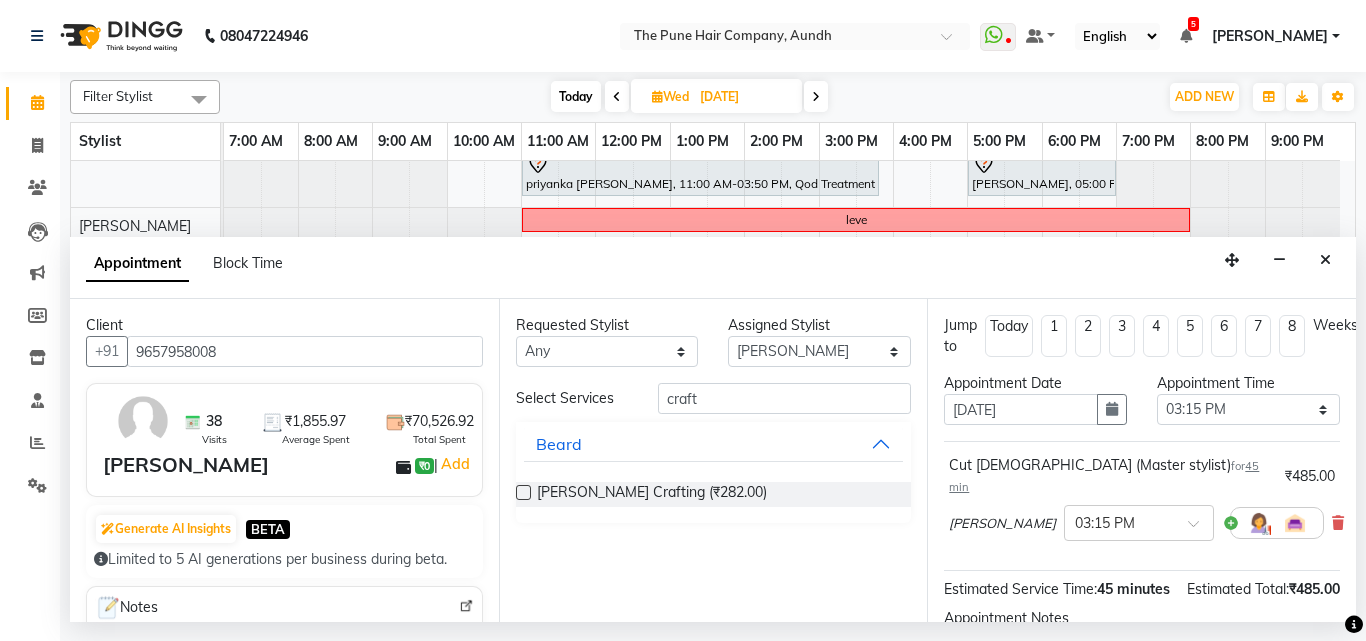 click at bounding box center [523, 492] 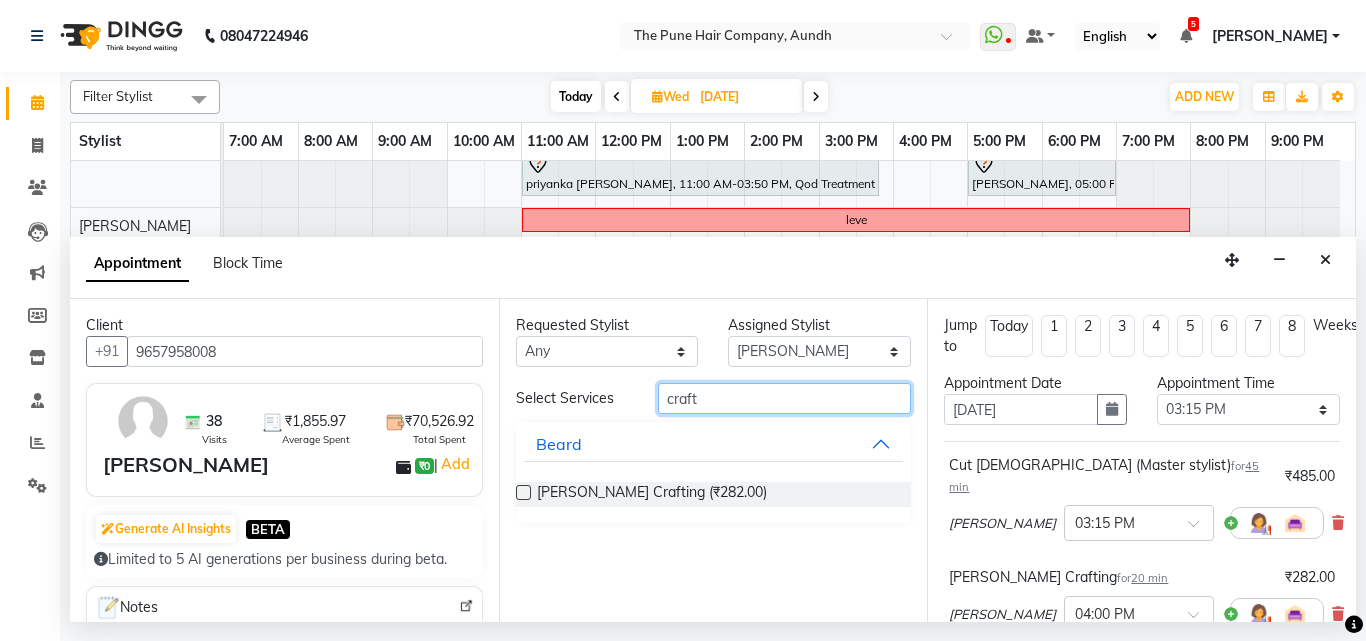 click on "craft" at bounding box center (785, 398) 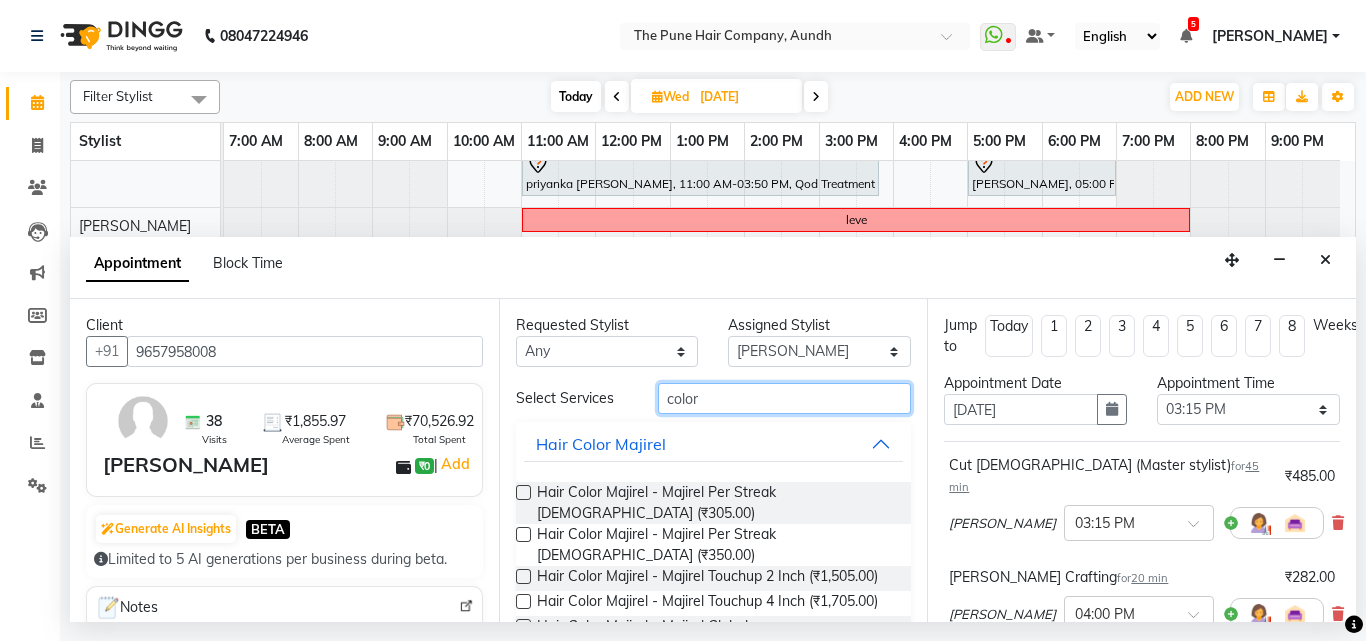 scroll, scrollTop: 200, scrollLeft: 0, axis: vertical 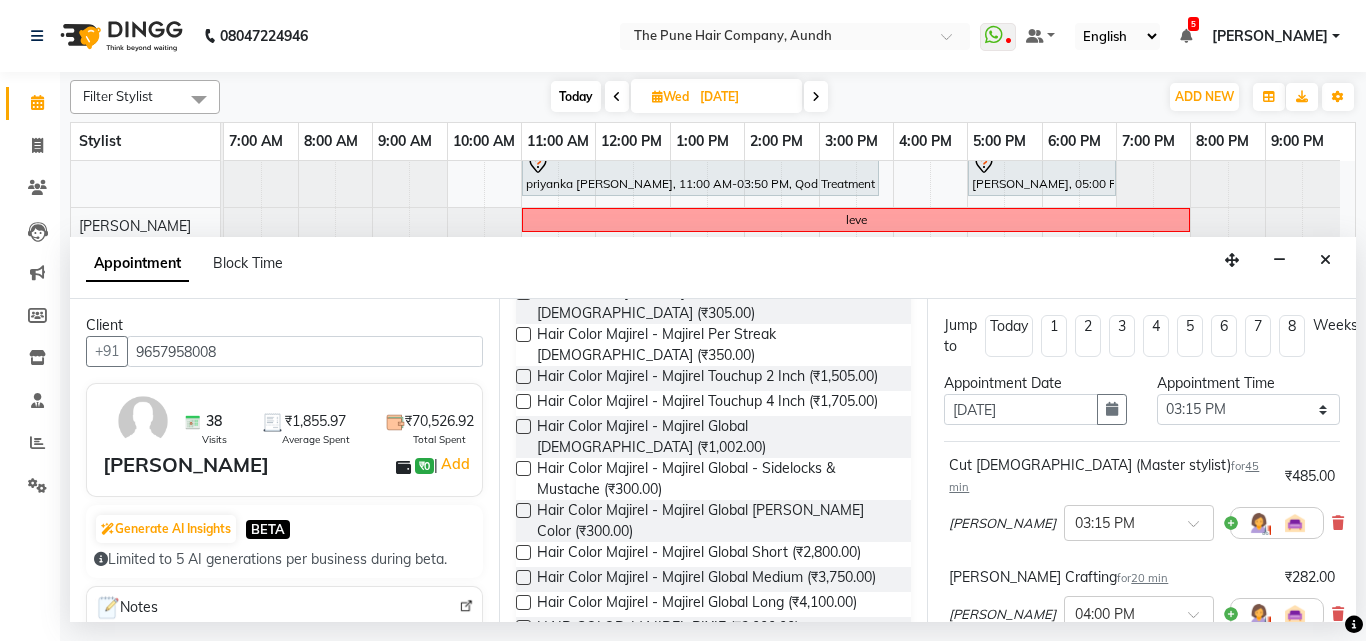 click at bounding box center [523, 426] 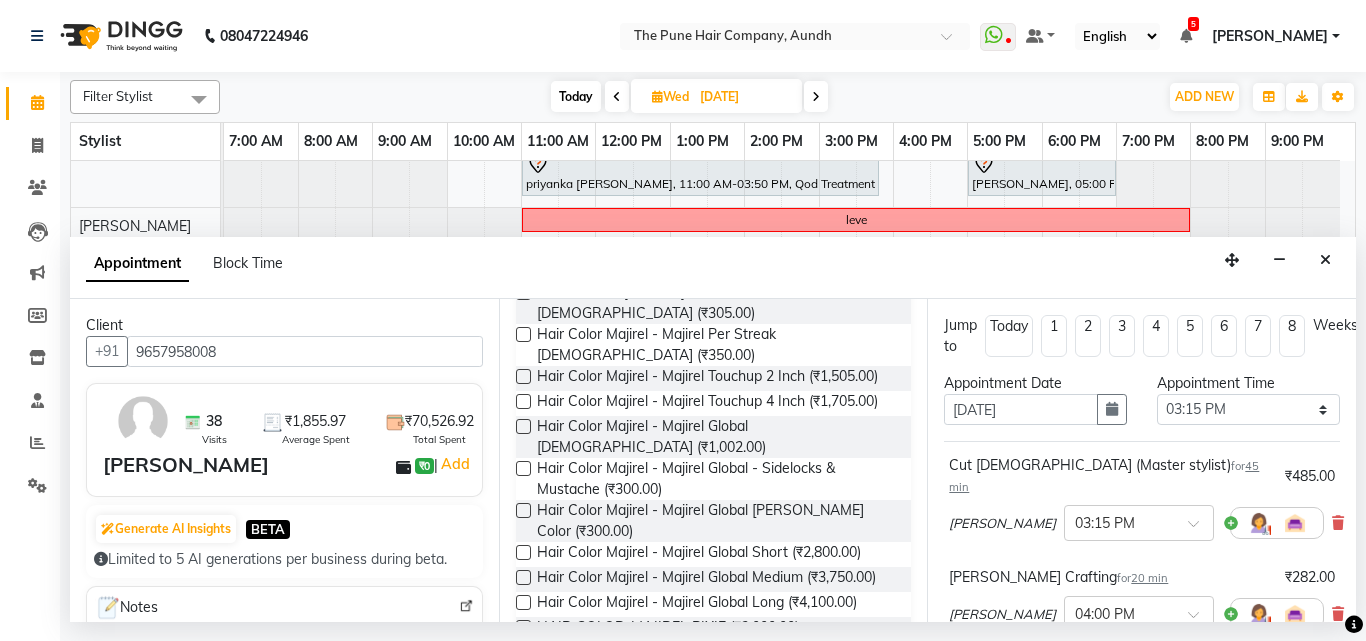 scroll, scrollTop: 430, scrollLeft: 0, axis: vertical 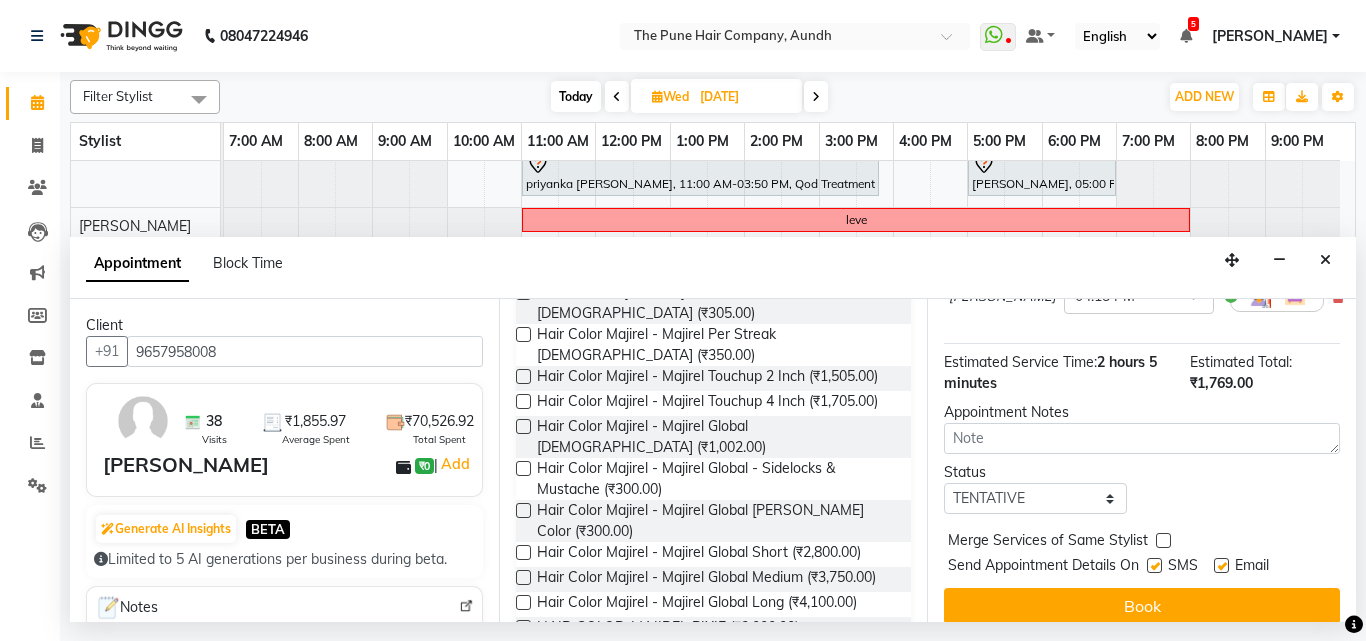 click on "Book" at bounding box center (1142, 606) 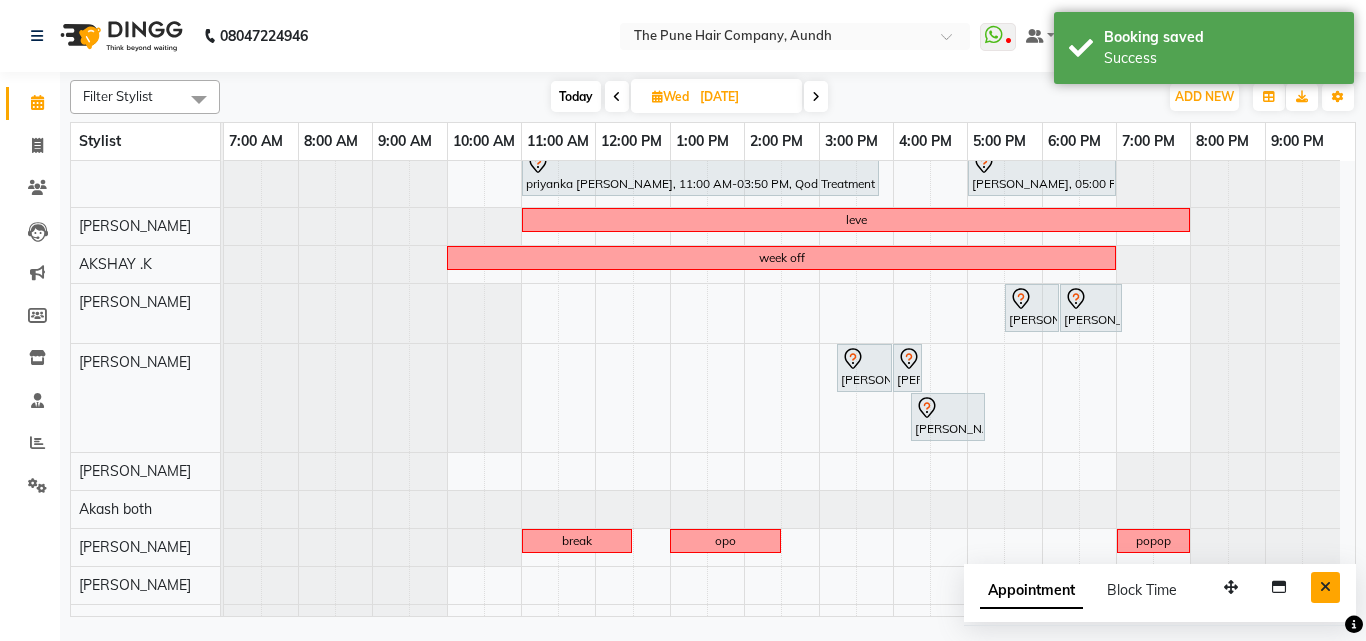 click at bounding box center [1325, 587] 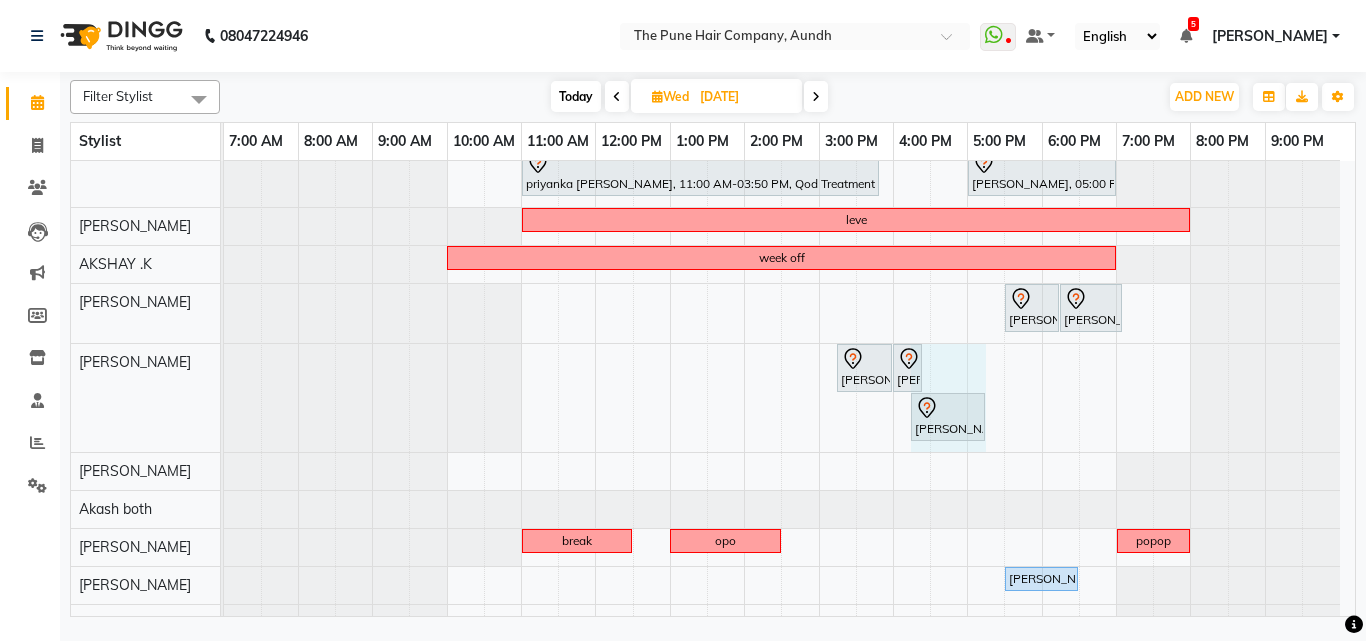 drag, startPoint x: 983, startPoint y: 410, endPoint x: 999, endPoint y: 417, distance: 17.464249 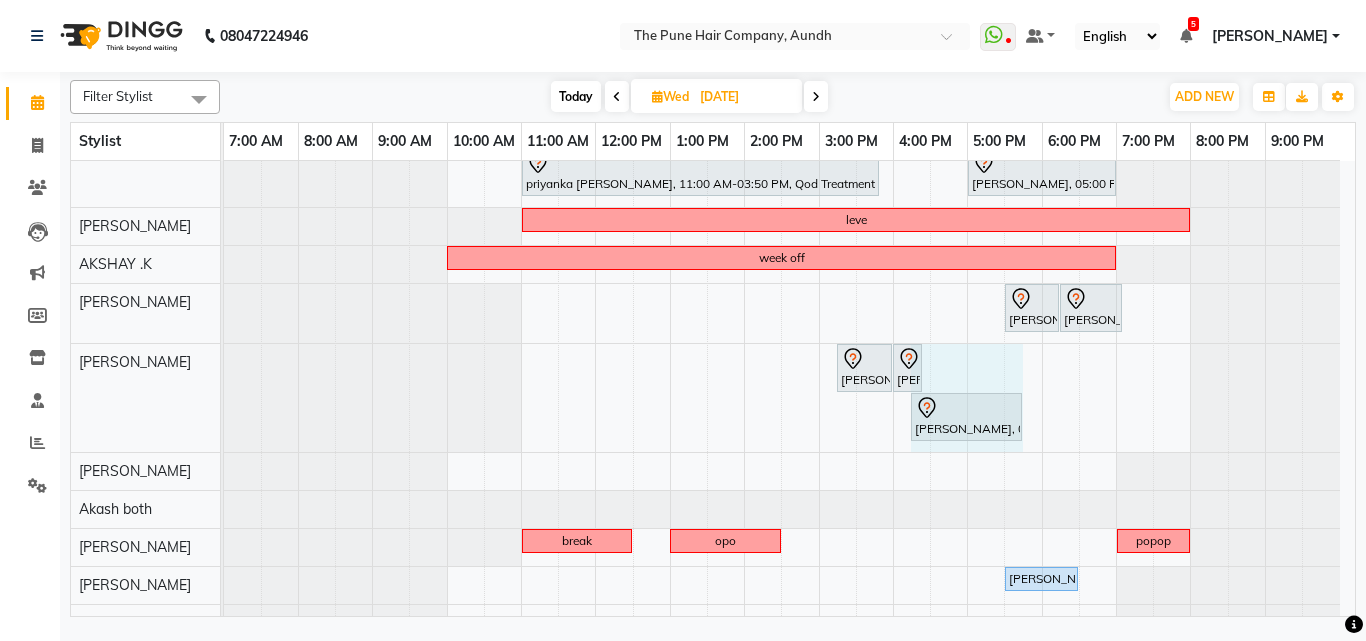 drag, startPoint x: 982, startPoint y: 413, endPoint x: 1013, endPoint y: 415, distance: 31.06445 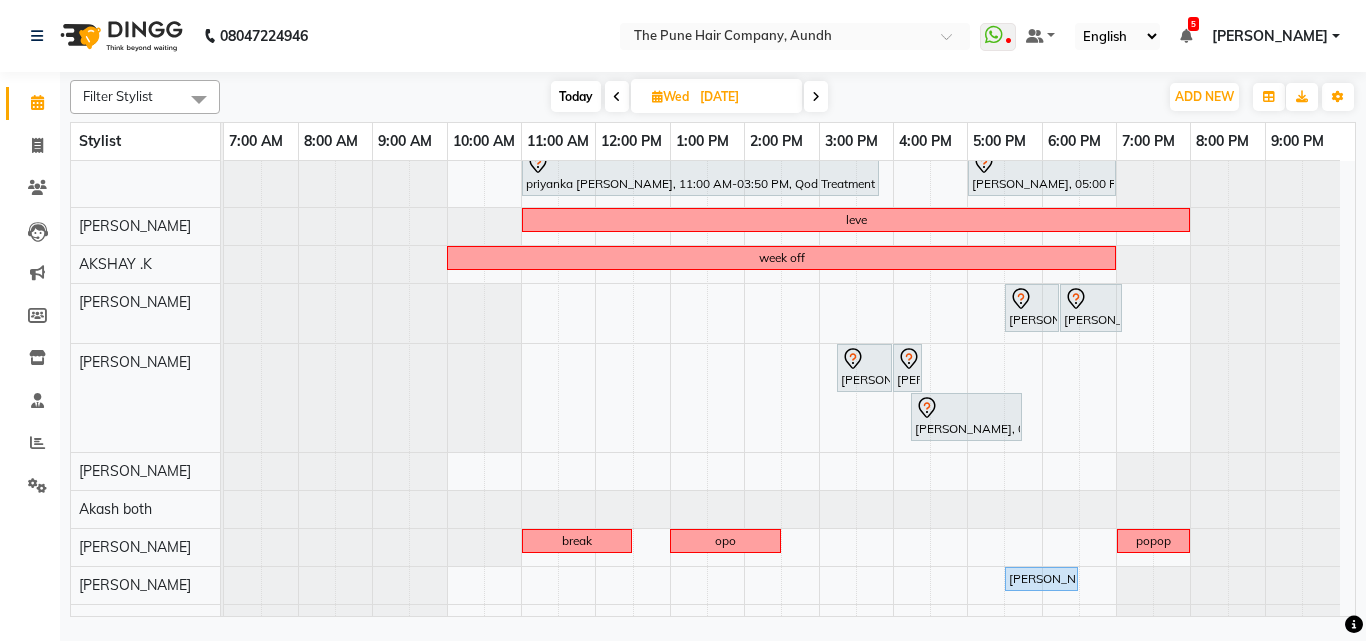 click at bounding box center (617, 96) 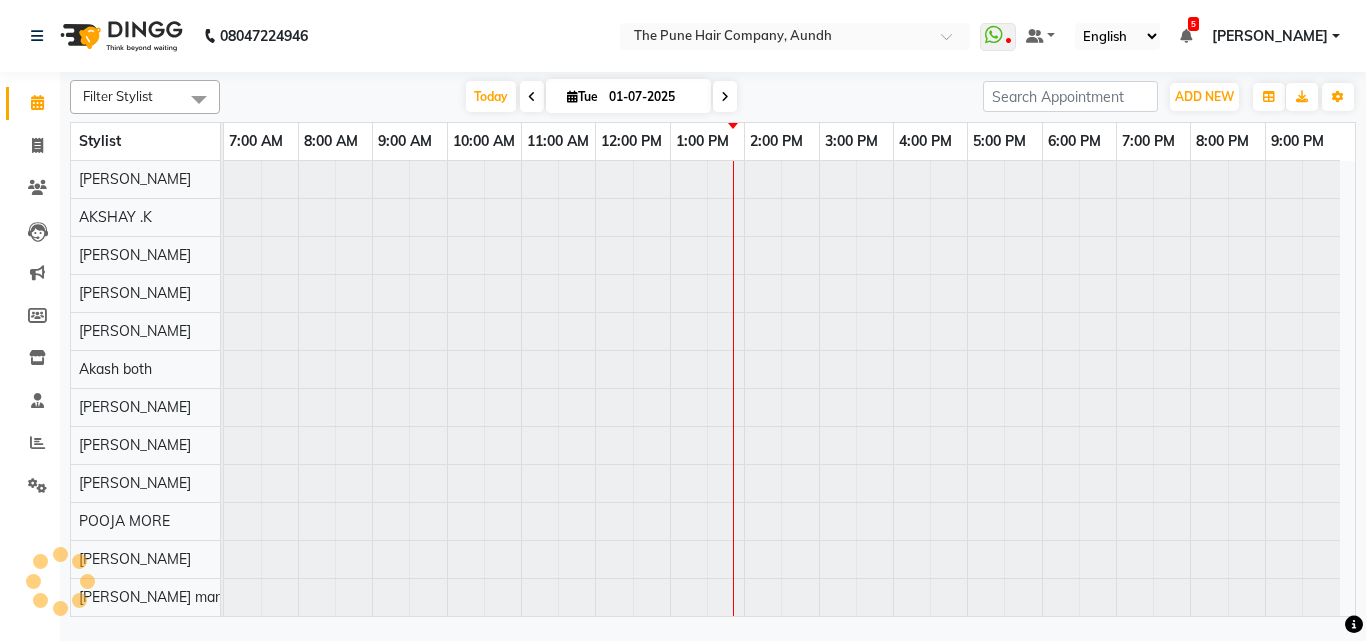 scroll, scrollTop: 76, scrollLeft: 0, axis: vertical 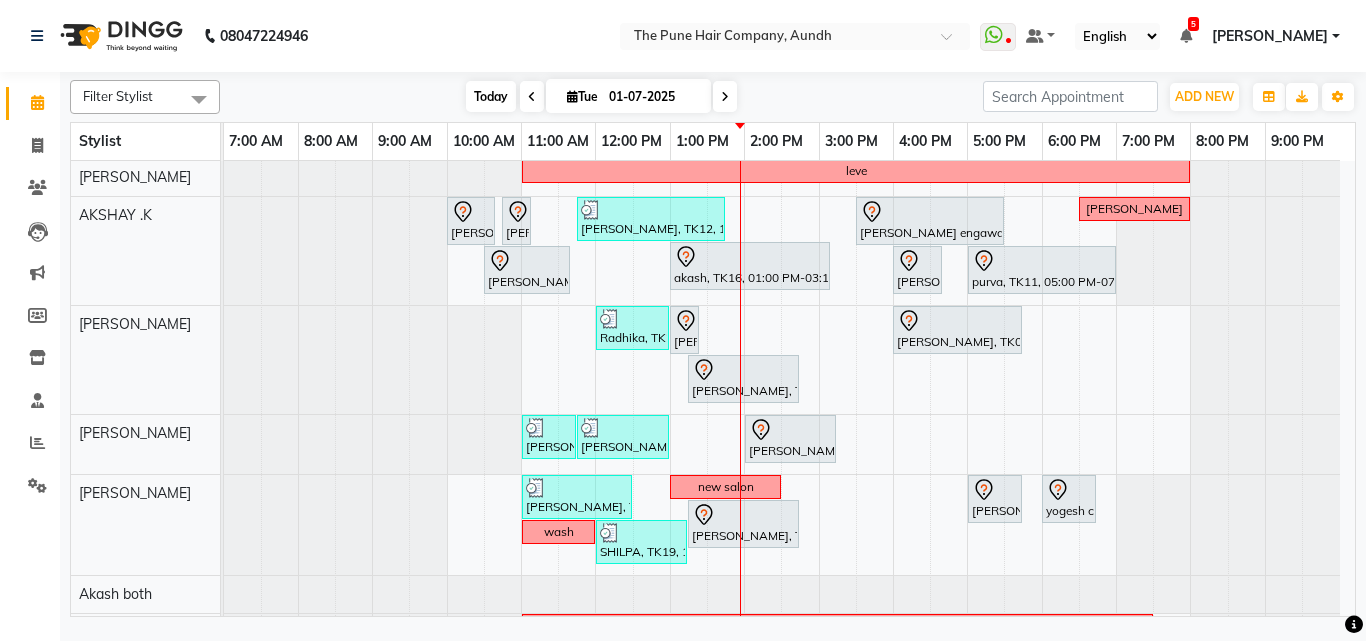 click on "Today" at bounding box center (491, 96) 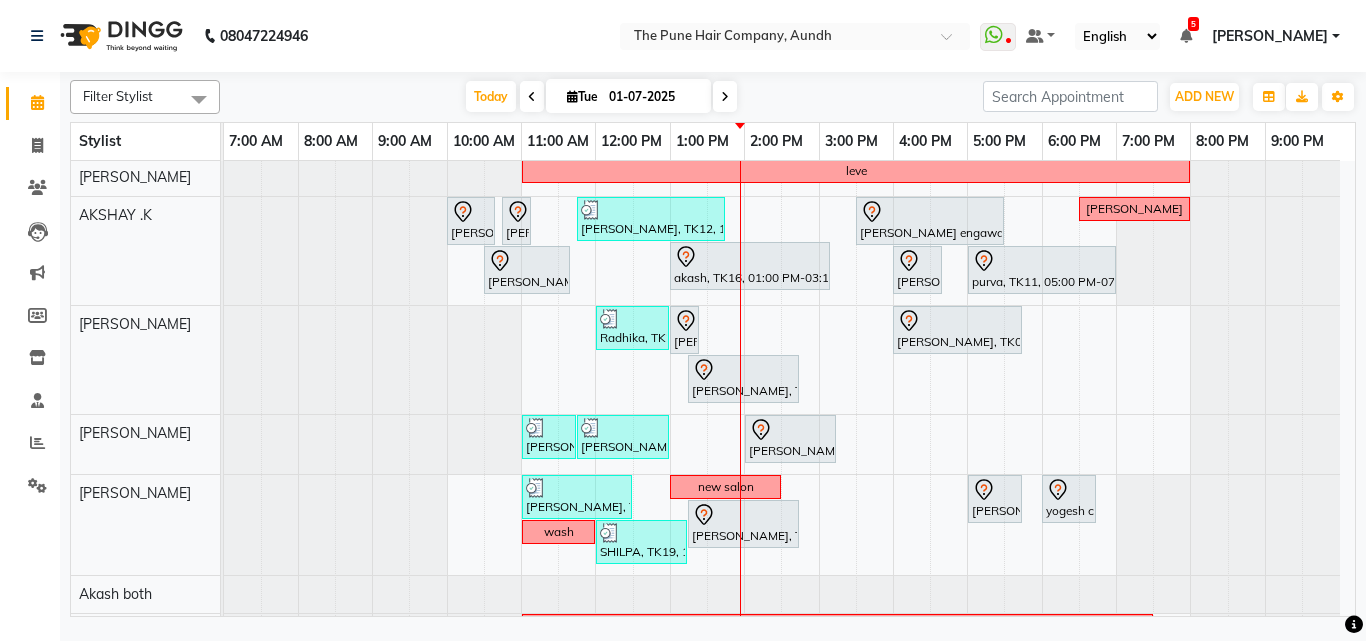 scroll, scrollTop: 506, scrollLeft: 0, axis: vertical 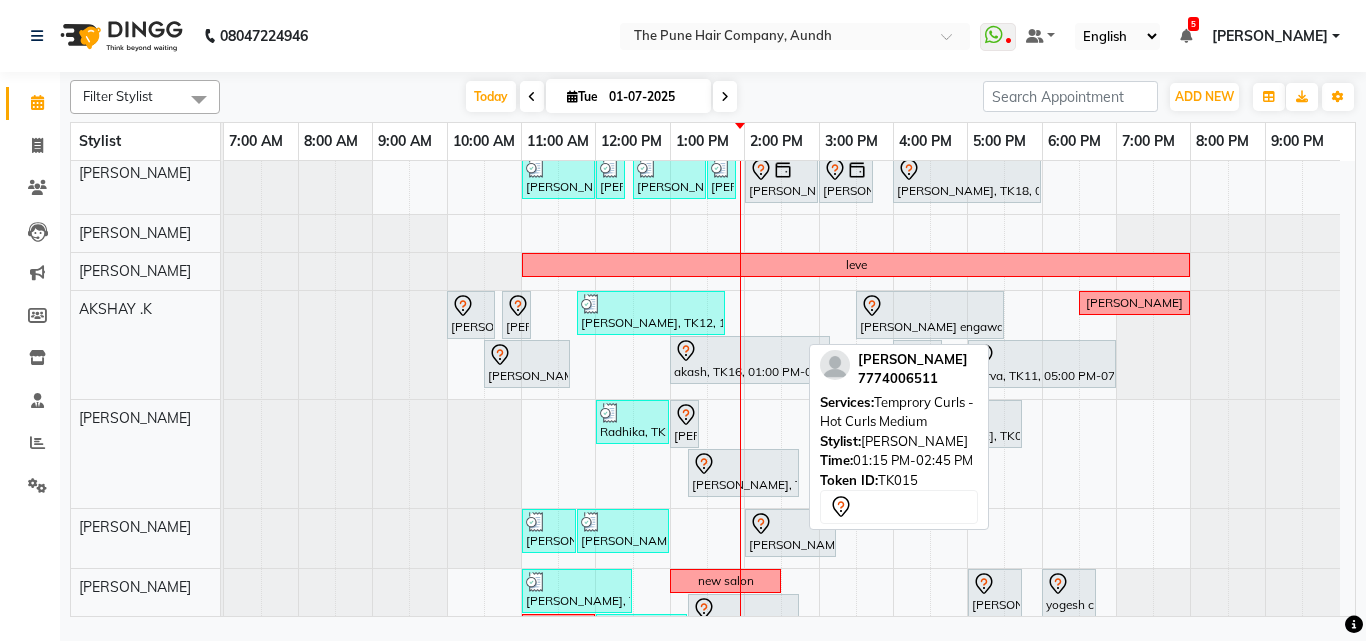 click 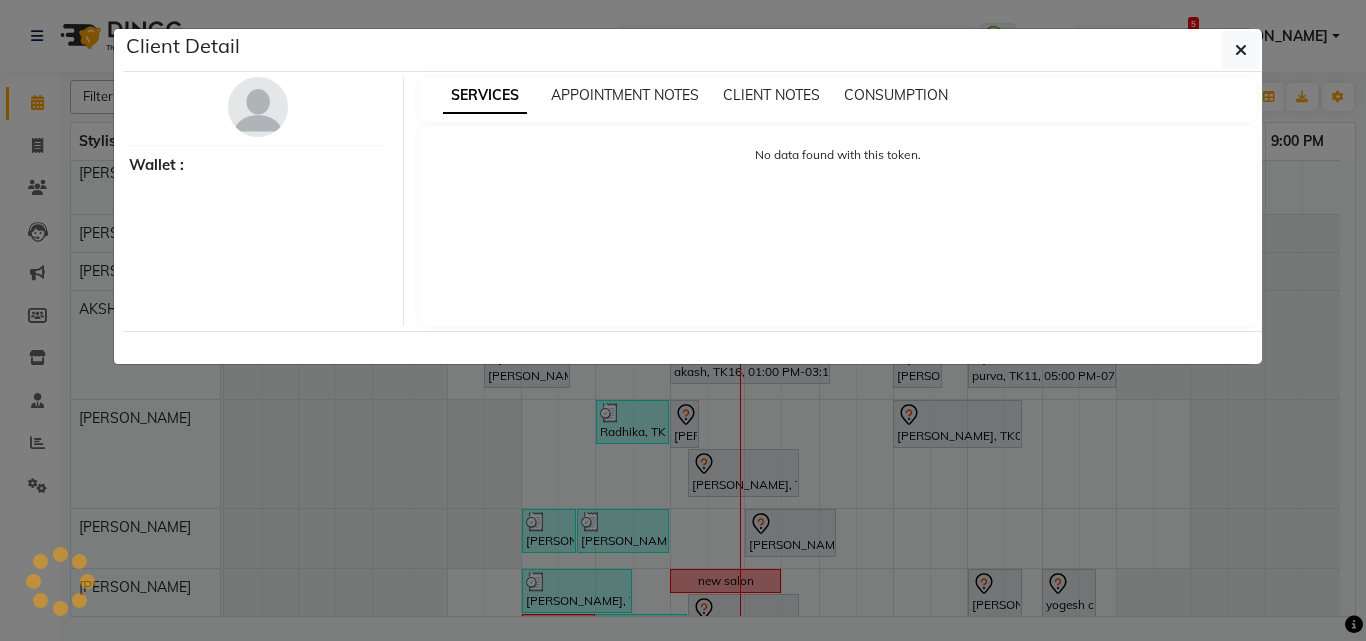 select on "7" 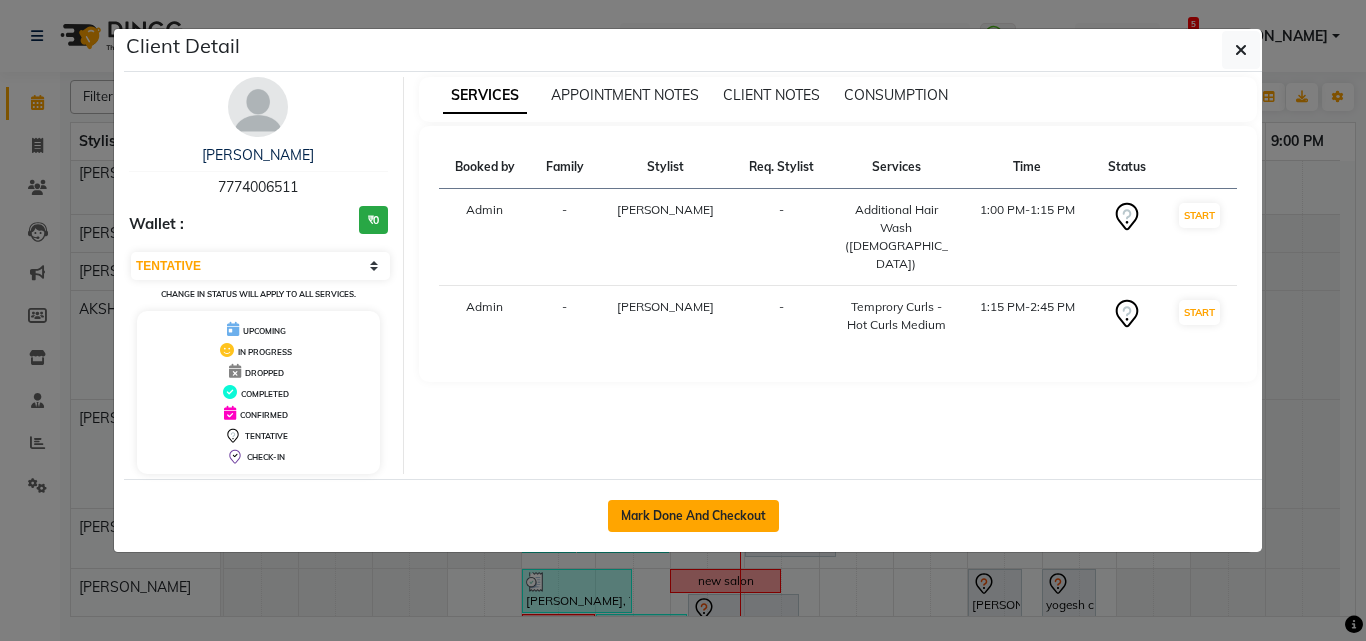 click on "Mark Done And Checkout" 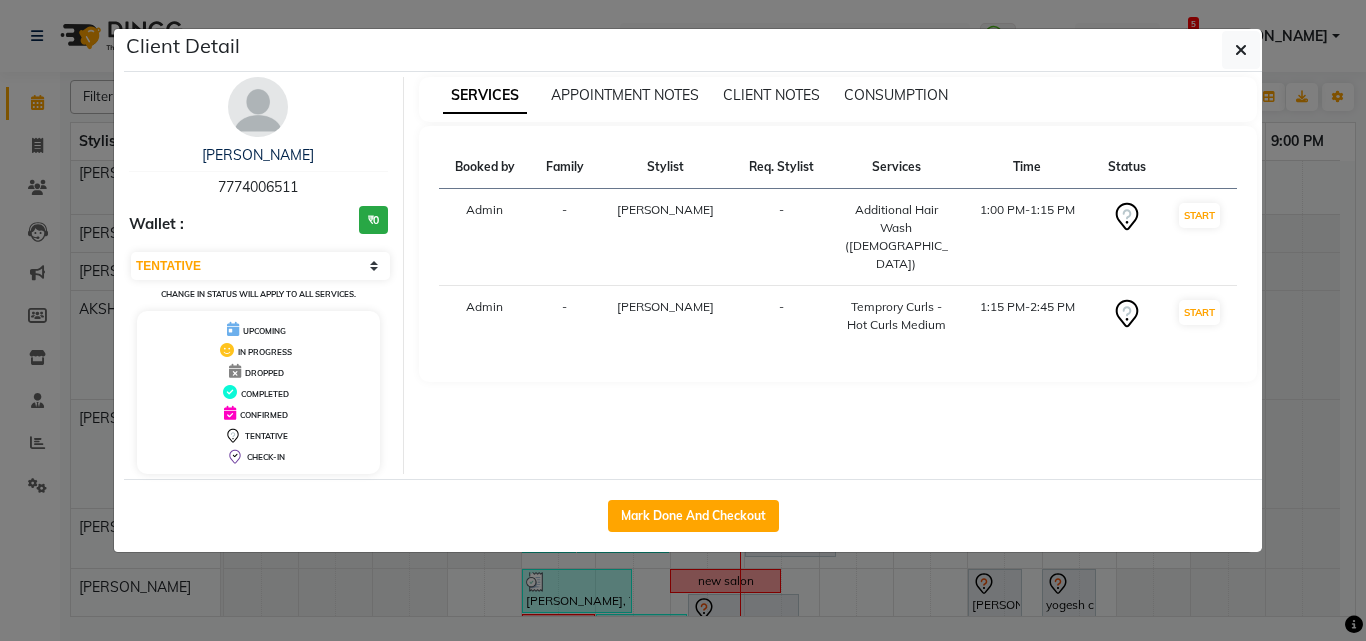 select on "service" 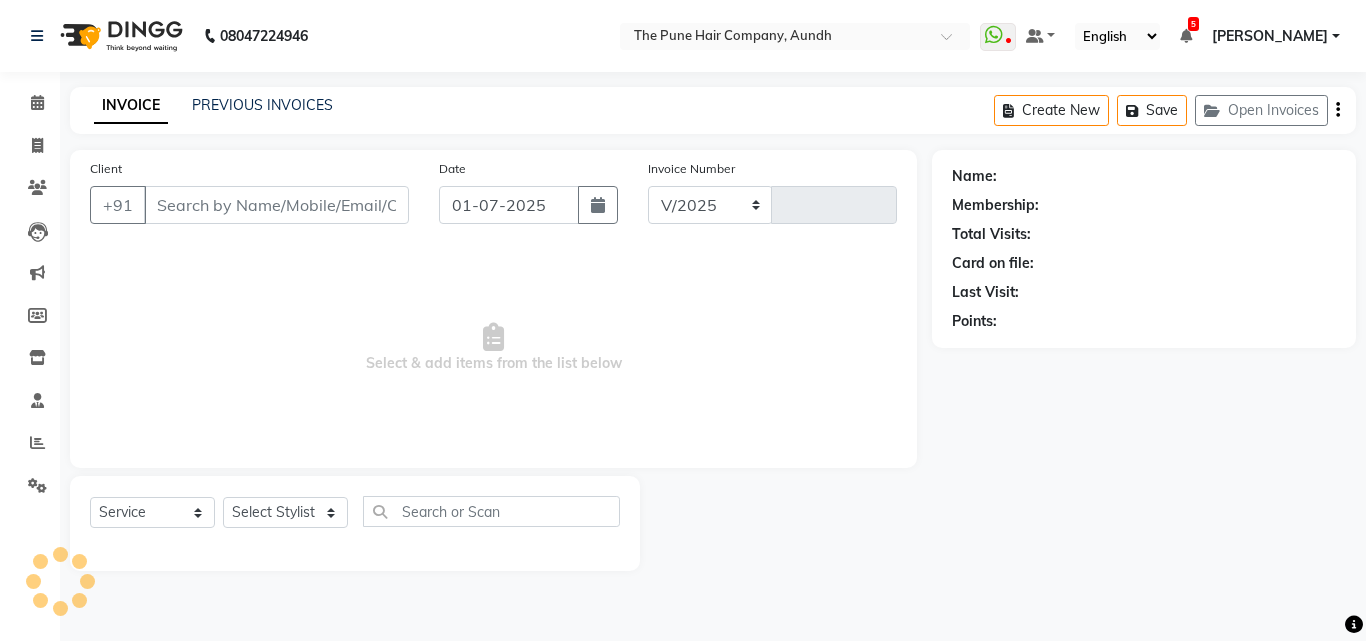 select on "106" 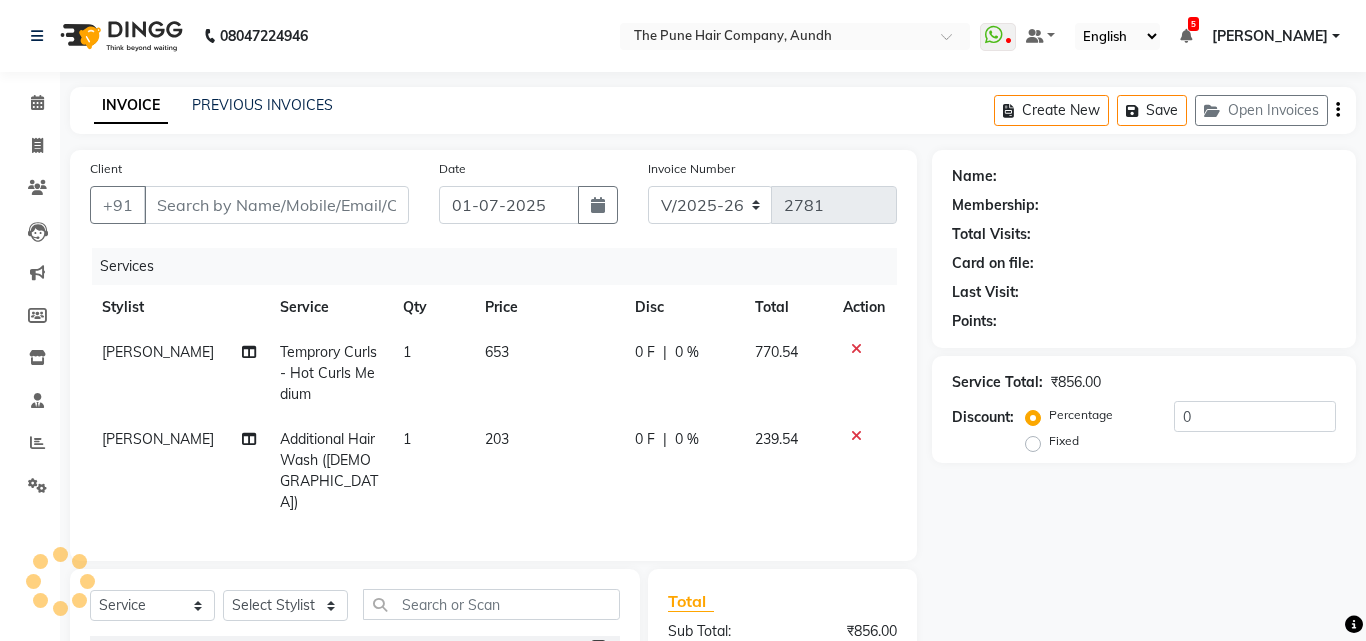 type on "7774006511" 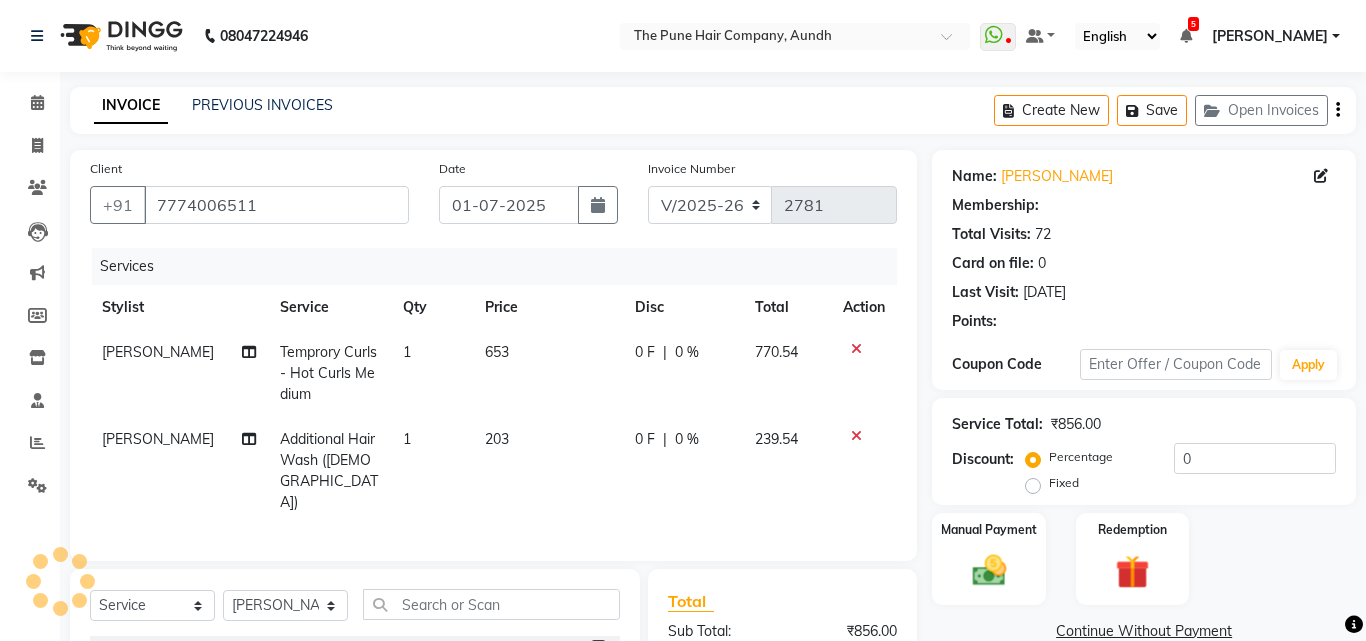 select on "1: Object" 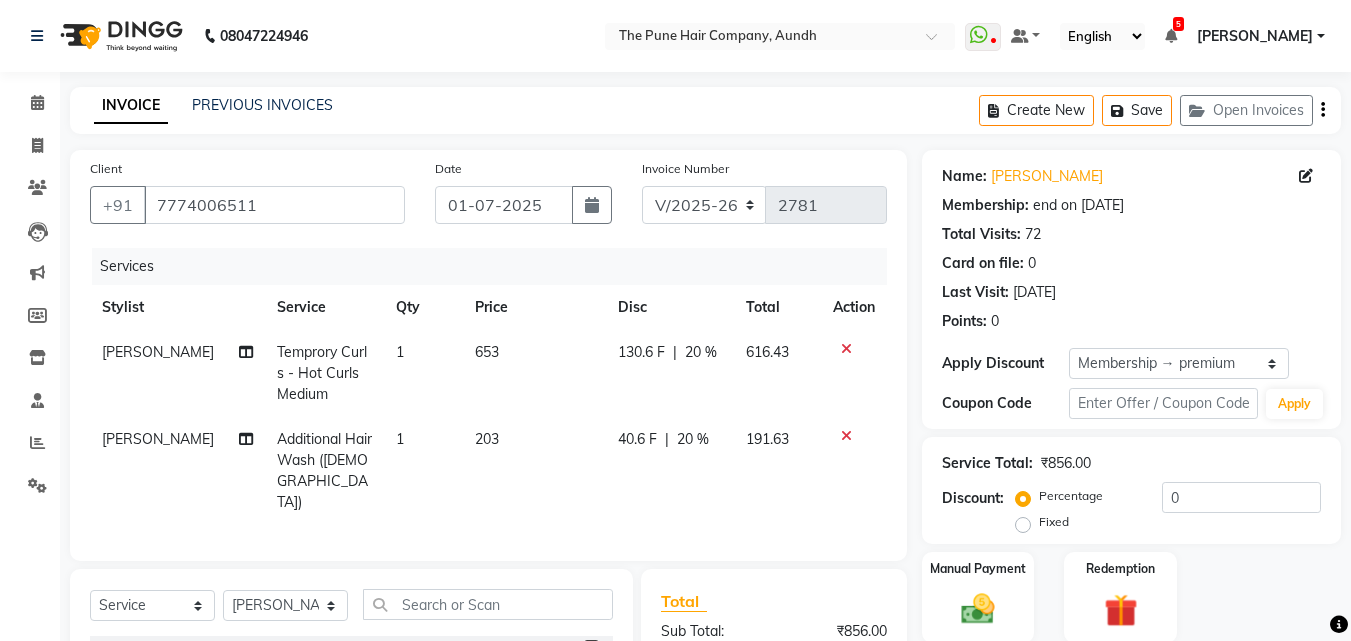 type on "20" 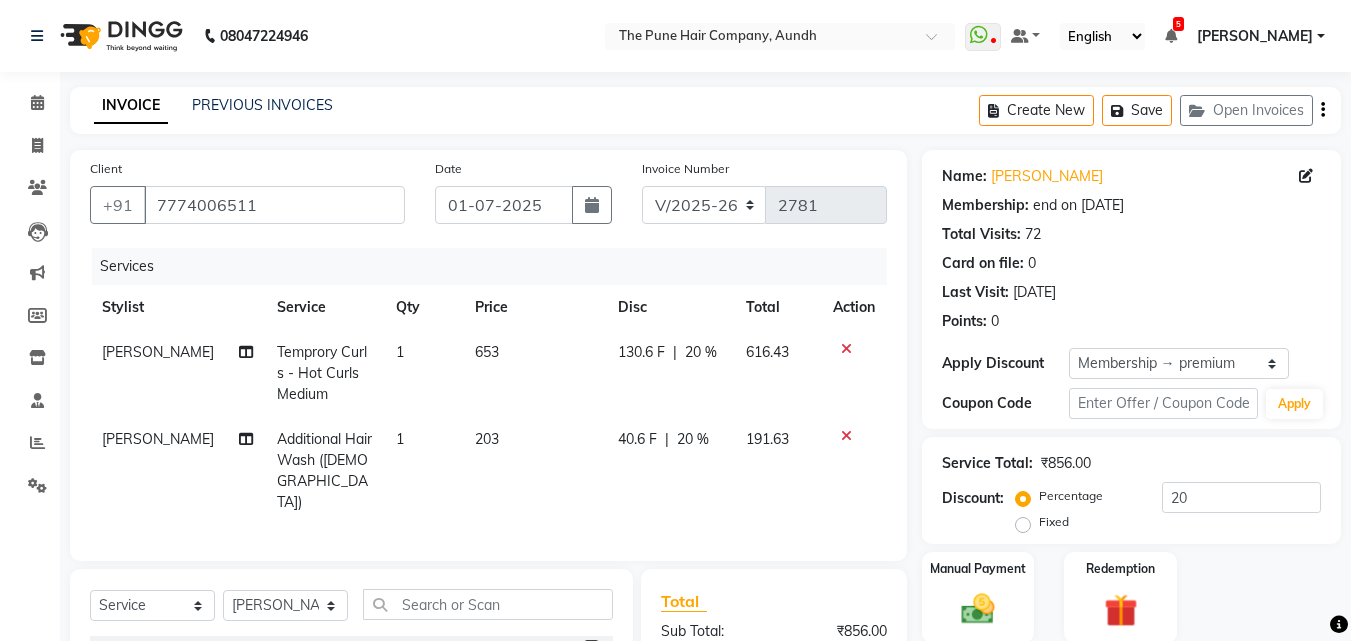 click 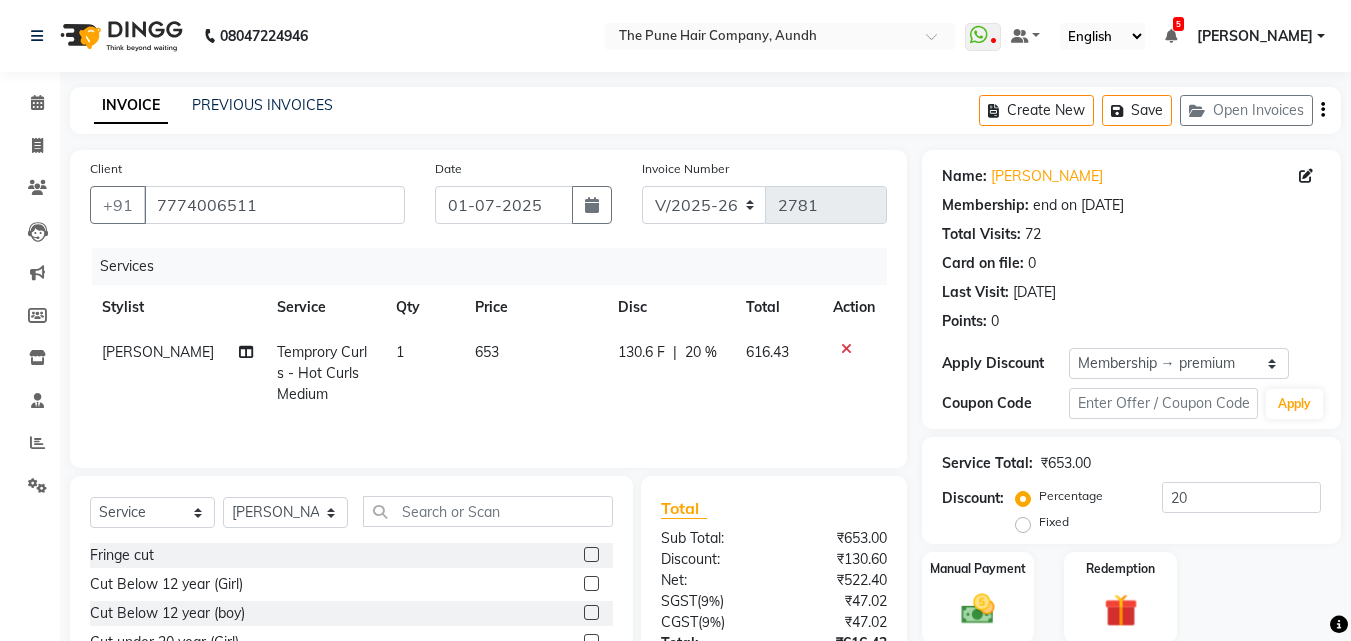 drag, startPoint x: 314, startPoint y: 360, endPoint x: 286, endPoint y: 368, distance: 29.12044 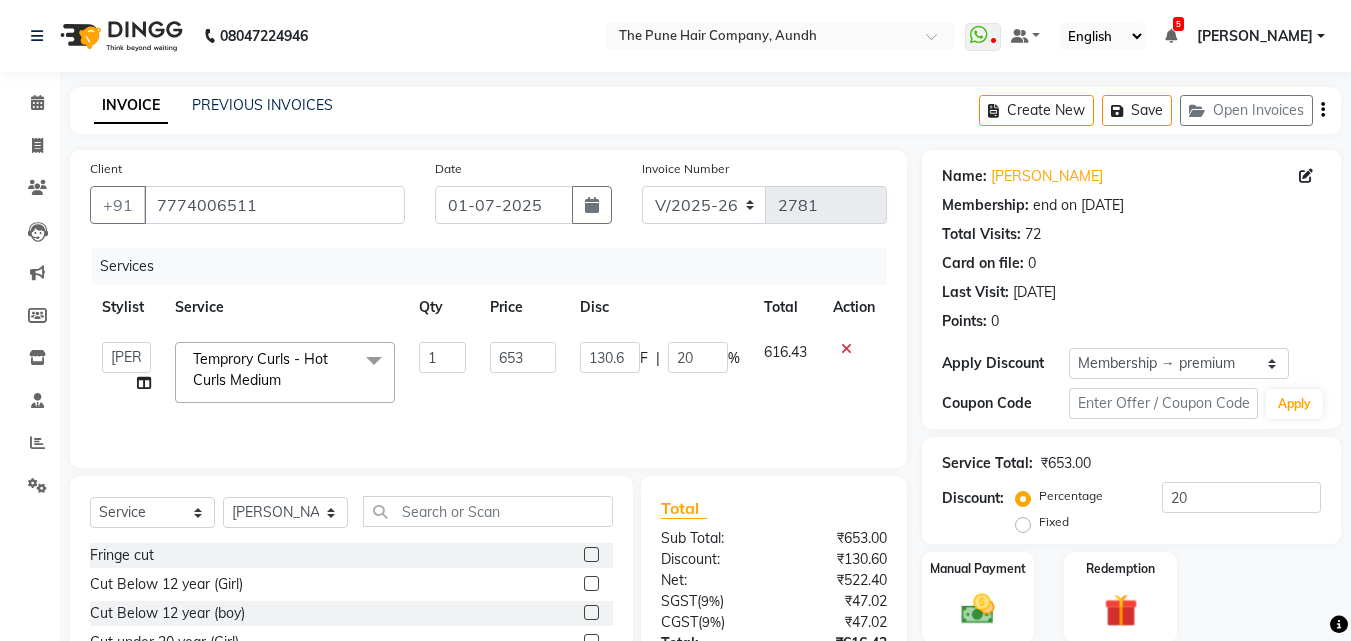 click on "Temprory Curls - Hot Curls Medium  x" 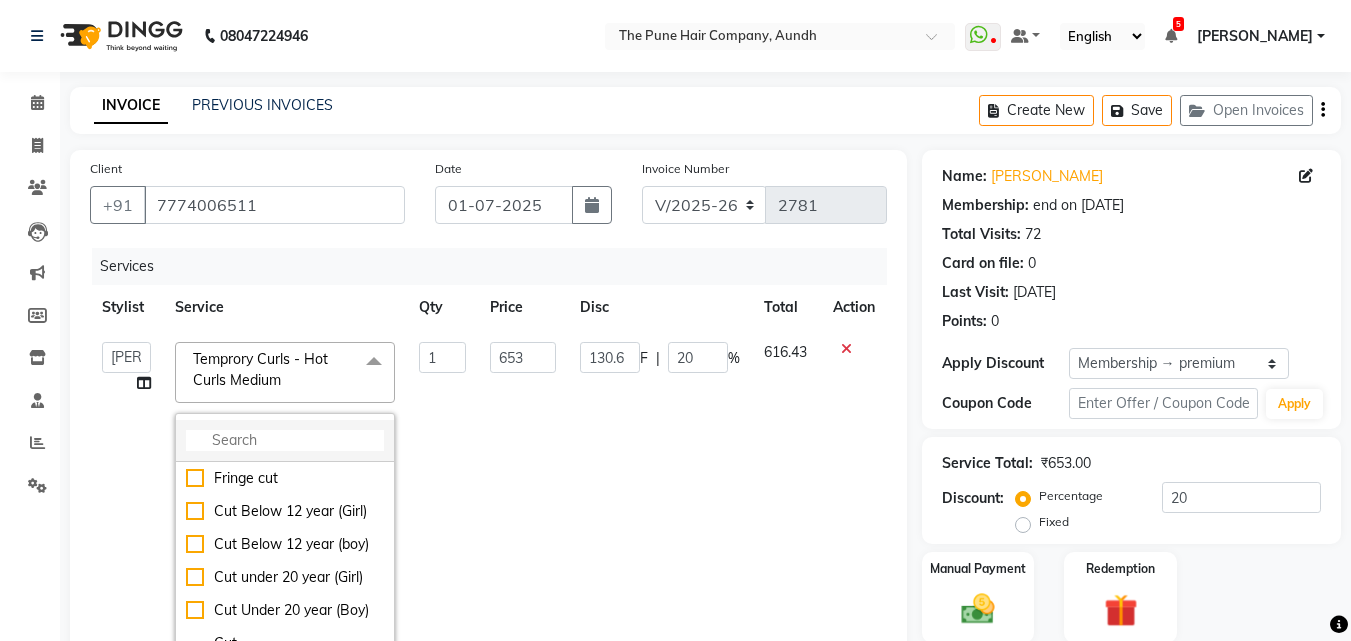 click 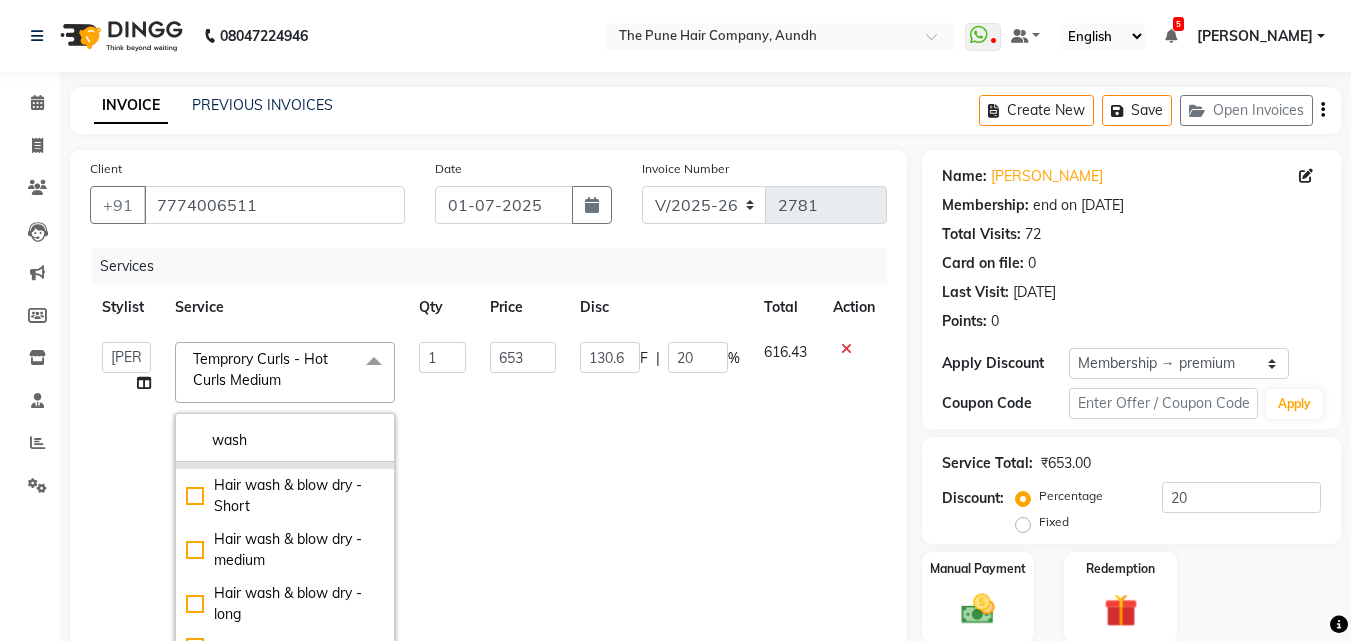 scroll, scrollTop: 300, scrollLeft: 0, axis: vertical 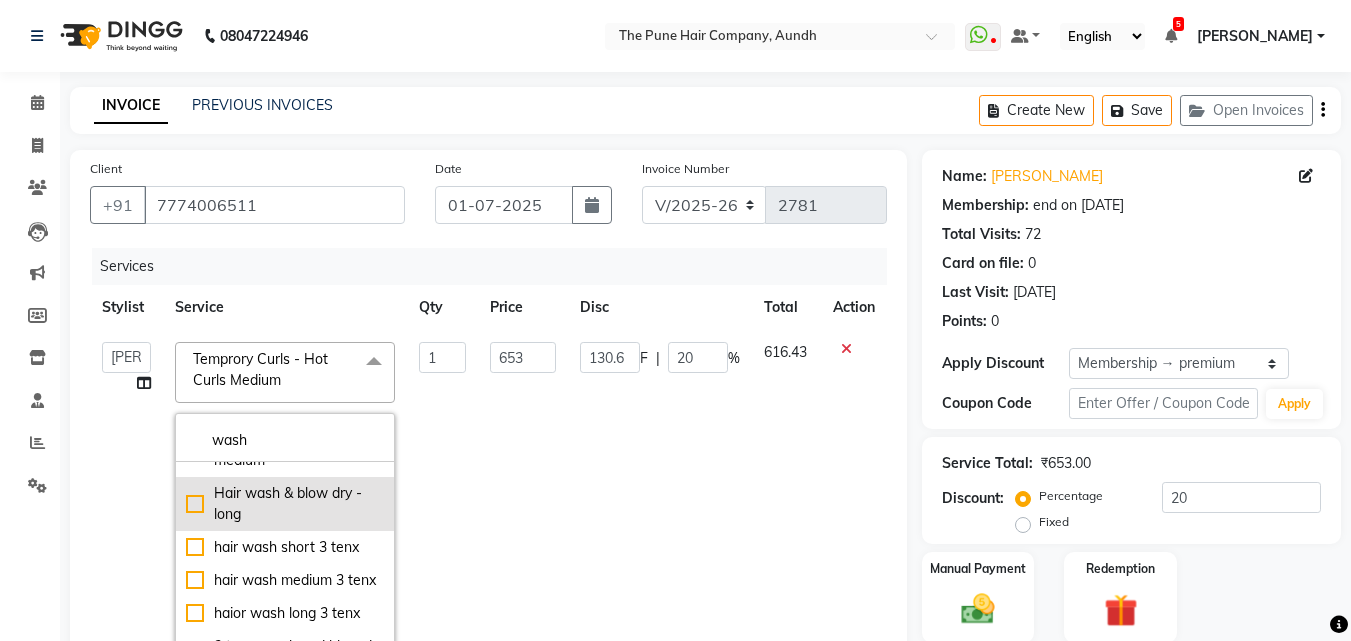 type on "wash" 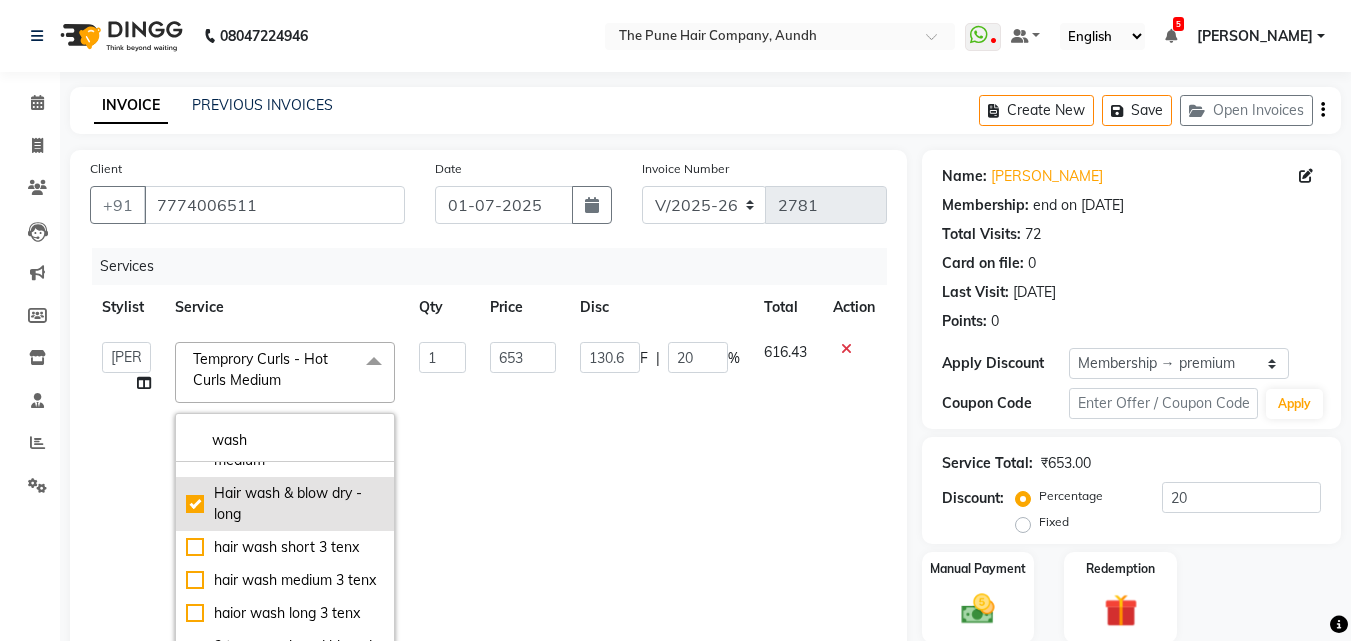 type on "803" 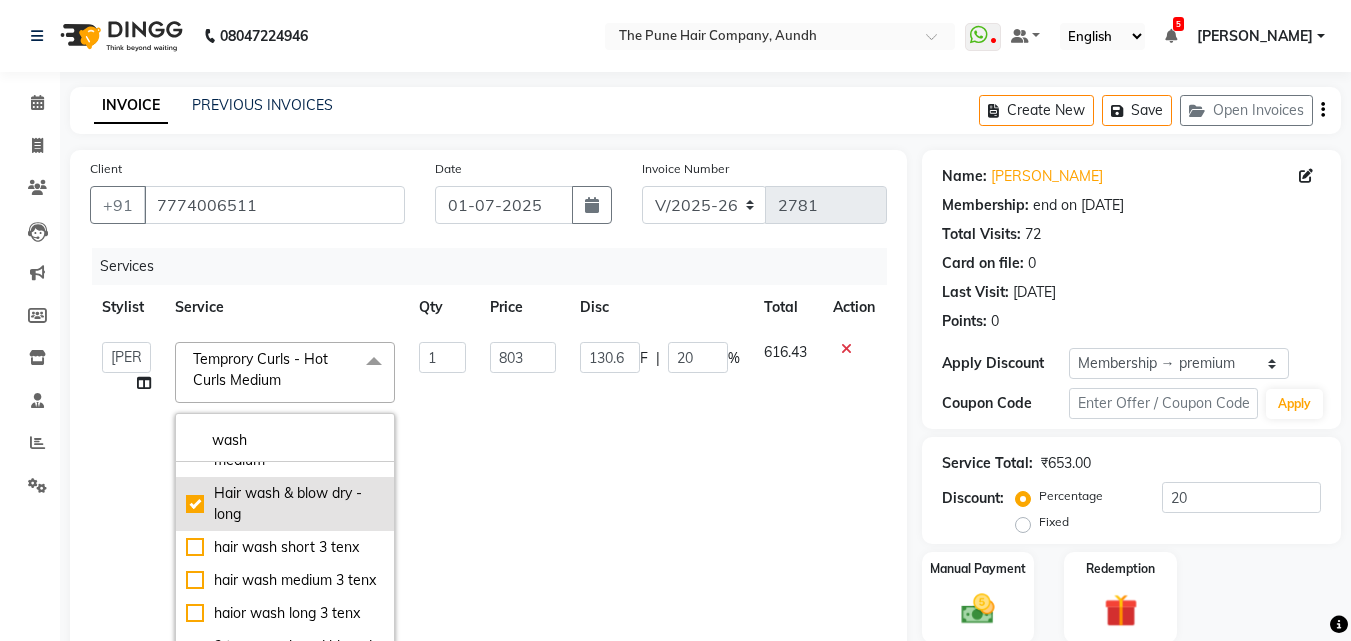type on "160.6" 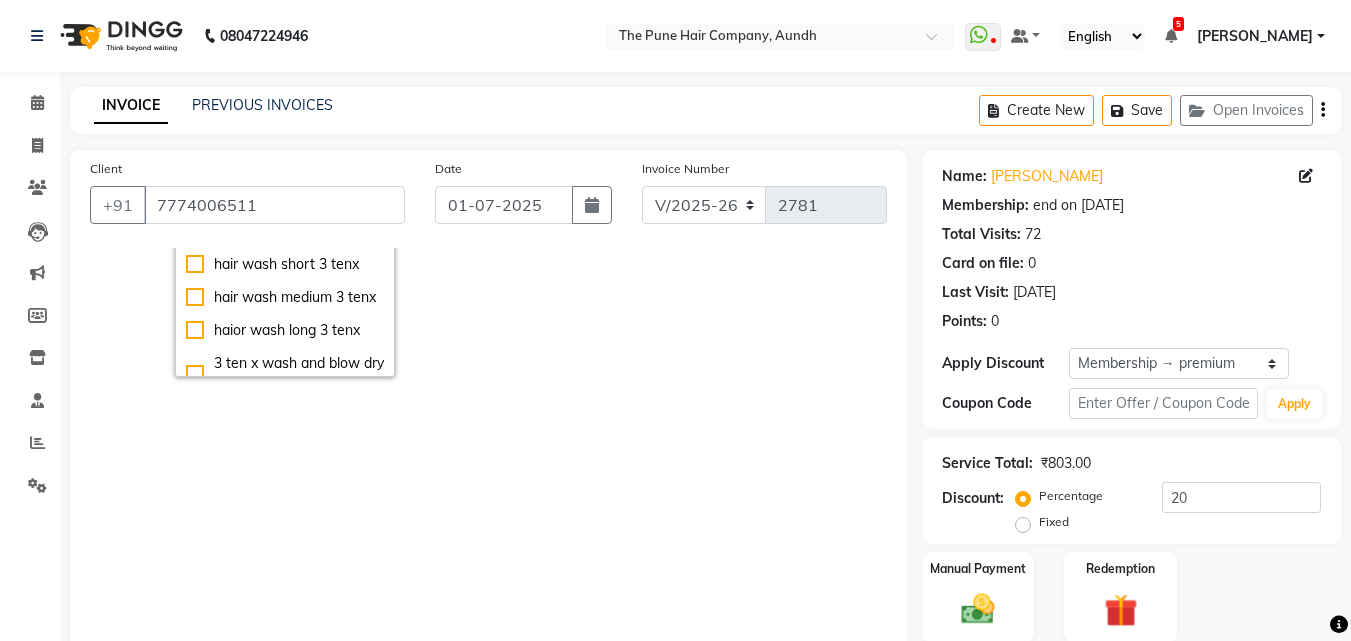 scroll, scrollTop: 377, scrollLeft: 0, axis: vertical 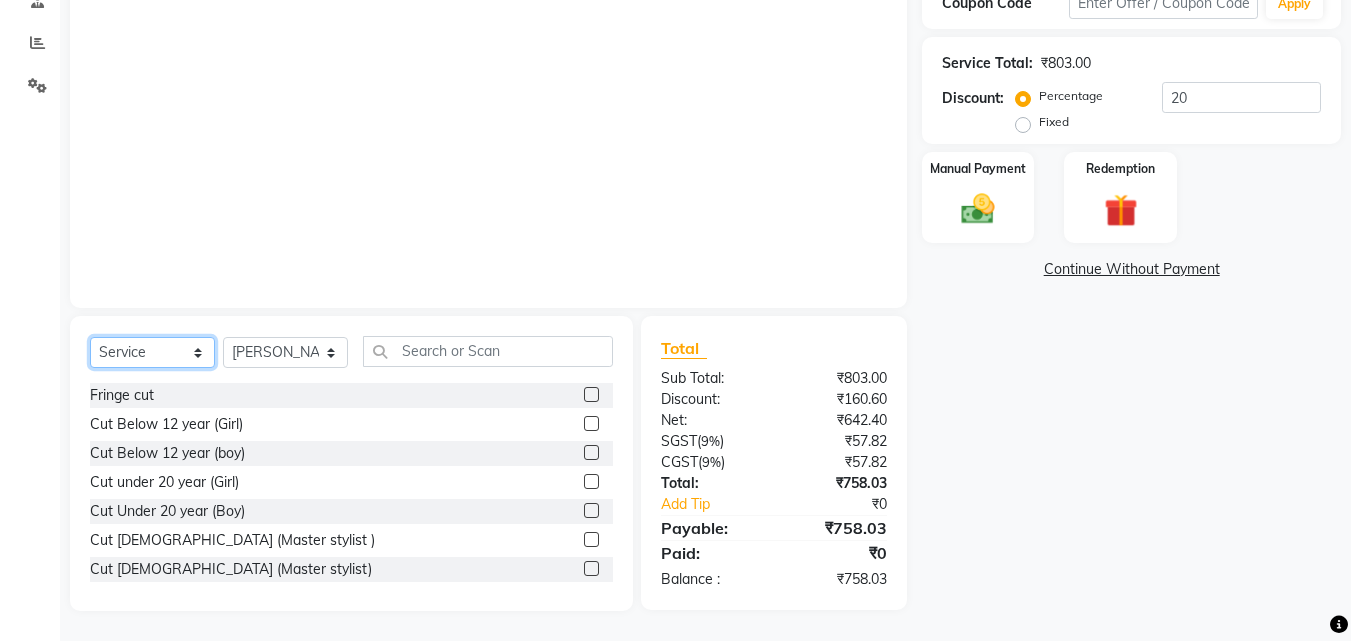 click on "Select  Service  Product  Membership  Package Voucher Prepaid Gift Card" 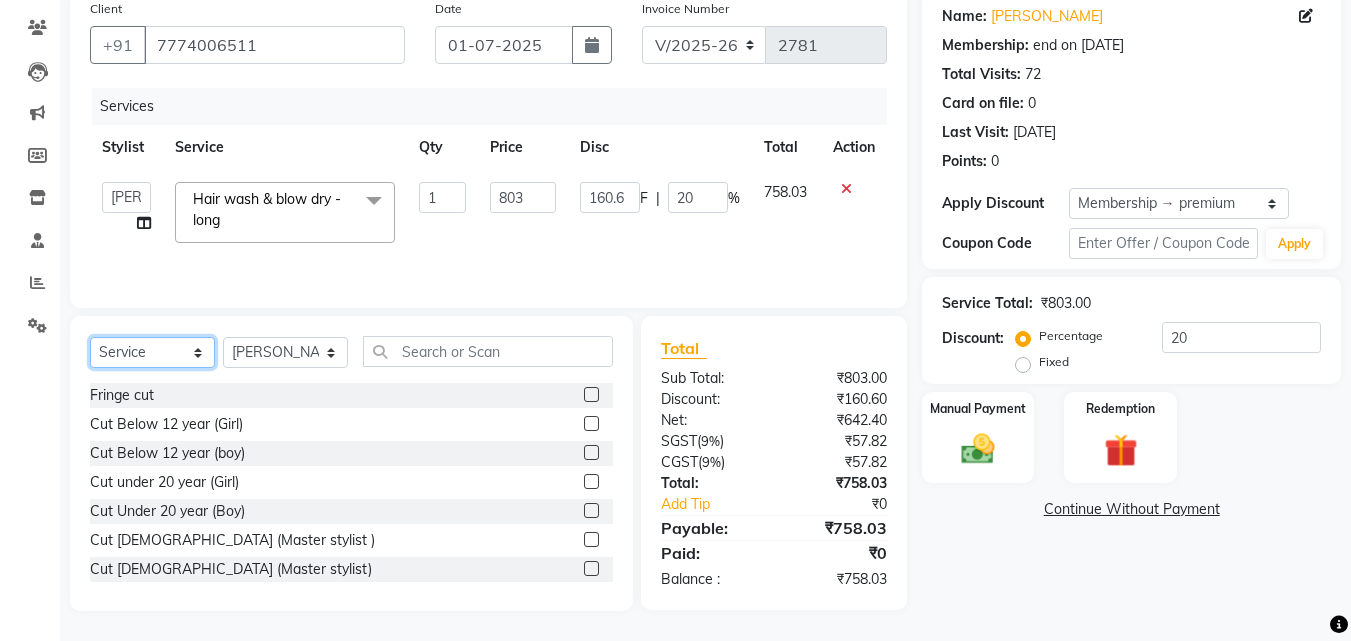 scroll, scrollTop: 160, scrollLeft: 0, axis: vertical 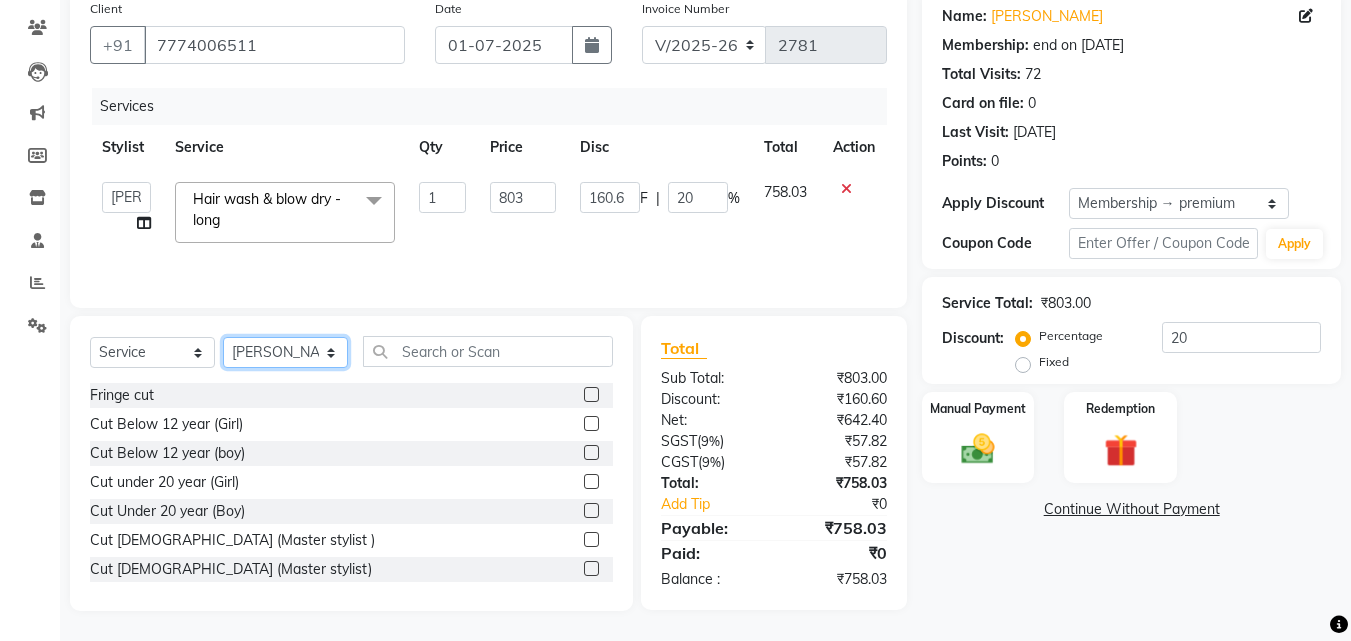 click on "Select Stylist Akash both [PERSON_NAME] .K [PERSON_NAME] kaif [PERSON_NAME] [PERSON_NAME] [PERSON_NAME] [PERSON_NAME] mane POOJA MORE [PERSON_NAME]  [PERSON_NAME] Shweta [PERSON_NAME] [PERSON_NAME] [PERSON_NAME]" 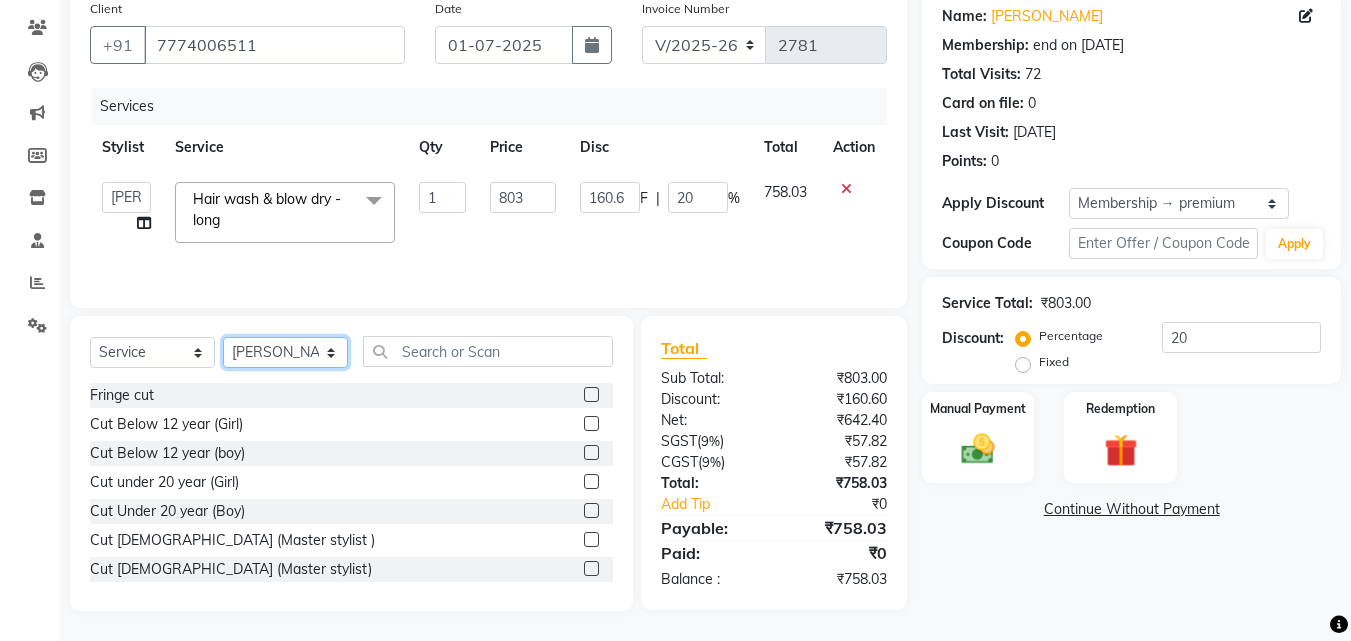 select on "25240" 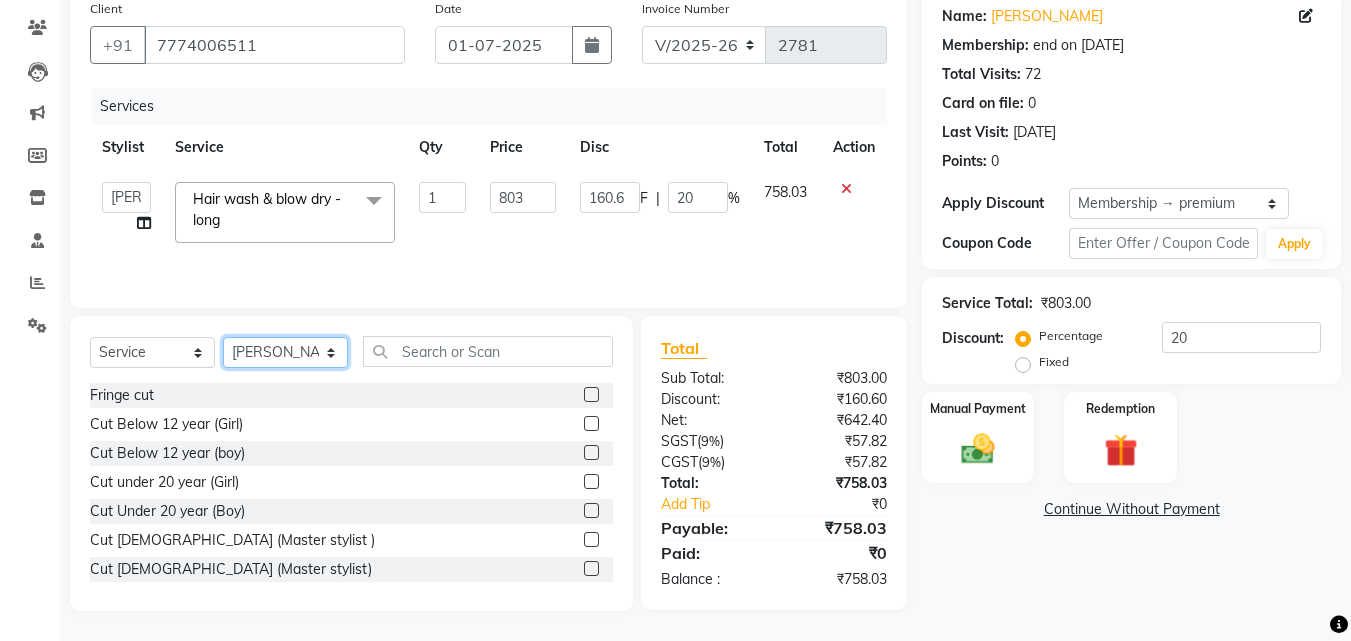 click on "Select Stylist Akash both [PERSON_NAME] .K [PERSON_NAME] kaif [PERSON_NAME] [PERSON_NAME] [PERSON_NAME] [PERSON_NAME] mane POOJA MORE [PERSON_NAME]  [PERSON_NAME] Shweta [PERSON_NAME] [PERSON_NAME] [PERSON_NAME]" 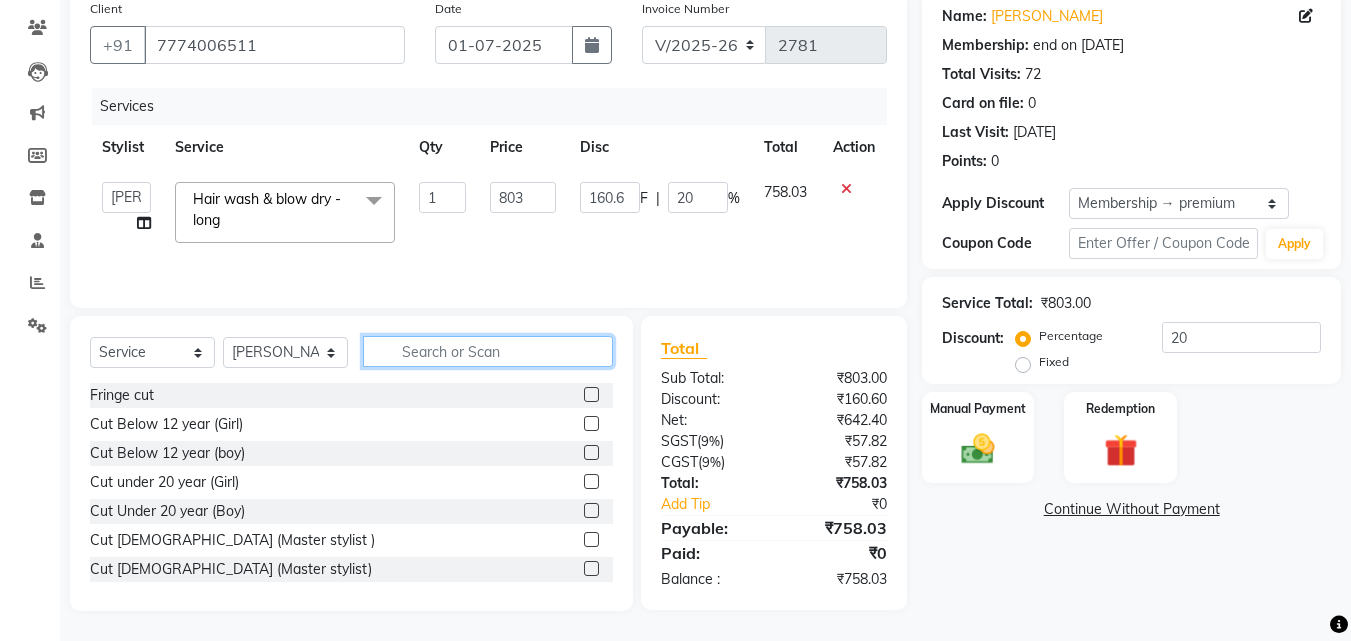 click 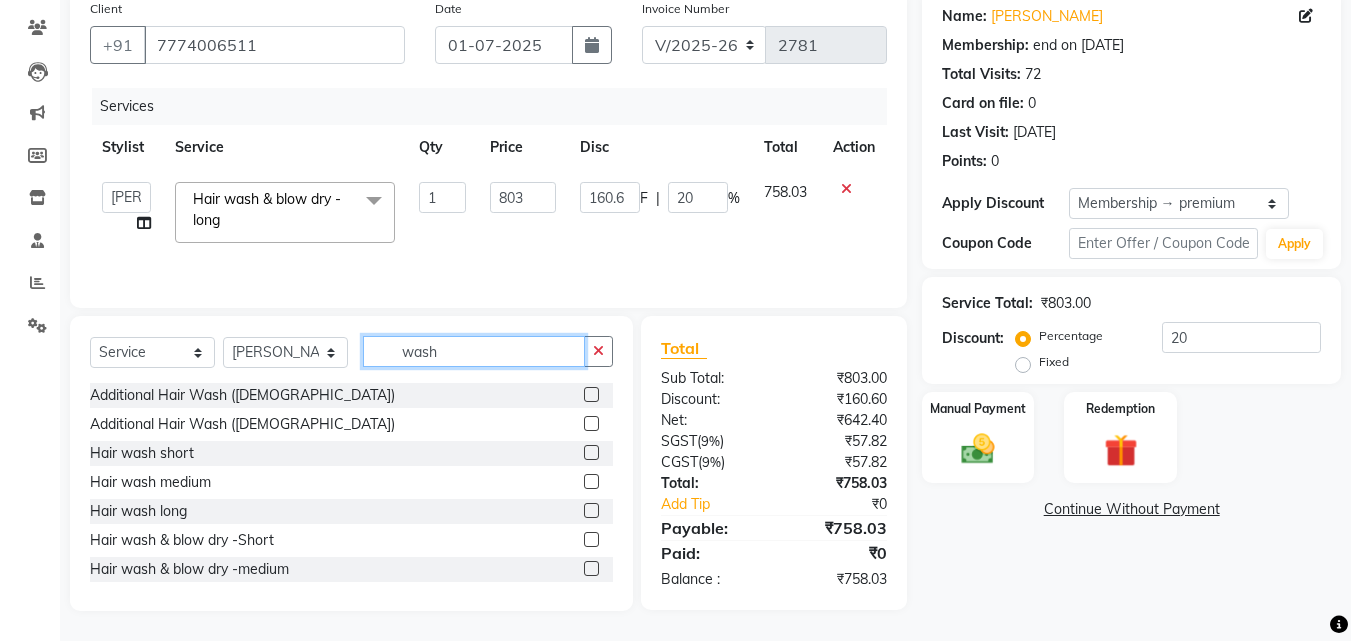 type on "wash" 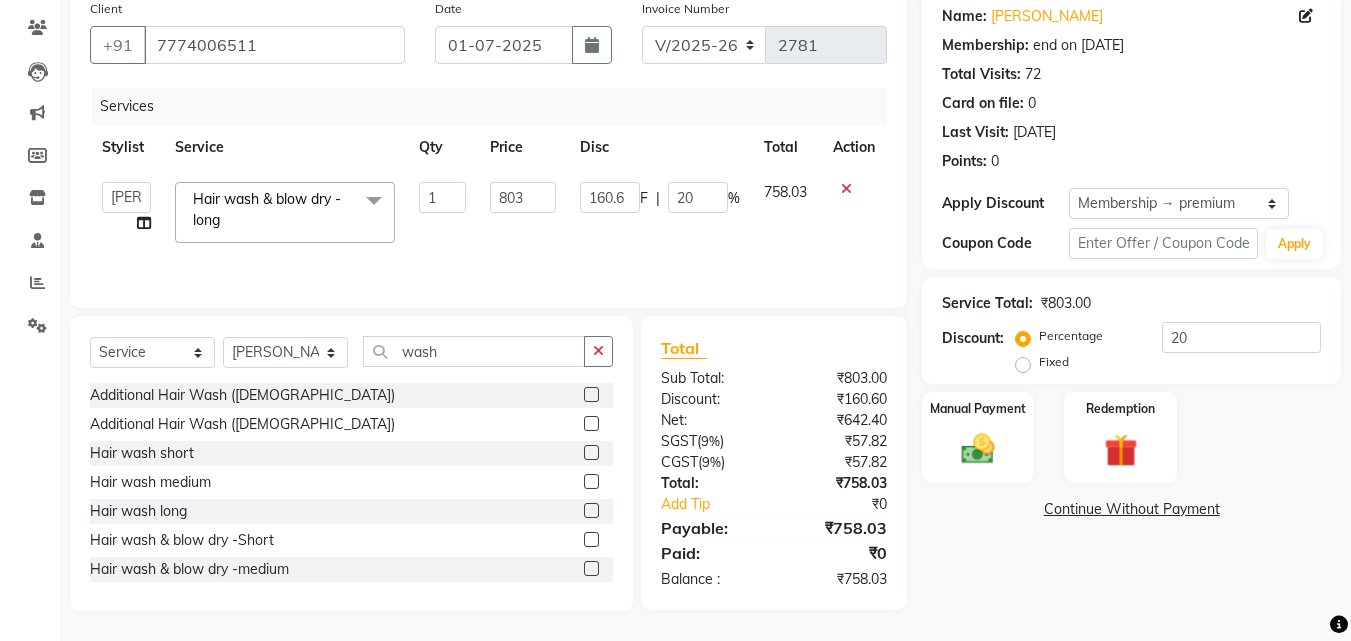 click 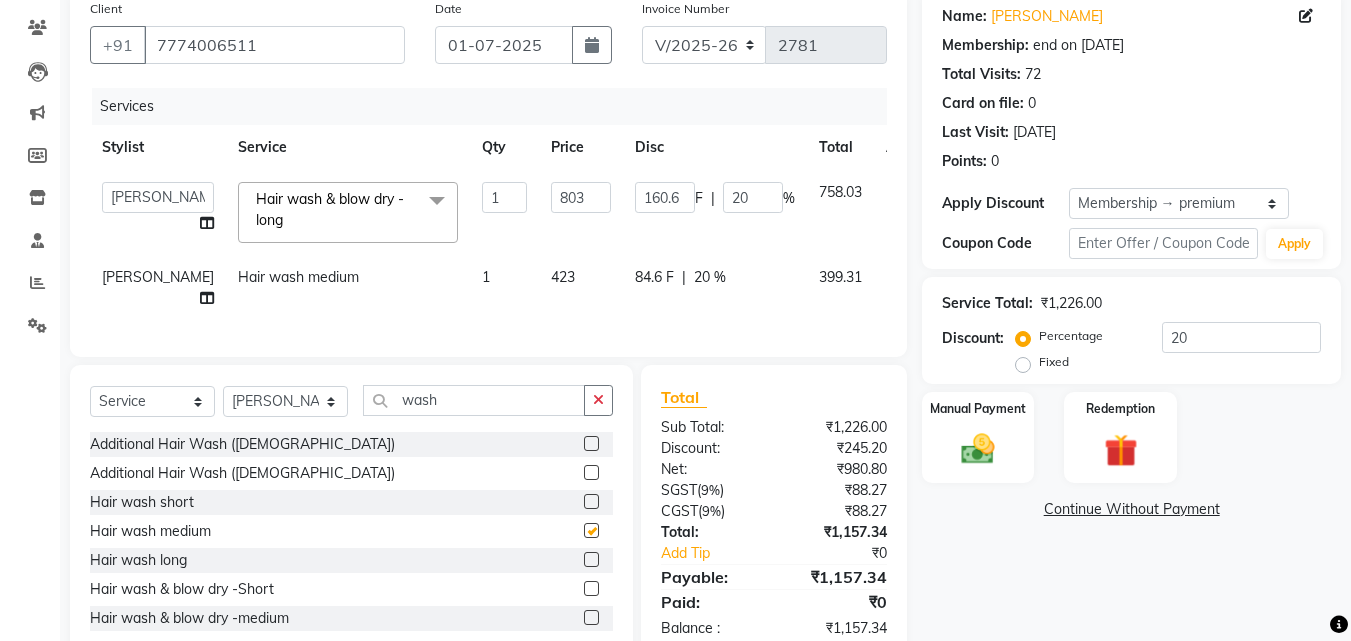checkbox on "false" 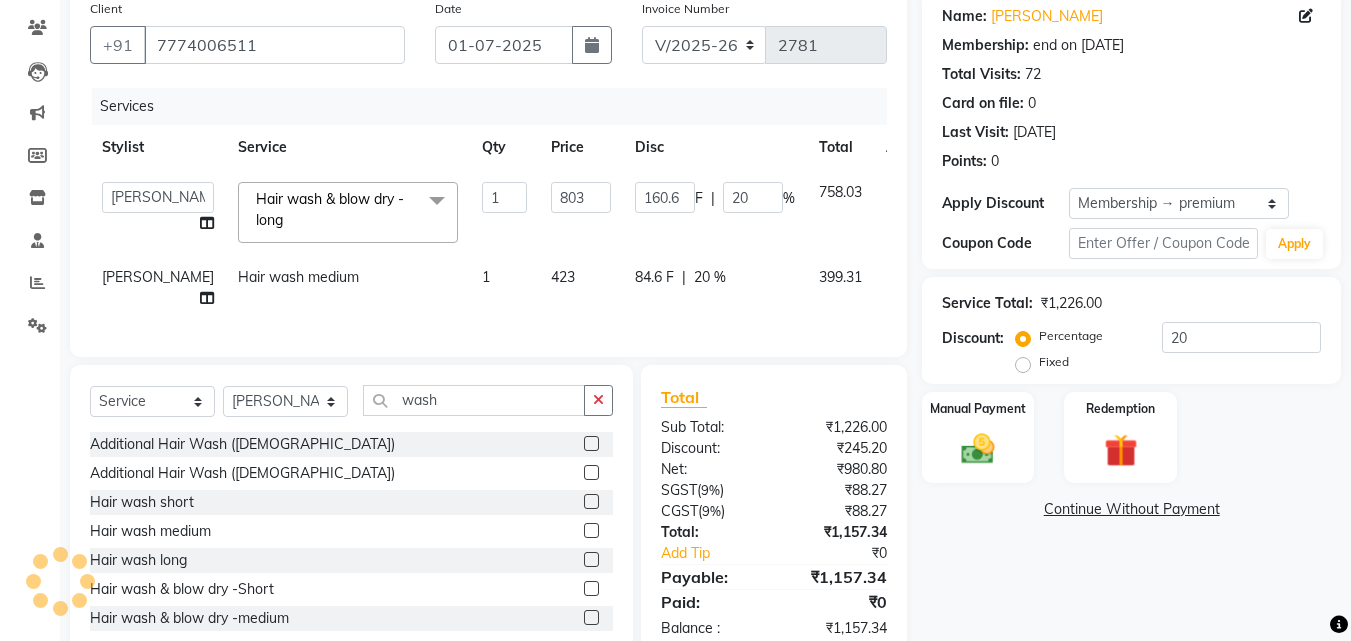 click 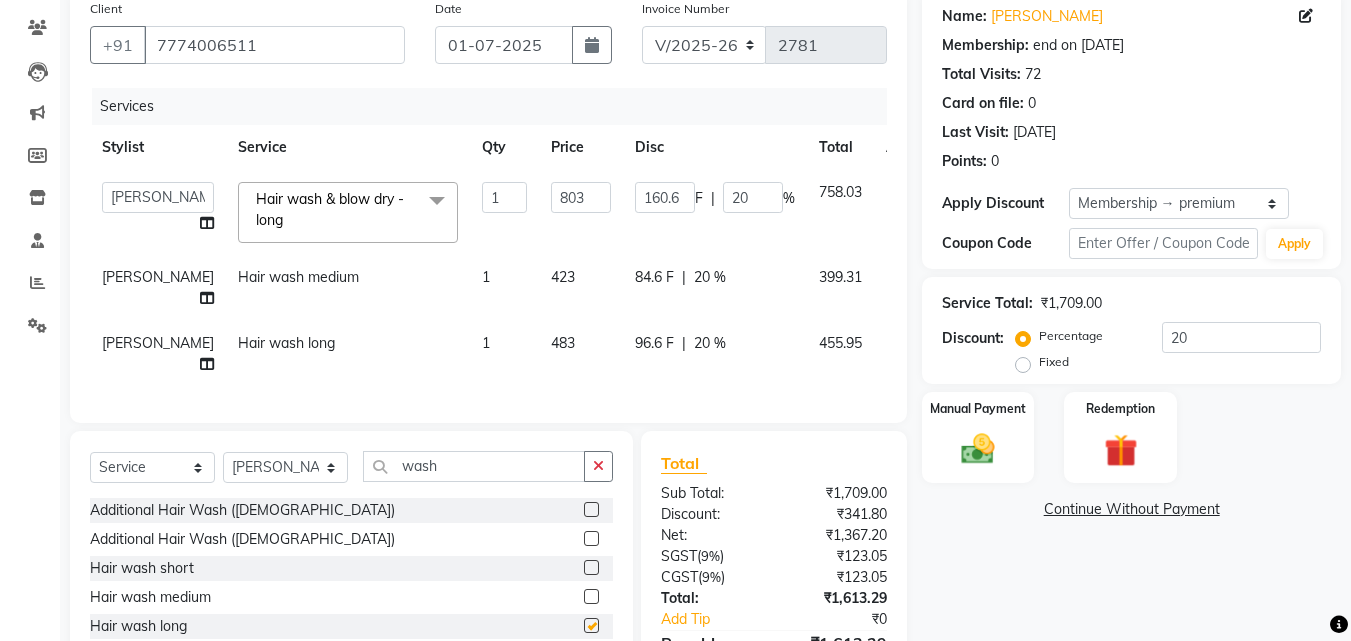 checkbox on "false" 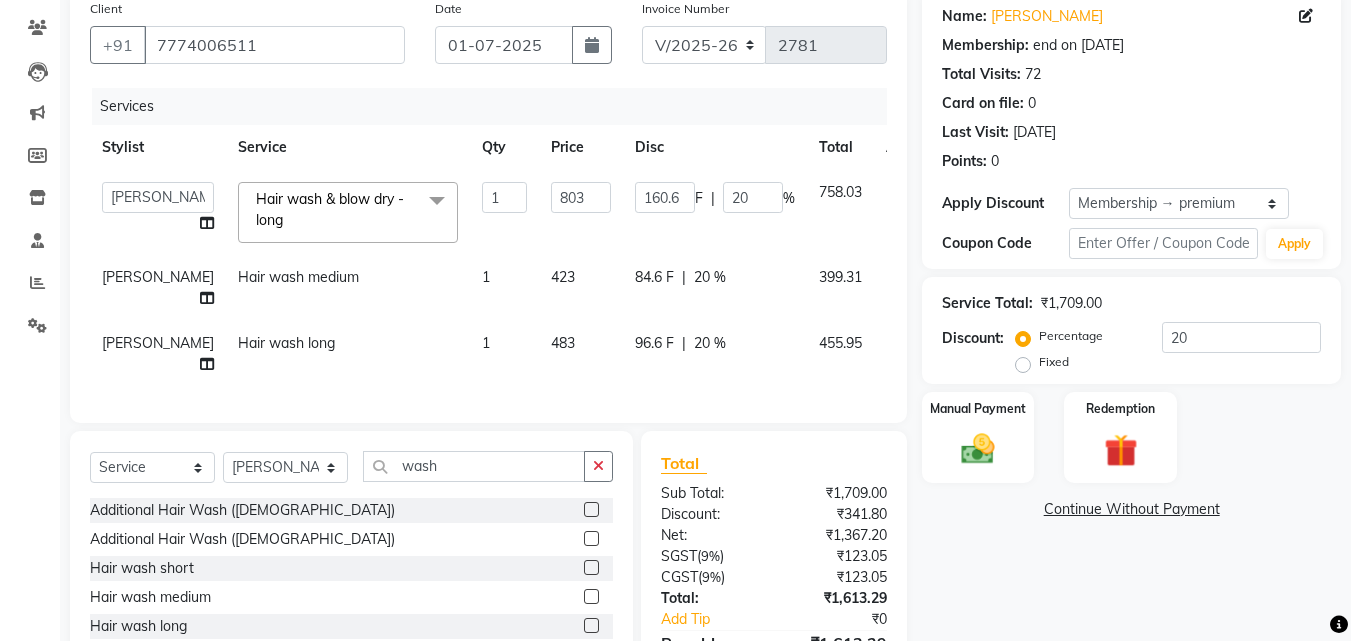 click 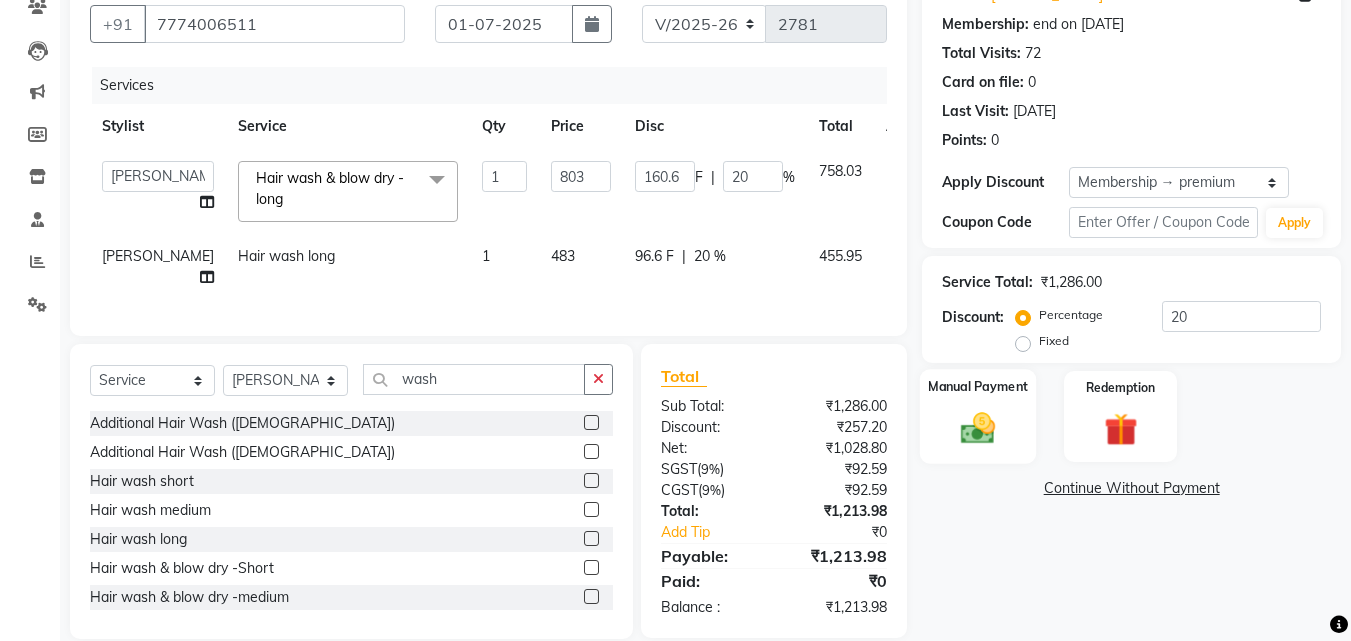 scroll, scrollTop: 245, scrollLeft: 0, axis: vertical 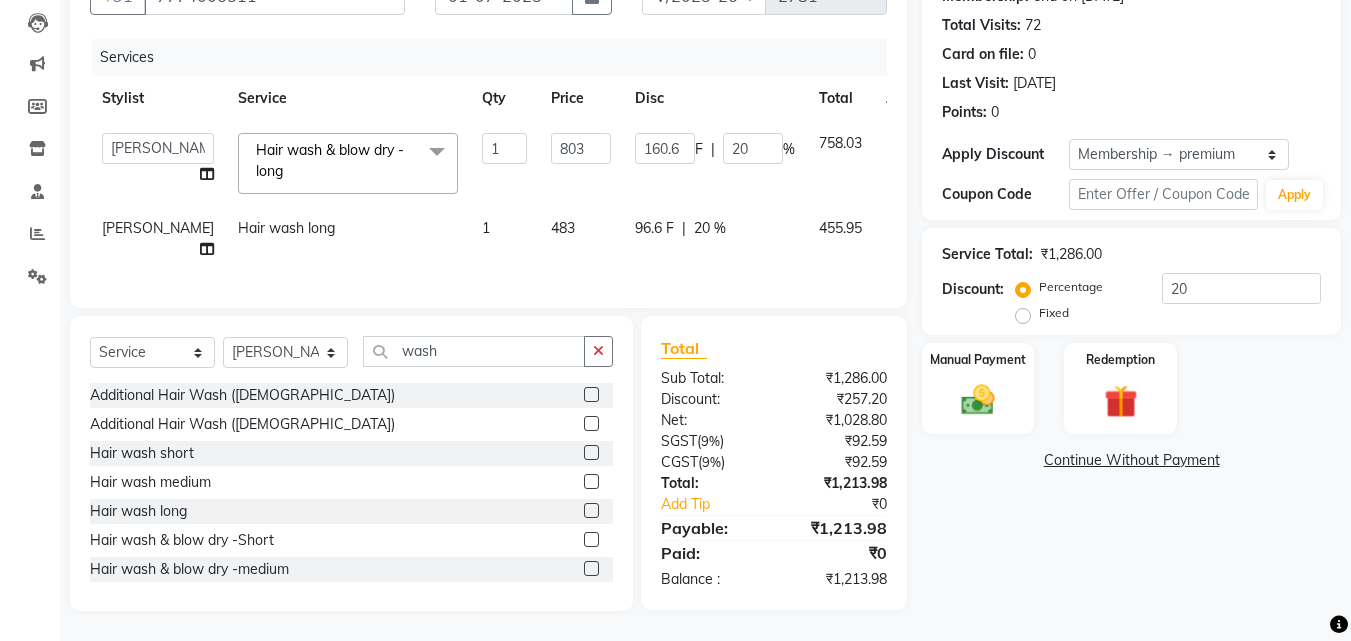 drag, startPoint x: 1011, startPoint y: 344, endPoint x: 1018, endPoint y: 297, distance: 47.518417 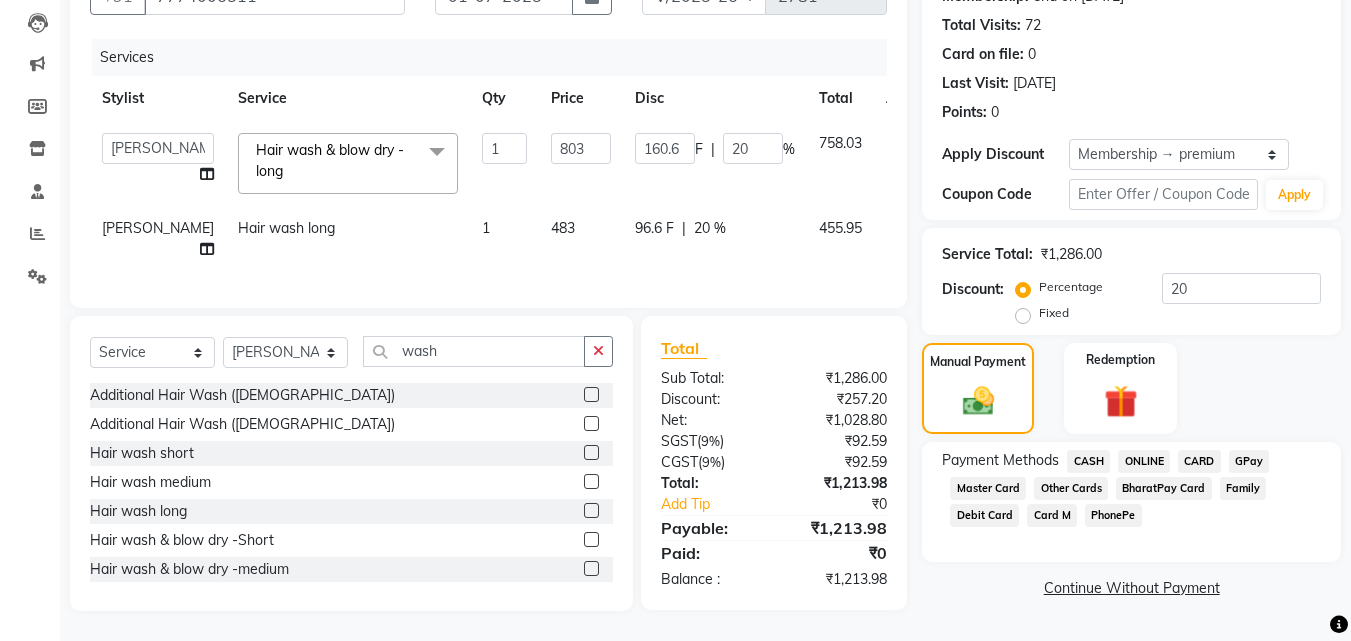 click on "ONLINE" 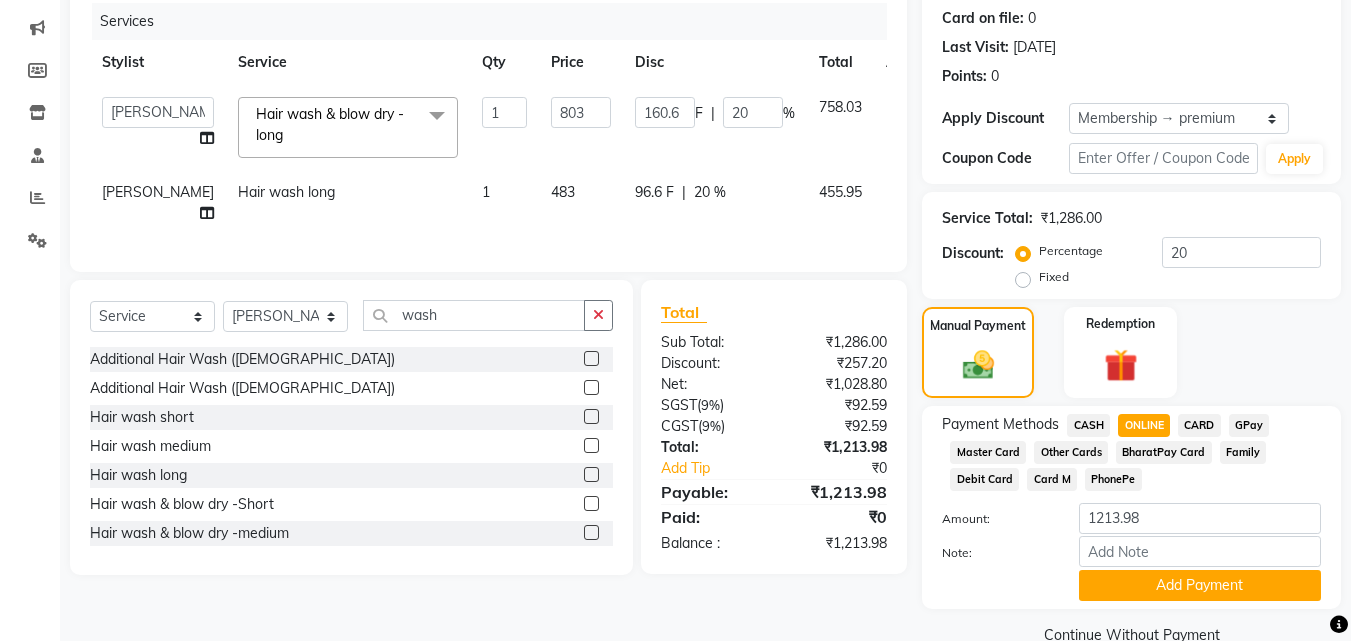 click on "CARD" 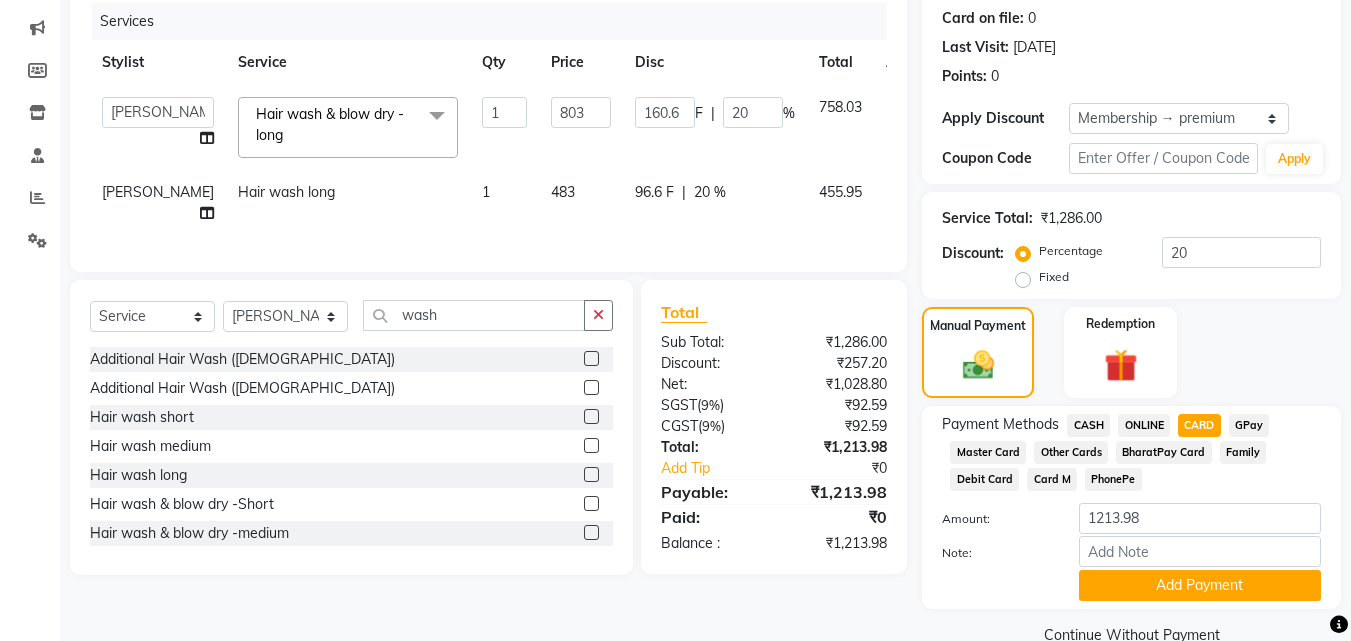 scroll, scrollTop: 284, scrollLeft: 0, axis: vertical 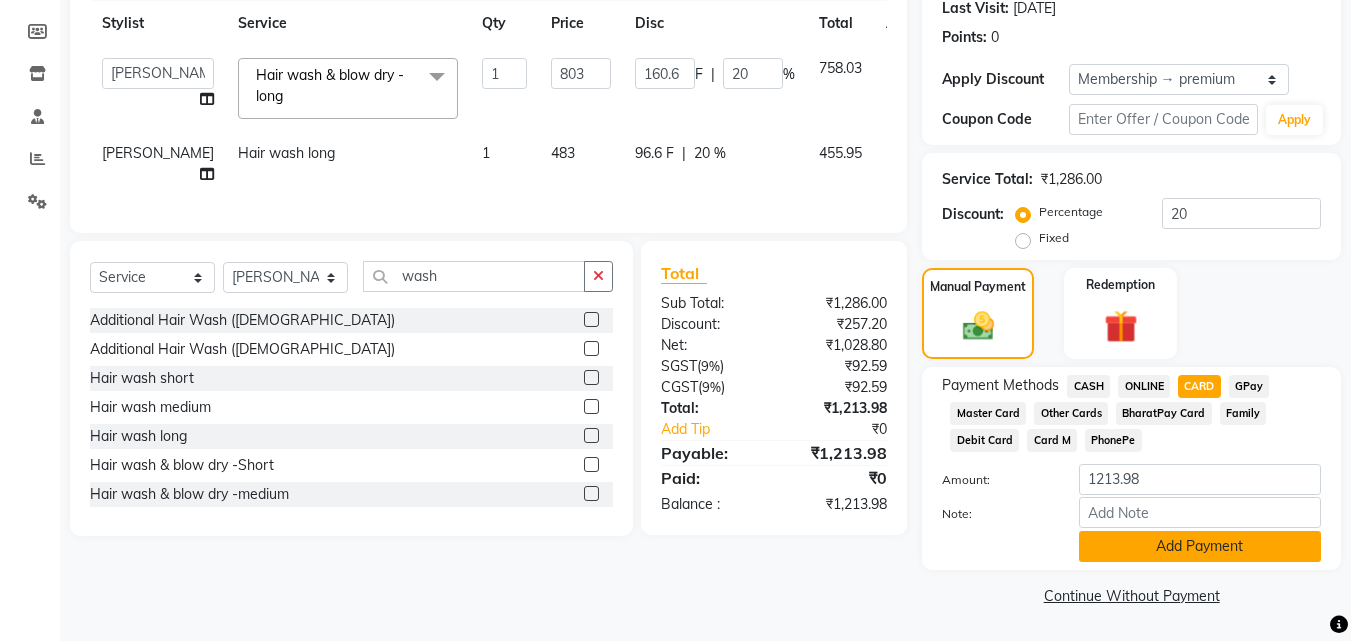 click on "Add Payment" 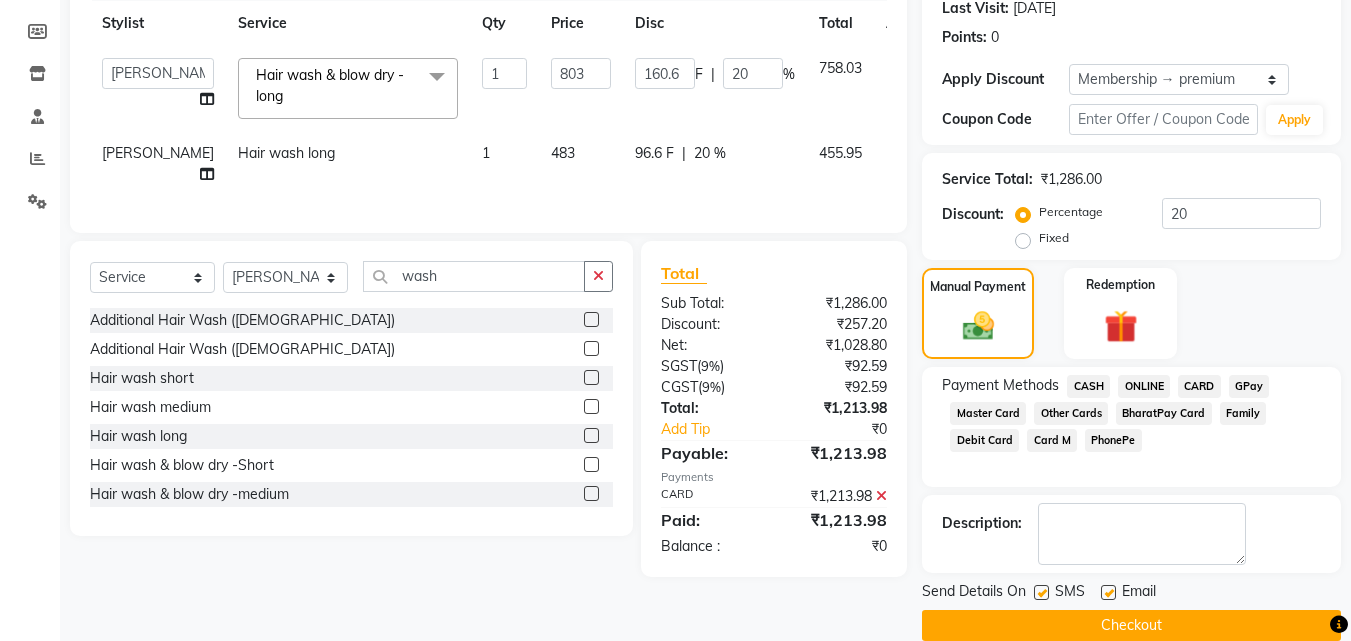 click 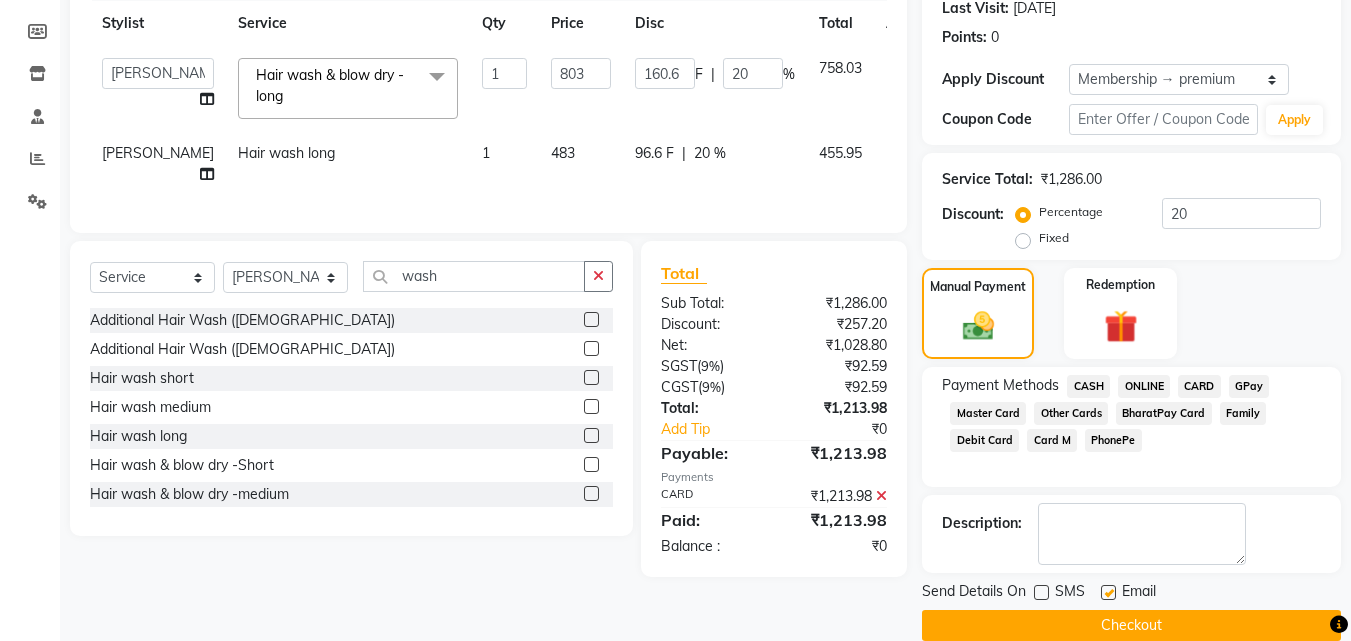 click 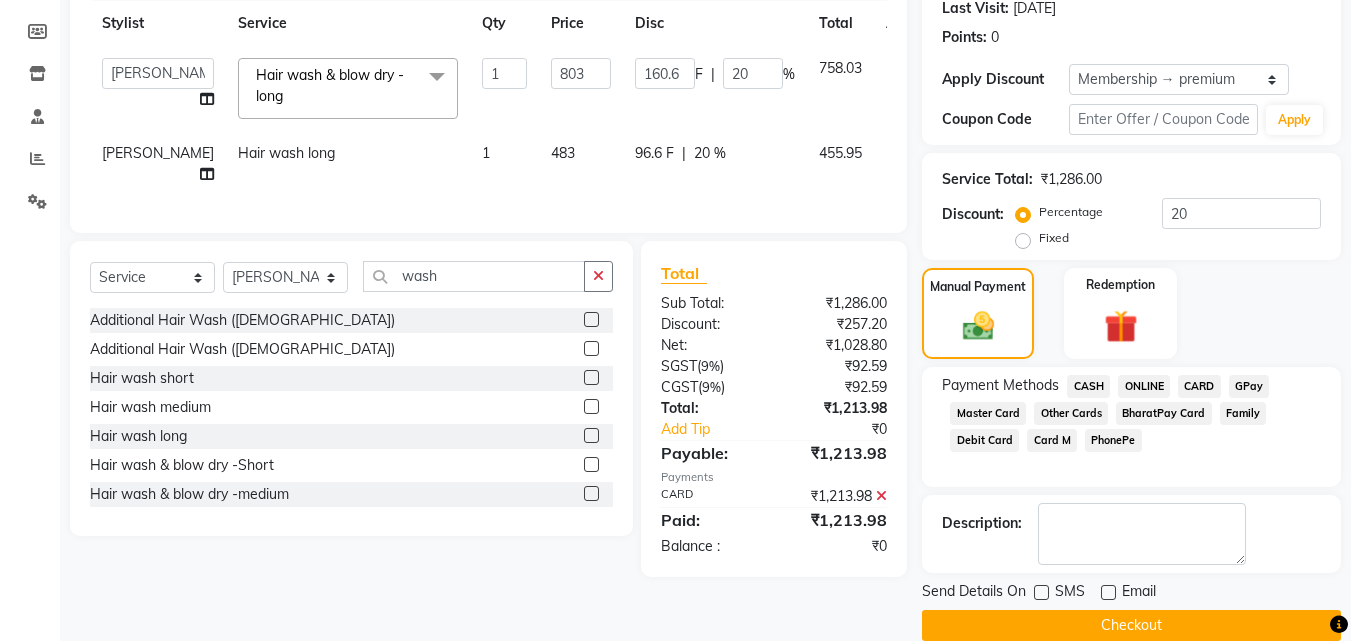 click on "Checkout" 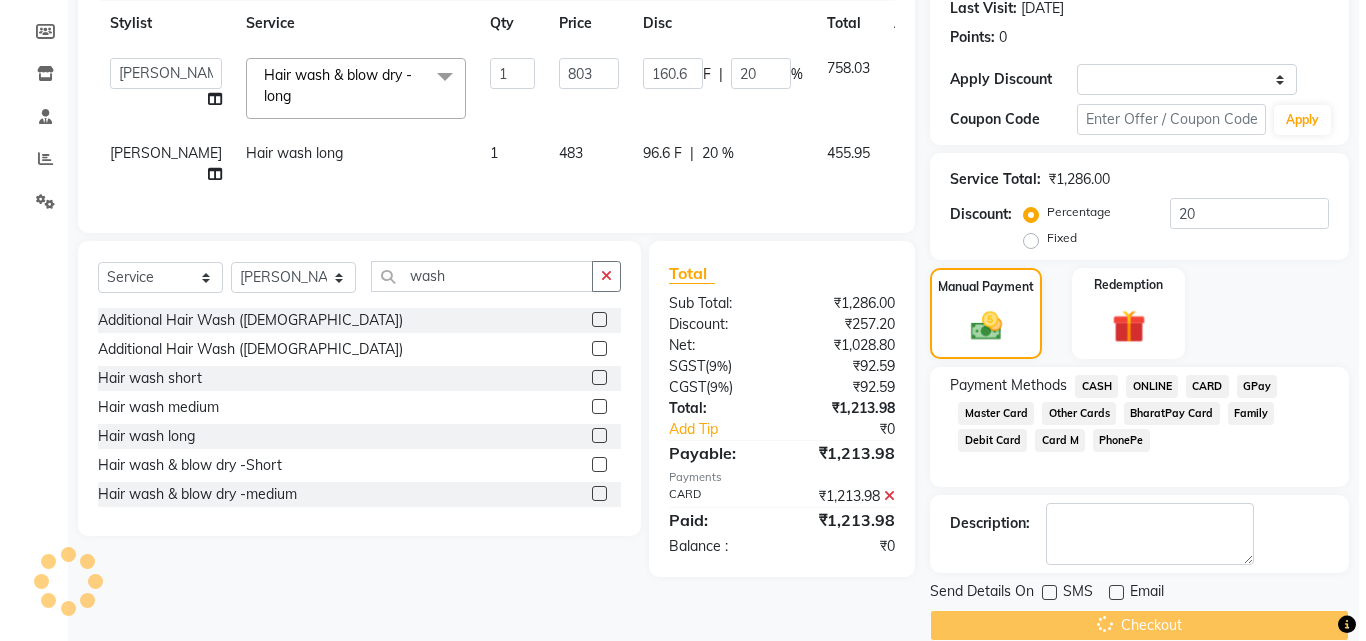 scroll, scrollTop: 0, scrollLeft: 0, axis: both 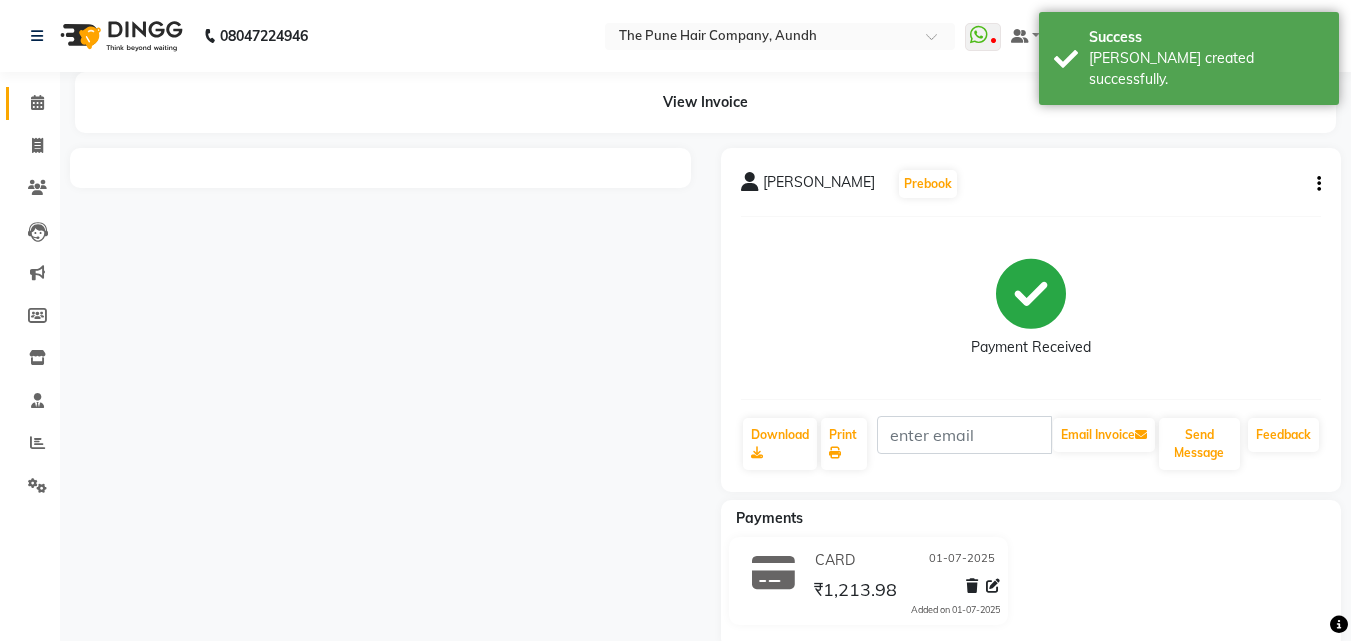 click on "Calendar" 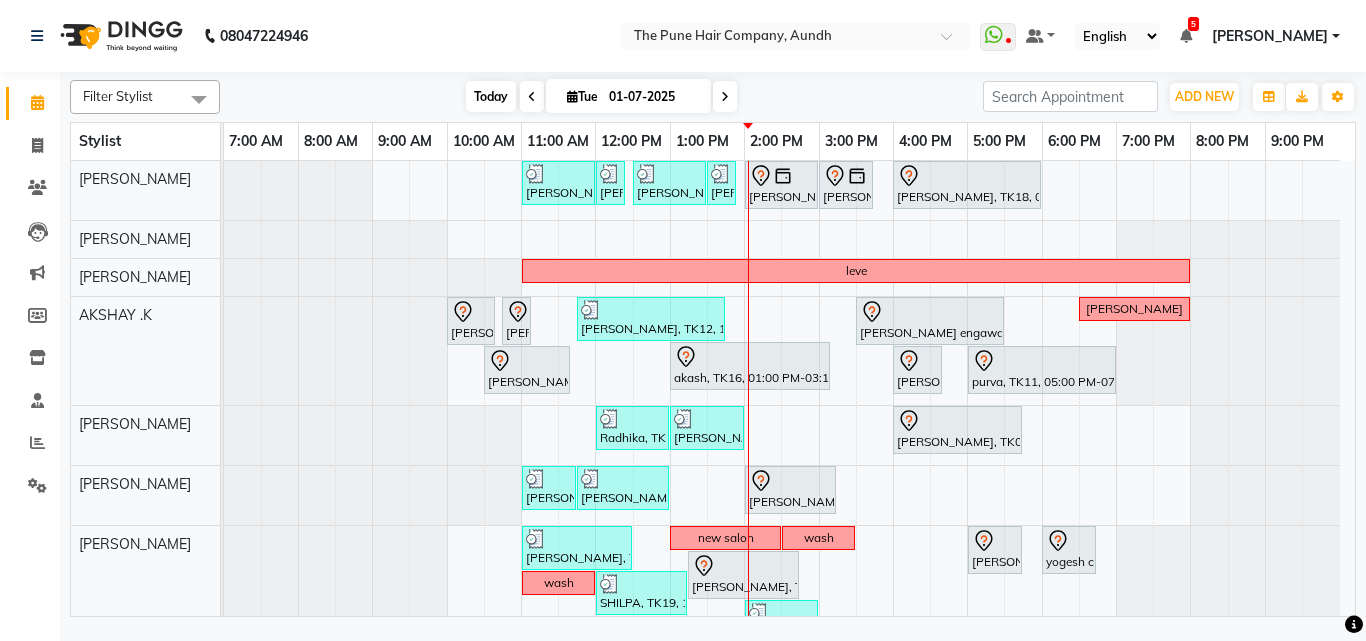 click on "Today" at bounding box center [491, 96] 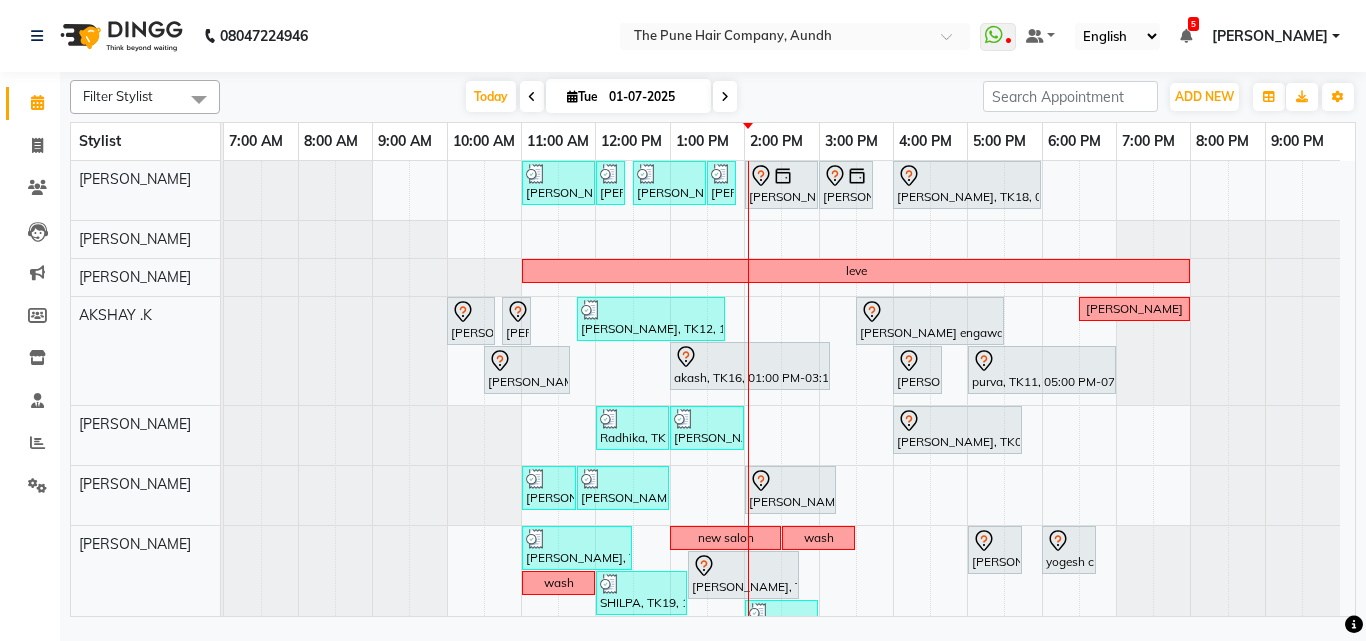 scroll, scrollTop: 100, scrollLeft: 0, axis: vertical 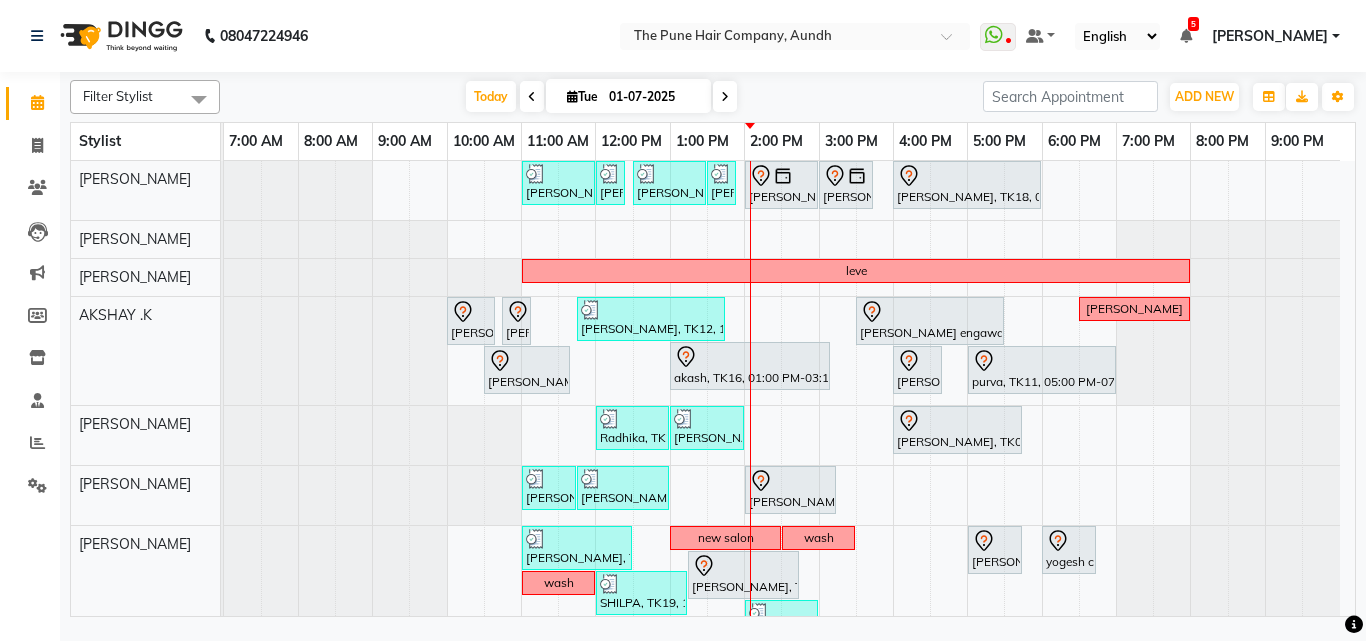click at bounding box center [725, 97] 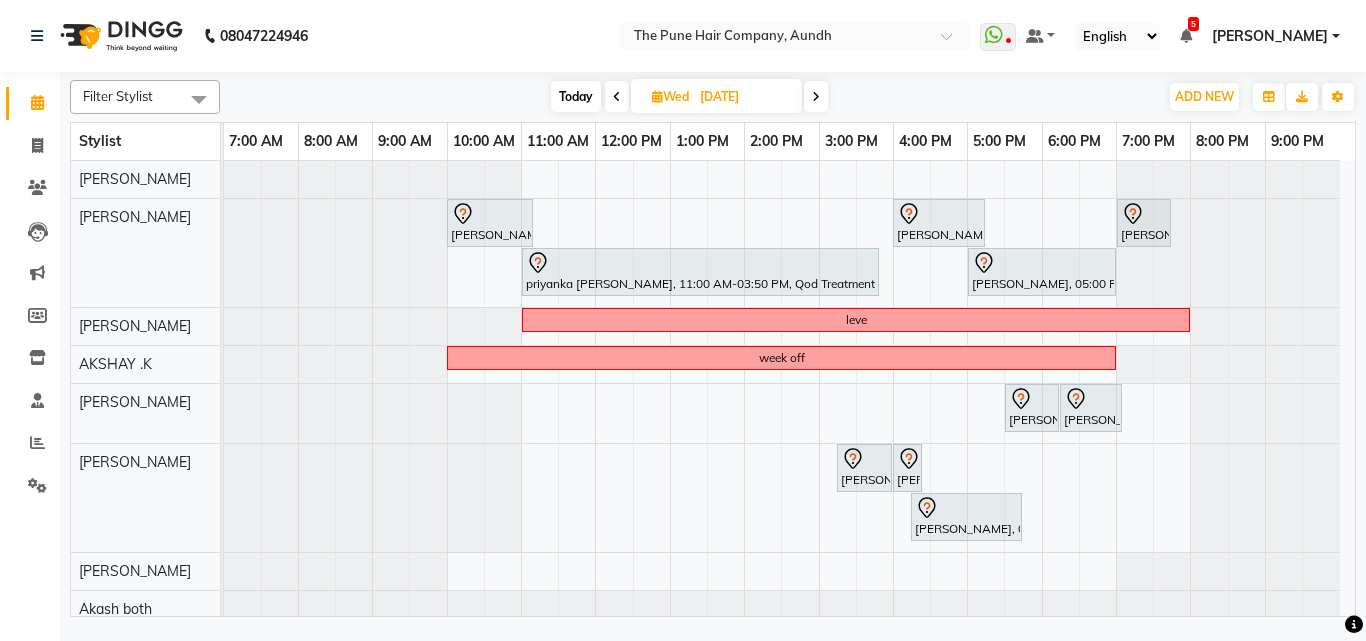 click on "Today" at bounding box center [576, 96] 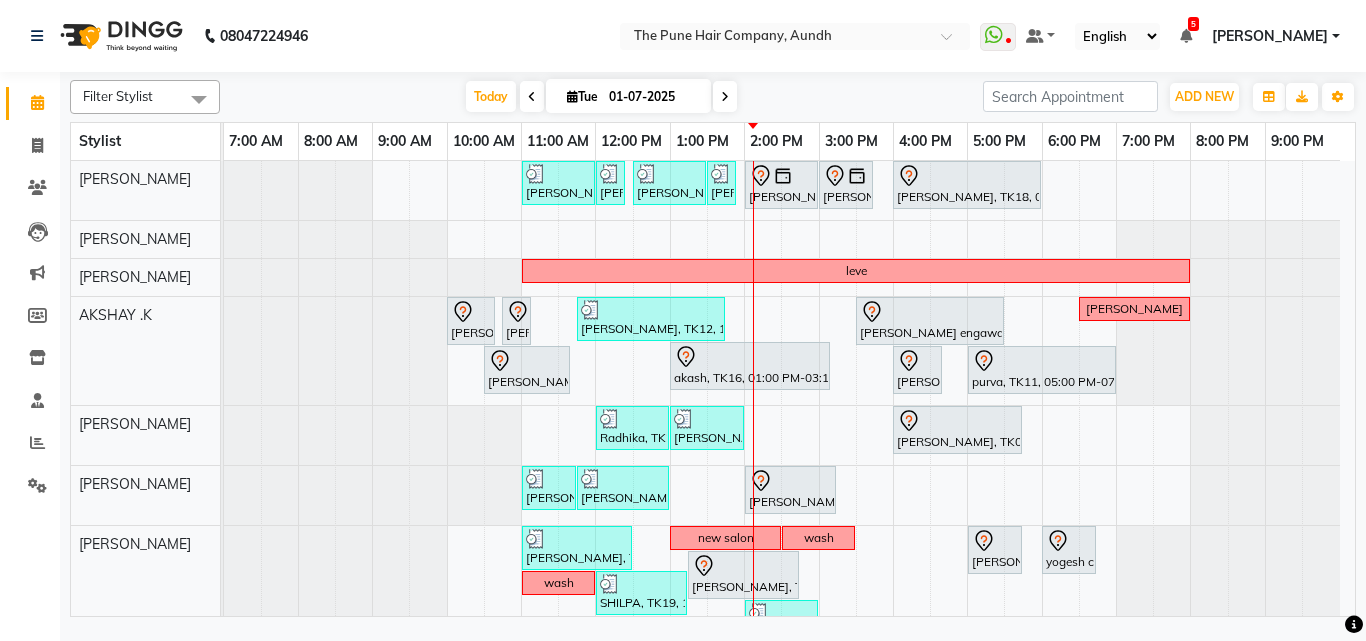 scroll, scrollTop: 200, scrollLeft: 0, axis: vertical 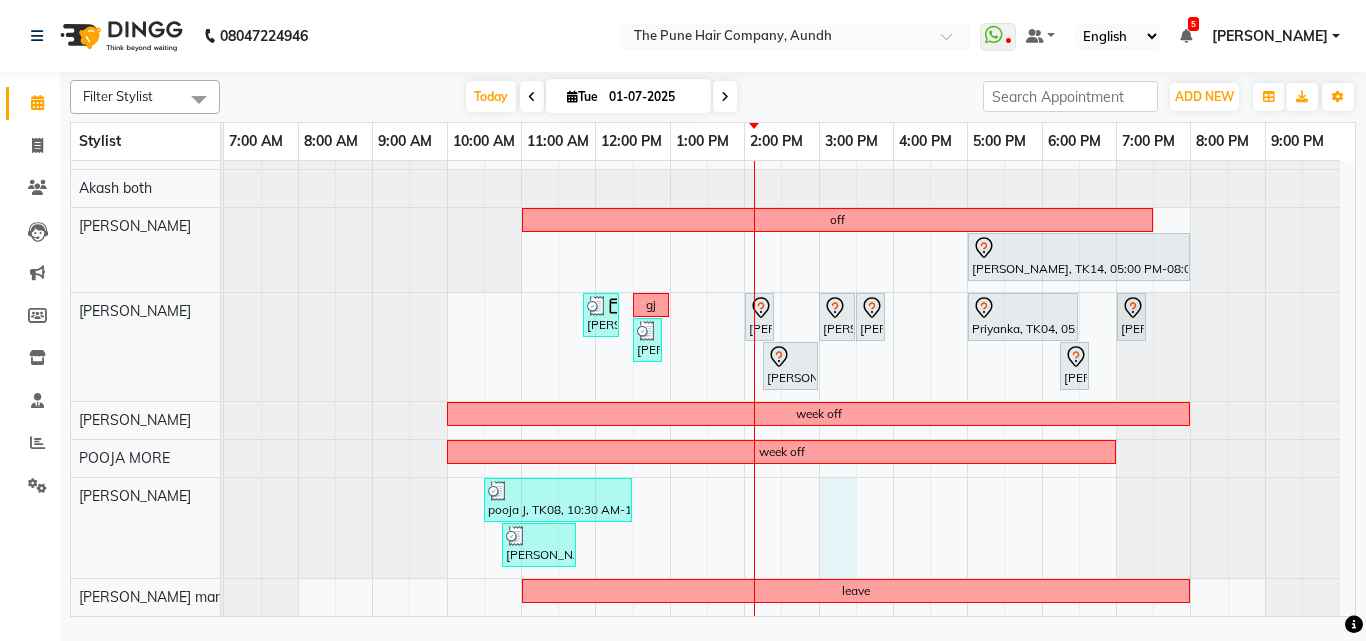click on "[PERSON_NAME], TK10, 11:00 AM-12:00 PM, Cut [DEMOGRAPHIC_DATA] ( Top Stylist )     [PERSON_NAME], TK10, 12:00 PM-12:20 PM,  [PERSON_NAME] Crafting     [PERSON_NAME], TK17, 12:30 PM-01:30 PM, Cut [DEMOGRAPHIC_DATA] ( Top Stylist )     [PERSON_NAME], TK17, 01:30 PM-01:50 PM,  [PERSON_NAME] Crafting             [PERSON_NAME], TK23, 02:00 PM-03:00 PM, Cut [DEMOGRAPHIC_DATA] ( Top Stylist )             [PERSON_NAME], TK23, 03:00 PM-03:45 PM,  Additional Hair Wash ([DEMOGRAPHIC_DATA])             [PERSON_NAME], TK18, 04:00 PM-06:00 PM, Qod Treatment - Qod Fringe  leve              [PERSON_NAME], TK05, 10:00 AM-10:40 AM, Cut [DEMOGRAPHIC_DATA] (Expert)             [PERSON_NAME], TK05, 10:45 AM-11:05 AM,  [PERSON_NAME] Crafting     [PERSON_NAME], TK12, 11:45 AM-01:45 PM, Hair wash & blow dry -medium             [PERSON_NAME] engawale, TK09, 03:30 PM-05:30 PM, Hair Color [PERSON_NAME] Touchup 2 Inch  [PERSON_NAME]              akash, TK16, 01:00 PM-03:10 PM, Cut [DEMOGRAPHIC_DATA] (Expert)             [PERSON_NAME] spare, TK01, 10:30 AM-11:40 AM, Cut [DEMOGRAPHIC_DATA] (Expert)             [PERSON_NAME] engawale, TK09, 04:00 PM-04:40 PM, Cut Below 12 year (boy)" at bounding box center [789, 145] 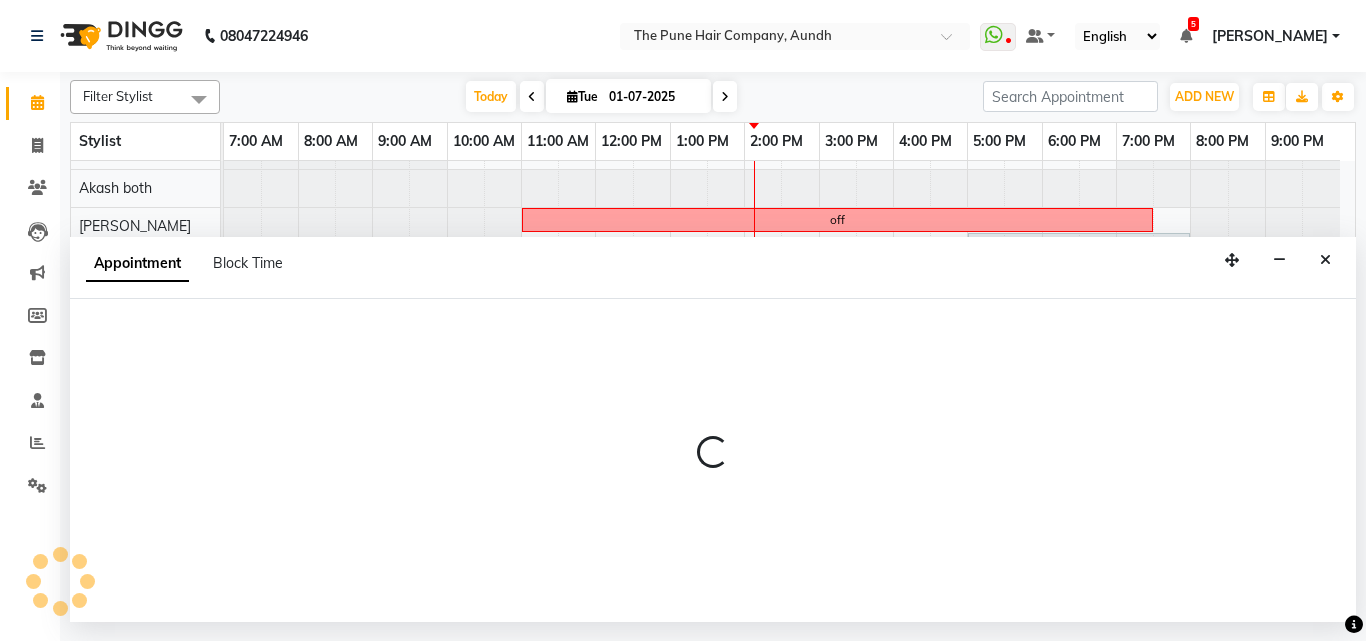 select on "50093" 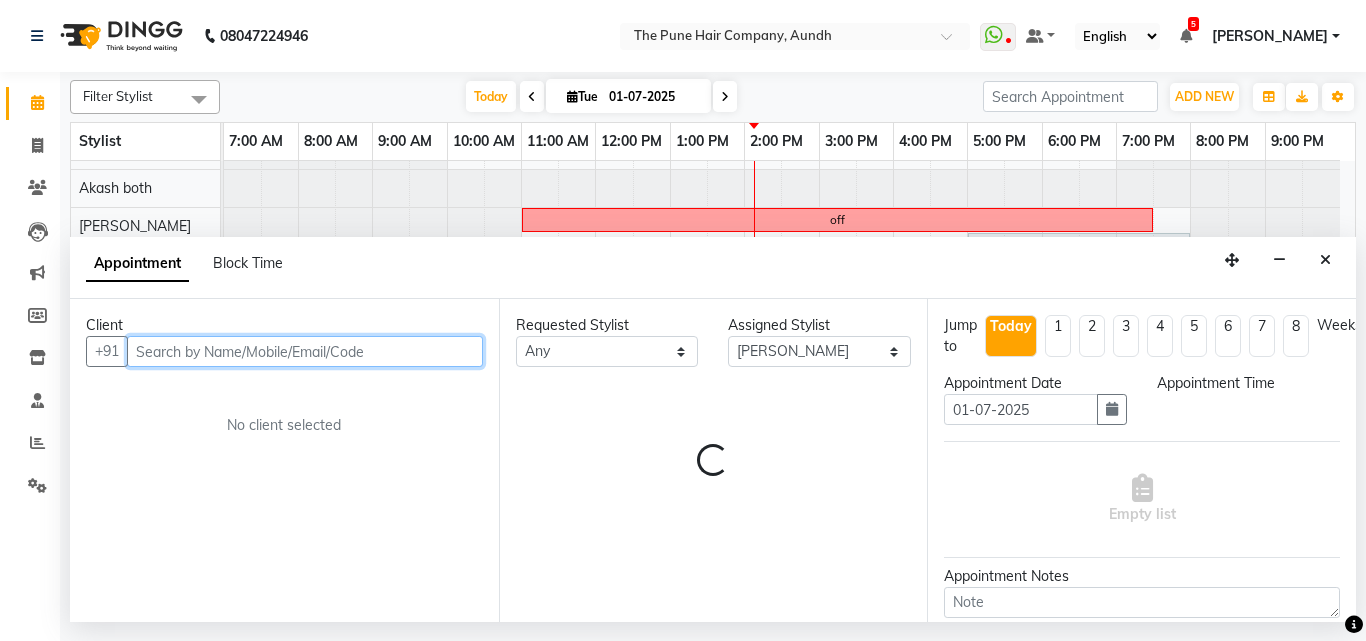 select on "900" 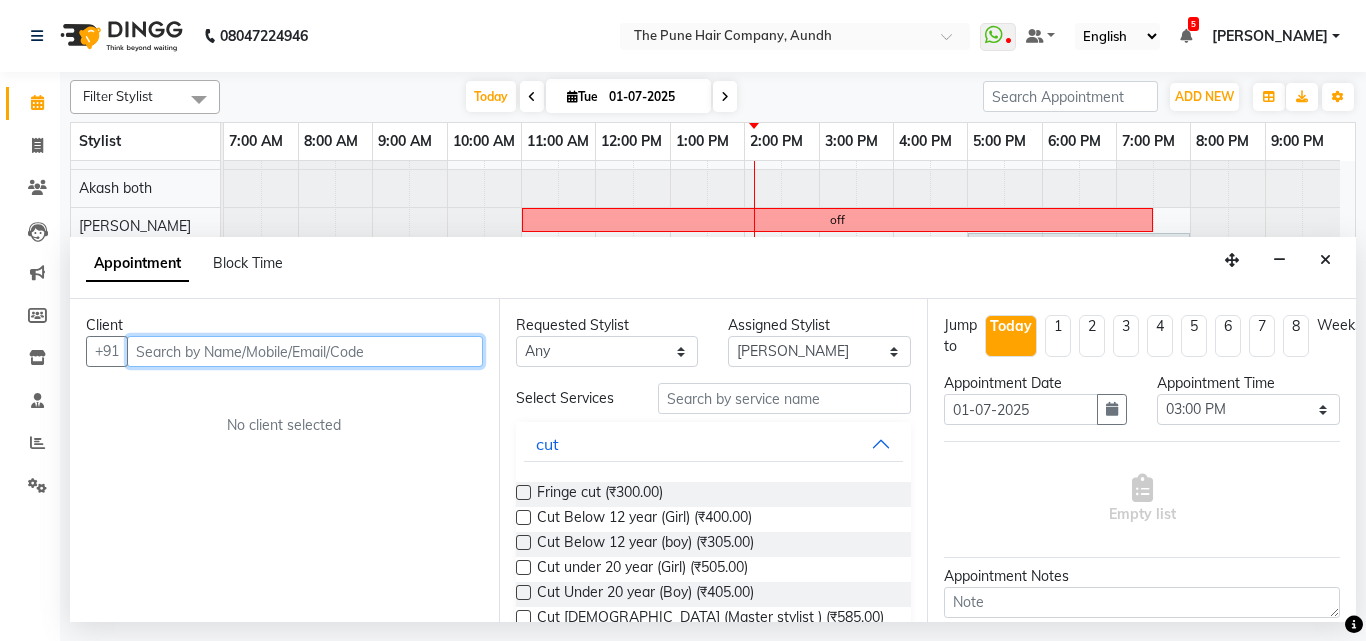 click at bounding box center [305, 351] 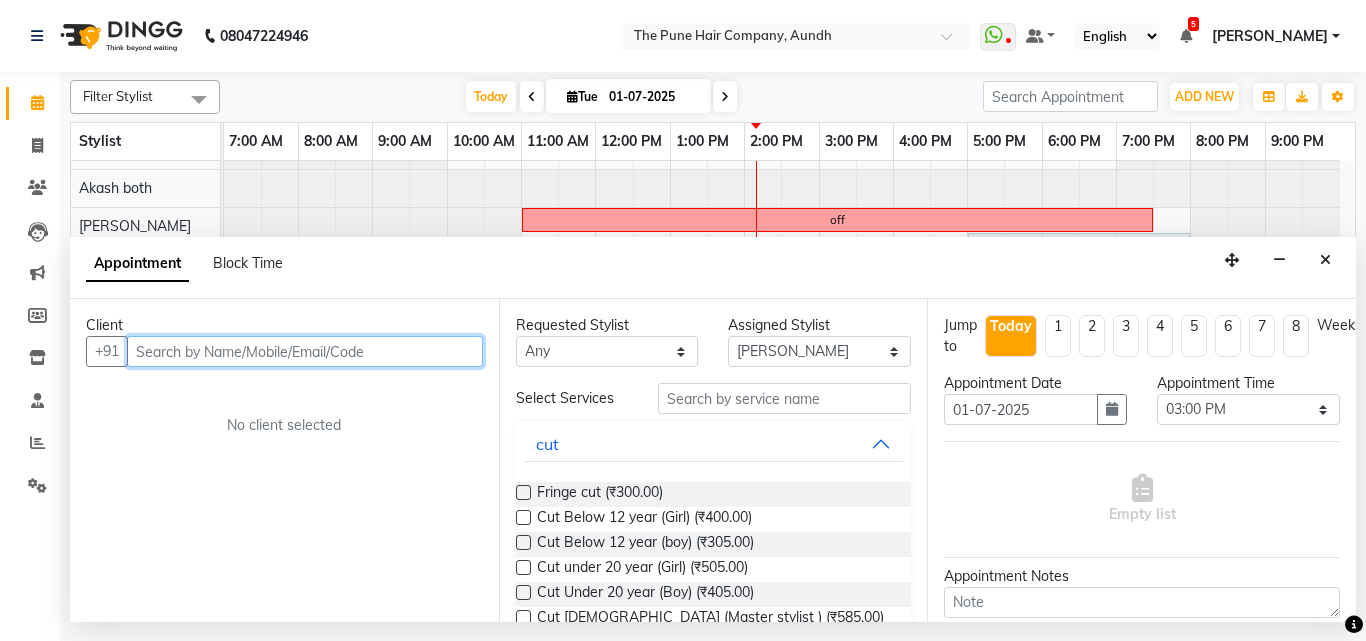 click at bounding box center [305, 351] 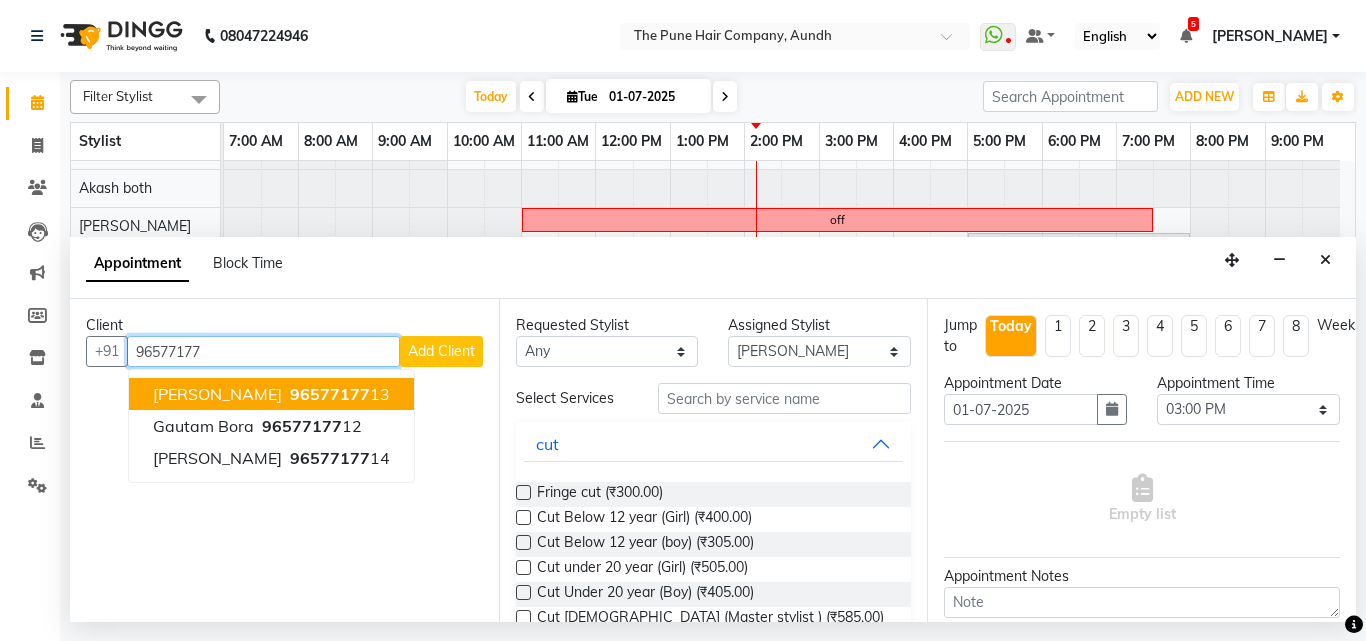 click on "96577177" at bounding box center [330, 394] 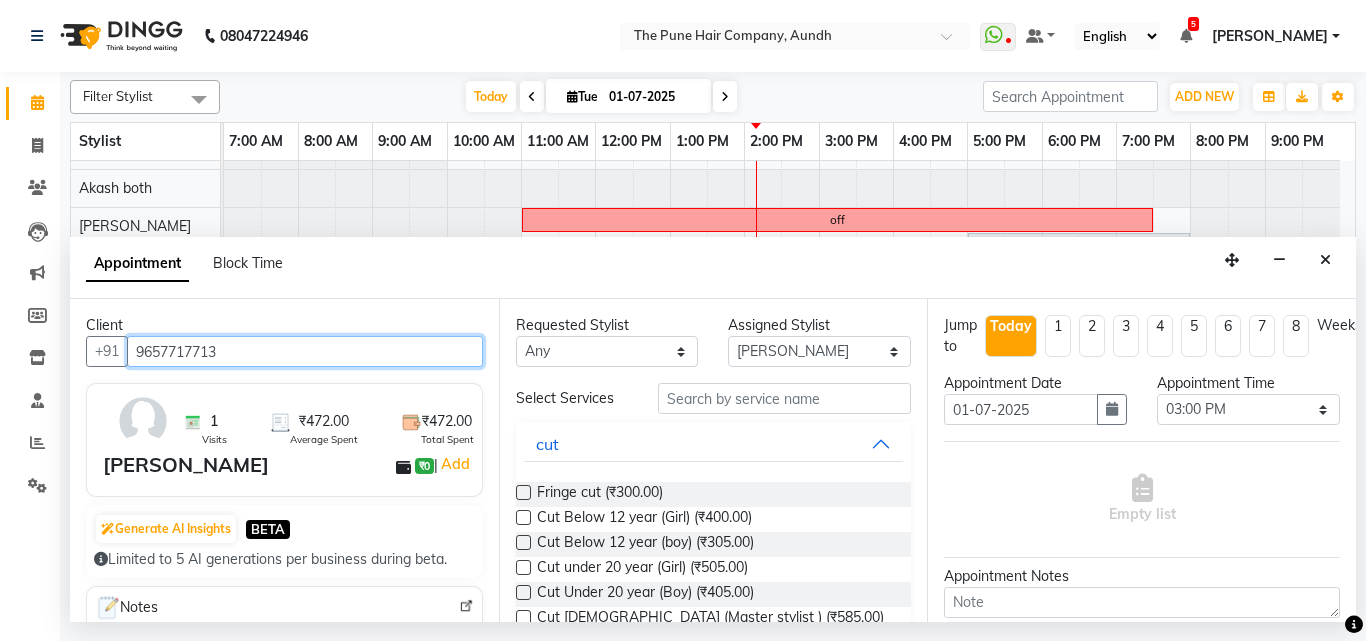type on "9657717713" 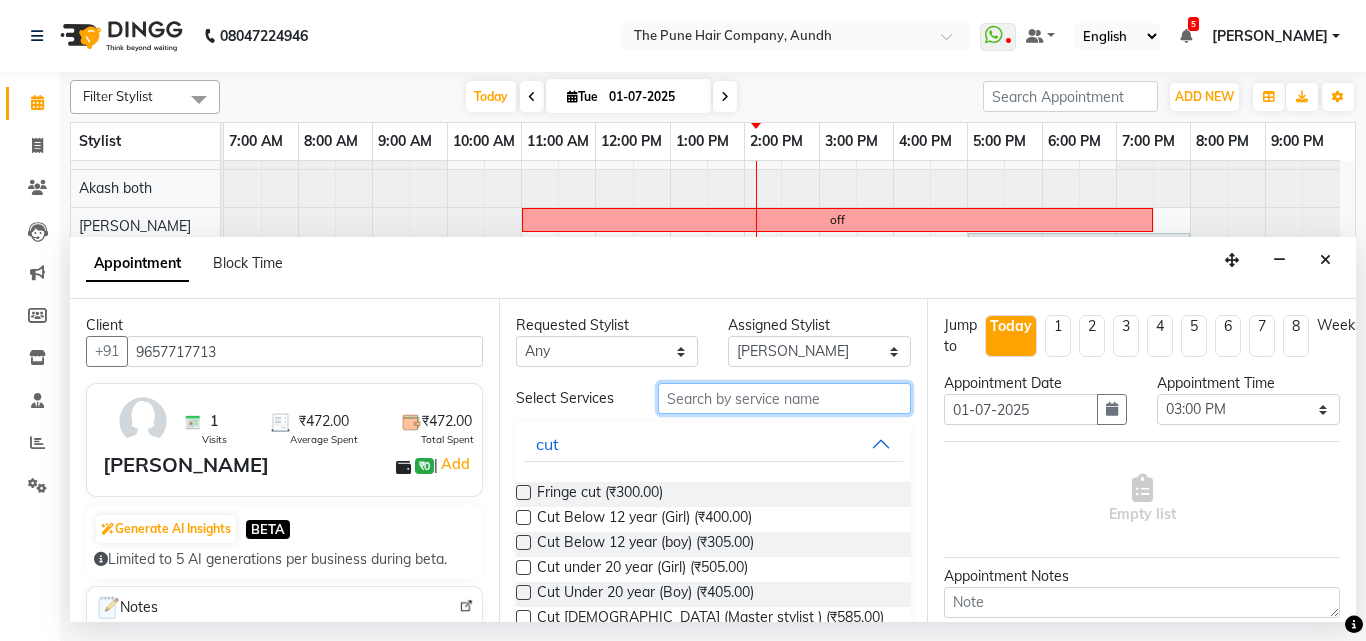 click at bounding box center [785, 398] 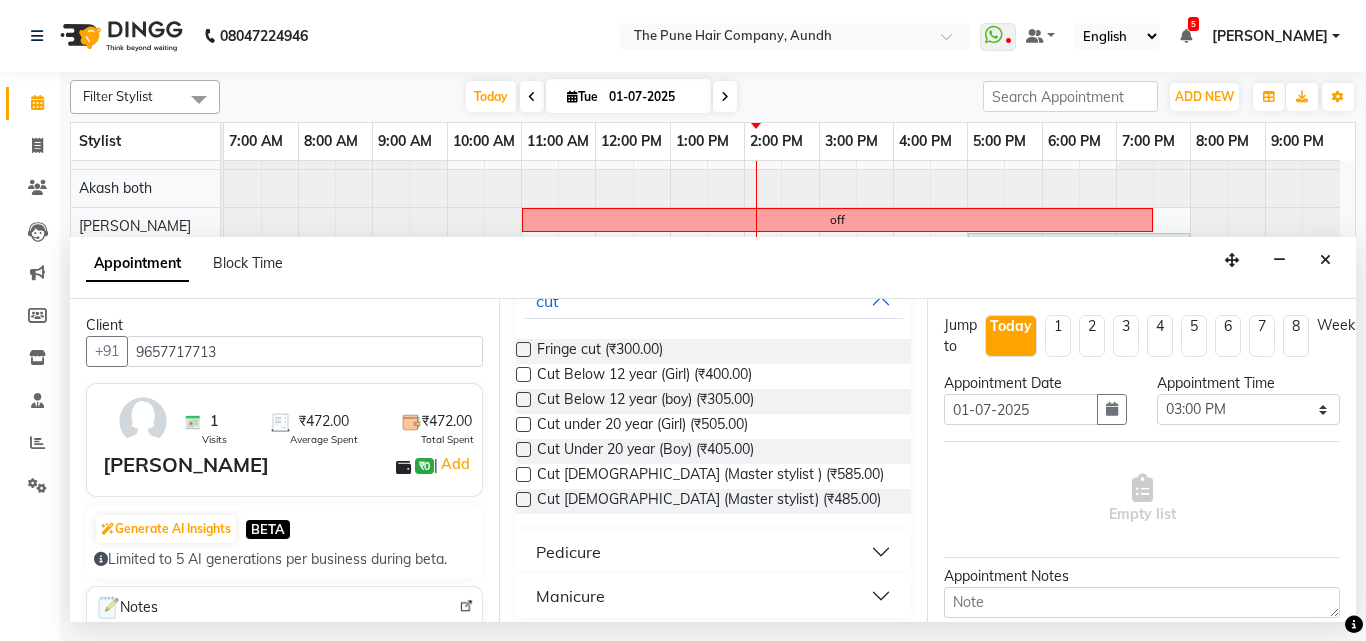 scroll, scrollTop: 155, scrollLeft: 0, axis: vertical 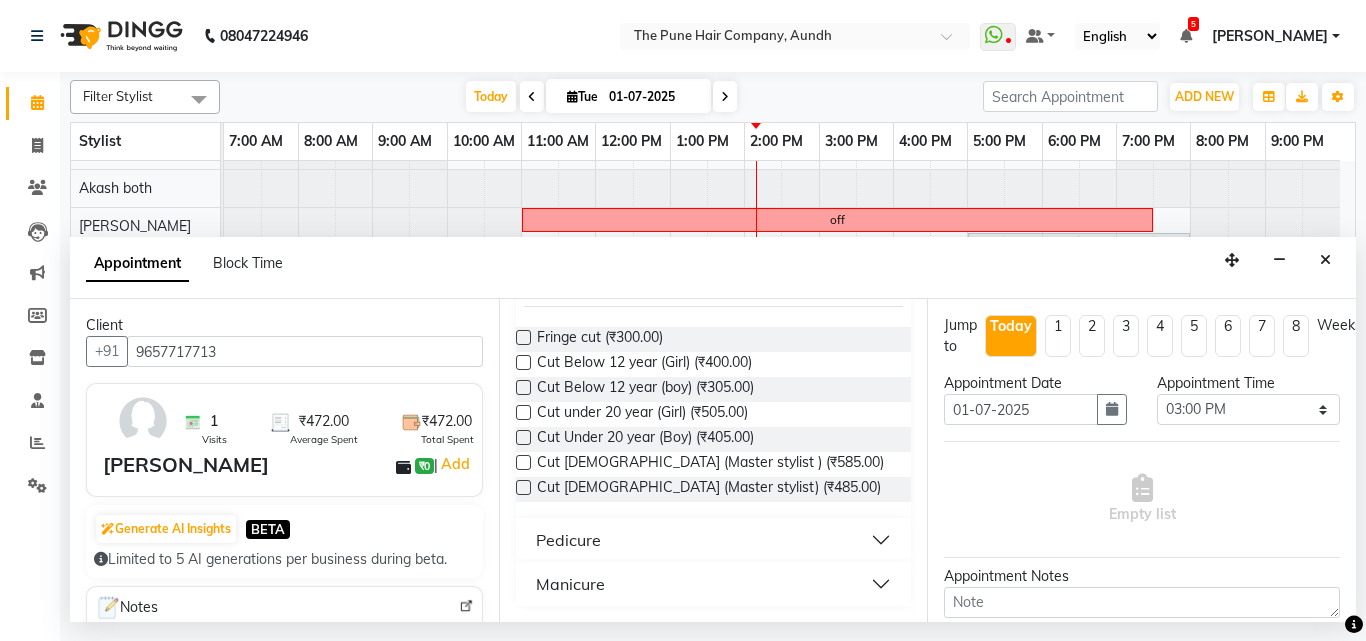 type on "cut" 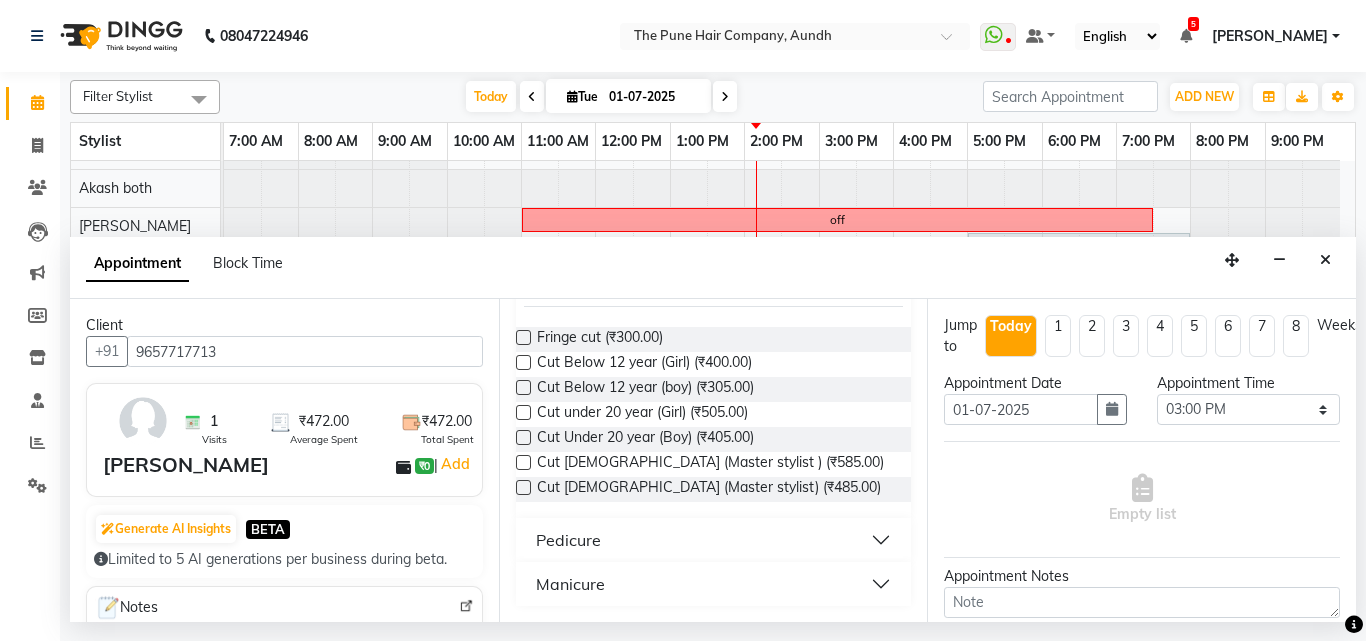 click at bounding box center (523, 487) 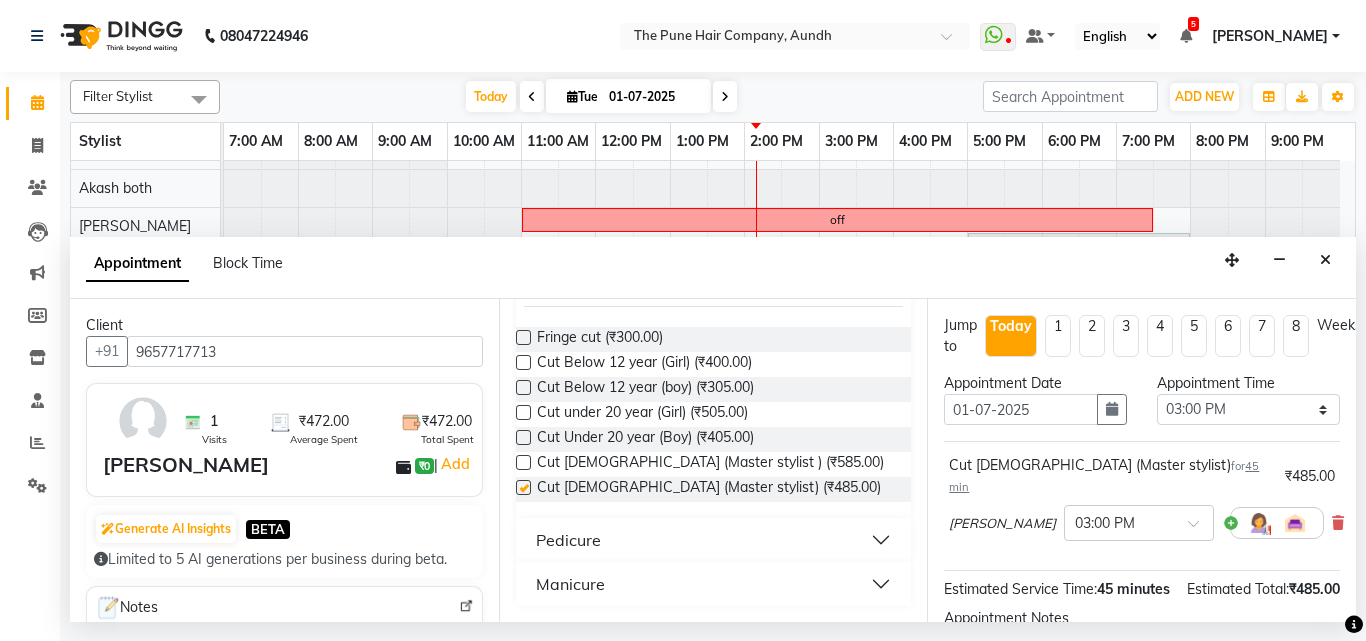 checkbox on "false" 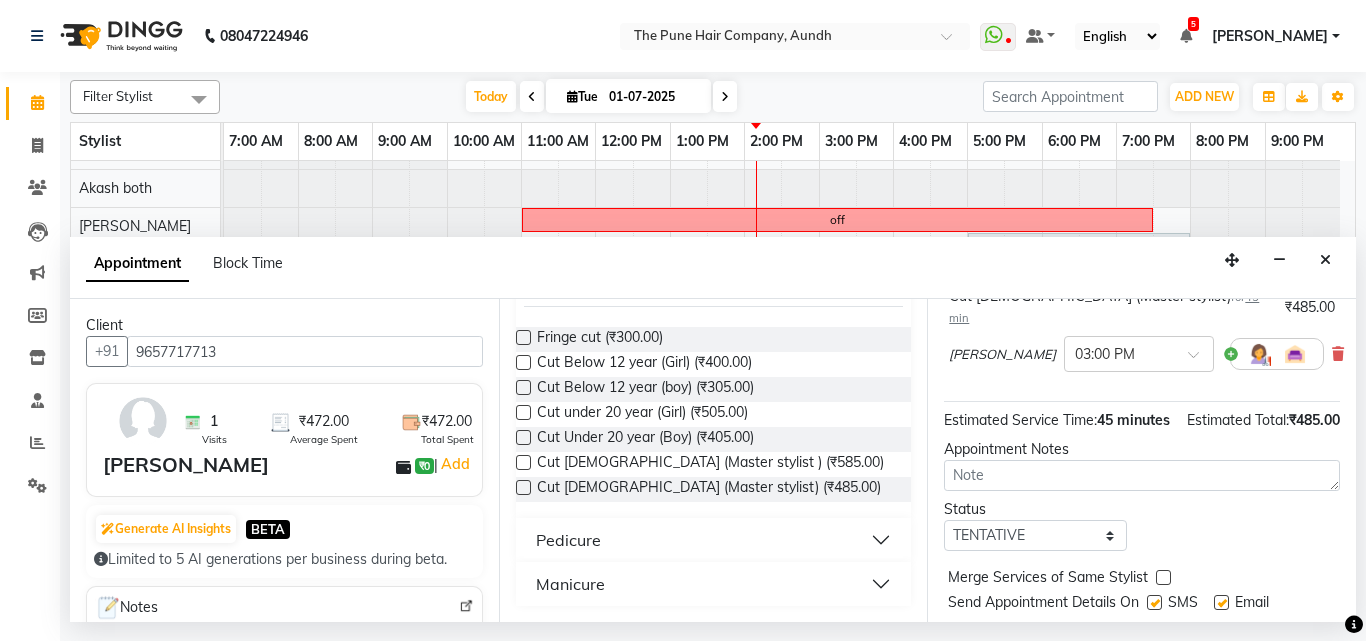 scroll, scrollTop: 239, scrollLeft: 0, axis: vertical 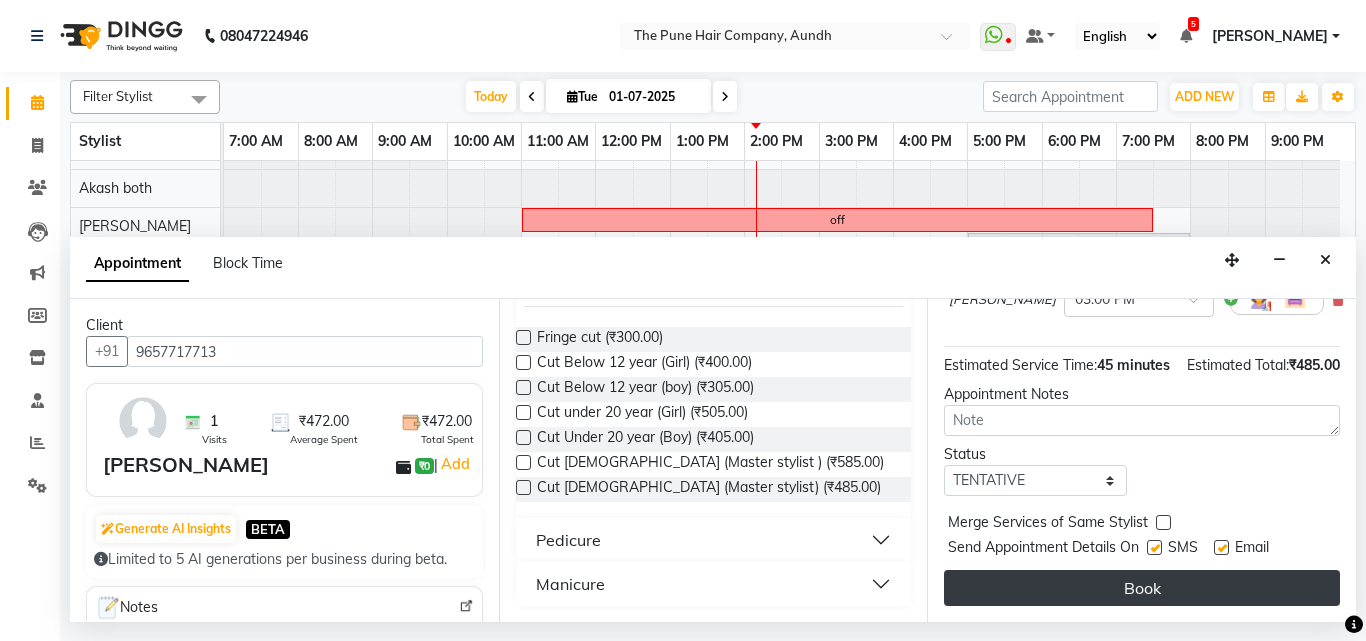 click on "Book" at bounding box center [1142, 588] 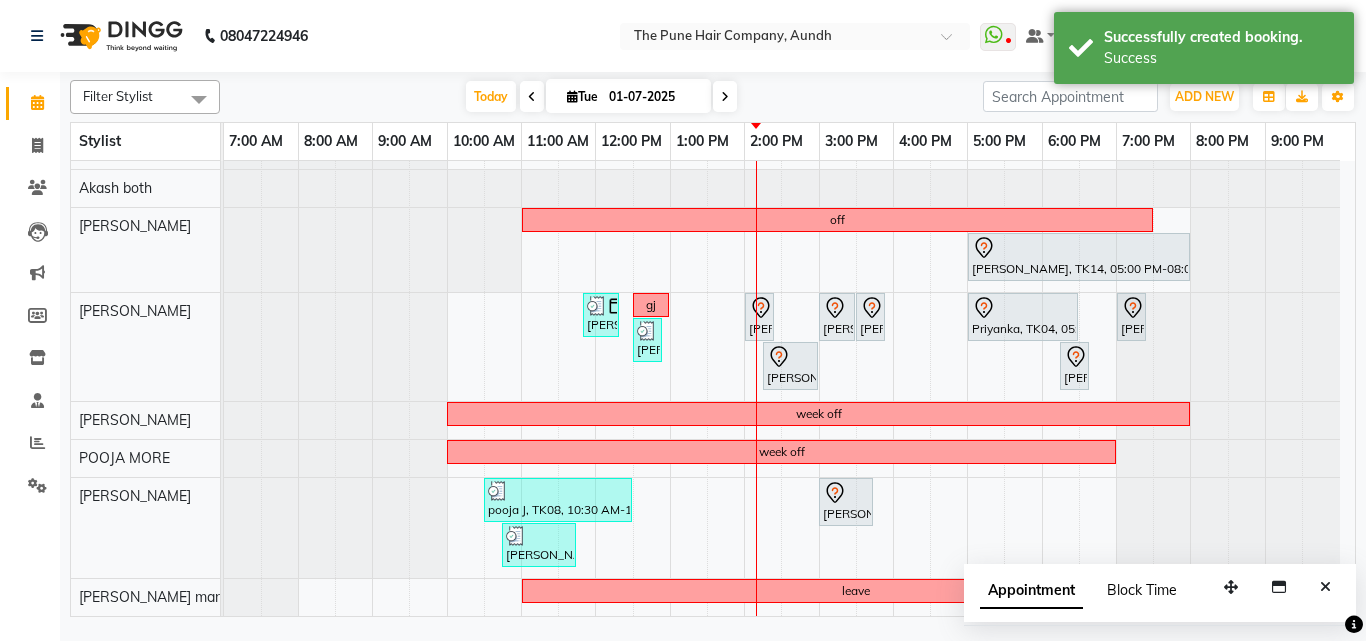 scroll, scrollTop: 486, scrollLeft: 0, axis: vertical 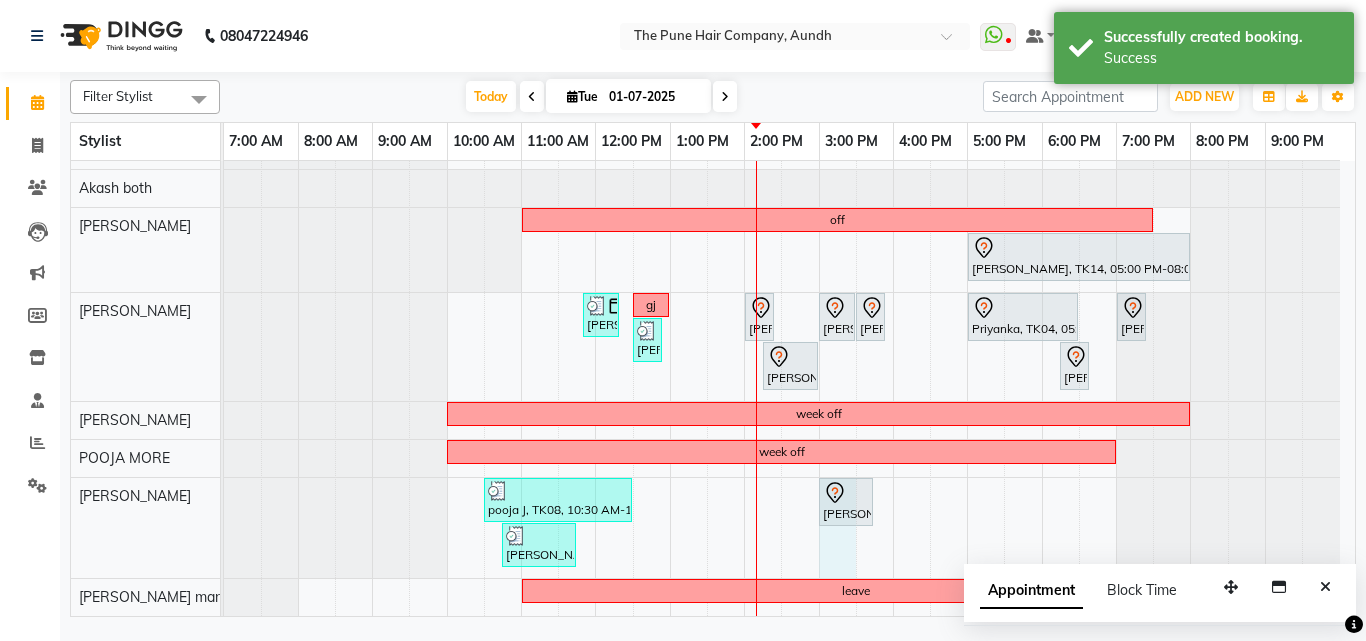 click on "[PERSON_NAME], TK10, 11:00 AM-12:00 PM, Cut [DEMOGRAPHIC_DATA] ( Top Stylist )     [PERSON_NAME], TK10, 12:00 PM-12:20 PM,  [PERSON_NAME] Crafting     [PERSON_NAME], TK17, 12:30 PM-01:30 PM, Cut [DEMOGRAPHIC_DATA] ( Top Stylist )     [PERSON_NAME], TK17, 01:30 PM-01:50 PM,  [PERSON_NAME] Crafting             [PERSON_NAME], TK23, 02:00 PM-03:00 PM, Cut [DEMOGRAPHIC_DATA] ( Top Stylist )             [PERSON_NAME], TK23, 03:00 PM-03:45 PM,  Additional Hair Wash ([DEMOGRAPHIC_DATA])             [PERSON_NAME], TK18, 04:00 PM-06:00 PM, Qod Treatment - Qod Fringe  leve              [PERSON_NAME], TK05, 10:00 AM-10:40 AM, Cut [DEMOGRAPHIC_DATA] (Expert)             [PERSON_NAME], TK05, 10:45 AM-11:05 AM,  [PERSON_NAME] Crafting     [PERSON_NAME], TK12, 11:45 AM-01:45 PM, Hair wash & blow dry -medium             [PERSON_NAME] engawale, TK09, 03:30 PM-05:30 PM, Hair Color [PERSON_NAME] Touchup 2 Inch  [PERSON_NAME]              akash, TK16, 01:00 PM-03:10 PM, Cut [DEMOGRAPHIC_DATA] (Expert)             [PERSON_NAME] spare, TK01, 10:30 AM-11:40 AM, Cut [DEMOGRAPHIC_DATA] (Expert)             [PERSON_NAME] engawale, TK09, 04:00 PM-04:40 PM, Cut Below 12 year (boy)" at bounding box center [789, 145] 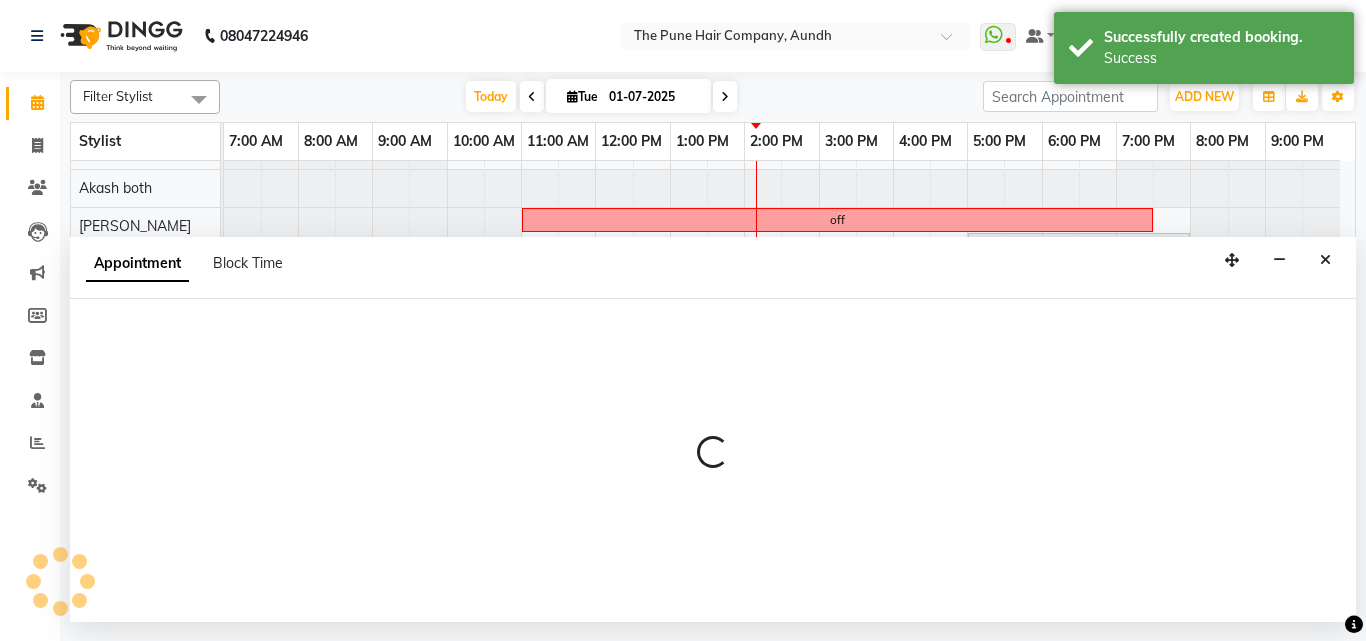 select on "50093" 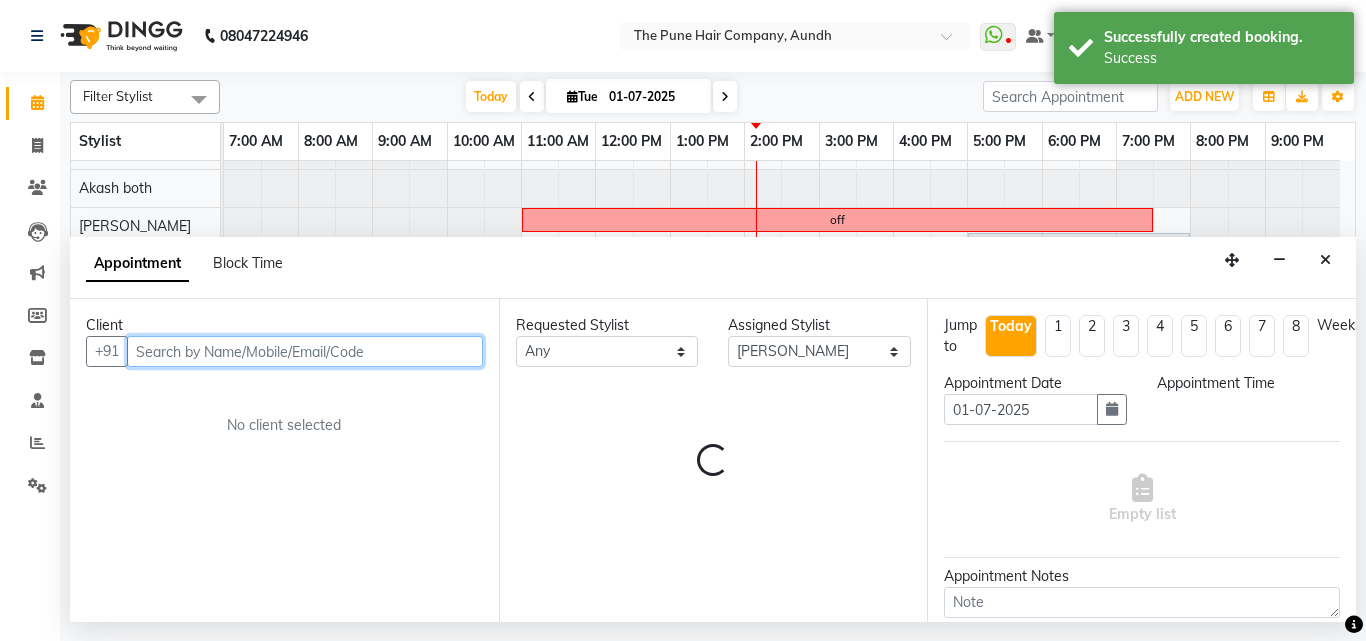 select on "900" 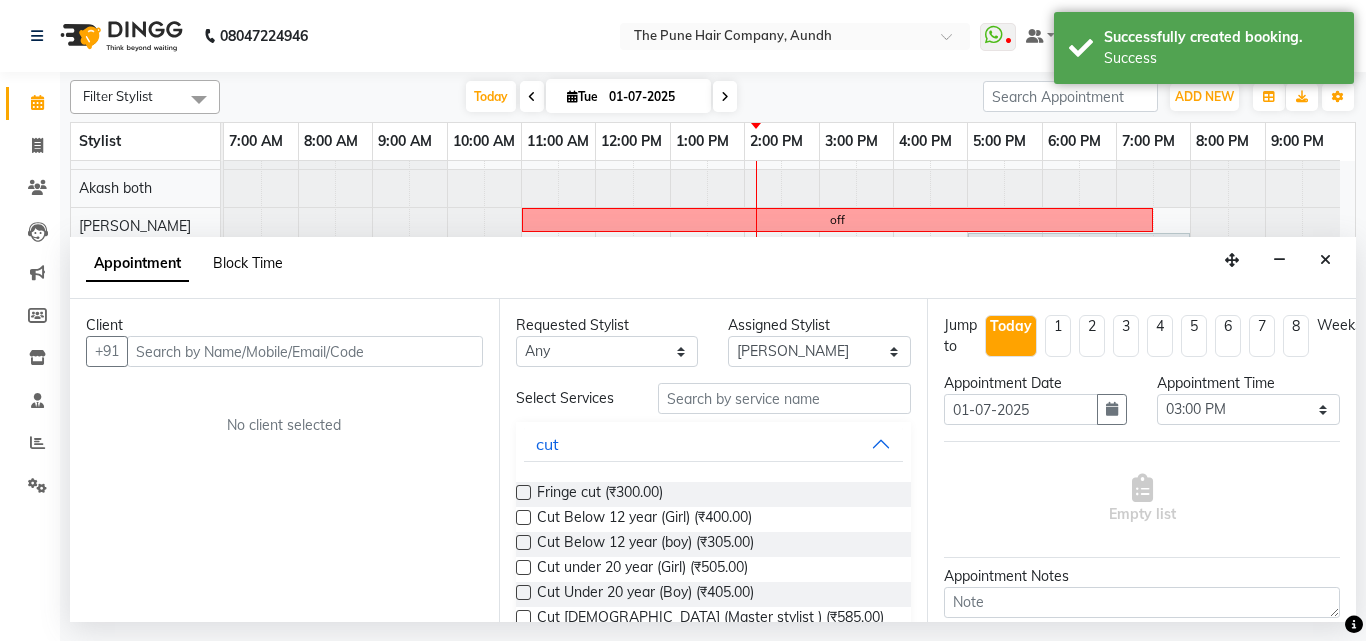 click on "Block Time" at bounding box center (248, 263) 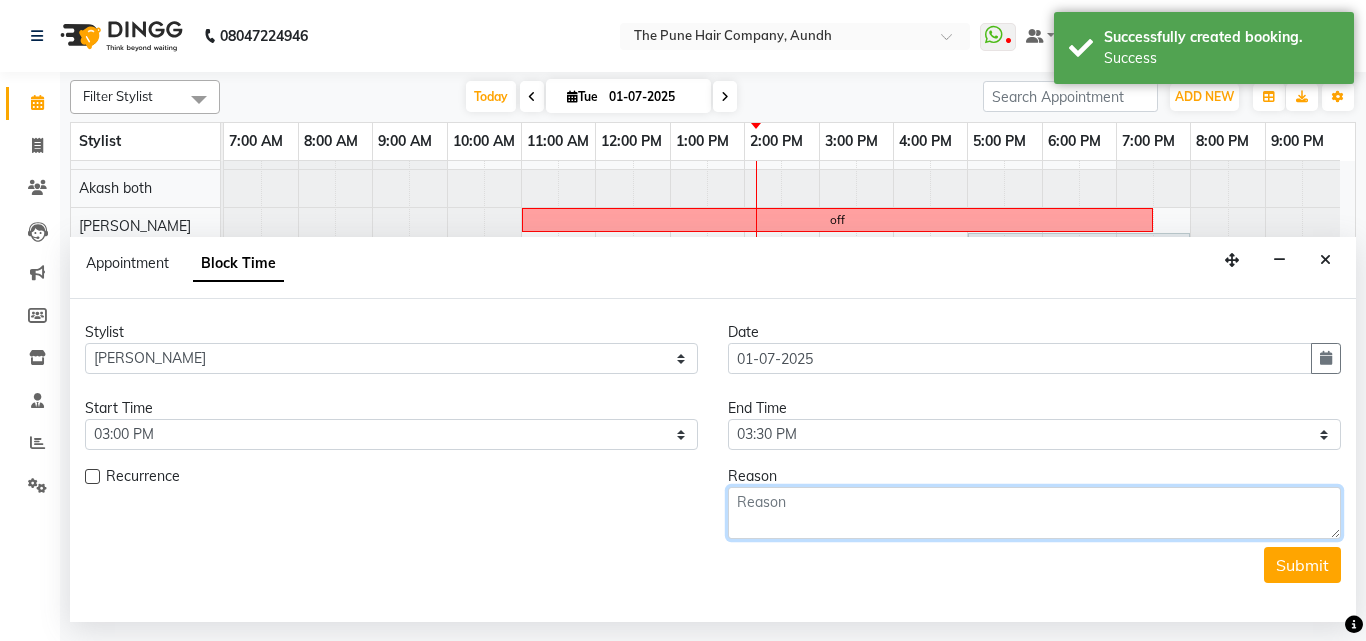 scroll, scrollTop: 486, scrollLeft: 0, axis: vertical 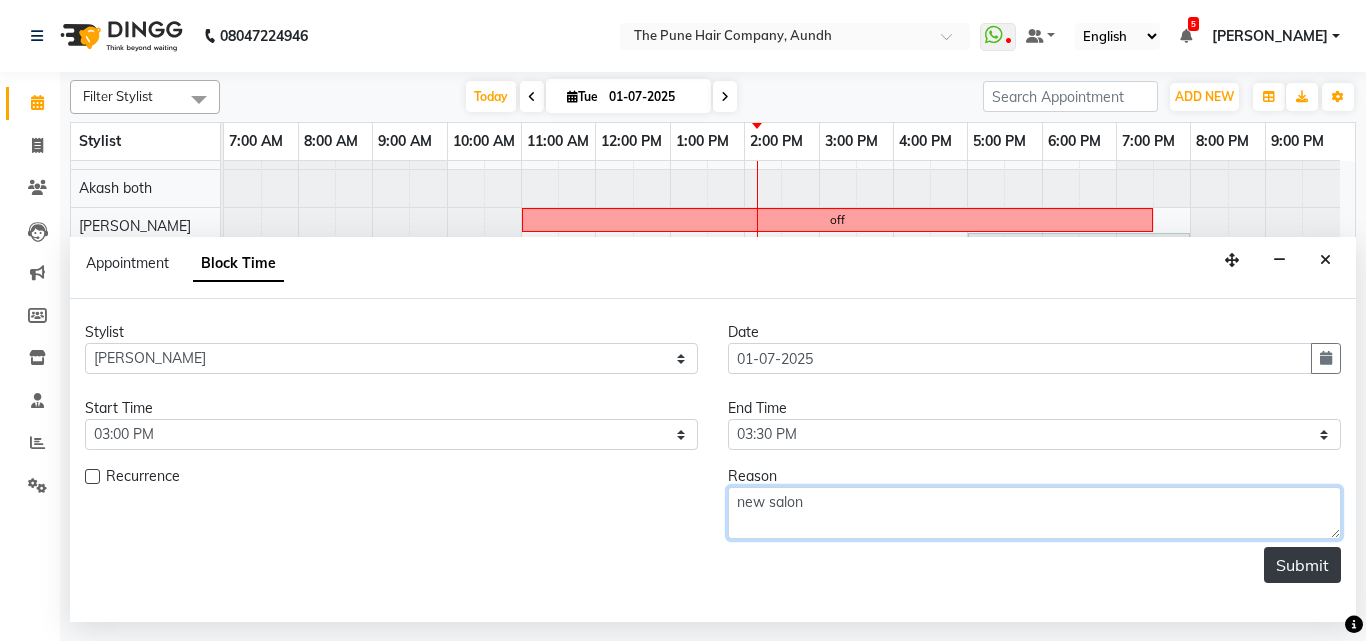 type on "new salon" 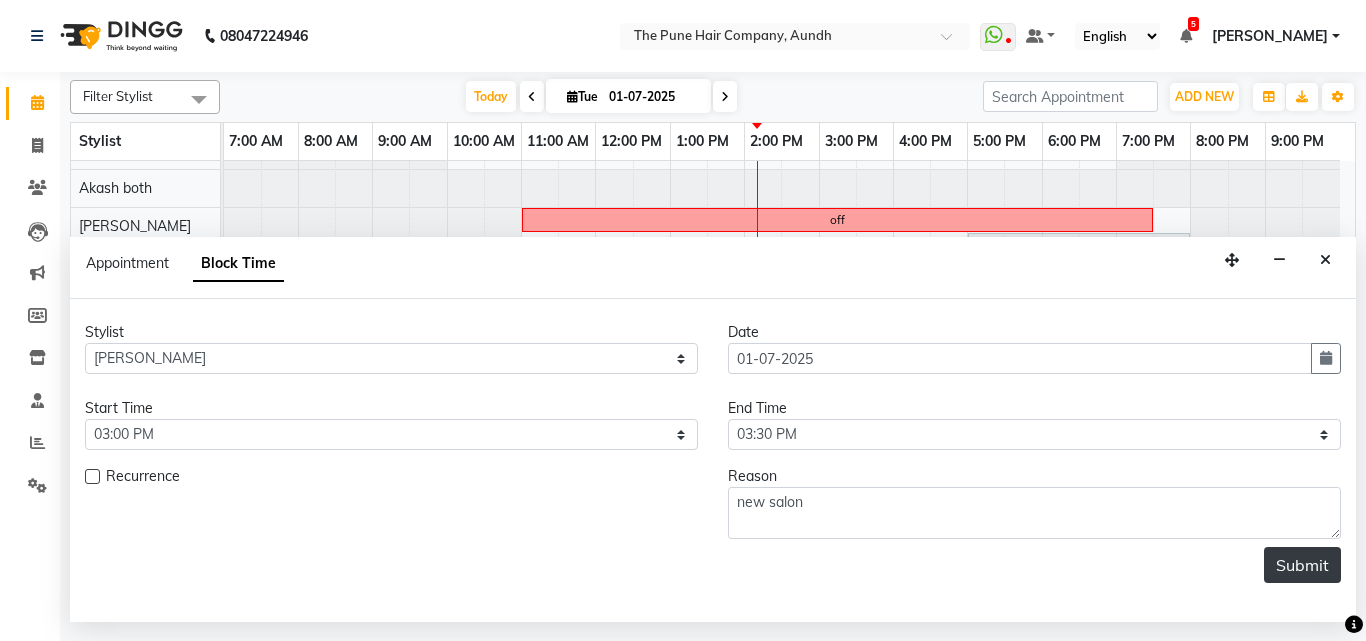 click on "Submit" at bounding box center [1302, 565] 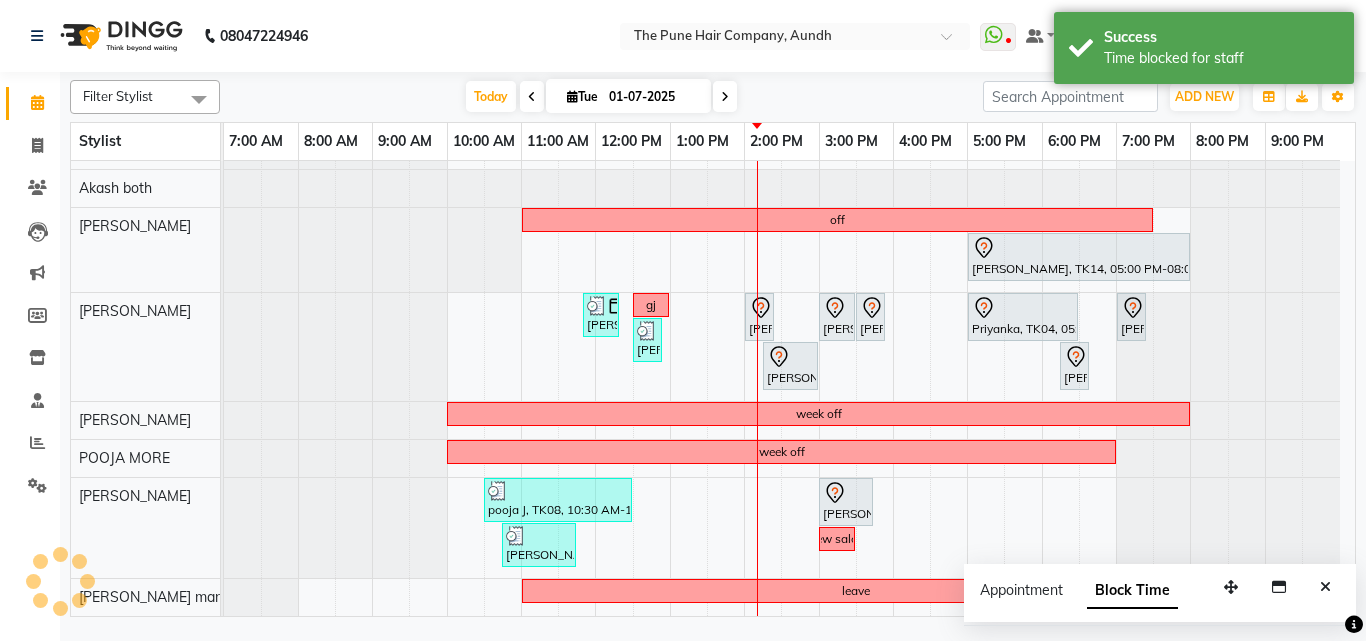 scroll, scrollTop: 486, scrollLeft: 0, axis: vertical 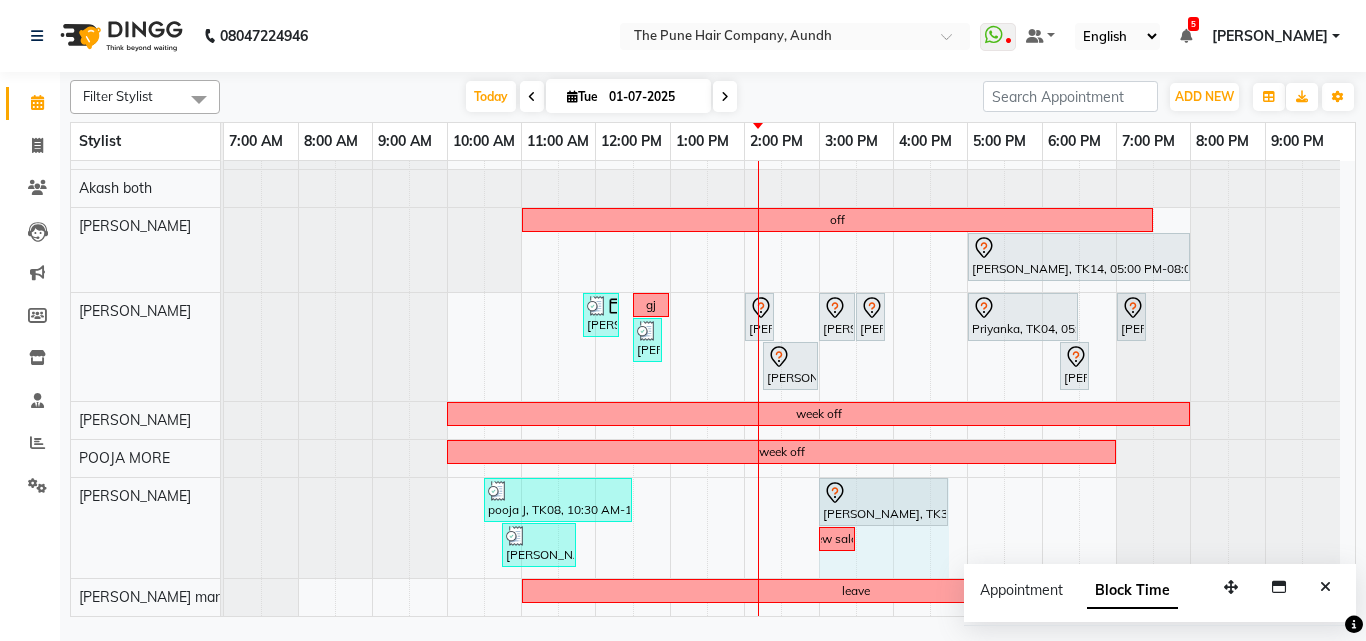 drag, startPoint x: 868, startPoint y: 491, endPoint x: 946, endPoint y: 505, distance: 79.24645 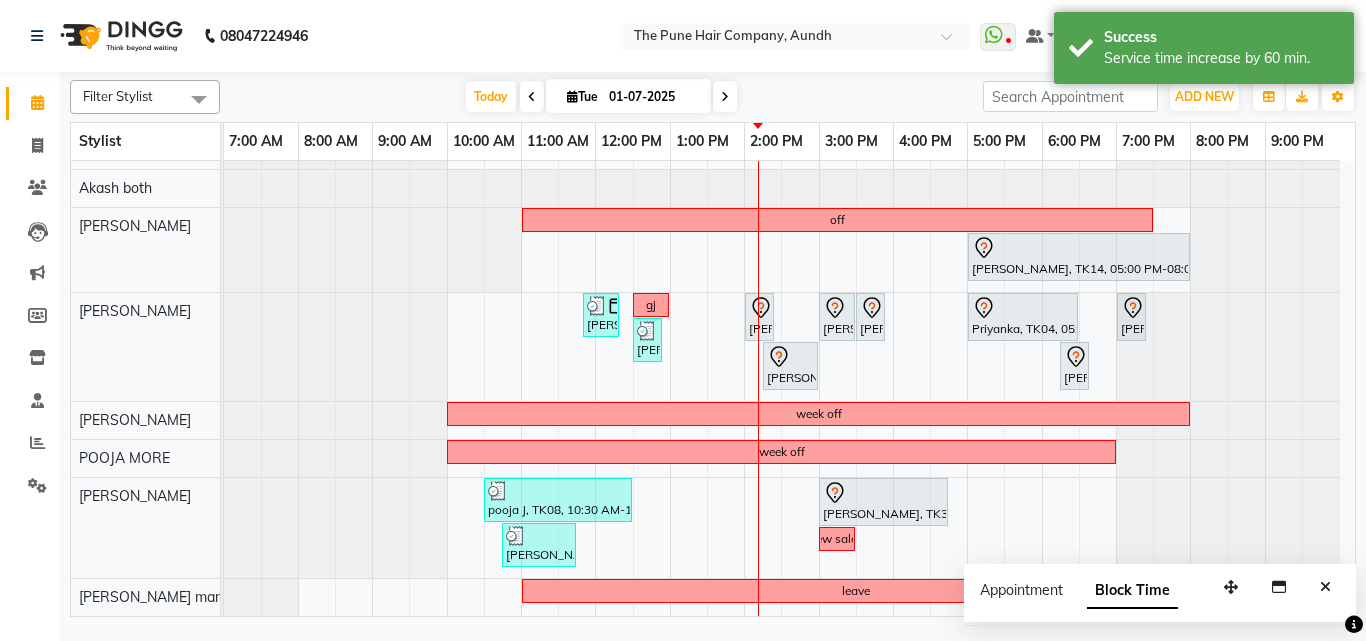 scroll, scrollTop: 486, scrollLeft: 0, axis: vertical 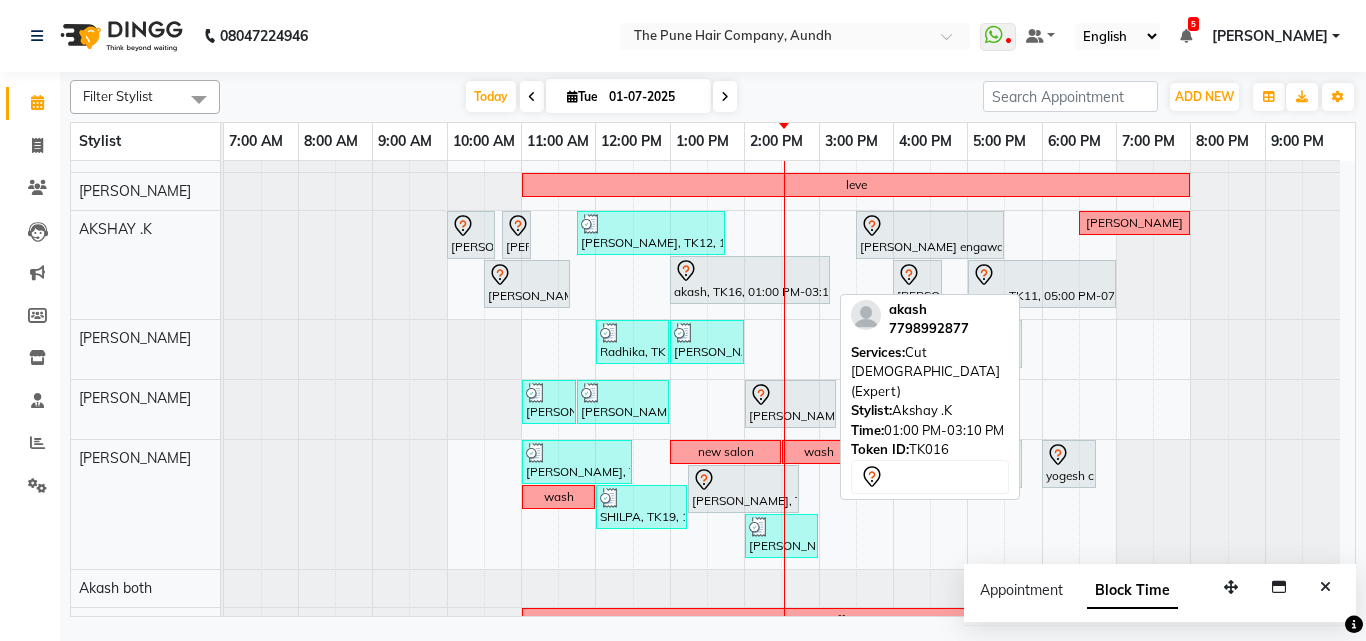 click on "akash, TK16, 01:00 PM-03:10 PM, Cut [DEMOGRAPHIC_DATA] (Expert)" at bounding box center [750, 280] 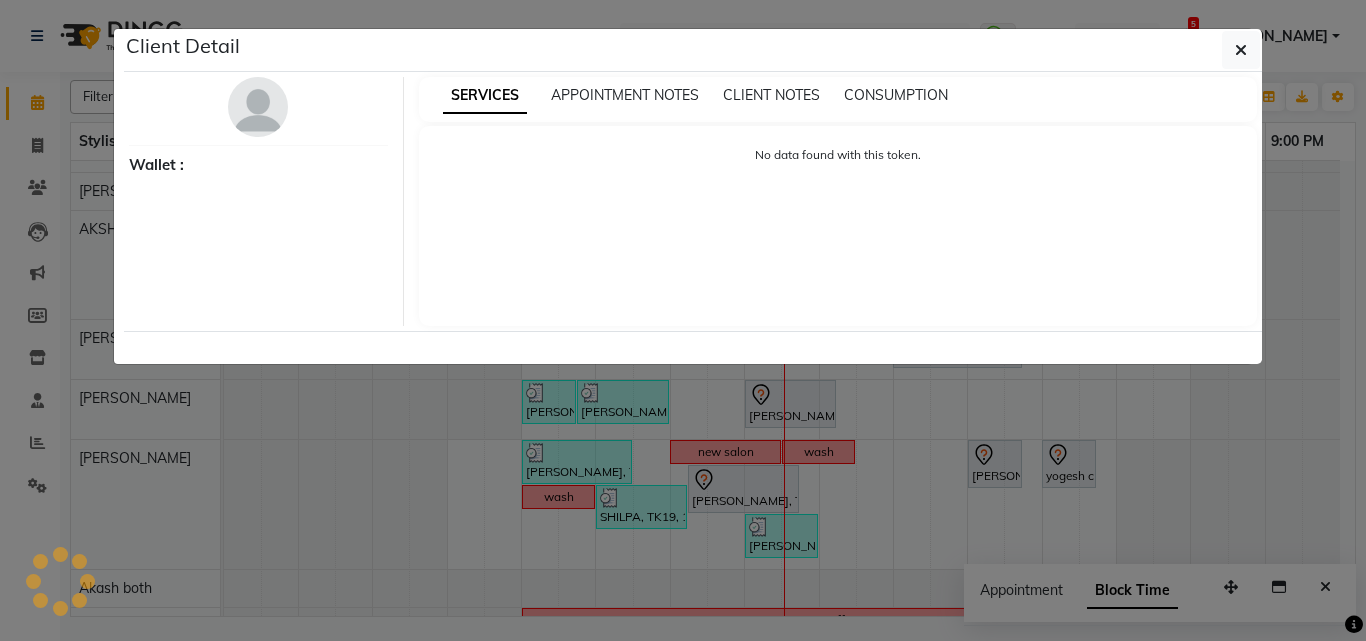 select on "7" 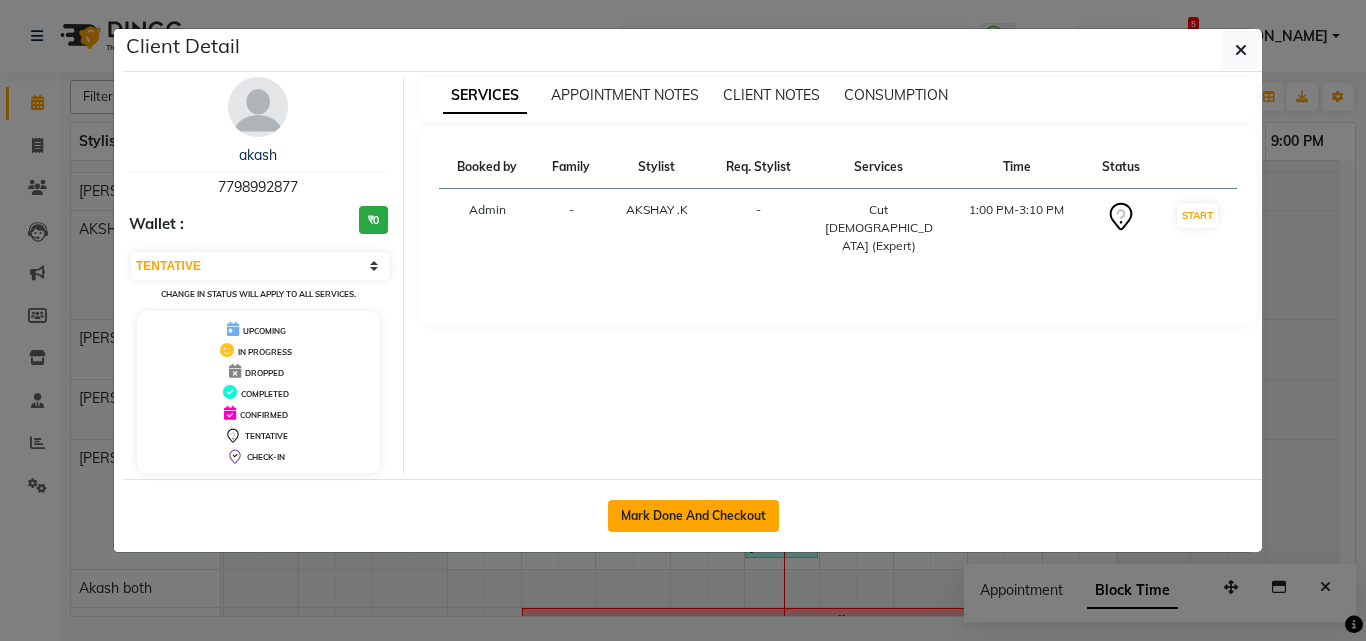 click on "Mark Done And Checkout" 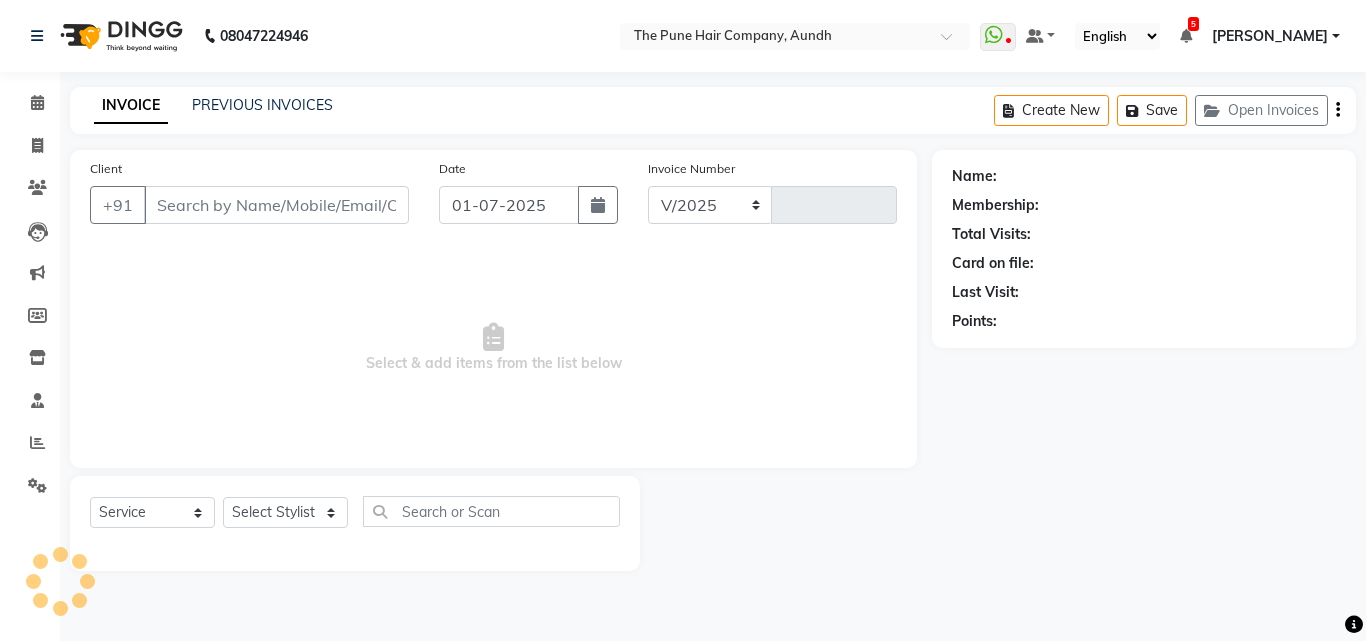 select on "106" 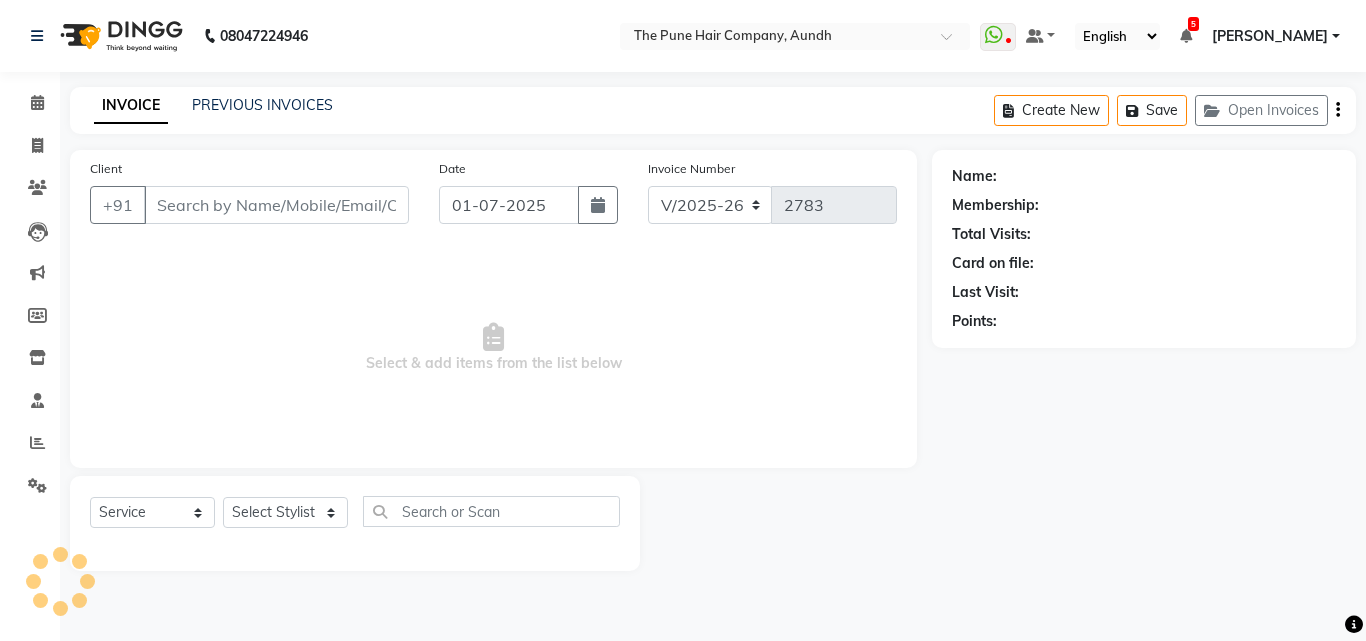 type on "7798992877" 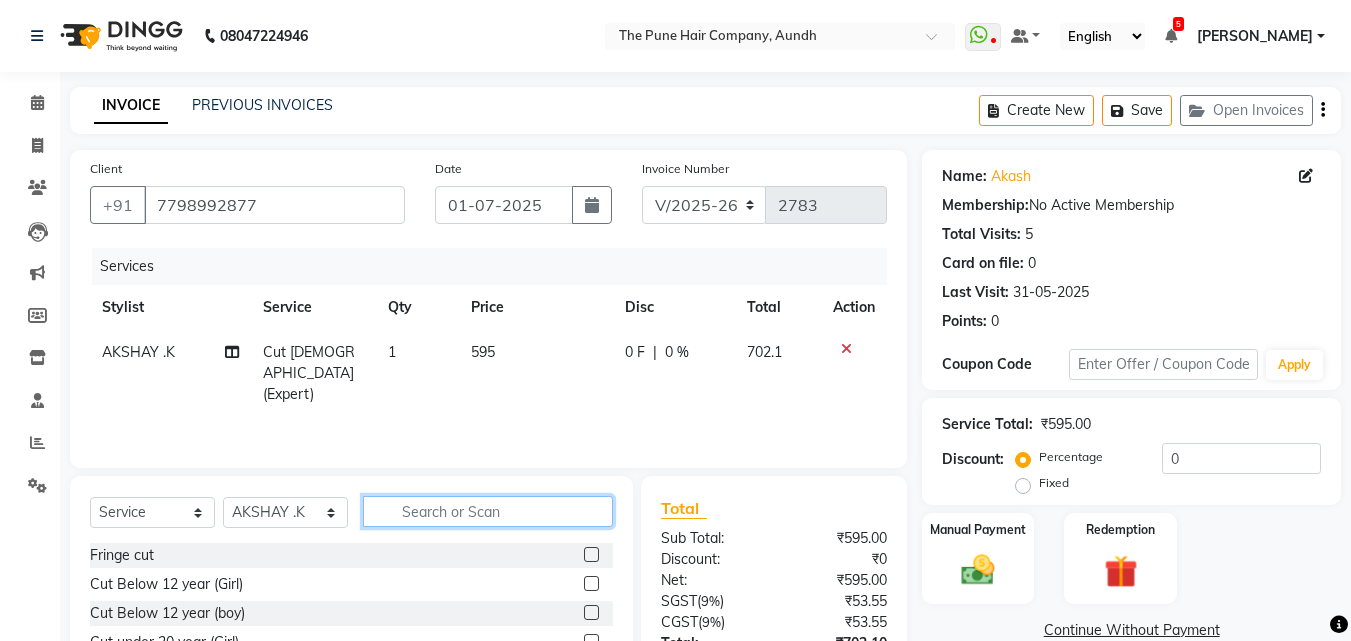 click 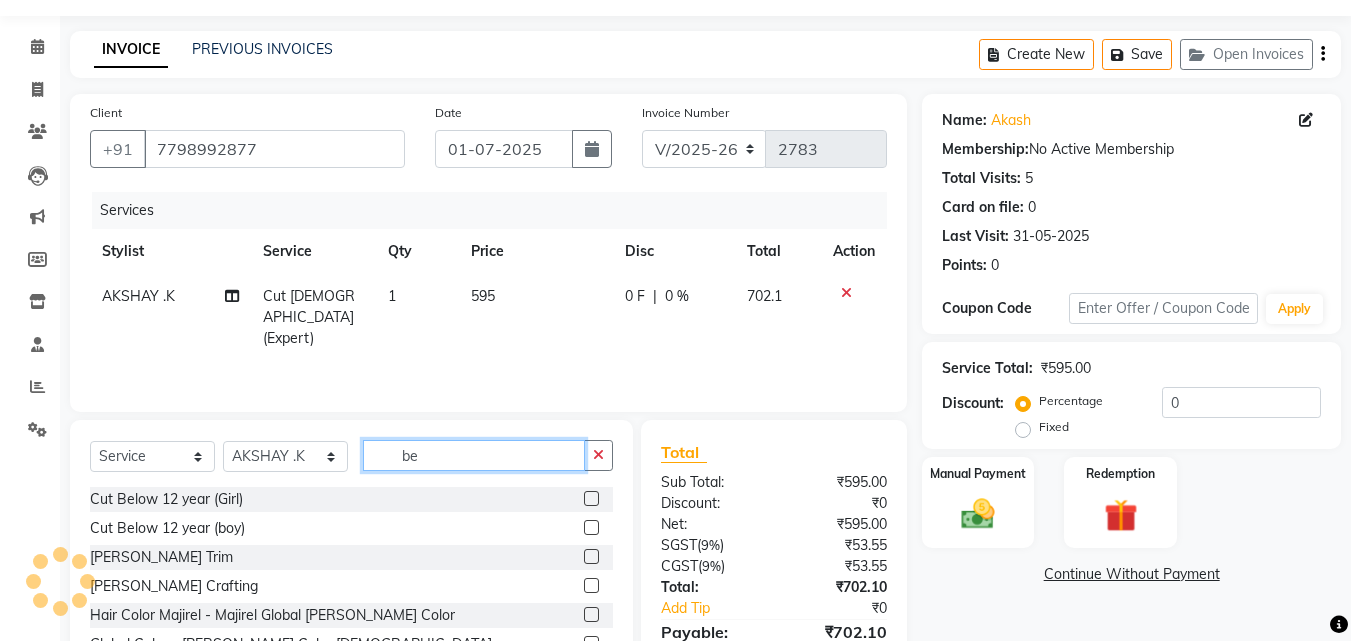 scroll, scrollTop: 100, scrollLeft: 0, axis: vertical 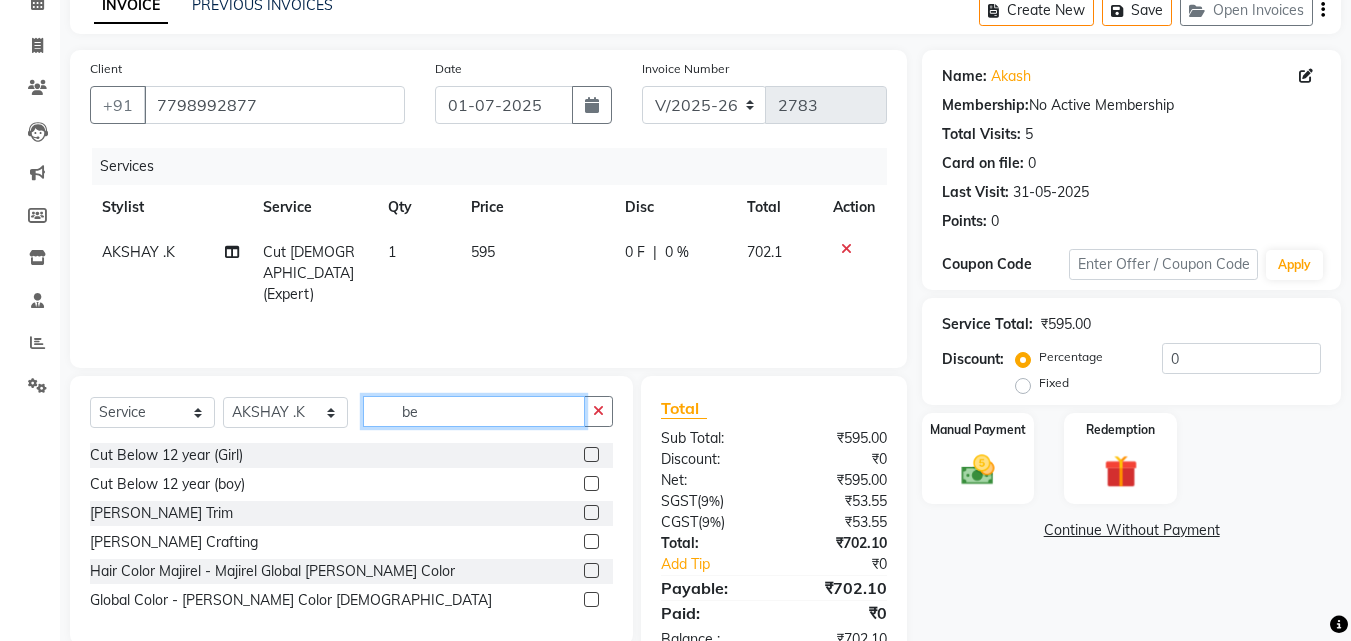 type on "be" 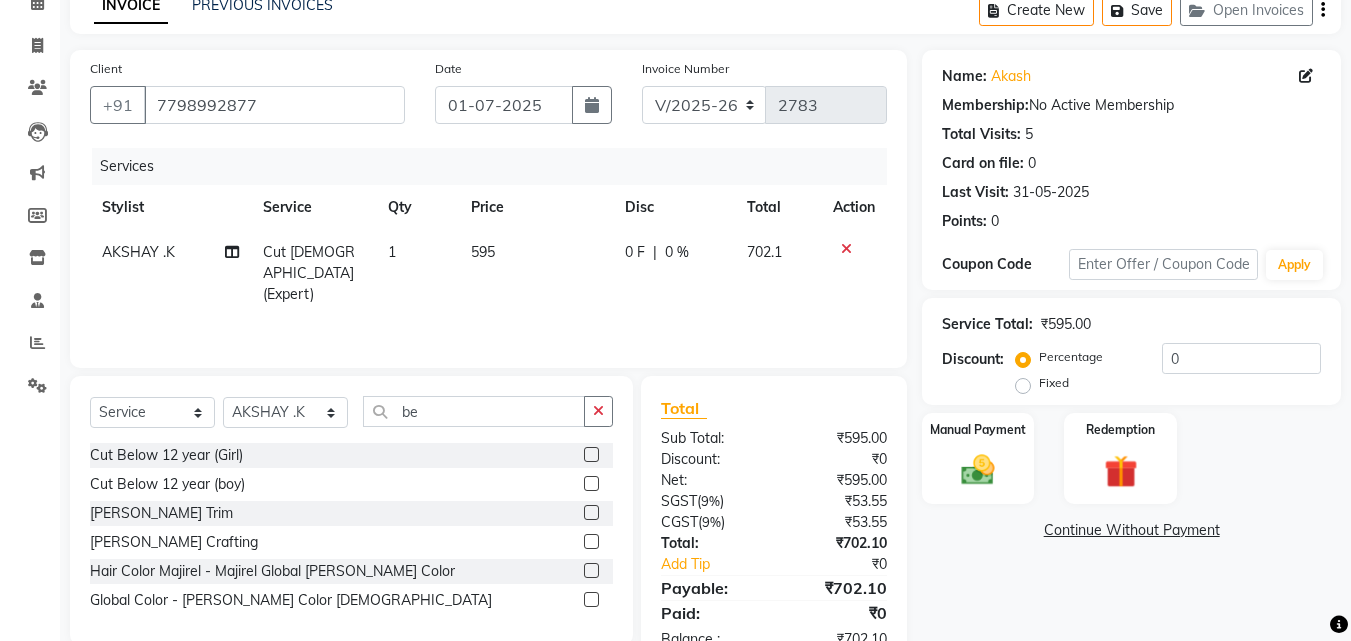 click 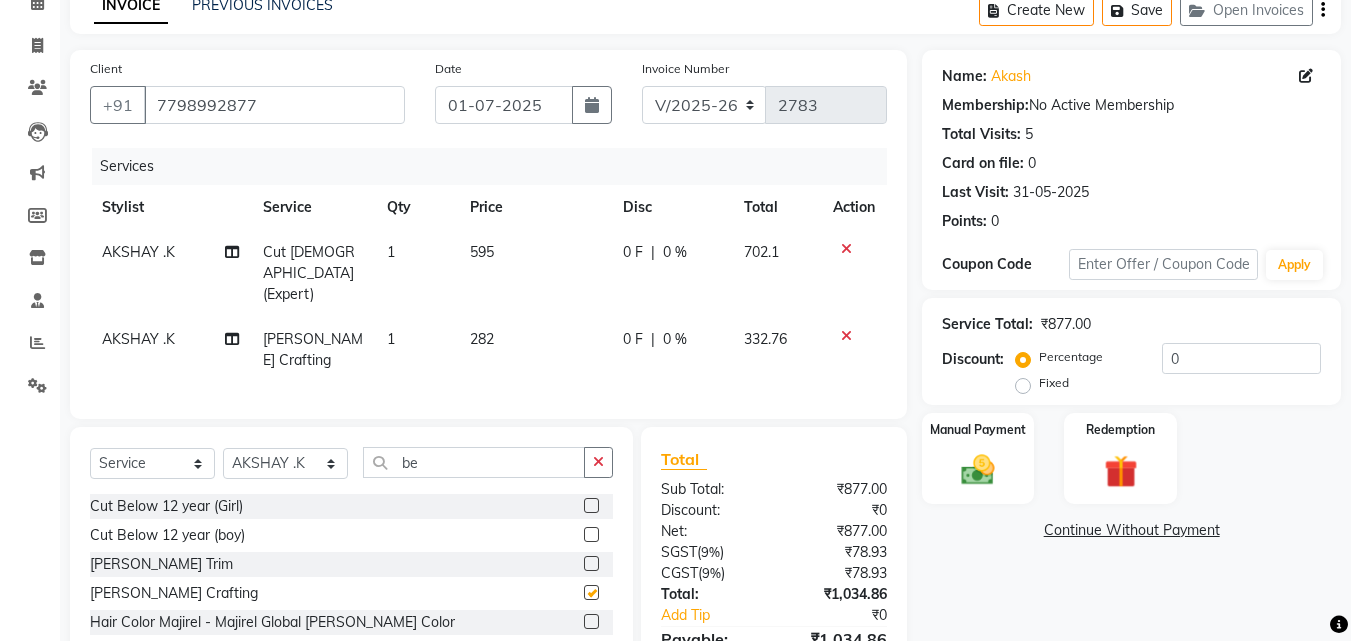 checkbox on "false" 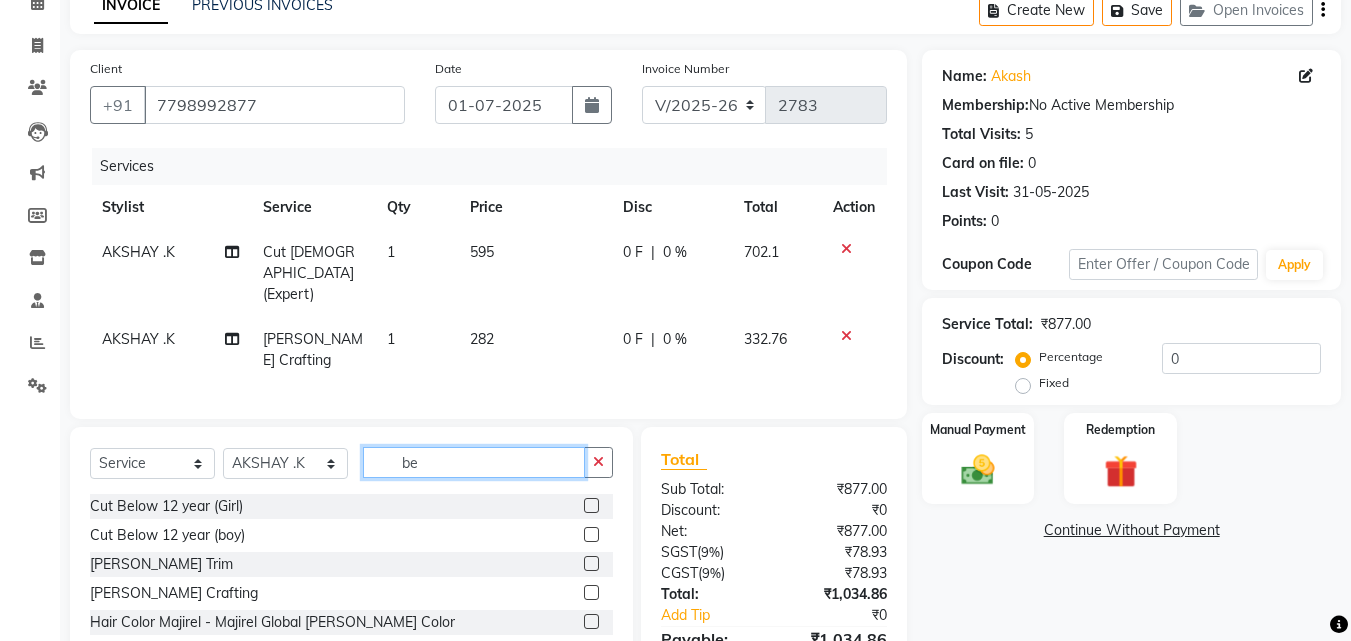 click on "be" 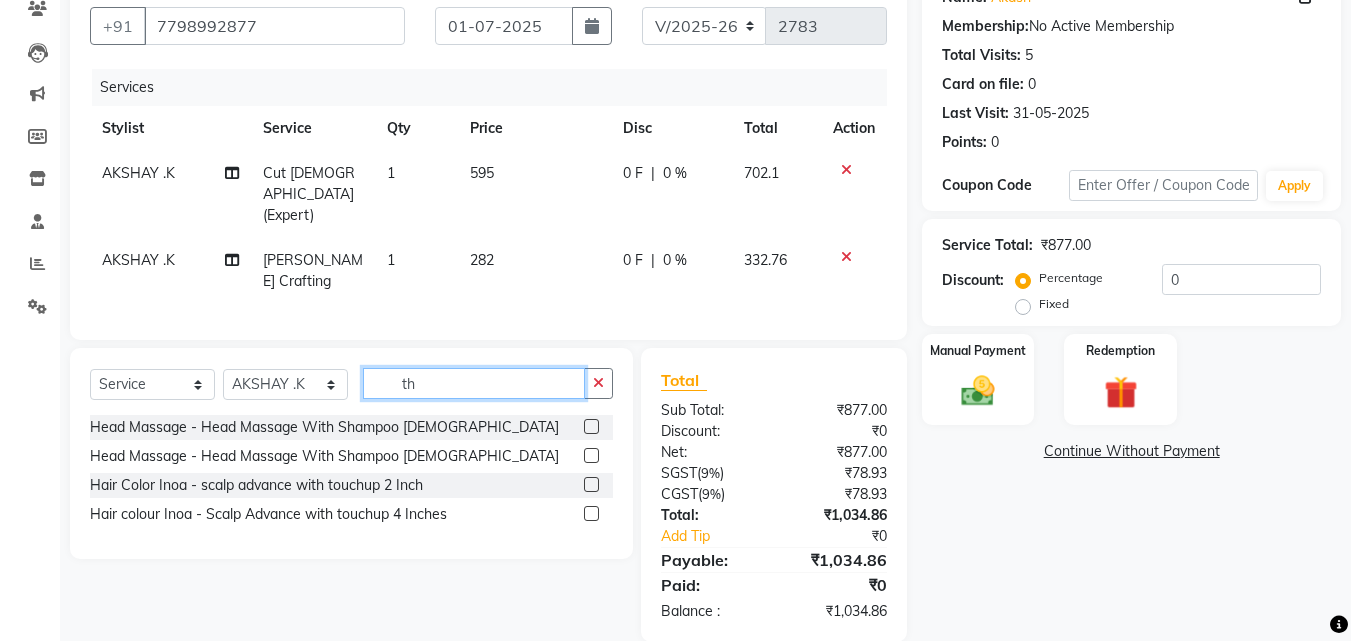 scroll, scrollTop: 183, scrollLeft: 0, axis: vertical 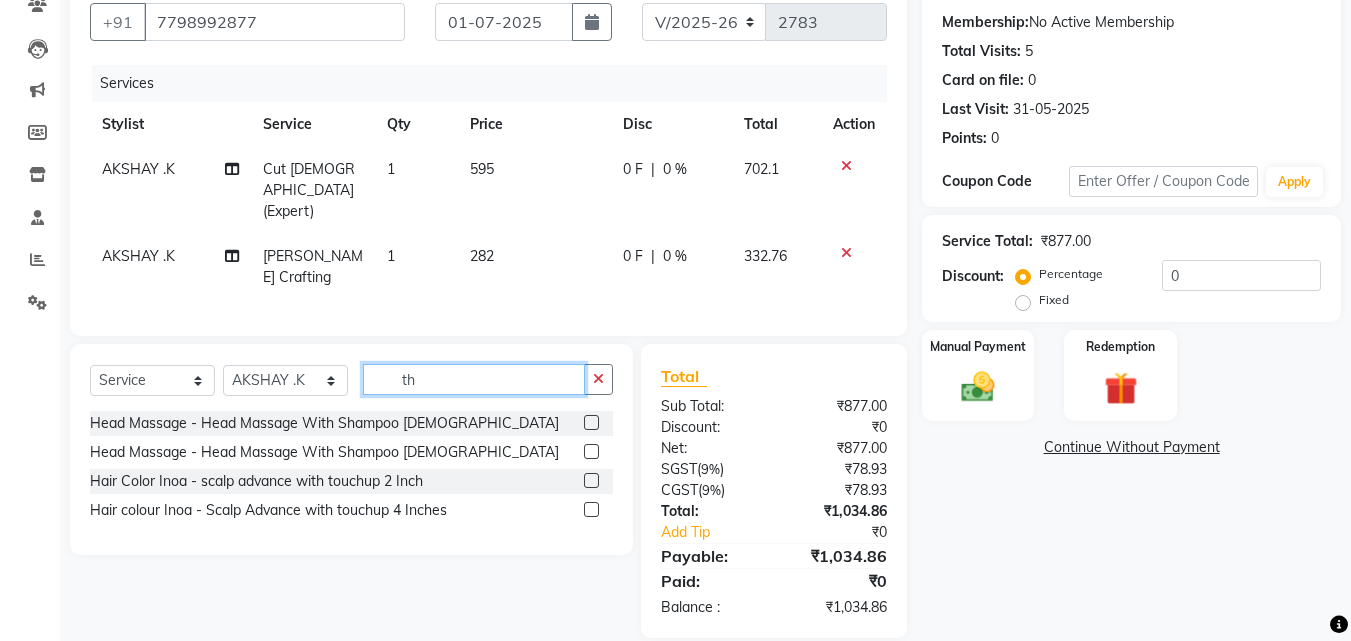 type on "th" 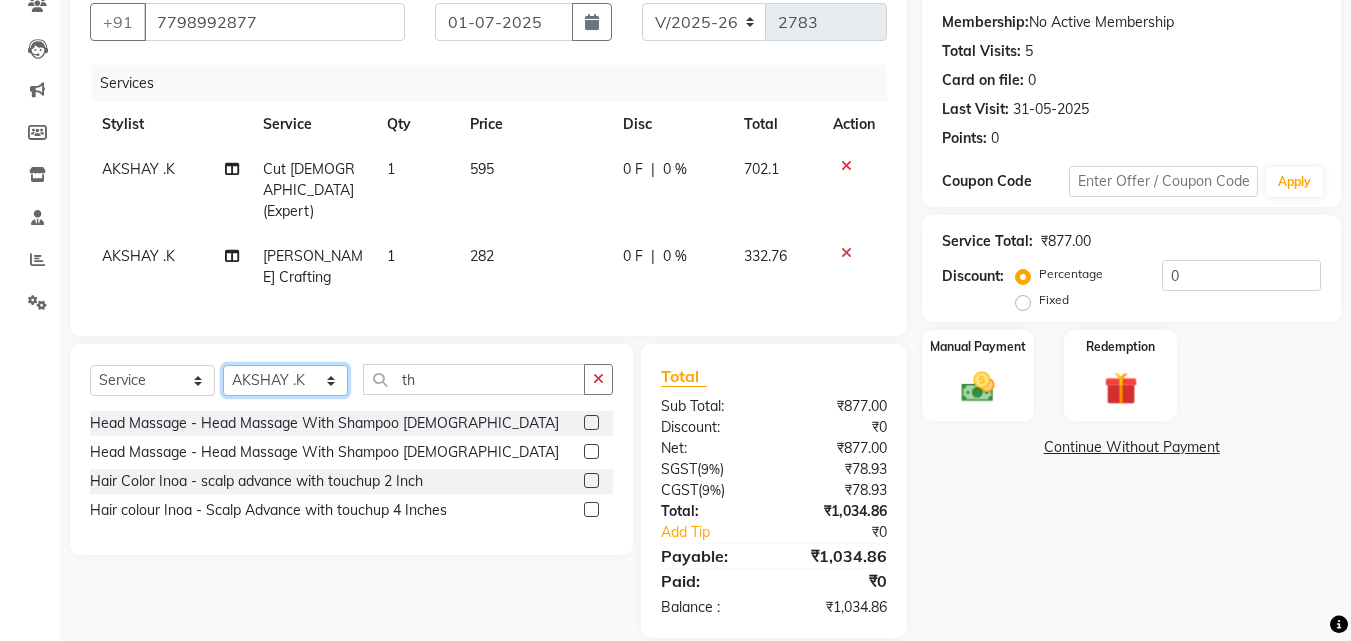 click on "Select Stylist Akash both [PERSON_NAME] .K [PERSON_NAME] kaif [PERSON_NAME] [PERSON_NAME] [PERSON_NAME] [PERSON_NAME] mane POOJA MORE [PERSON_NAME]  [PERSON_NAME] Shweta [PERSON_NAME] [PERSON_NAME] [PERSON_NAME]" 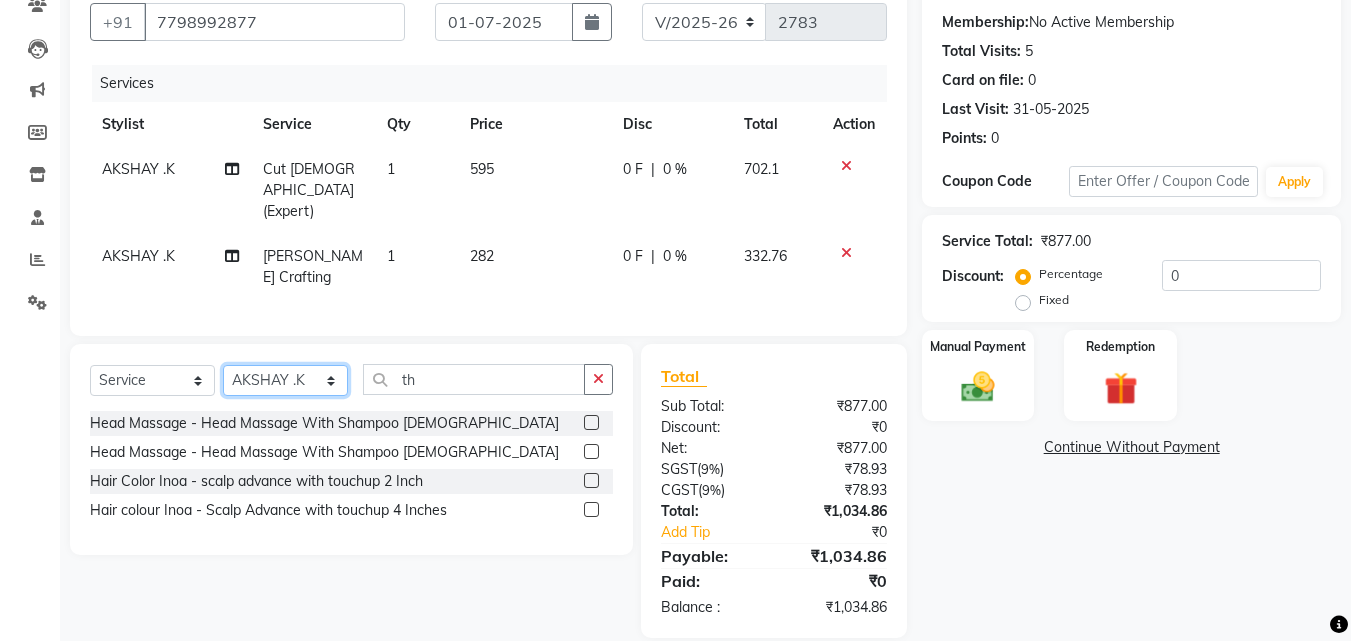 select on "49797" 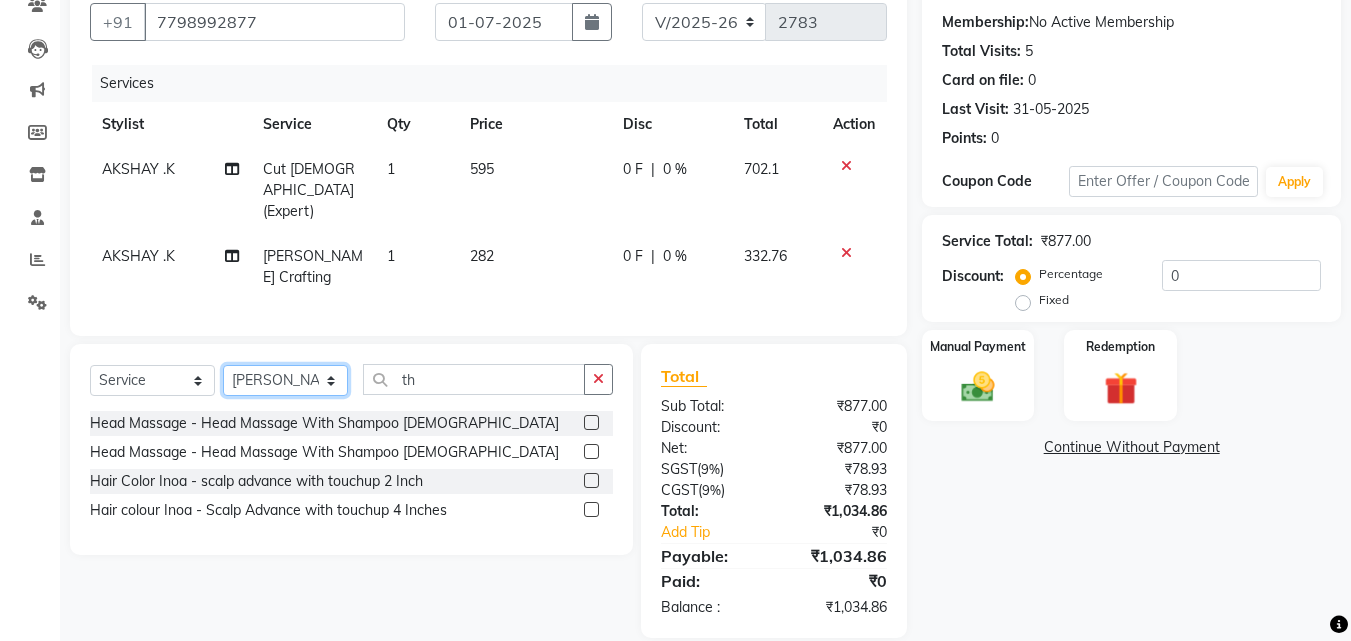 click on "Select Stylist Akash both [PERSON_NAME] .K [PERSON_NAME] kaif [PERSON_NAME] [PERSON_NAME] [PERSON_NAME] [PERSON_NAME] mane POOJA MORE [PERSON_NAME]  [PERSON_NAME] Shweta [PERSON_NAME] [PERSON_NAME] [PERSON_NAME]" 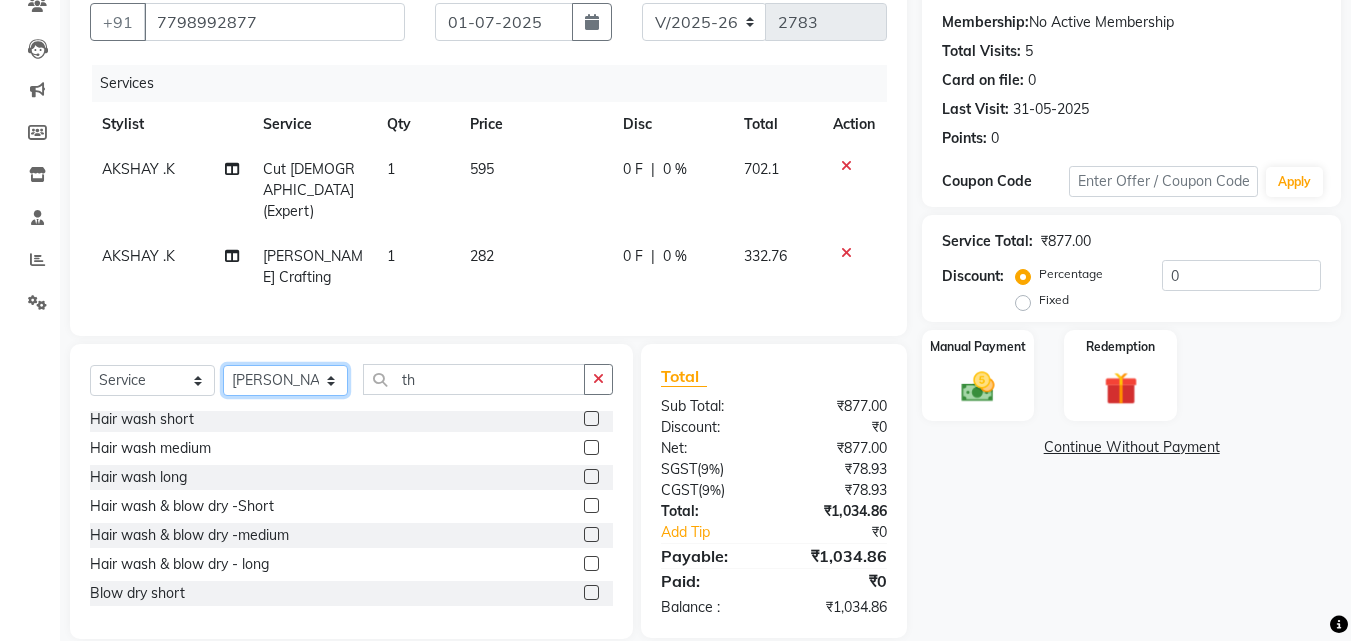 scroll, scrollTop: 0, scrollLeft: 0, axis: both 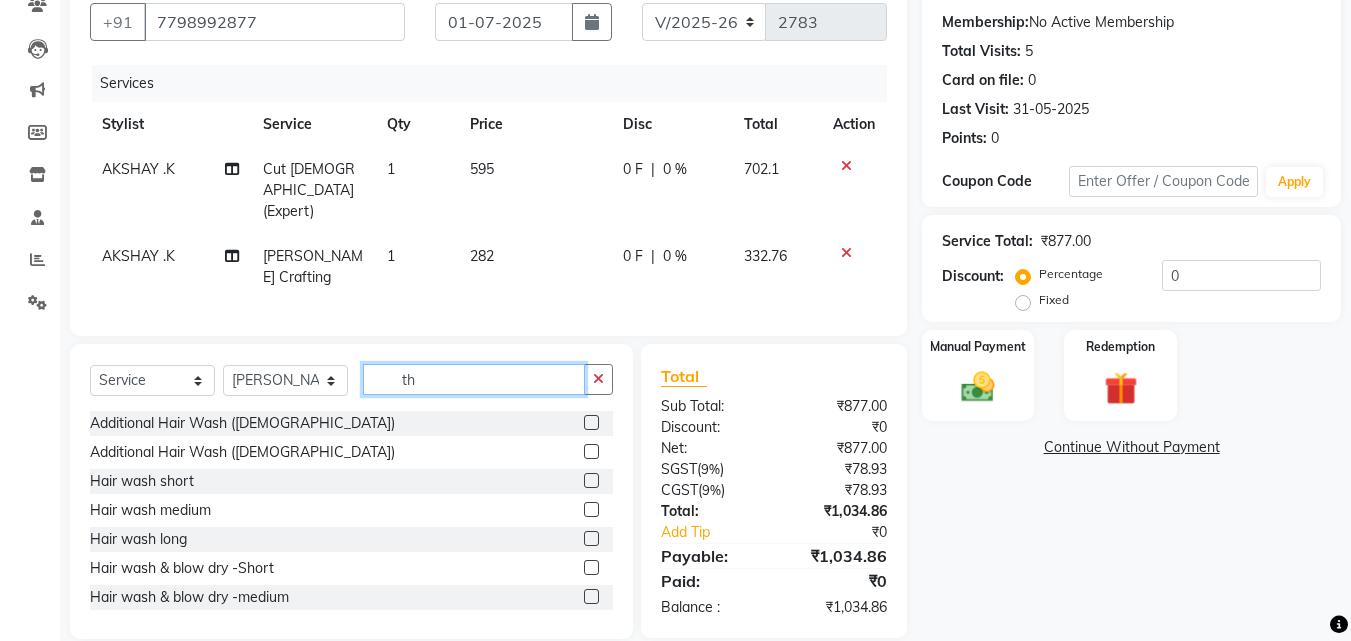 click on "th" 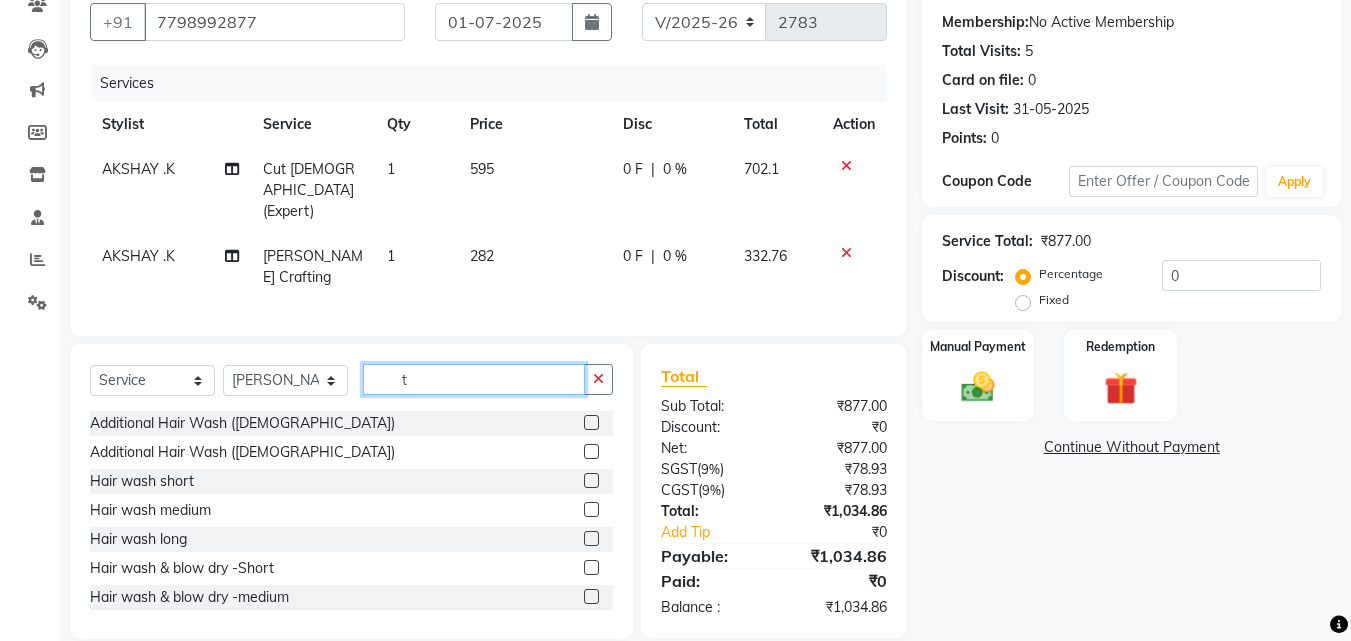 type on "th" 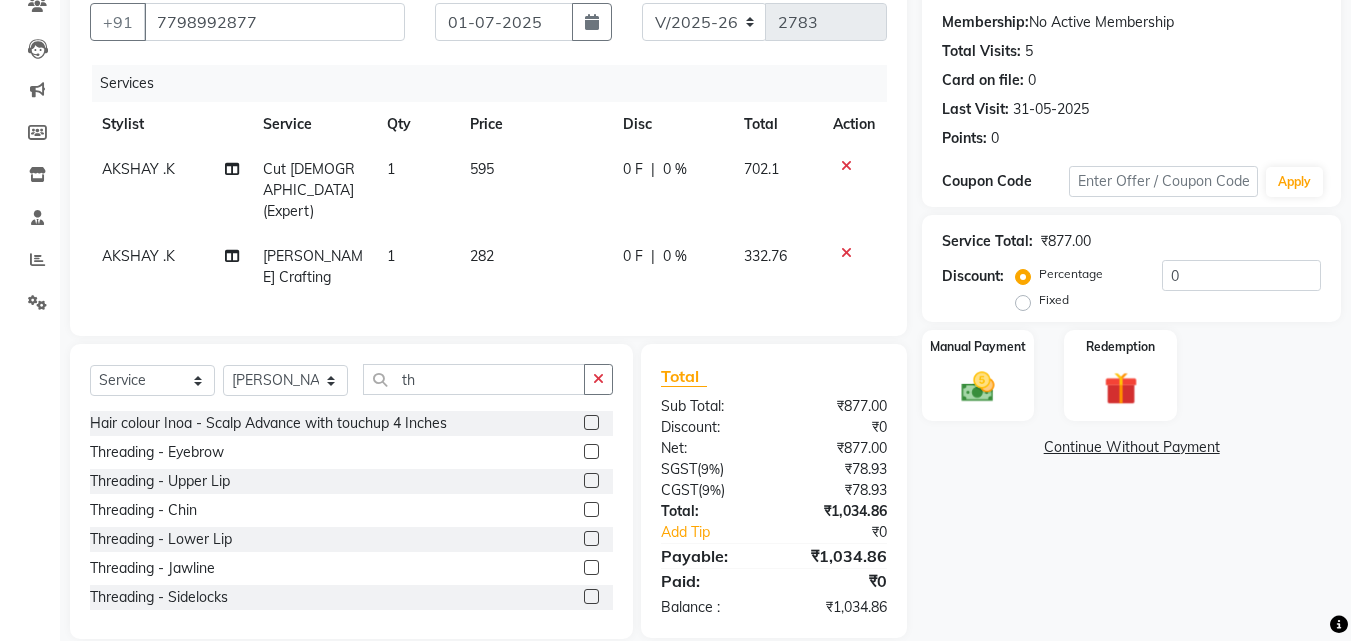 click 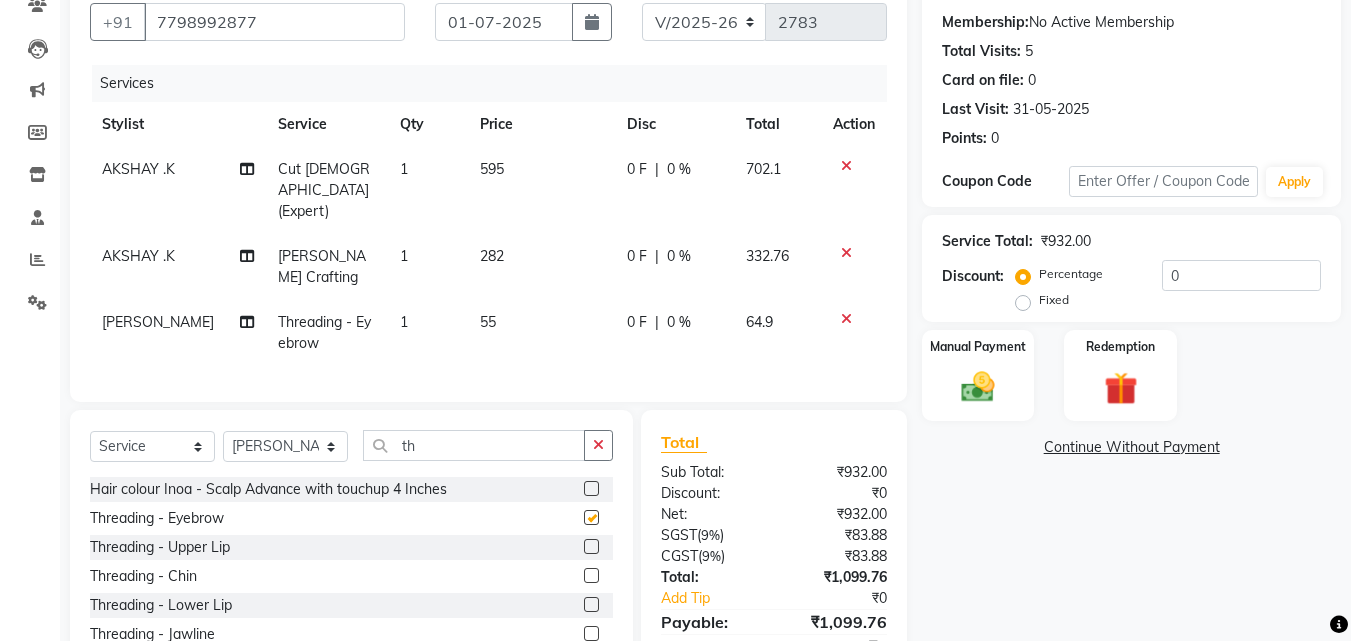 checkbox on "false" 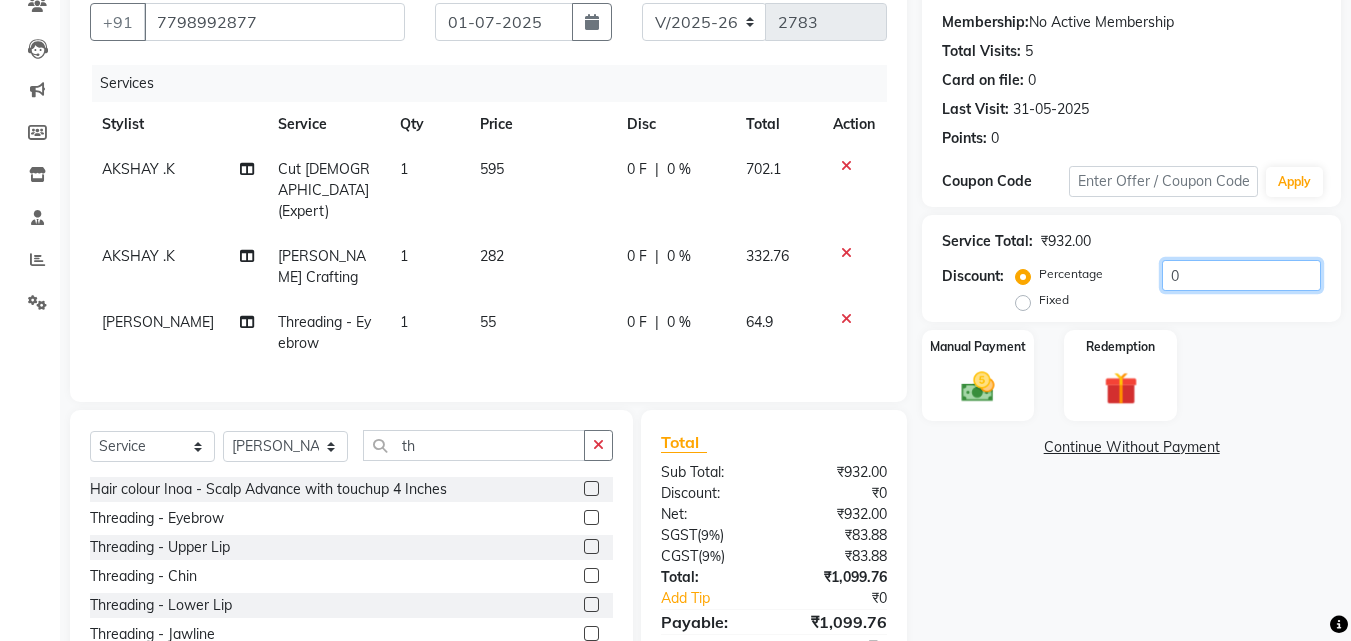 click on "0" 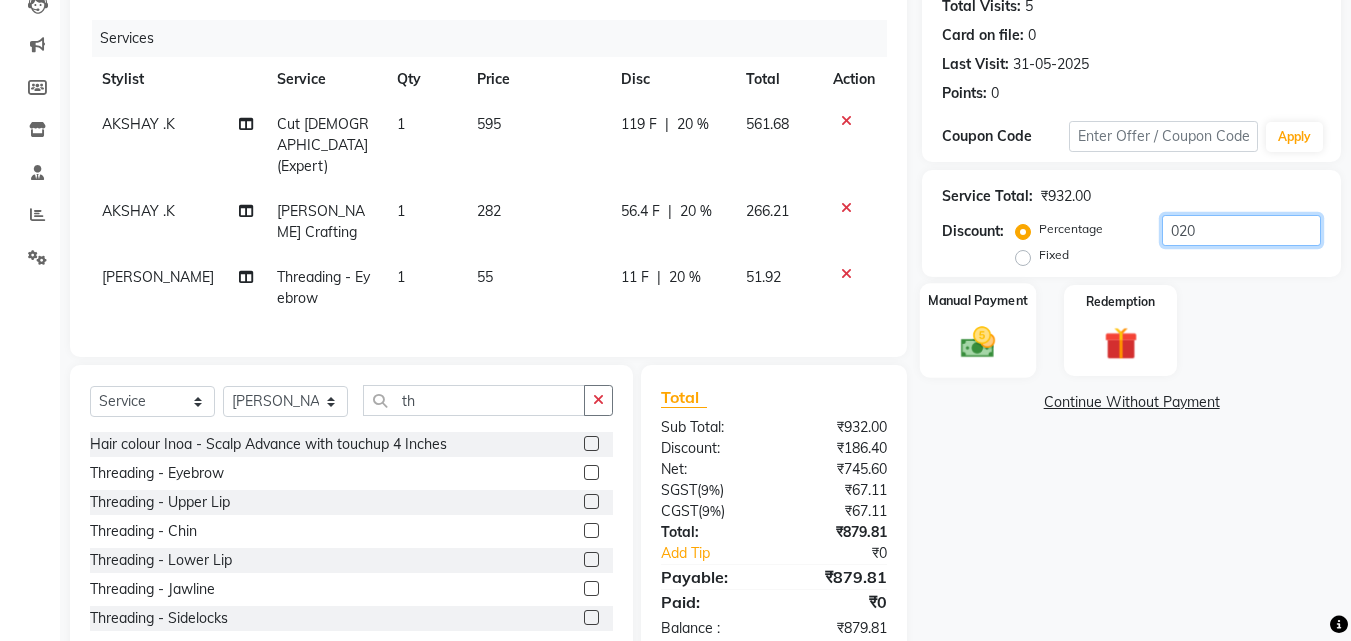 scroll, scrollTop: 250, scrollLeft: 0, axis: vertical 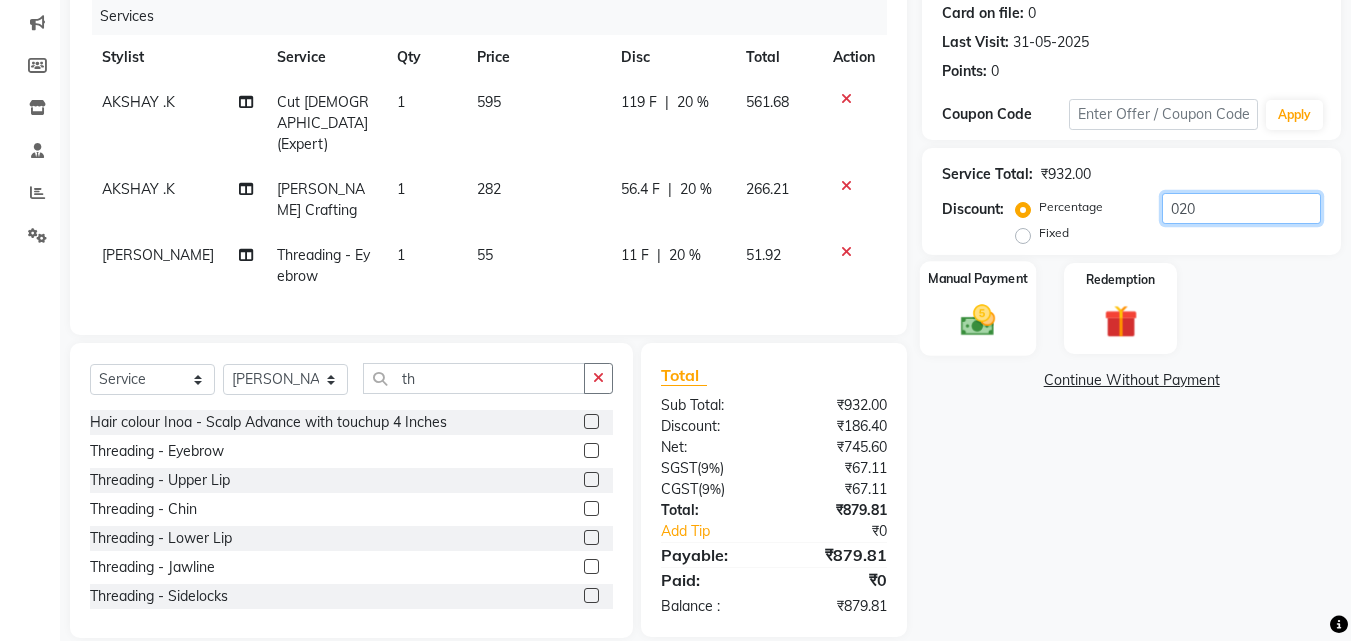 type on "020" 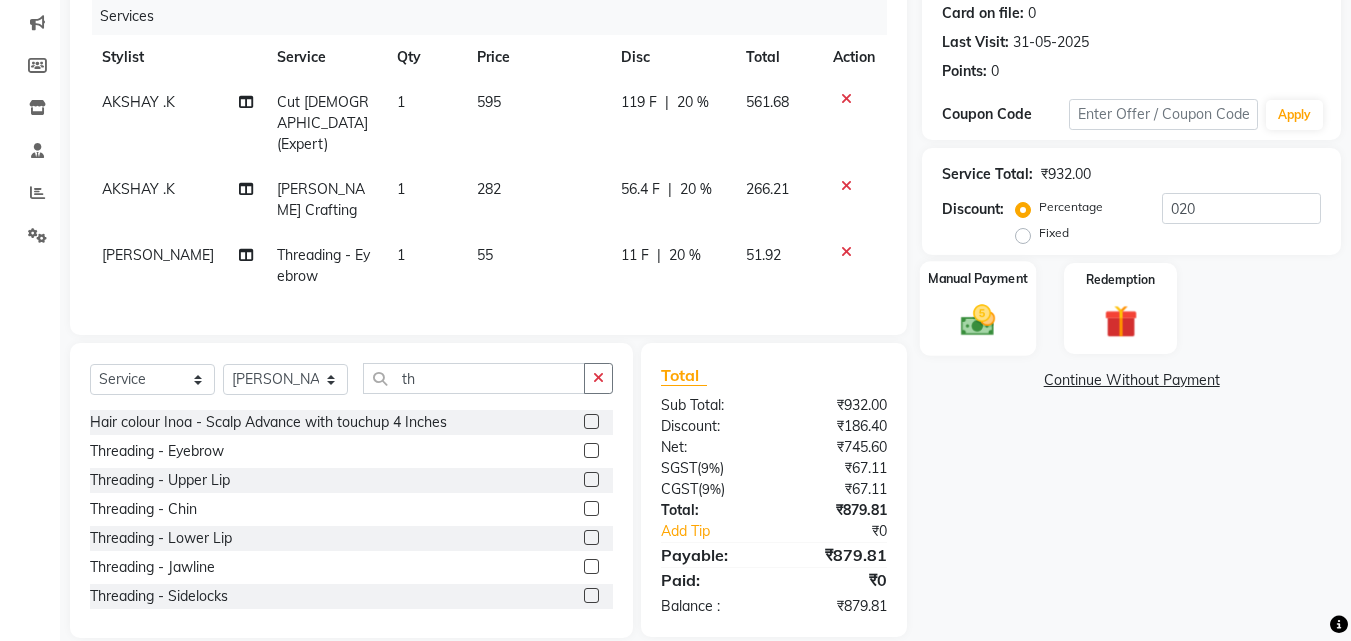 click 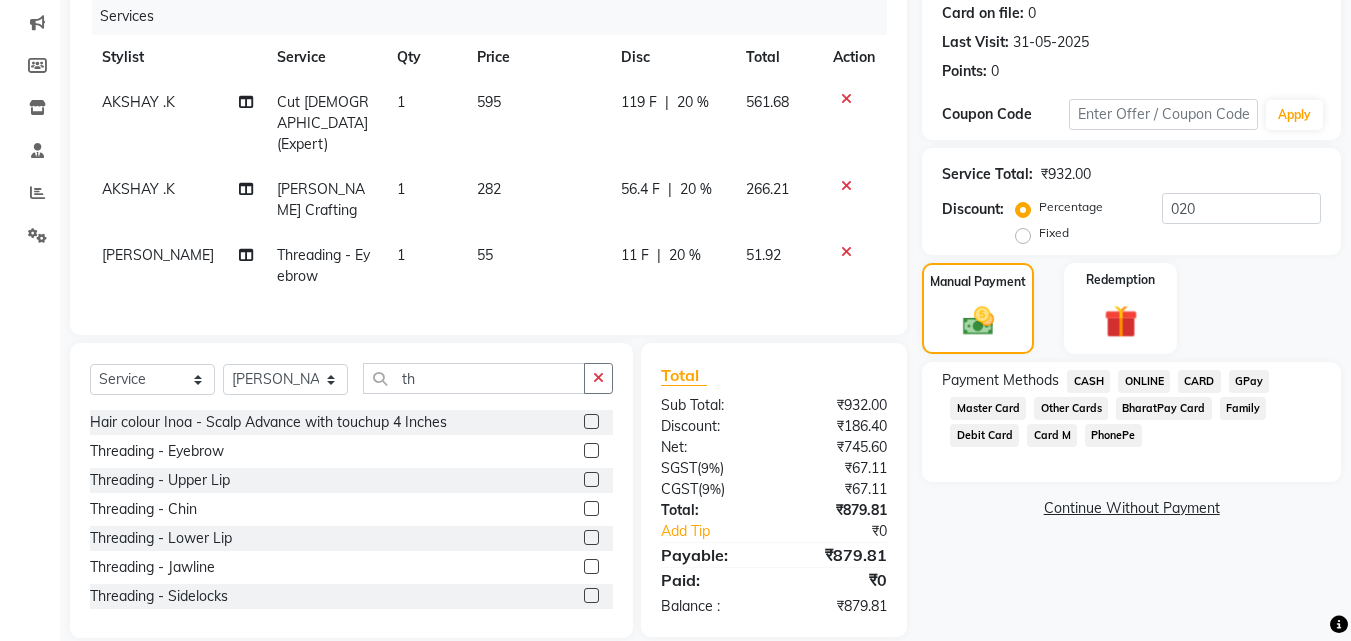 click on "ONLINE" 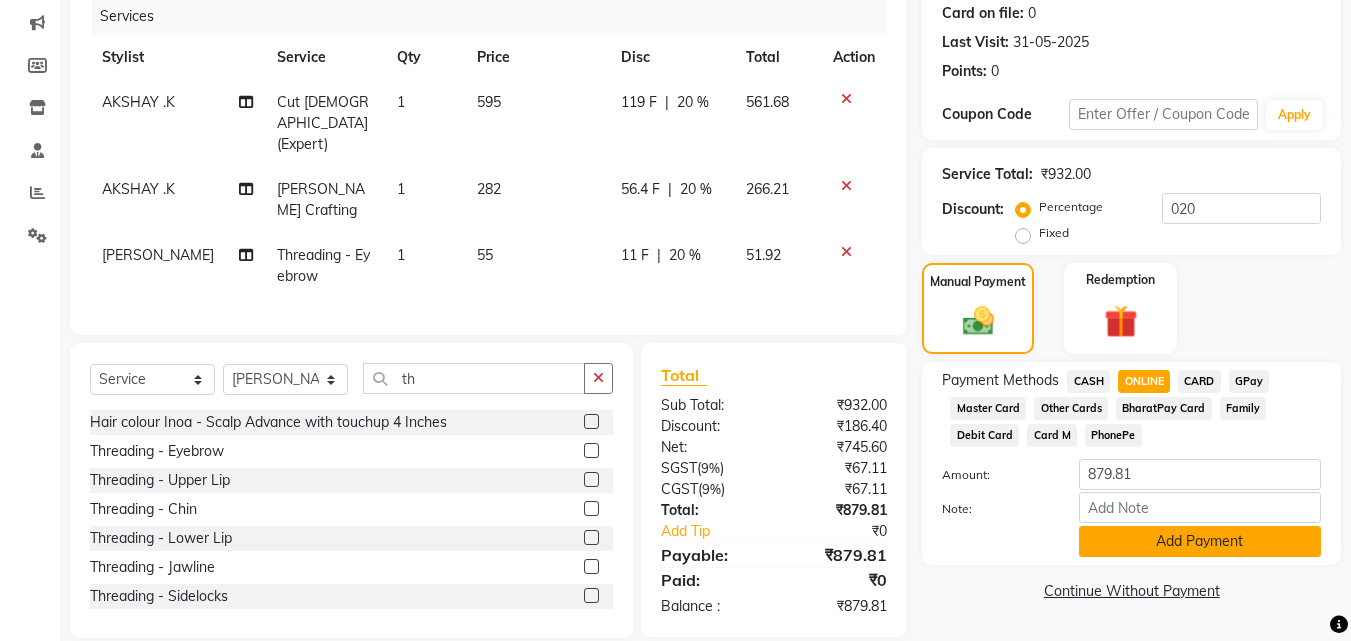 click on "Add Payment" 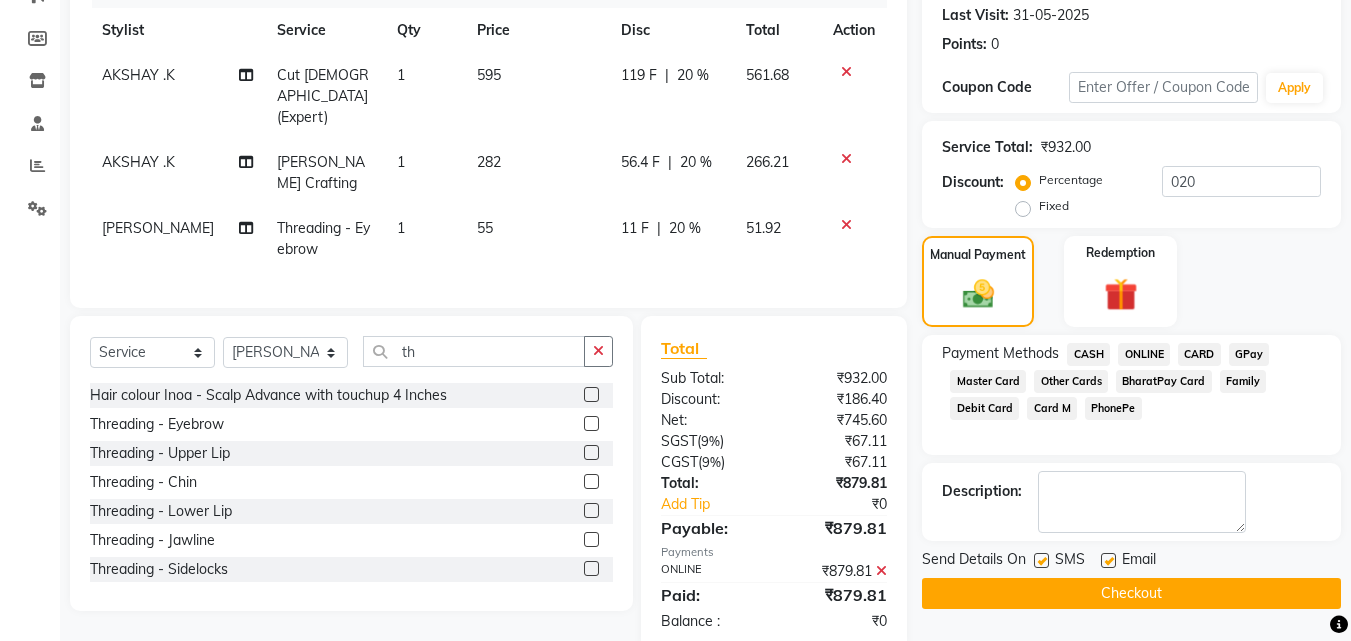 scroll, scrollTop: 291, scrollLeft: 0, axis: vertical 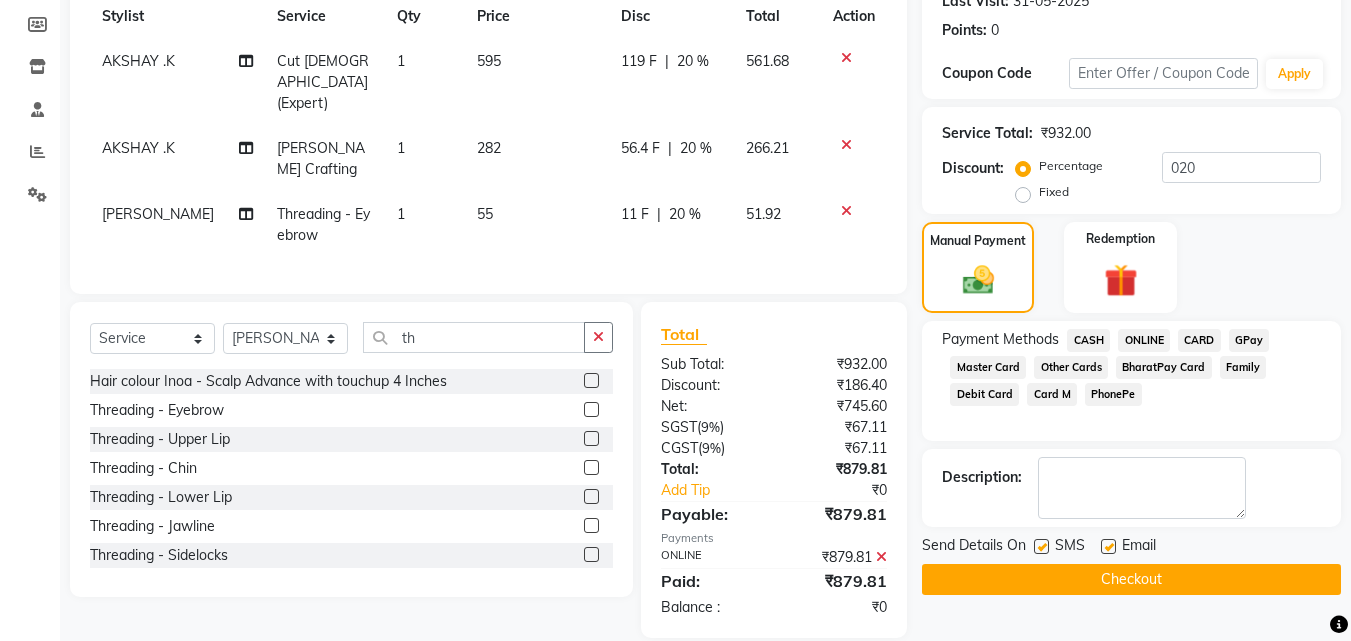 click on "Checkout" 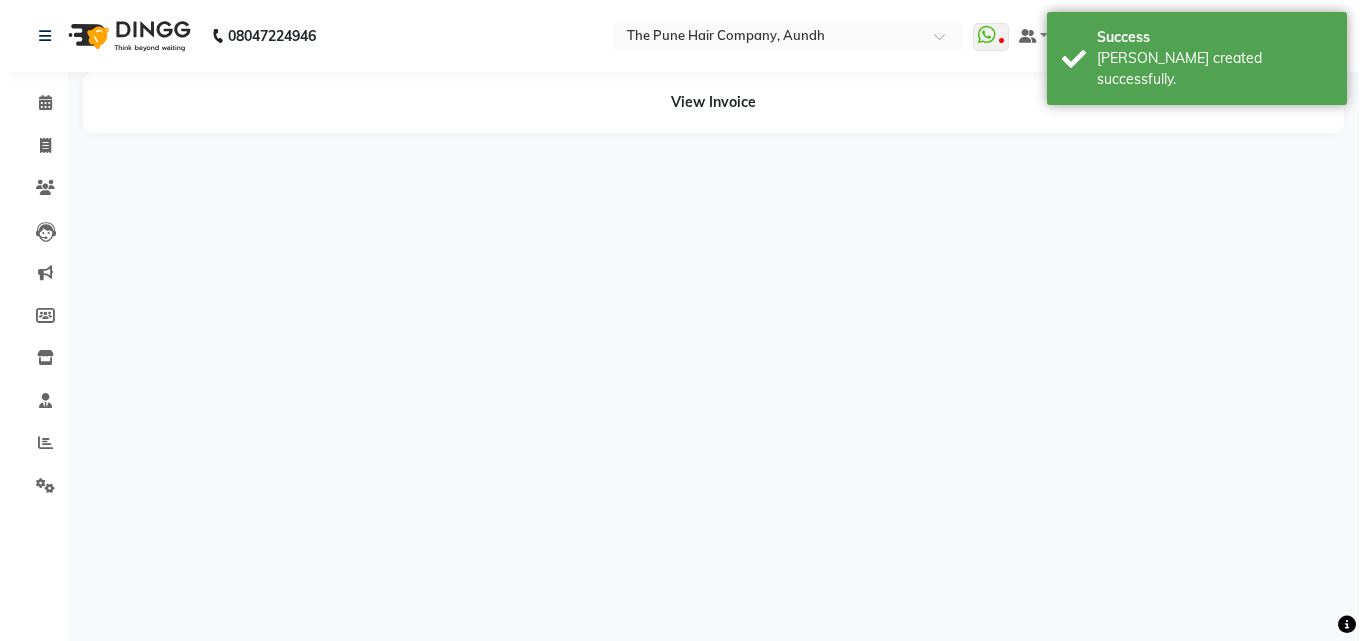 scroll, scrollTop: 0, scrollLeft: 0, axis: both 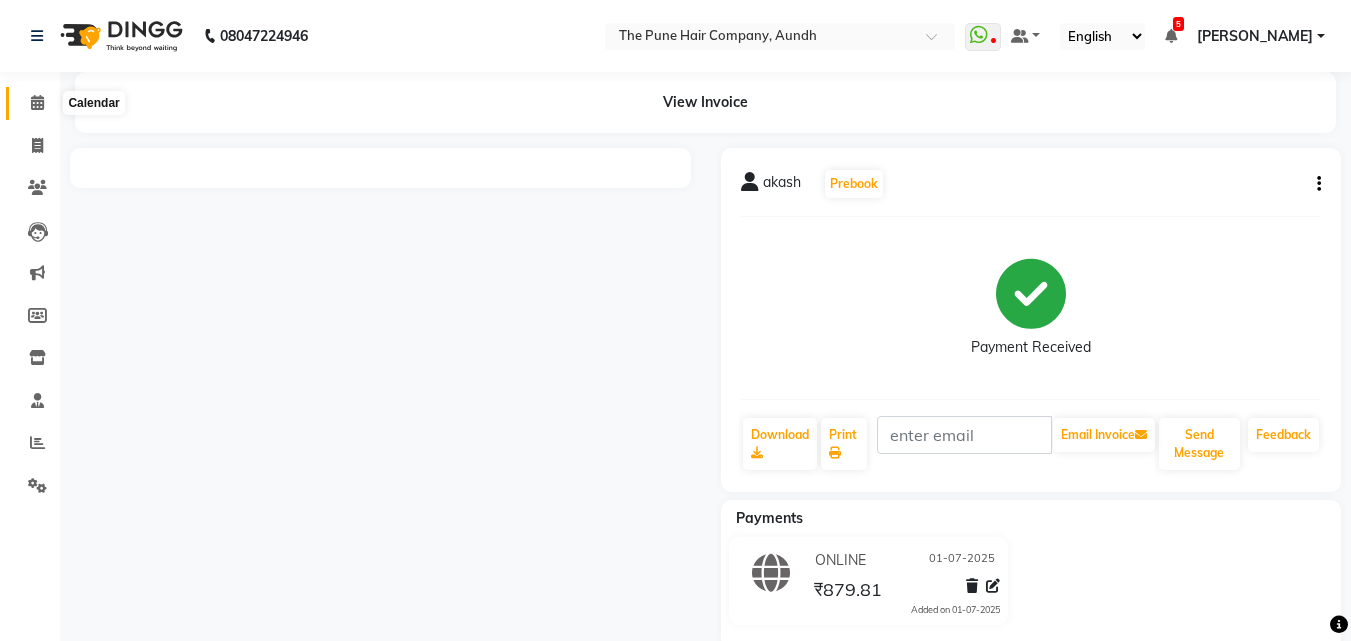click 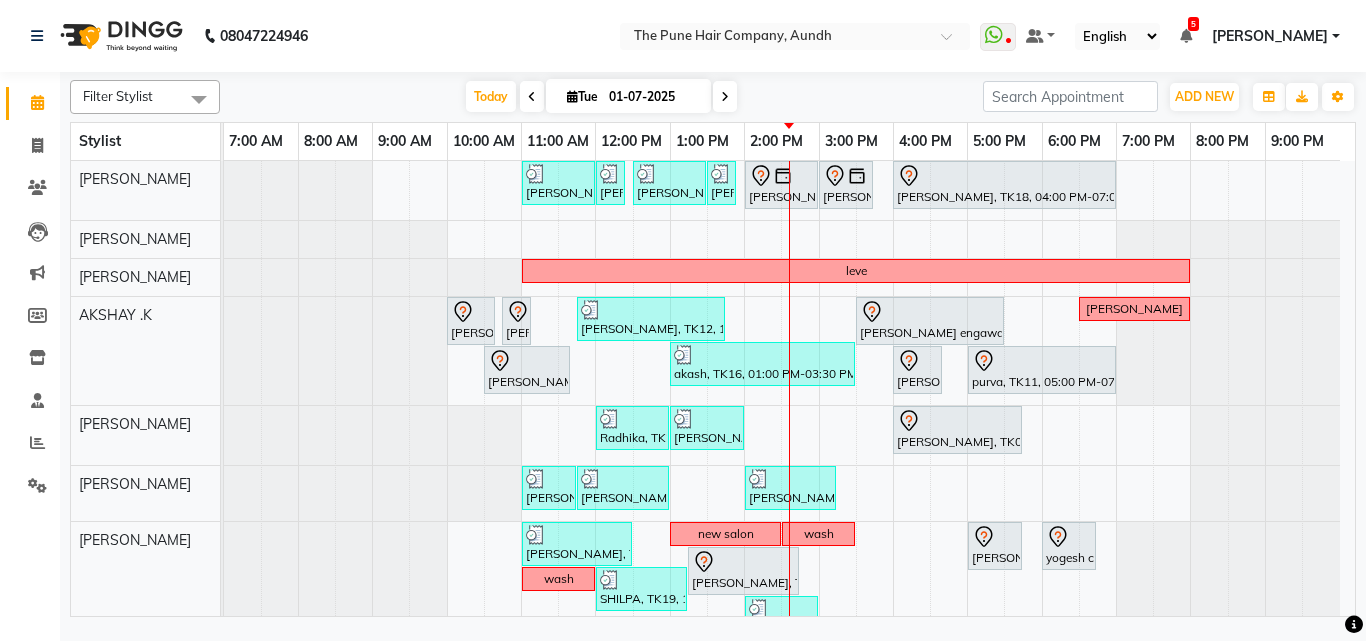 scroll, scrollTop: 100, scrollLeft: 0, axis: vertical 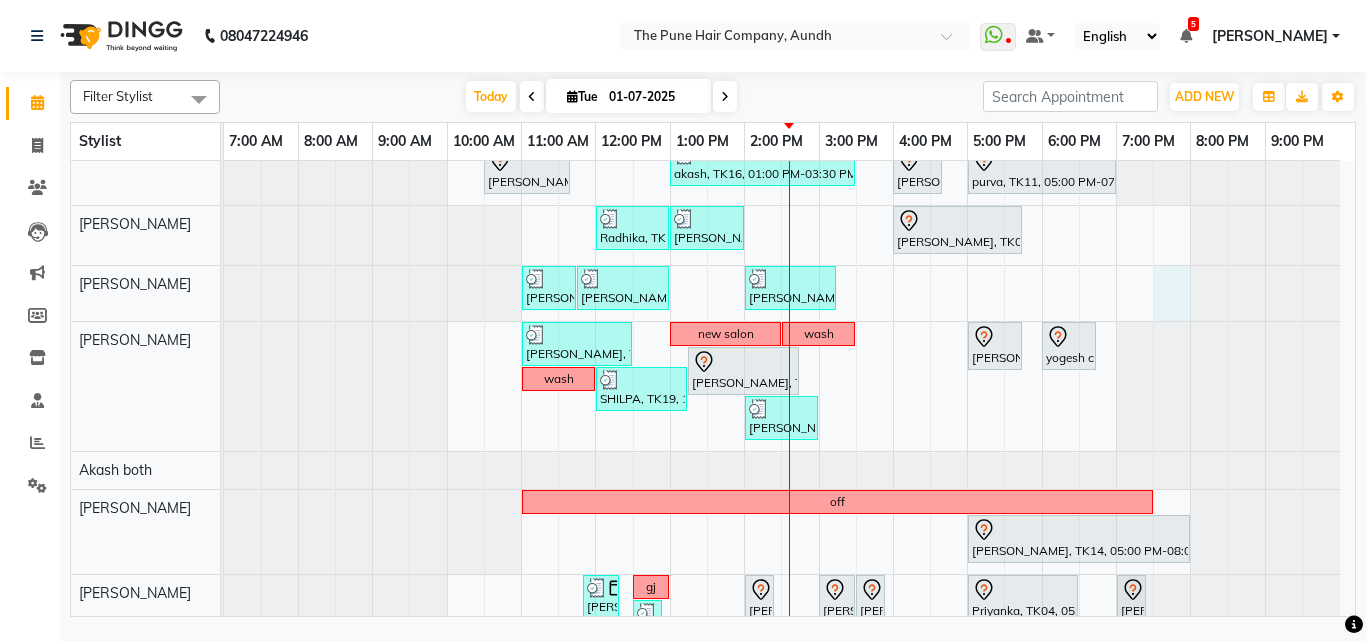 click on "[PERSON_NAME], TK10, 11:00 AM-12:00 PM, Cut [DEMOGRAPHIC_DATA] ( Top Stylist )     [PERSON_NAME], TK10, 12:00 PM-12:20 PM,  [PERSON_NAME] Crafting     [PERSON_NAME], TK17, 12:30 PM-01:30 PM, Cut [DEMOGRAPHIC_DATA] ( Top Stylist )     [PERSON_NAME], TK17, 01:30 PM-01:50 PM,  [PERSON_NAME] Crafting             [PERSON_NAME], TK23, 02:00 PM-03:00 PM, Cut [DEMOGRAPHIC_DATA] ( Top Stylist )             [PERSON_NAME], TK23, 03:00 PM-03:45 PM,  Additional Hair Wash ([DEMOGRAPHIC_DATA])             [PERSON_NAME], TK18, 04:00 PM-07:00 PM, Qod Treatment - Qod Fringe  leve              [PERSON_NAME], TK05, 10:00 AM-10:40 AM, Cut [DEMOGRAPHIC_DATA] (Expert)             [PERSON_NAME], TK05, 10:45 AM-11:05 AM,  [PERSON_NAME] Crafting     [PERSON_NAME], TK12, 11:45 AM-01:45 PM, Hair wash & blow dry -medium             [PERSON_NAME] engawale, TK09, 03:30 PM-05:30 PM, Hair Color [PERSON_NAME] Touchup 2 Inch  [PERSON_NAME]      akash, TK16, 01:00 PM-03:30 PM, Cut [DEMOGRAPHIC_DATA] (Expert), [PERSON_NAME] Crafting             [PERSON_NAME] spare, TK01, 10:30 AM-11:40 AM, Cut [DEMOGRAPHIC_DATA] (Expert)             [PERSON_NAME] engawale, TK09, 04:00 PM-04:40 PM, Cut Below 12 year (boy)" at bounding box center (789, 429) 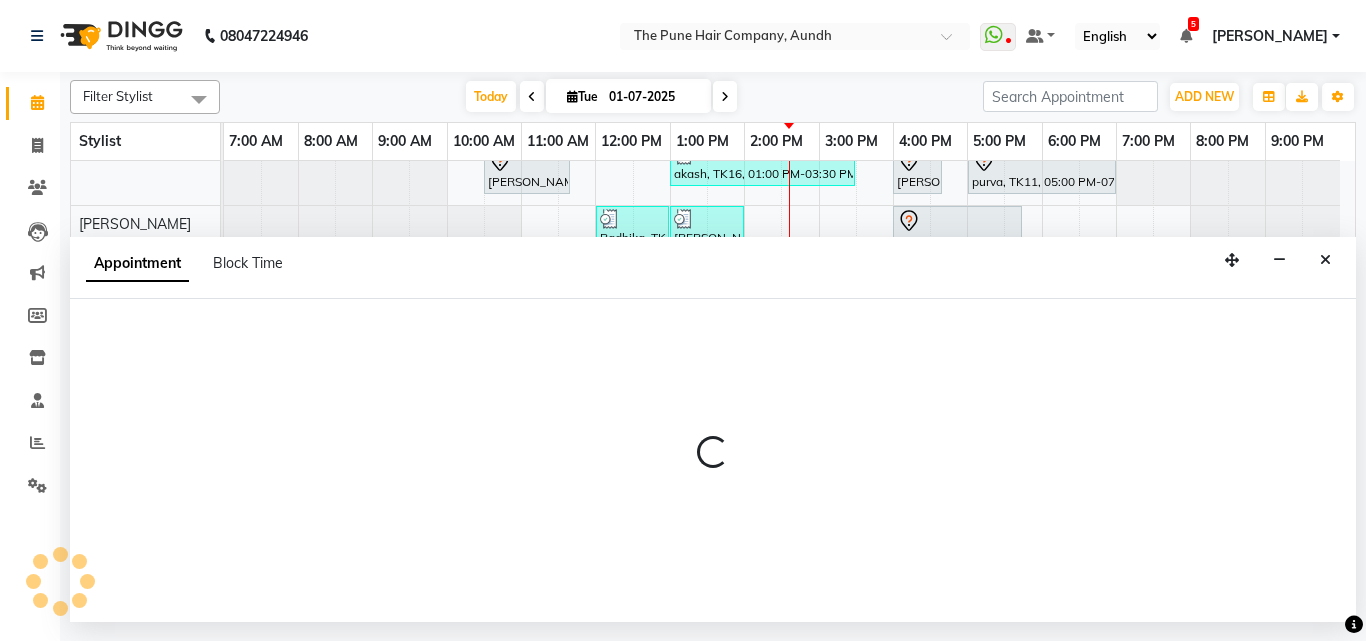select on "18078" 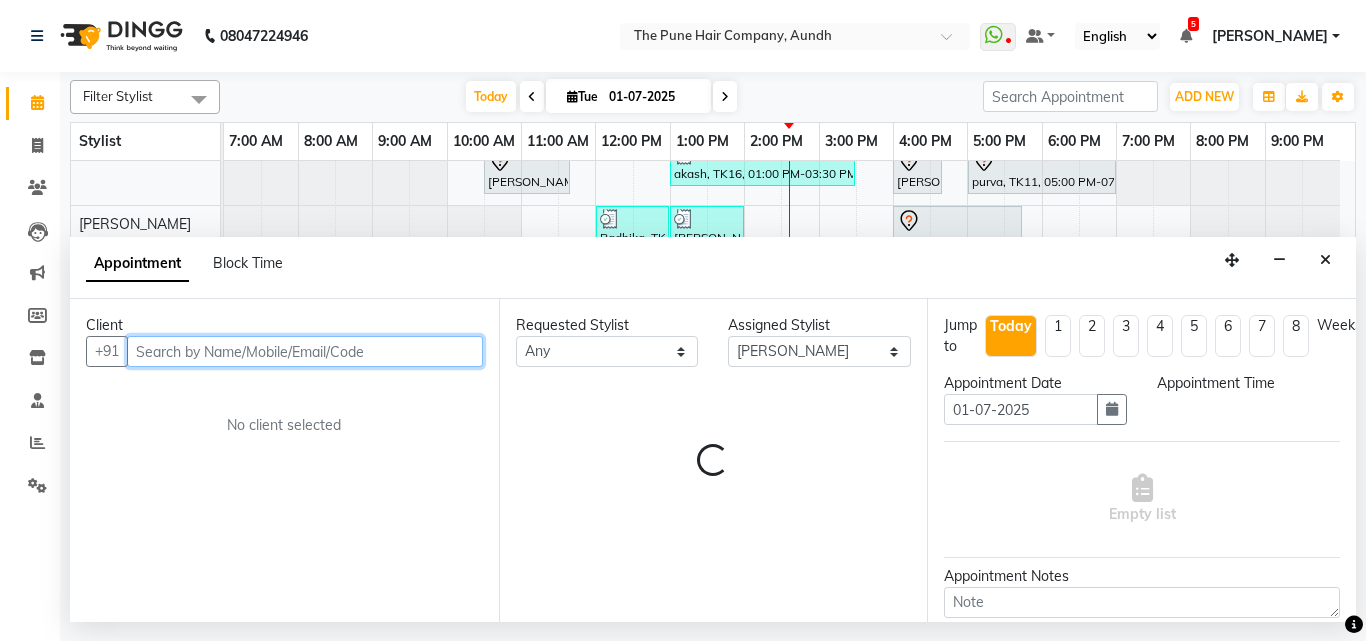 select on "1170" 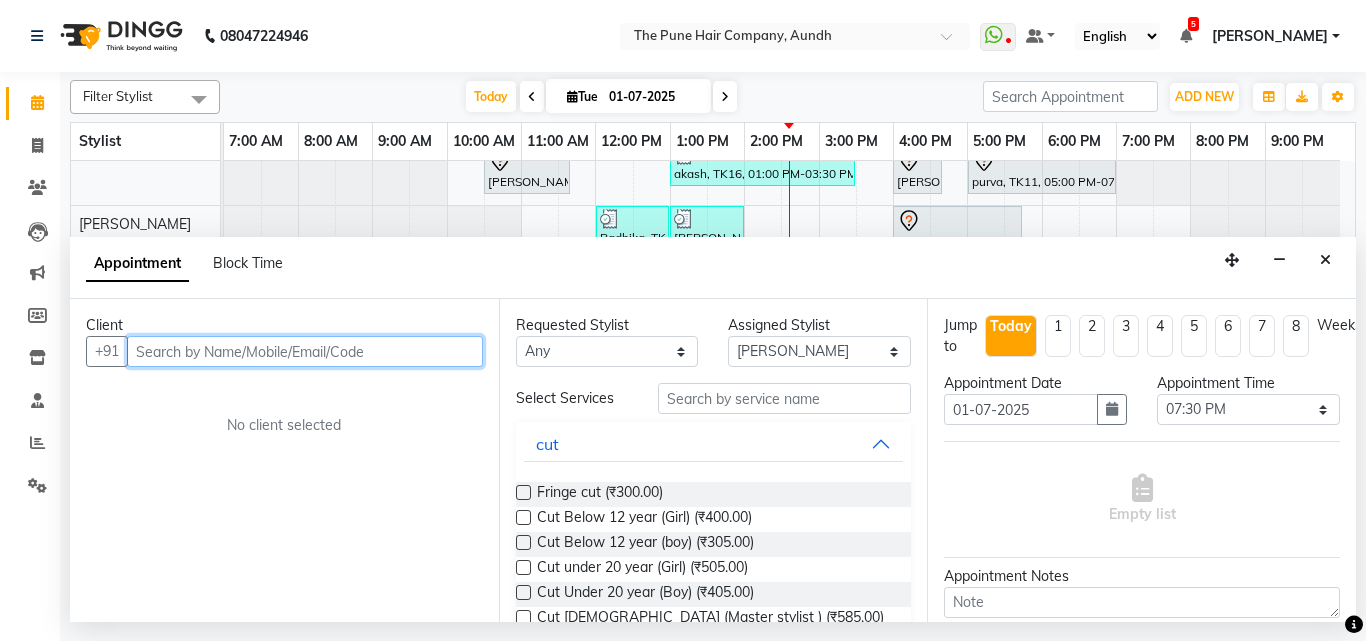 click at bounding box center [305, 351] 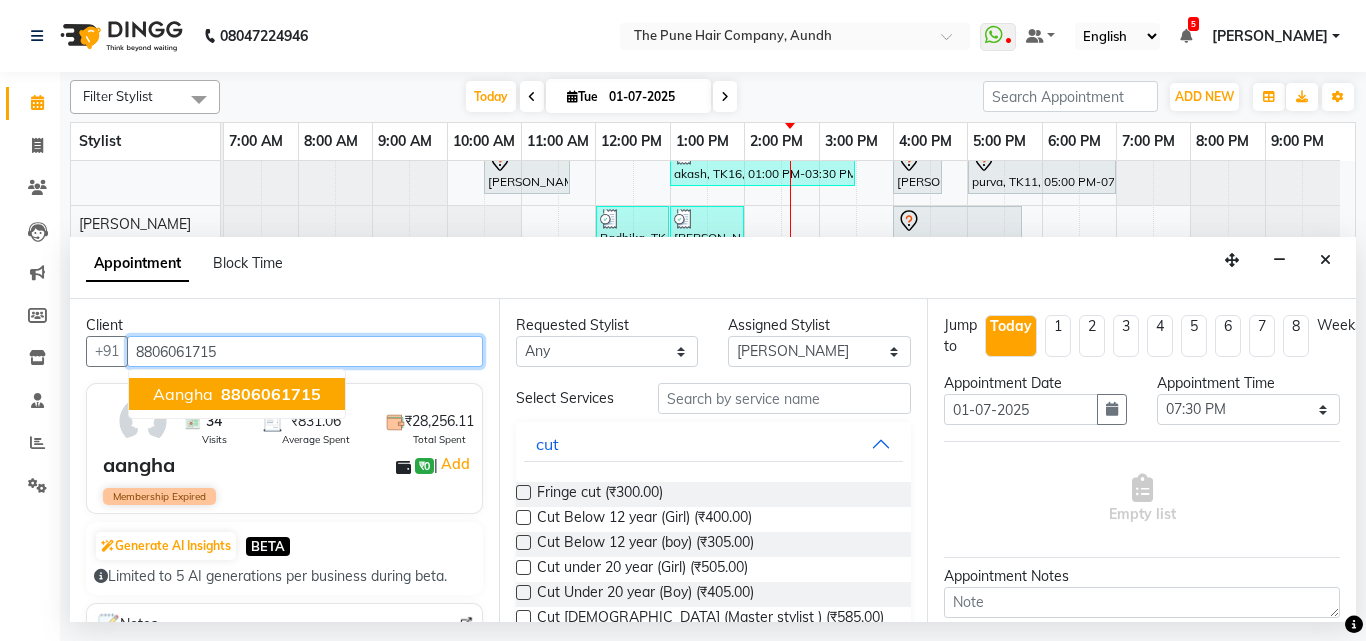 click on "aangha" at bounding box center (183, 394) 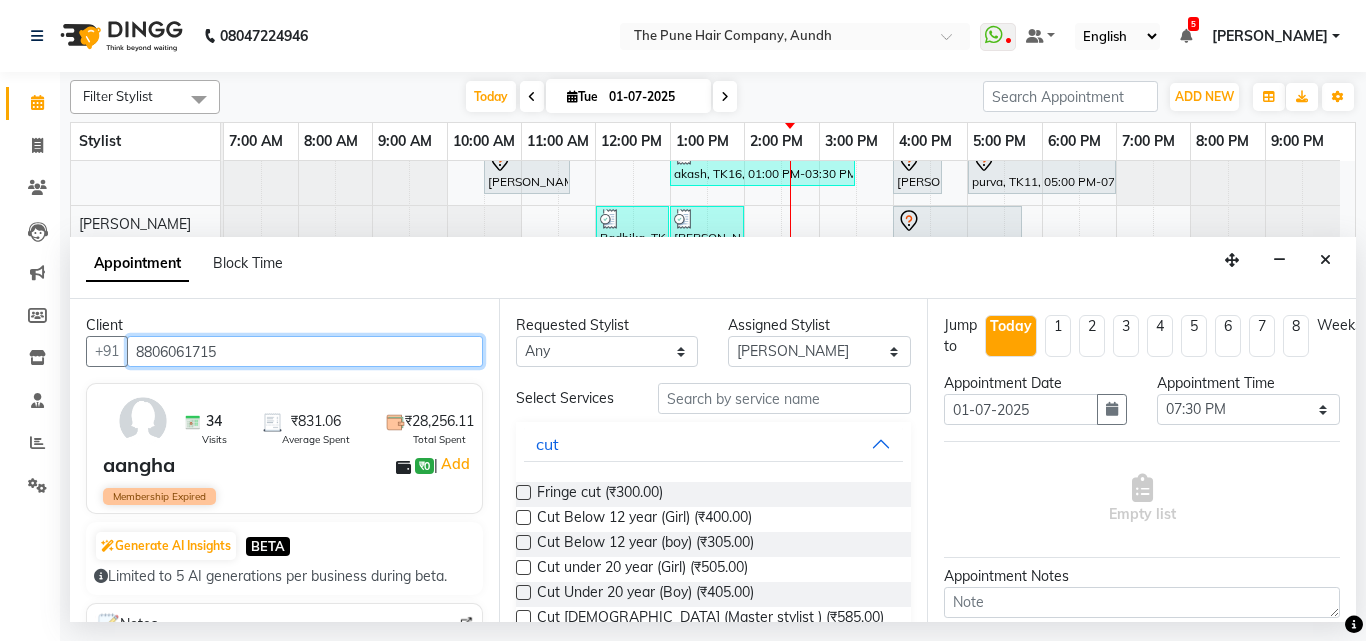 type on "8806061715" 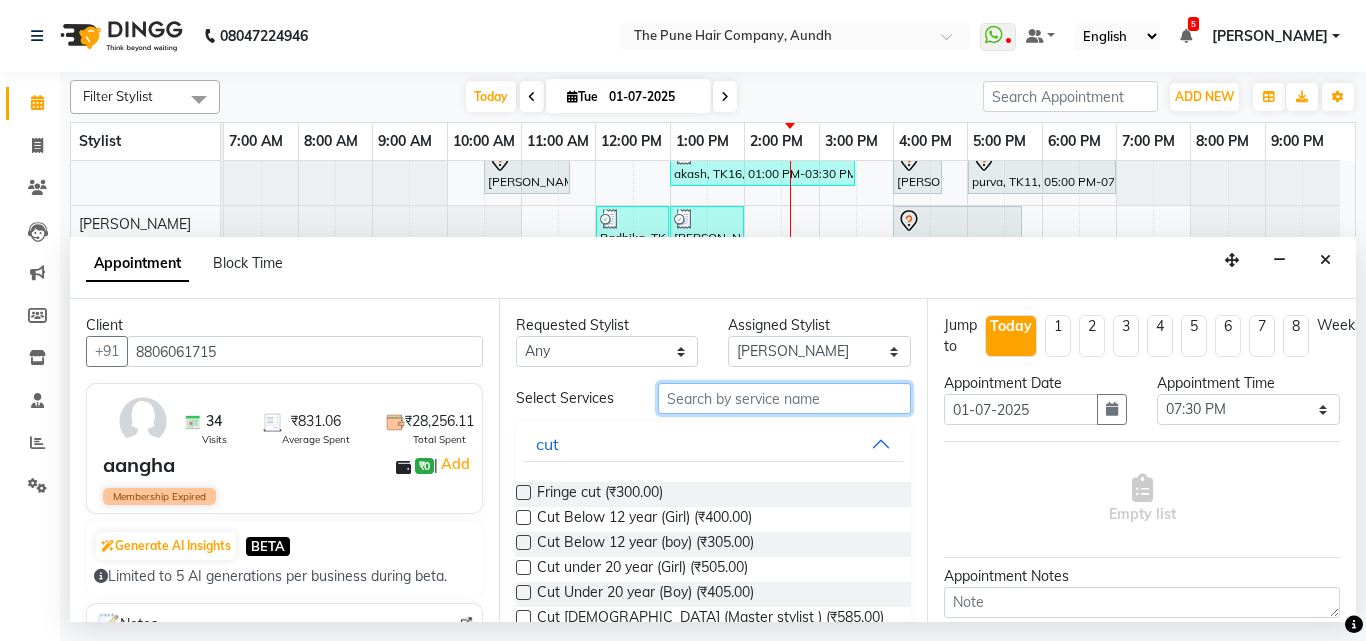 click at bounding box center (785, 398) 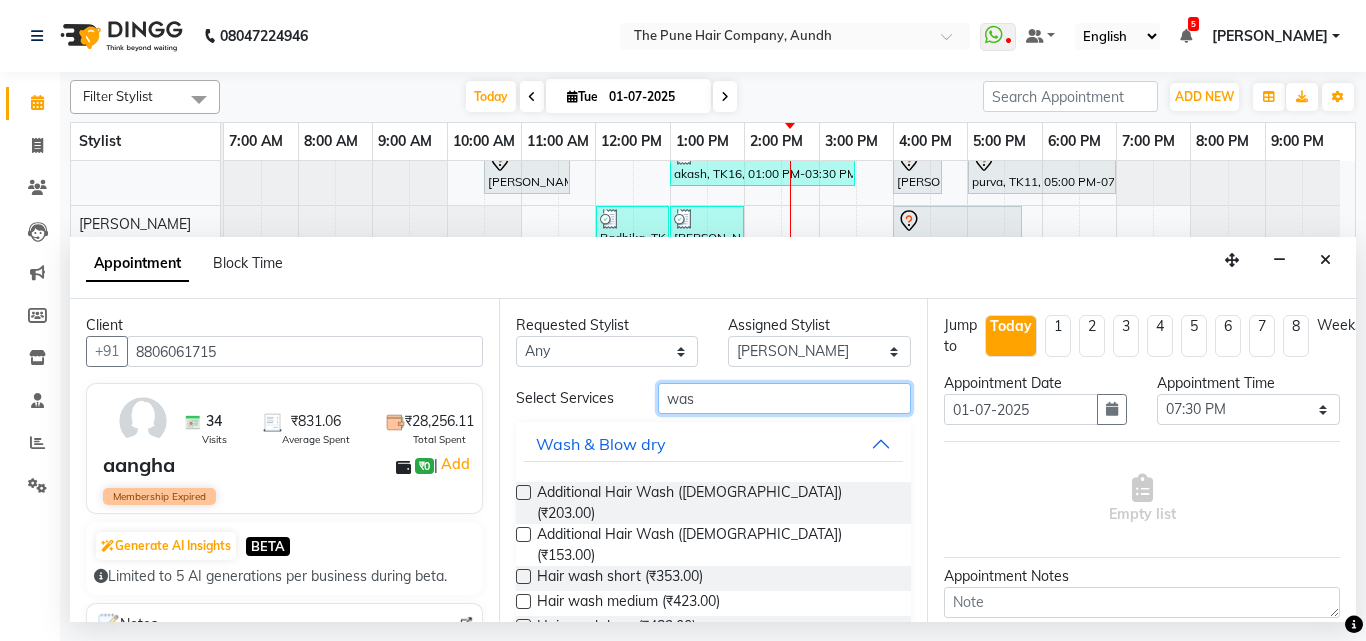 scroll, scrollTop: 136, scrollLeft: 0, axis: vertical 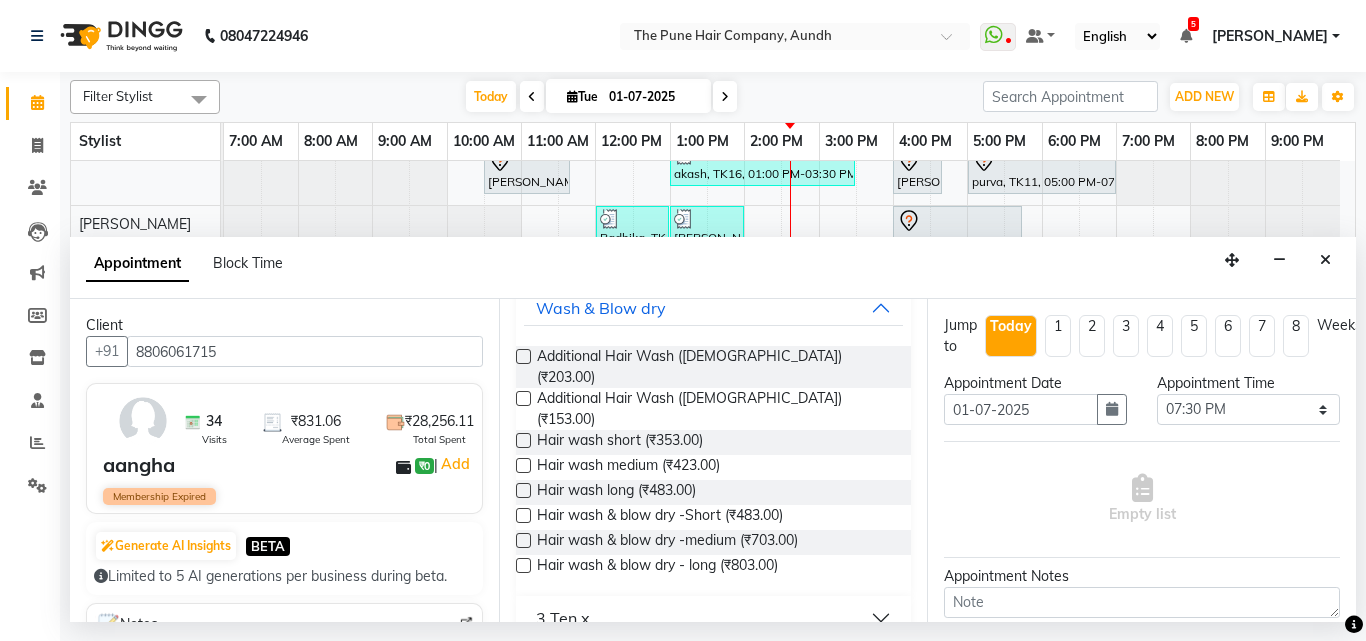 type on "was" 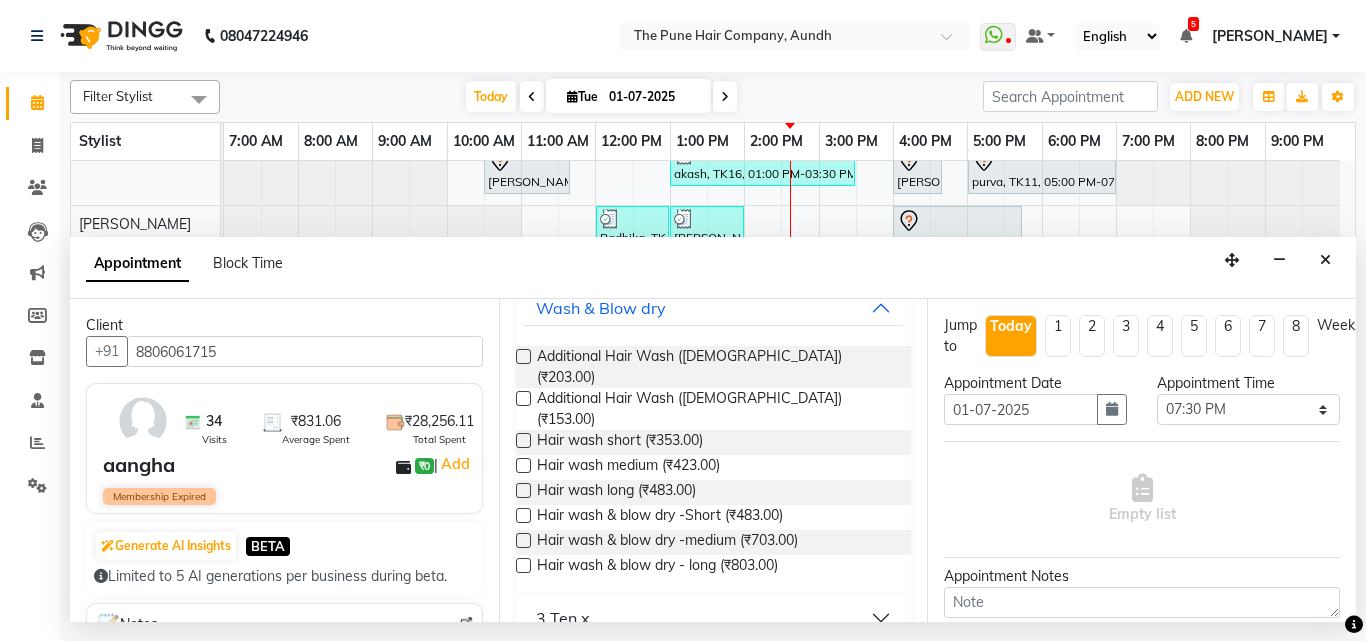 click at bounding box center [523, 490] 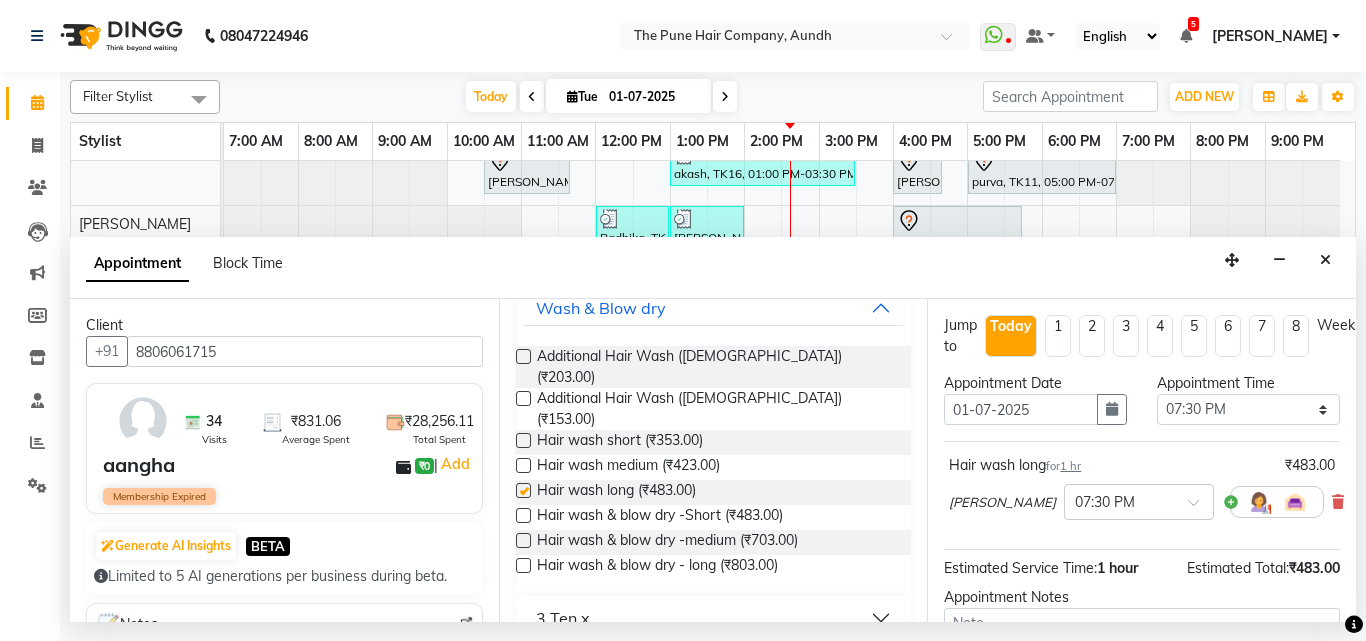 checkbox on "false" 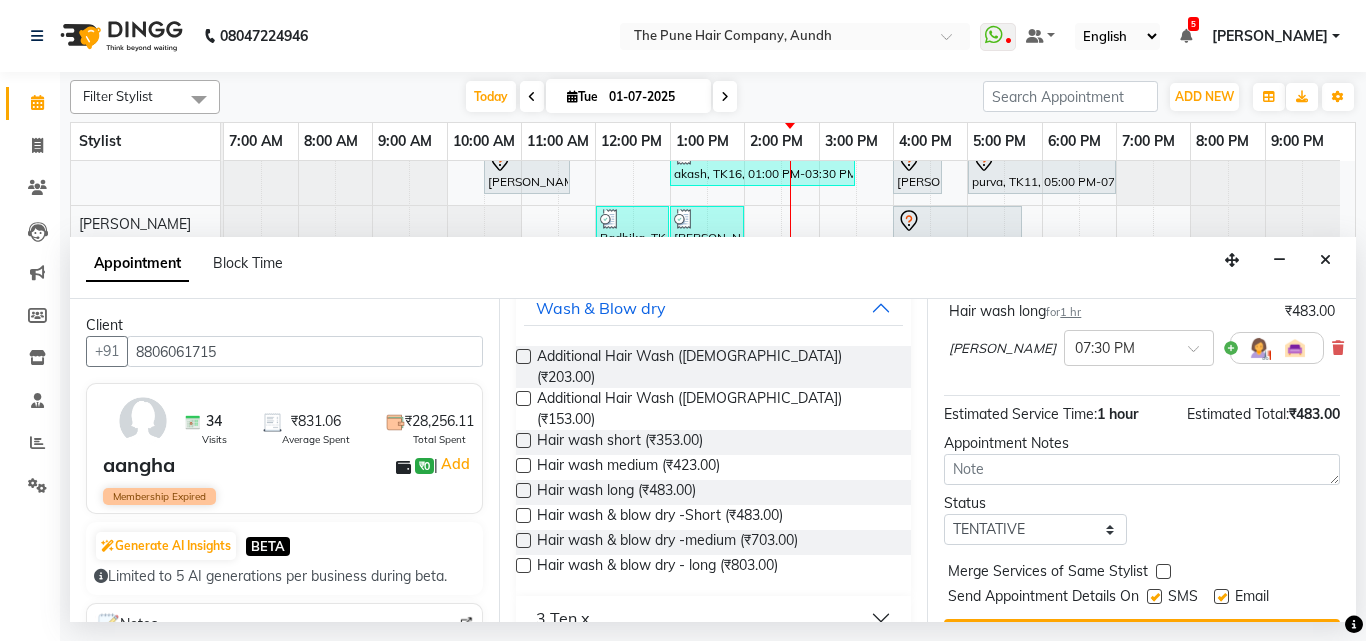 scroll, scrollTop: 221, scrollLeft: 0, axis: vertical 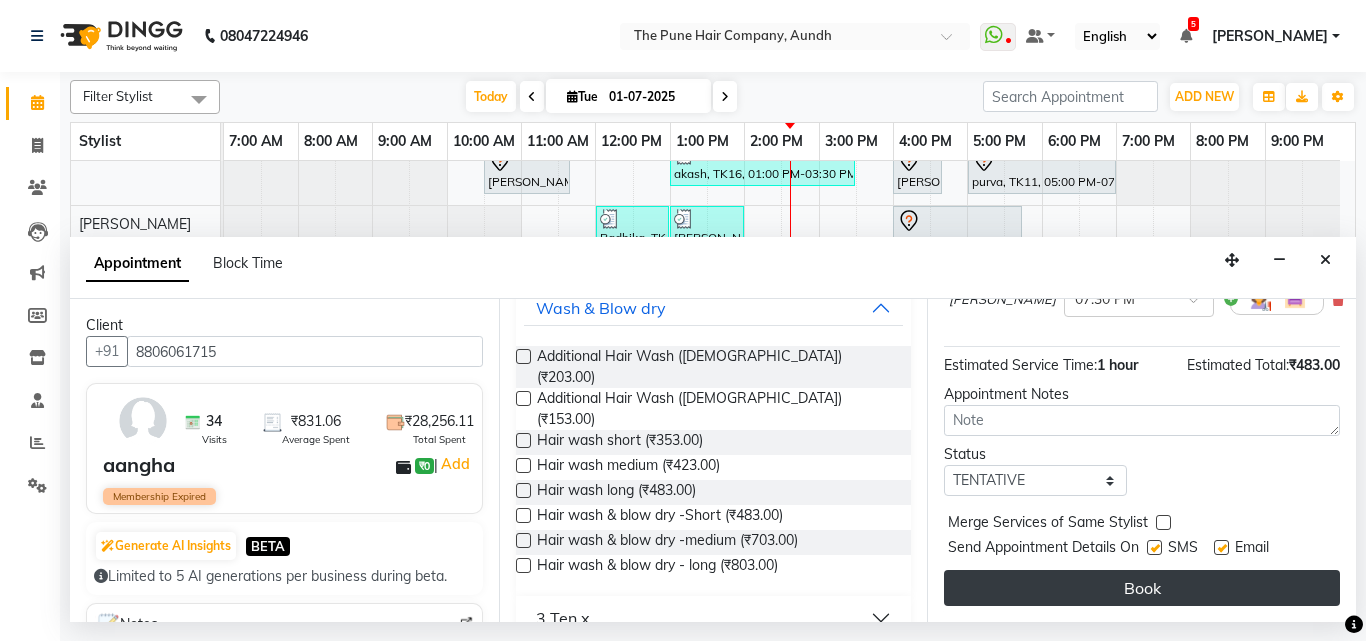 click on "Book" at bounding box center [1142, 588] 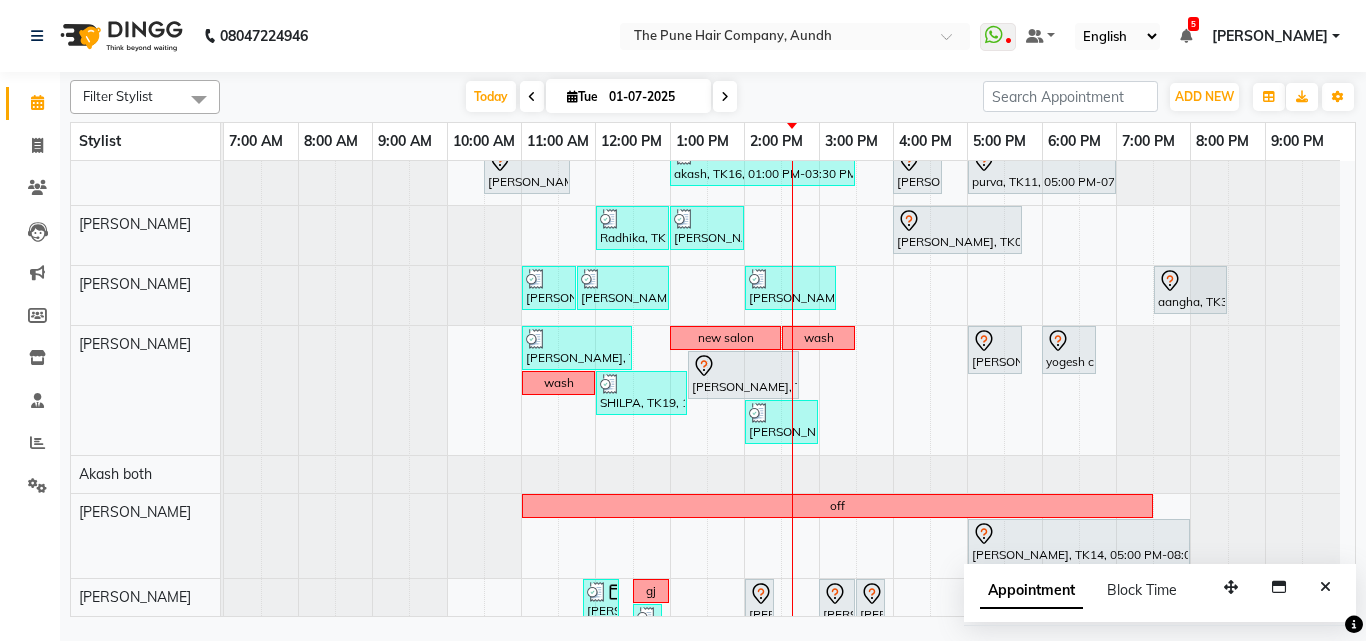 scroll, scrollTop: 100, scrollLeft: 0, axis: vertical 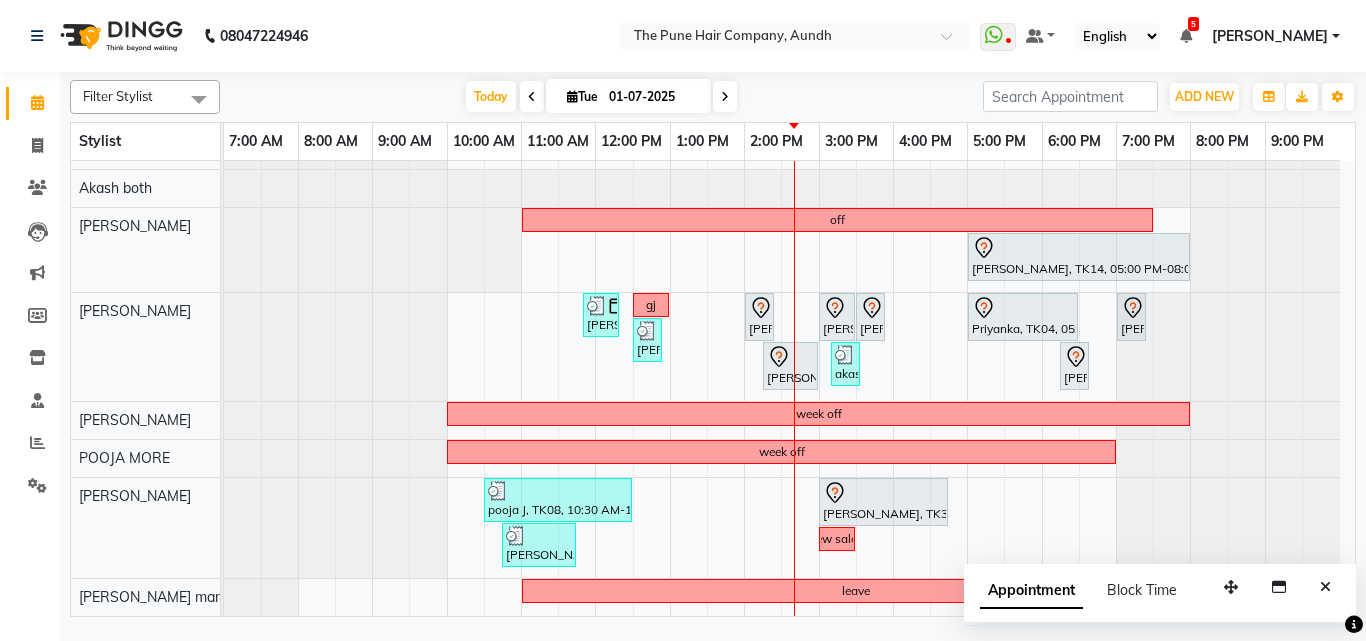 click at bounding box center [725, 97] 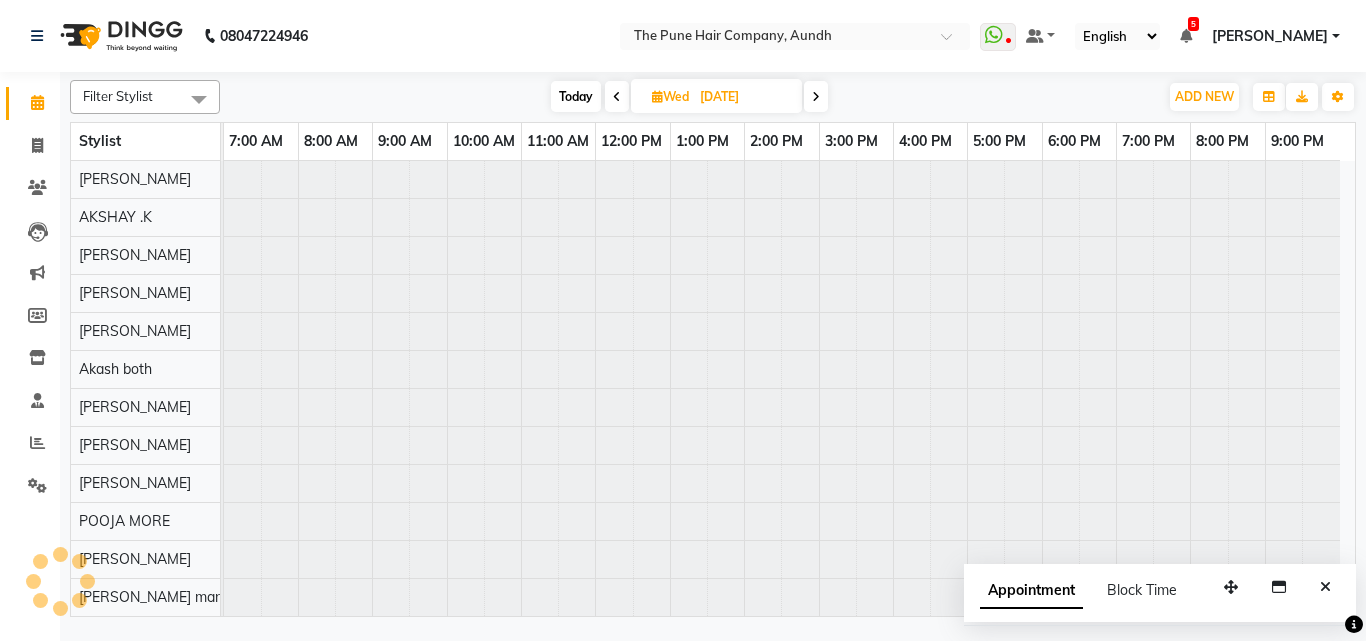 scroll, scrollTop: 76, scrollLeft: 0, axis: vertical 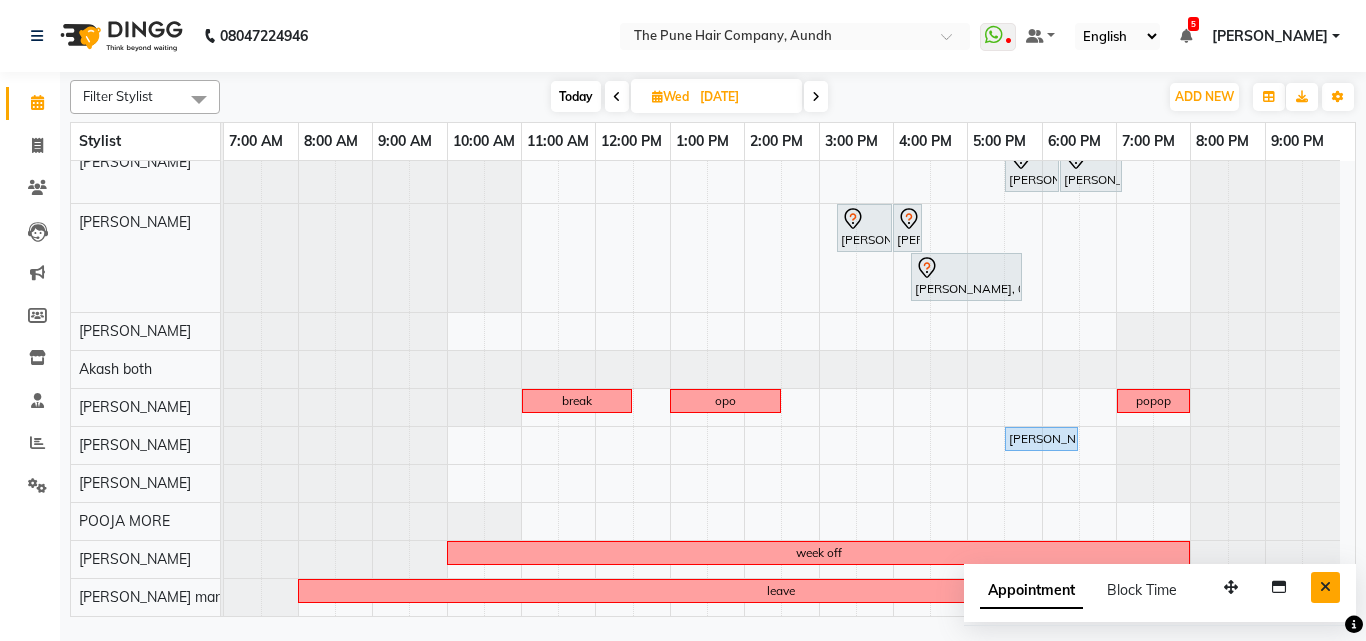 click at bounding box center [1325, 587] 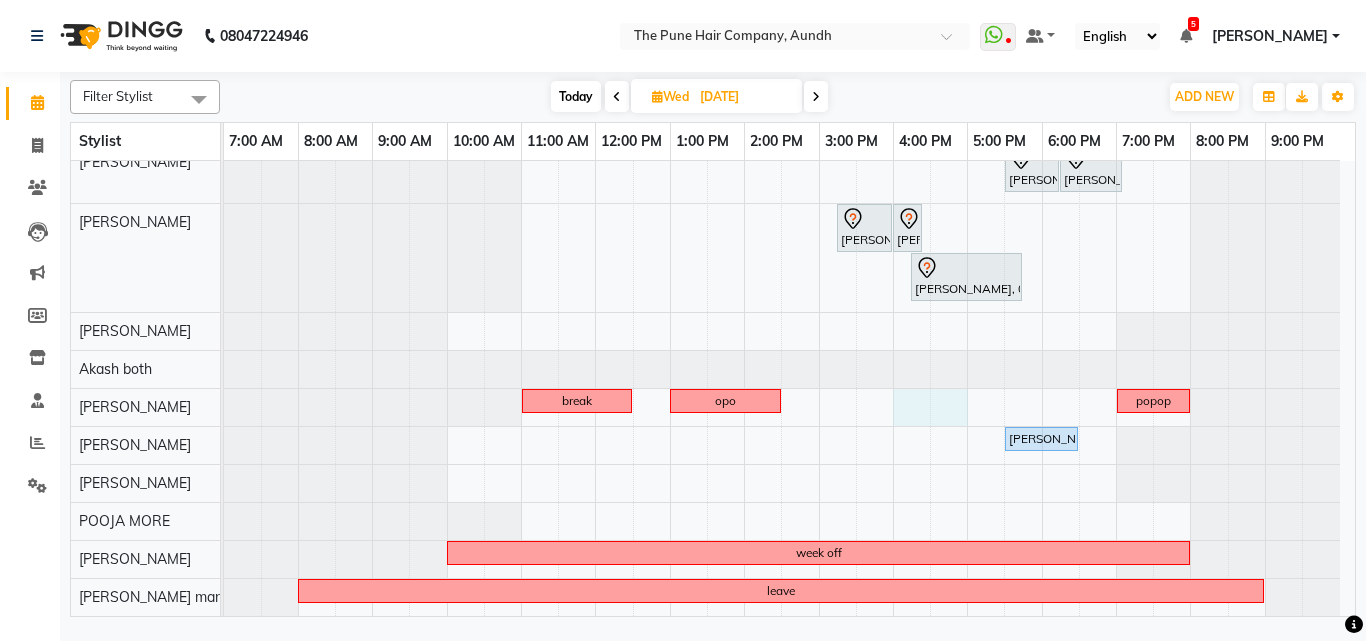 drag, startPoint x: 905, startPoint y: 403, endPoint x: 955, endPoint y: 409, distance: 50.358715 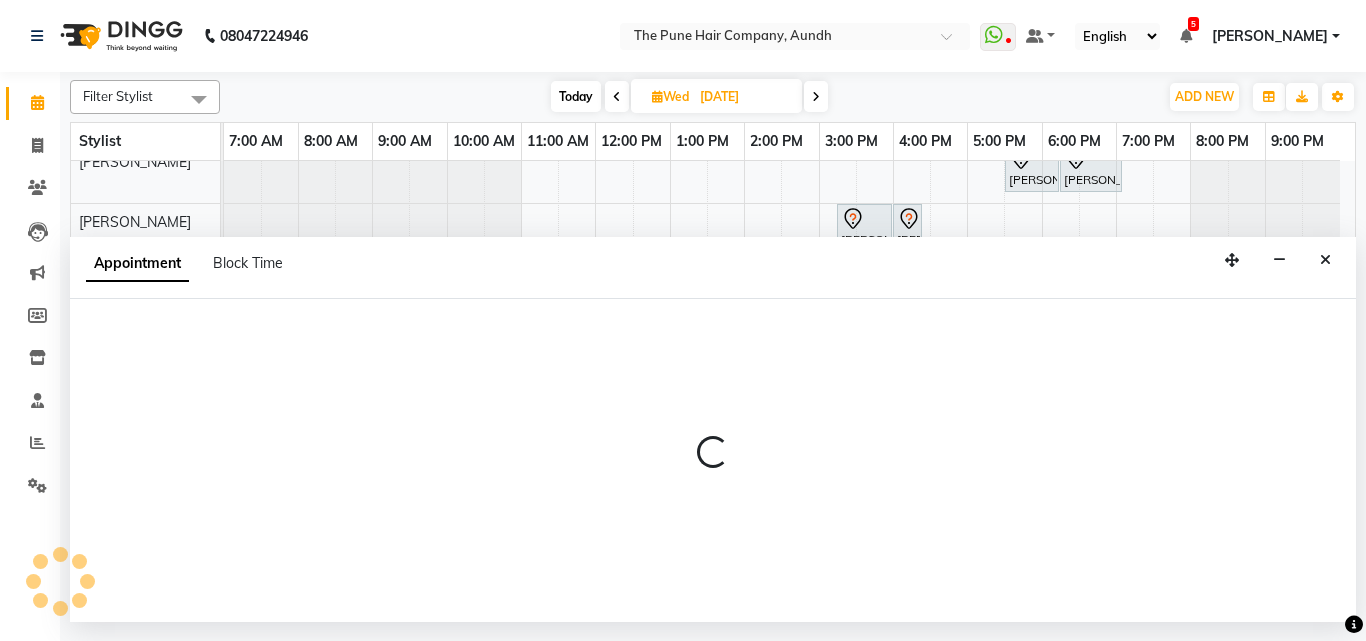 select on "49441" 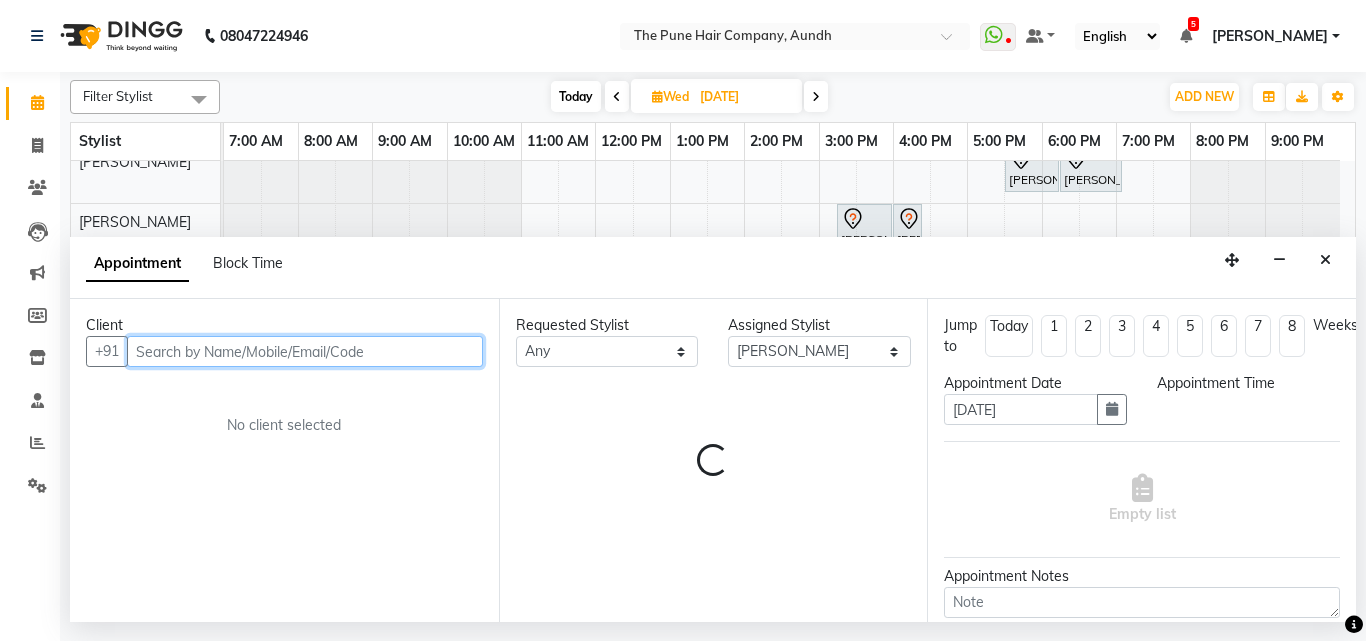 select on "960" 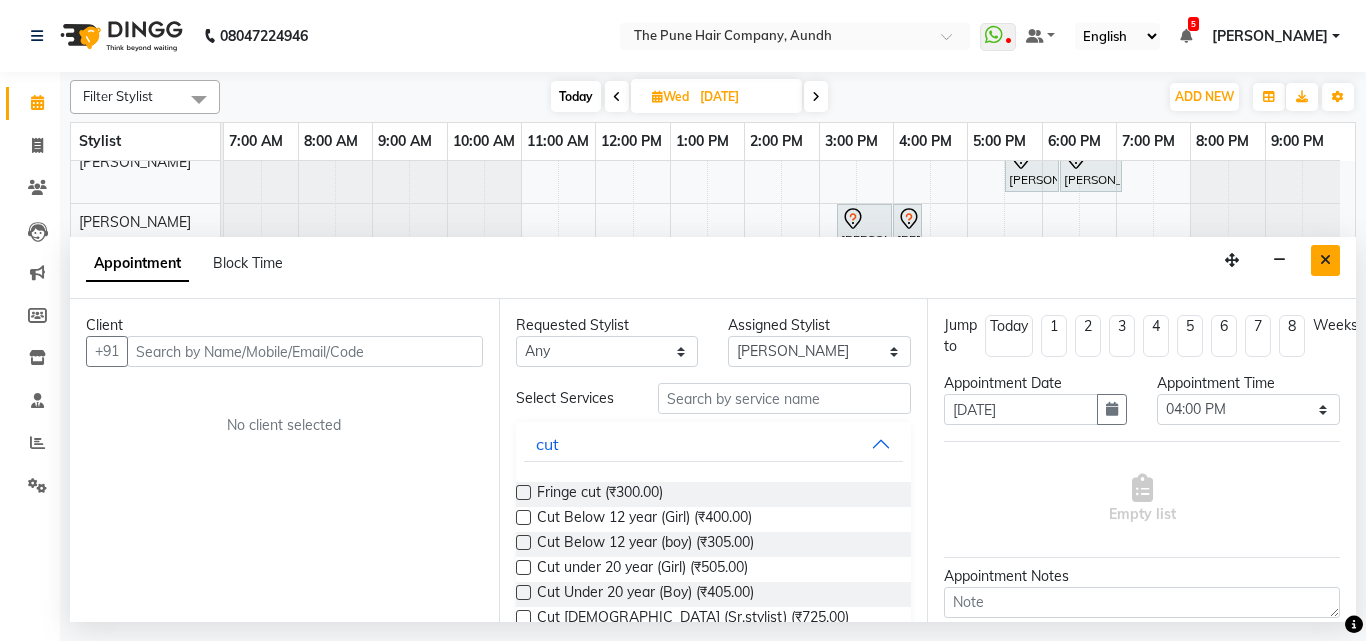 click at bounding box center (1325, 260) 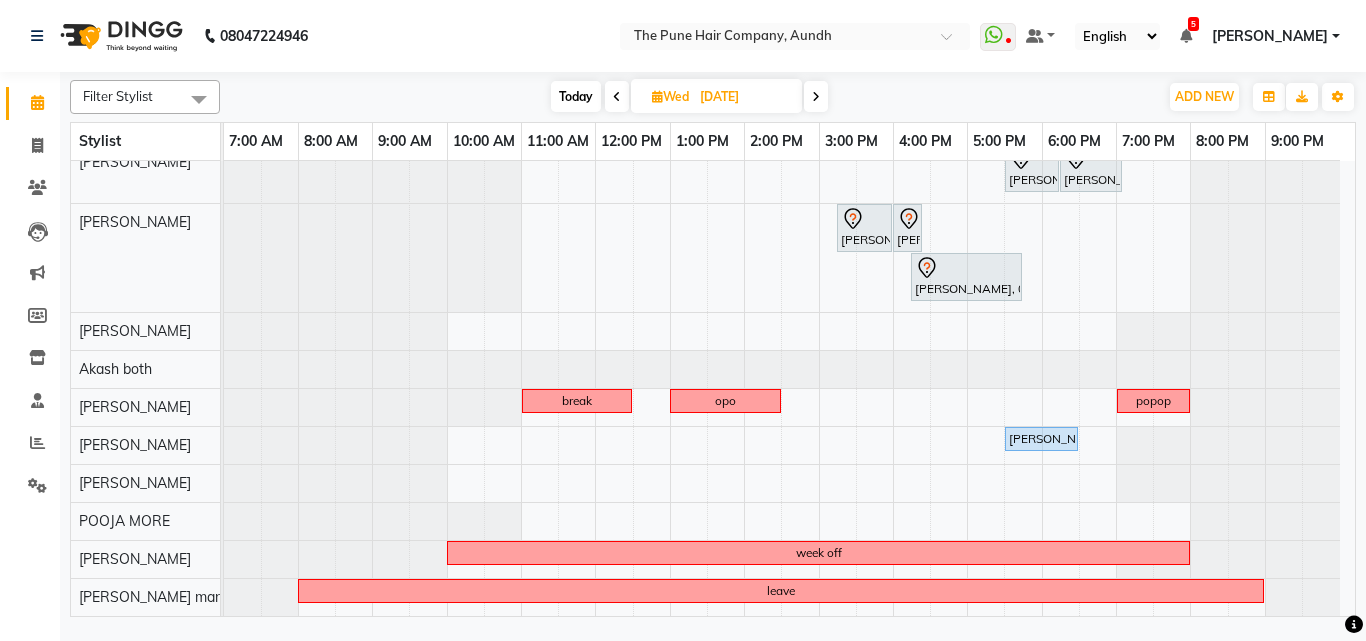 scroll, scrollTop: 0, scrollLeft: 0, axis: both 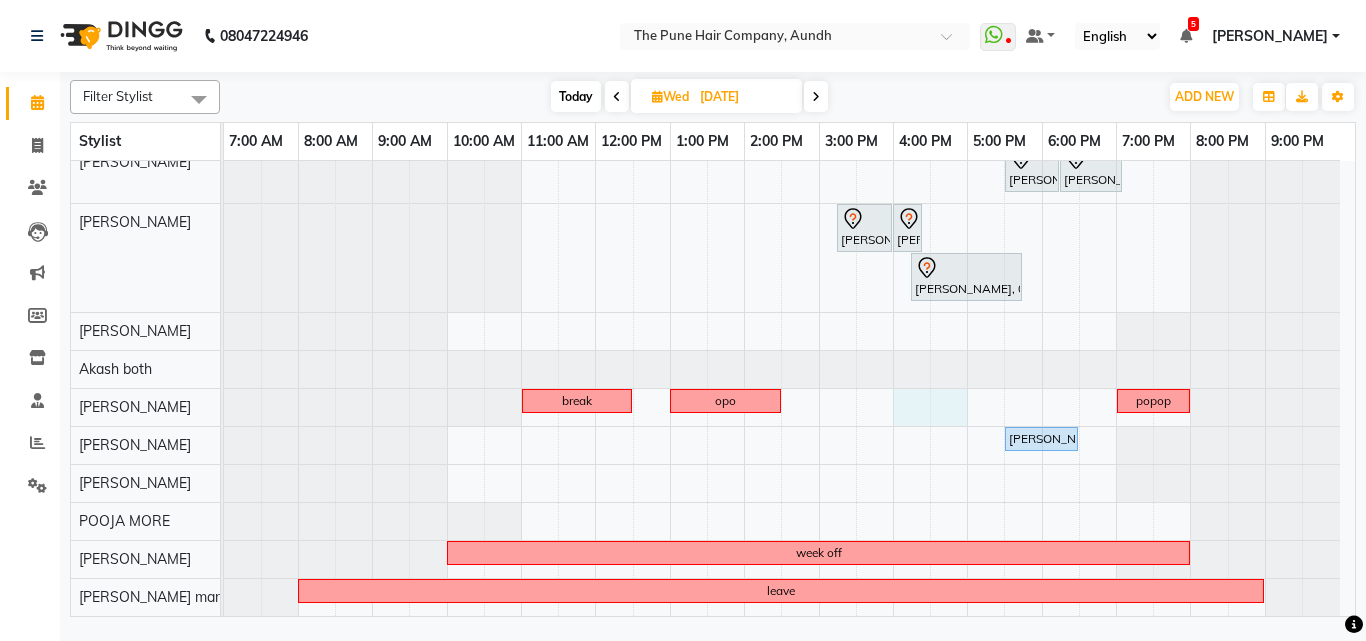 drag, startPoint x: 898, startPoint y: 407, endPoint x: 944, endPoint y: 403, distance: 46.173584 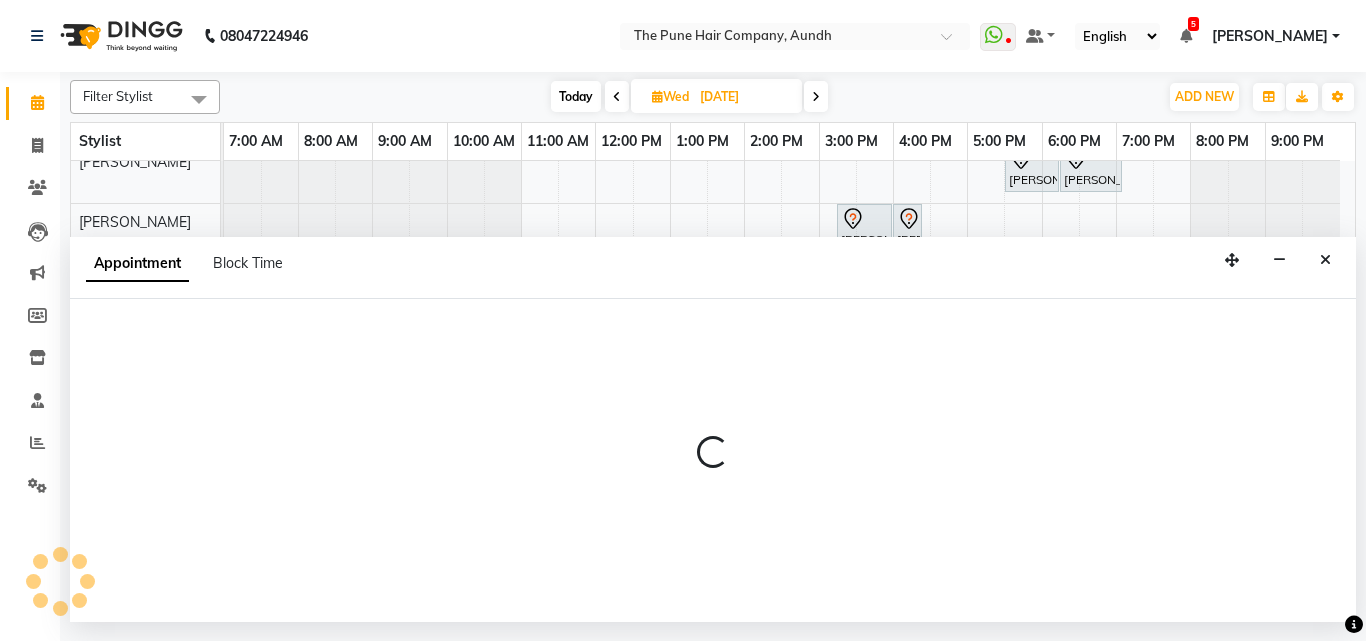 select on "49441" 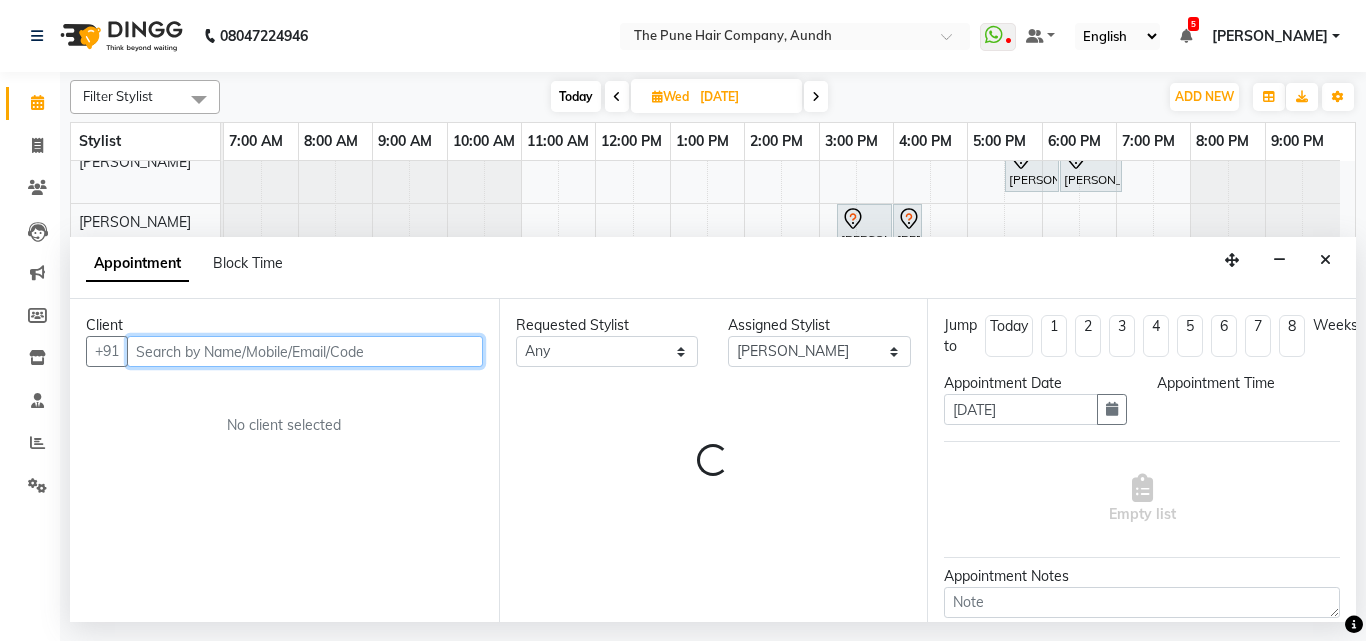 select on "960" 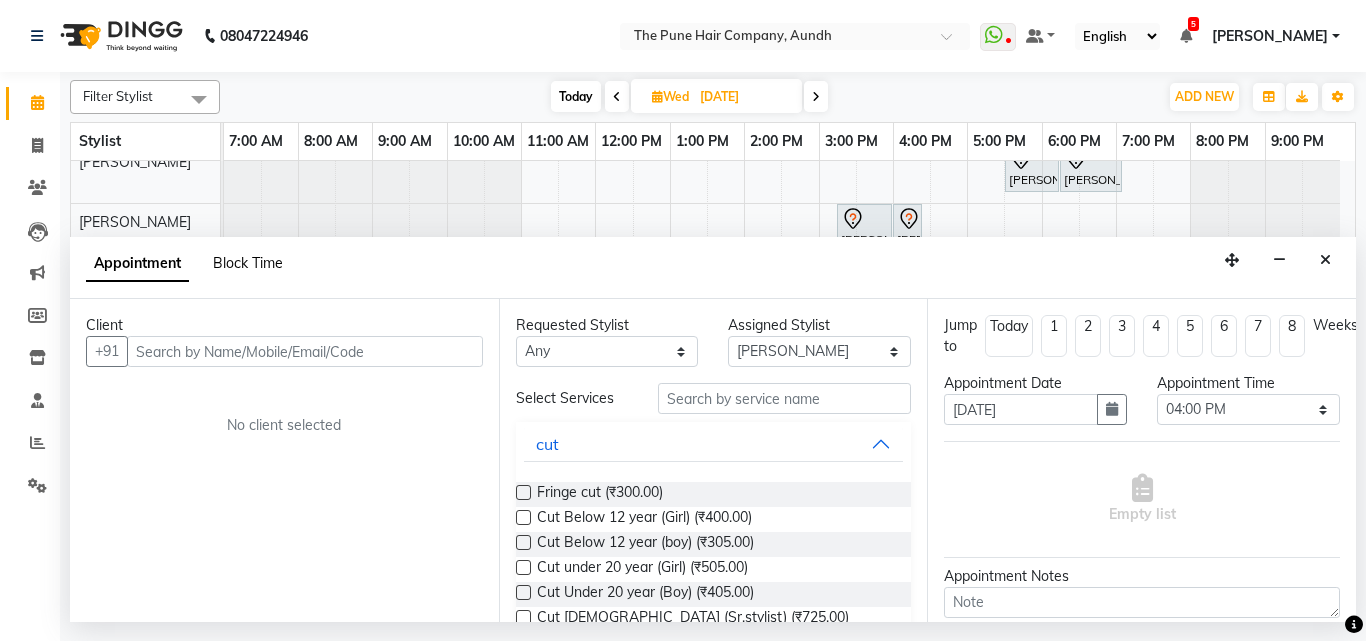 click on "Block Time" at bounding box center [248, 263] 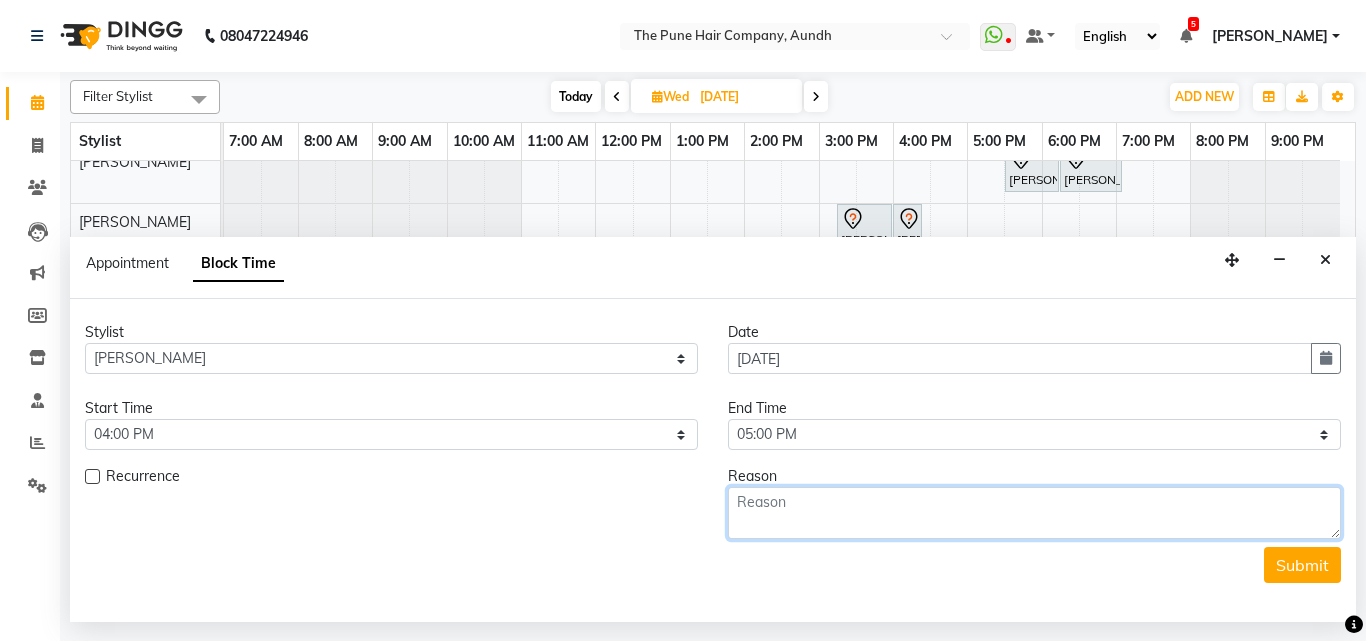 click at bounding box center [1034, 513] 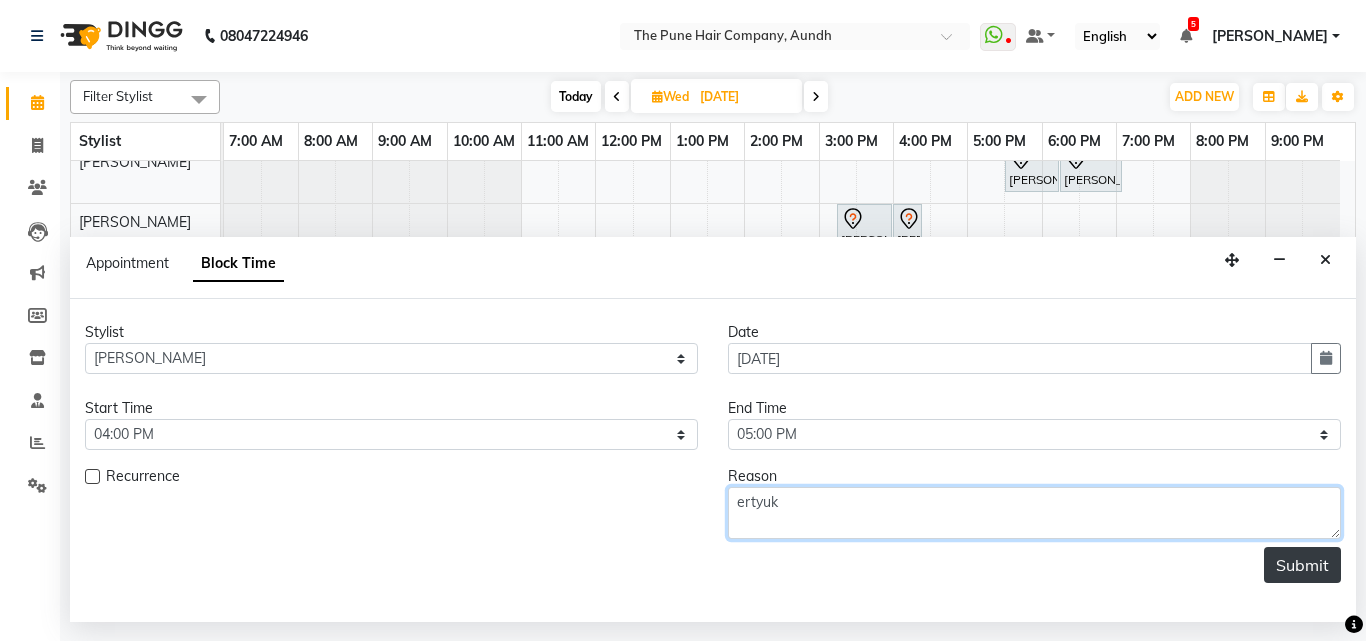 type on "ertyuk" 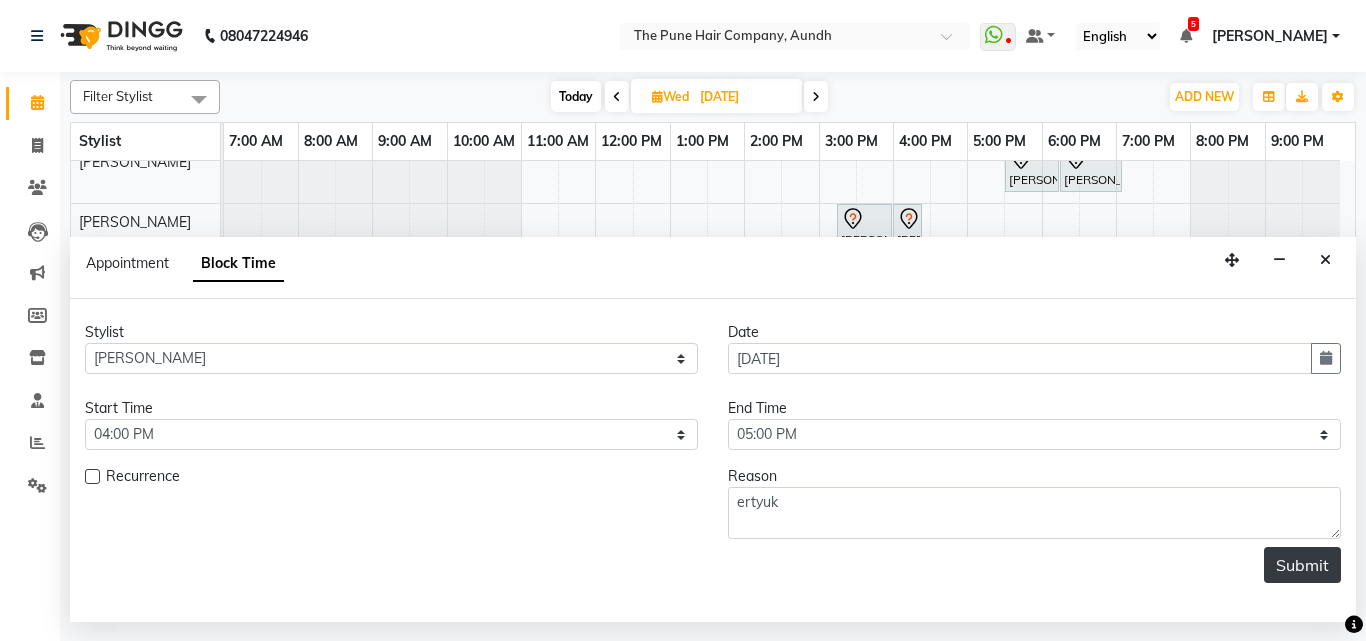 click on "Submit" at bounding box center [1302, 565] 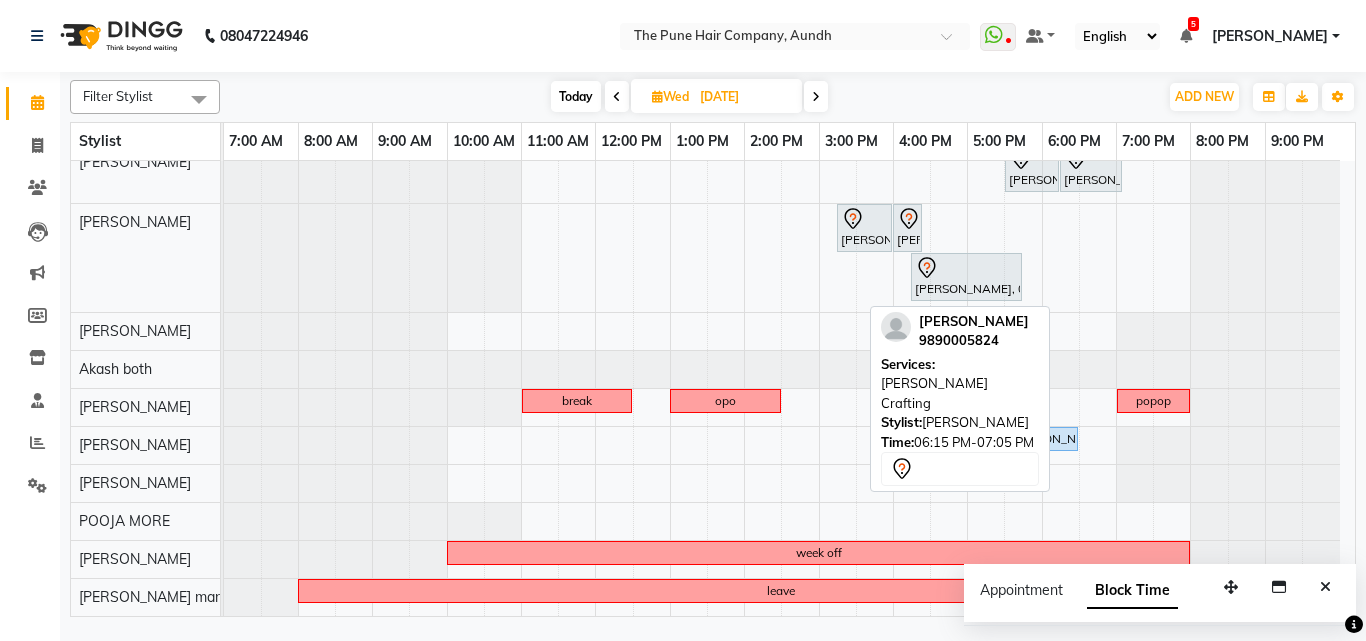scroll, scrollTop: 62, scrollLeft: 0, axis: vertical 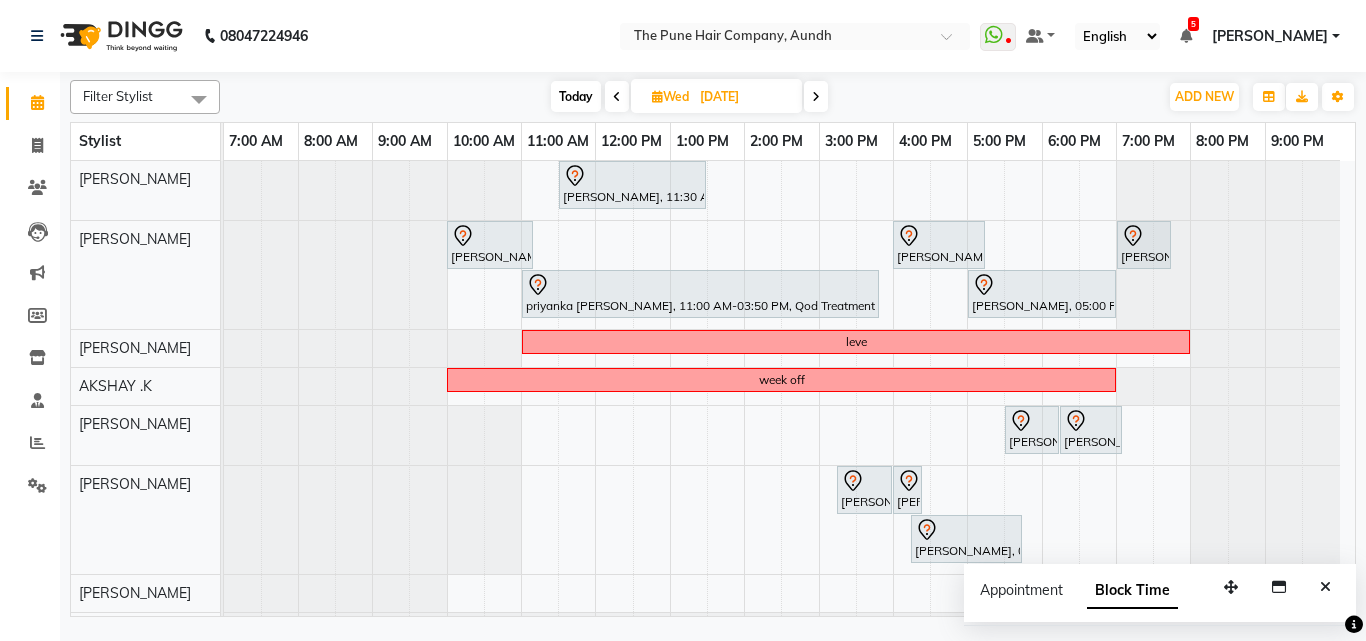 click on "Today" at bounding box center (576, 96) 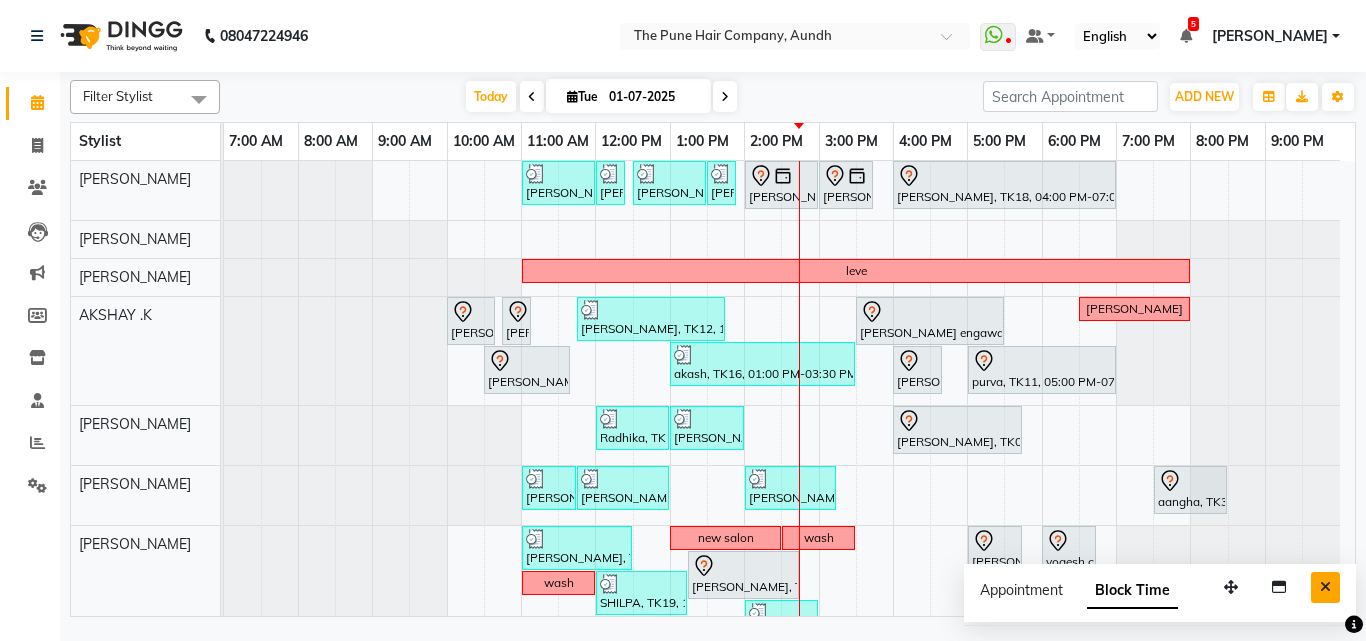 click at bounding box center [1325, 587] 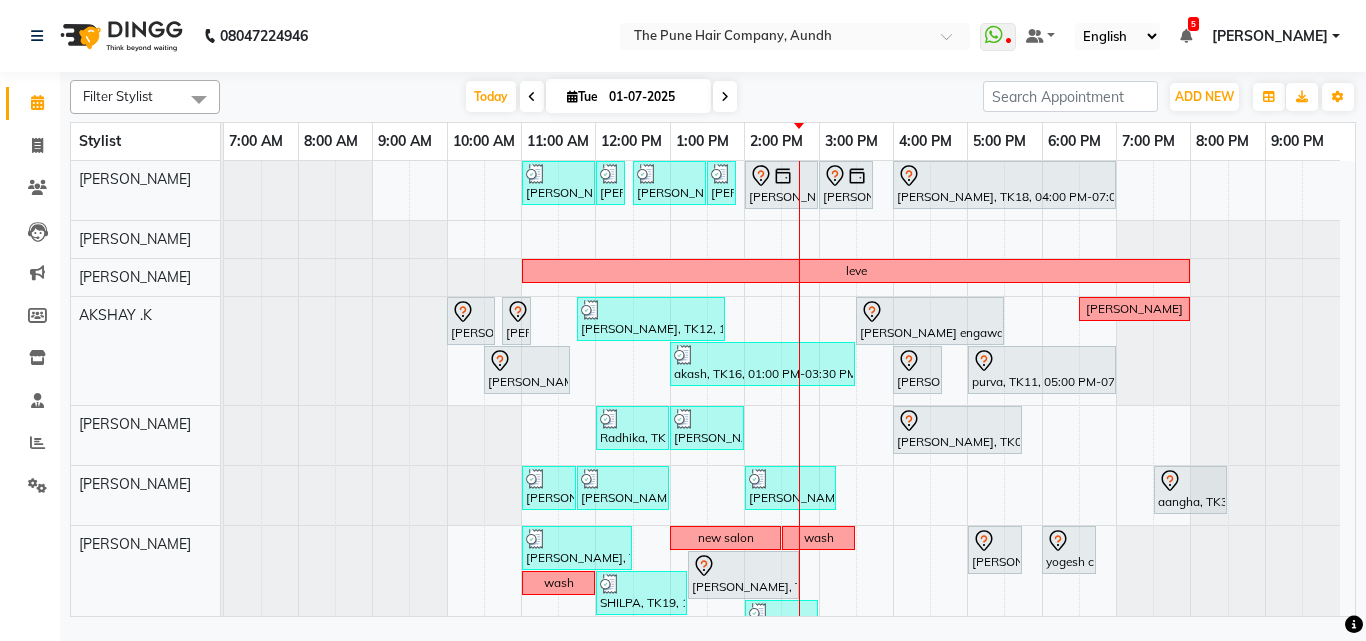 scroll, scrollTop: 100, scrollLeft: 0, axis: vertical 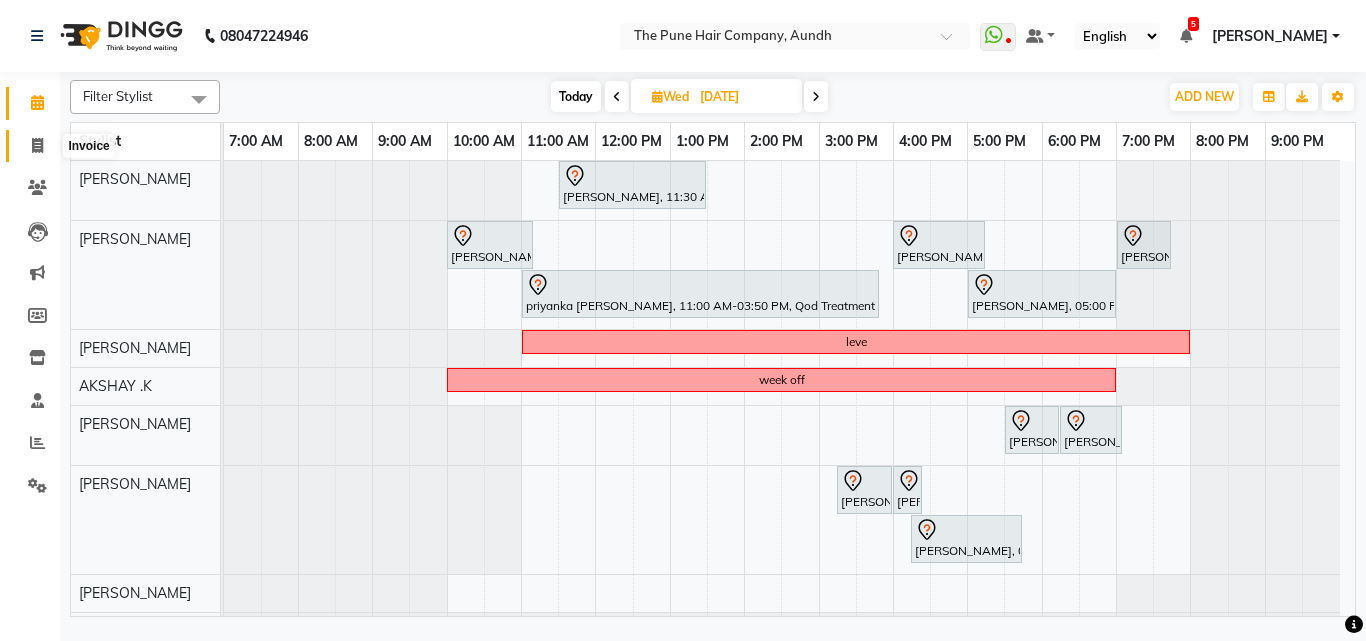 click 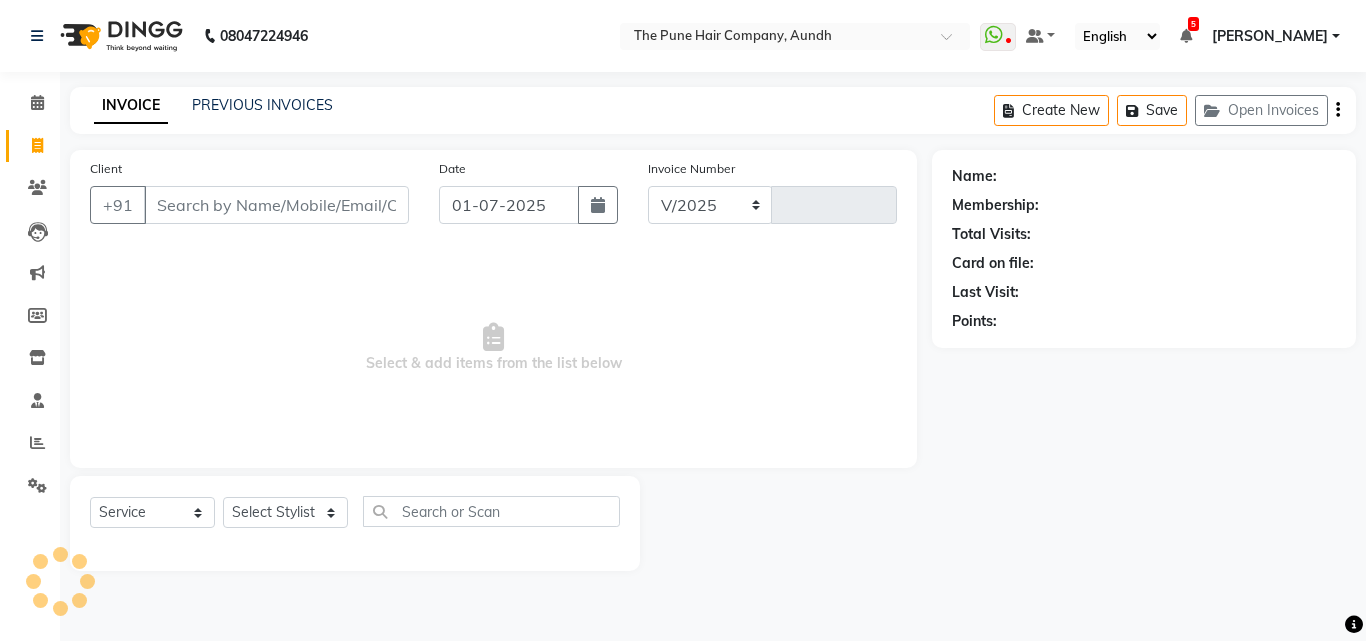 select on "106" 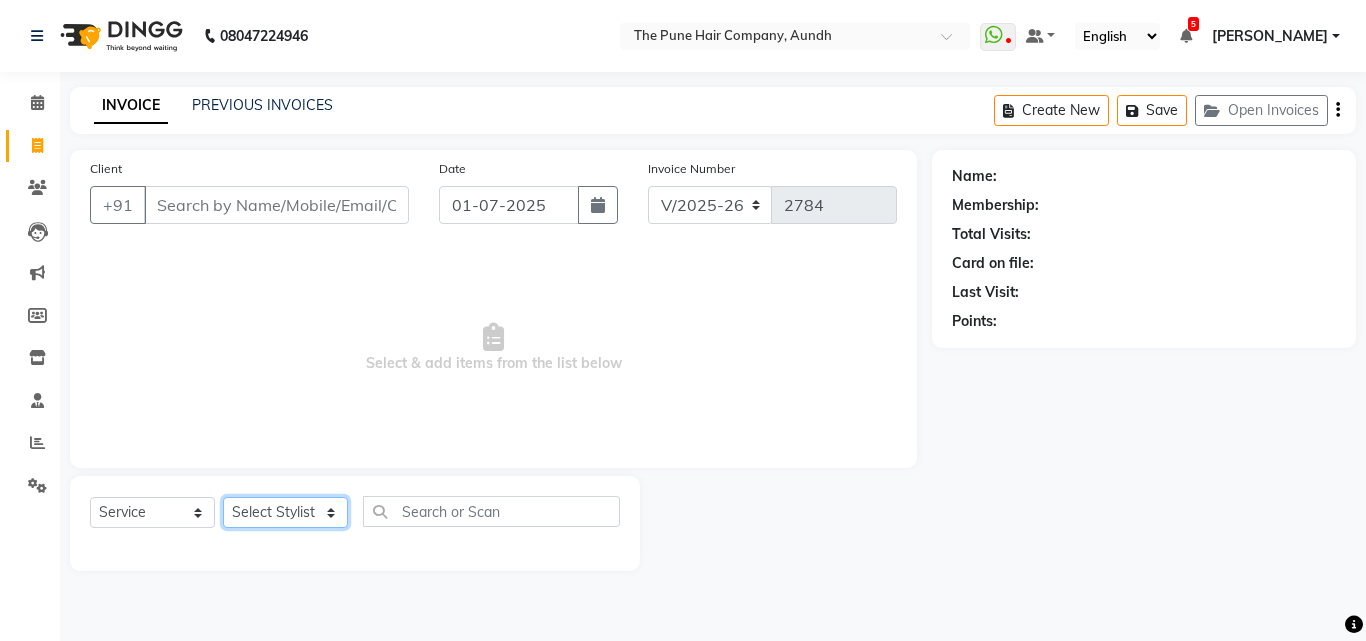click on "Select Stylist Akash both [PERSON_NAME] .K [PERSON_NAME] kaif [PERSON_NAME] [PERSON_NAME] [PERSON_NAME] [PERSON_NAME] mane POOJA MORE [PERSON_NAME]  [PERSON_NAME] Shweta [PERSON_NAME] [PERSON_NAME] [PERSON_NAME]" 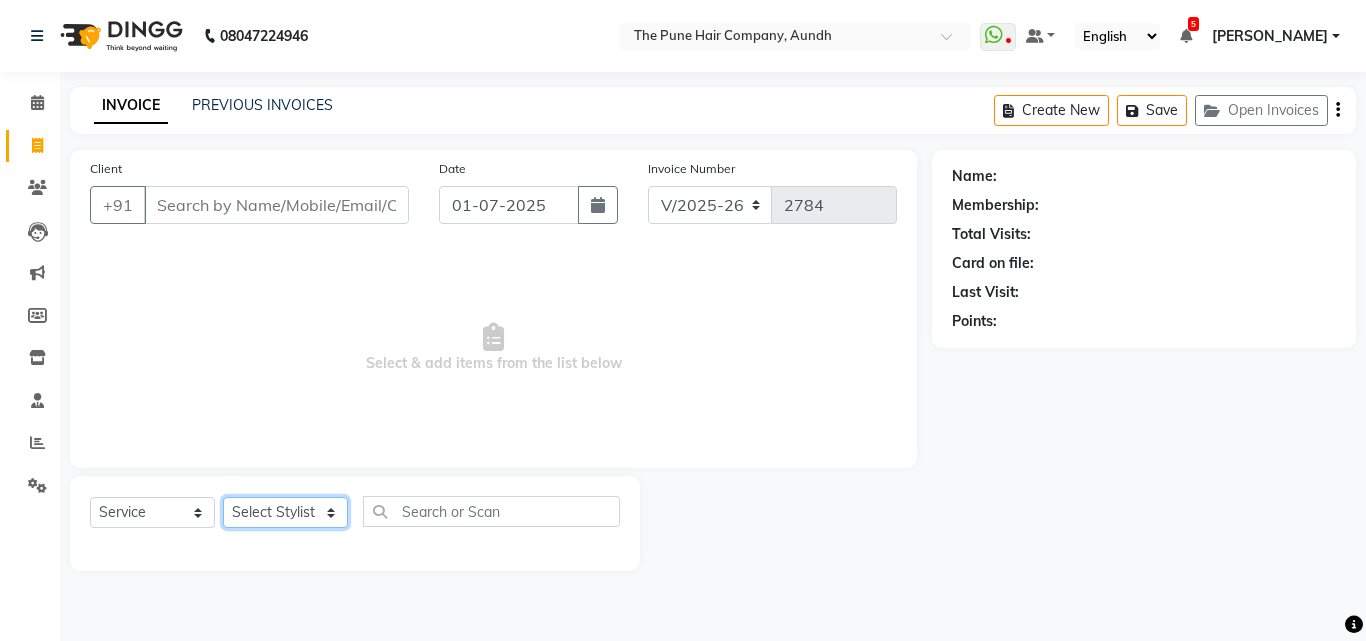 select on "6746" 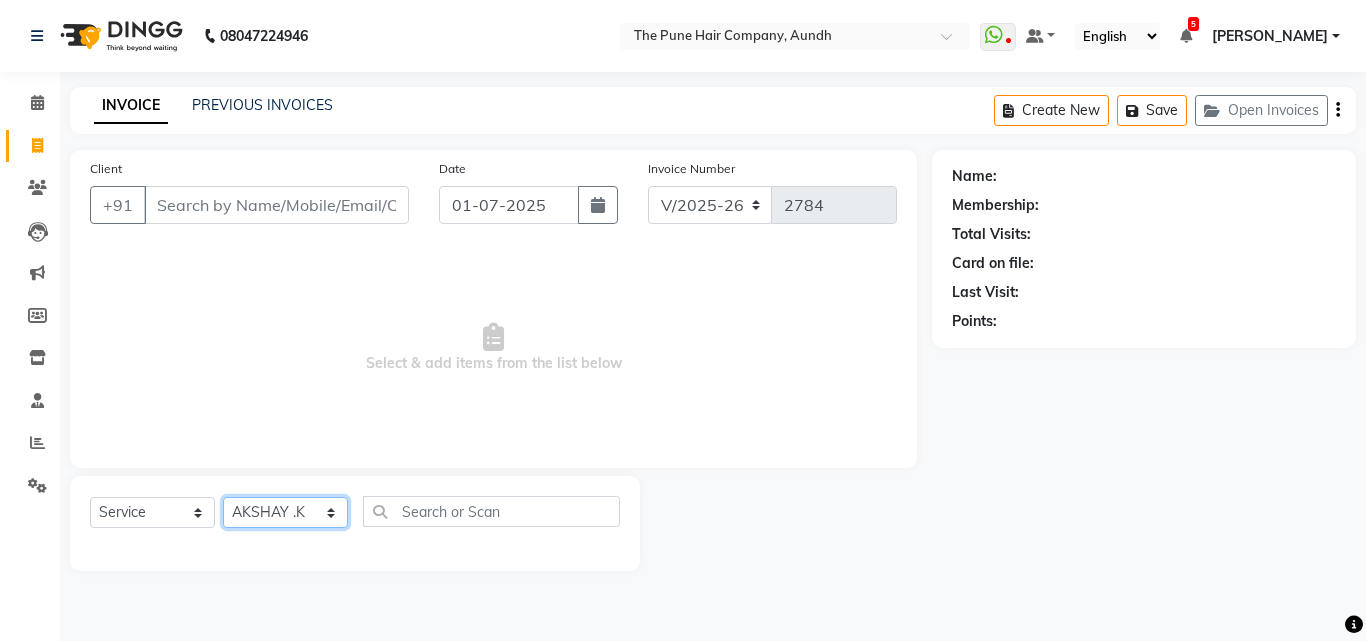click on "Select Stylist Akash both [PERSON_NAME] .K [PERSON_NAME] kaif [PERSON_NAME] [PERSON_NAME] [PERSON_NAME] [PERSON_NAME] mane POOJA MORE [PERSON_NAME]  [PERSON_NAME] Shweta [PERSON_NAME] [PERSON_NAME] [PERSON_NAME]" 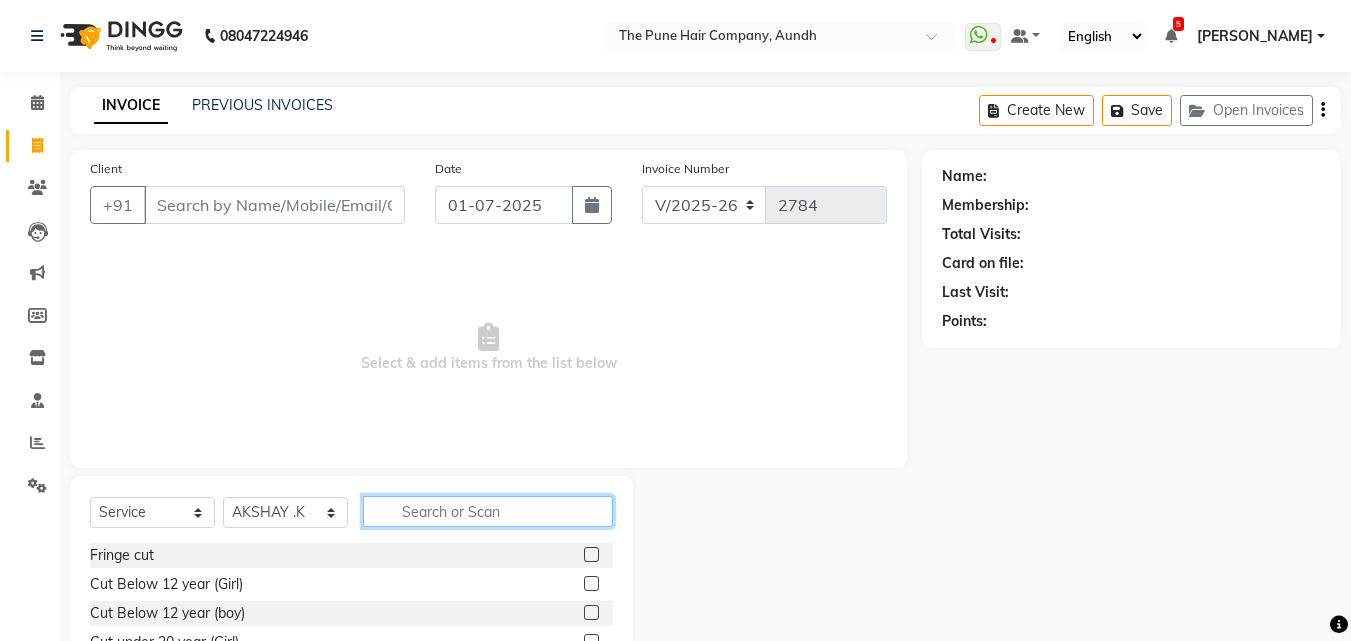 click 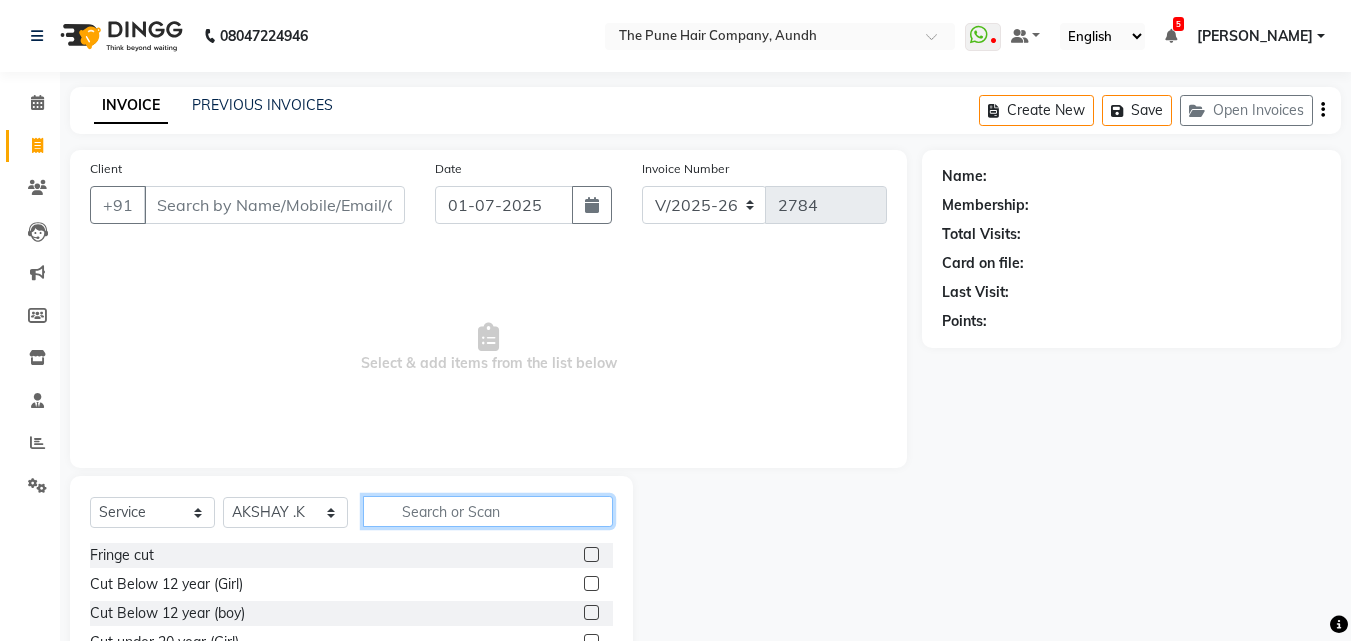 click 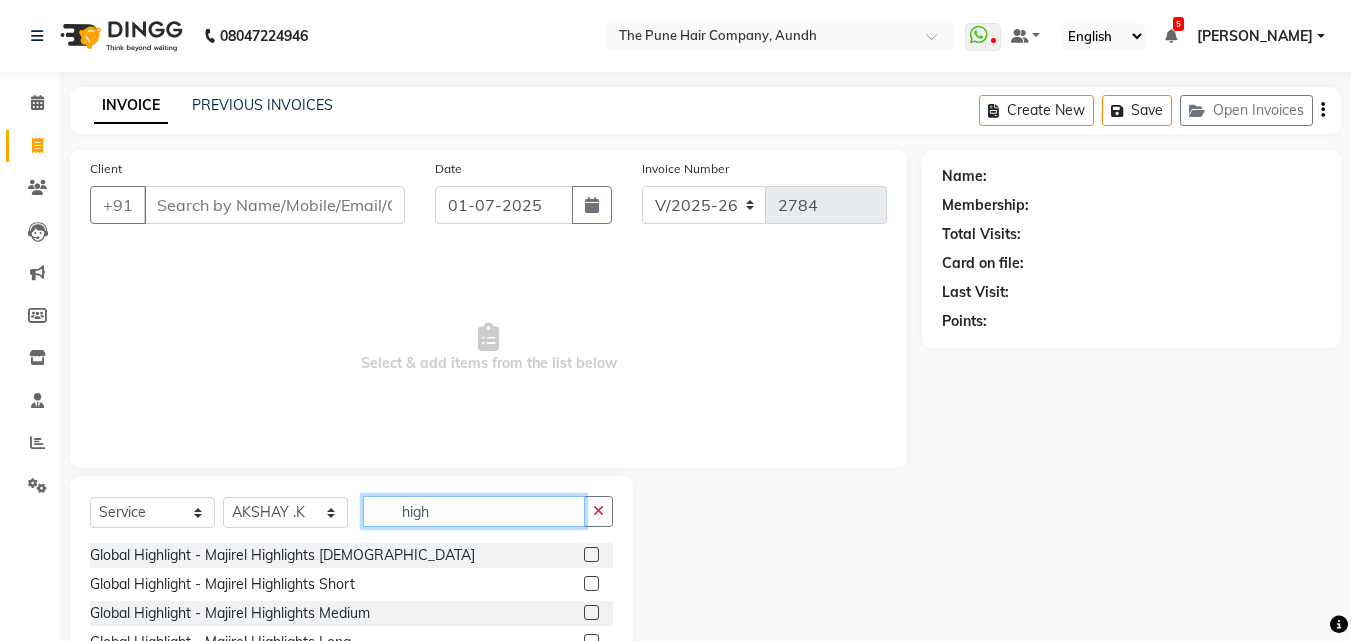 type on "high" 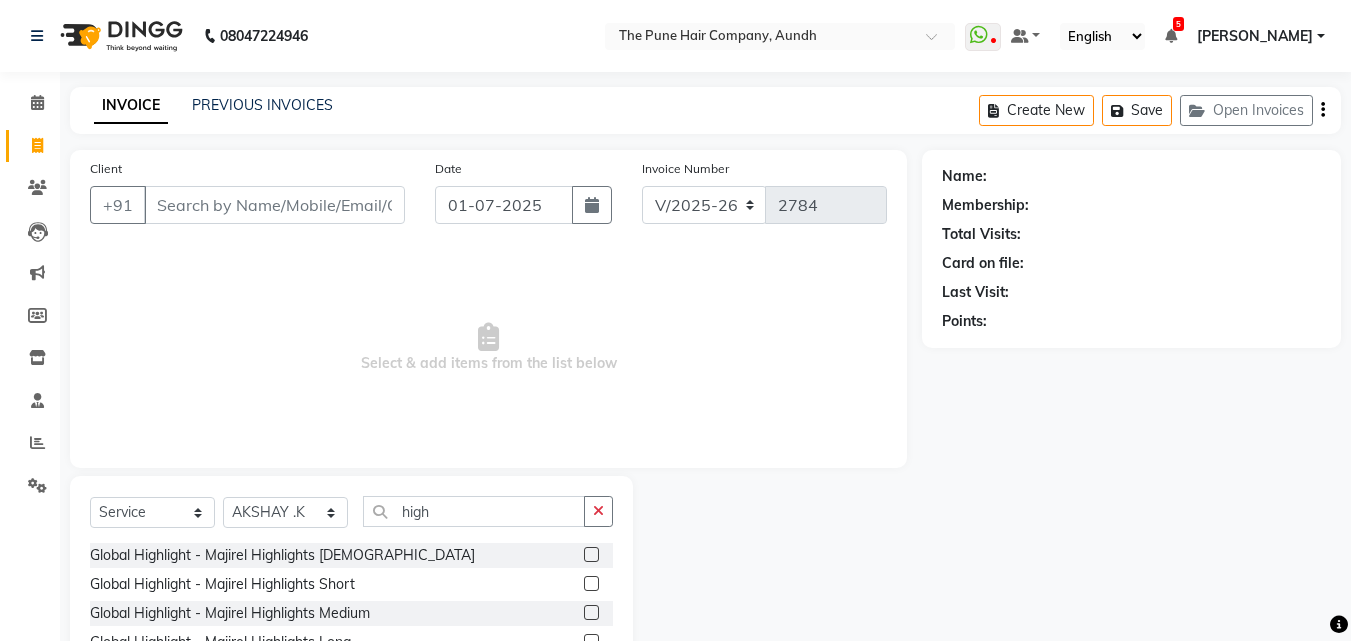 click 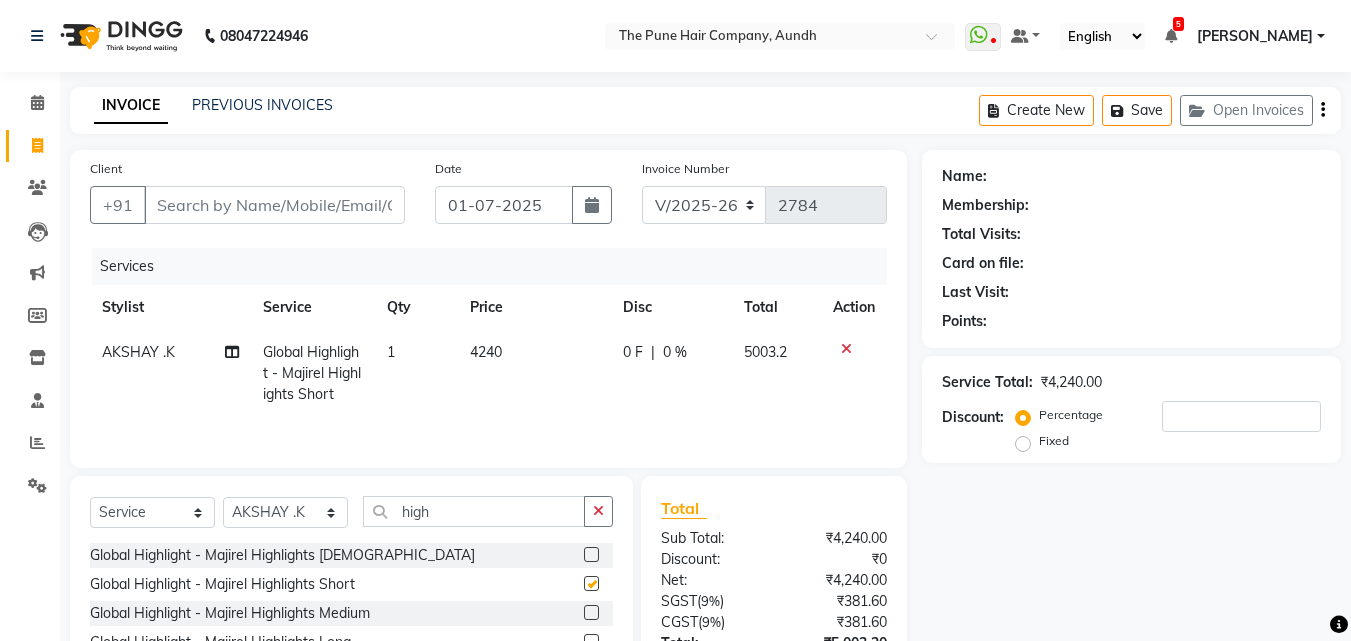 checkbox on "false" 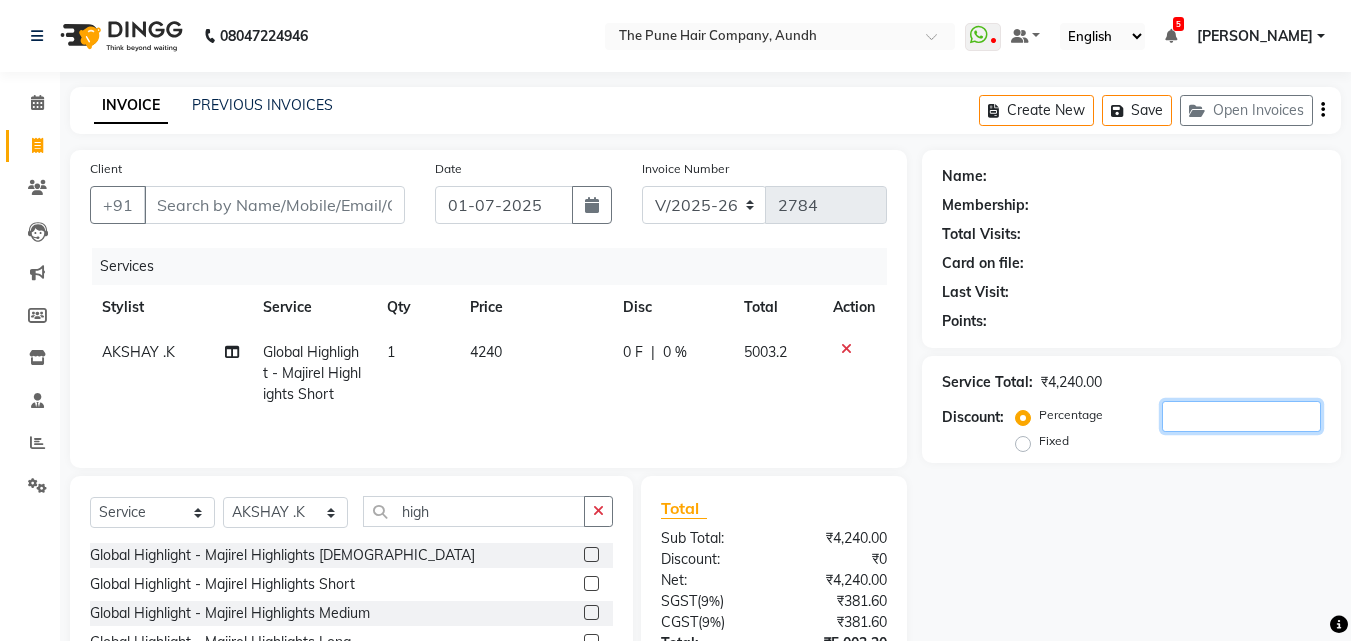click 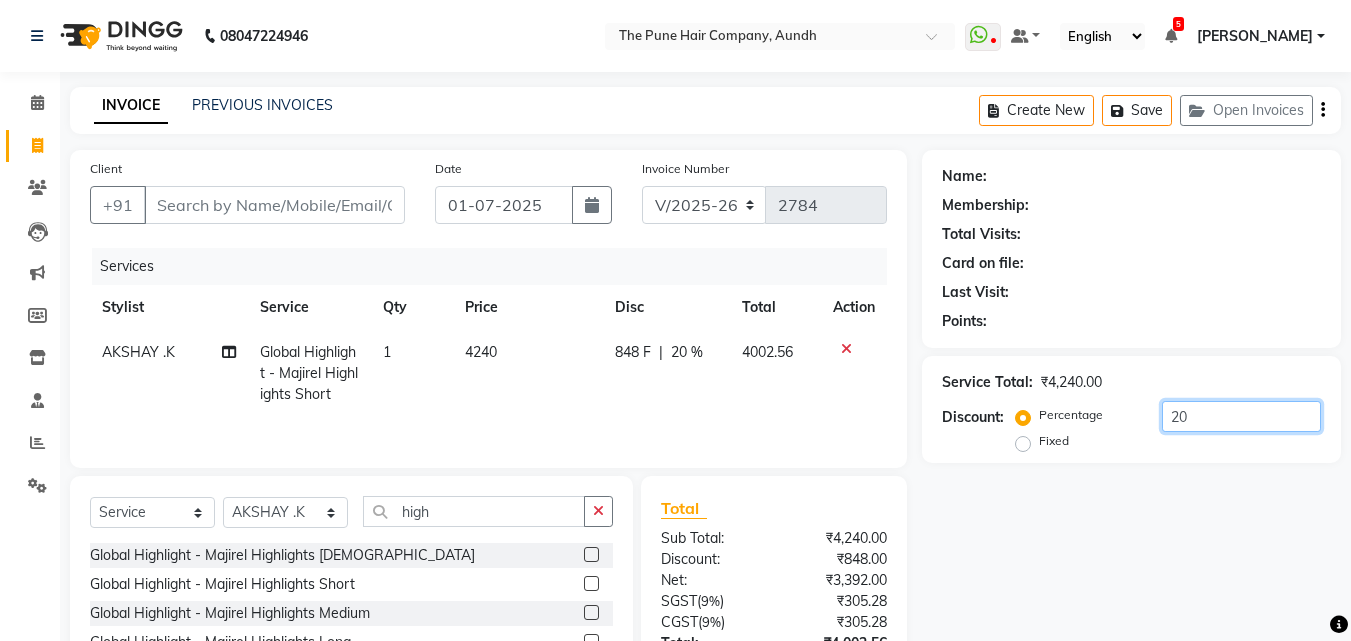 type on "20" 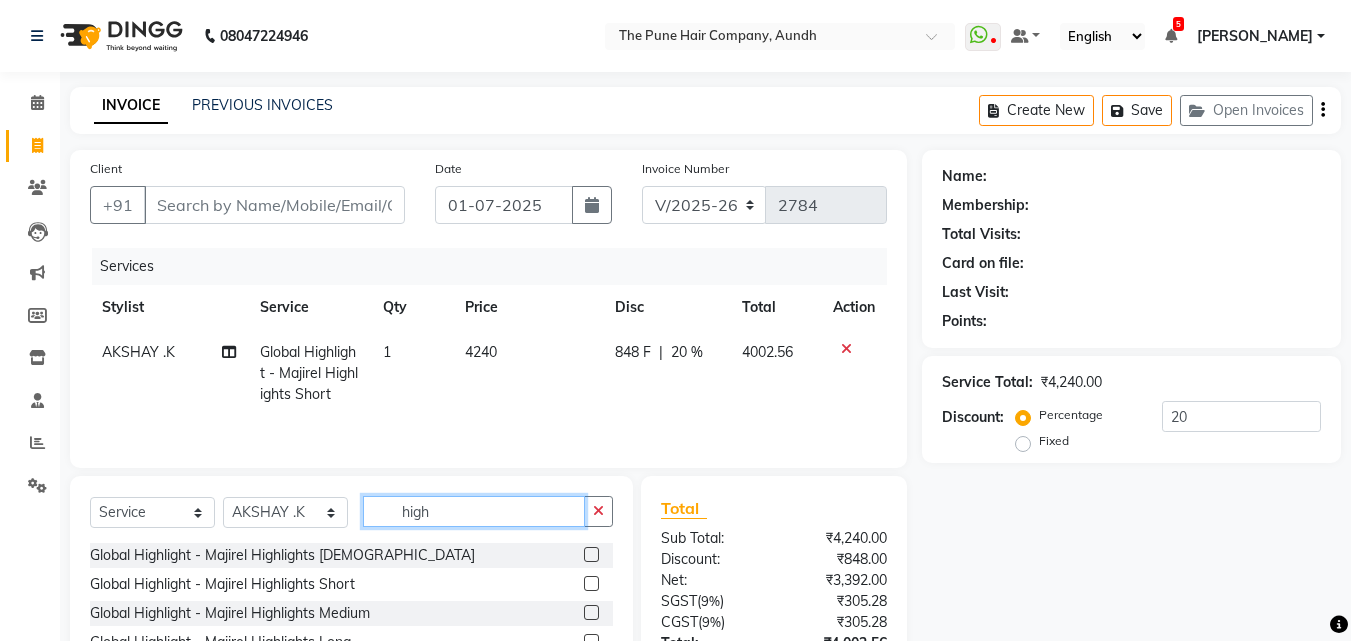 click on "high" 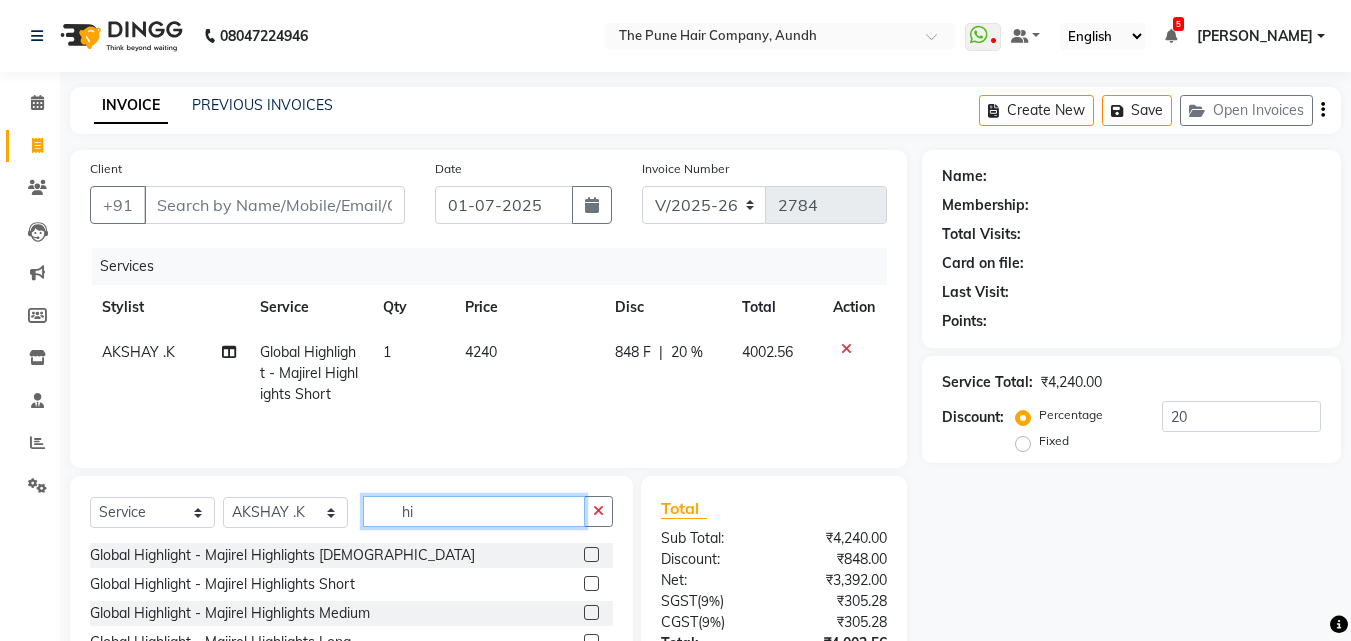 type on "h" 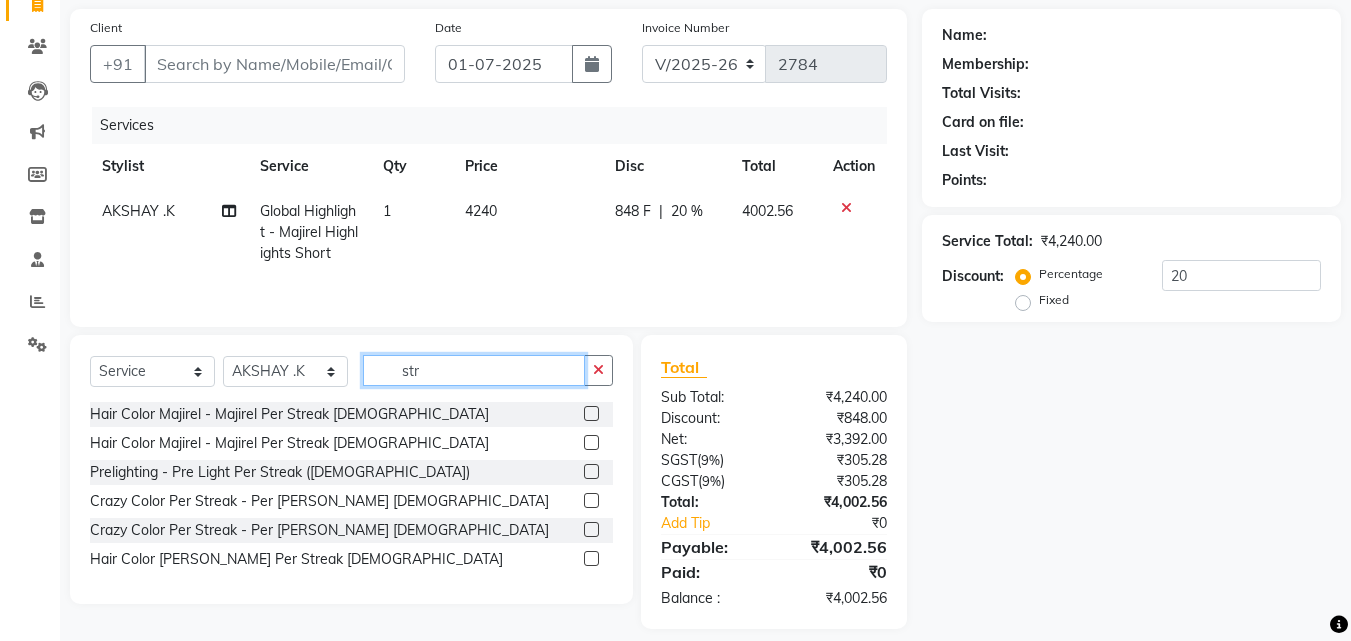 scroll, scrollTop: 159, scrollLeft: 0, axis: vertical 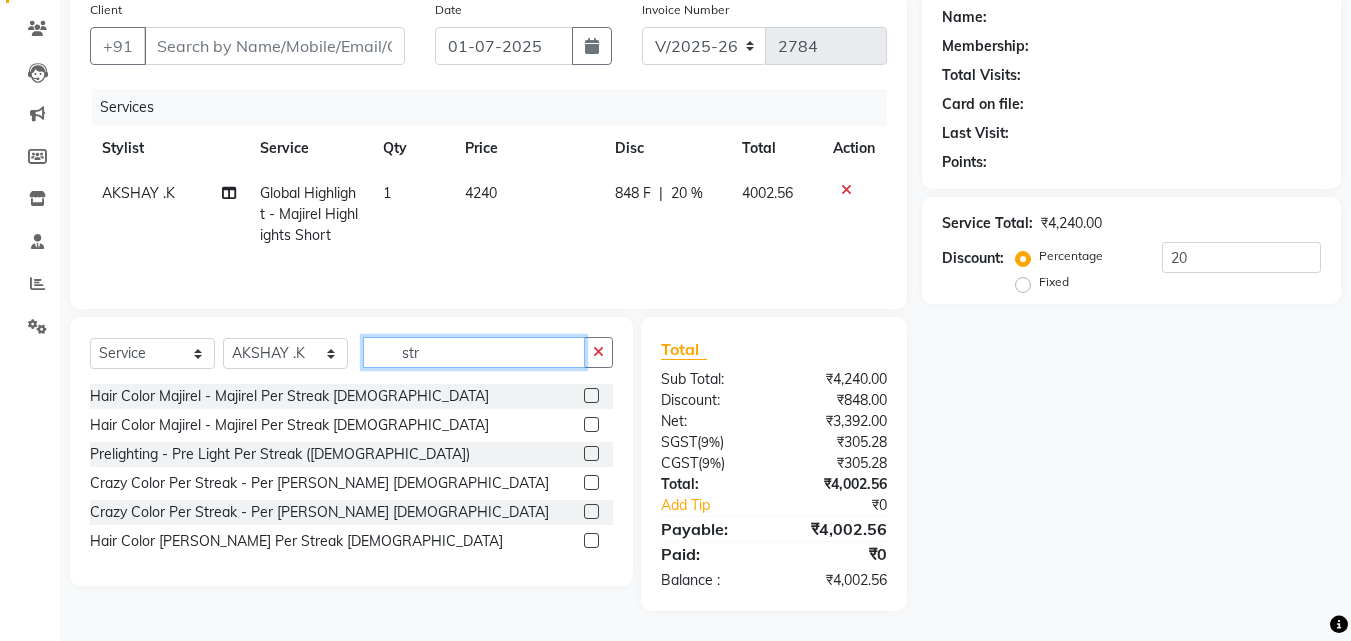type on "str" 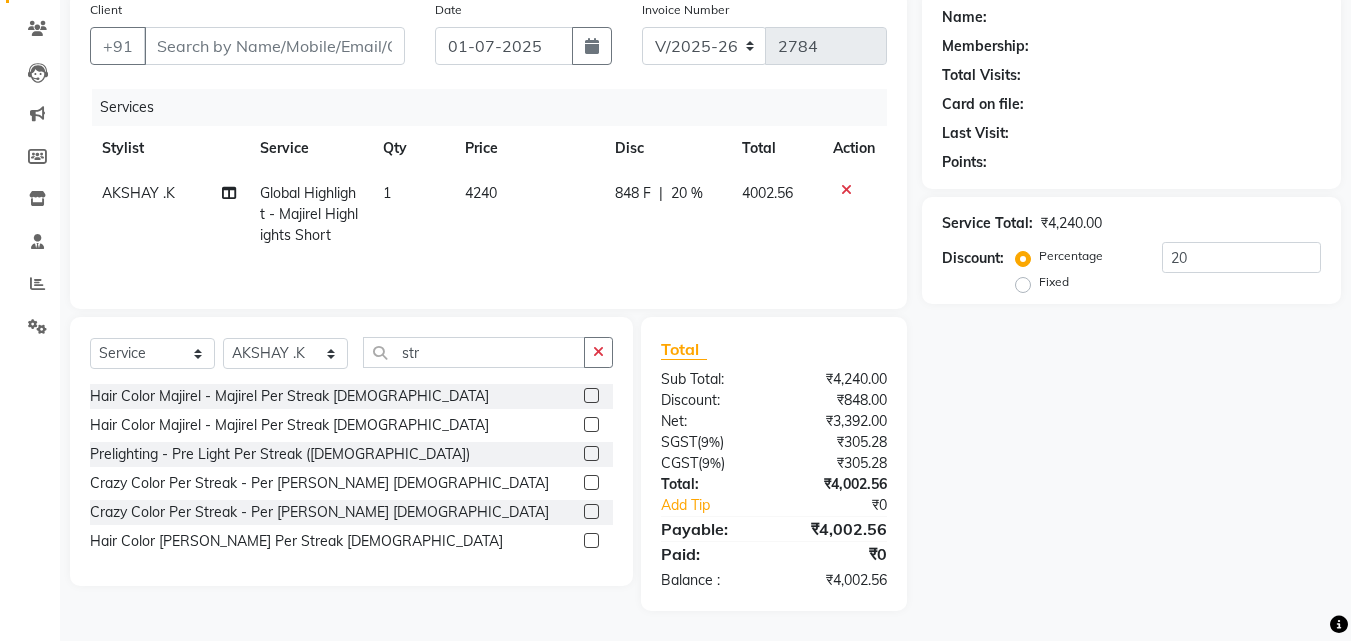 click 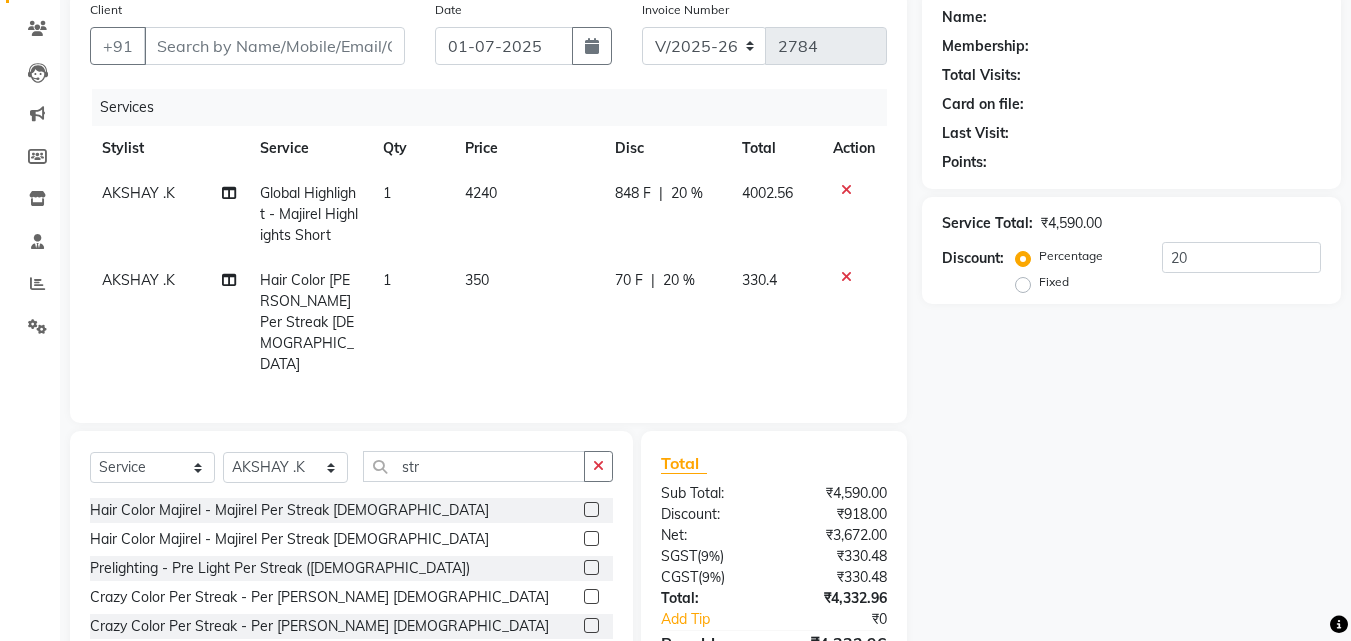 checkbox on "false" 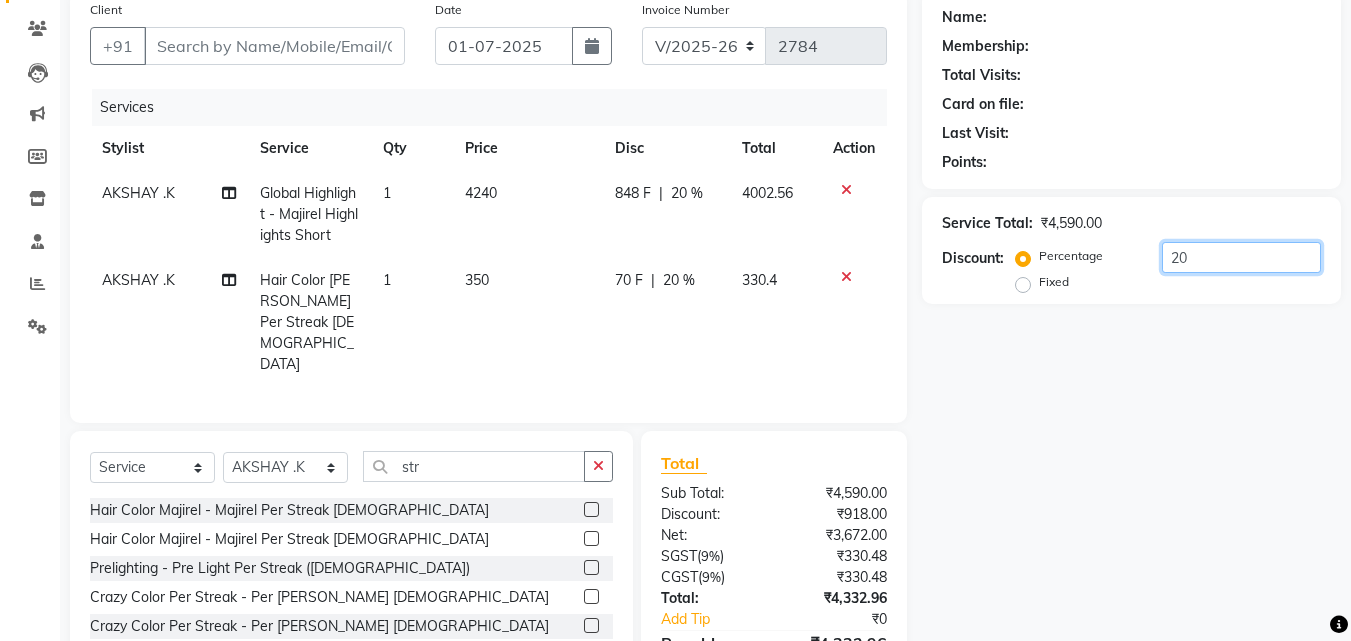 click on "20" 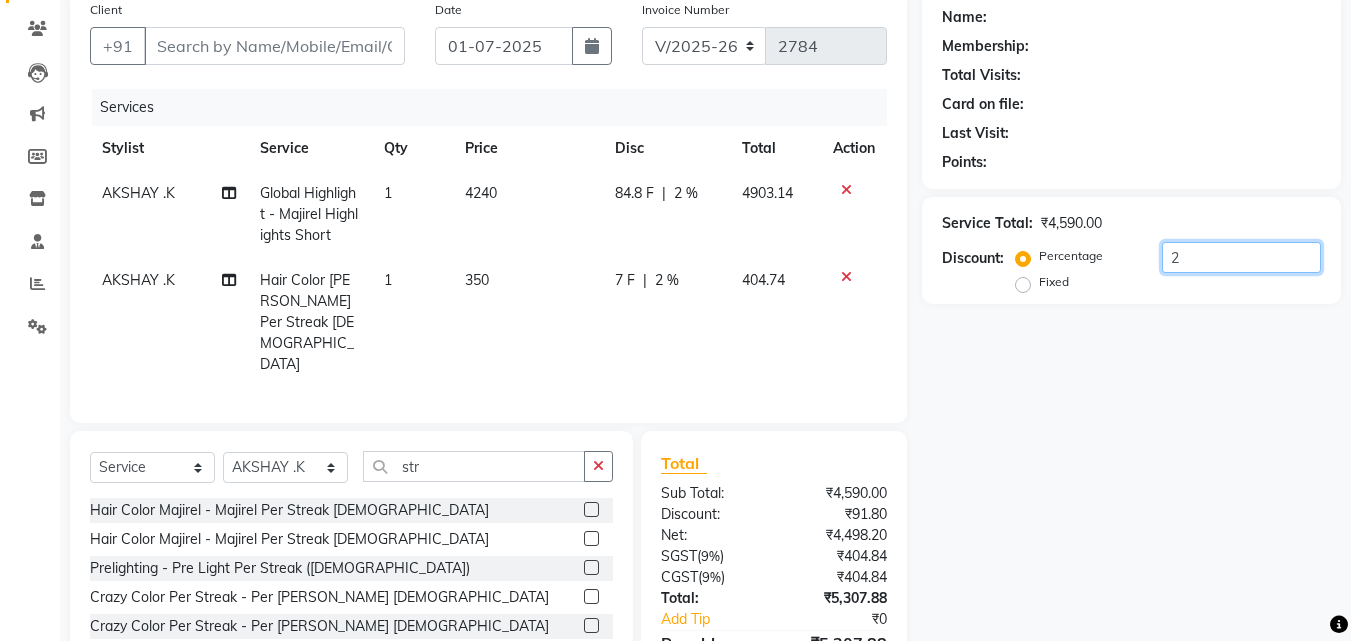 type on "20" 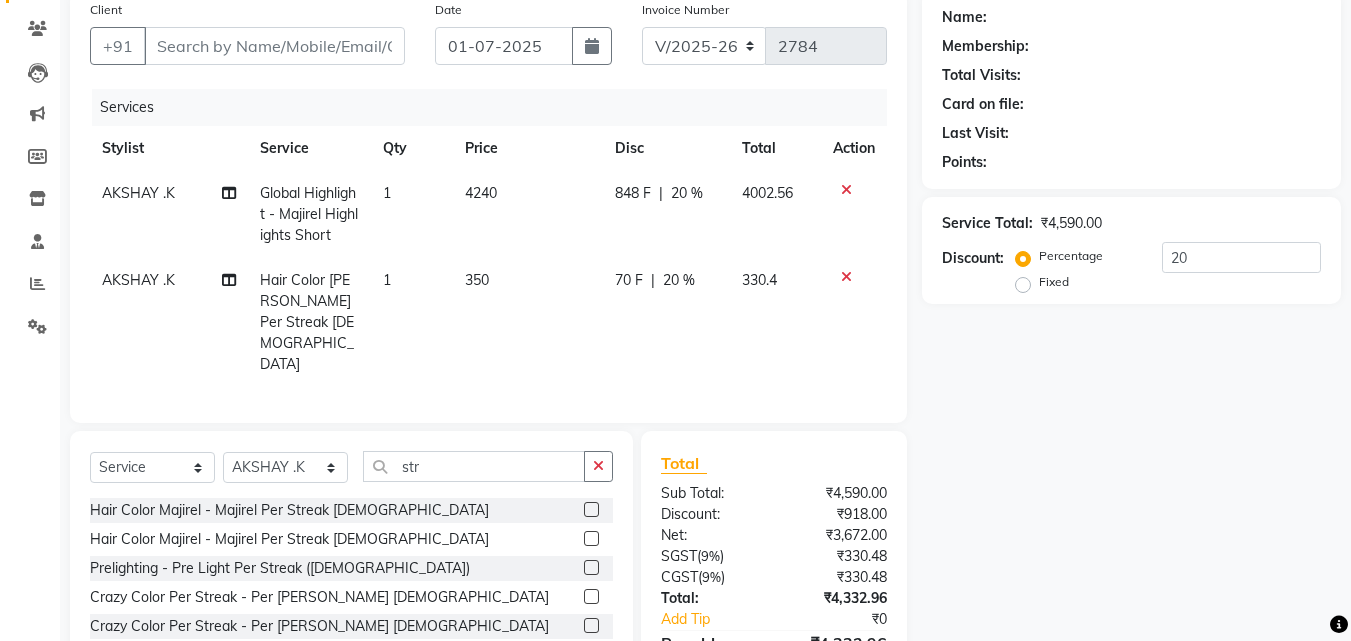 click on "1" 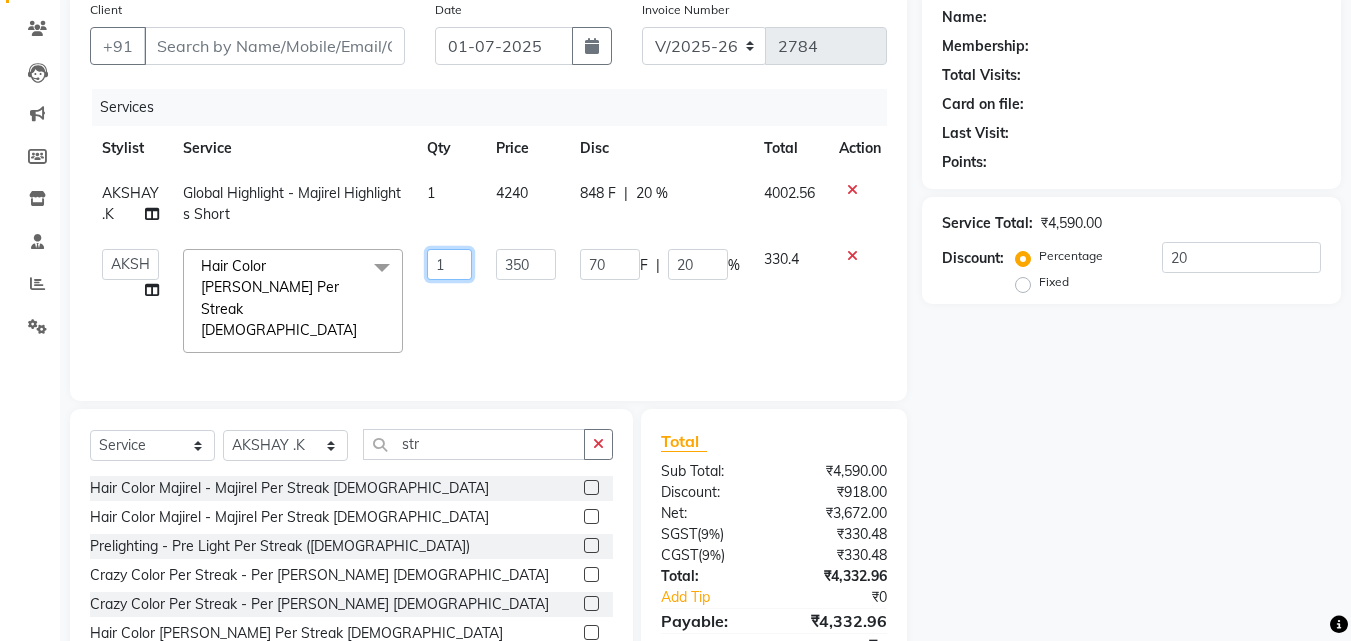 click on "1" 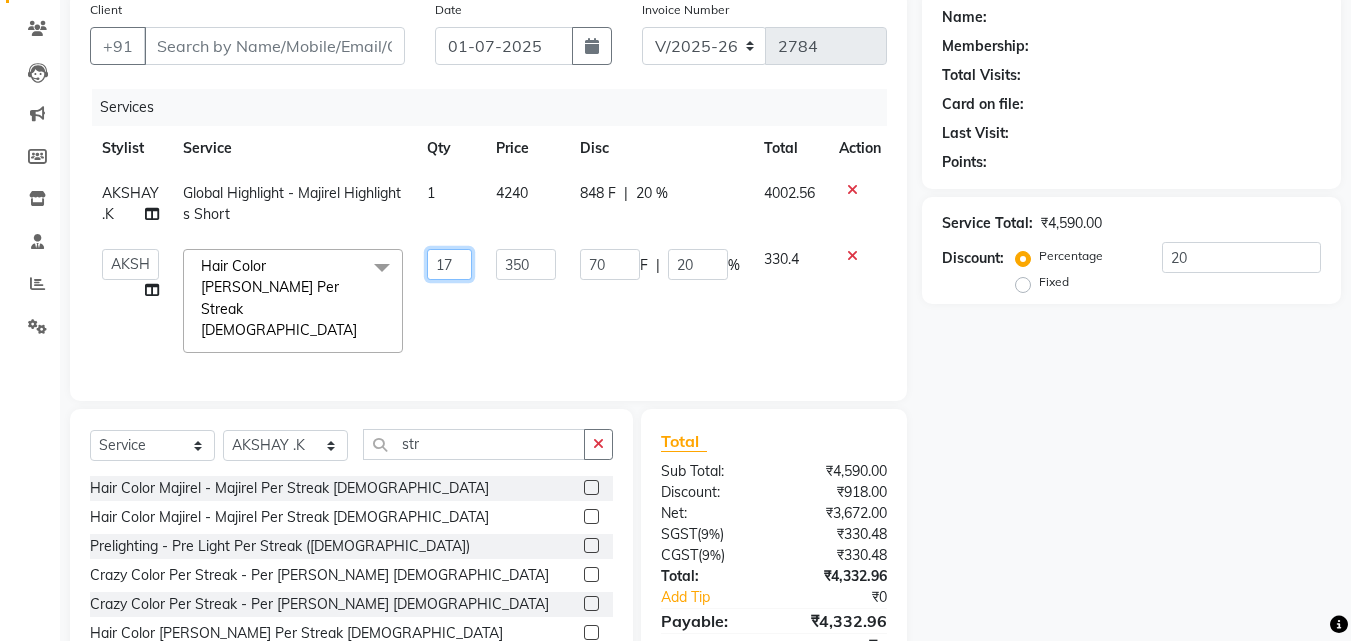type on "1" 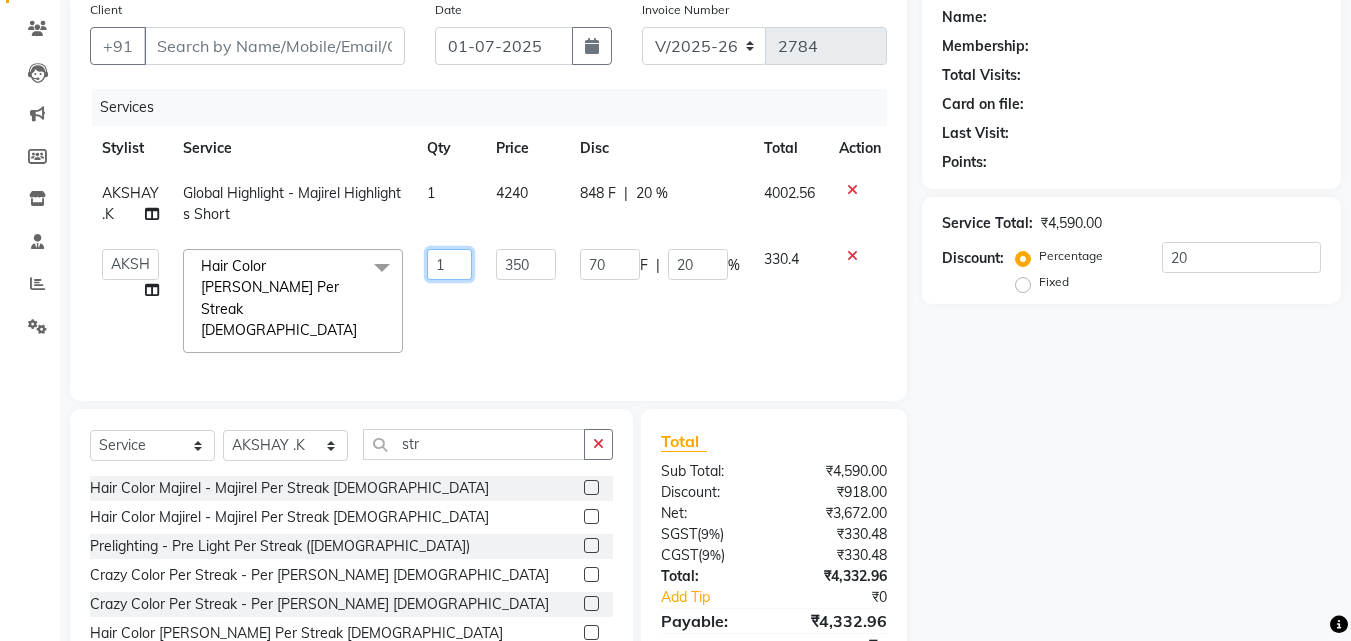 type 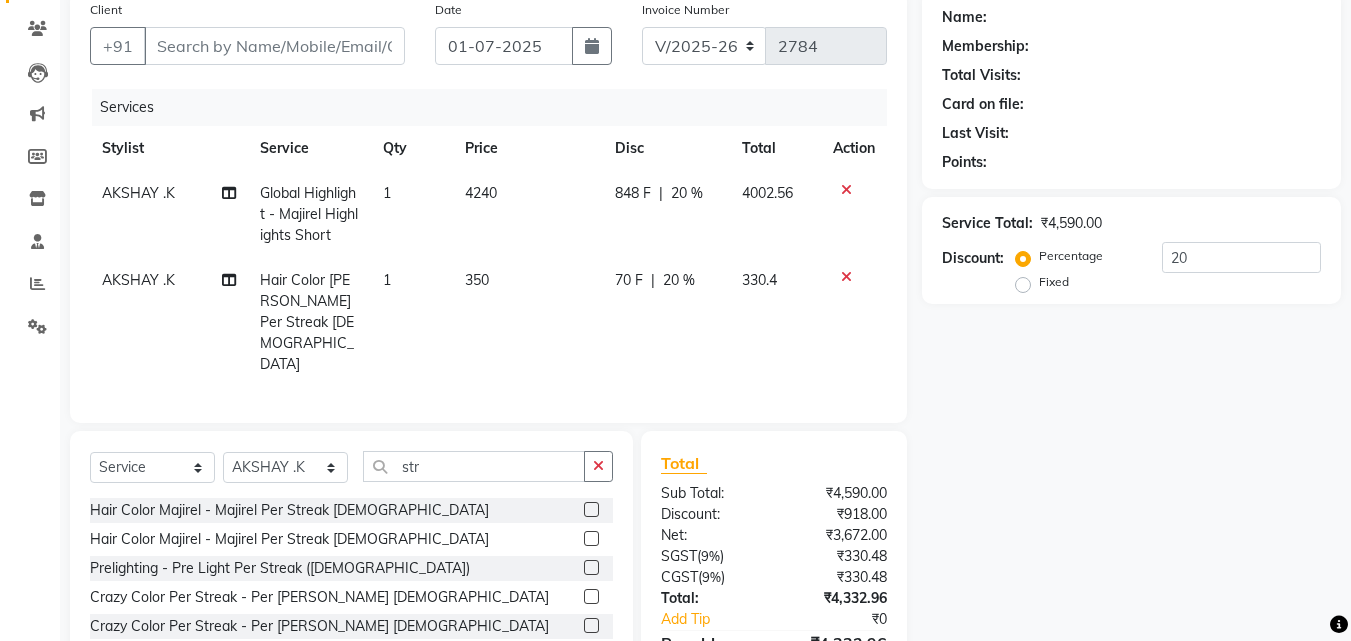 click 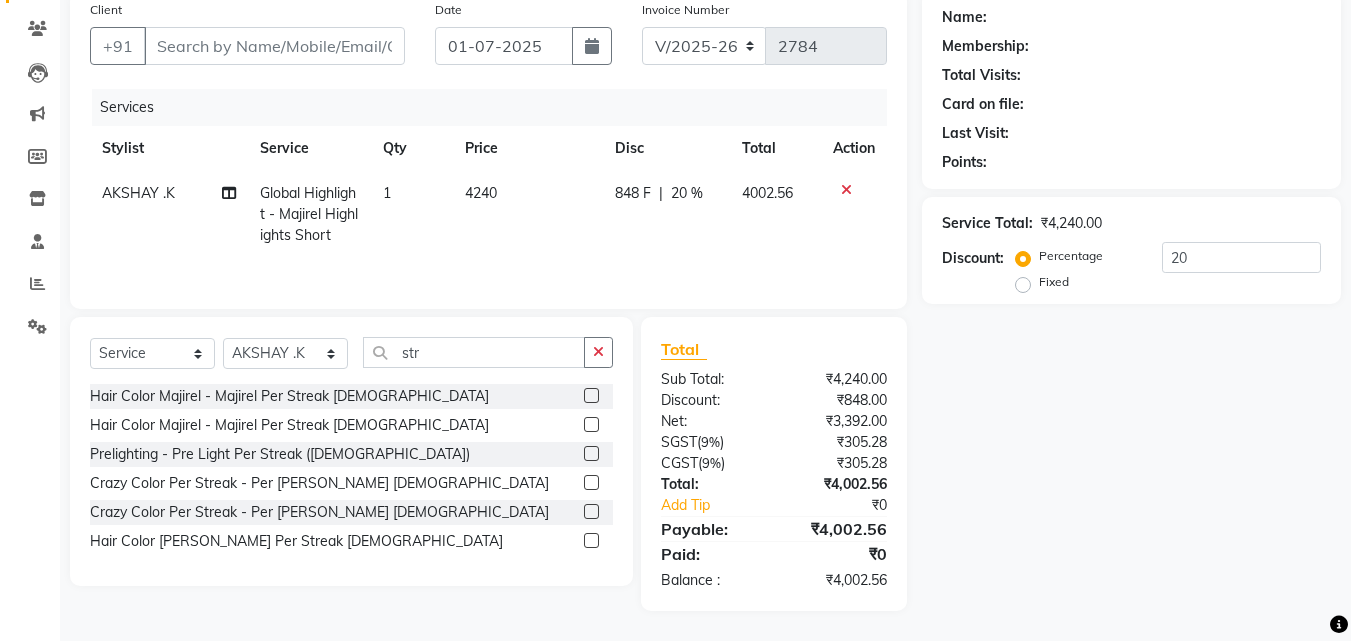 click 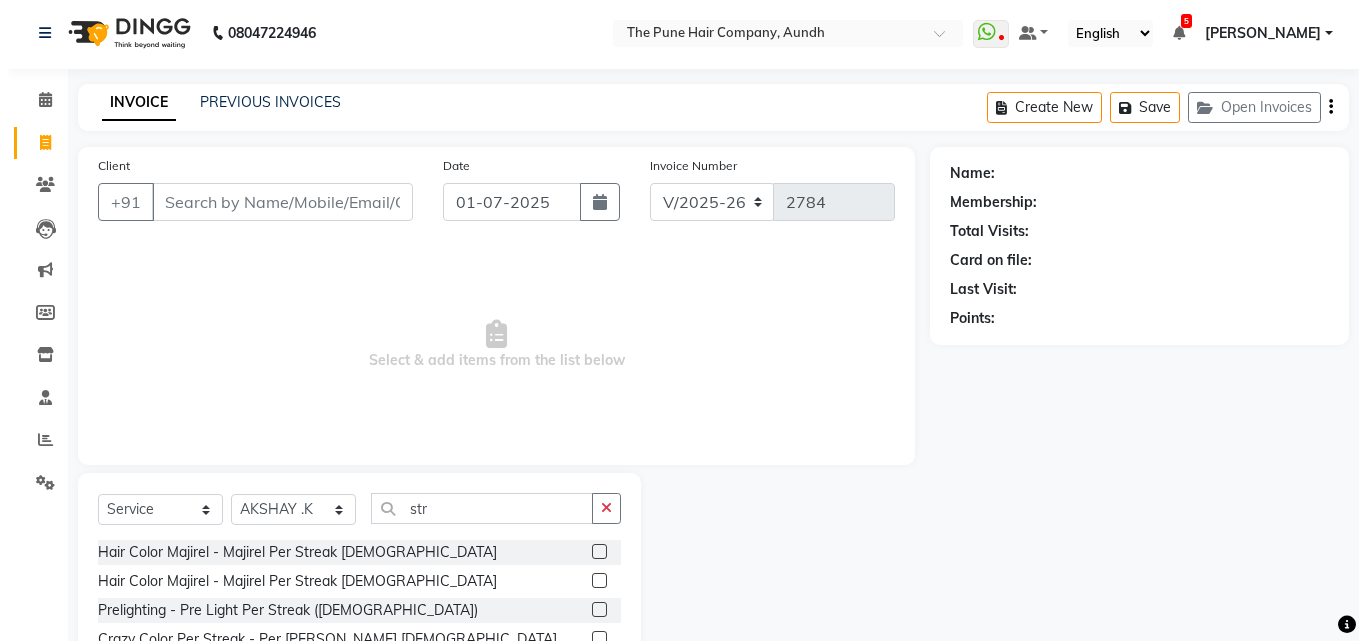 scroll, scrollTop: 0, scrollLeft: 0, axis: both 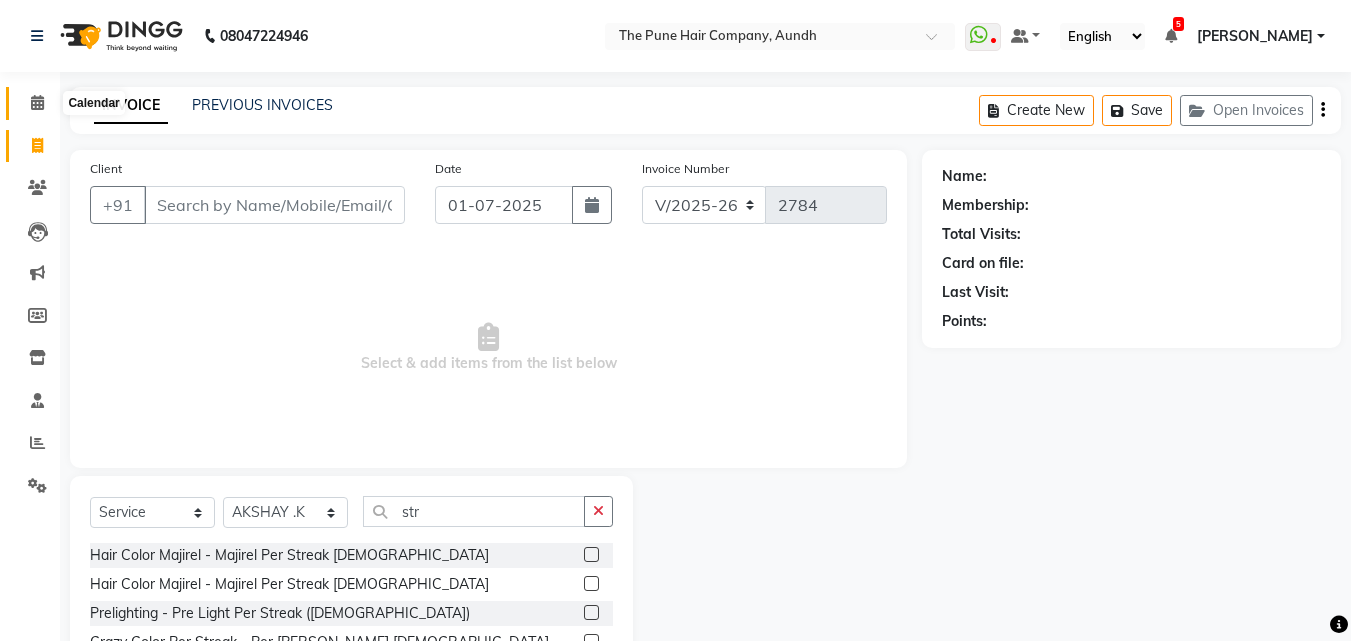 click 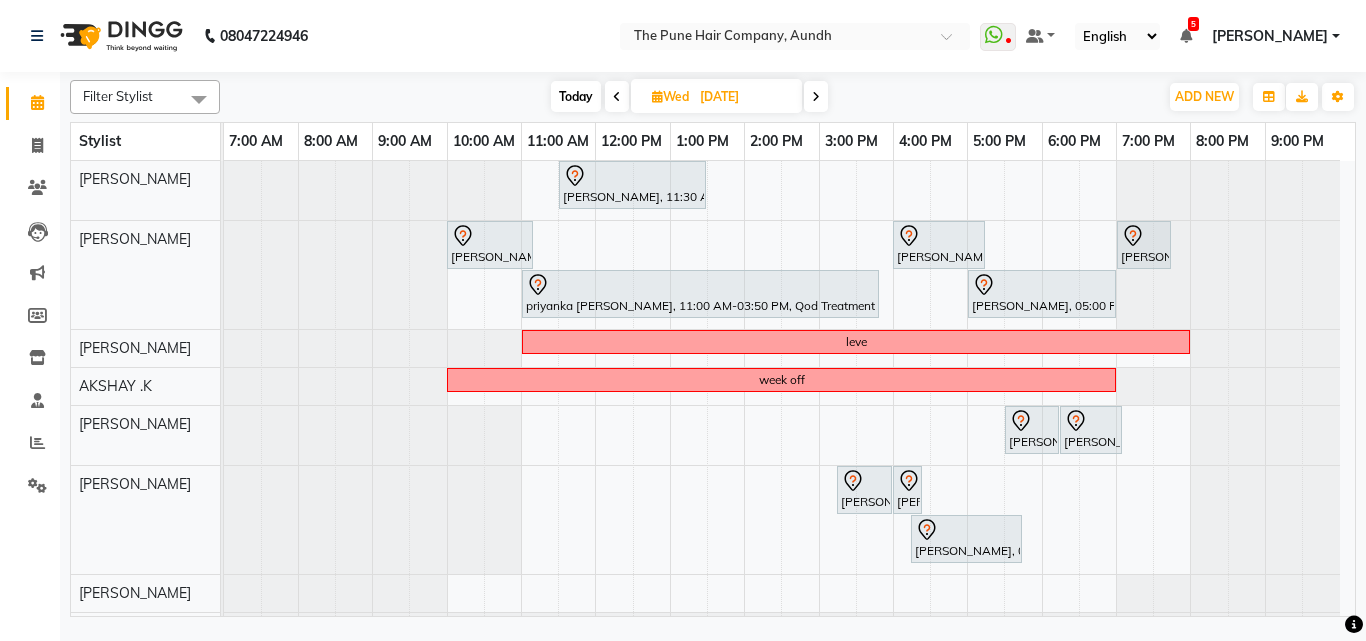 click on "Today" at bounding box center [576, 96] 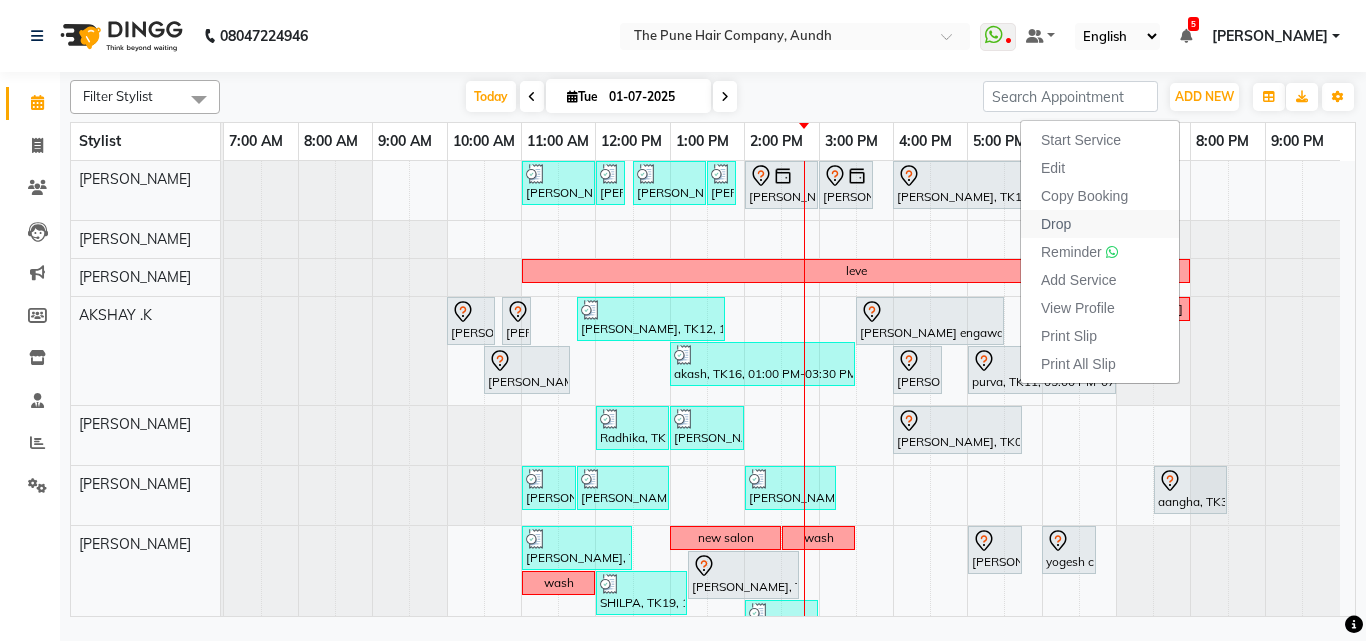 click on "Drop" at bounding box center (1056, 224) 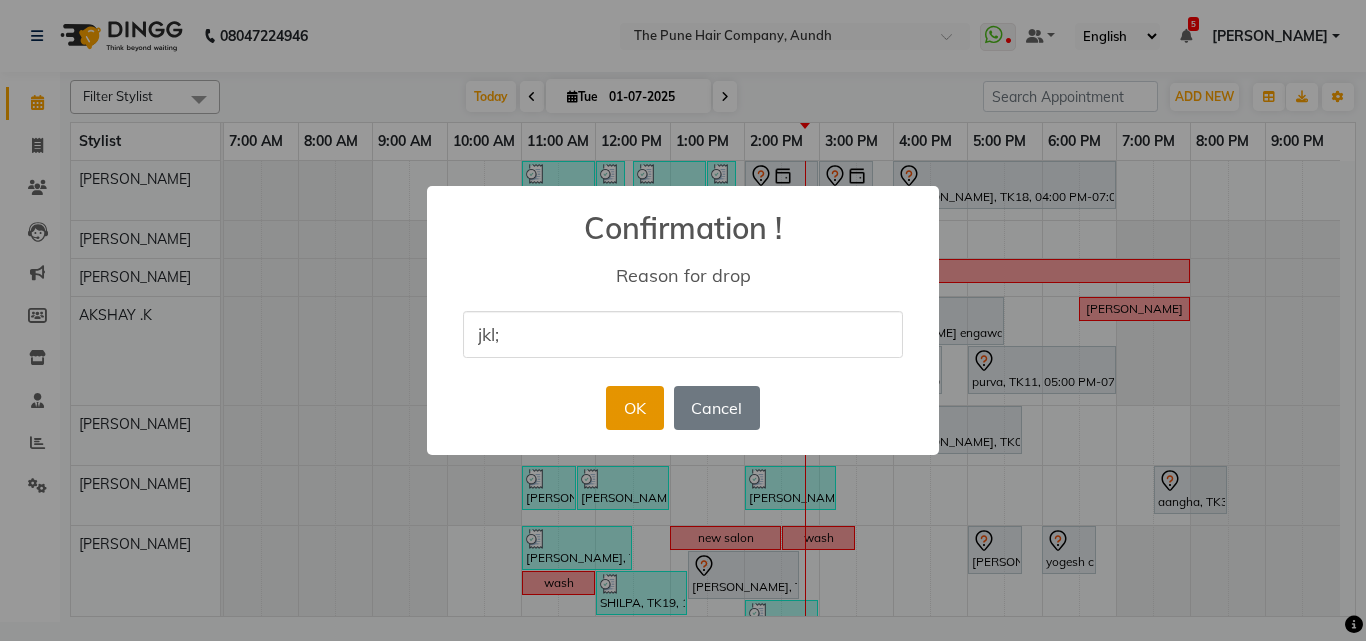 type on "jkl;" 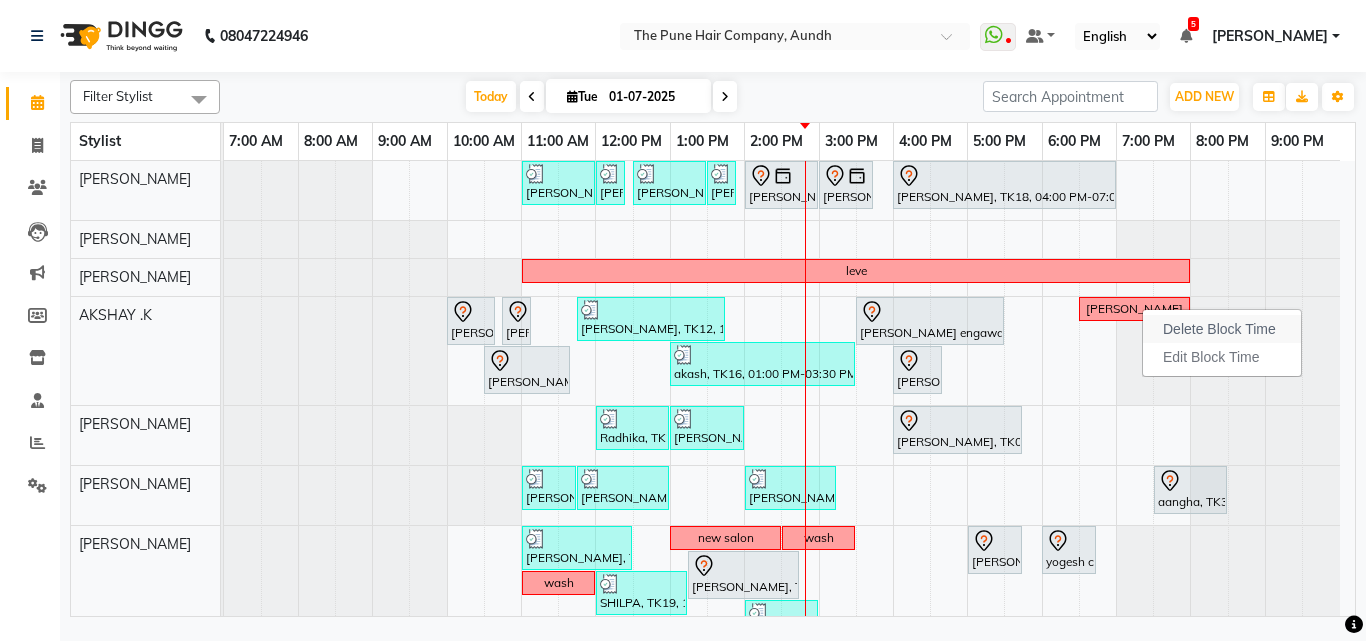 click on "Delete Block Time" at bounding box center (1219, 329) 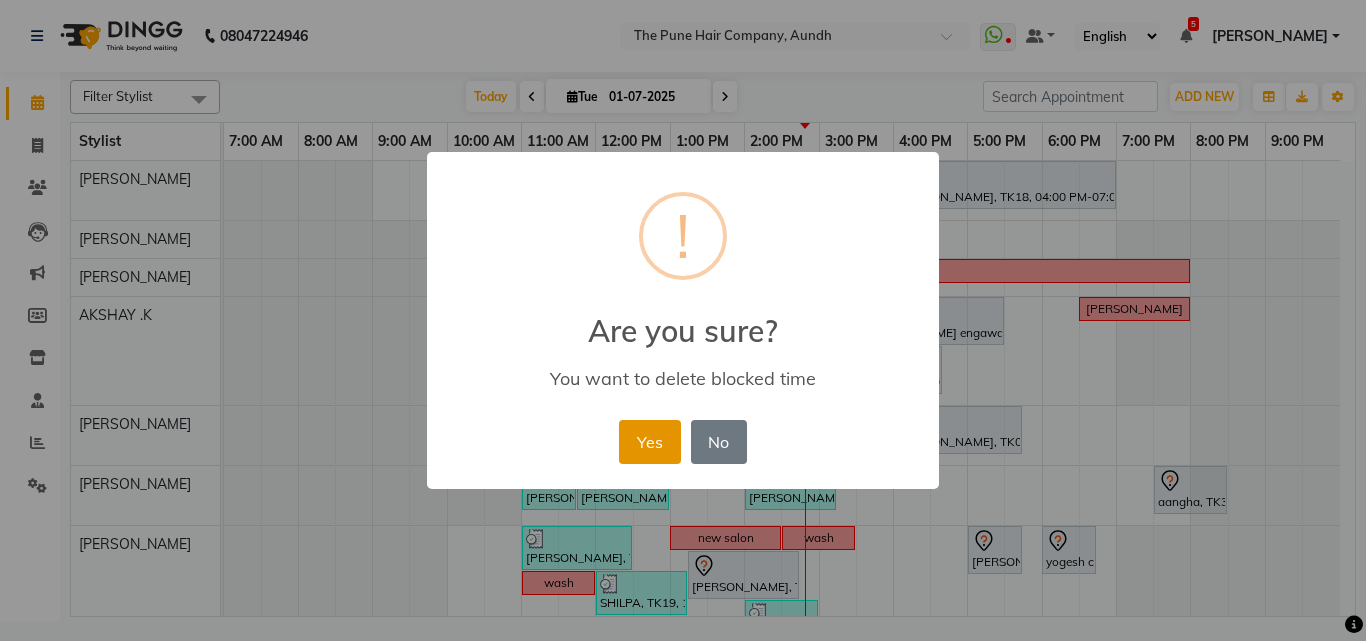 click on "Yes" at bounding box center [649, 442] 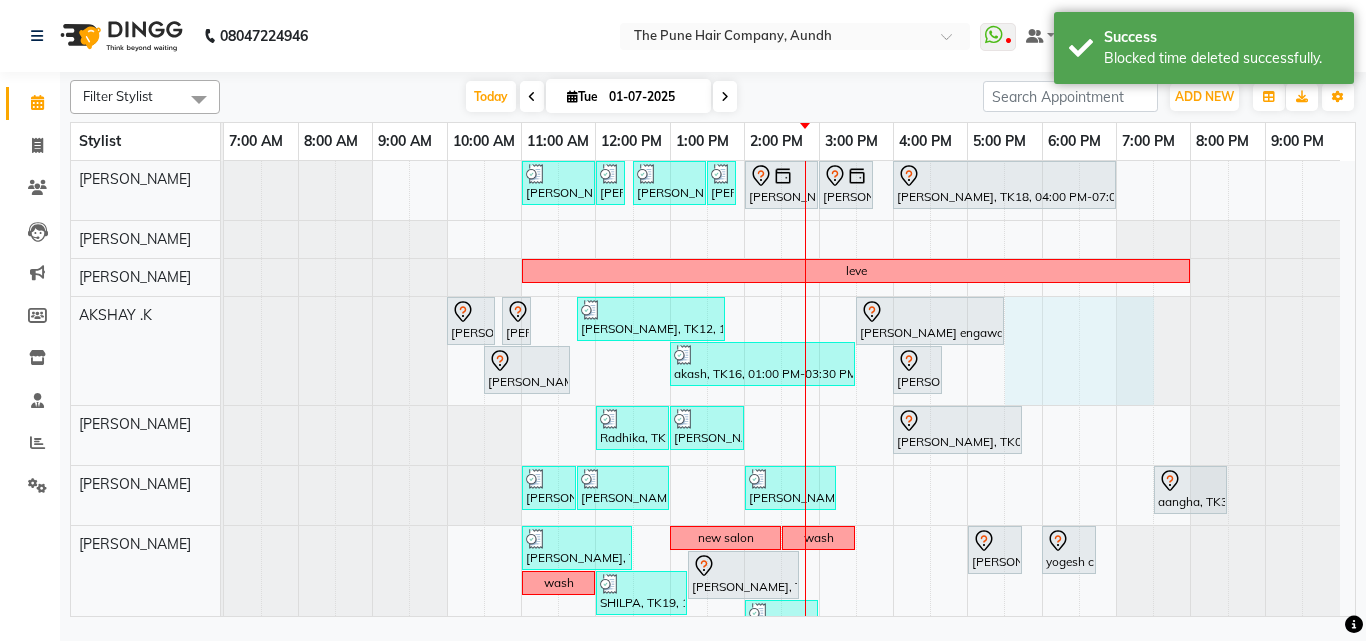 drag, startPoint x: 1020, startPoint y: 334, endPoint x: 1144, endPoint y: 340, distance: 124.14507 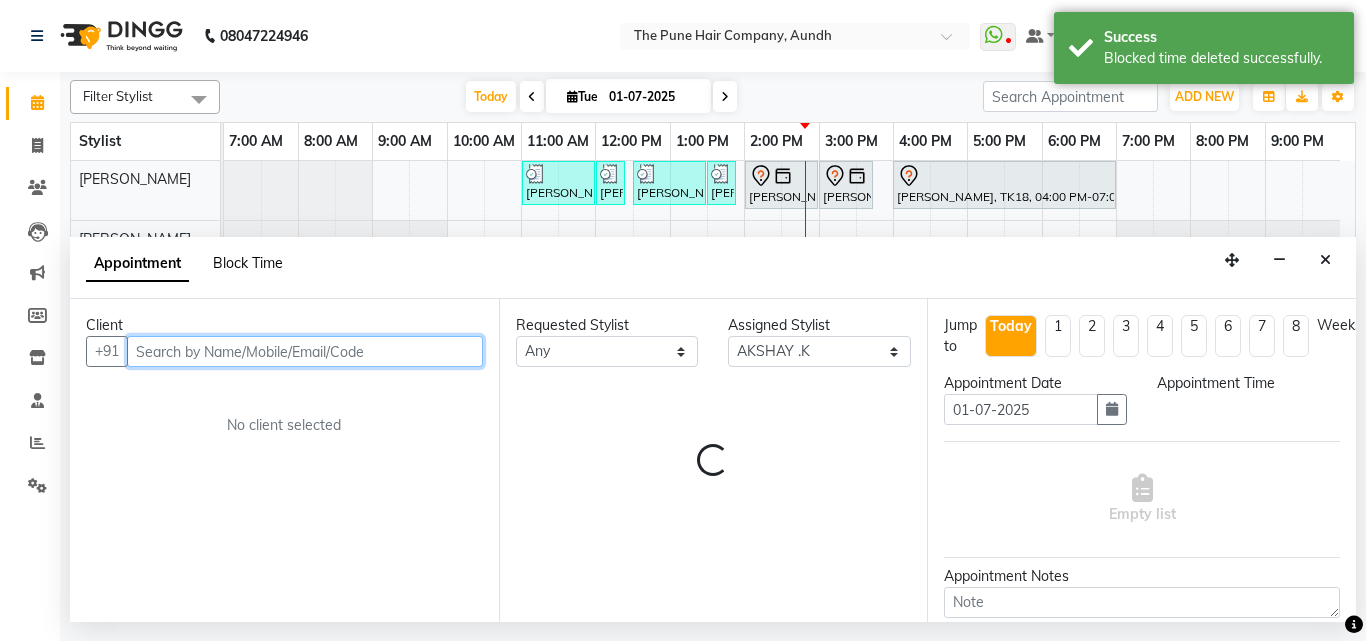 click on "Block Time" at bounding box center [248, 263] 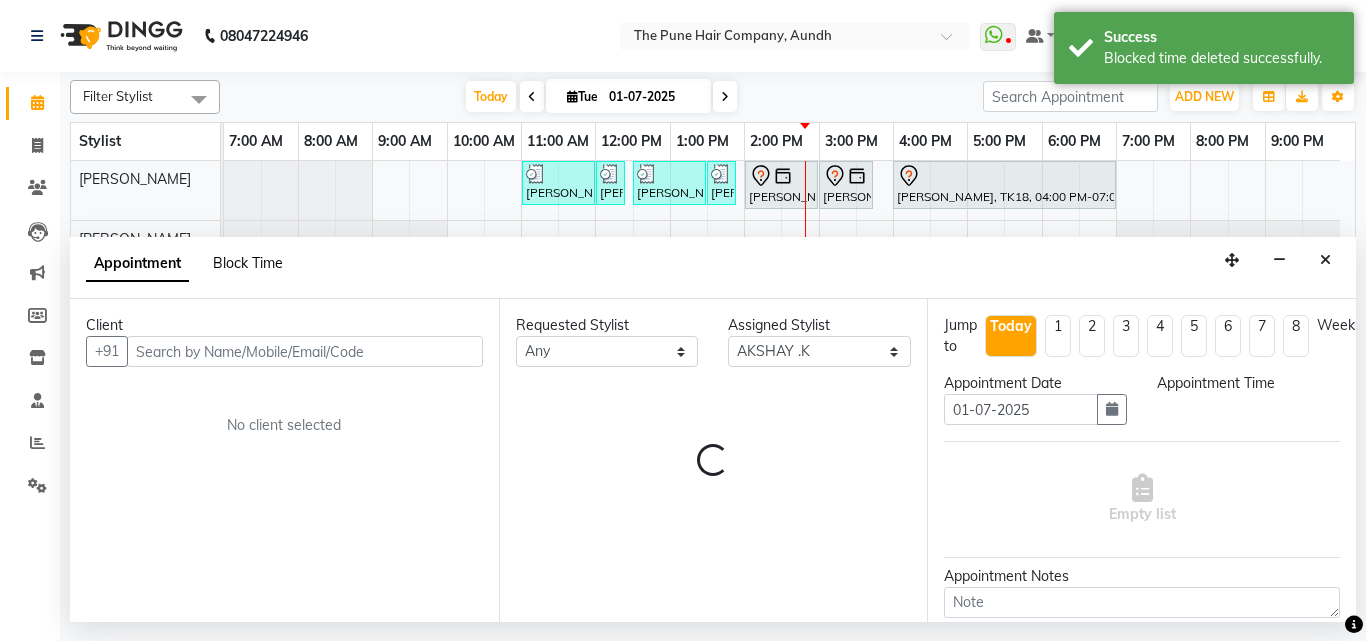 select on "6746" 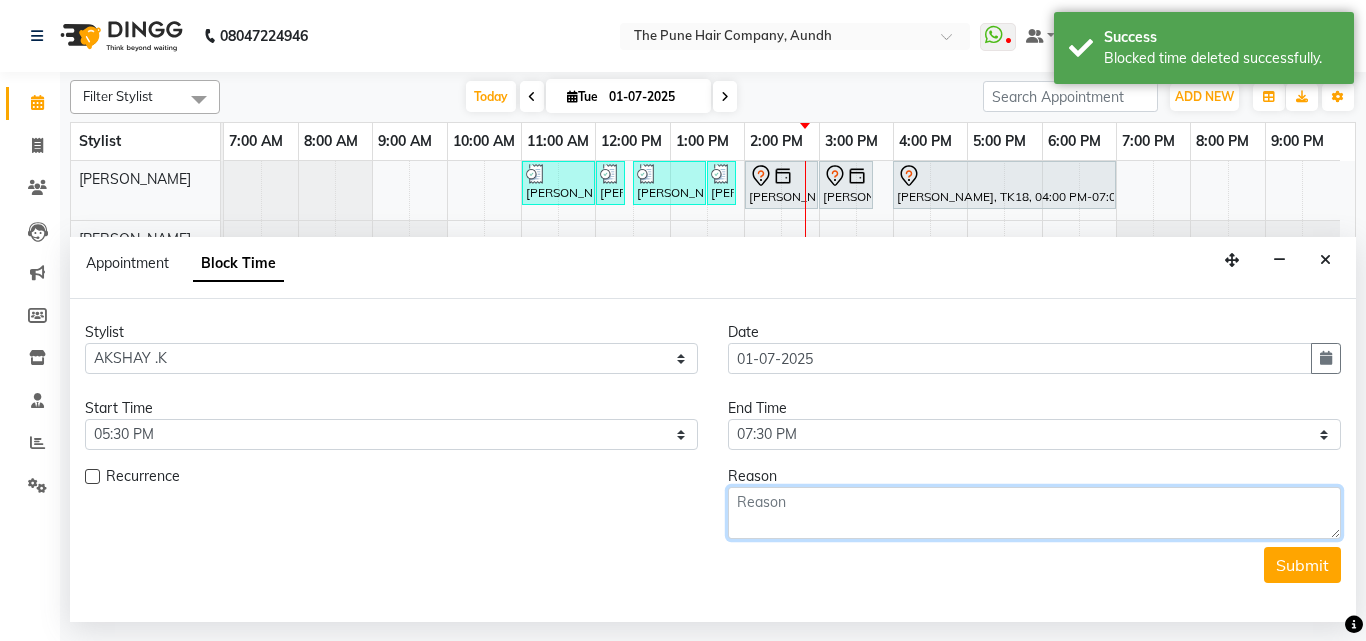 click at bounding box center (1034, 513) 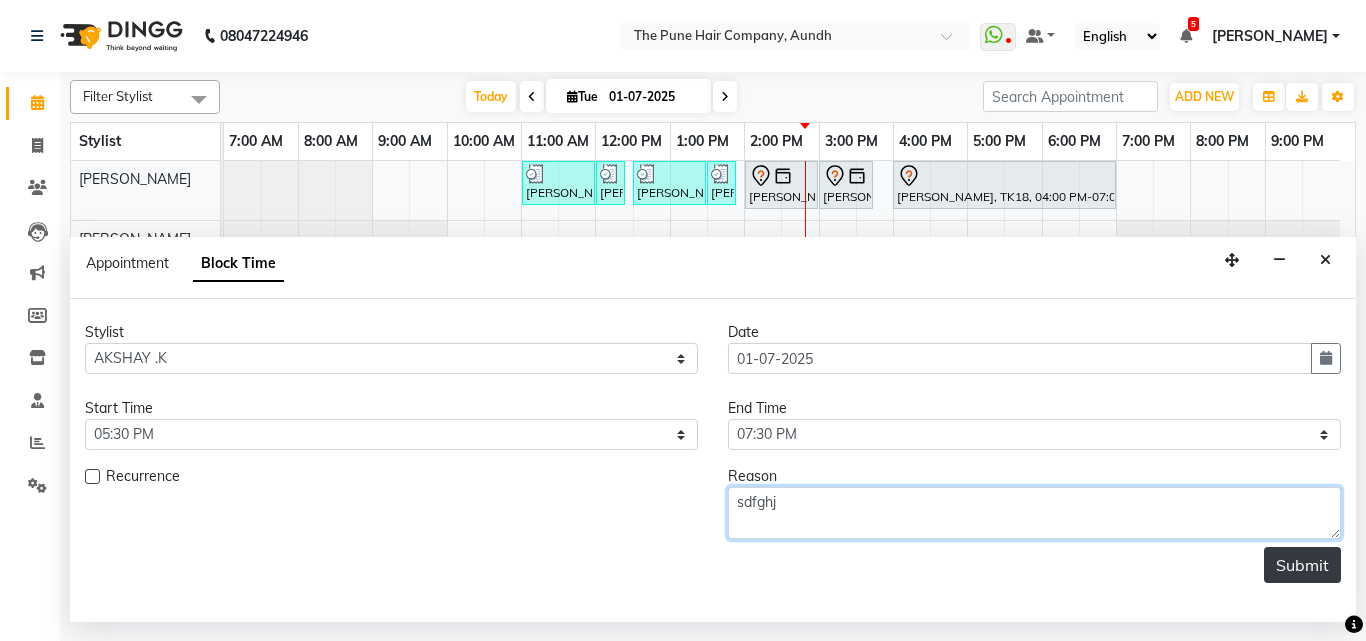 type on "sdfghj" 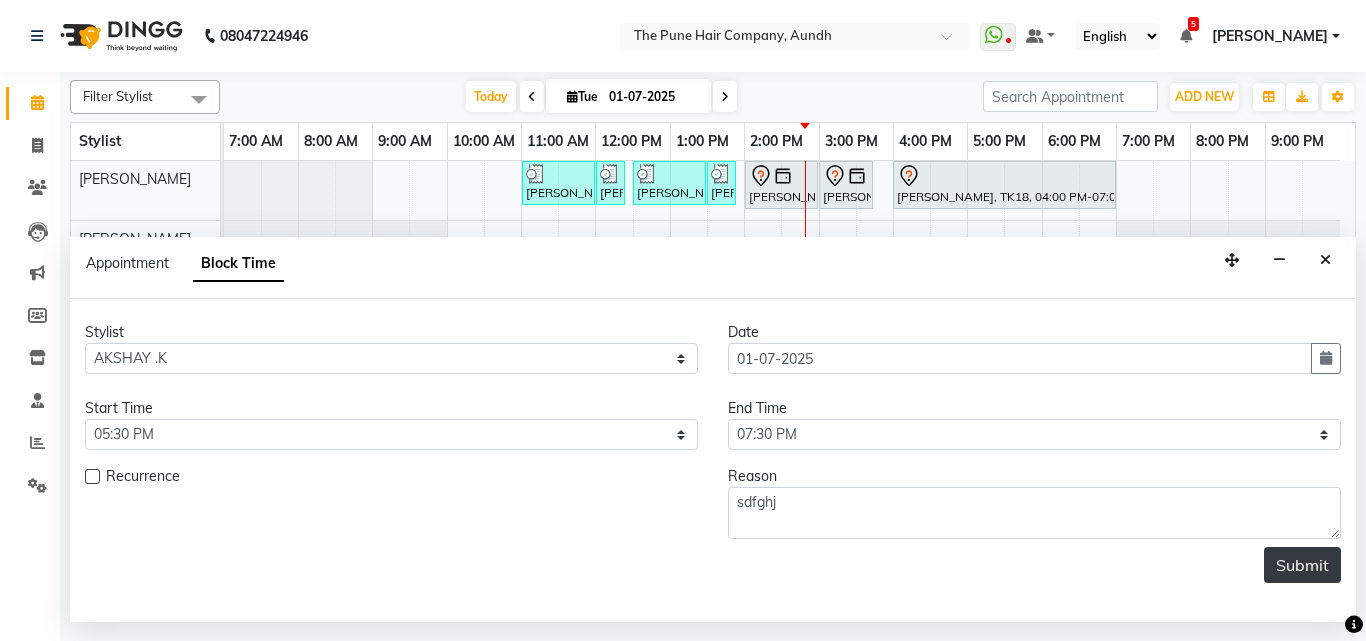 click on "Submit" at bounding box center [1302, 565] 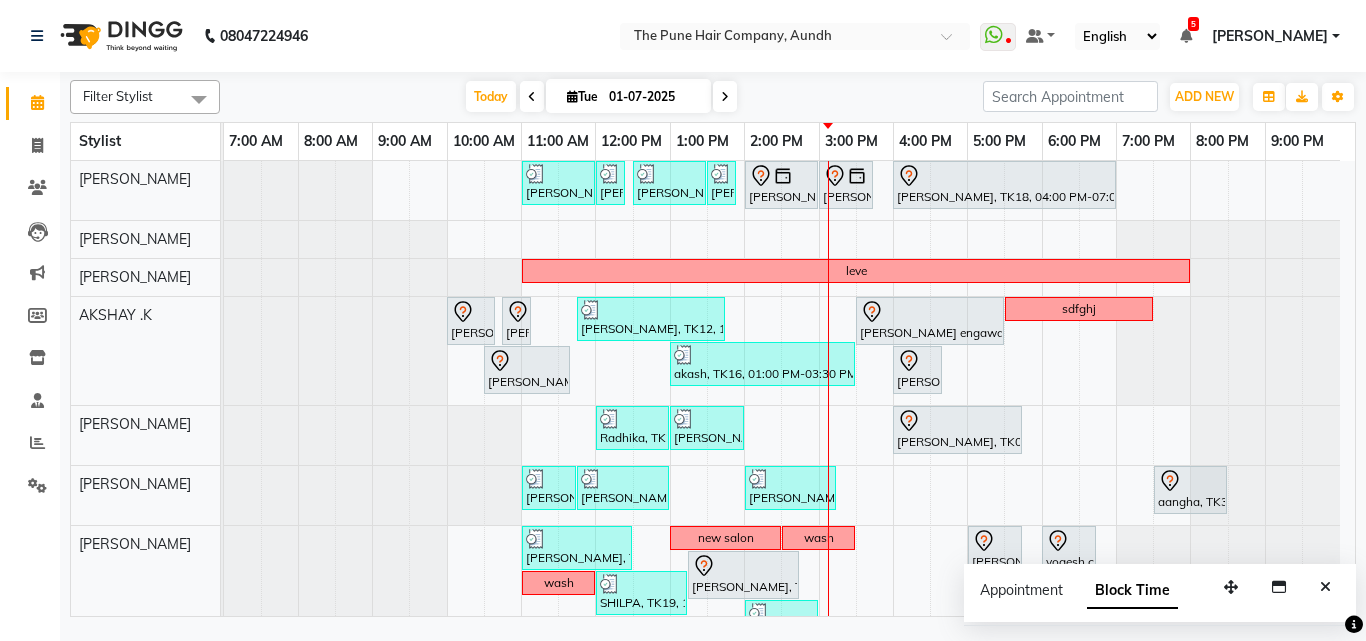 click at bounding box center (1325, 587) 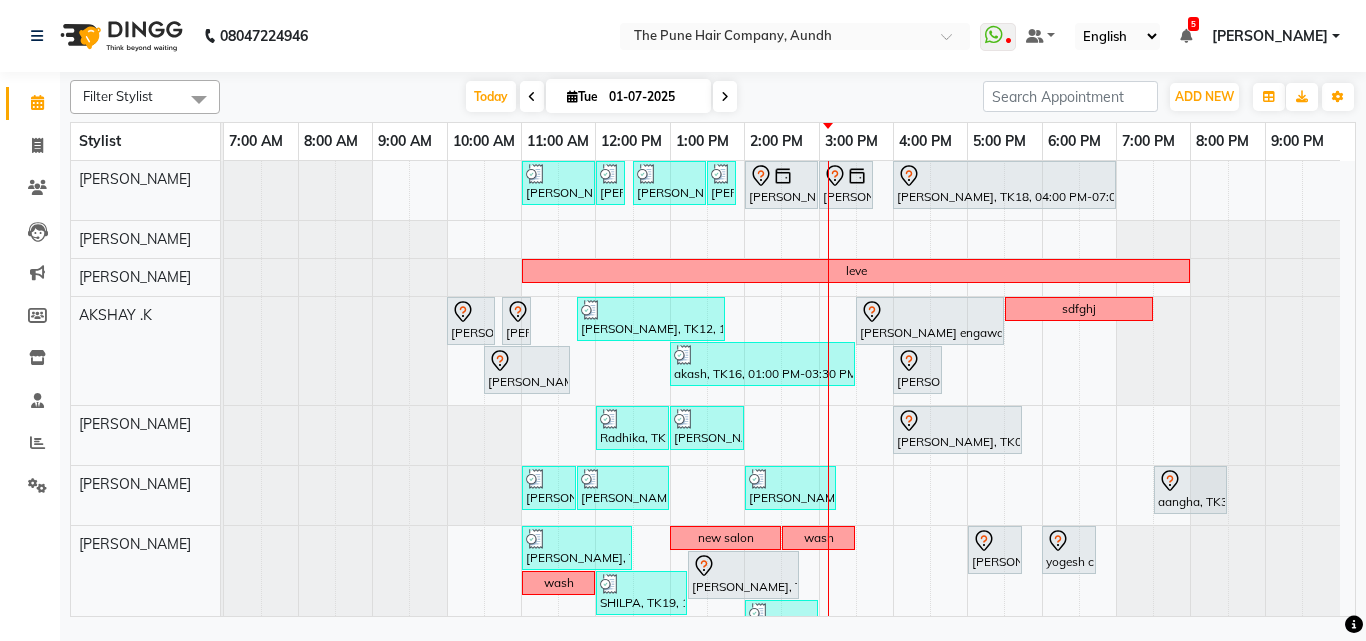 scroll, scrollTop: 200, scrollLeft: 0, axis: vertical 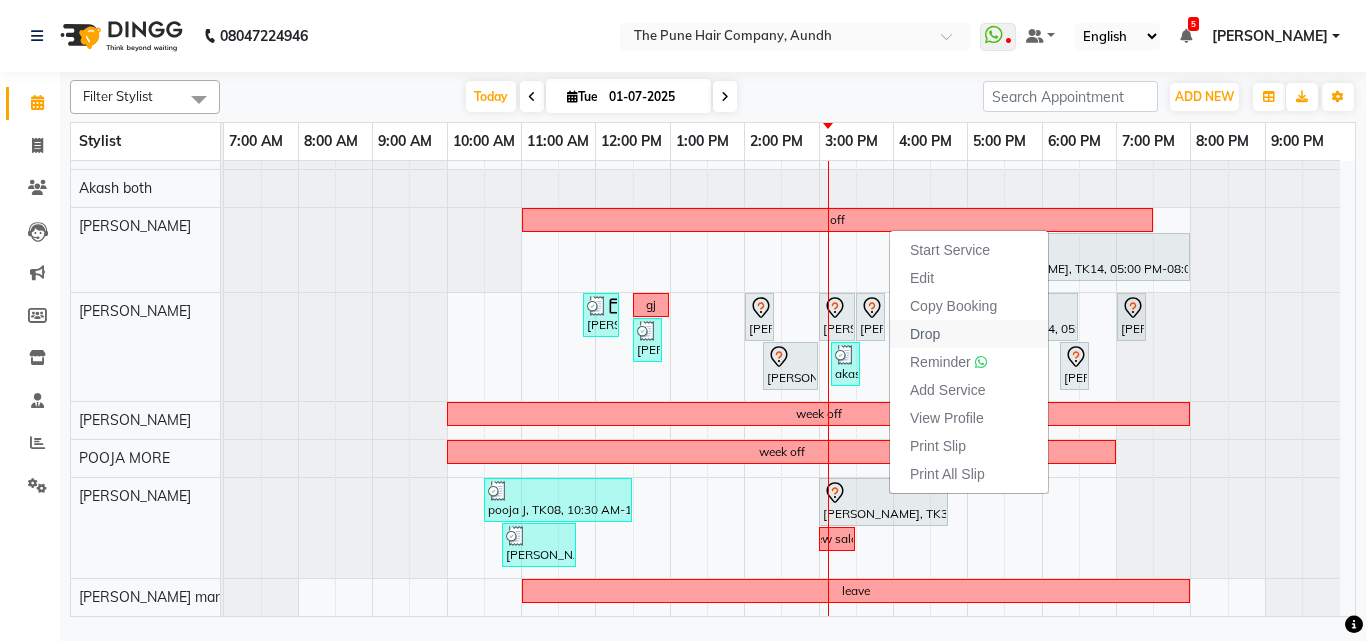 click on "Drop" at bounding box center [925, 334] 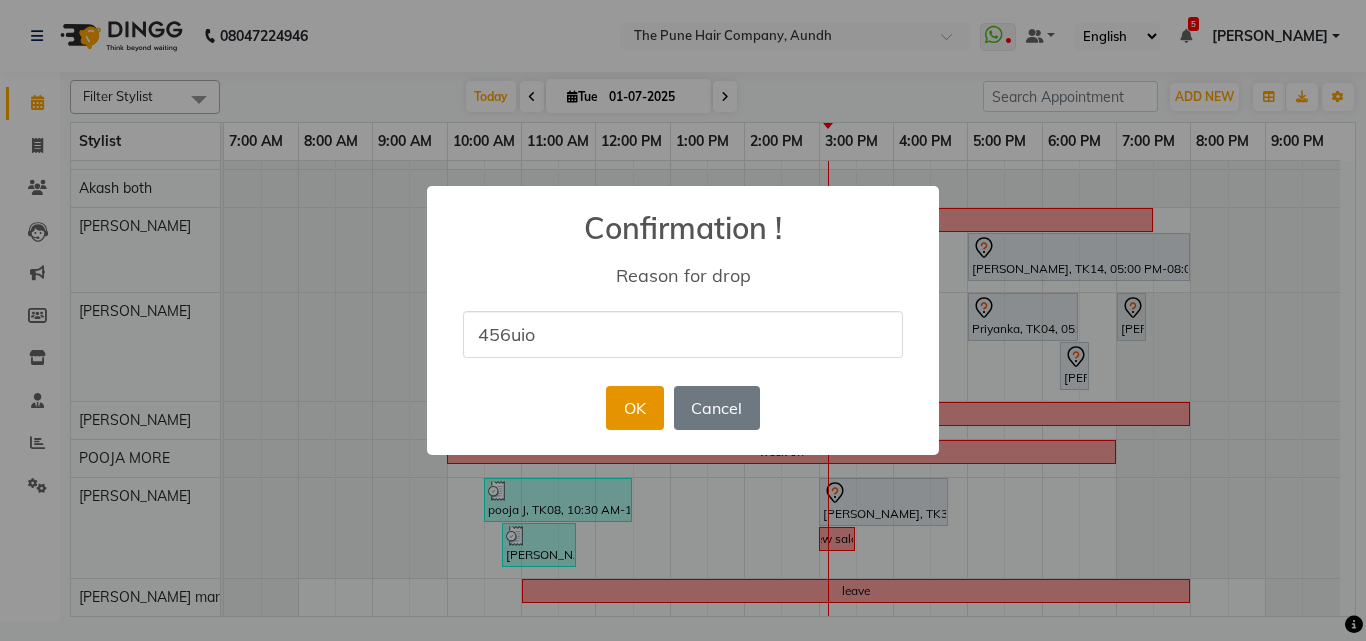 type on "456uio" 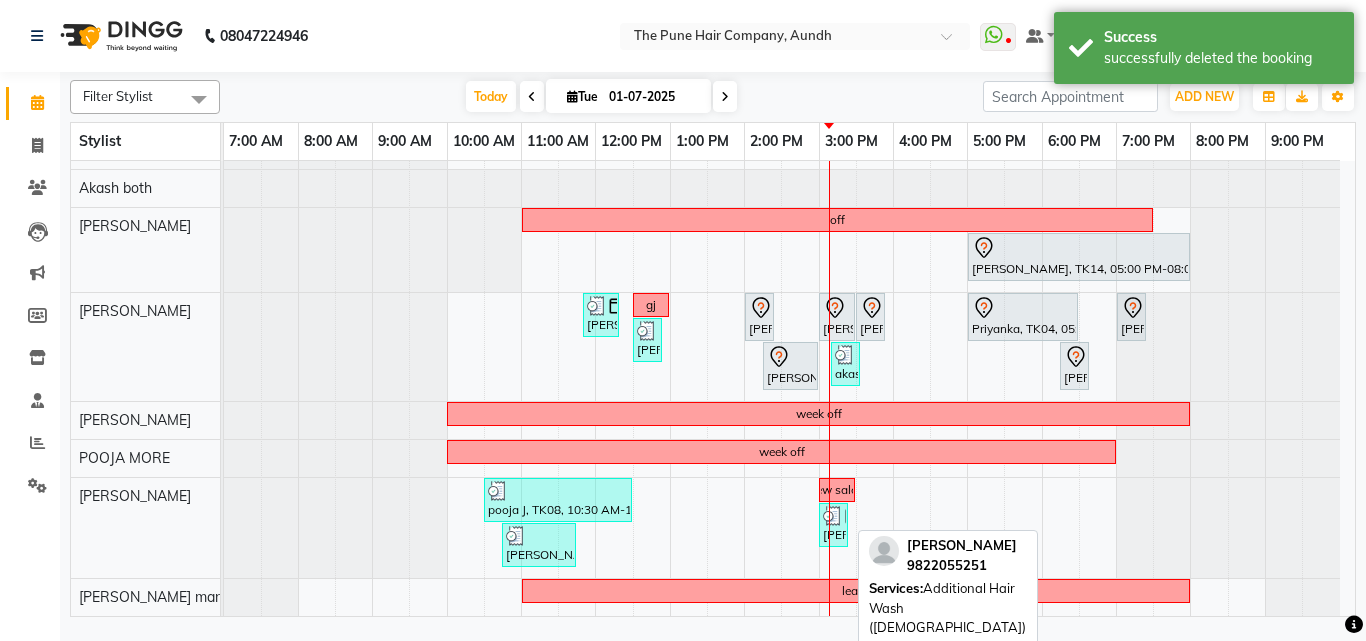 scroll, scrollTop: 486, scrollLeft: 0, axis: vertical 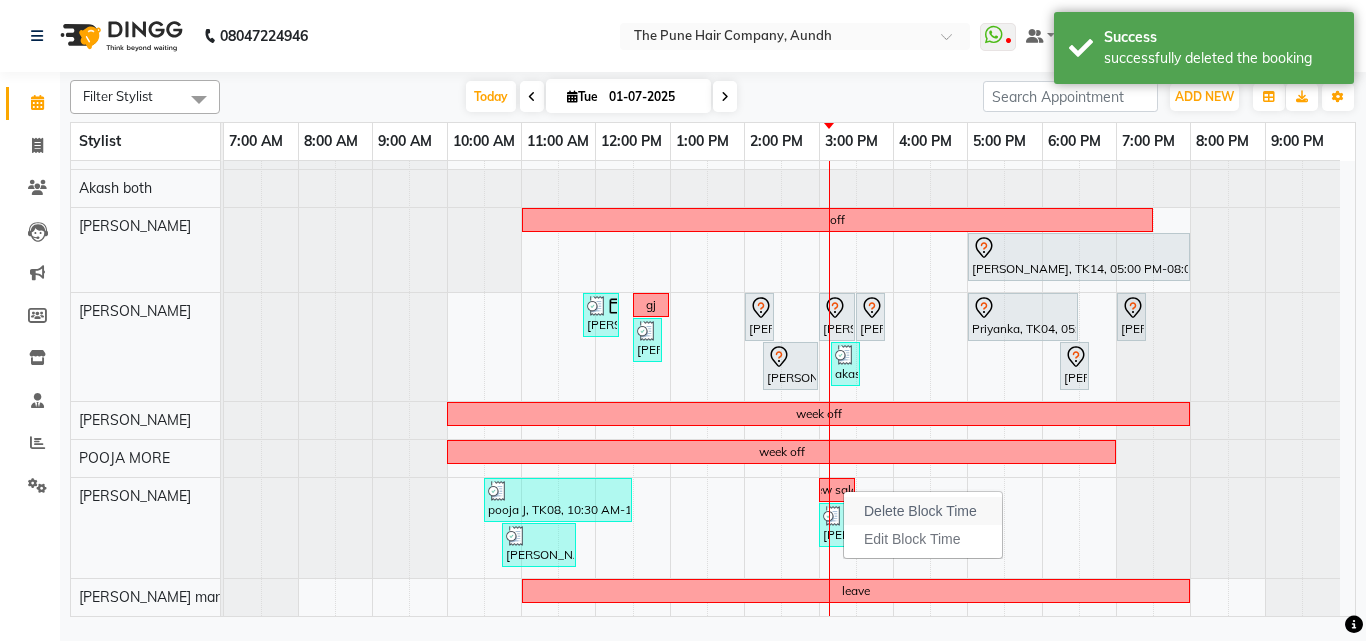 click on "Delete Block Time" at bounding box center [920, 511] 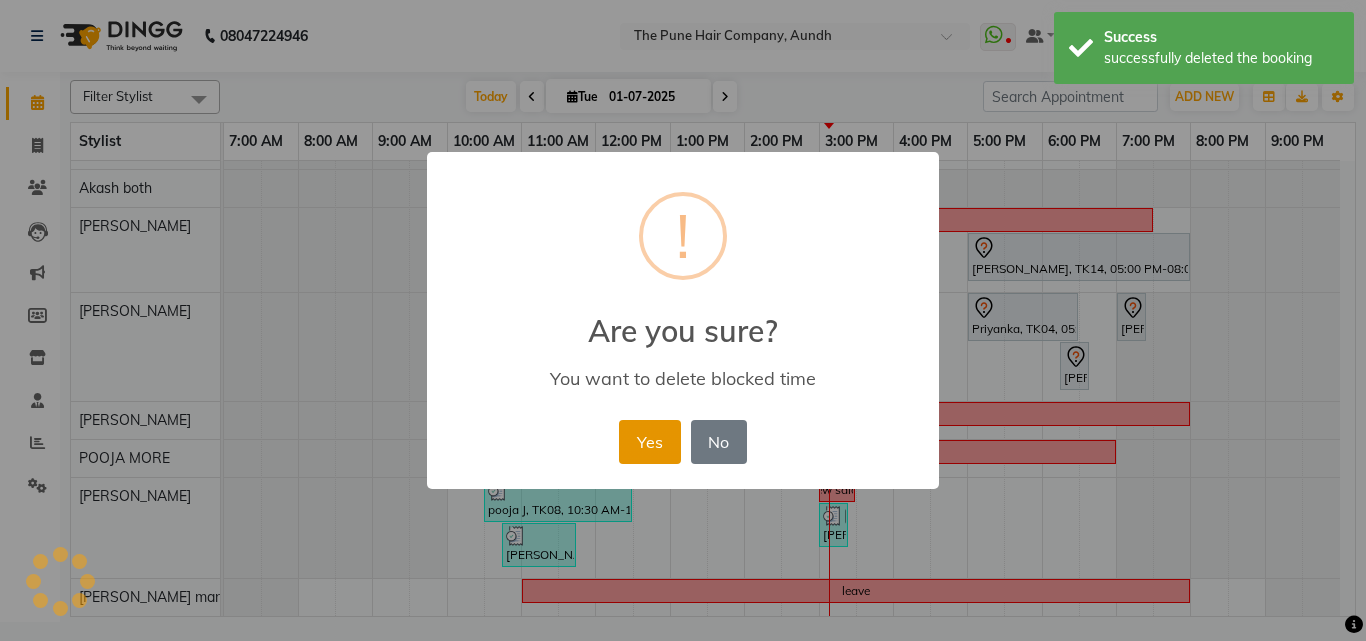 click on "Yes" at bounding box center (649, 442) 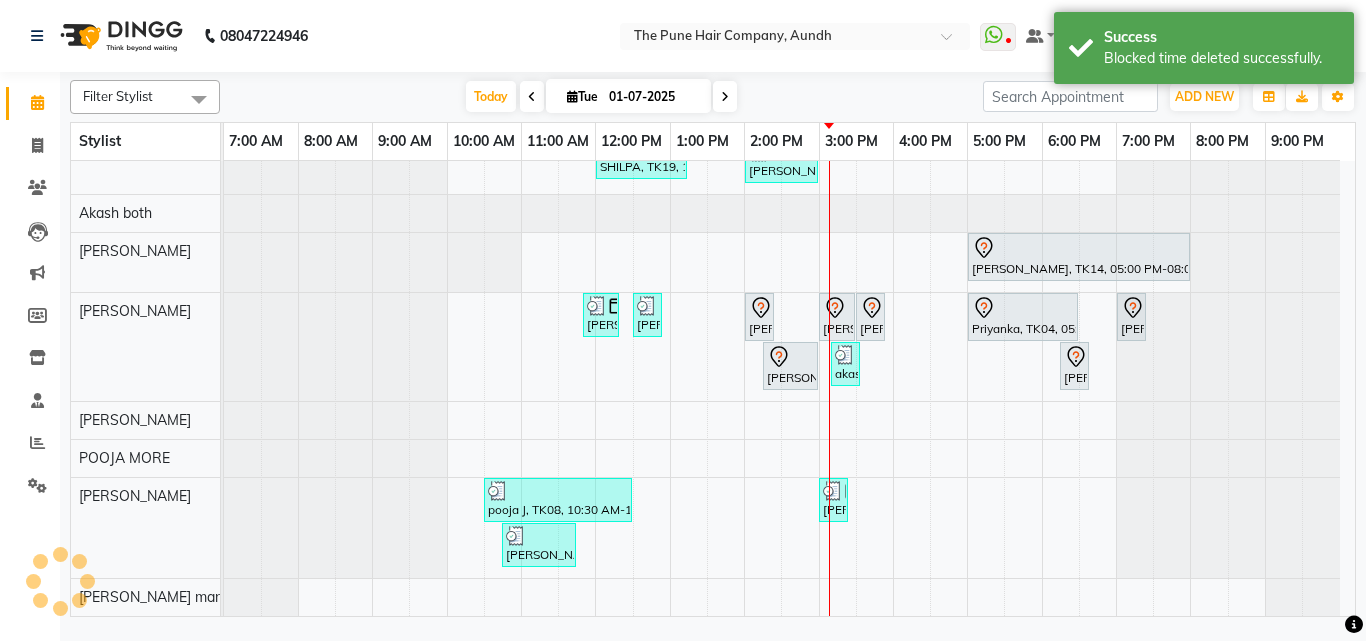 scroll, scrollTop: 436, scrollLeft: 0, axis: vertical 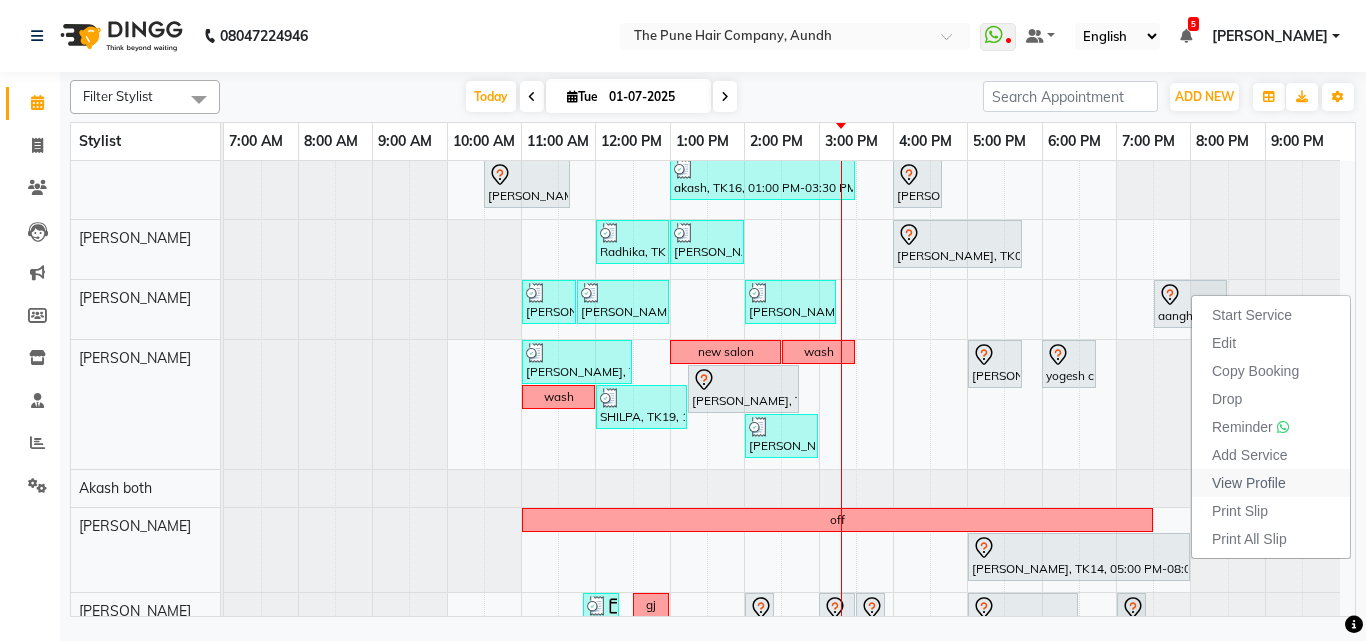 click on "View Profile" at bounding box center (1249, 483) 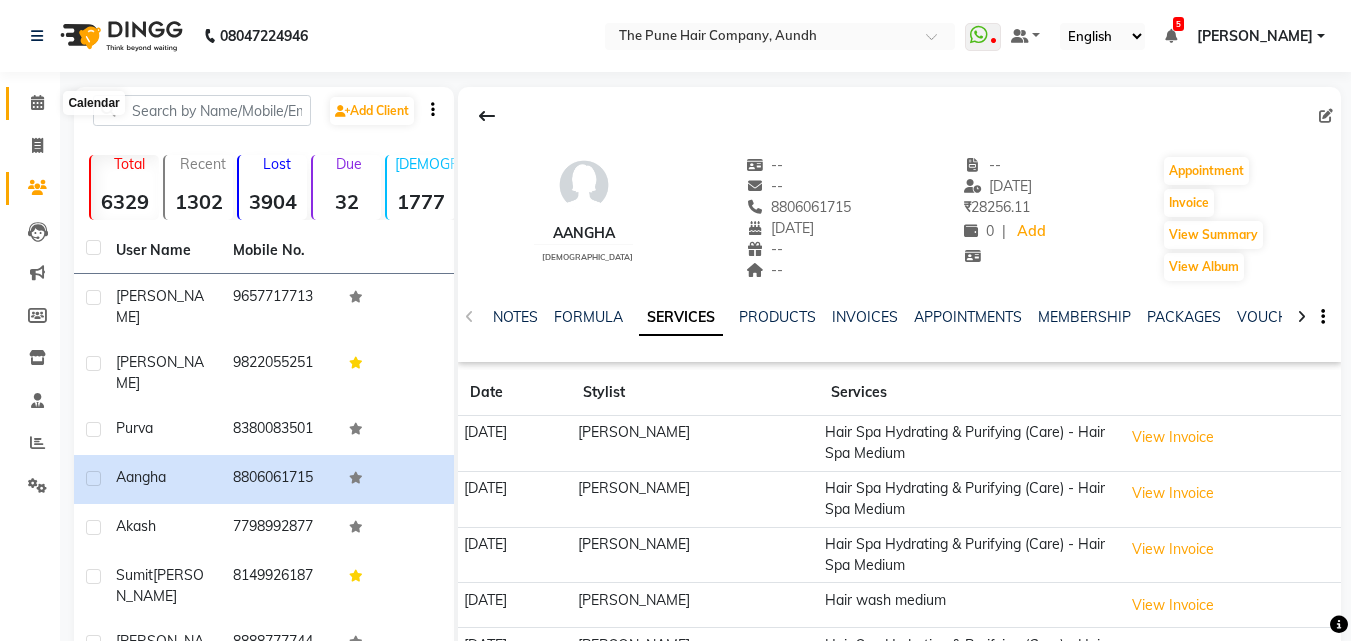 click 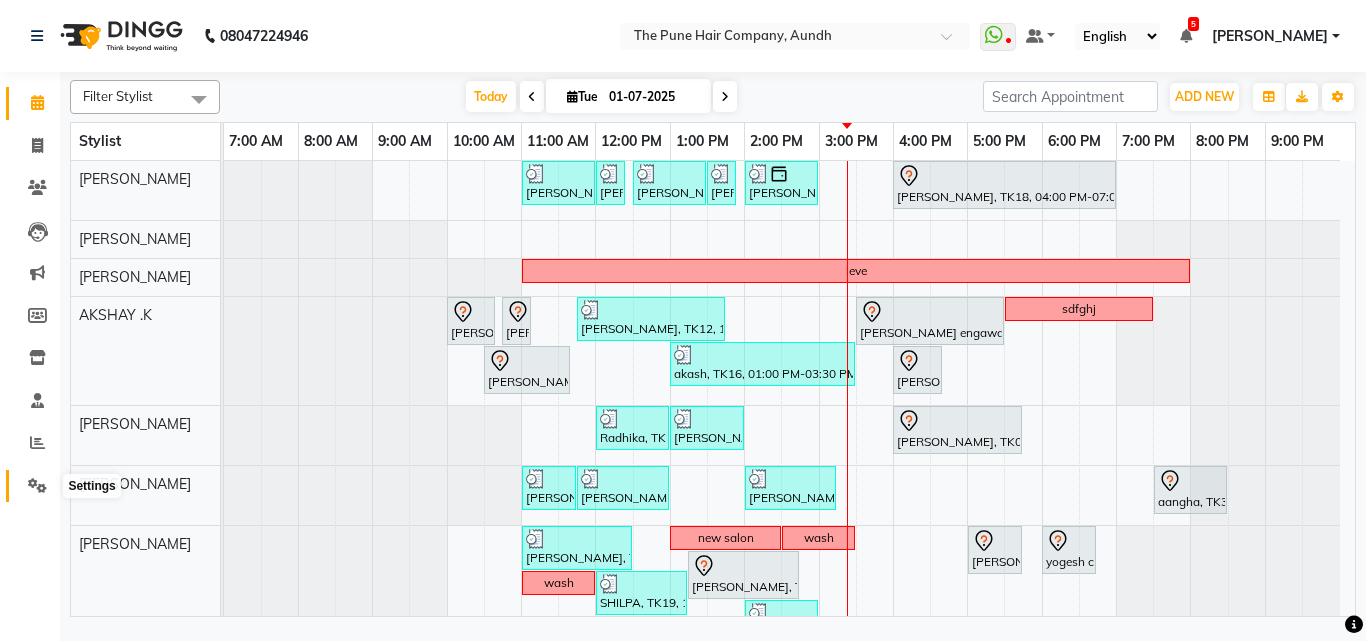 click 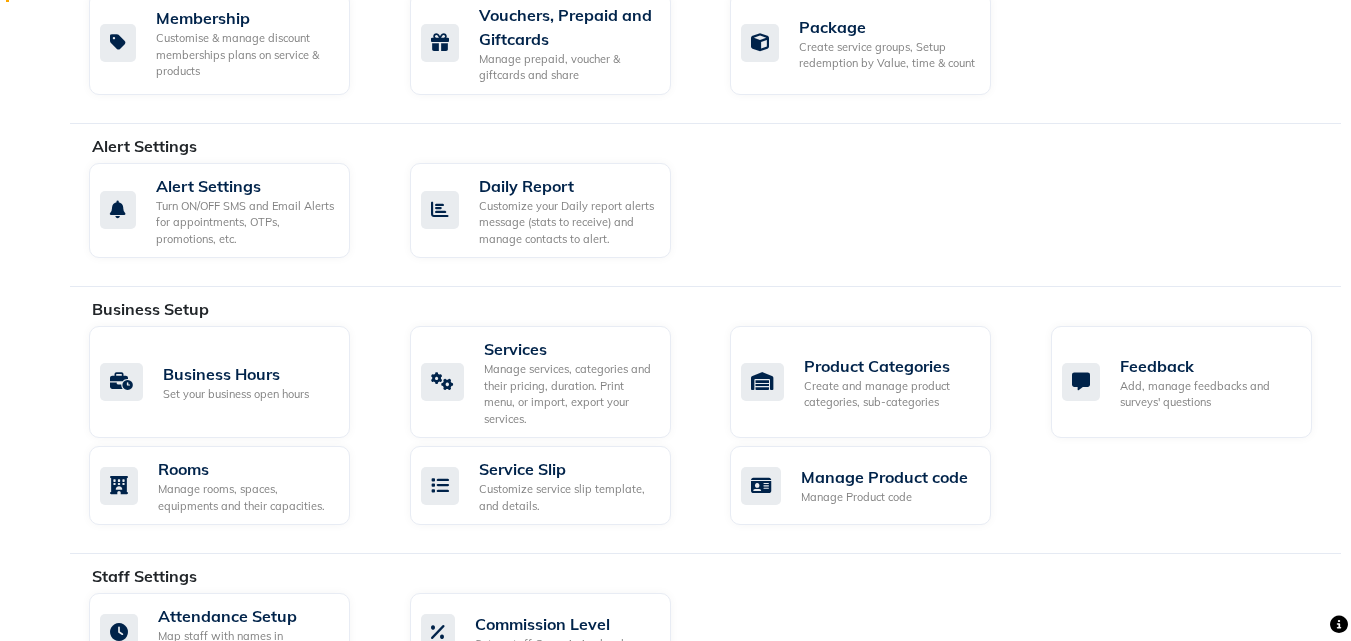 scroll, scrollTop: 600, scrollLeft: 0, axis: vertical 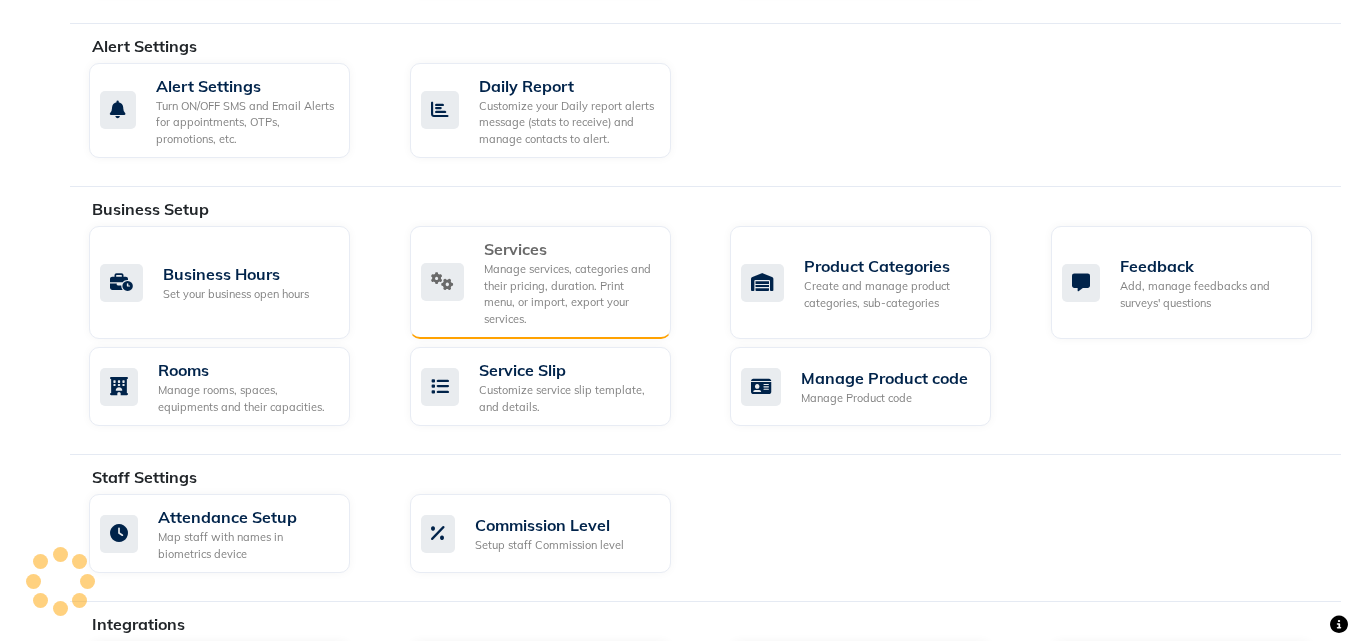 click on "Manage services, categories and their pricing, duration. Print menu, or import, export your services." 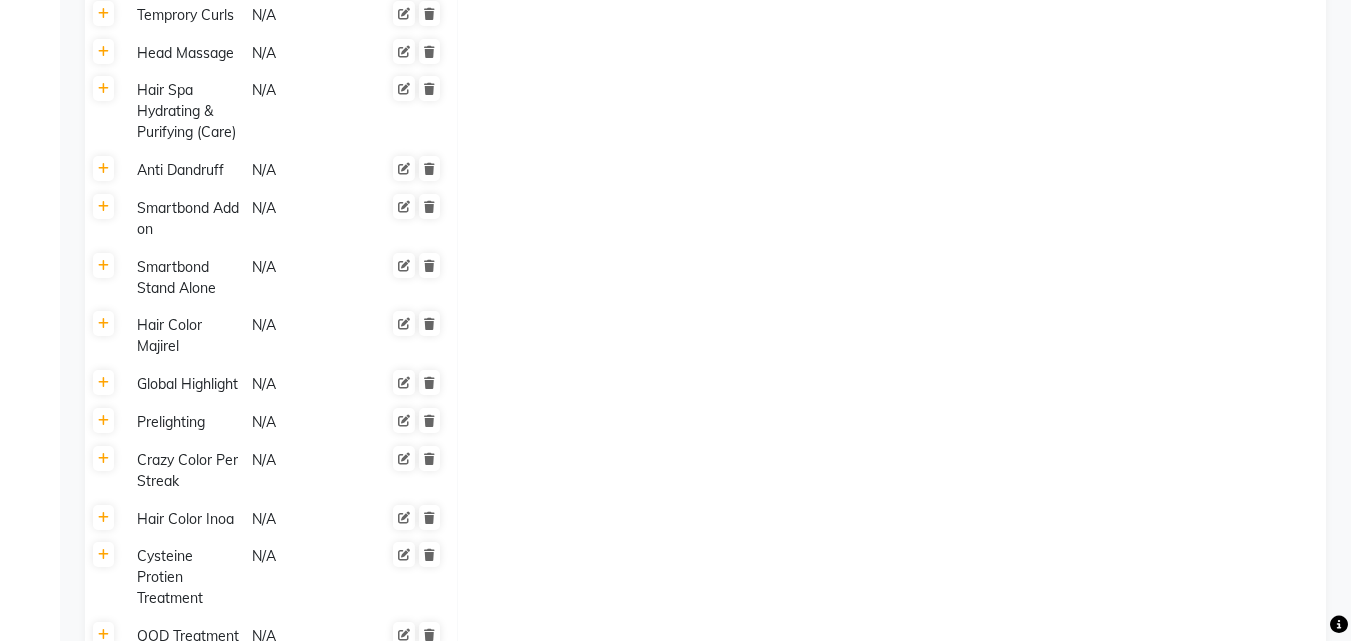 scroll, scrollTop: 1000, scrollLeft: 0, axis: vertical 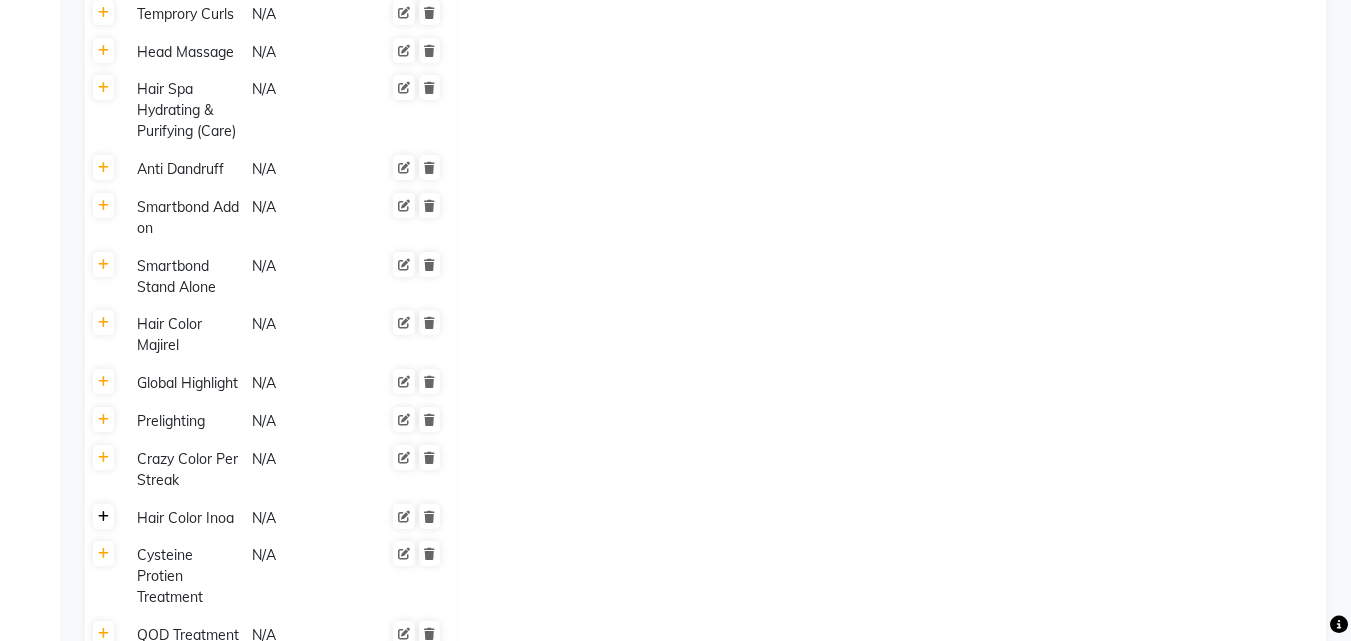 click 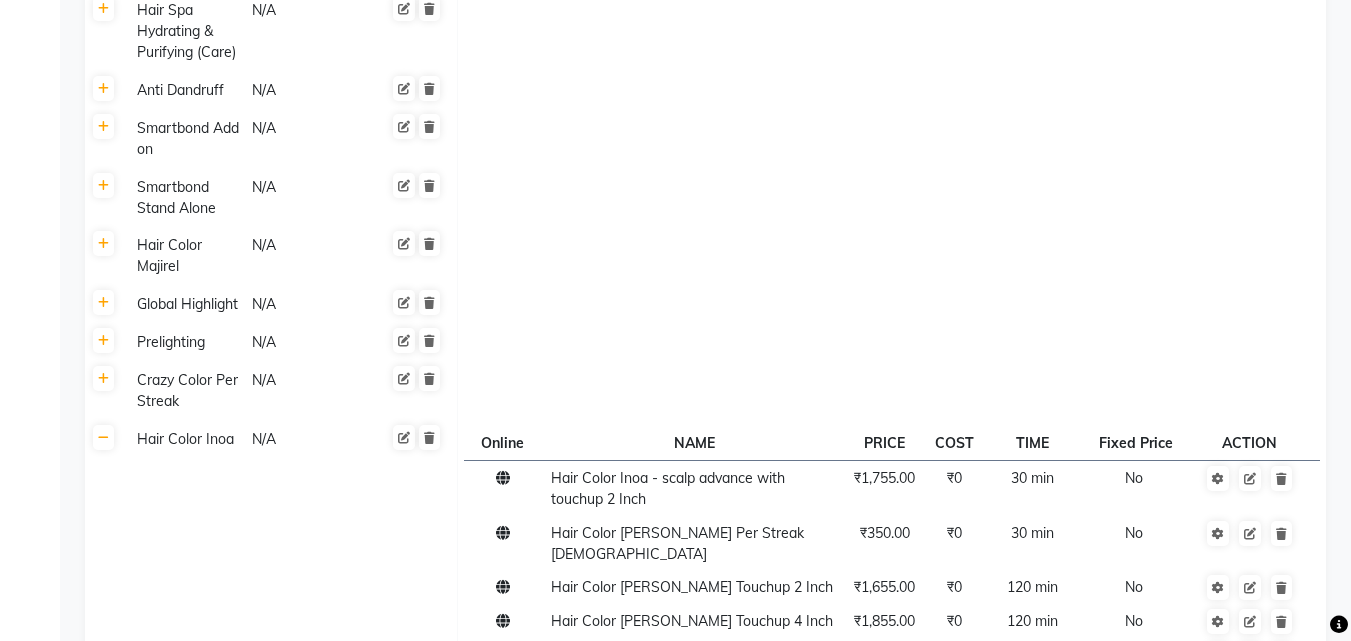 scroll, scrollTop: 1100, scrollLeft: 0, axis: vertical 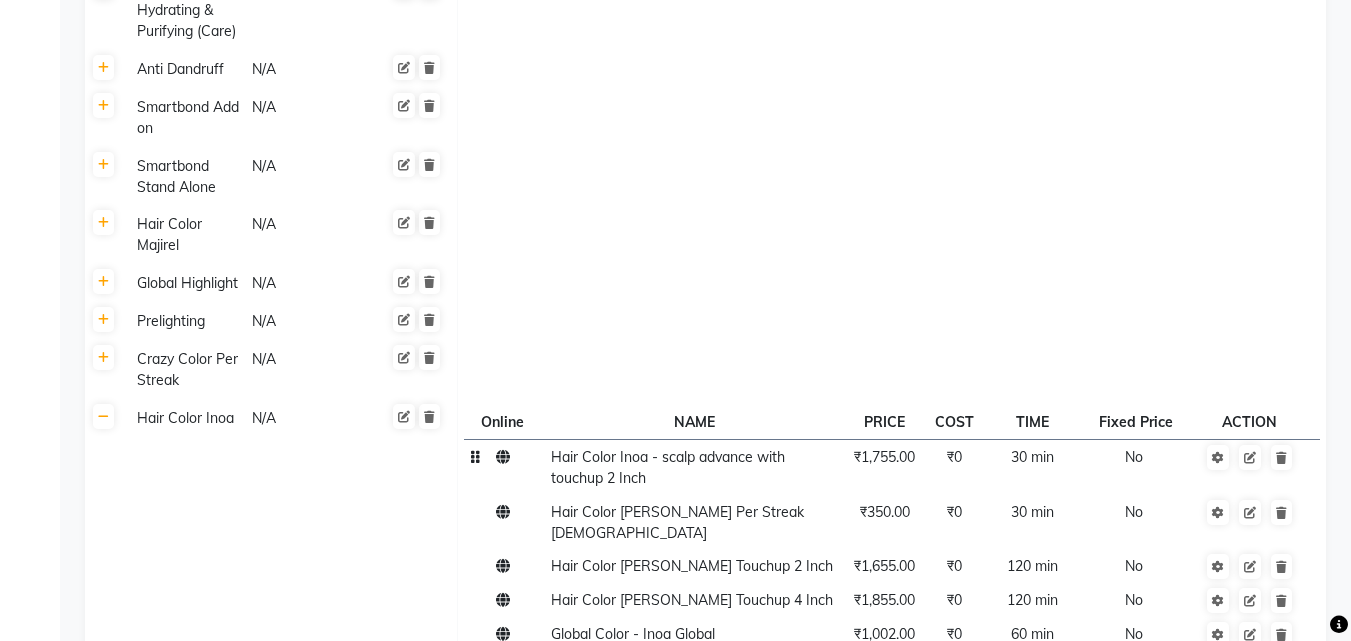 click on "30 min" 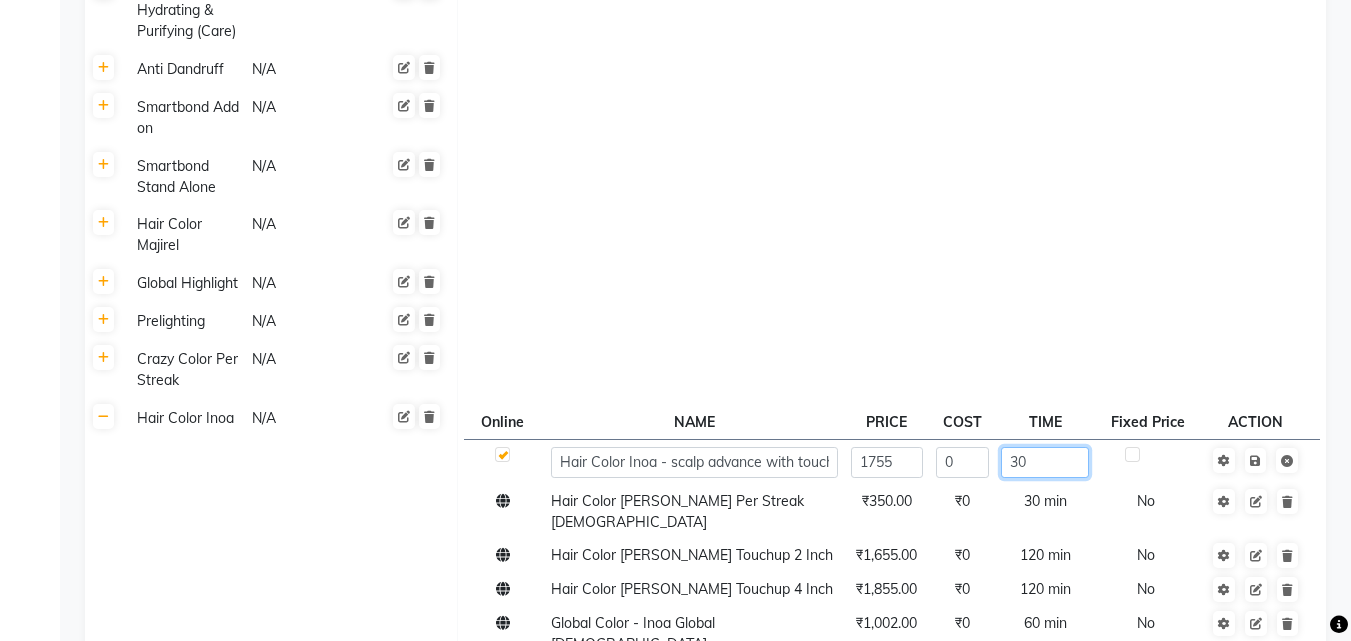 click on "30" 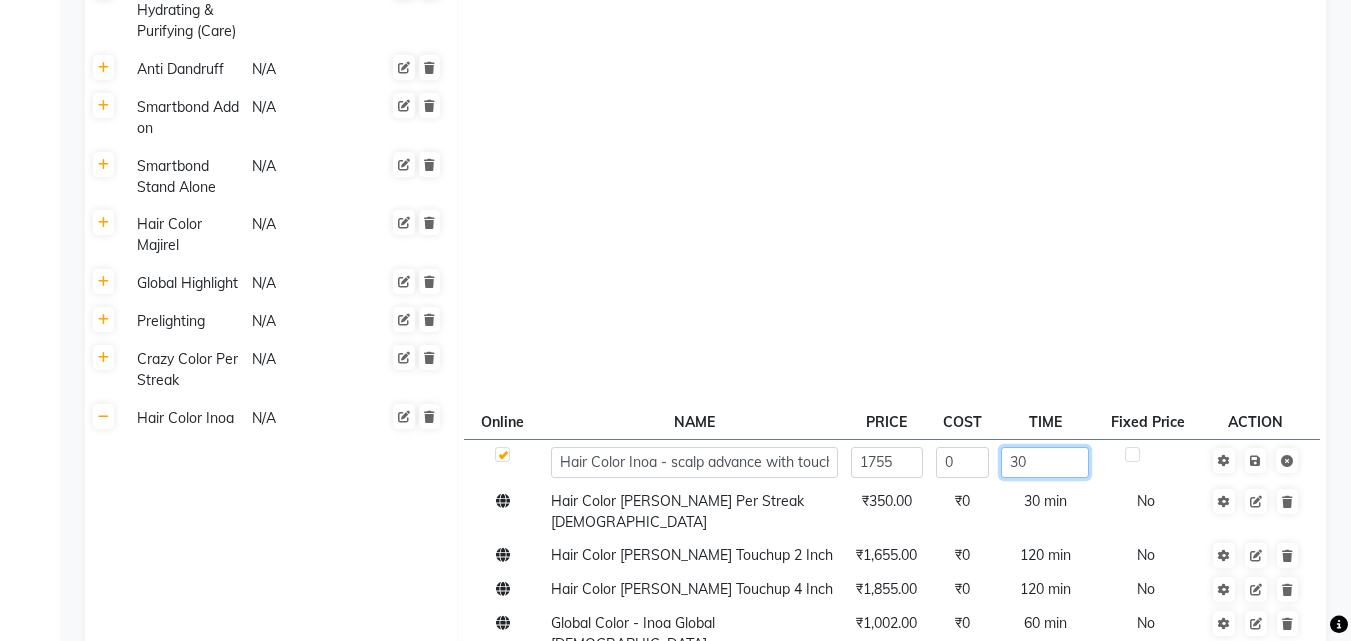 type on "3" 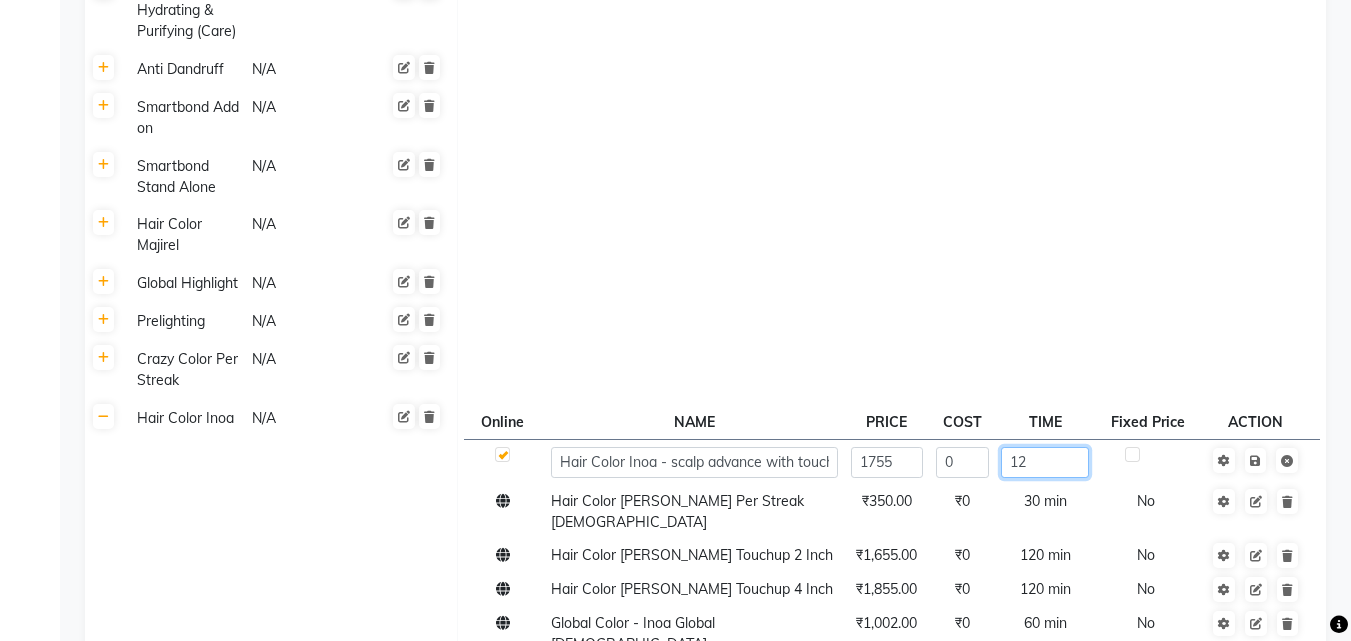 type on "120" 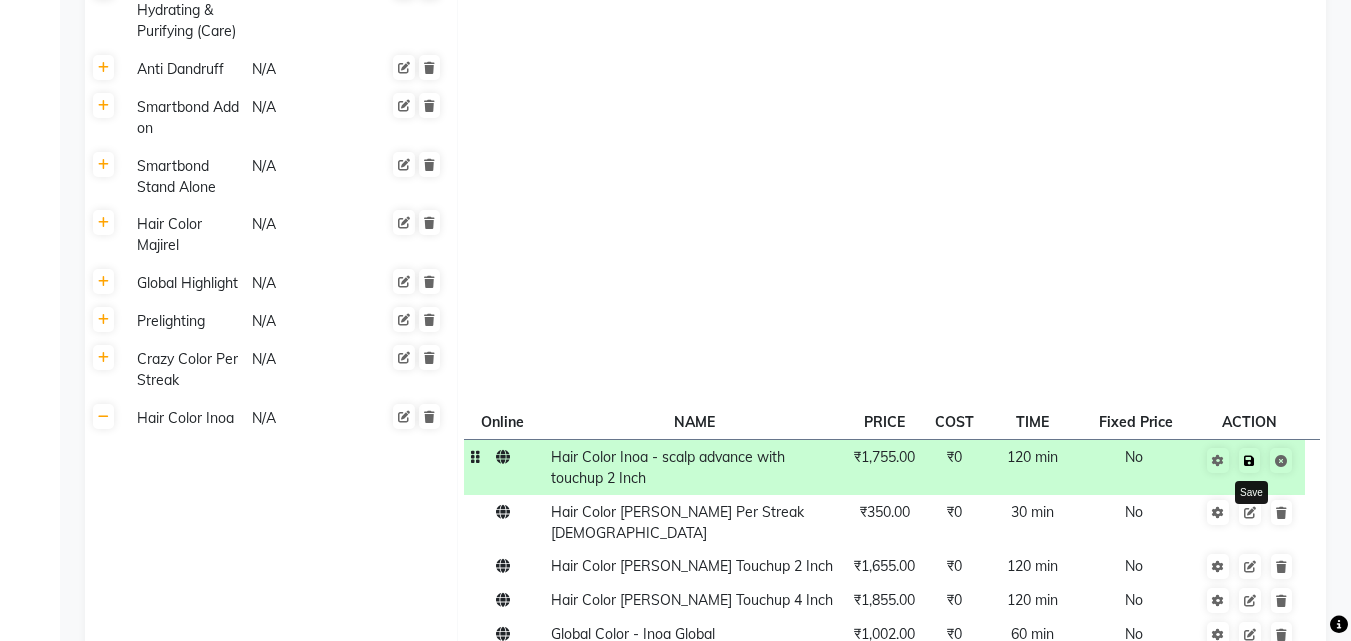 click 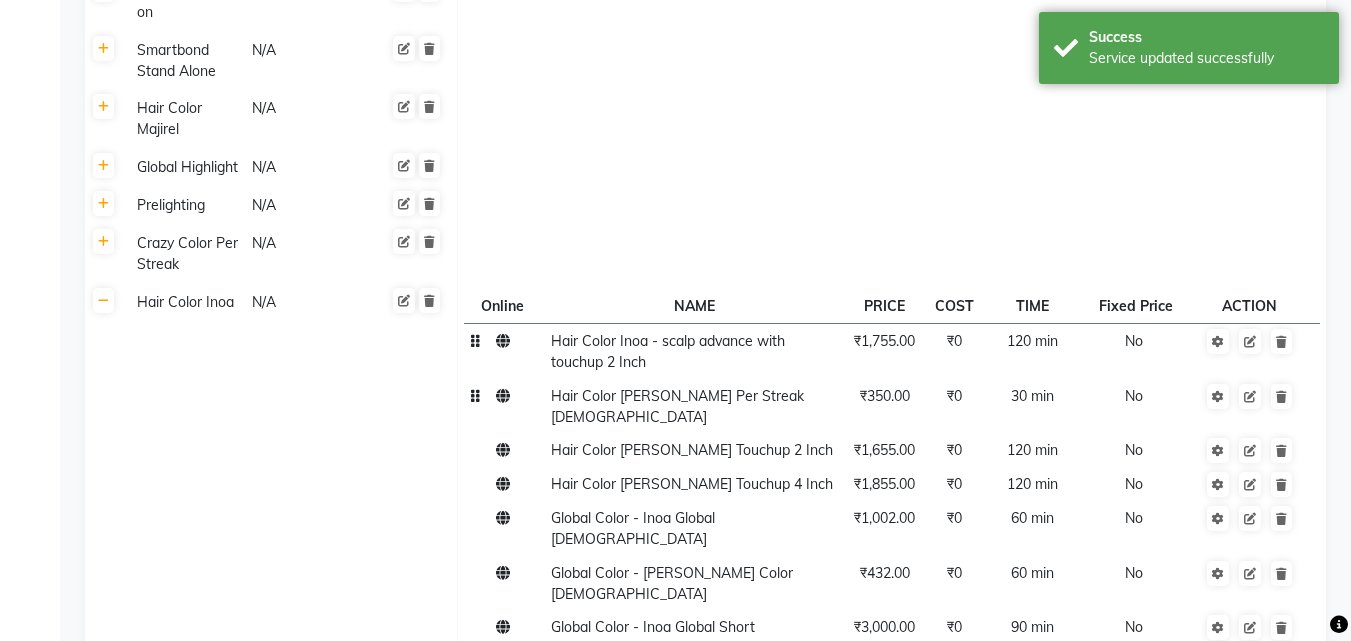 scroll, scrollTop: 1300, scrollLeft: 0, axis: vertical 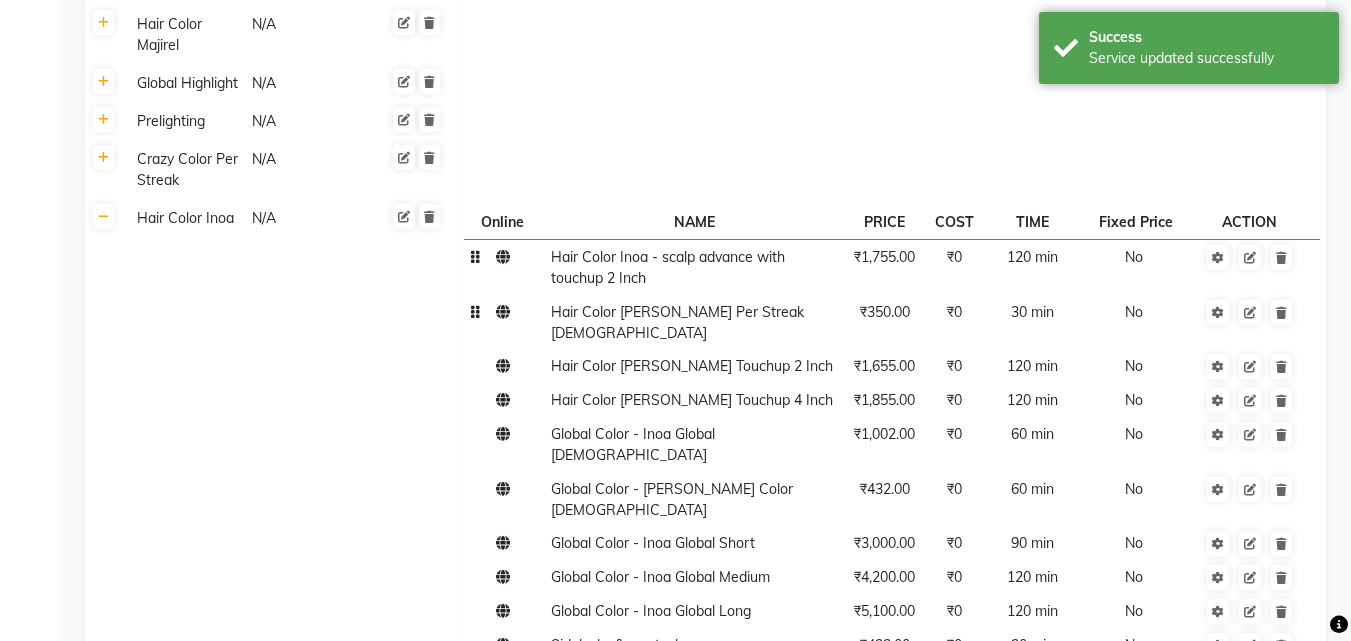 click on "30 min" 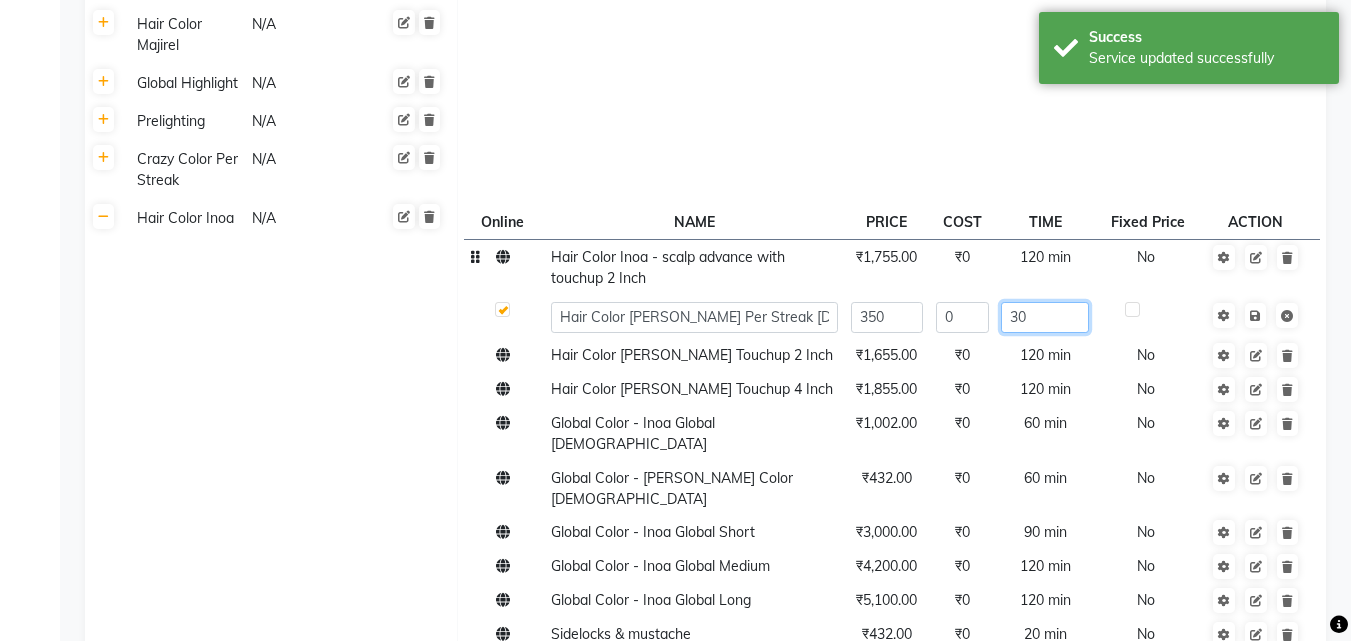 click on "30" 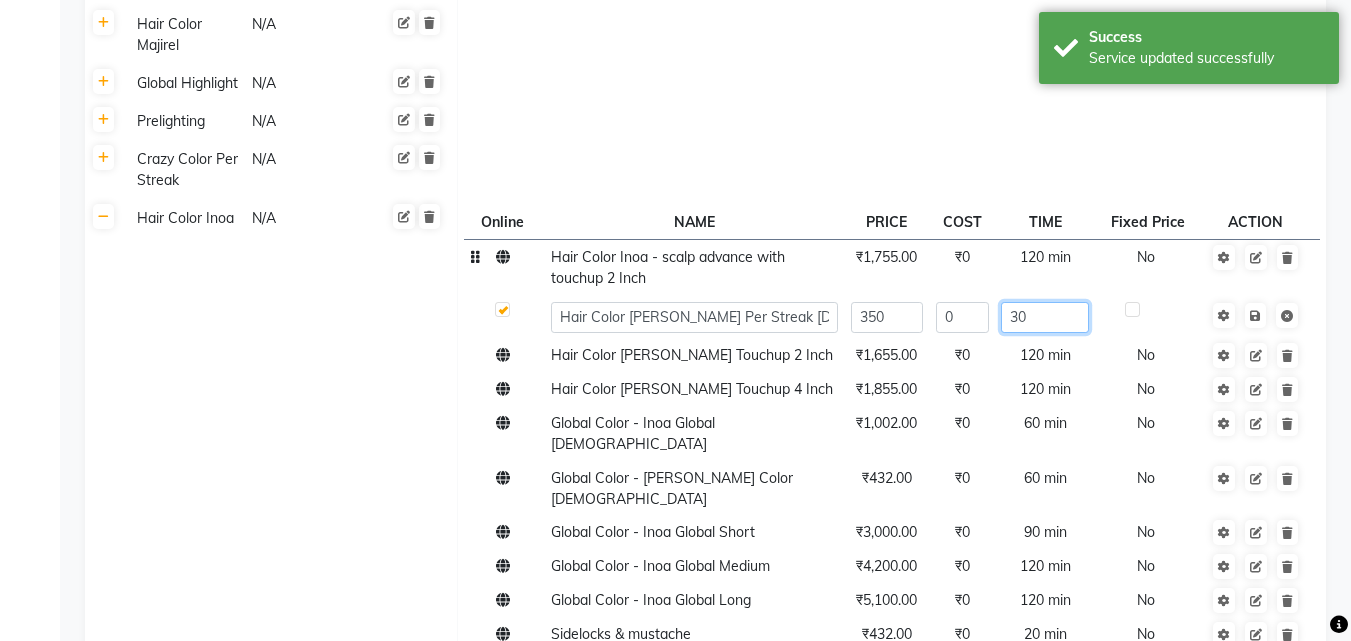 type on "3" 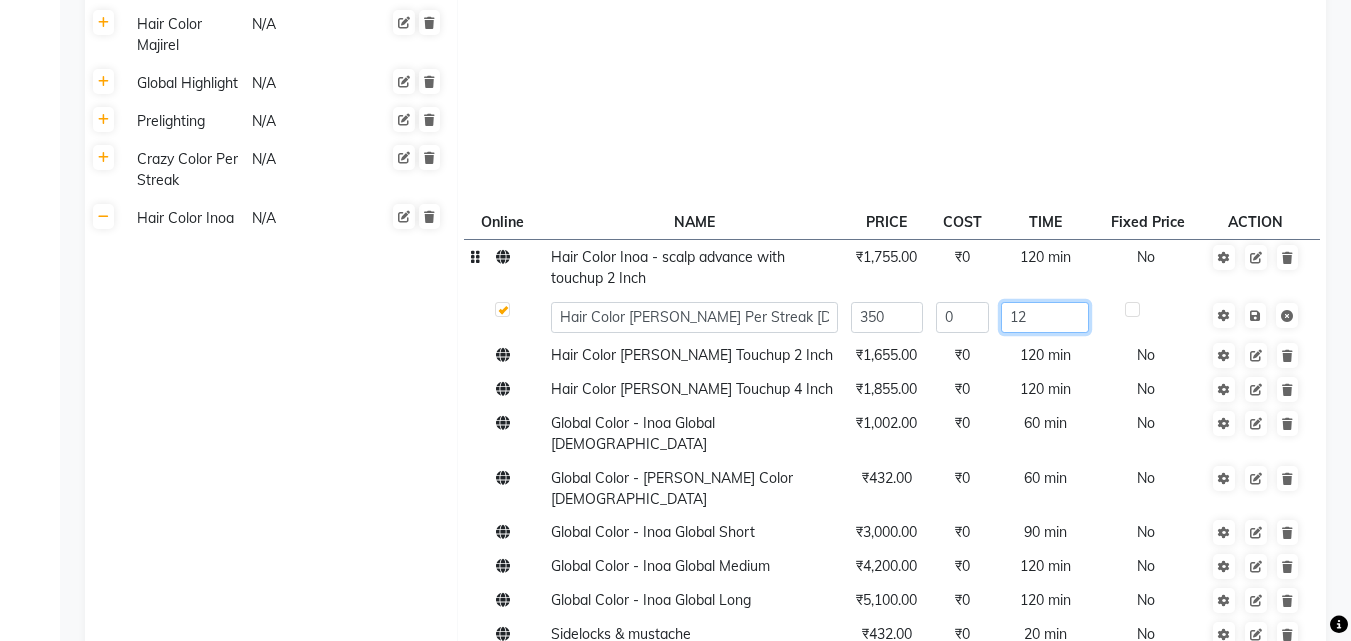 type on "120" 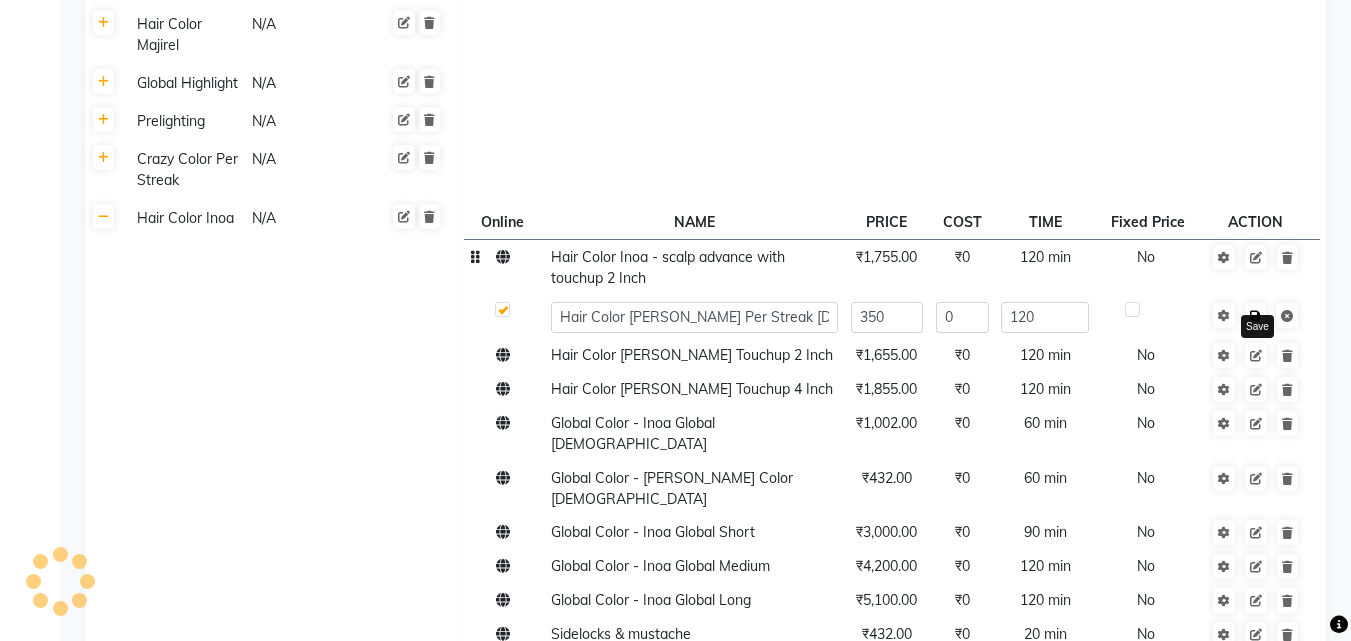 click 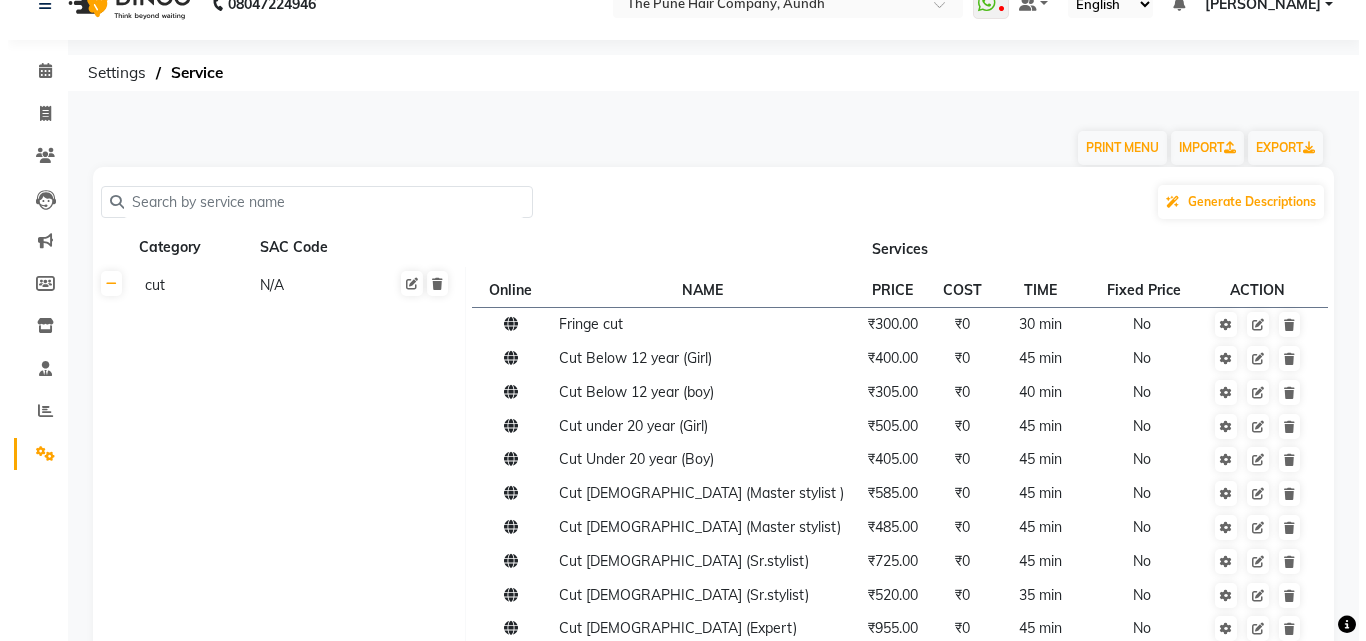 scroll, scrollTop: 0, scrollLeft: 0, axis: both 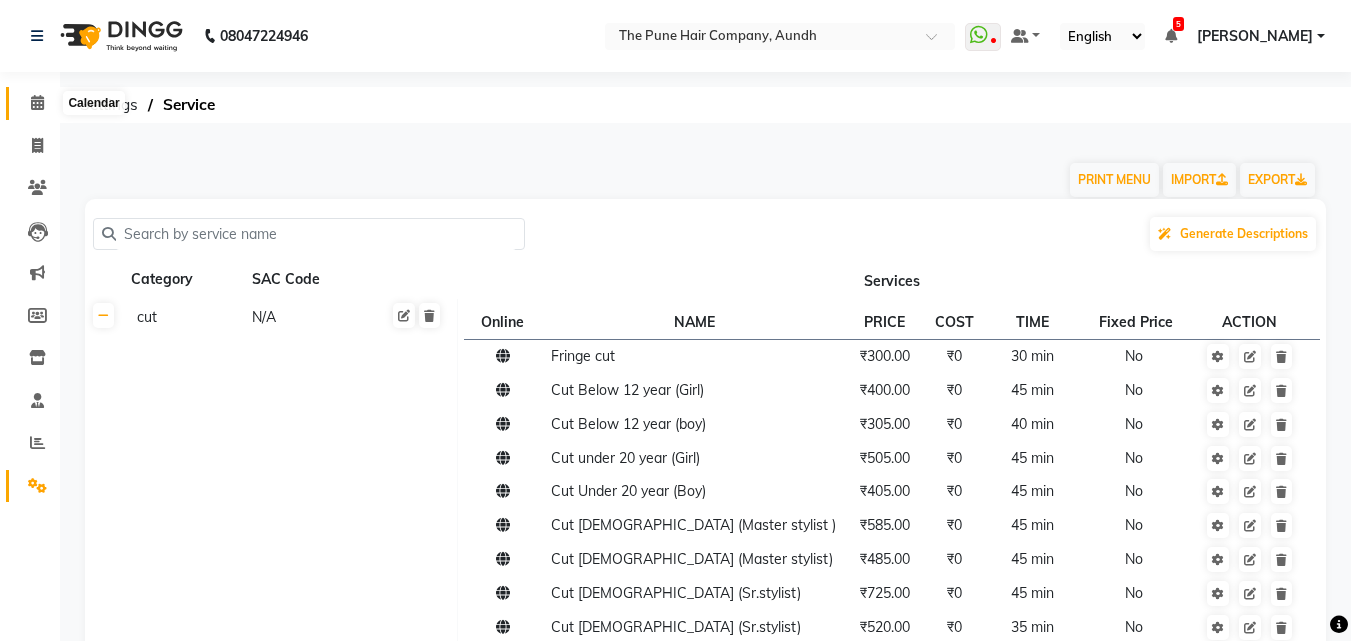 click 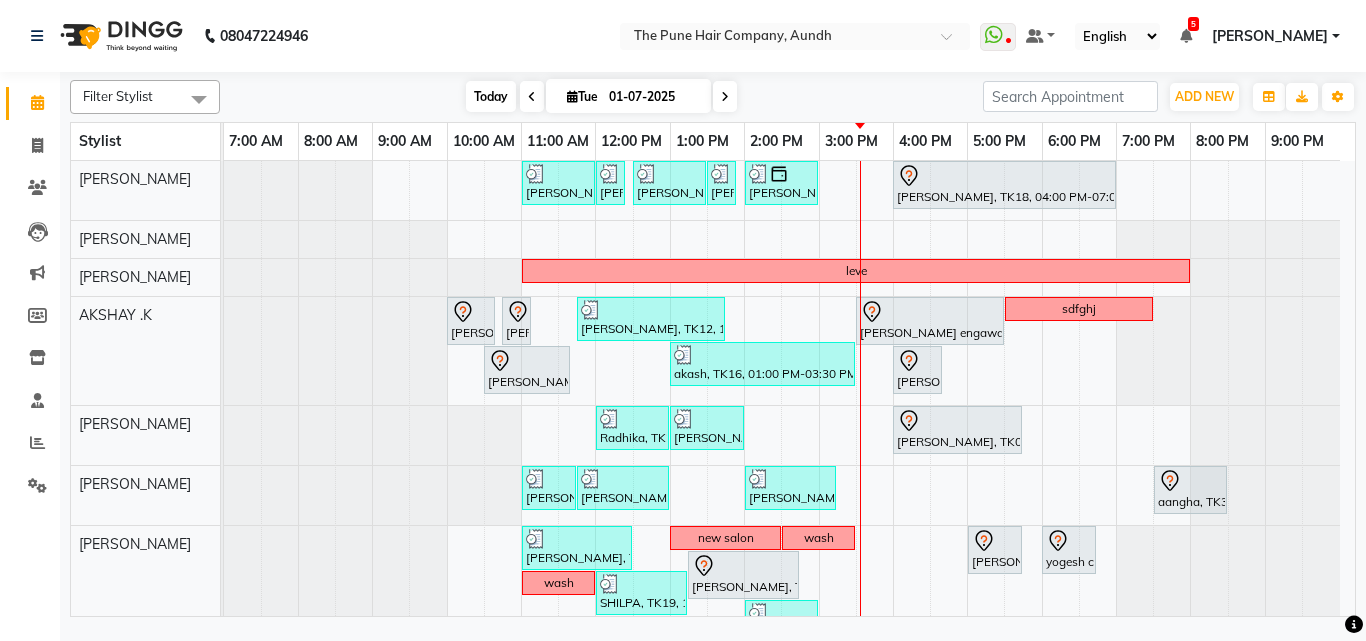 click on "Today" at bounding box center [491, 96] 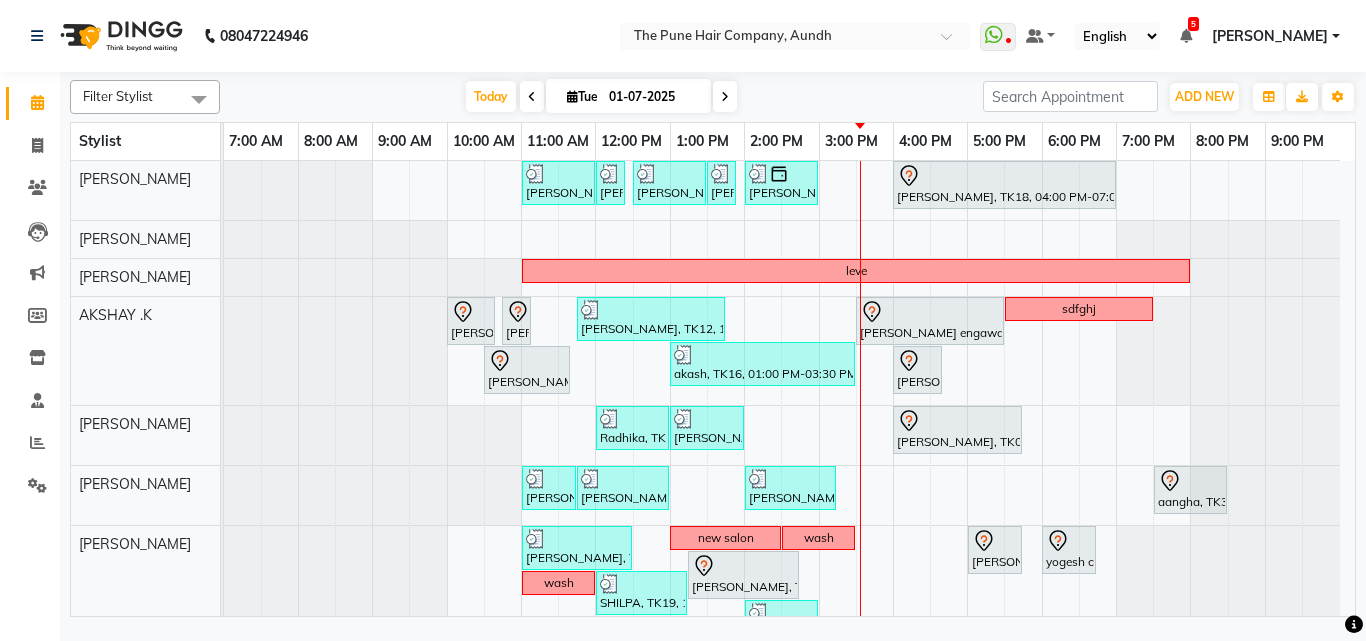 click on "[DATE]  [DATE]" at bounding box center (601, 97) 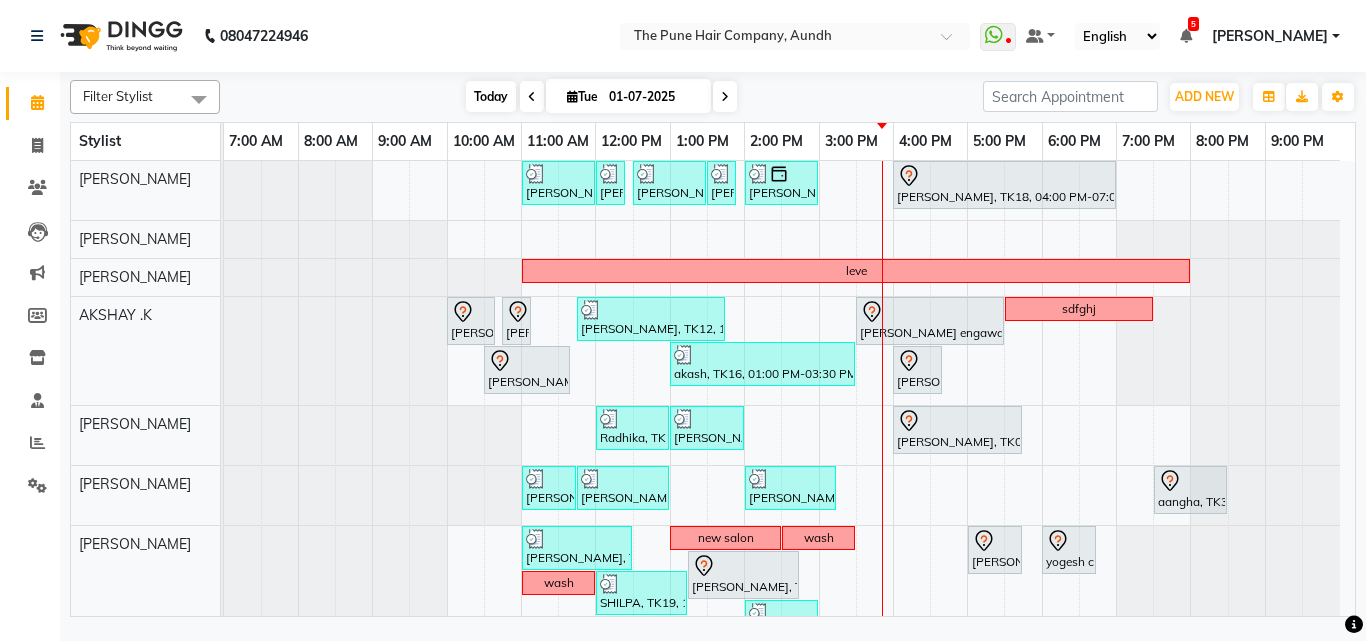 click on "Today" at bounding box center (491, 96) 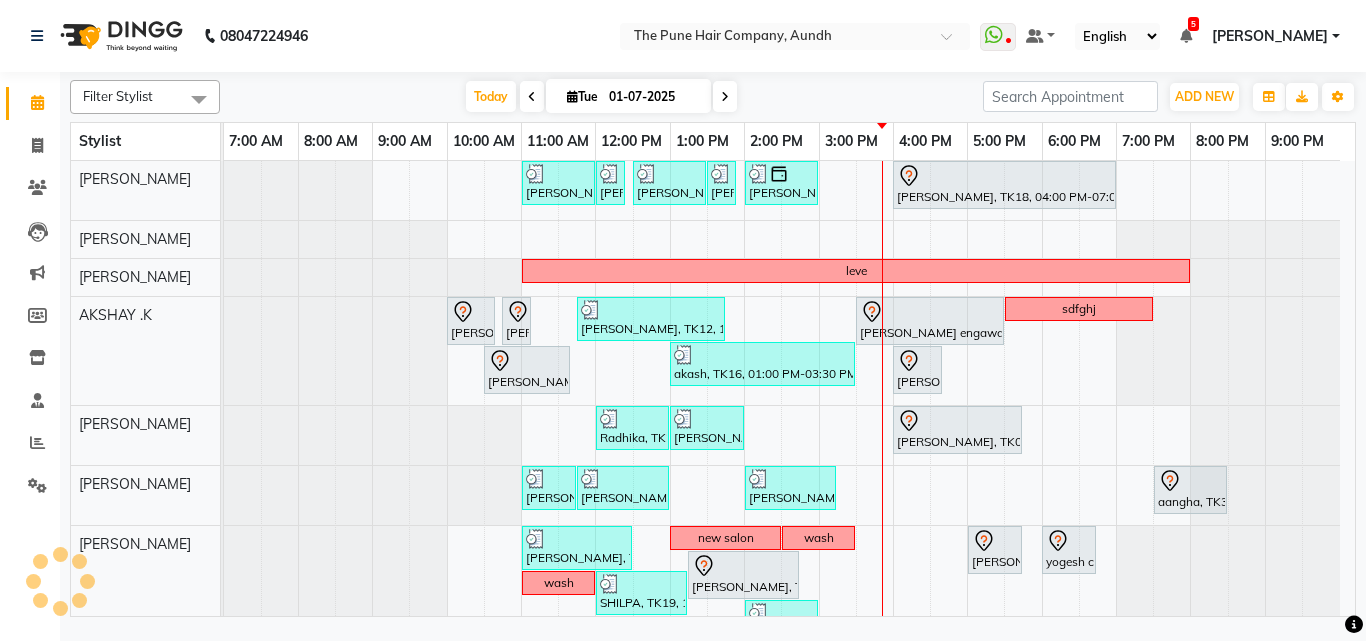 scroll, scrollTop: 99, scrollLeft: 0, axis: vertical 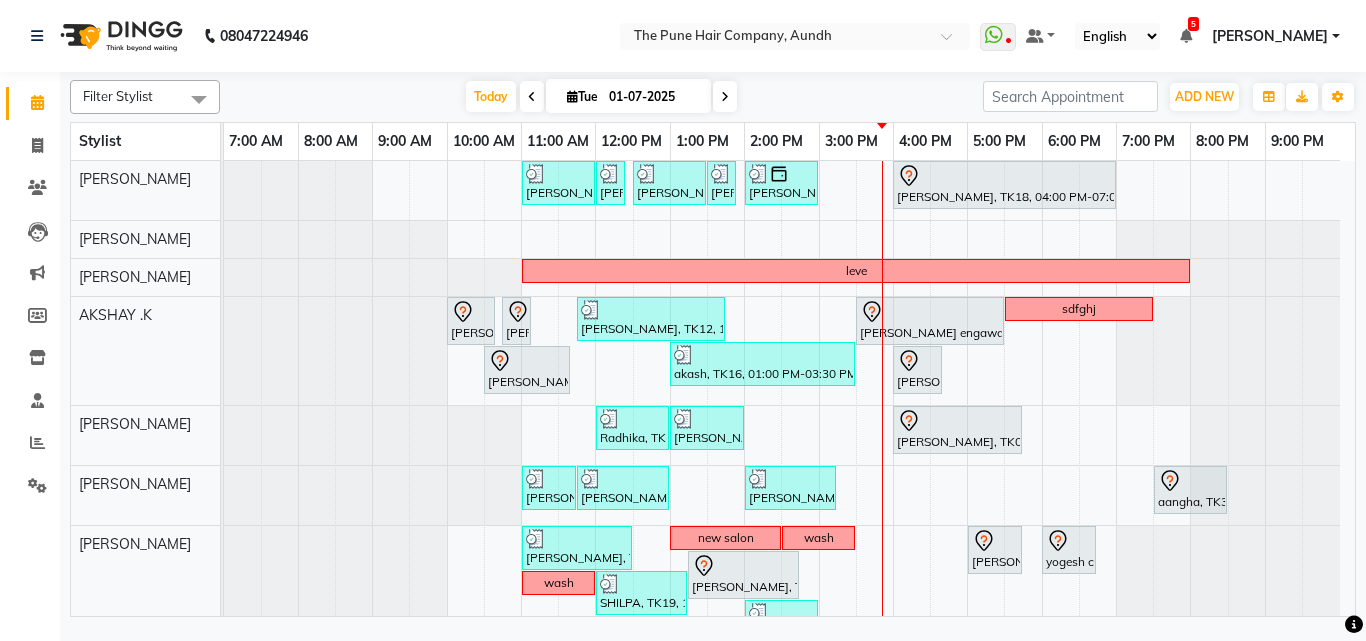 click at bounding box center [725, 96] 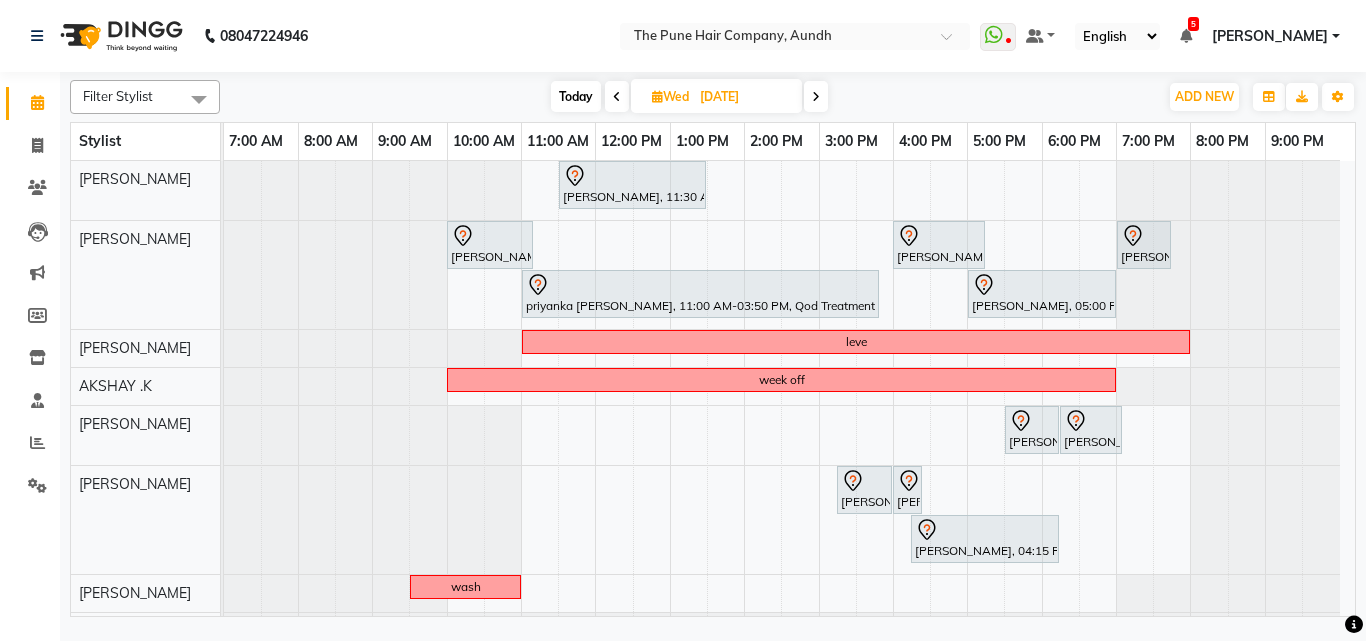 click at bounding box center [816, 97] 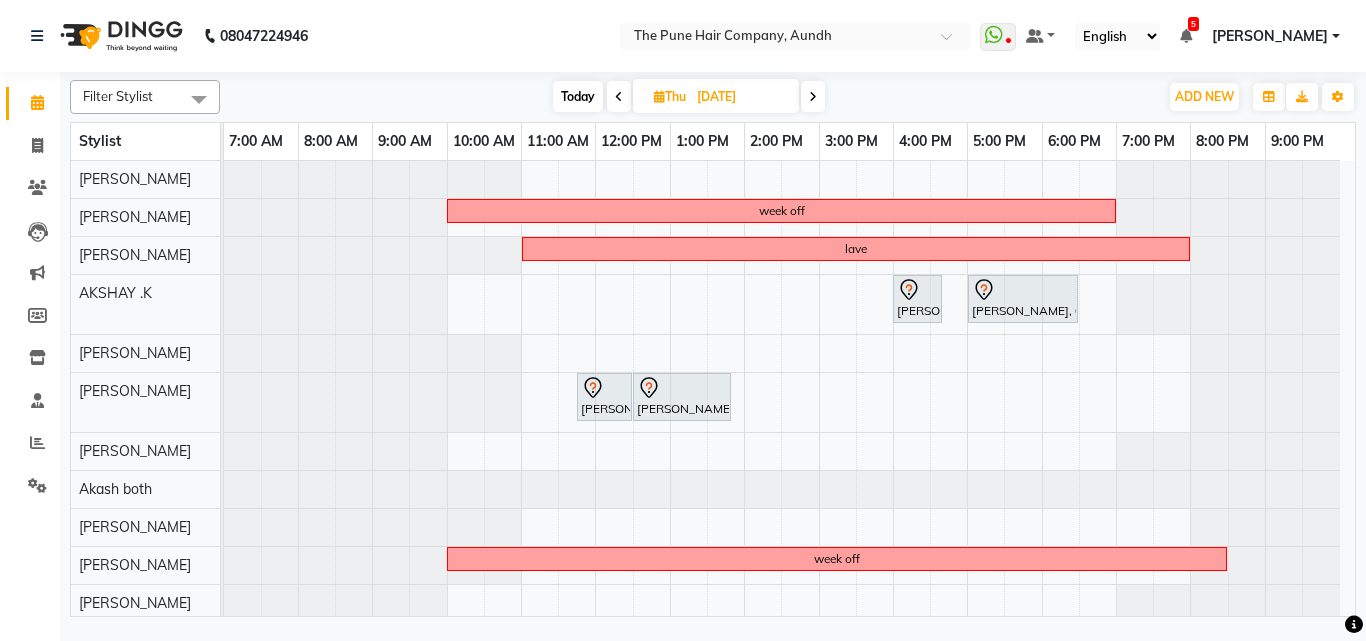 click at bounding box center [813, 96] 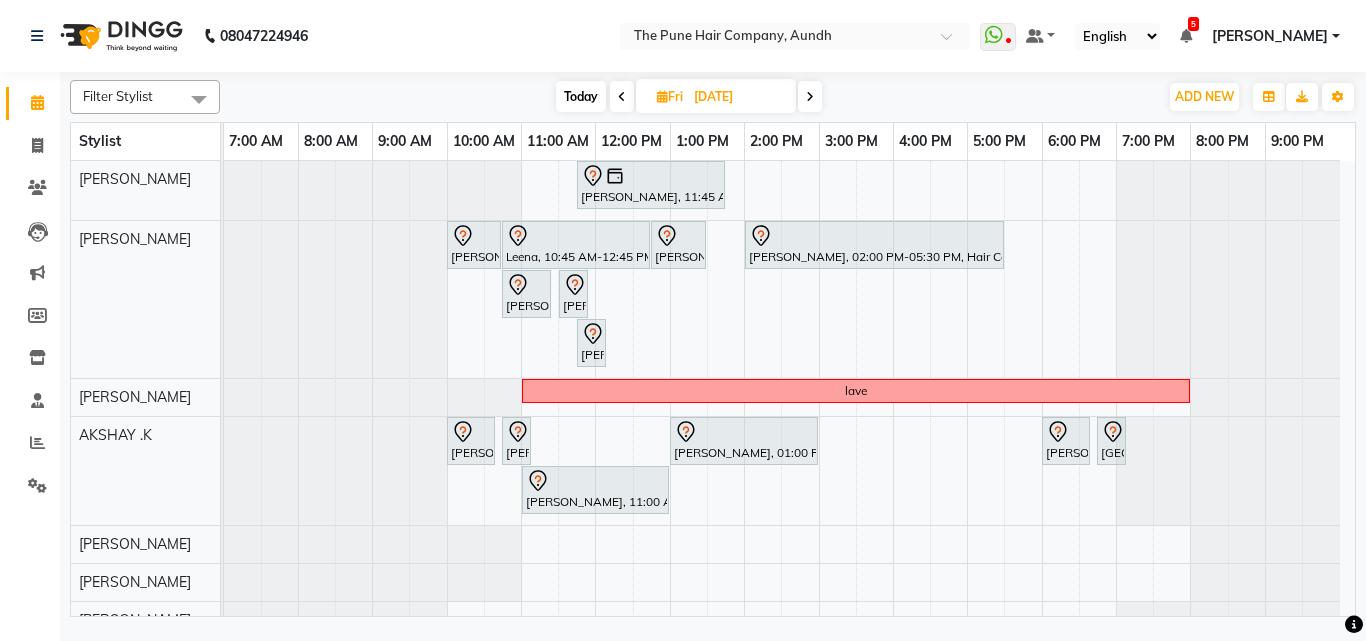 click at bounding box center (810, 96) 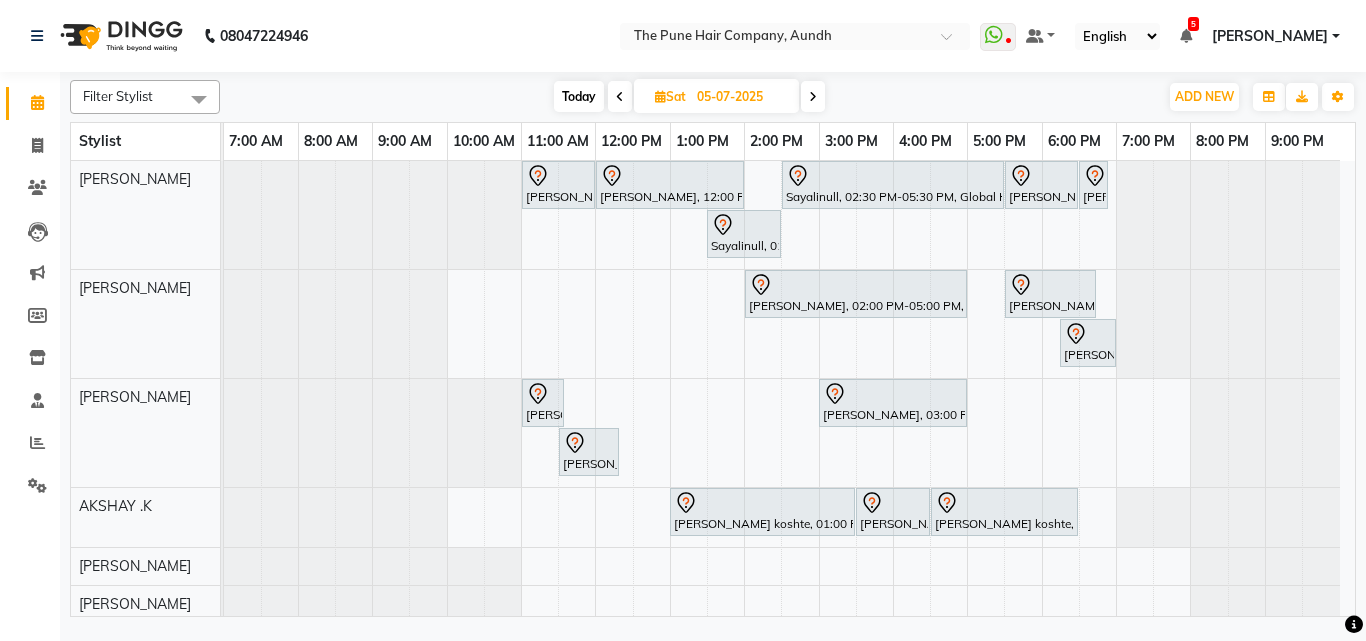 click at bounding box center (813, 96) 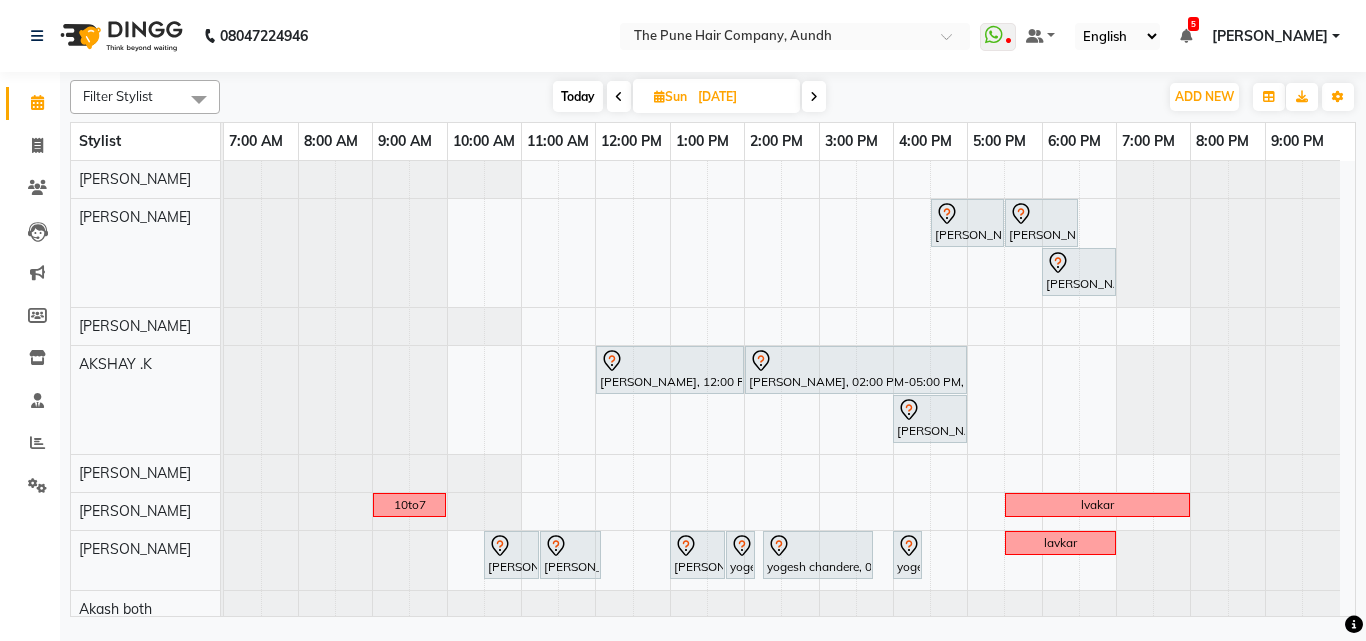 click at bounding box center [814, 96] 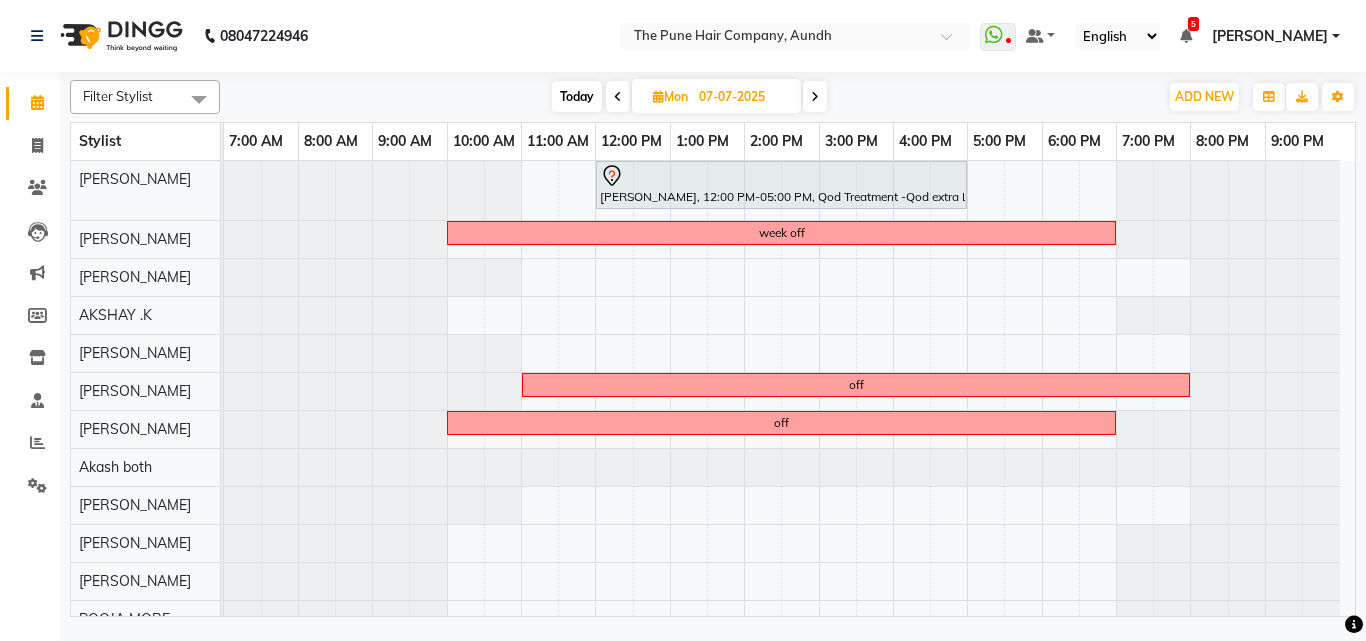 click at bounding box center (815, 97) 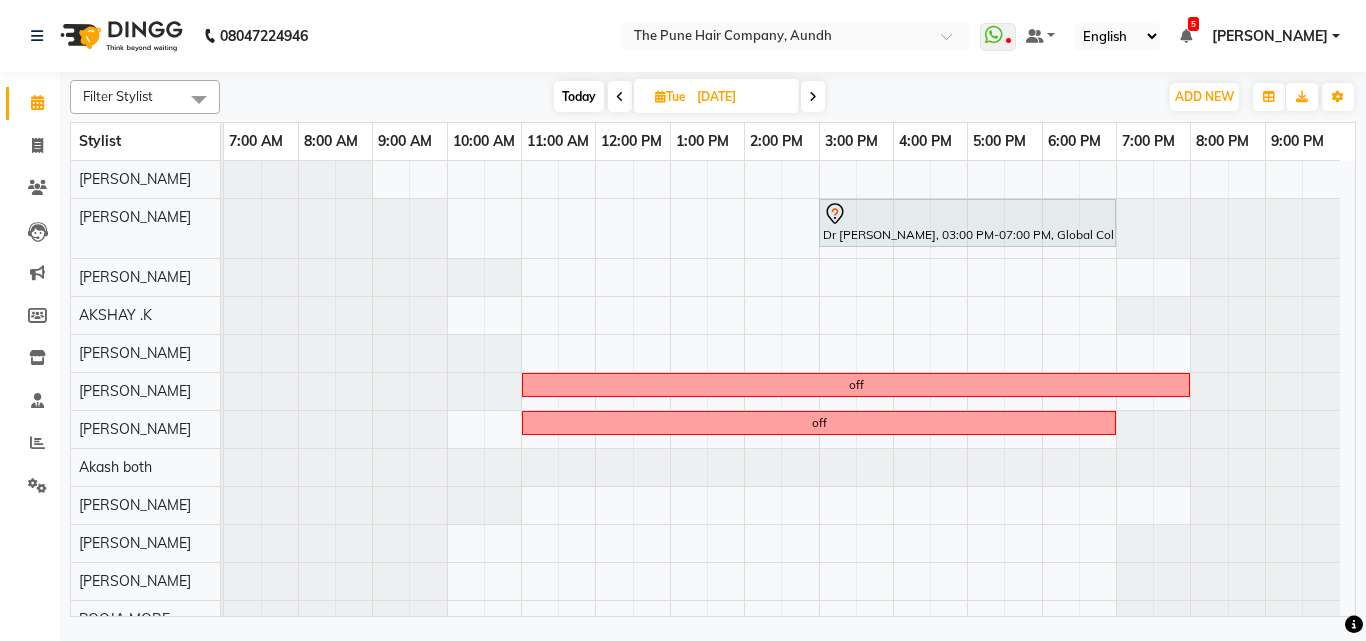 click on "Today" at bounding box center (579, 96) 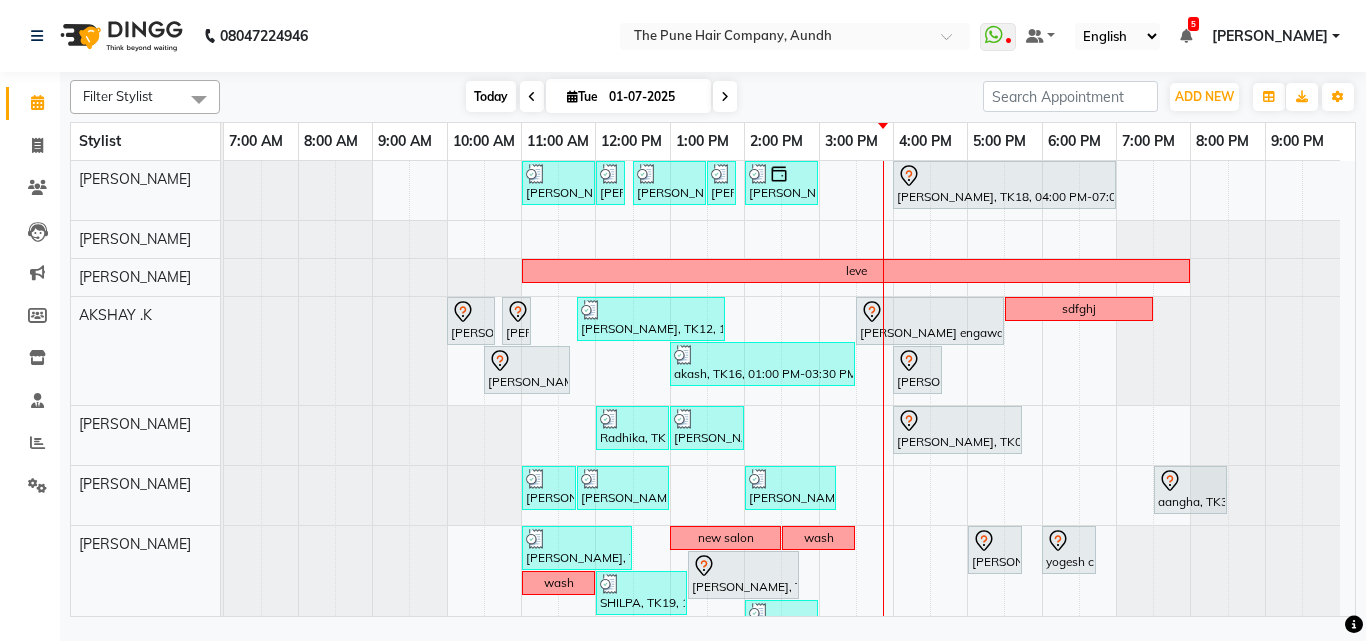 scroll, scrollTop: 44, scrollLeft: 0, axis: vertical 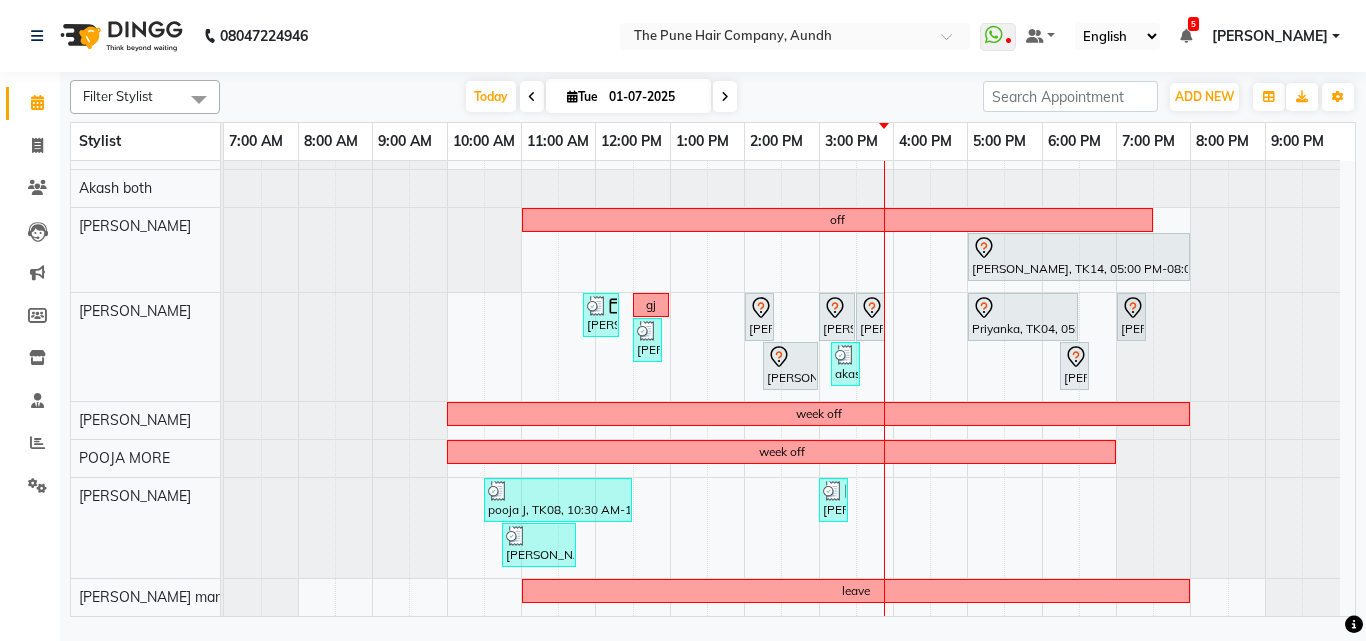click on "[PERSON_NAME], TK10, 11:00 AM-12:00 PM, Cut [DEMOGRAPHIC_DATA] ( Top Stylist )     [PERSON_NAME], TK10, 12:00 PM-12:20 PM,  [PERSON_NAME] Crafting     [PERSON_NAME], TK17, 12:30 PM-01:30 PM, Cut [DEMOGRAPHIC_DATA] ( Top Stylist )     [PERSON_NAME], TK17, 01:30 PM-01:50 PM,  [PERSON_NAME] Crafting     [PERSON_NAME], TK23, 02:00 PM-03:00 PM, Cut [DEMOGRAPHIC_DATA] ( Top Stylist )             [PERSON_NAME], TK18, 04:00 PM-07:00 PM, Qod Treatment - Qod Fringe  leve              [PERSON_NAME], TK05, 10:00 AM-10:40 AM, Cut [DEMOGRAPHIC_DATA] (Expert)             [PERSON_NAME], TK05, 10:45 AM-11:05 AM,  [PERSON_NAME] Crafting     [PERSON_NAME], TK12, 11:45 AM-01:45 PM, Hair wash & blow dry -medium             [PERSON_NAME] engawale, TK09, 03:30 PM-05:30 PM, Hair Color [PERSON_NAME] Touchup 2 Inch  sdfghj      akash, TK16, 01:00 PM-03:30 PM, Cut [DEMOGRAPHIC_DATA] (Expert), [PERSON_NAME] Crafting             [PERSON_NAME] spare, TK01, 10:30 AM-11:40 AM, Cut [DEMOGRAPHIC_DATA] (Expert)             [PERSON_NAME] engawale, TK09, 04:00 PM-04:40 PM, Cut Below 12 year (boy)     [GEOGRAPHIC_DATA], TK20, 12:00 PM-01:00 PM, 3 ten x Long                                              new salon" at bounding box center [789, 145] 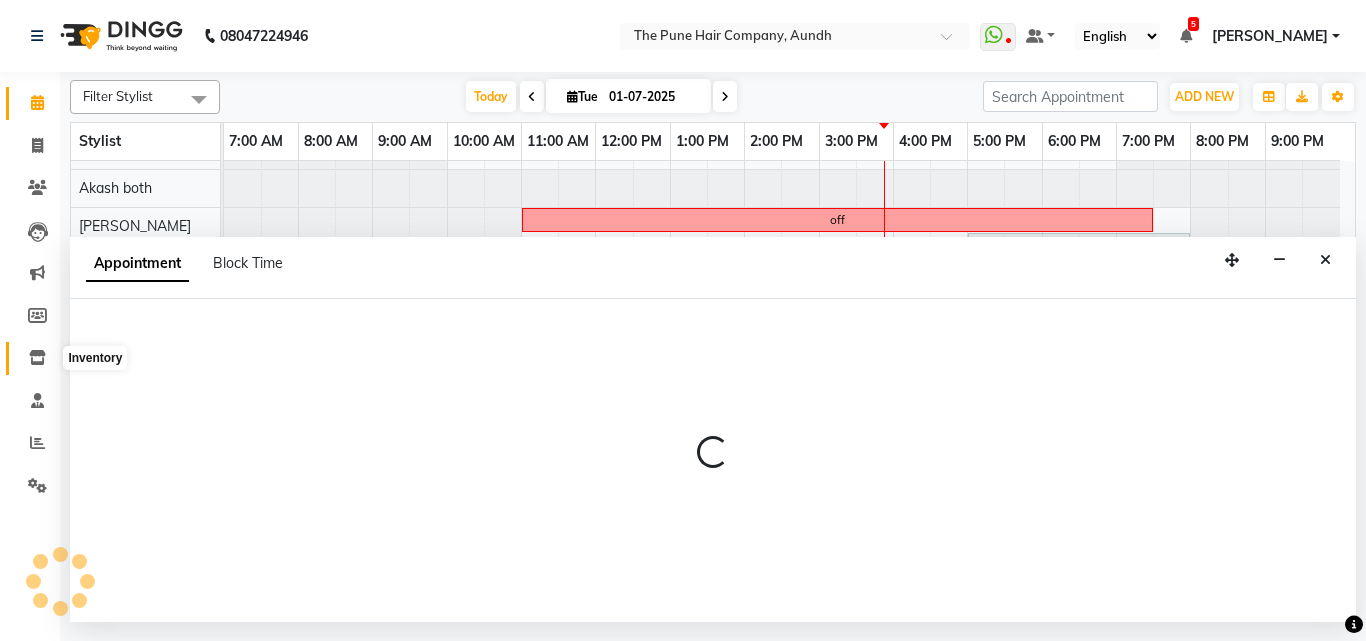 select on "50093" 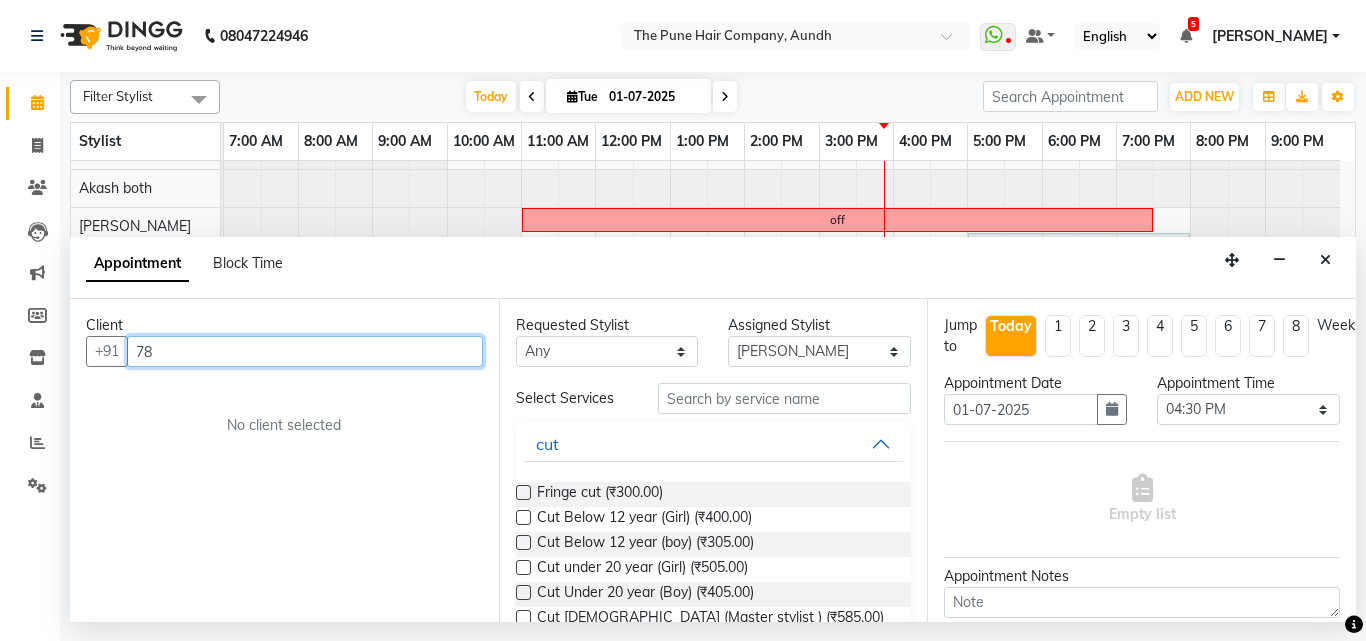 type on "7" 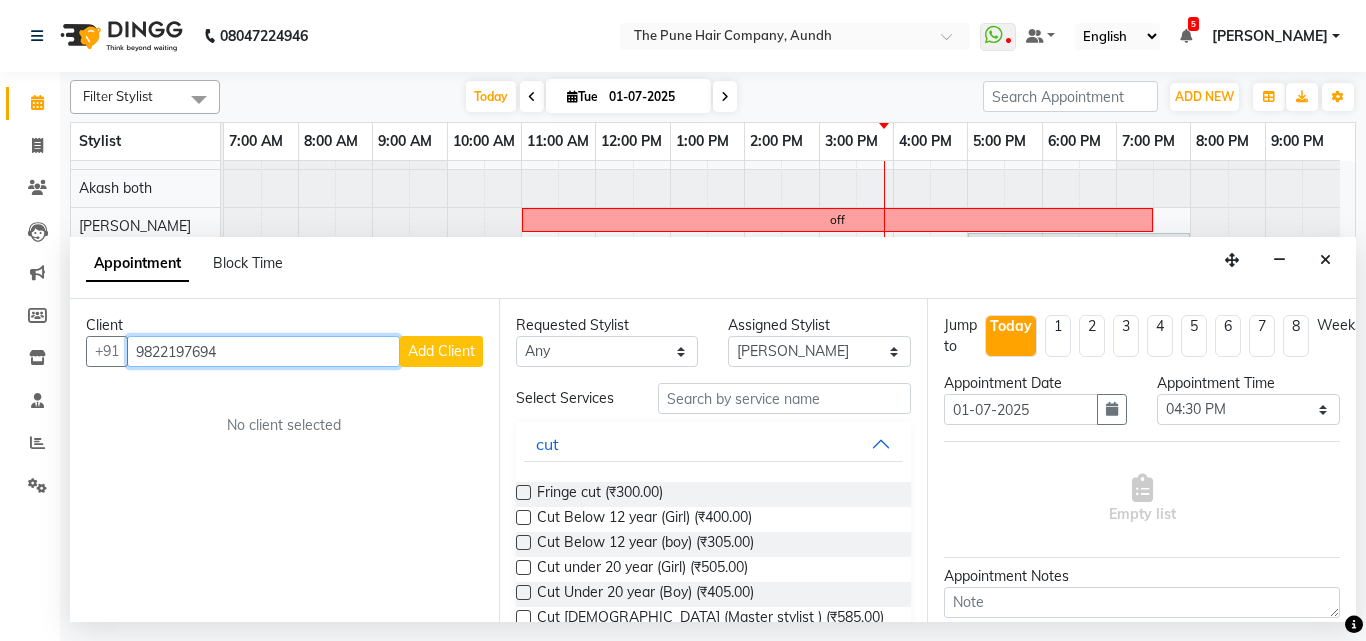 type on "9822197694" 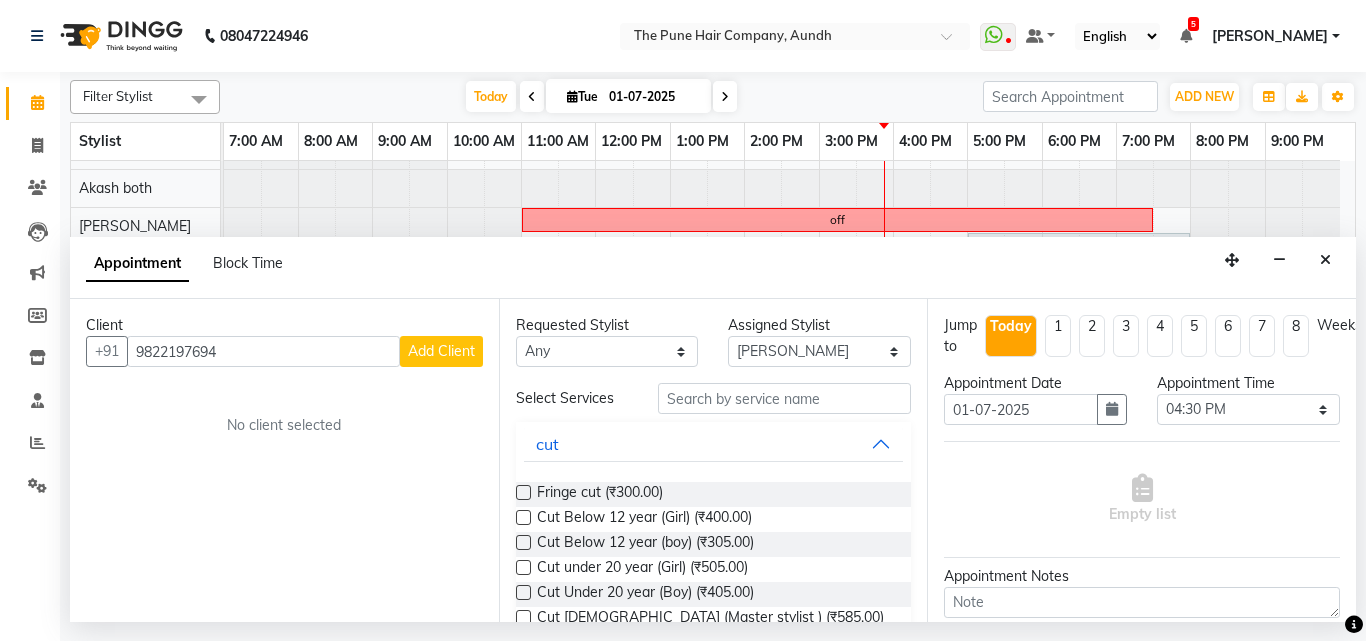 click on "Add Client" at bounding box center (441, 351) 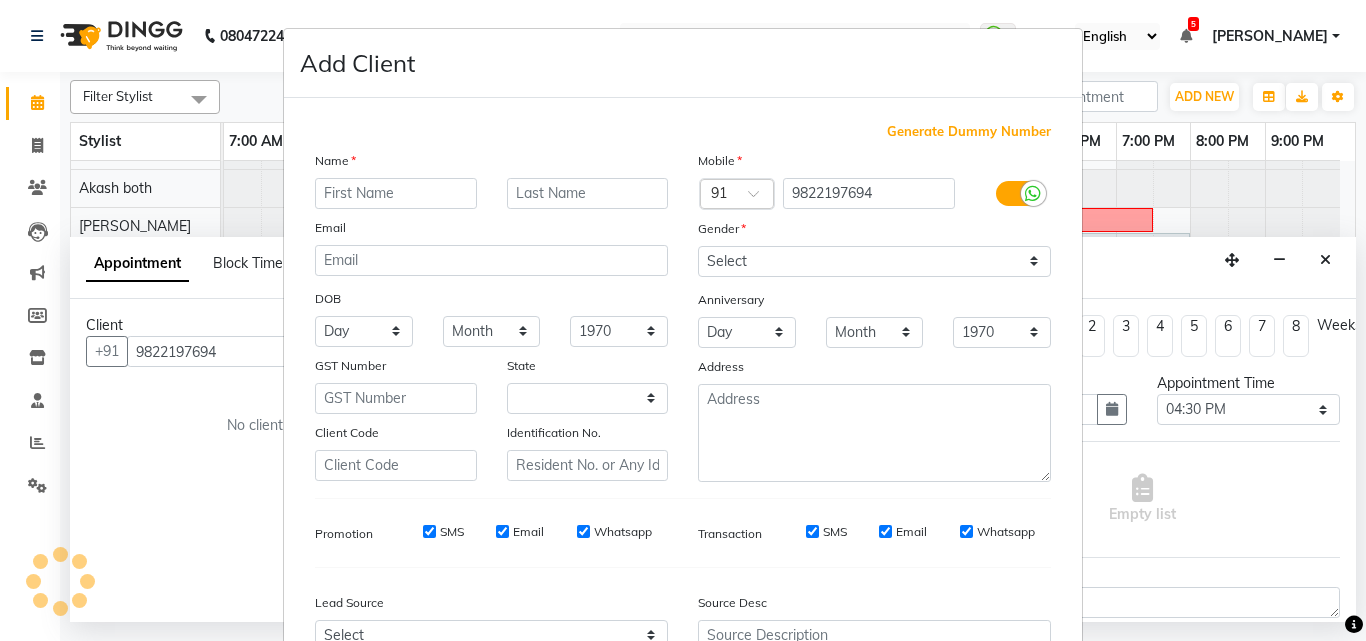 select on "22" 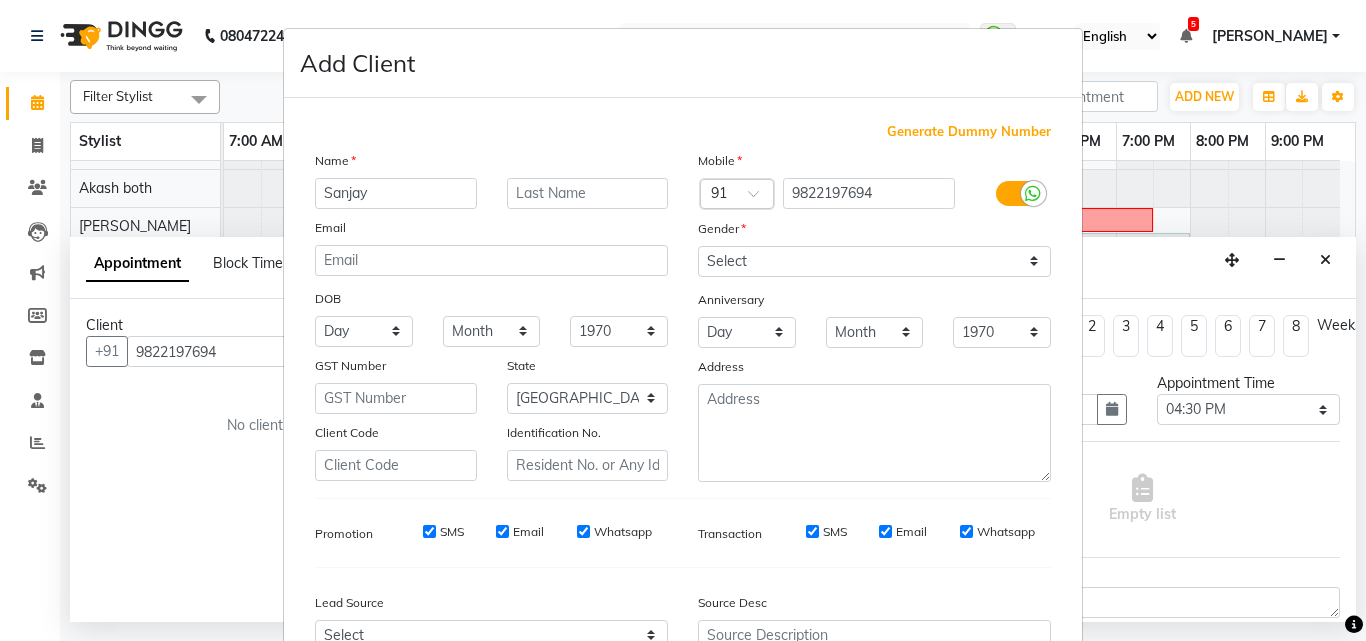 type on "Sanjay" 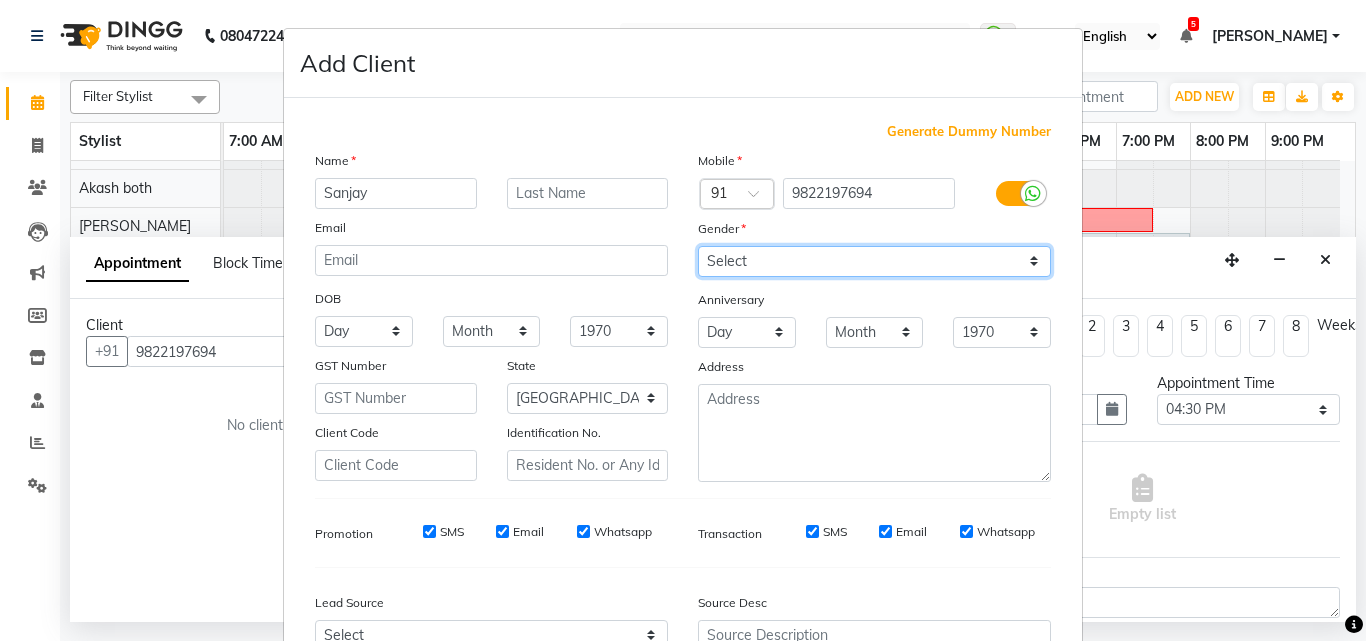 click on "Select [DEMOGRAPHIC_DATA] [DEMOGRAPHIC_DATA] Other Prefer Not To Say" at bounding box center [874, 261] 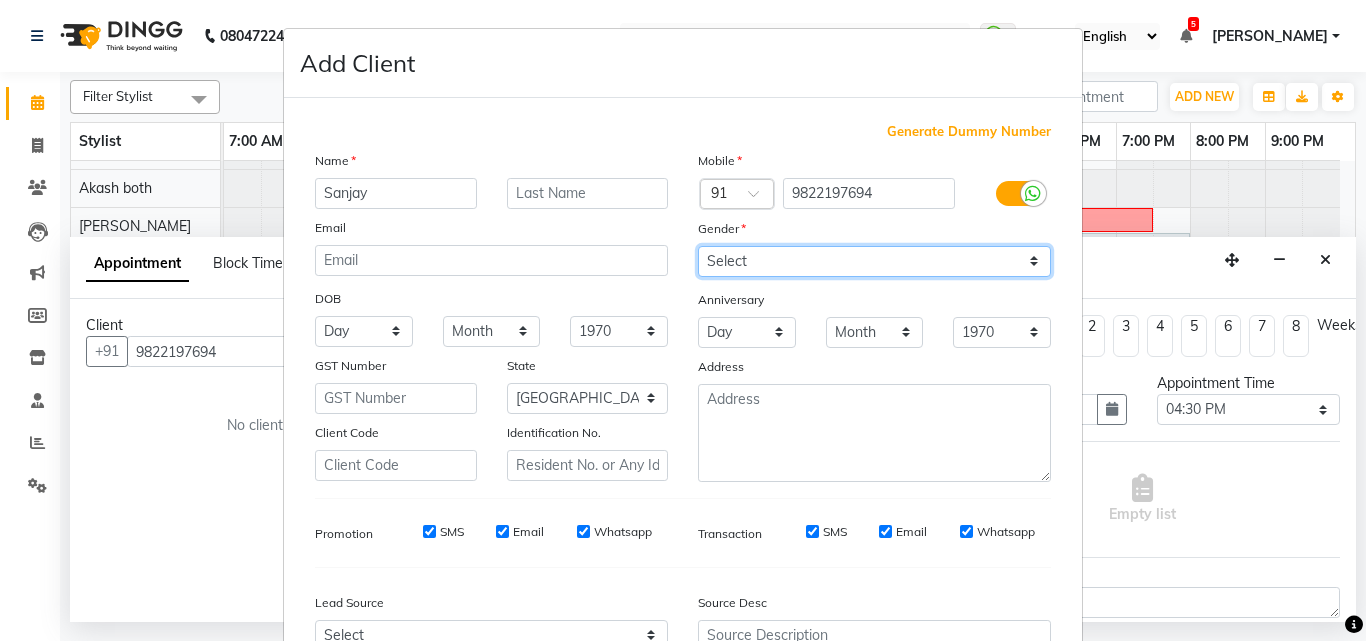 select on "[DEMOGRAPHIC_DATA]" 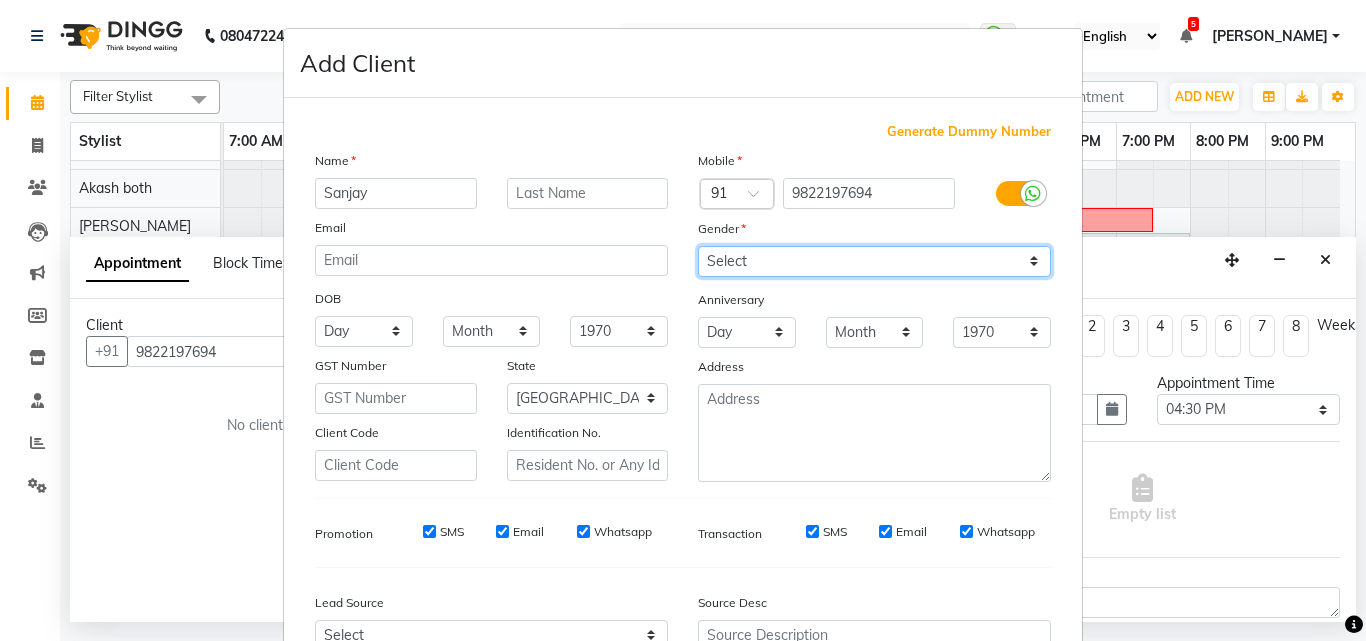 click on "Select [DEMOGRAPHIC_DATA] [DEMOGRAPHIC_DATA] Other Prefer Not To Say" at bounding box center (874, 261) 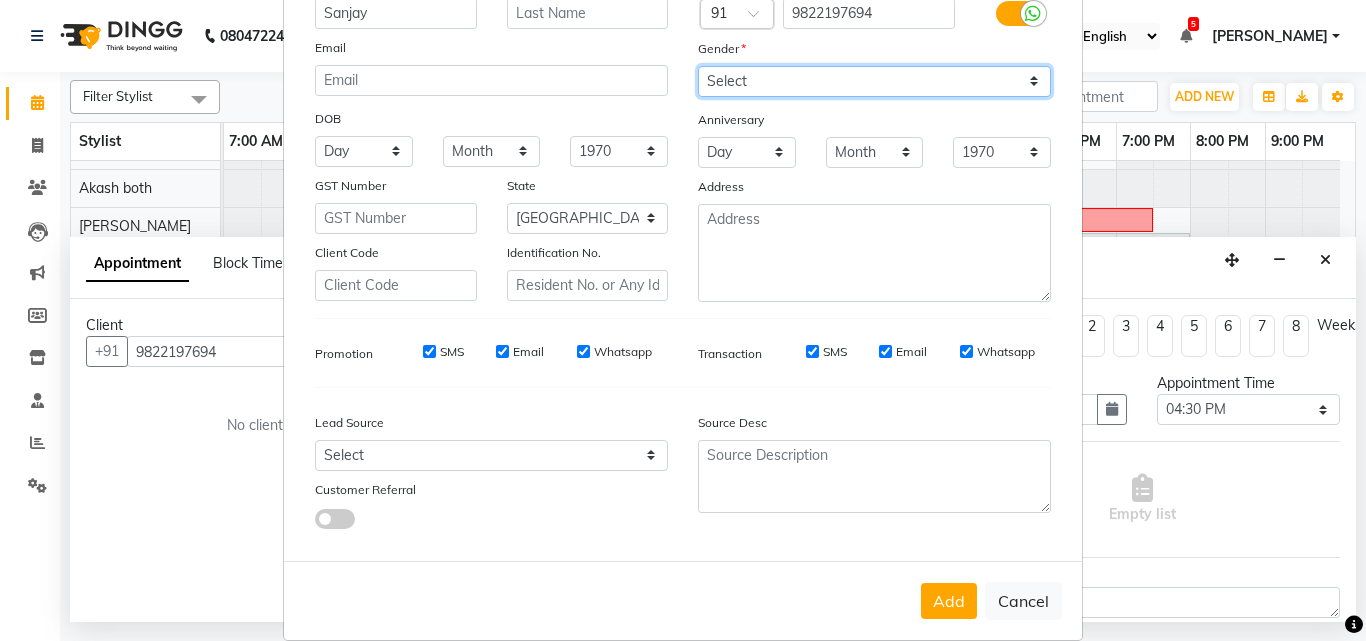 scroll, scrollTop: 208, scrollLeft: 0, axis: vertical 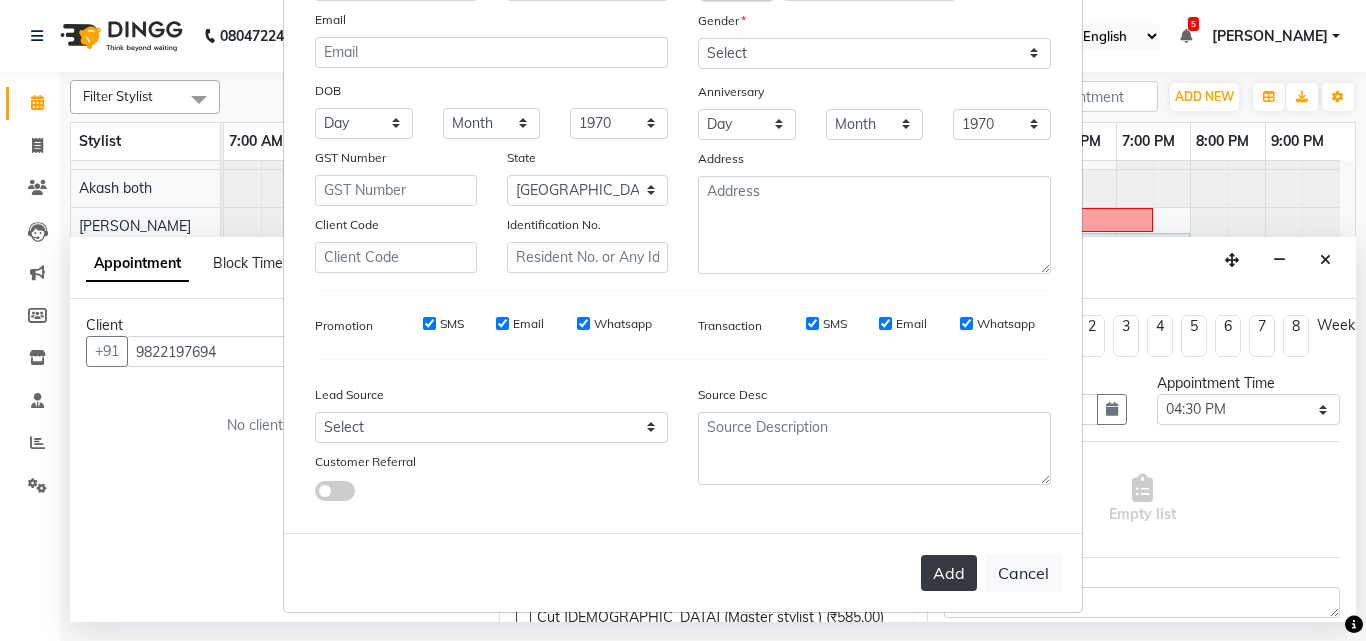 click on "Add" at bounding box center (949, 573) 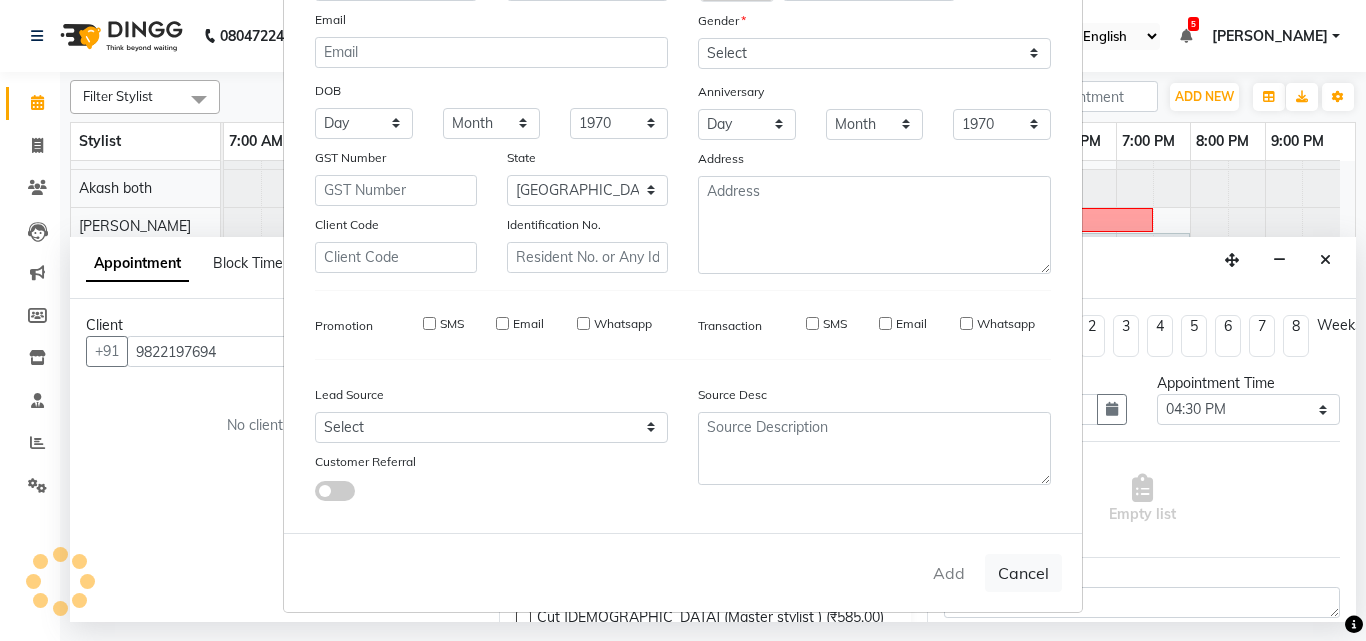 type 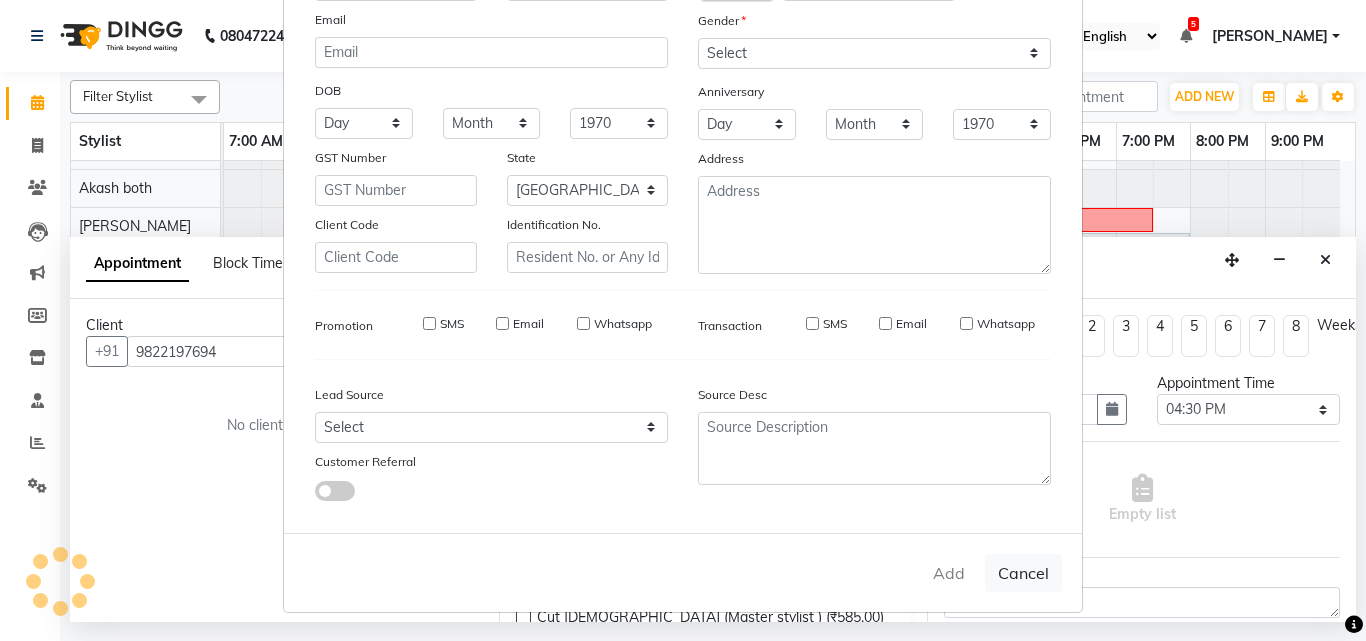 select 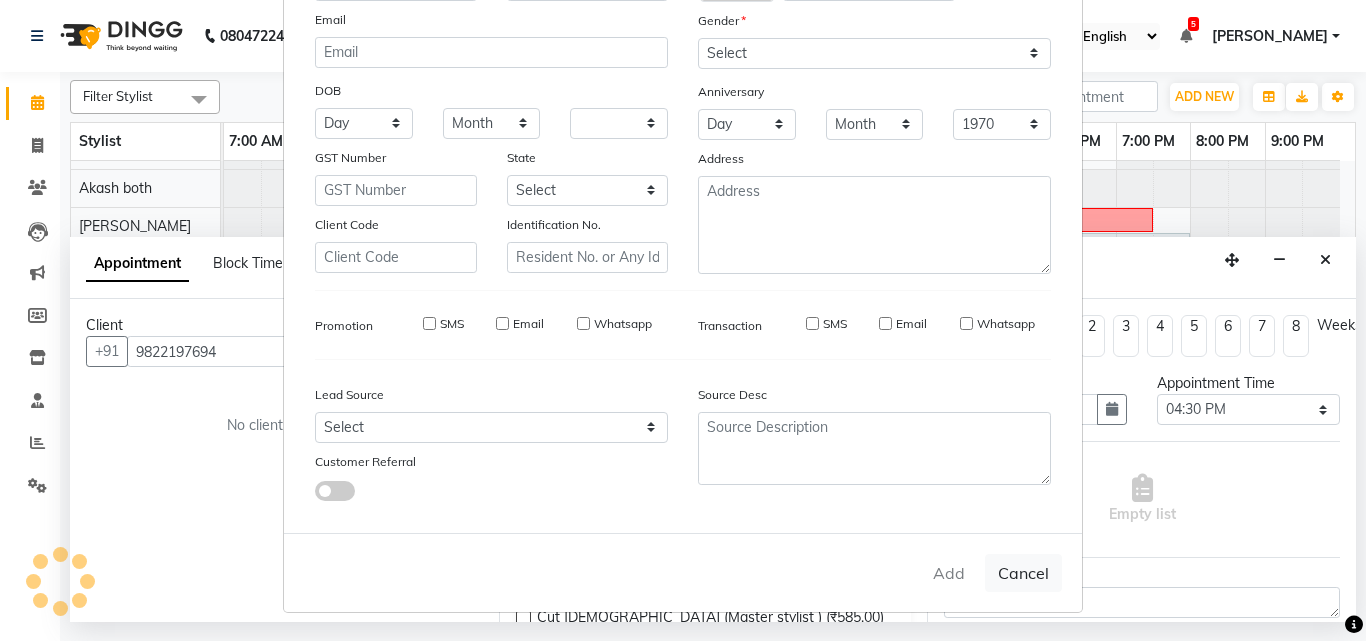 select 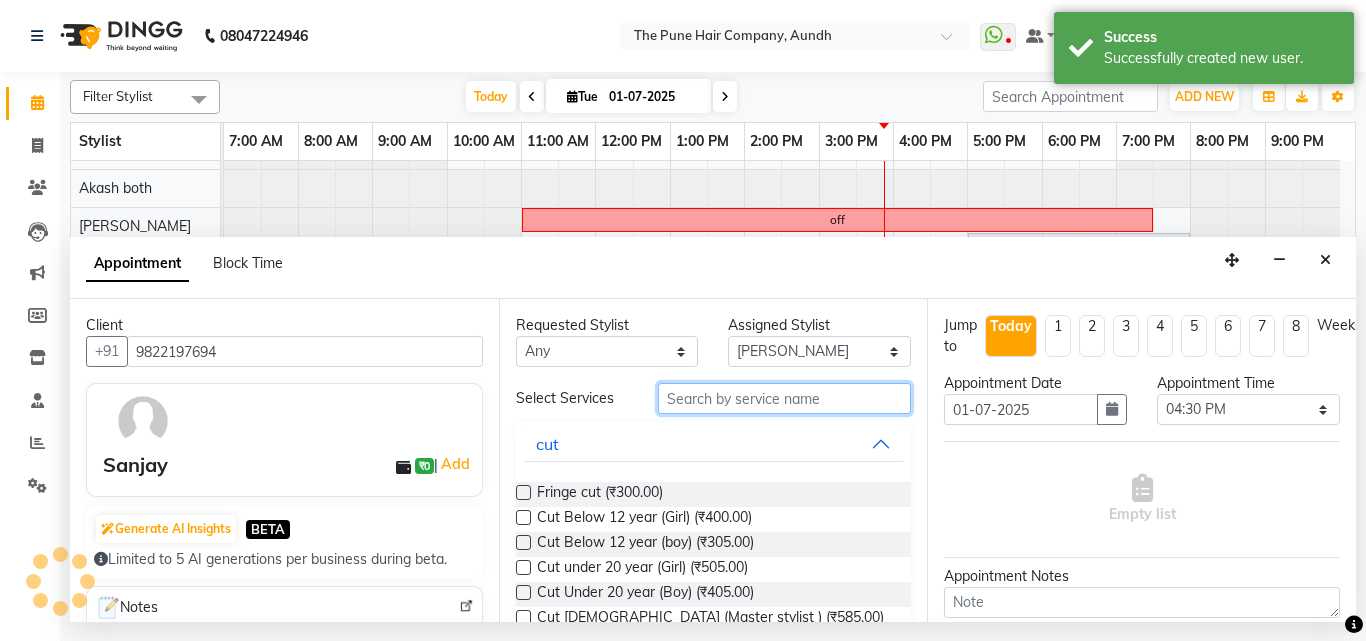 click at bounding box center (785, 398) 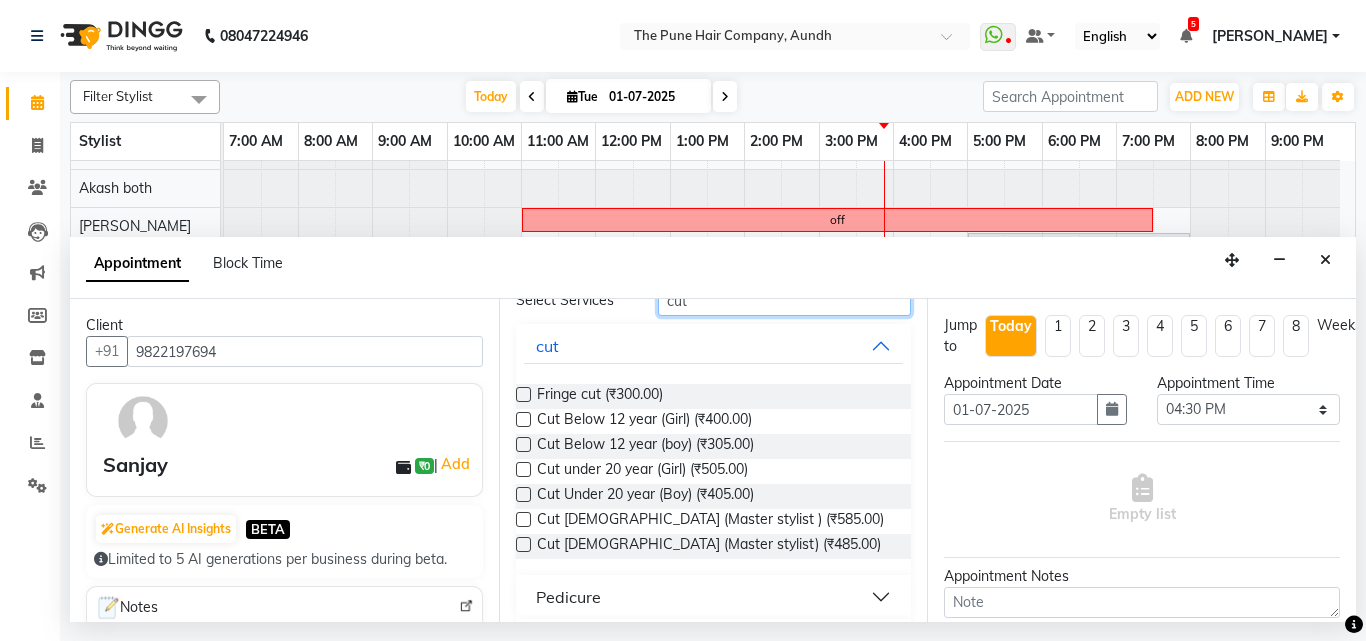 scroll, scrollTop: 100, scrollLeft: 0, axis: vertical 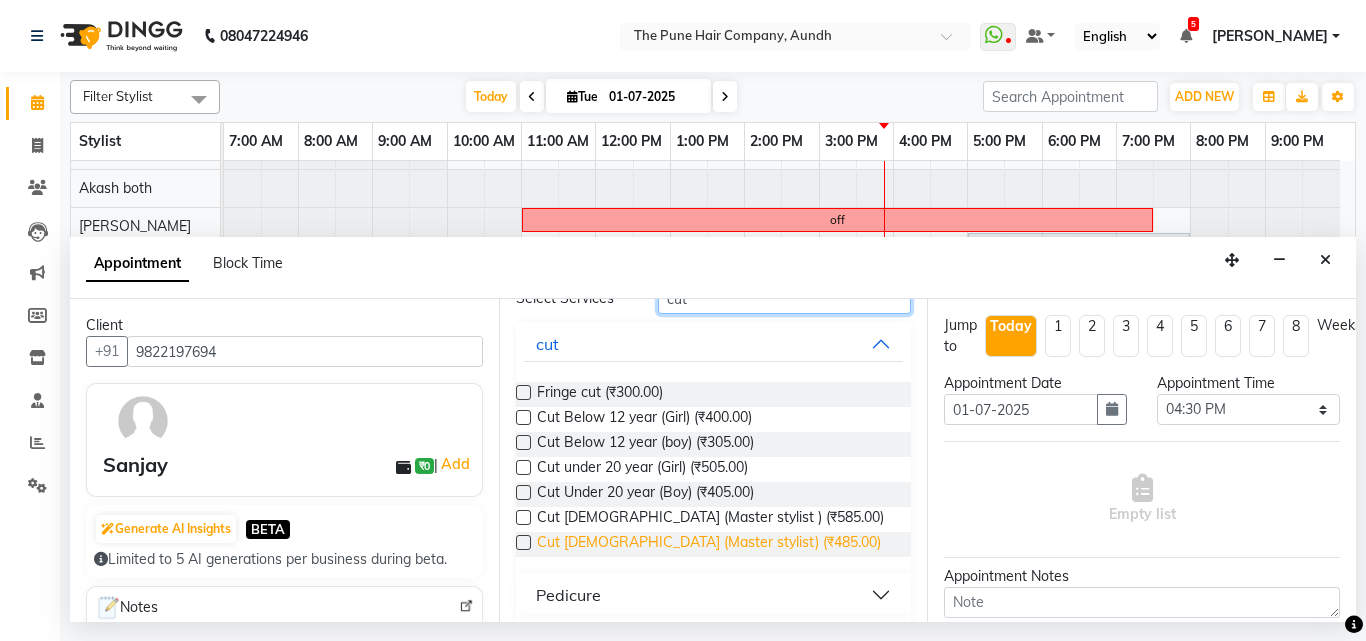 type on "cut" 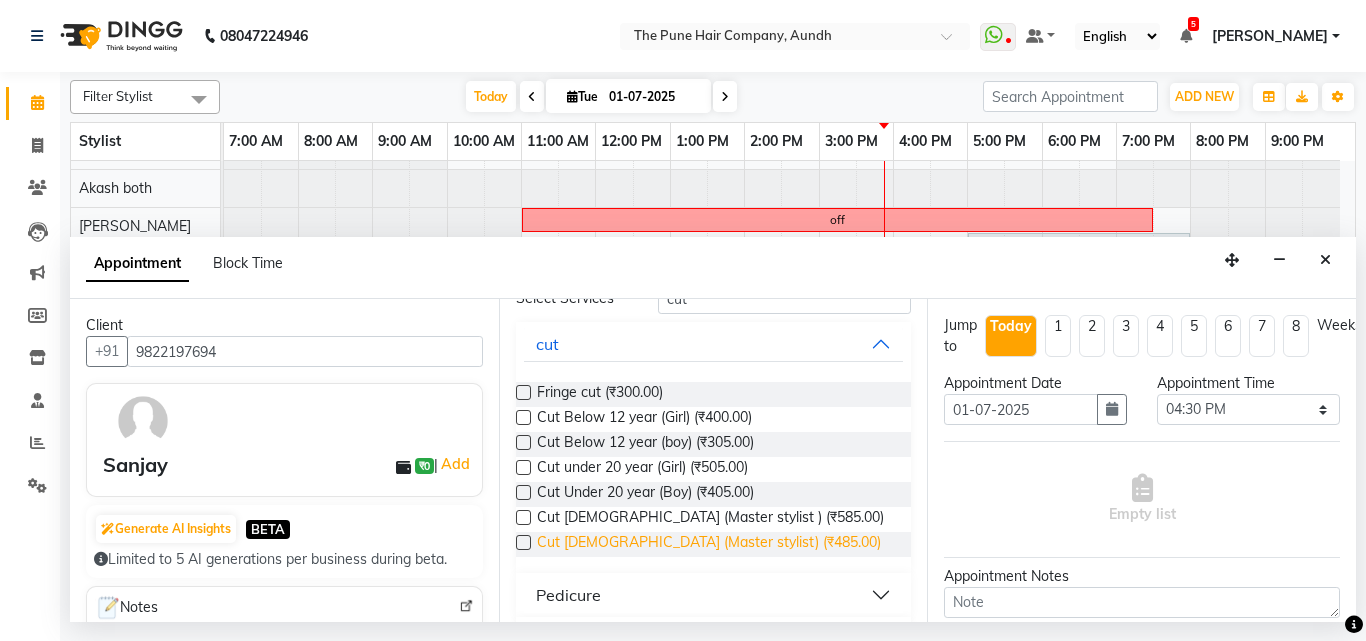 click on "Cut [DEMOGRAPHIC_DATA] (Master stylist) (₹485.00)" at bounding box center [709, 544] 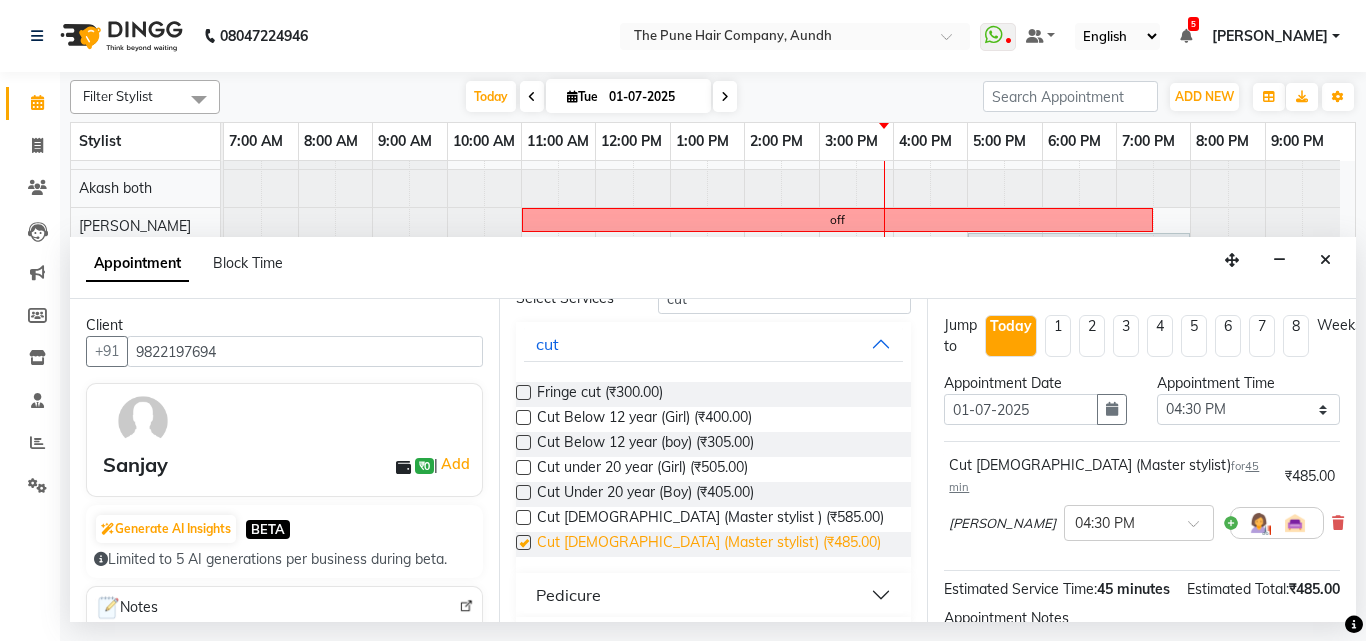 checkbox on "false" 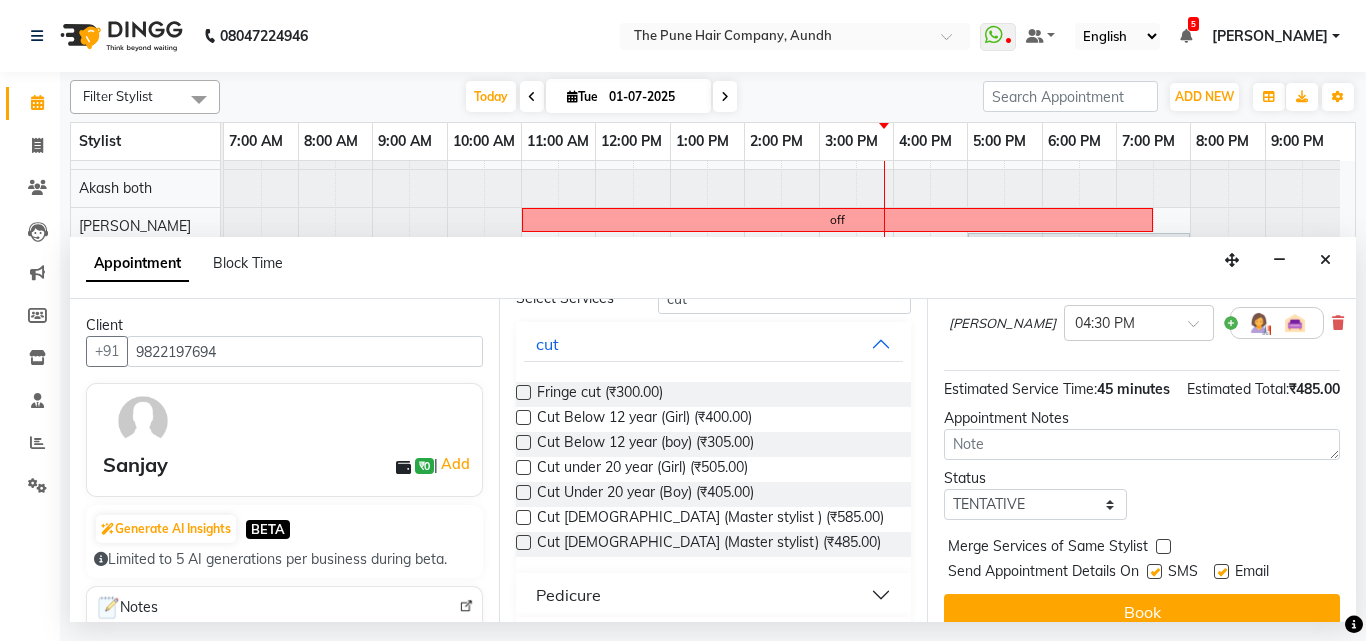 scroll, scrollTop: 239, scrollLeft: 0, axis: vertical 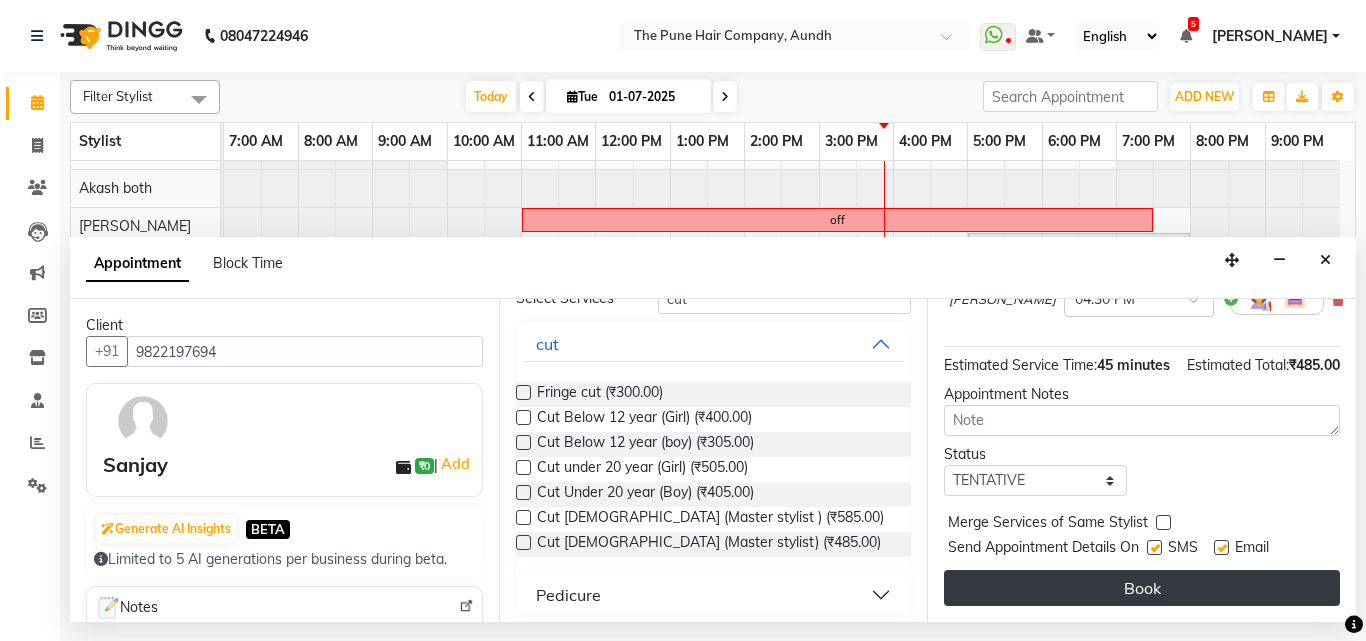 click on "Book" at bounding box center [1142, 588] 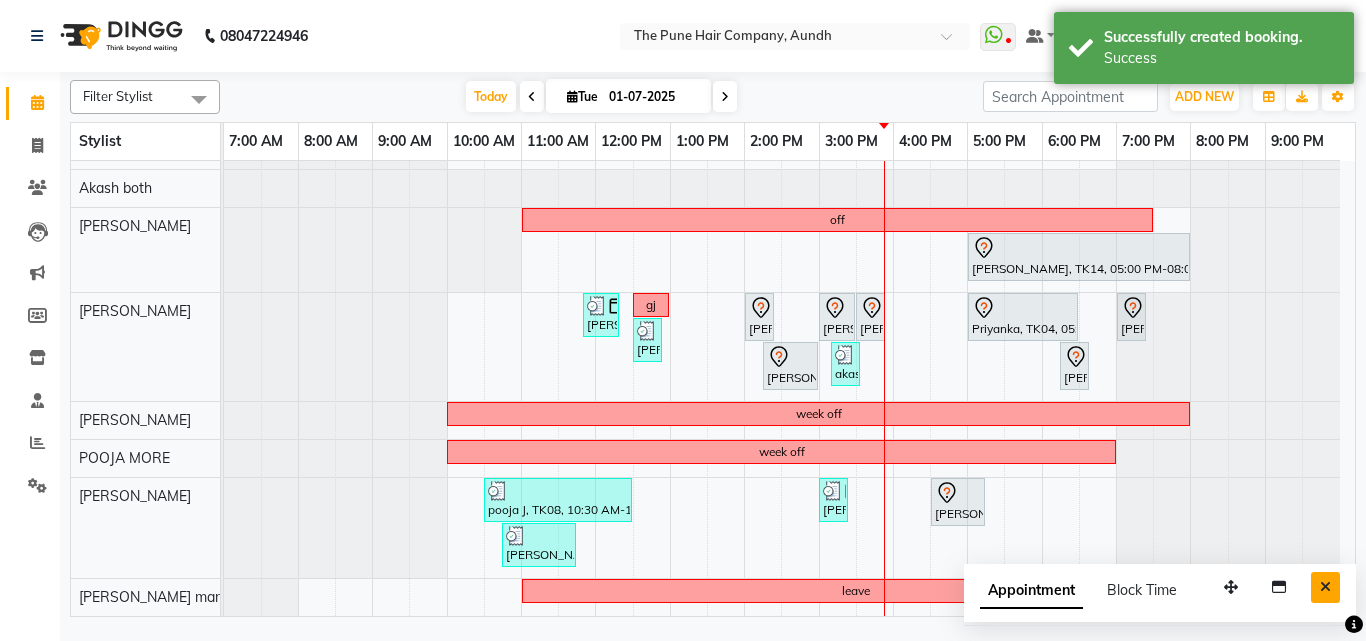 scroll, scrollTop: 486, scrollLeft: 0, axis: vertical 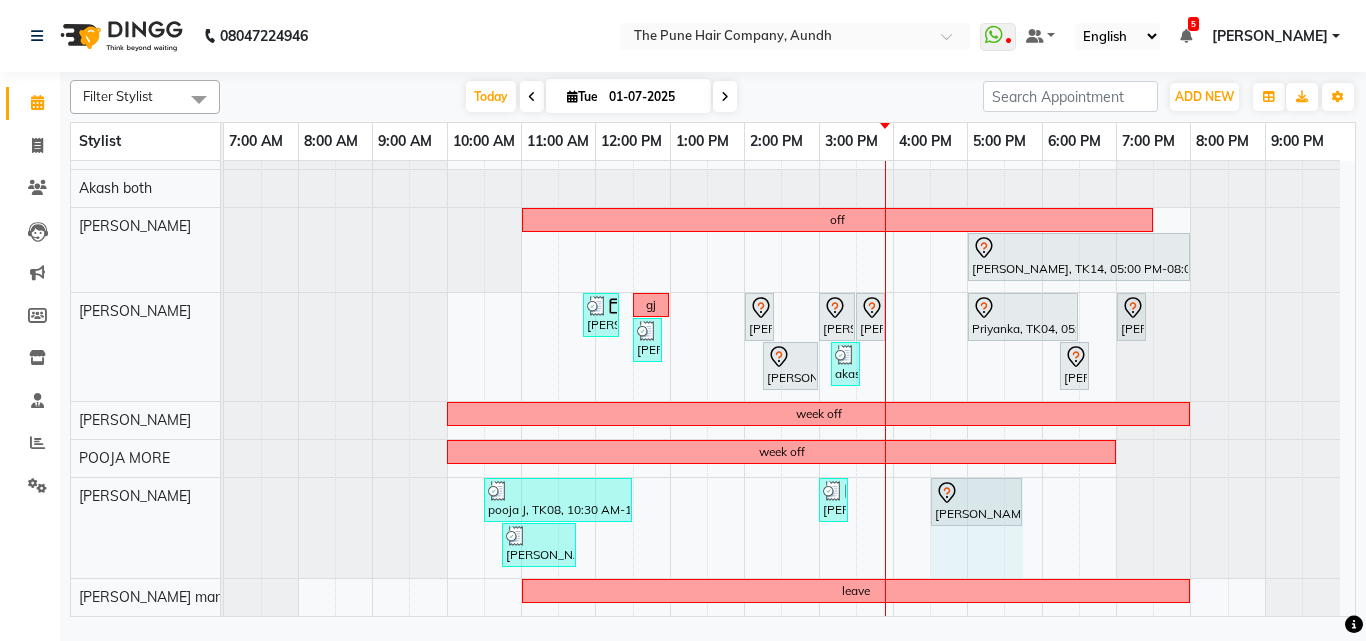 drag, startPoint x: 985, startPoint y: 508, endPoint x: 1012, endPoint y: 526, distance: 32.449963 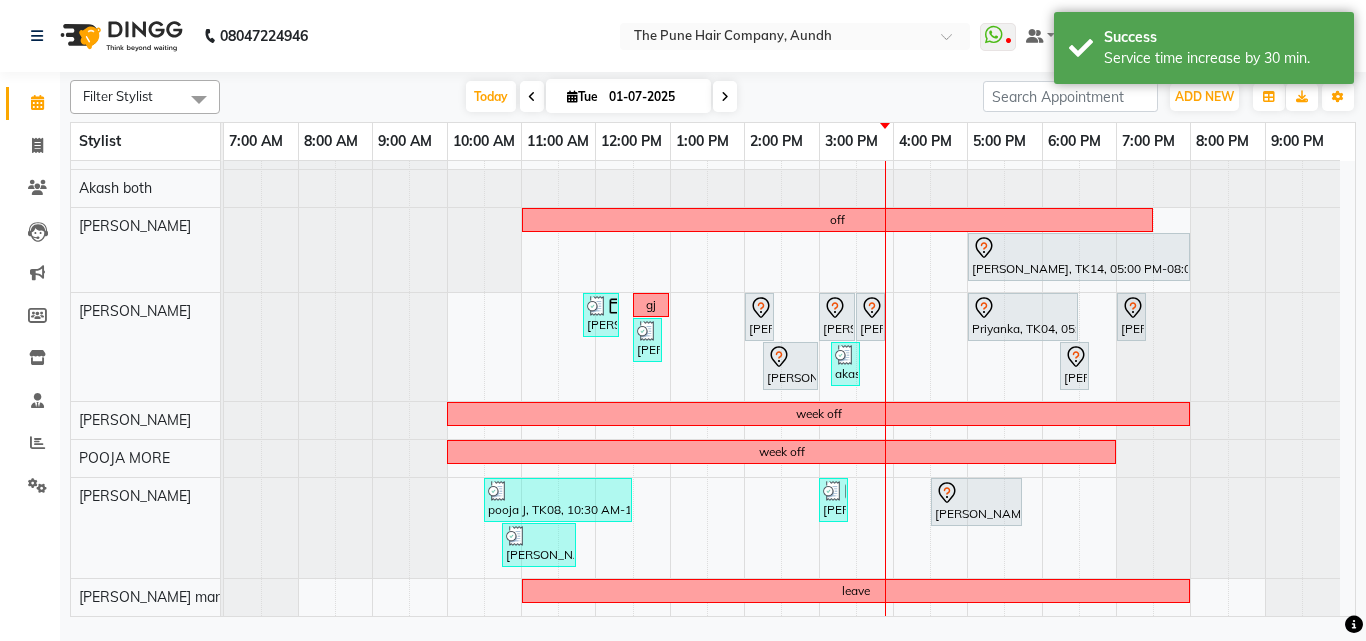 scroll, scrollTop: 486, scrollLeft: 0, axis: vertical 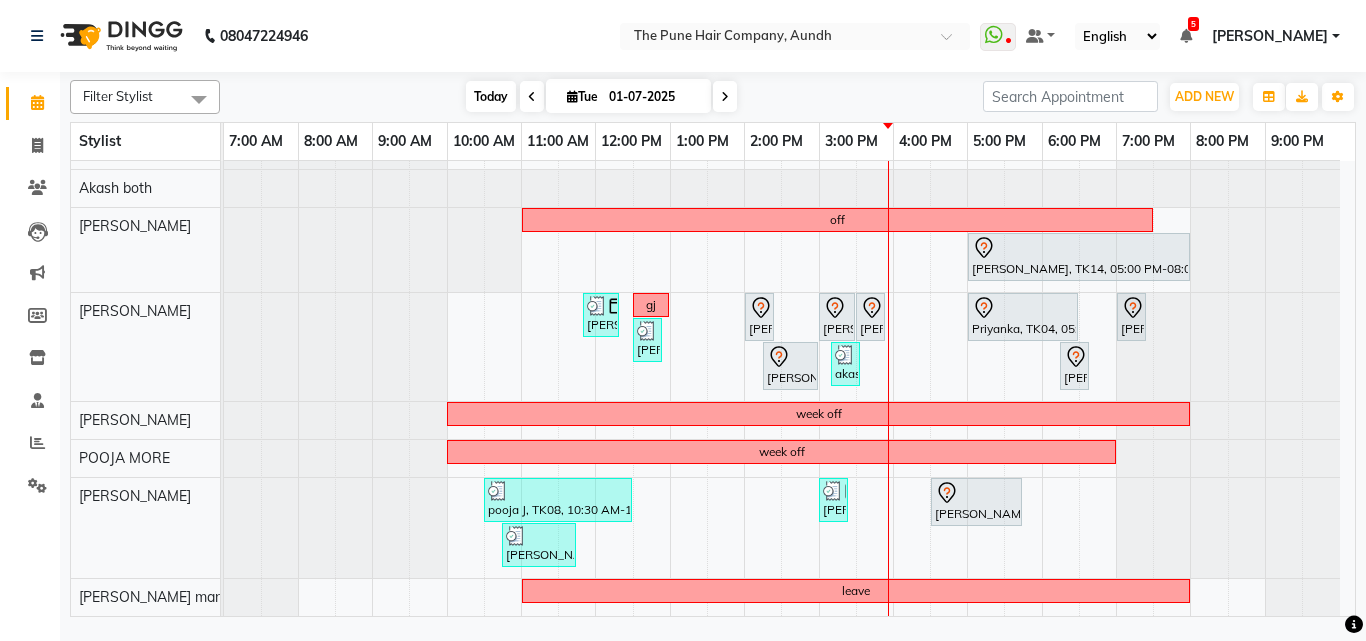 click on "Today" at bounding box center [491, 96] 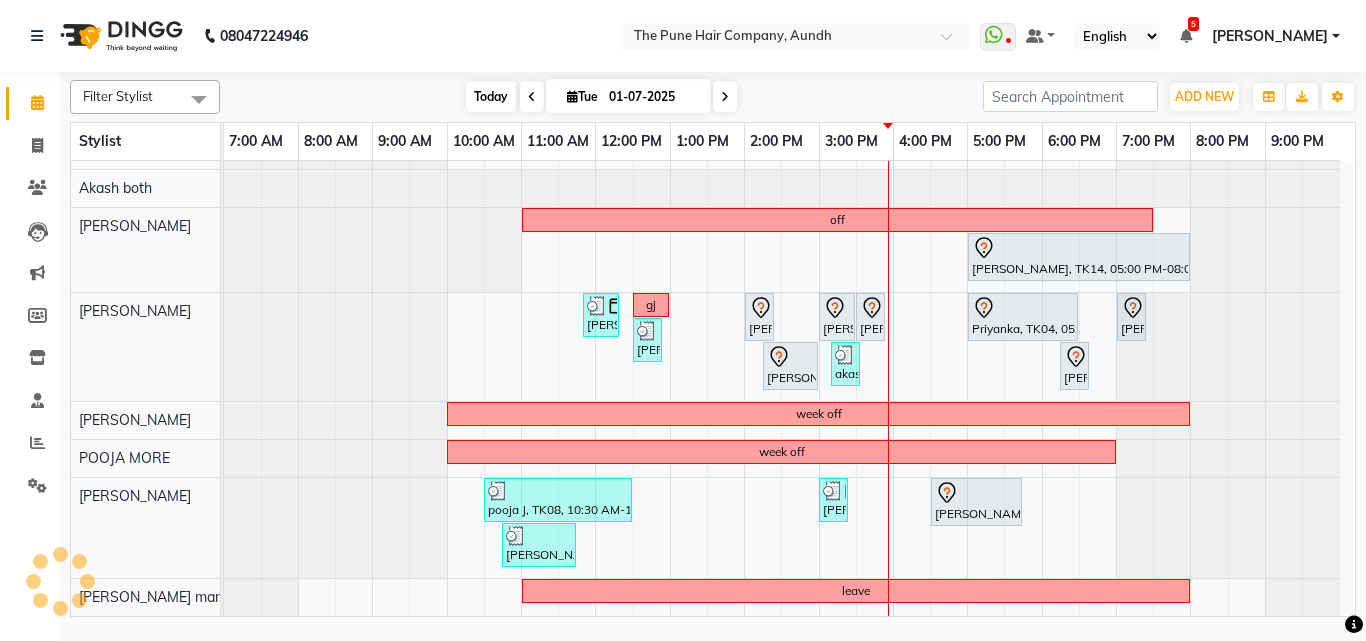 scroll, scrollTop: 486, scrollLeft: 0, axis: vertical 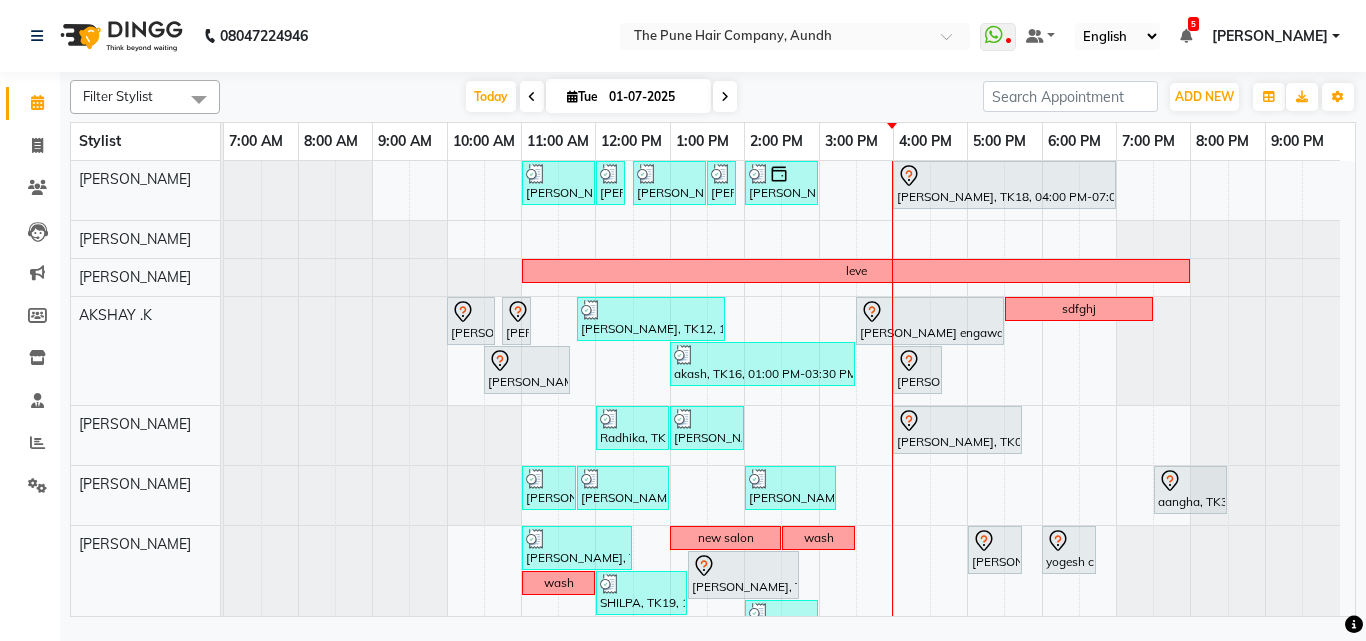 click at bounding box center [725, 96] 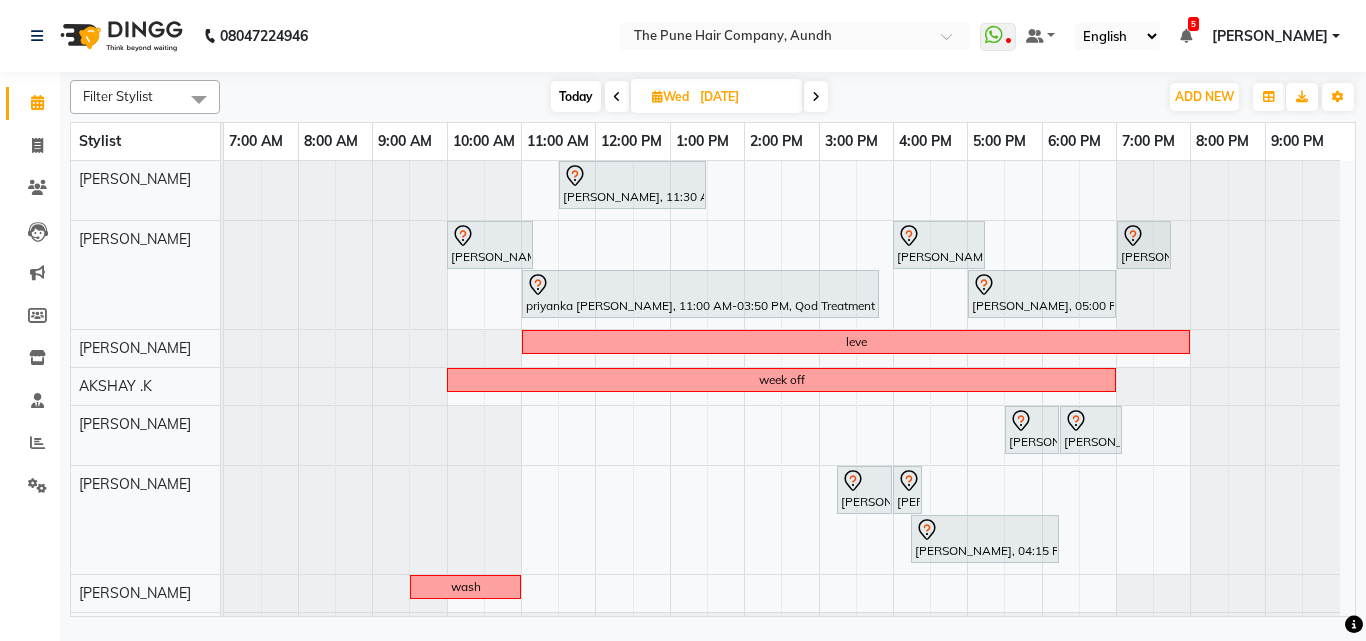 click on "Today" at bounding box center (576, 96) 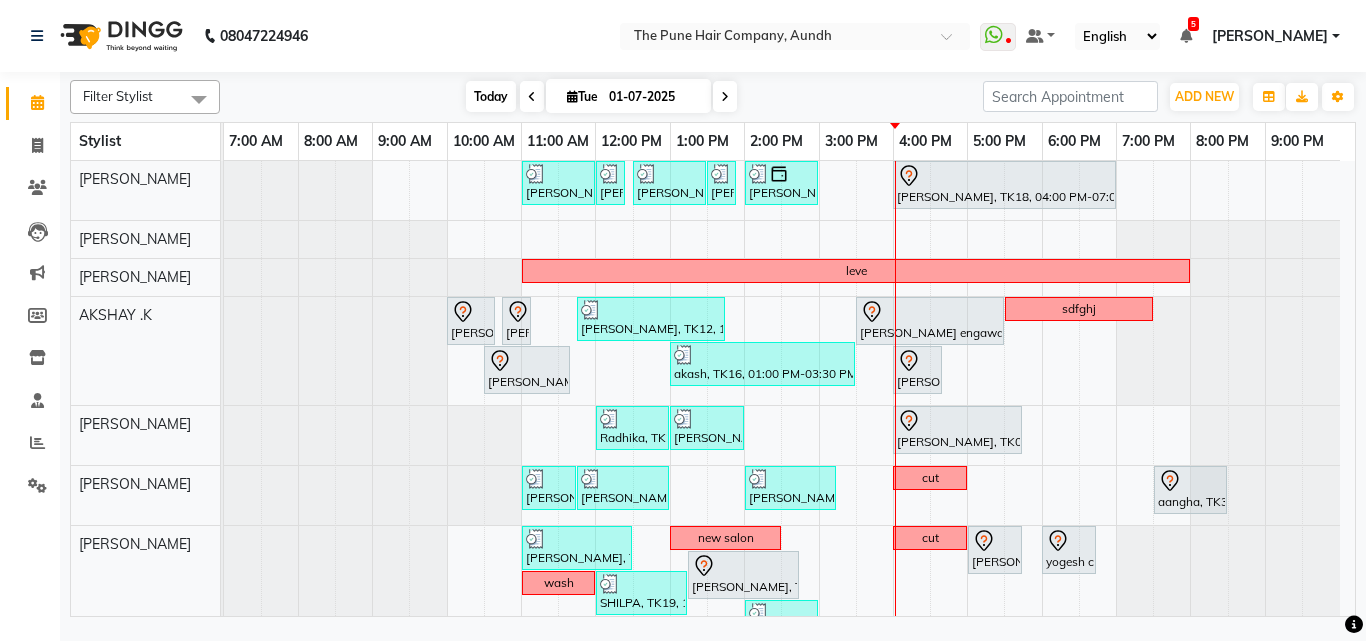 click on "Today" at bounding box center [491, 96] 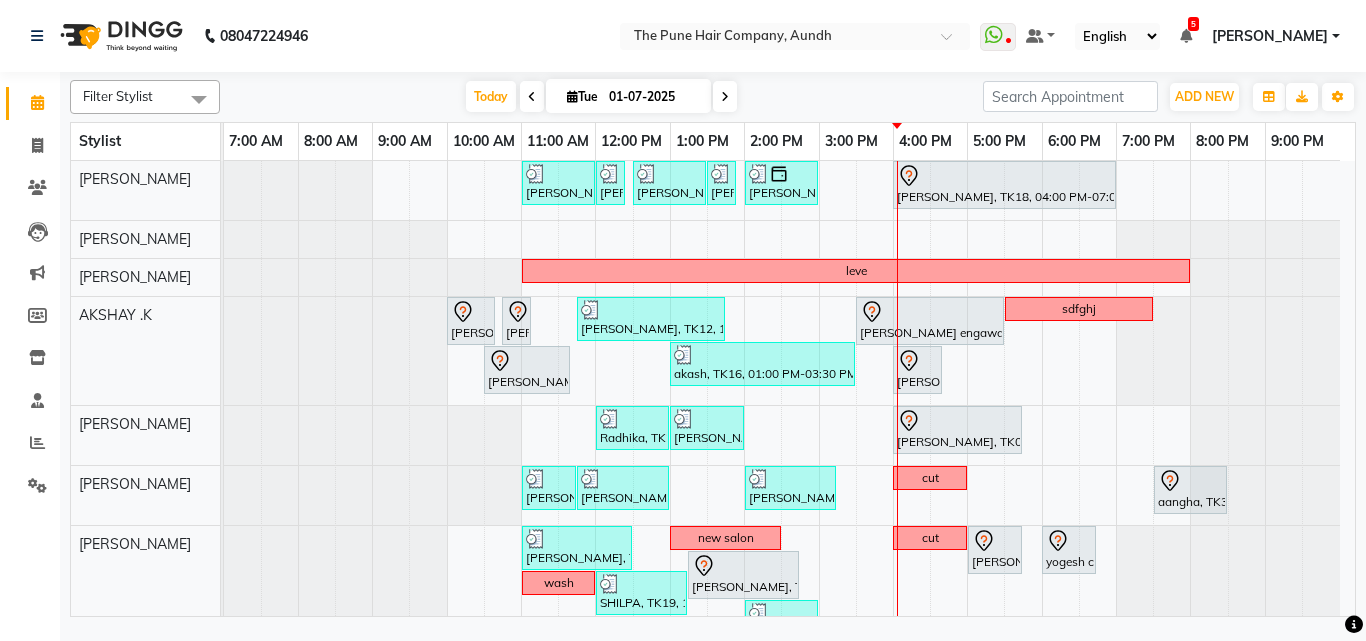 scroll, scrollTop: 165, scrollLeft: 0, axis: vertical 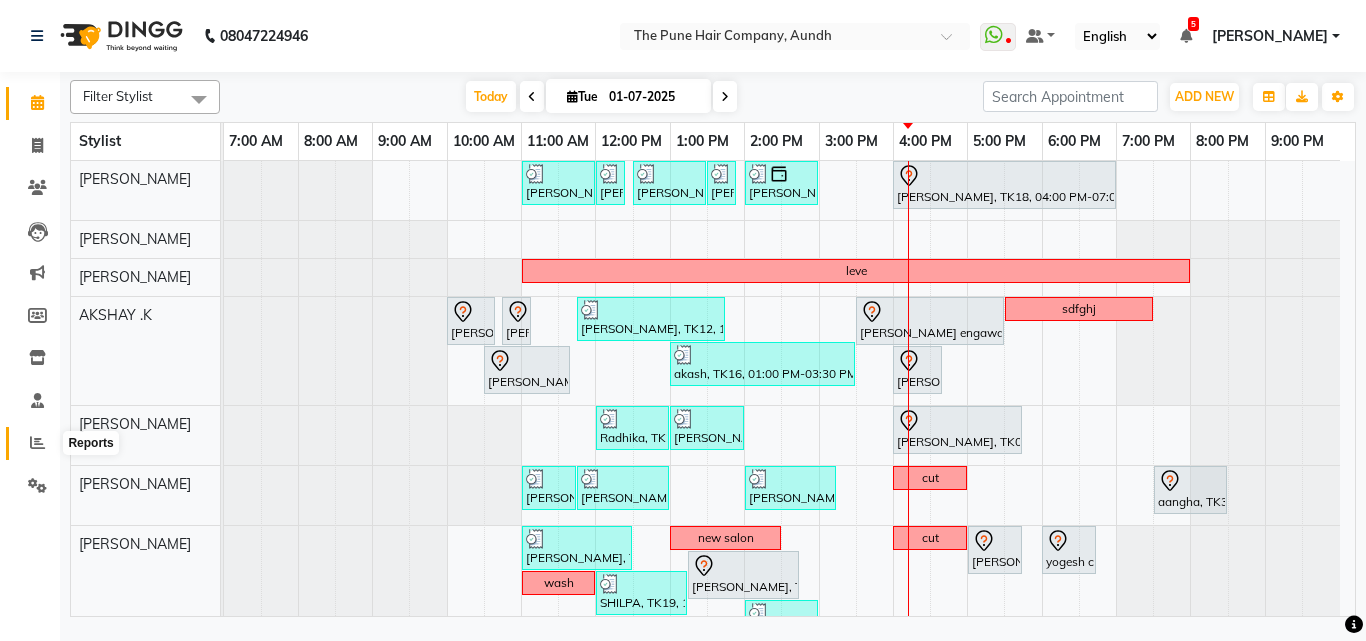 click 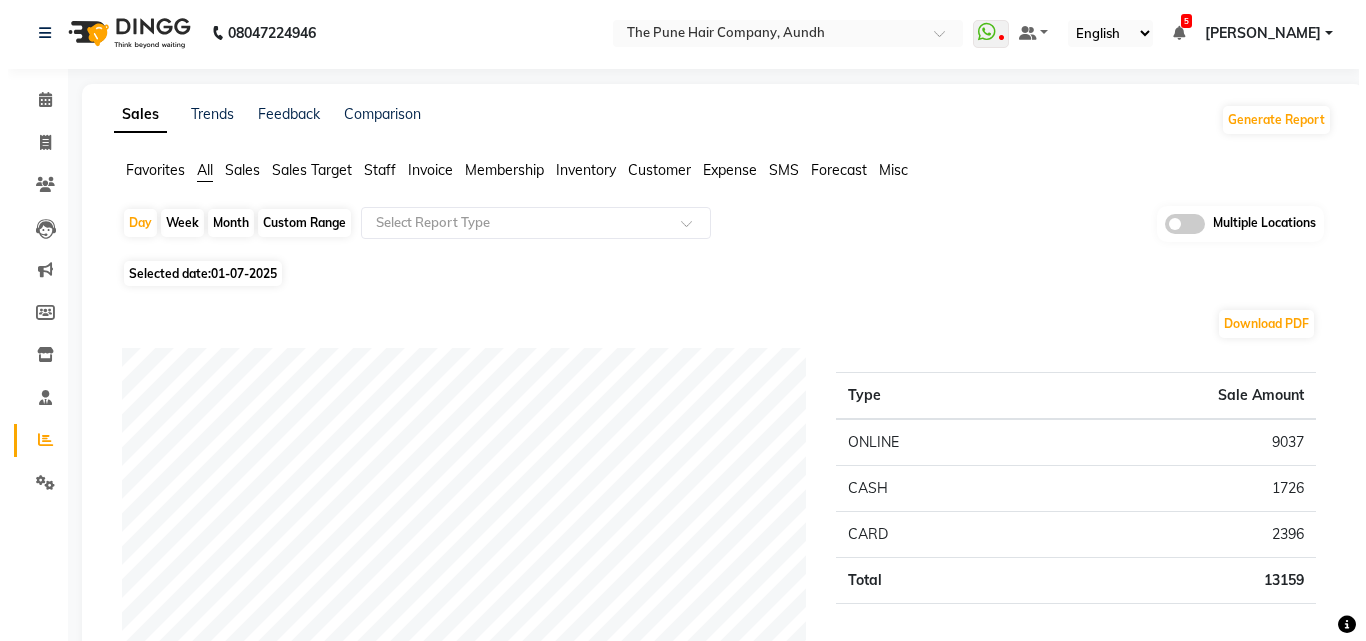 scroll, scrollTop: 0, scrollLeft: 0, axis: both 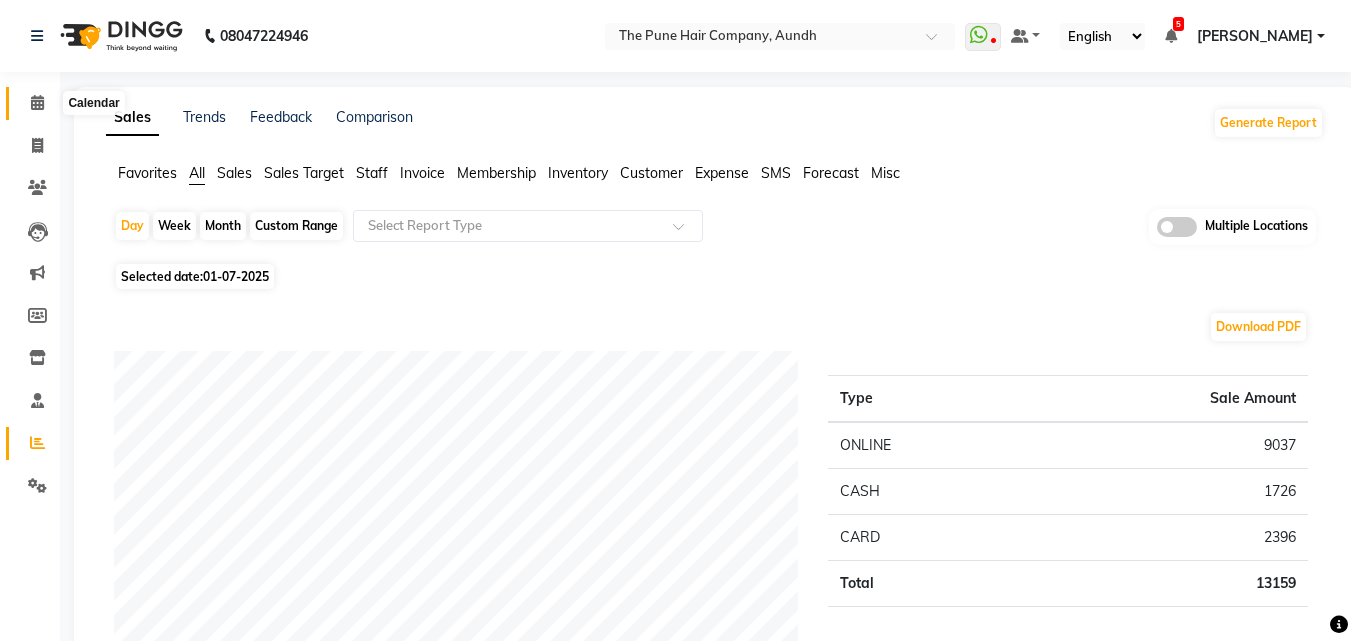 click 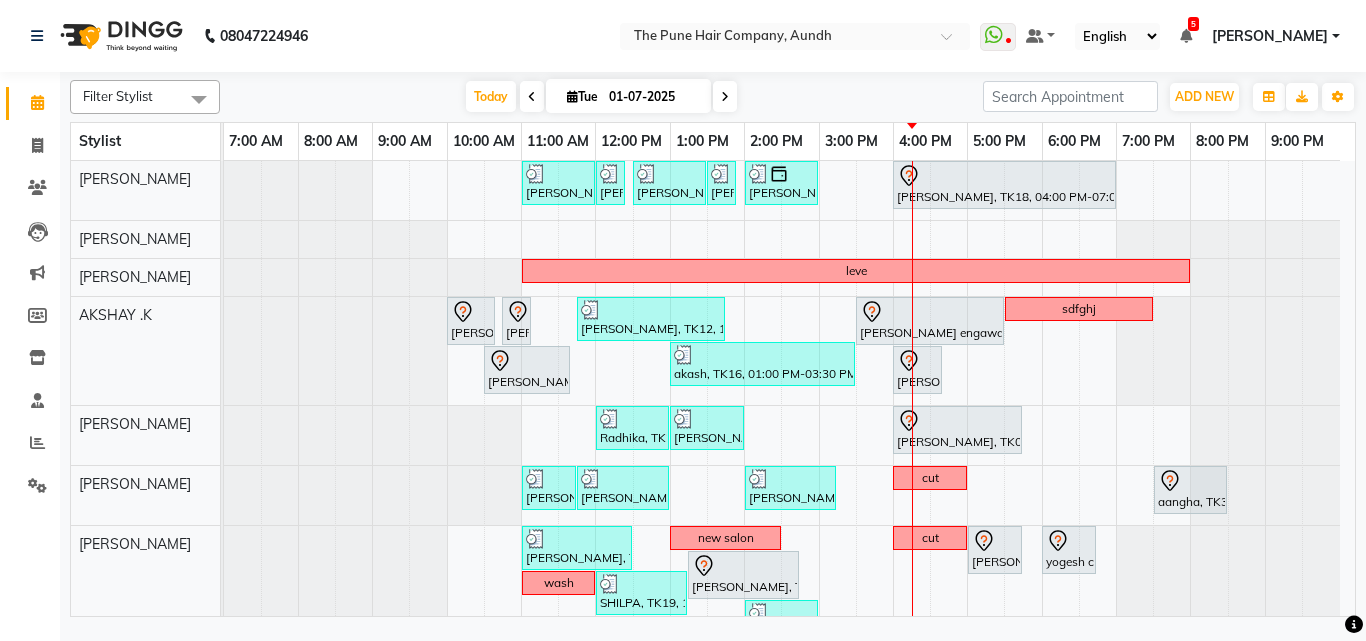 scroll, scrollTop: 98, scrollLeft: 0, axis: vertical 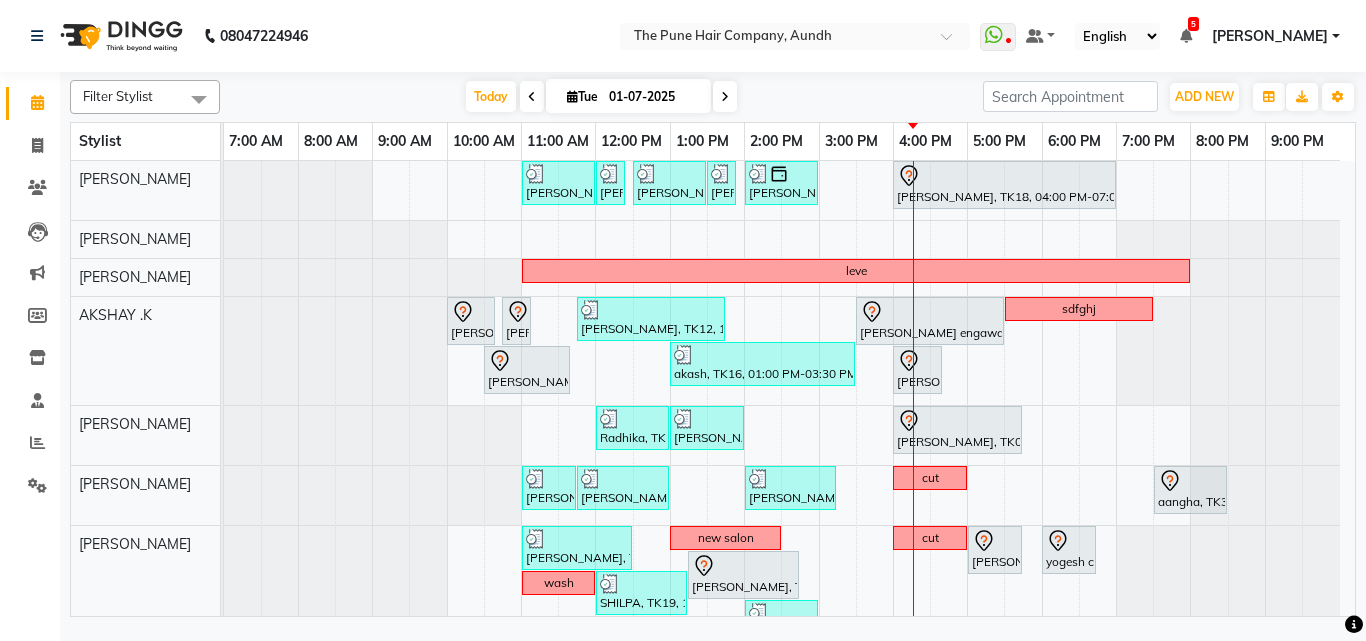 drag, startPoint x: 477, startPoint y: 85, endPoint x: 516, endPoint y: 2, distance: 91.706055 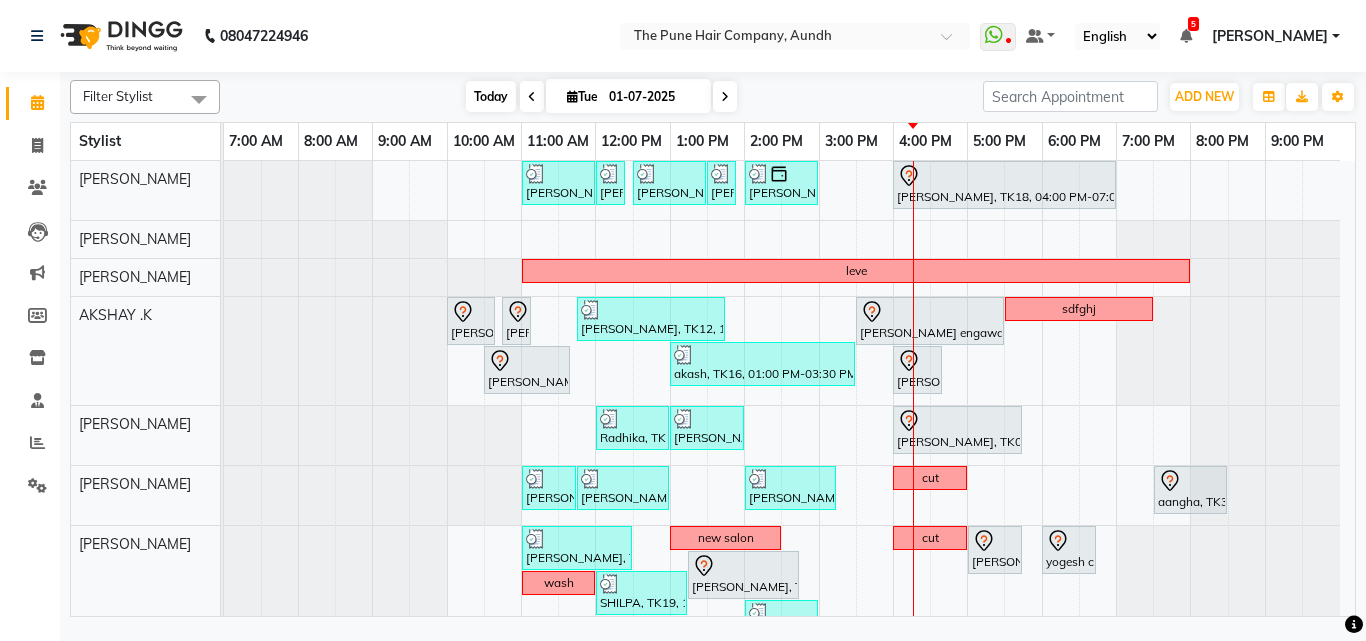 click on "Today" at bounding box center [491, 96] 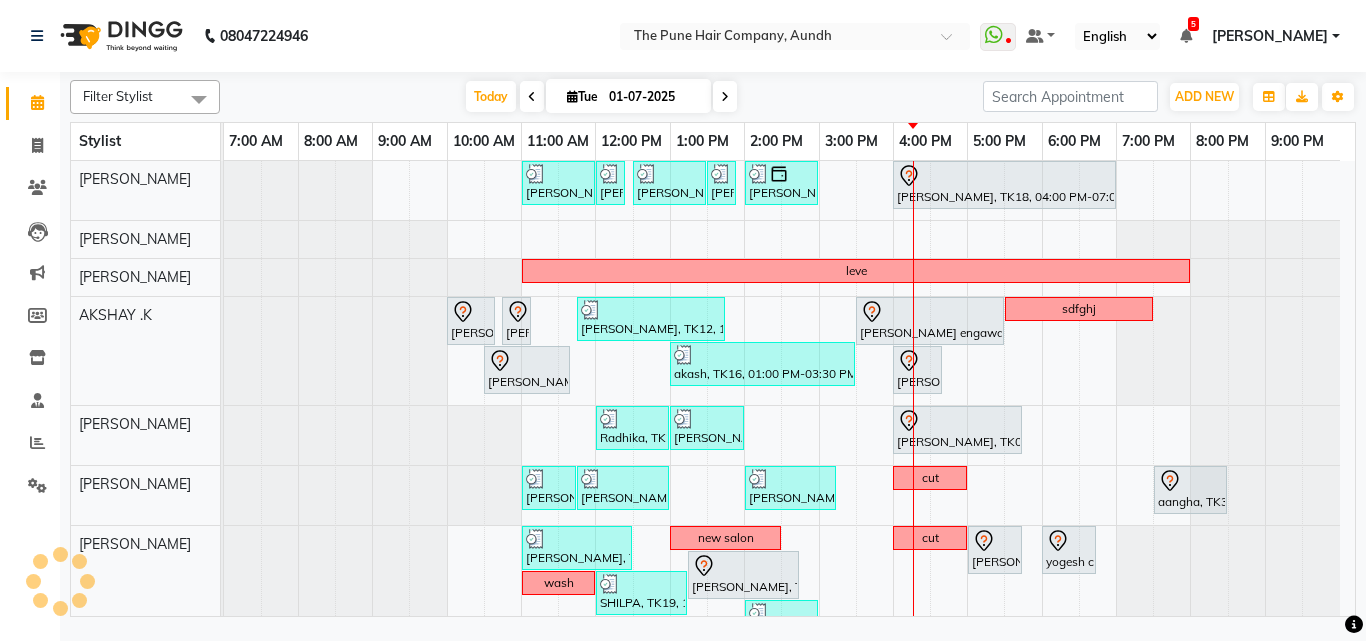 drag, startPoint x: 480, startPoint y: 94, endPoint x: 794, endPoint y: 217, distance: 337.23138 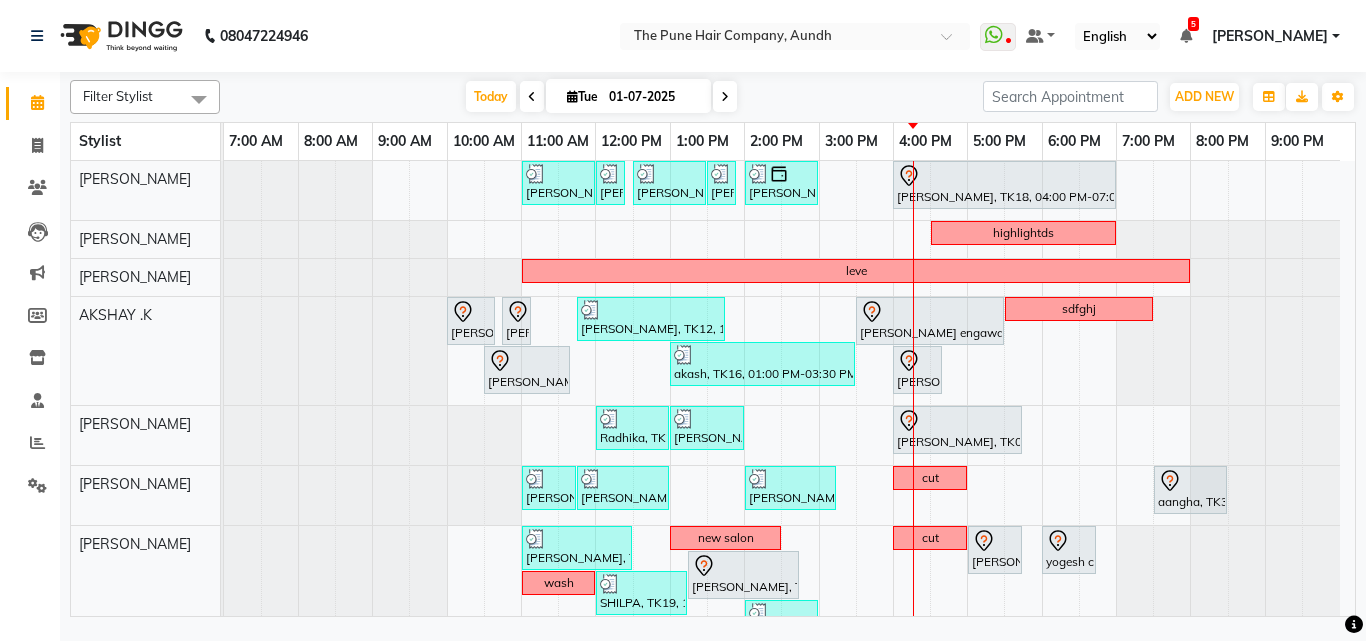 click at bounding box center [725, 96] 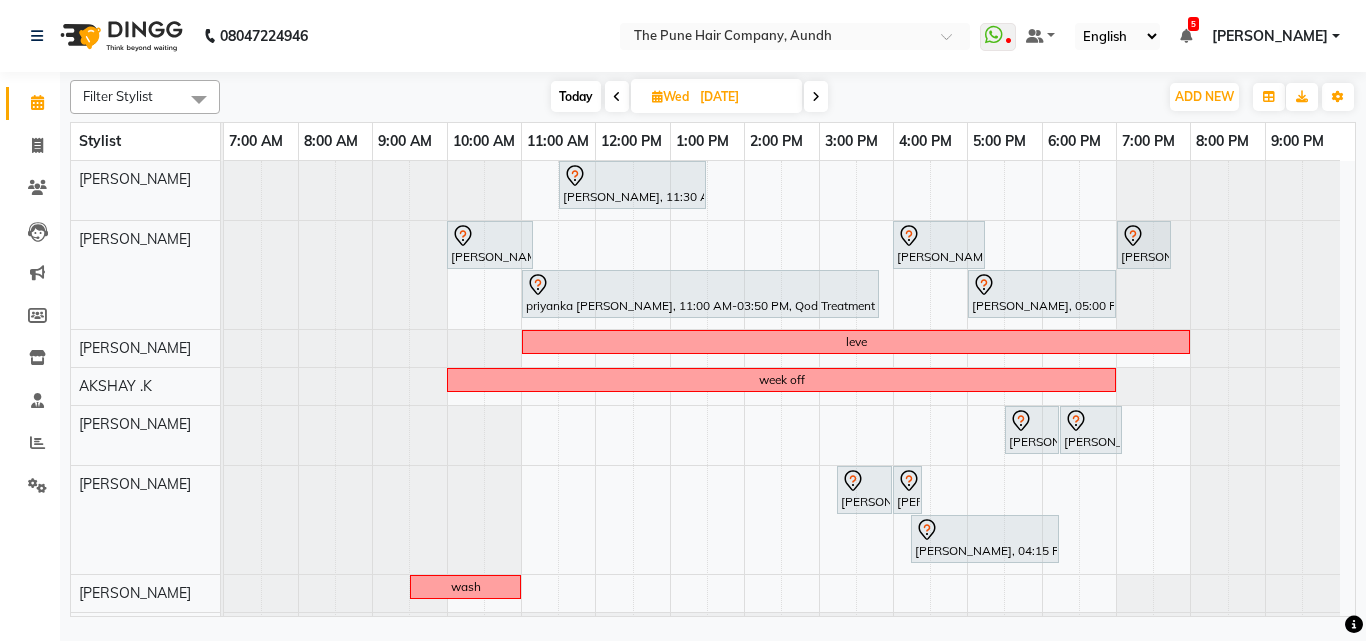 click at bounding box center (816, 96) 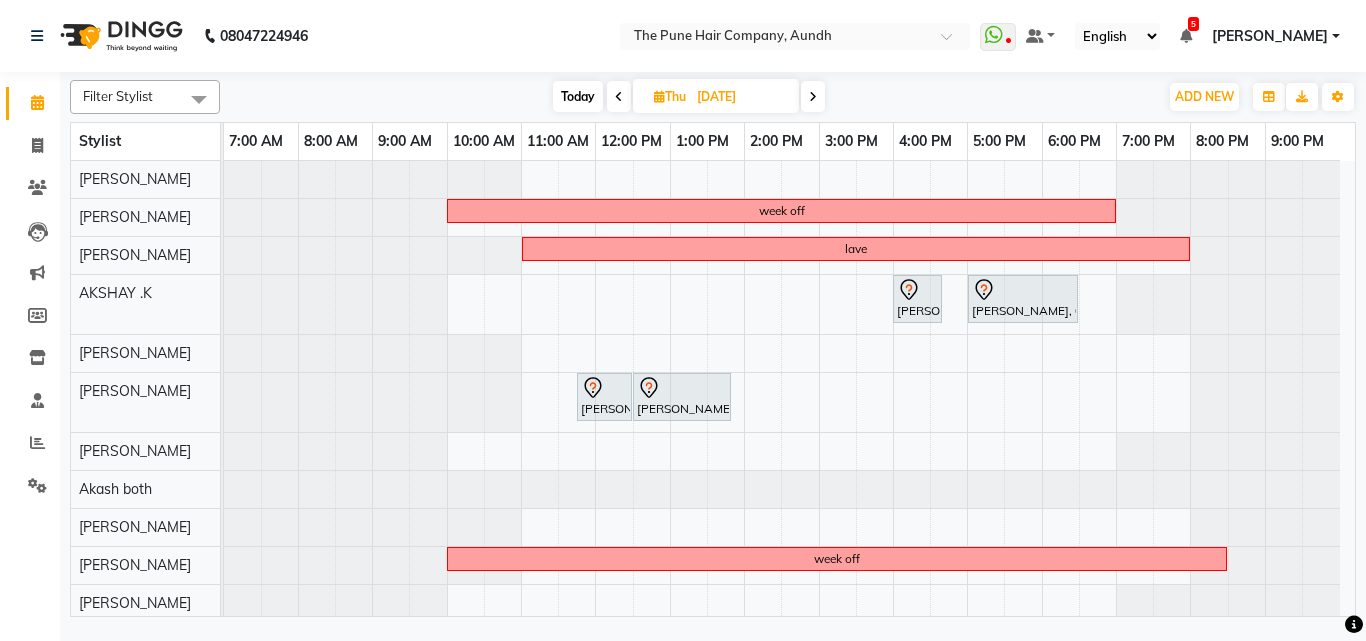 click at bounding box center (813, 97) 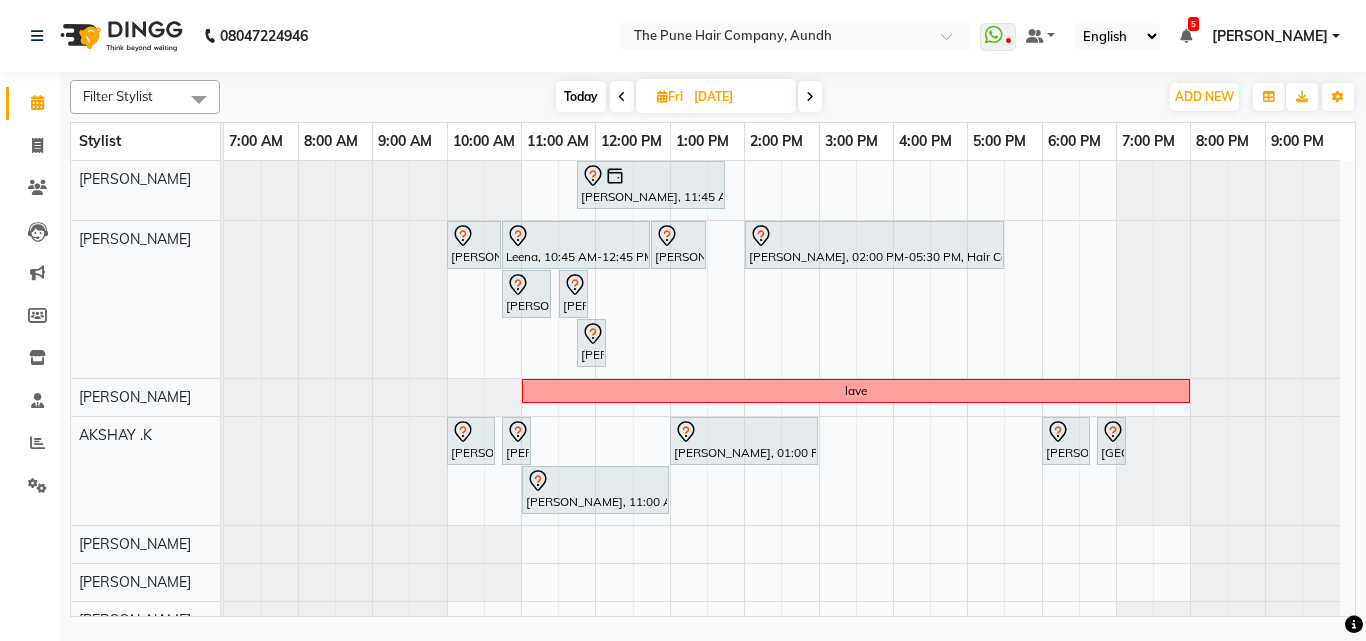 click at bounding box center [810, 96] 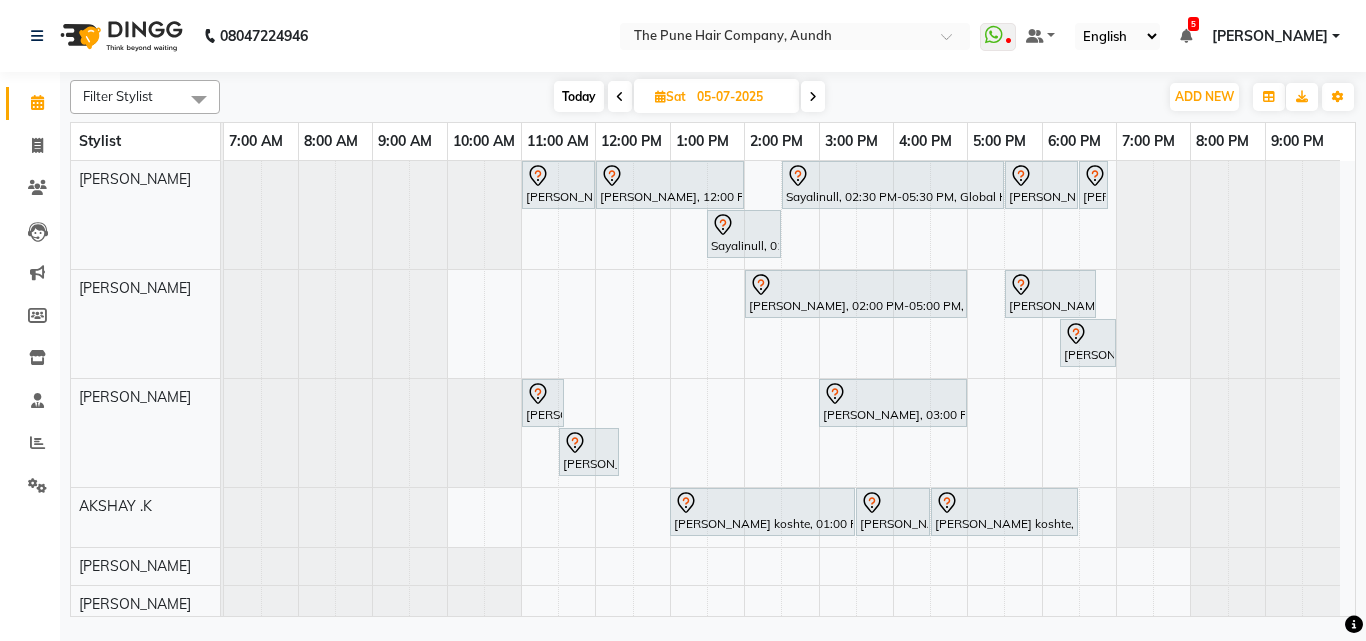 scroll, scrollTop: 100, scrollLeft: 0, axis: vertical 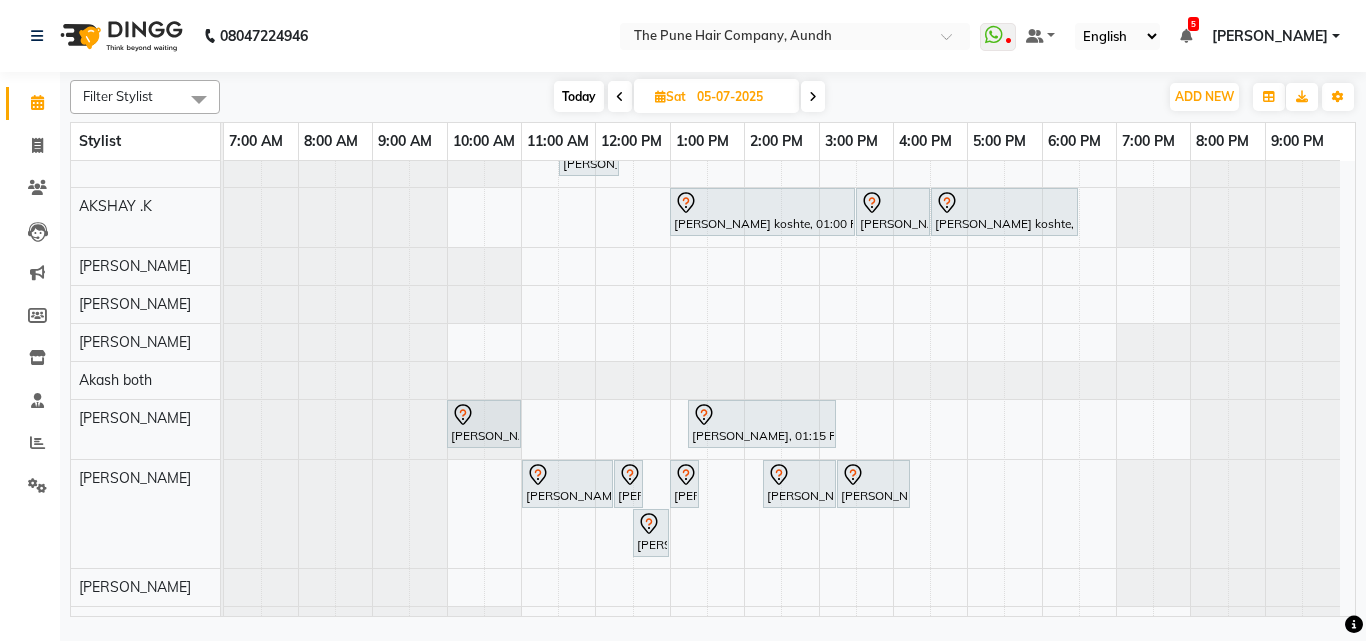 click at bounding box center [620, 96] 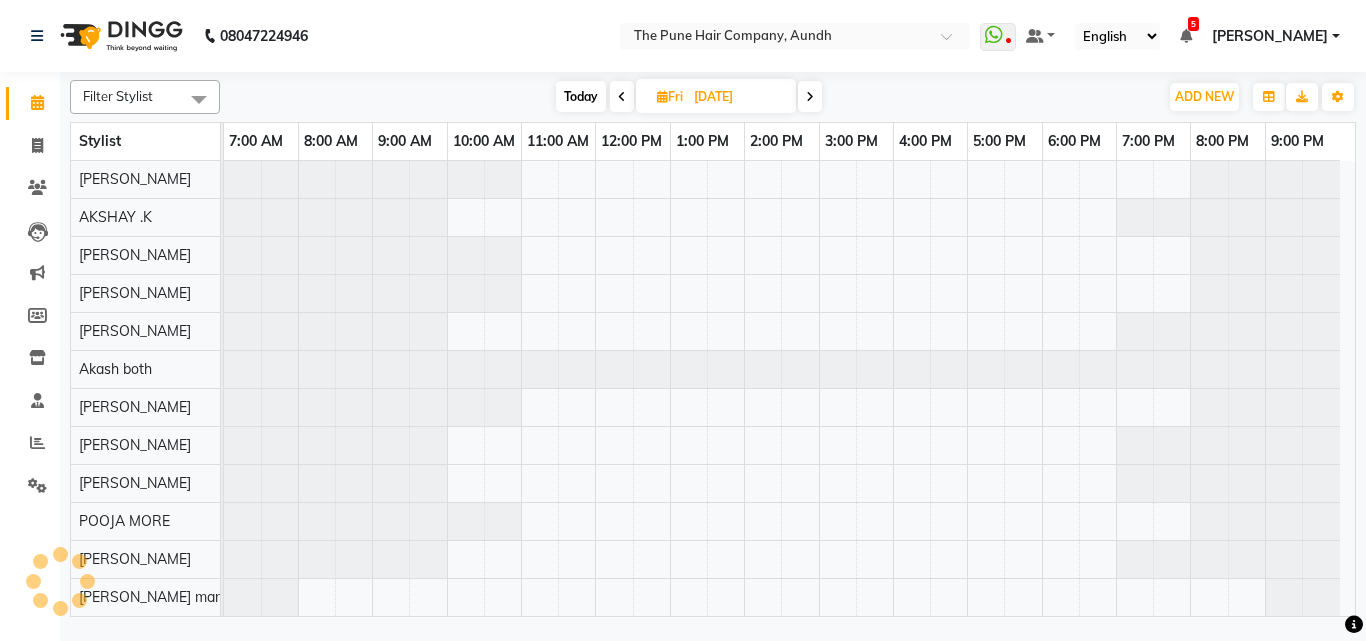 scroll, scrollTop: 76, scrollLeft: 0, axis: vertical 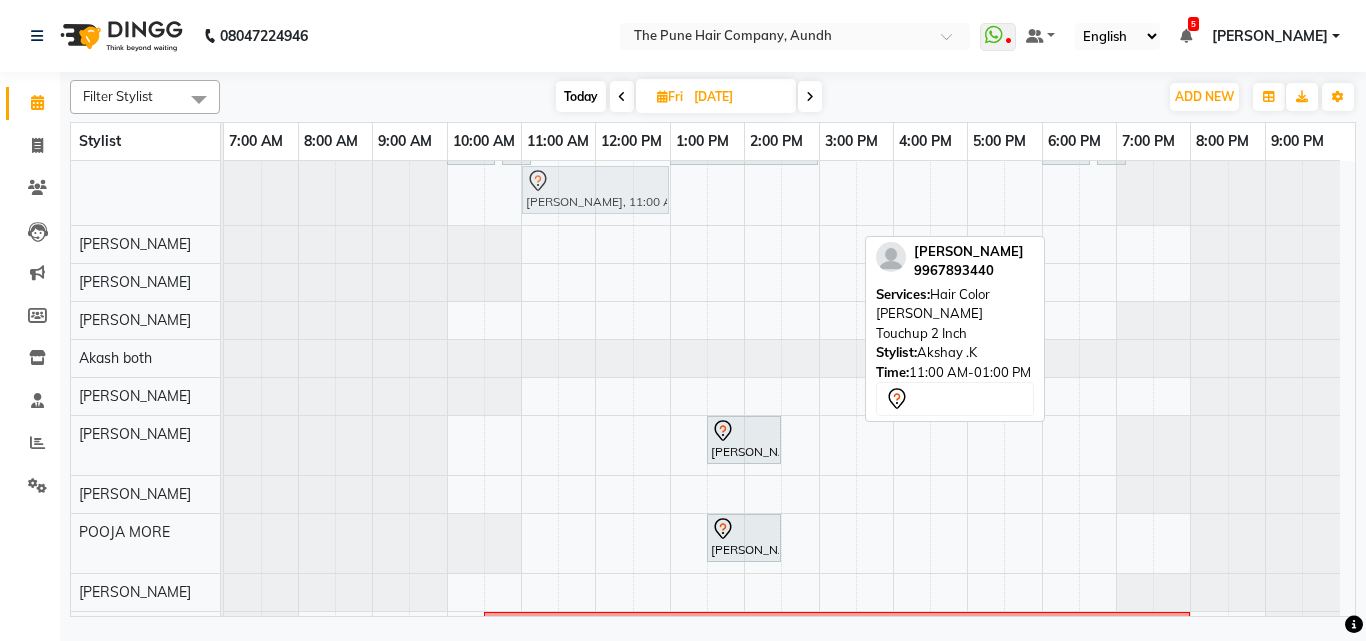 click on "[PERSON_NAME], 11:45 AM-01:45 PM, Qod Treatment - Qod Fringe             [PERSON_NAME], 10:00 AM-10:45 AM, Cut [DEMOGRAPHIC_DATA] (Expert)             Leena, 10:45 AM-12:45 PM, Hair Color [PERSON_NAME] Touchup 2 Inch             Leena, 12:45 PM-01:30 PM, Blow dry medium              [PERSON_NAME], 02:00 PM-05:30 PM, Hair Color Majirel - Majirel Global Medium             [PERSON_NAME], 10:45 AM-11:25 AM, Cut [DEMOGRAPHIC_DATA] (Expert)             [PERSON_NAME], 11:30 AM-11:45 AM,  Additional Hair Wash ([DEMOGRAPHIC_DATA])             [PERSON_NAME], 11:45 AM-12:00 PM, Additional Hair Wash ([DEMOGRAPHIC_DATA])  lave              [PERSON_NAME], 10:00 AM-10:40 AM, Cut [DEMOGRAPHIC_DATA] (Expert)             [PERSON_NAME], 10:45 AM-11:05 AM,  [PERSON_NAME] Crafting             [PERSON_NAME], 01:00 PM-03:00 PM, Hair Color [PERSON_NAME] Touchup 2 Inch             [PERSON_NAME], 06:00 PM-06:40 PM, Cut [DEMOGRAPHIC_DATA] (Expert)             [PERSON_NAME], 06:45 PM-07:05 PM,  [PERSON_NAME] Crafting             Shweta priydarshani, 11:00 AM-01:00 PM, Hair Color [PERSON_NAME] Touchup 2 Inch" at bounding box center (782, 255) 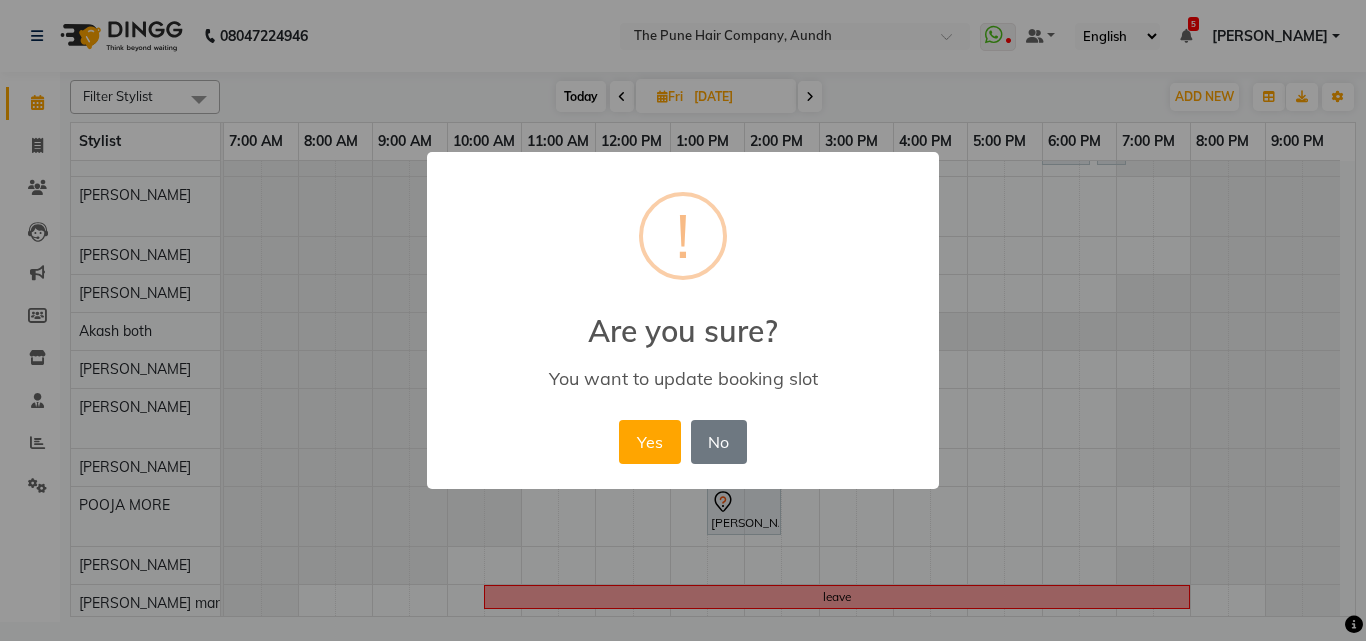 drag, startPoint x: 712, startPoint y: 442, endPoint x: 684, endPoint y: 418, distance: 36.878178 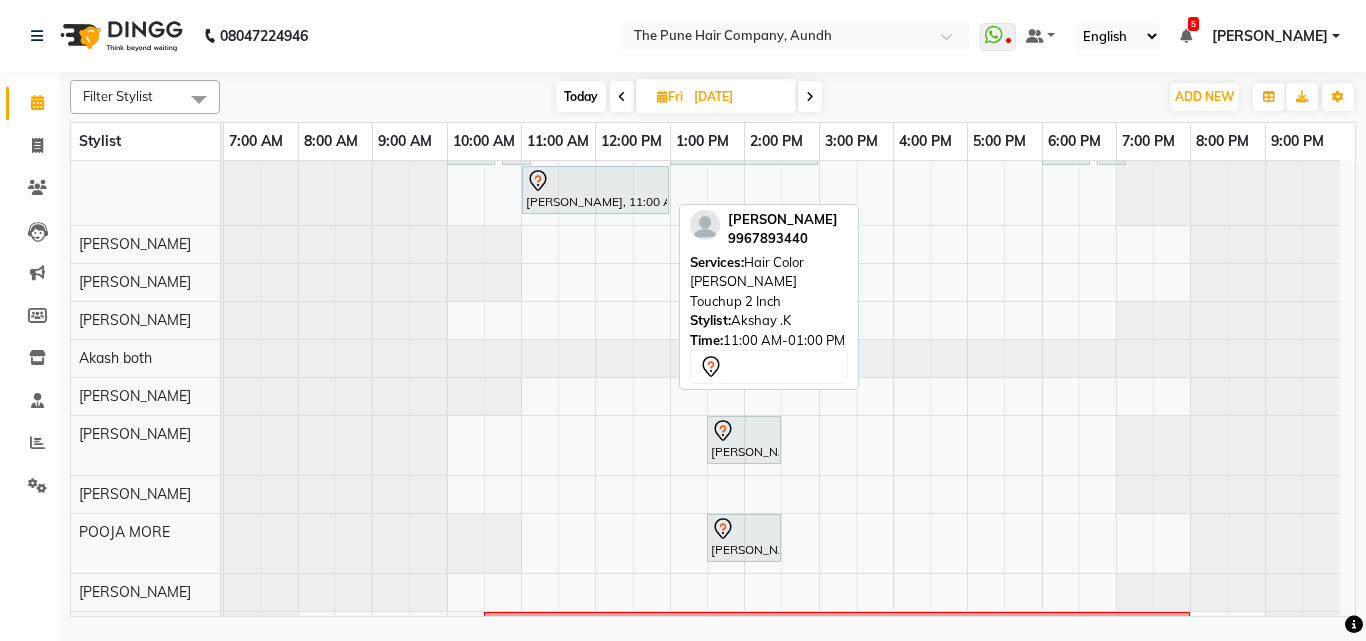 click at bounding box center [810, 96] 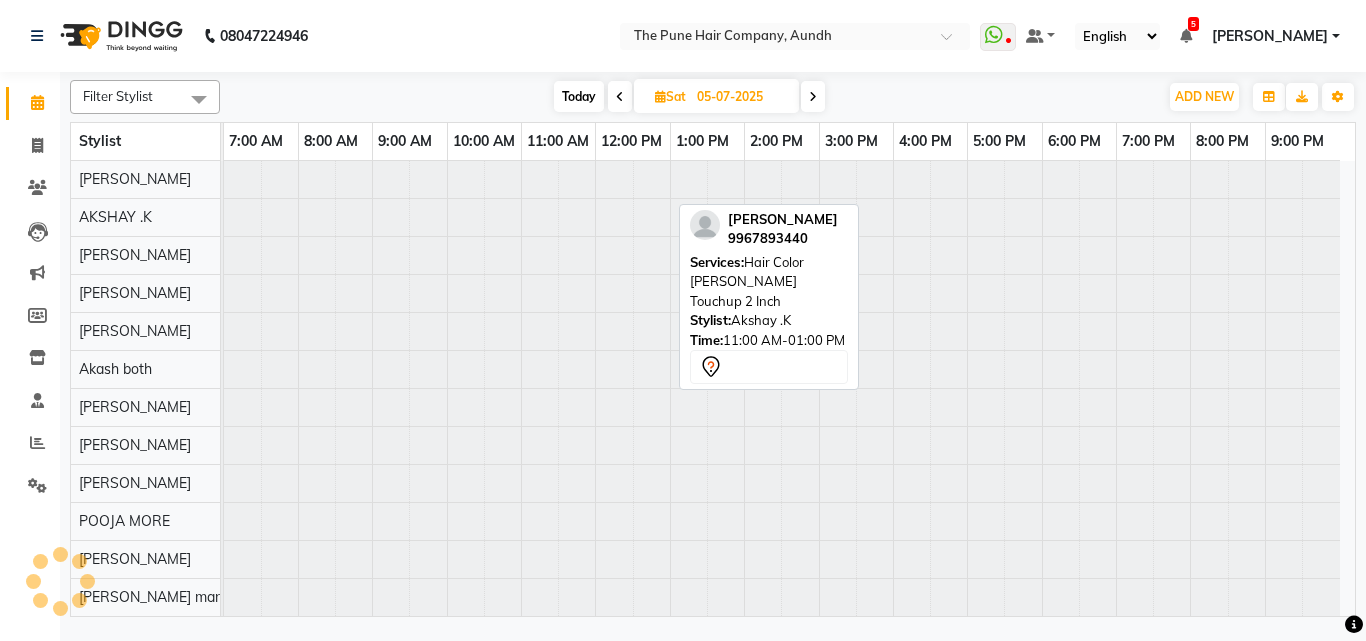 scroll, scrollTop: 76, scrollLeft: 0, axis: vertical 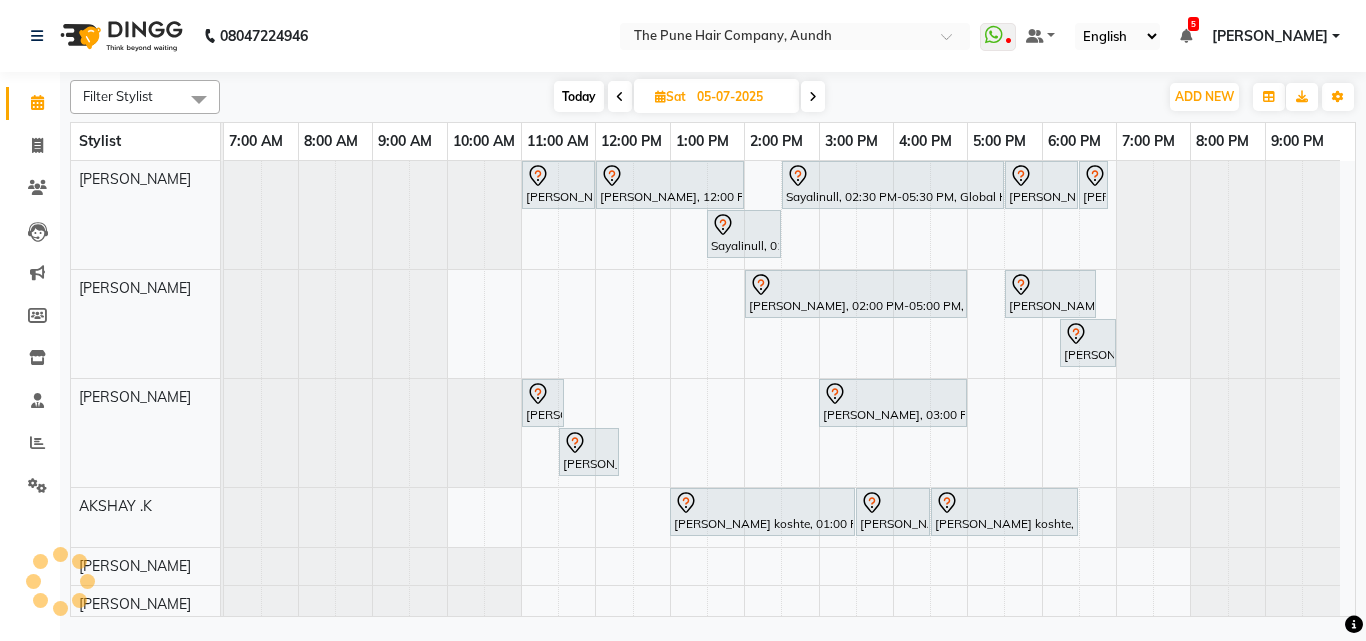 click at bounding box center (813, 97) 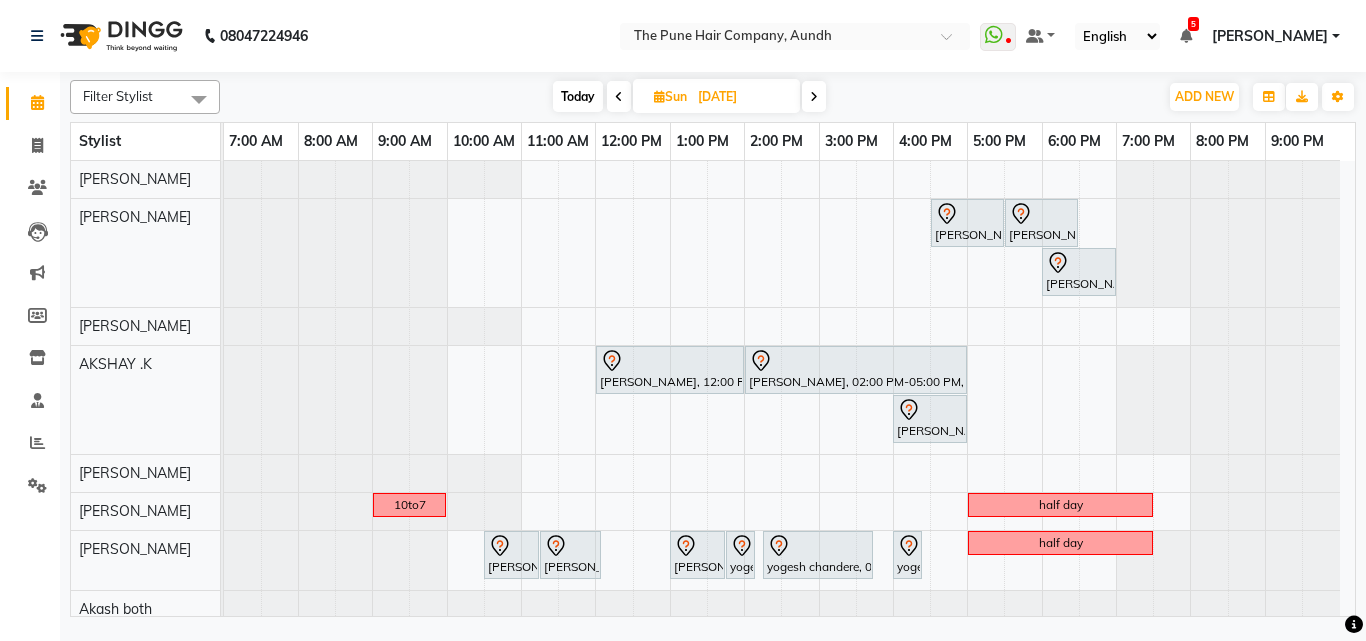 click at bounding box center [814, 97] 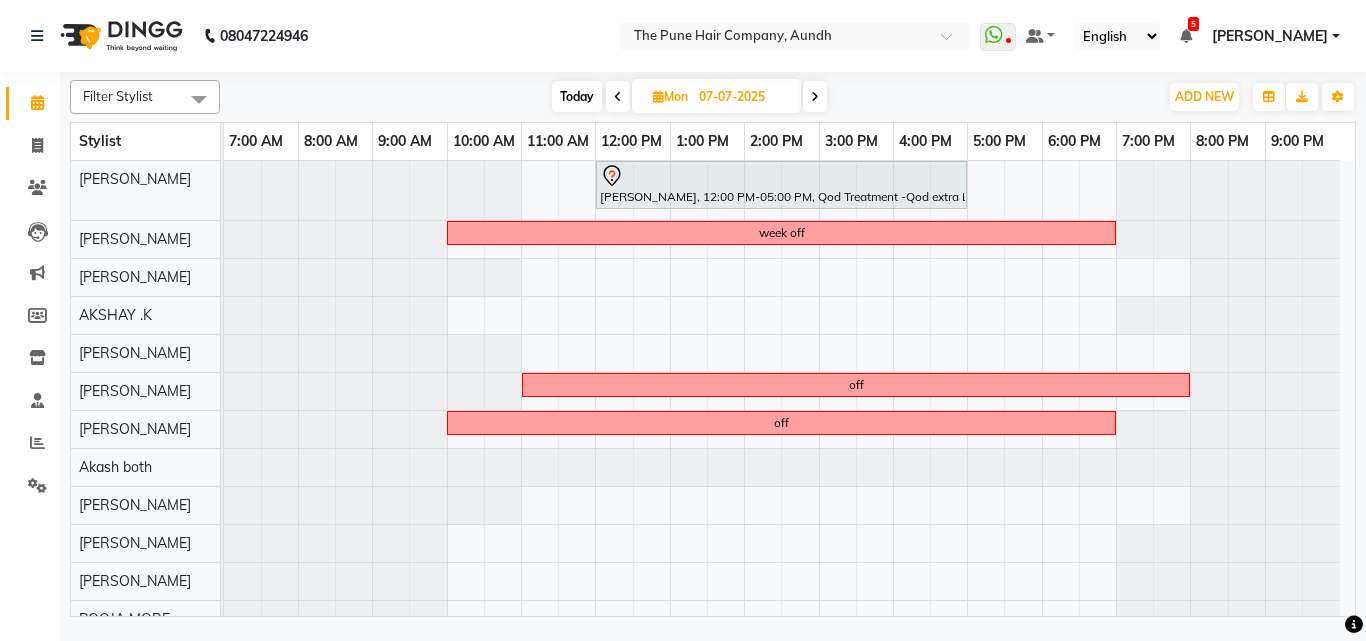 click at bounding box center (815, 97) 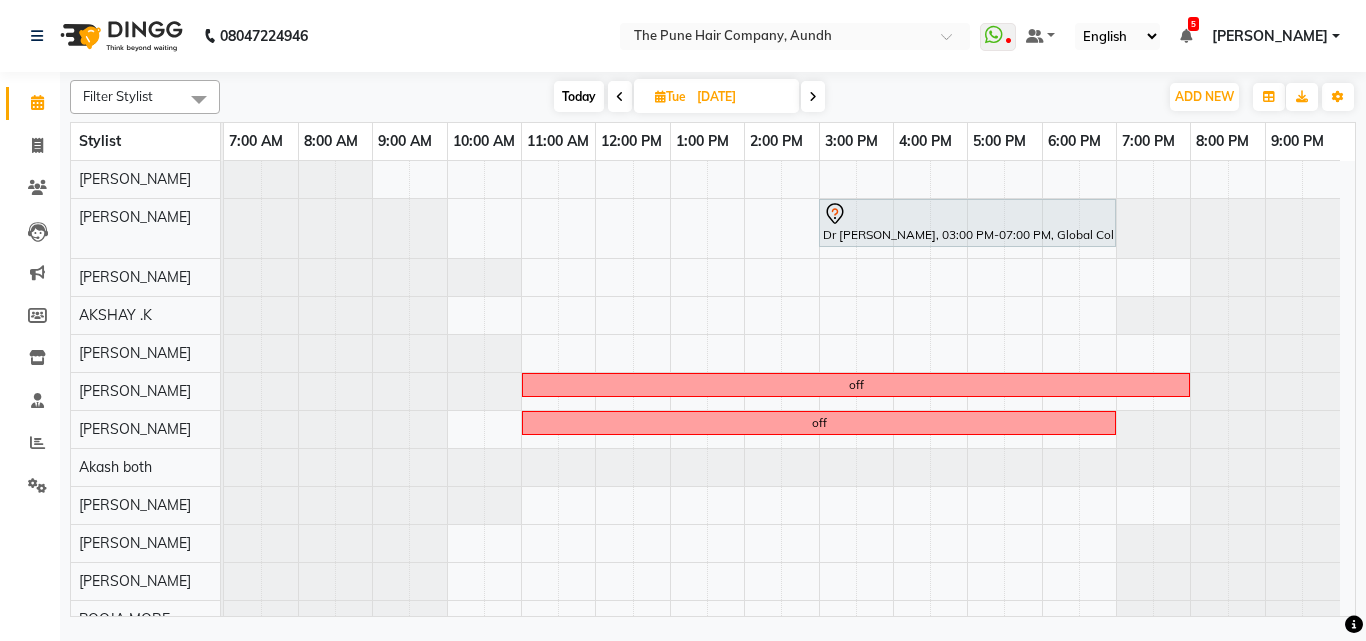 click at bounding box center [813, 96] 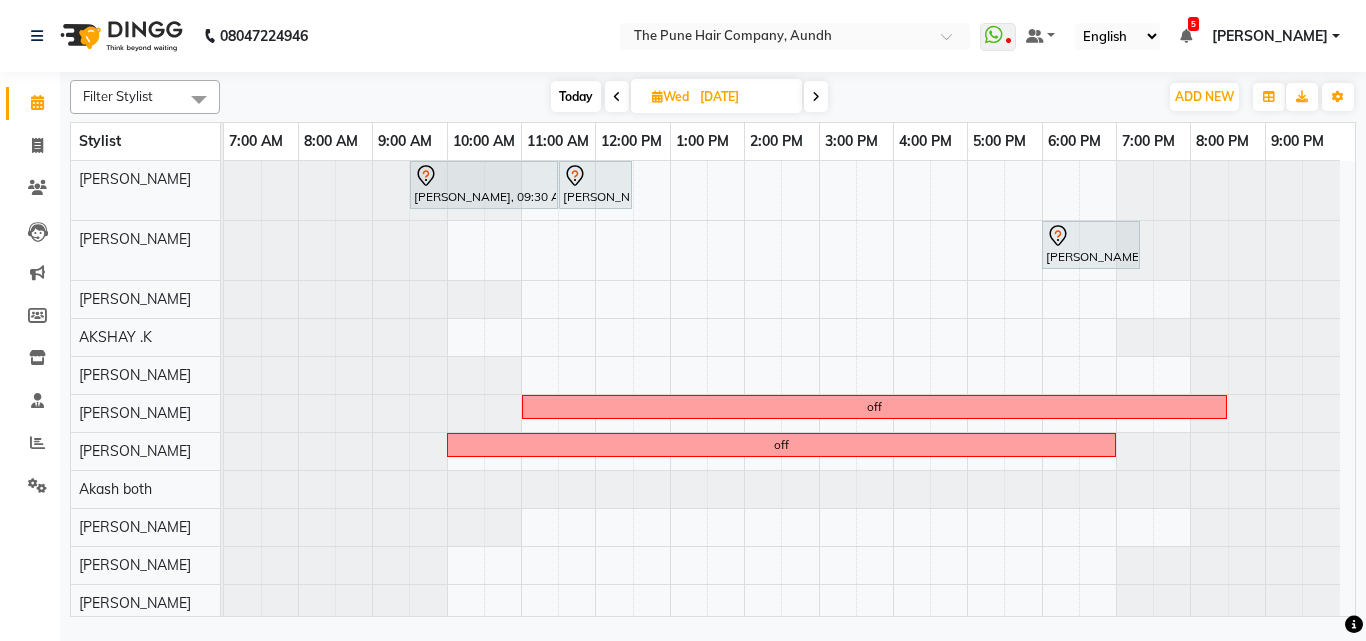 click at bounding box center [816, 96] 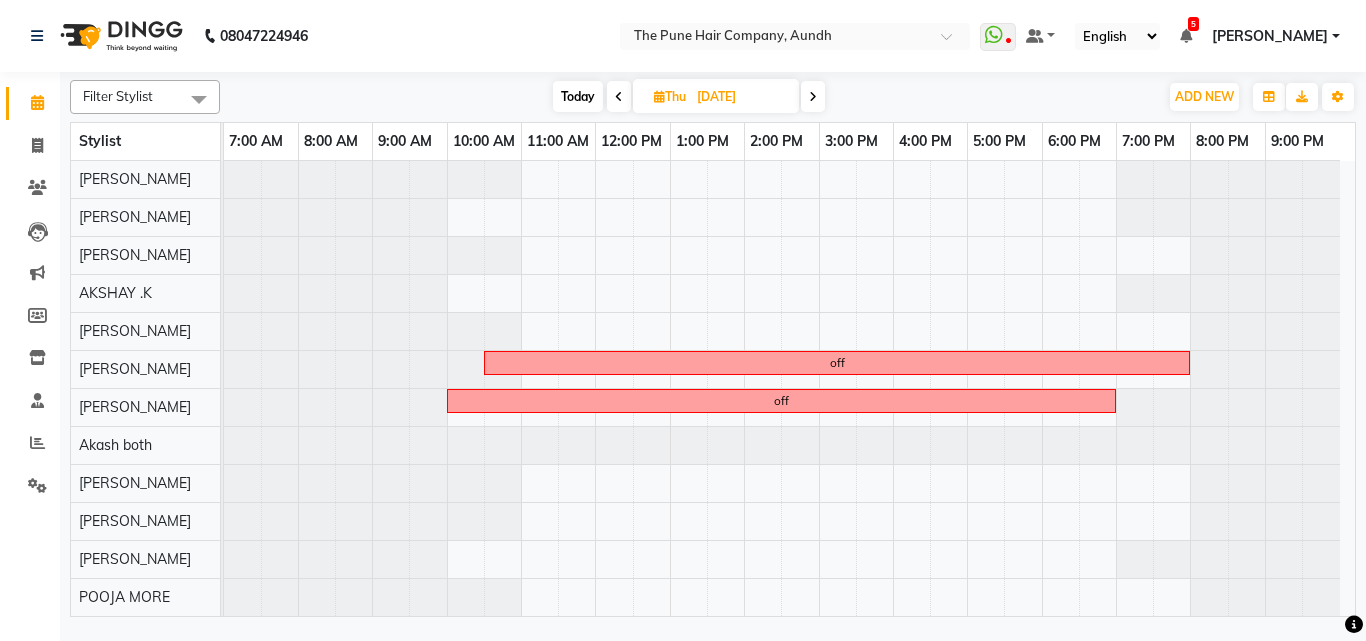 click at bounding box center [813, 96] 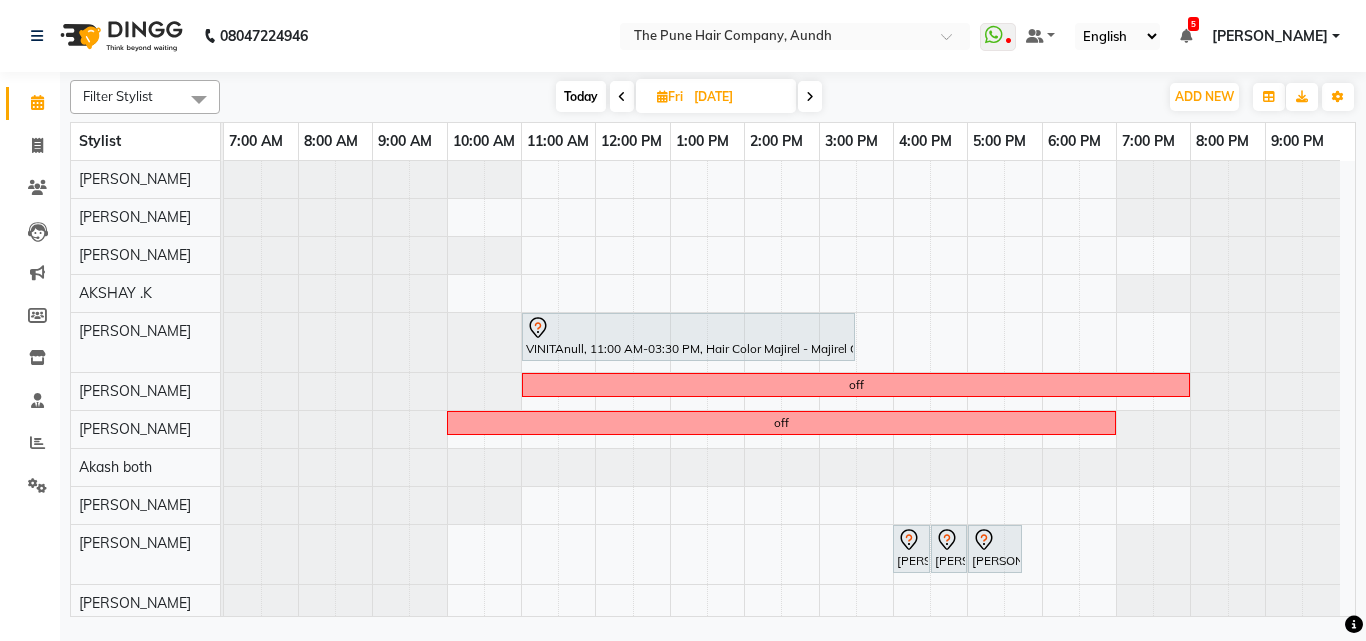 click at bounding box center (810, 96) 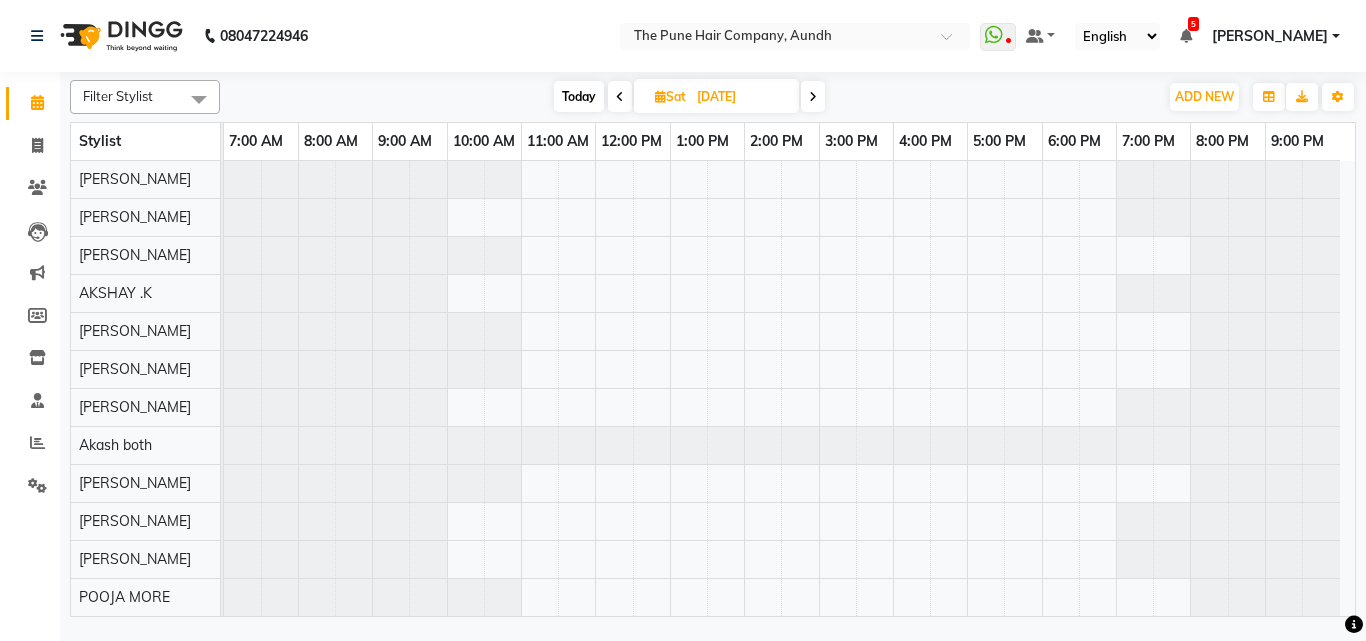 click at bounding box center (813, 96) 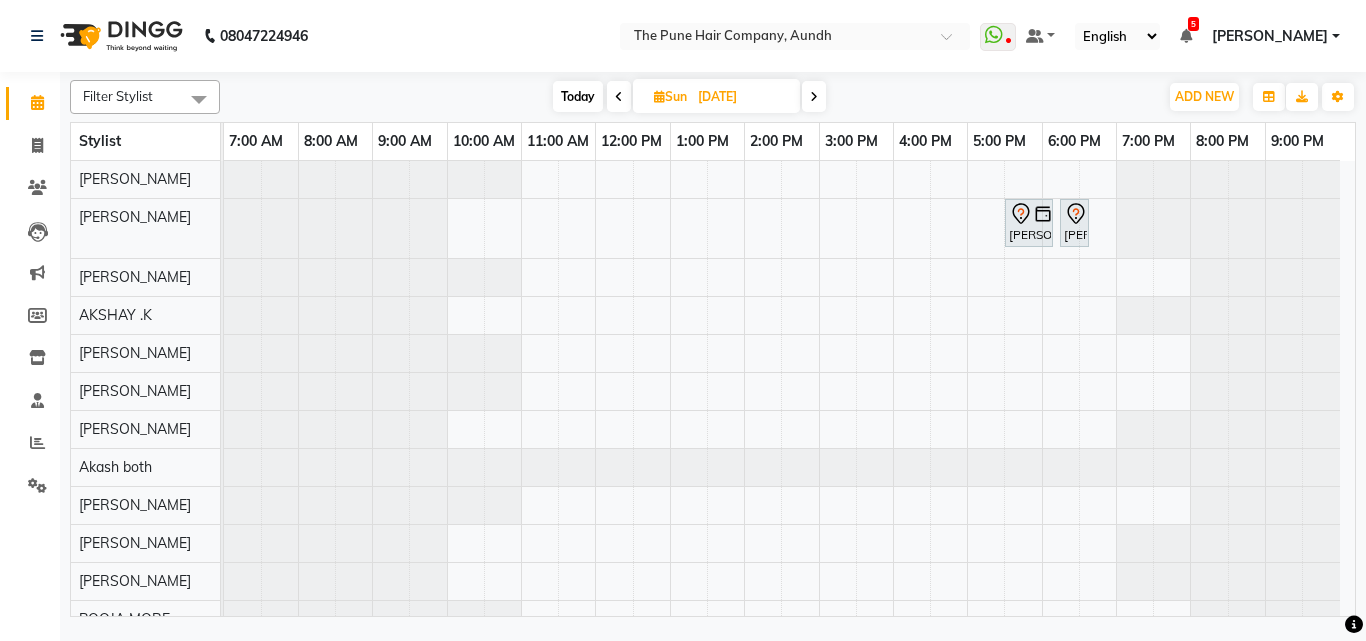 click at bounding box center [814, 96] 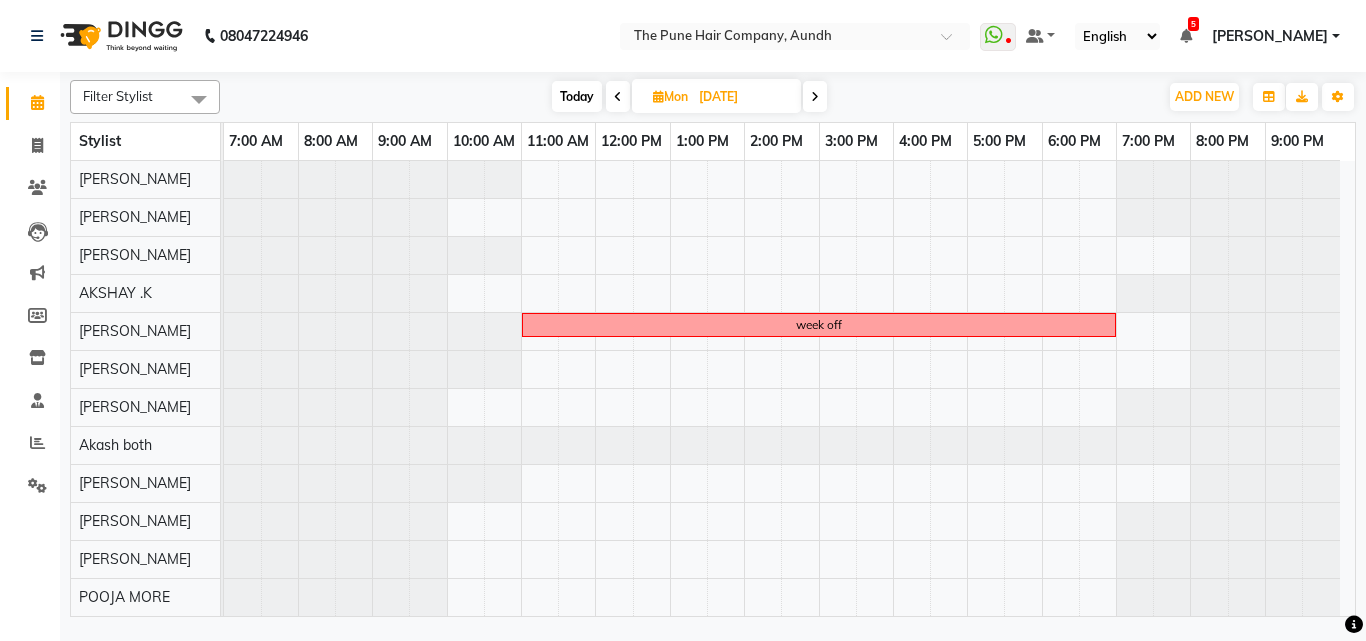 click at bounding box center [815, 97] 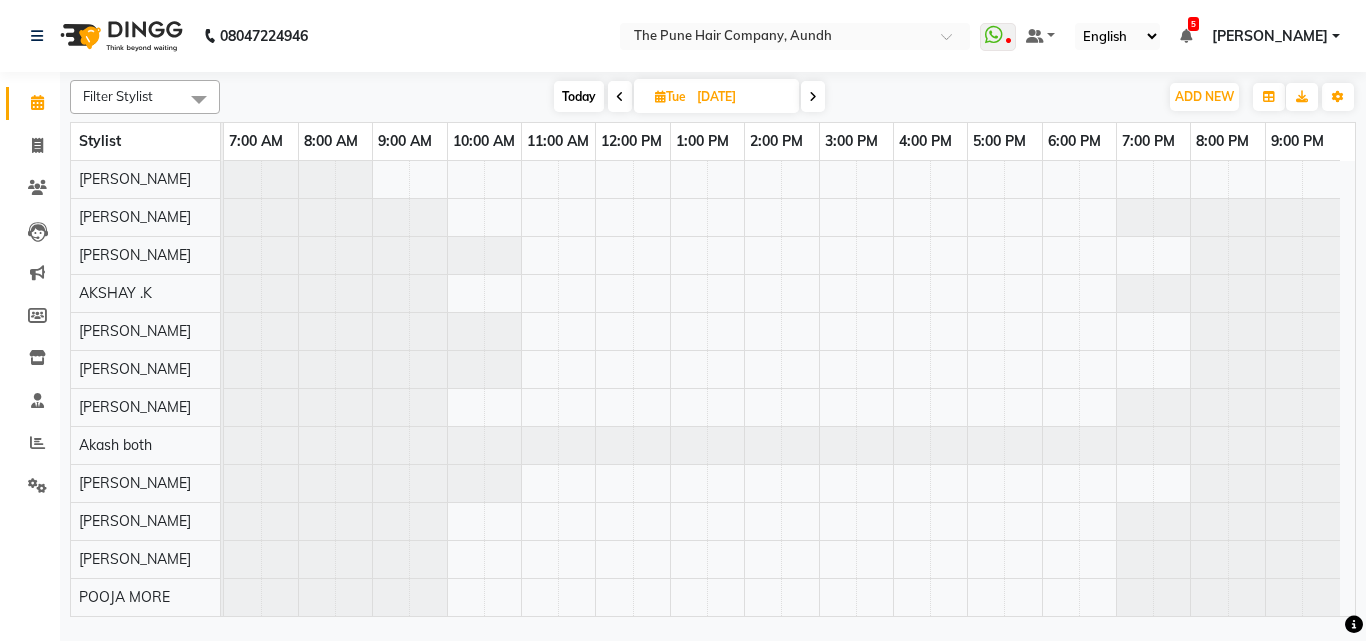 click at bounding box center (813, 96) 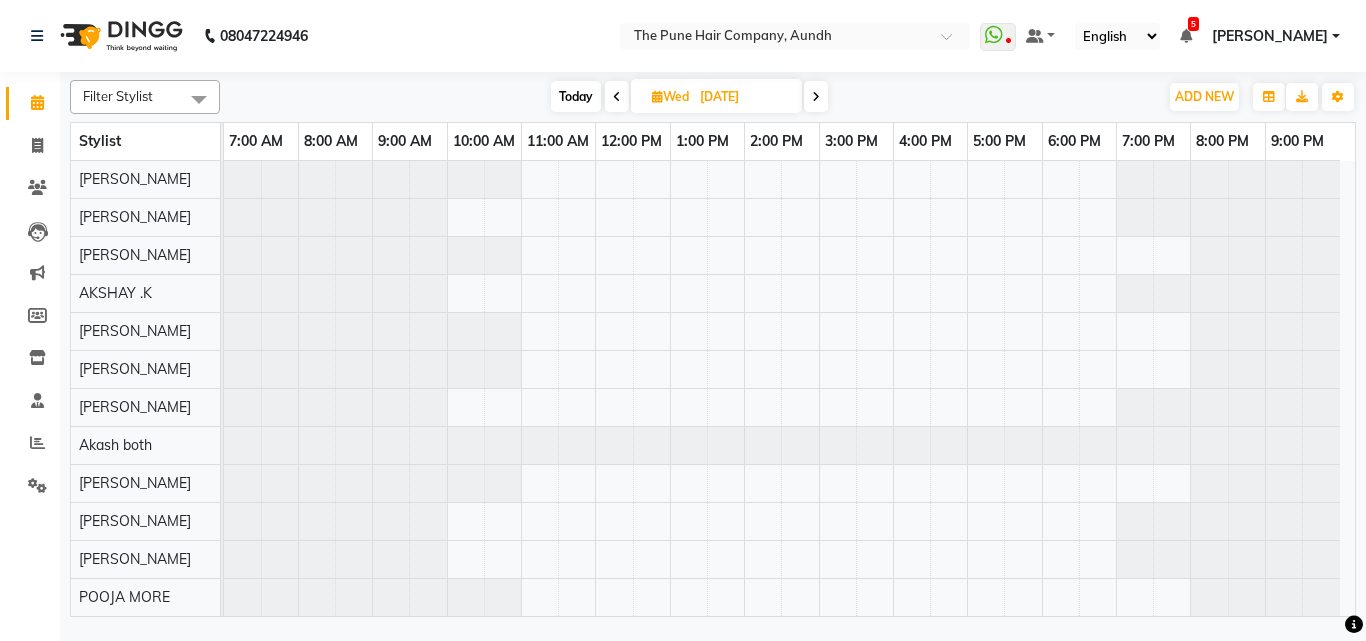 click at bounding box center [816, 97] 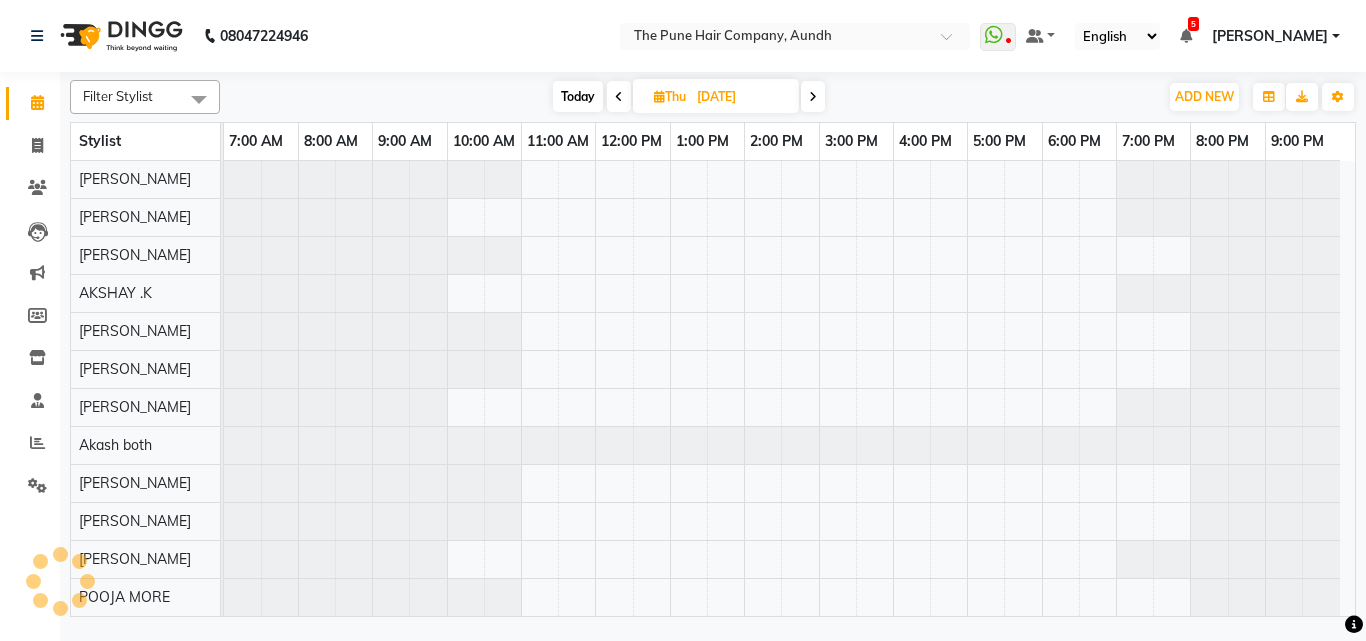 click at bounding box center (813, 97) 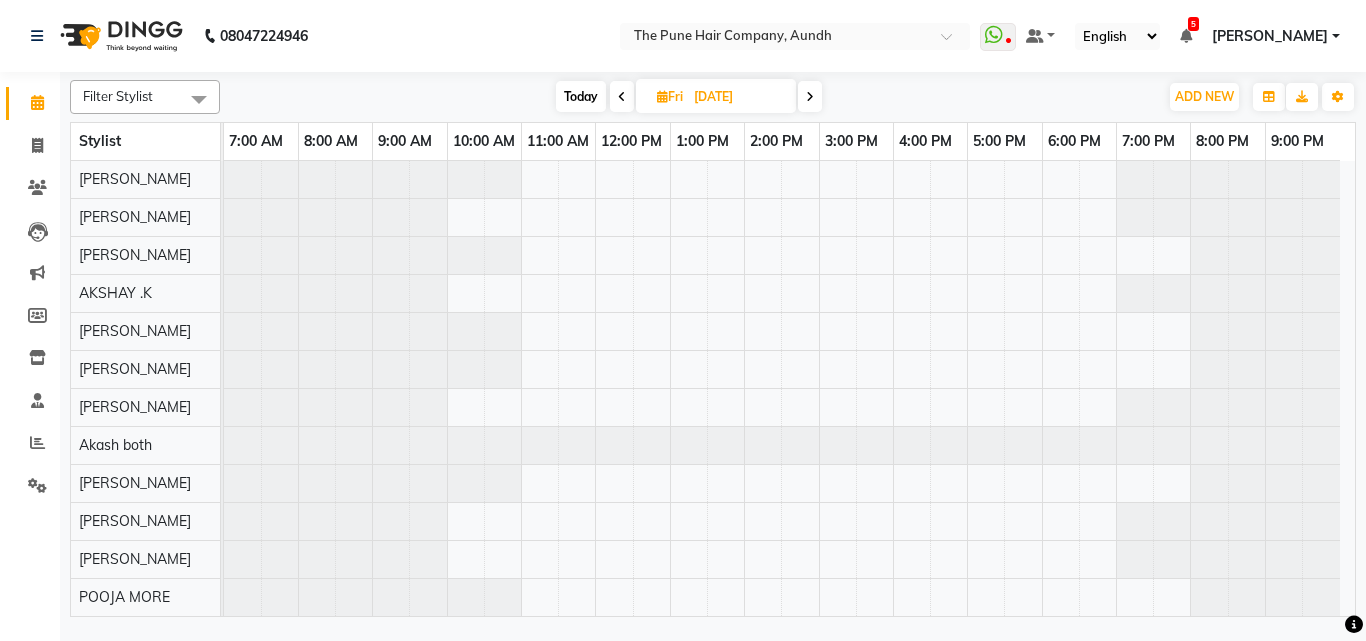 click at bounding box center [810, 96] 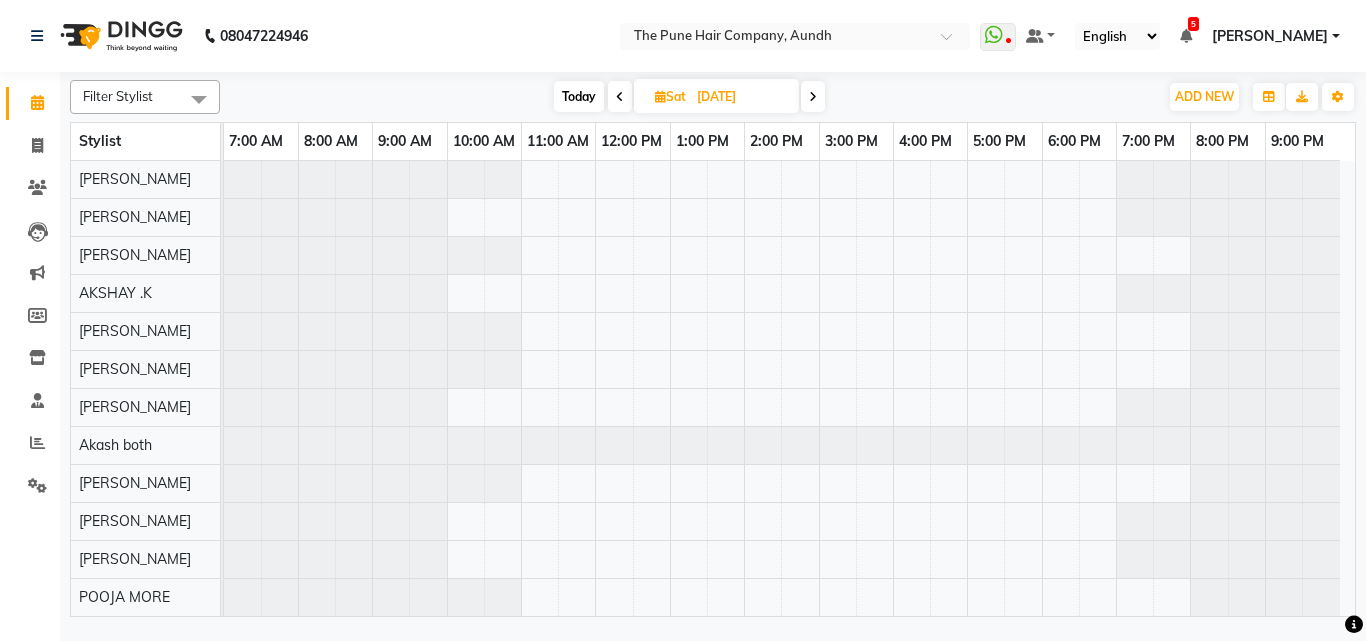 drag, startPoint x: 817, startPoint y: 93, endPoint x: 827, endPoint y: 85, distance: 12.806249 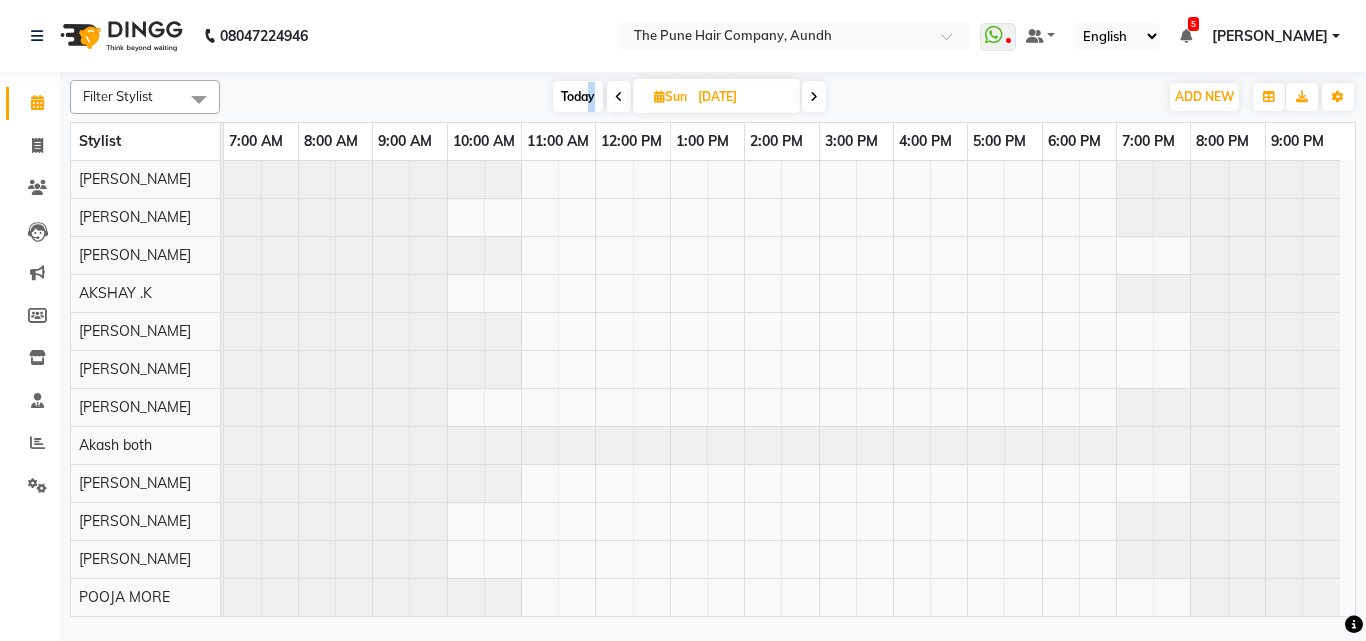 click on "Today" at bounding box center [578, 96] 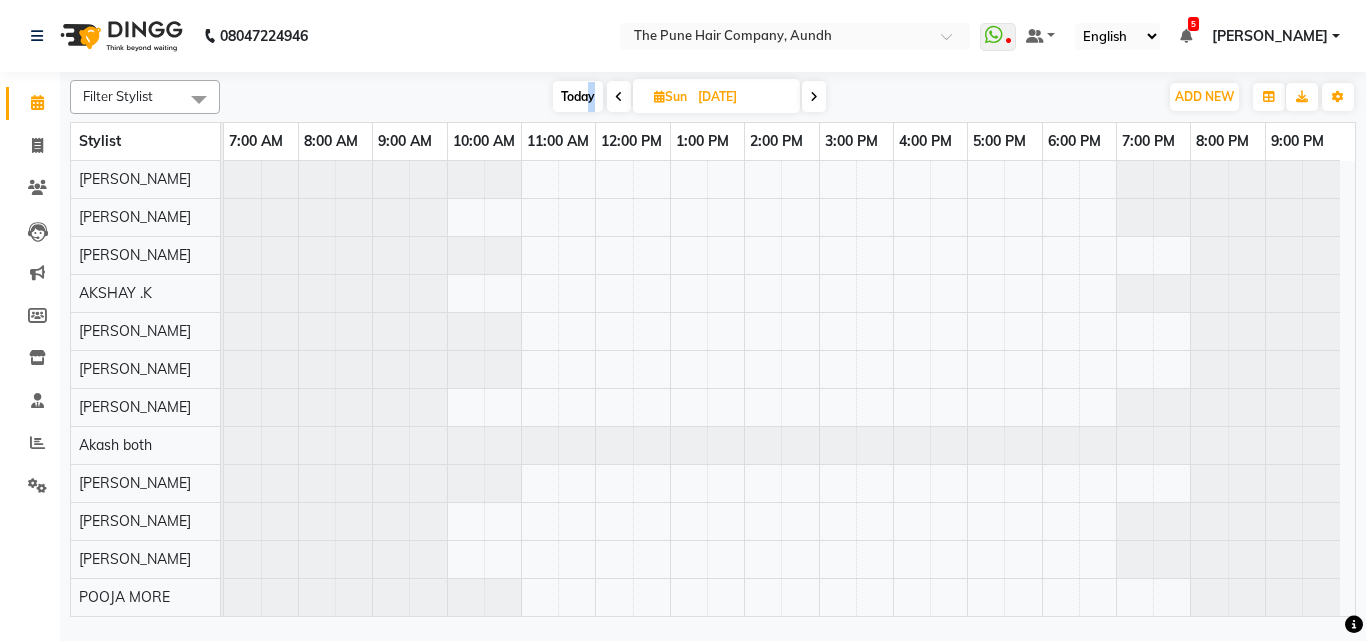 type on "01-07-2025" 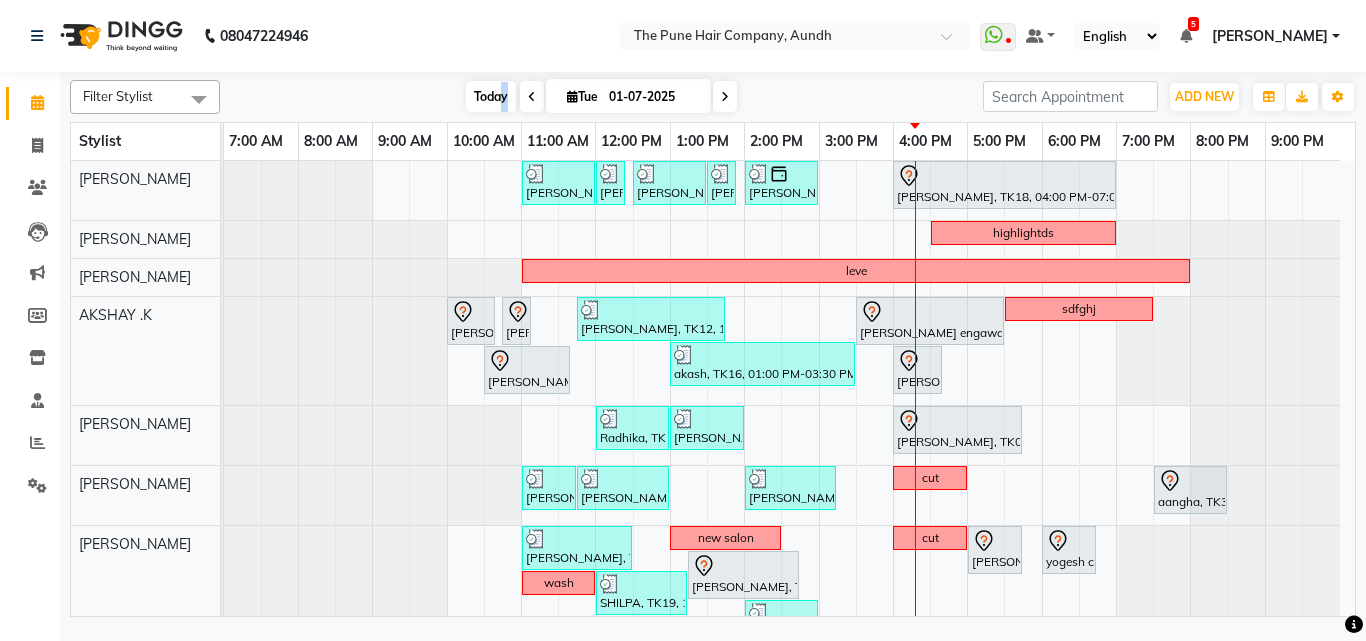 click on "Today" at bounding box center (491, 96) 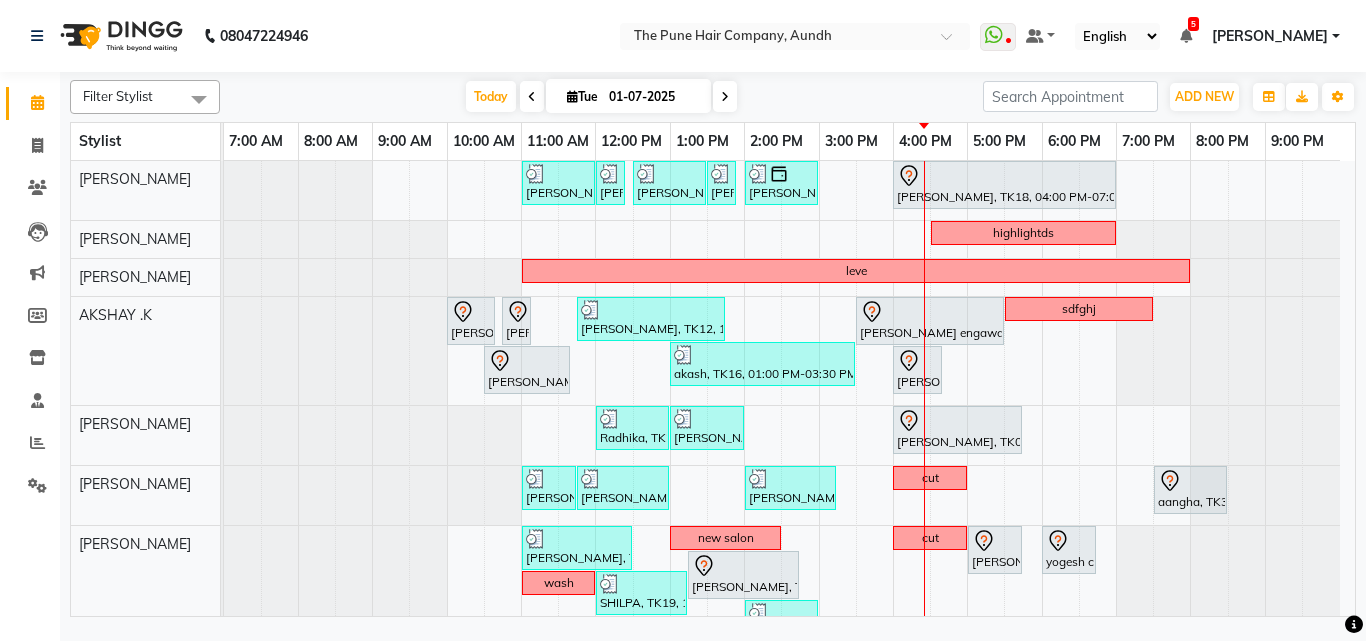 scroll, scrollTop: 200, scrollLeft: 0, axis: vertical 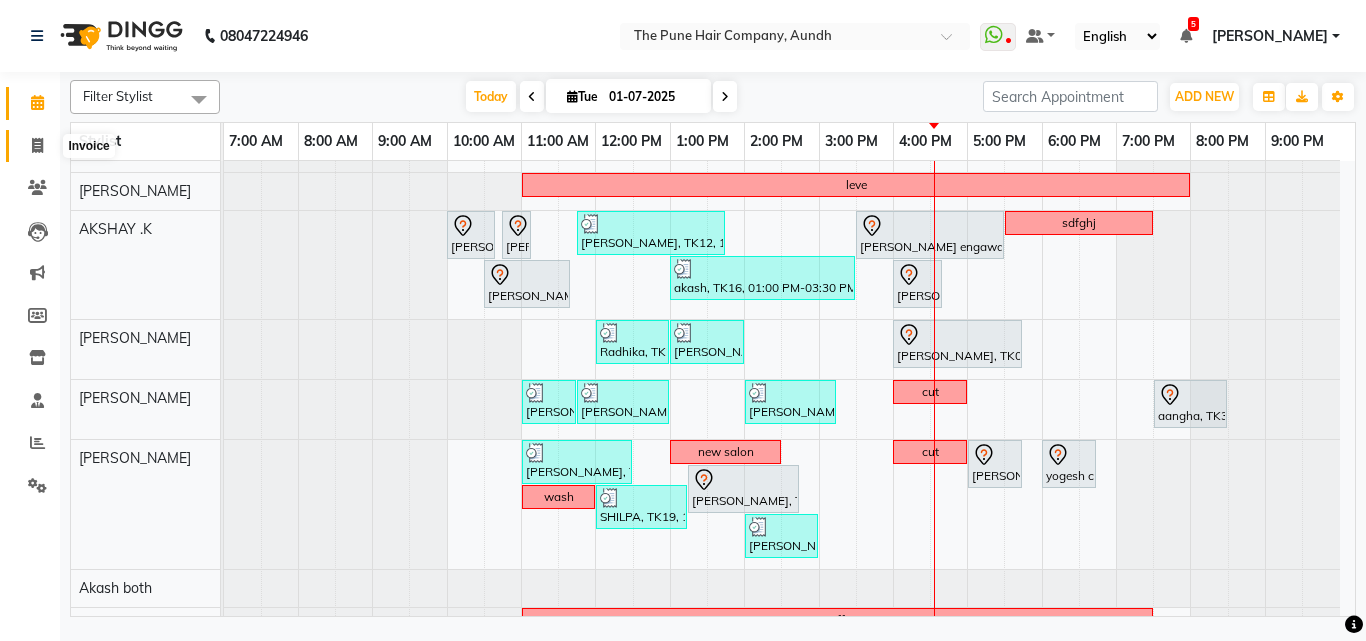 click 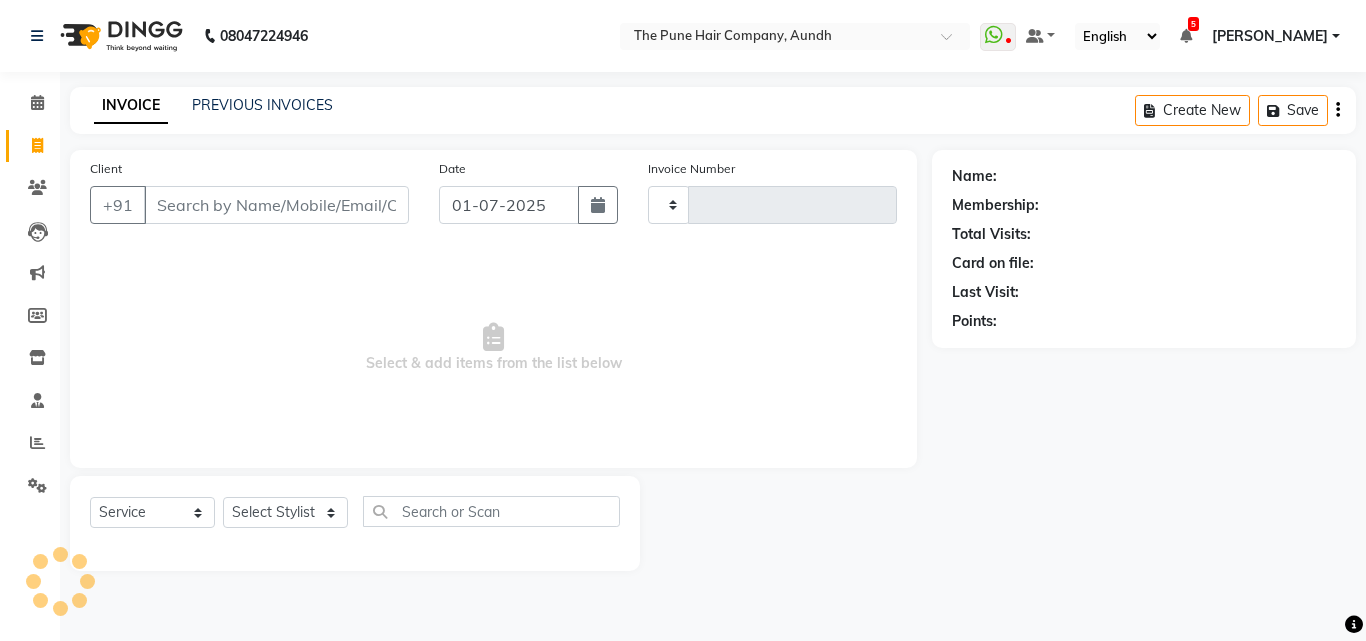 type on "2785" 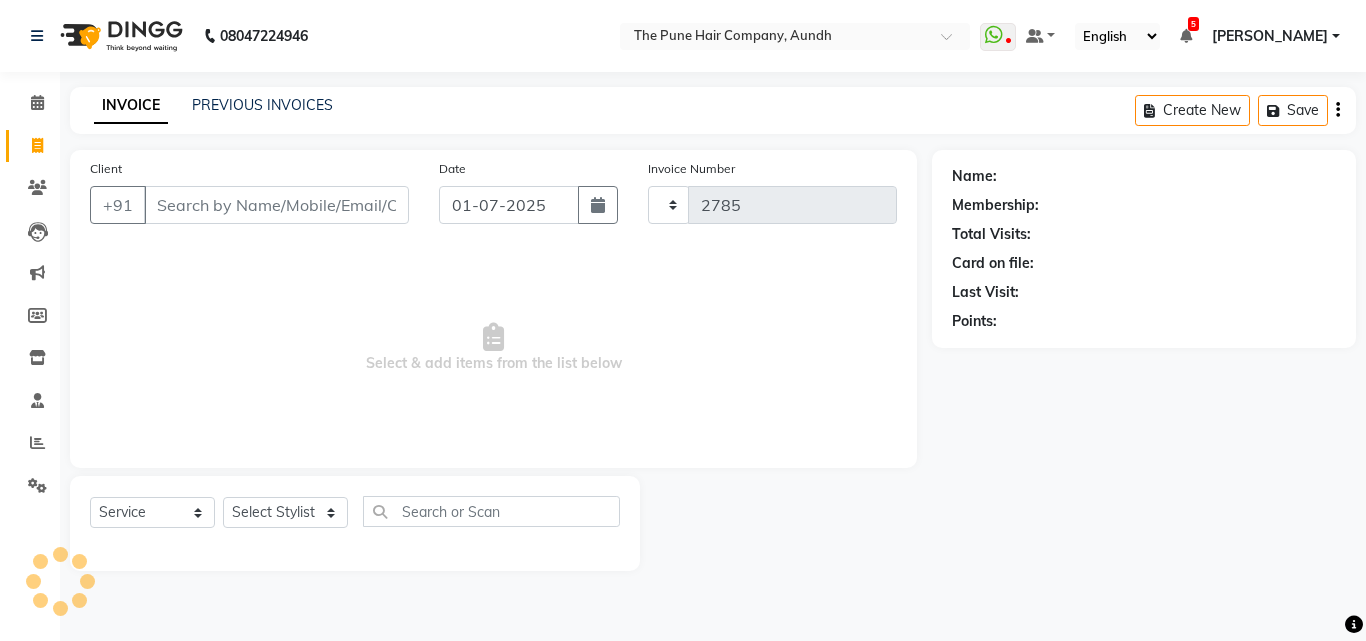 select on "106" 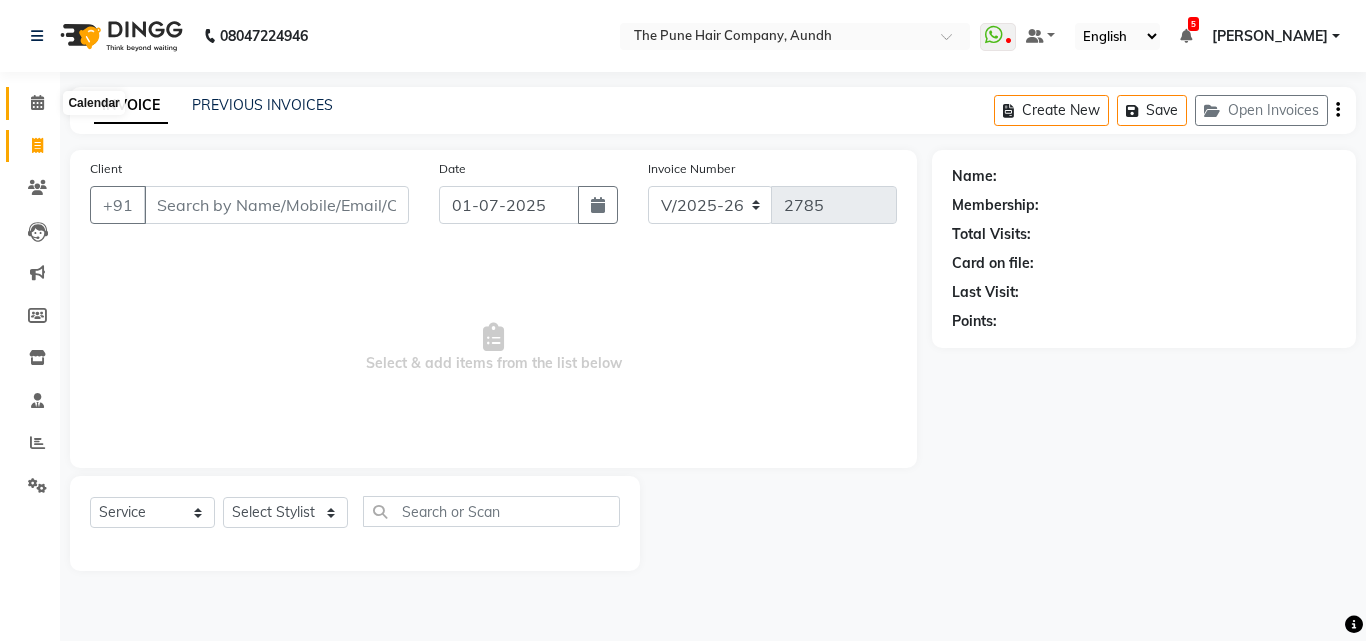 click 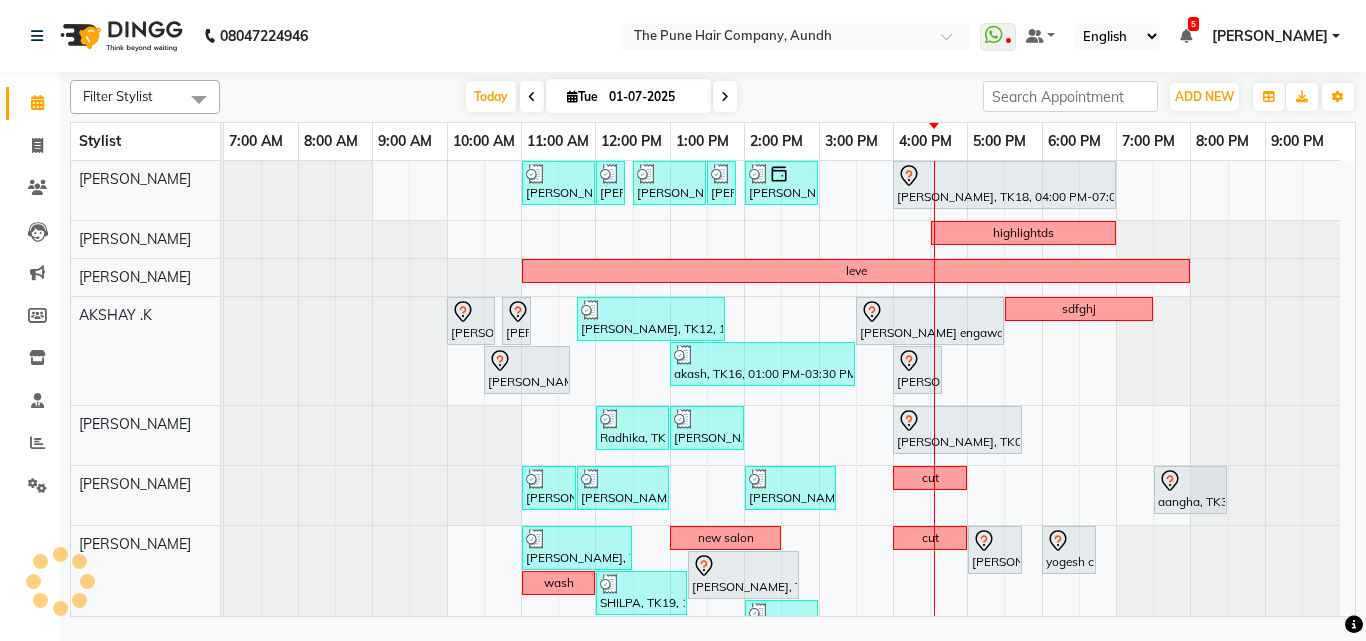 scroll, scrollTop: 100, scrollLeft: 0, axis: vertical 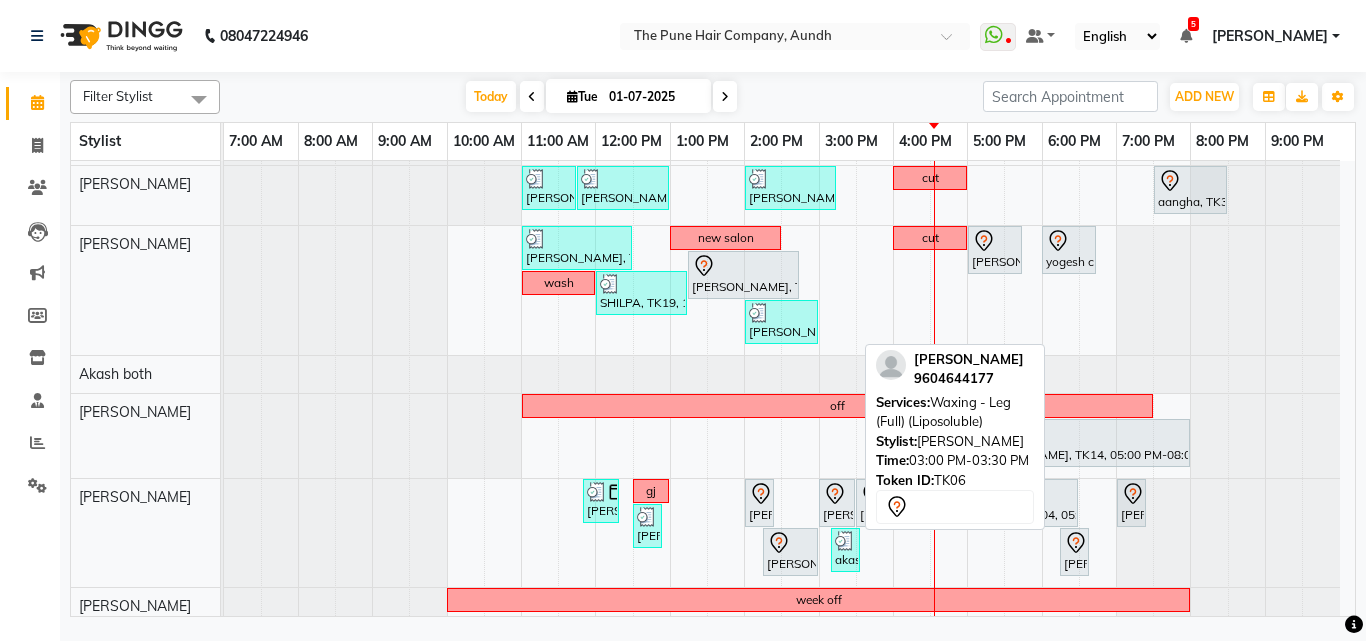click 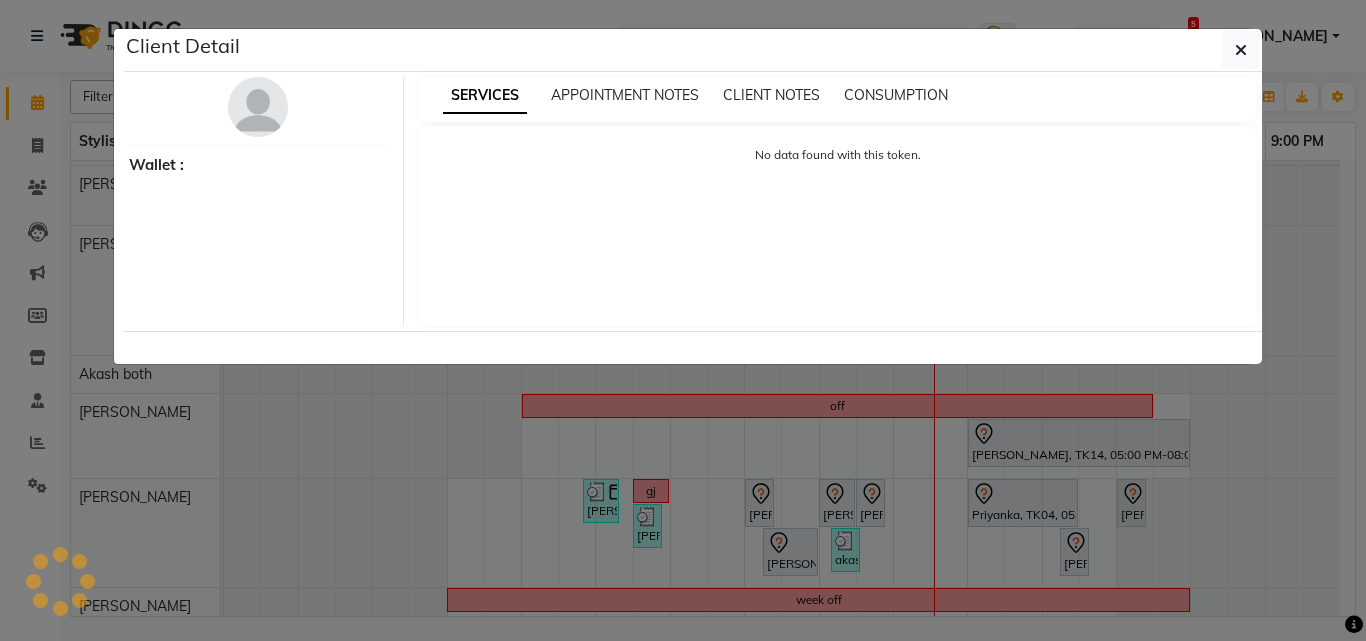 select on "7" 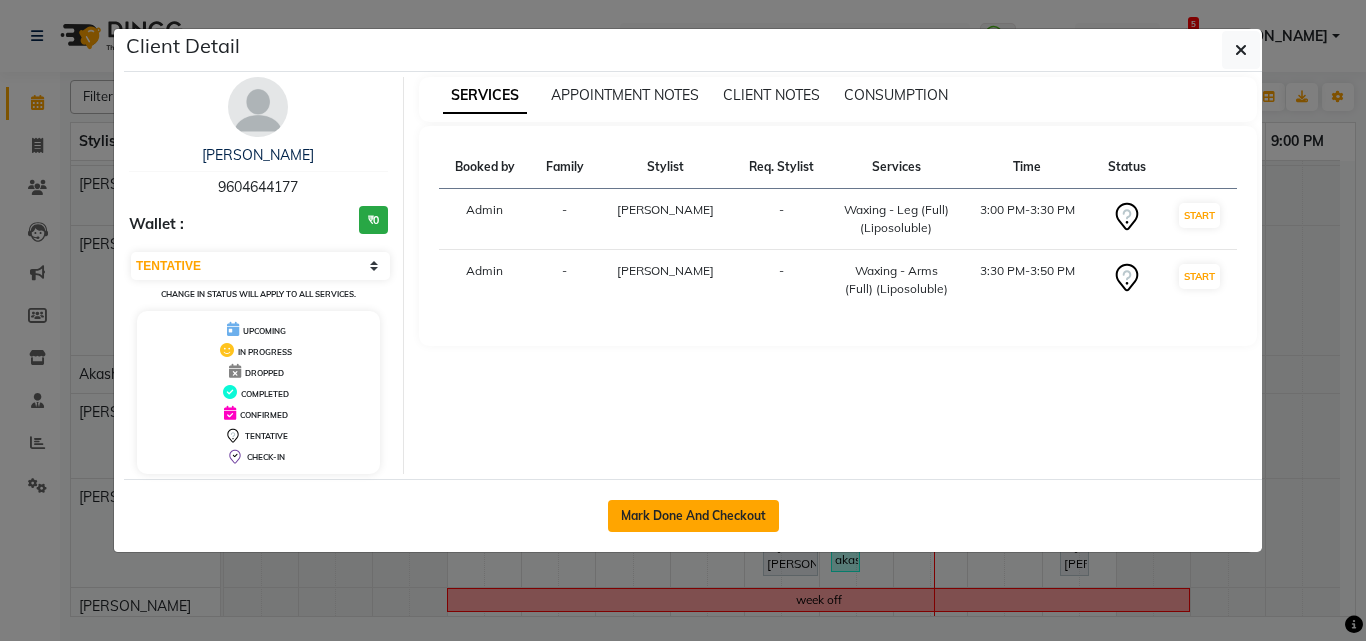 click on "Mark Done And Checkout" 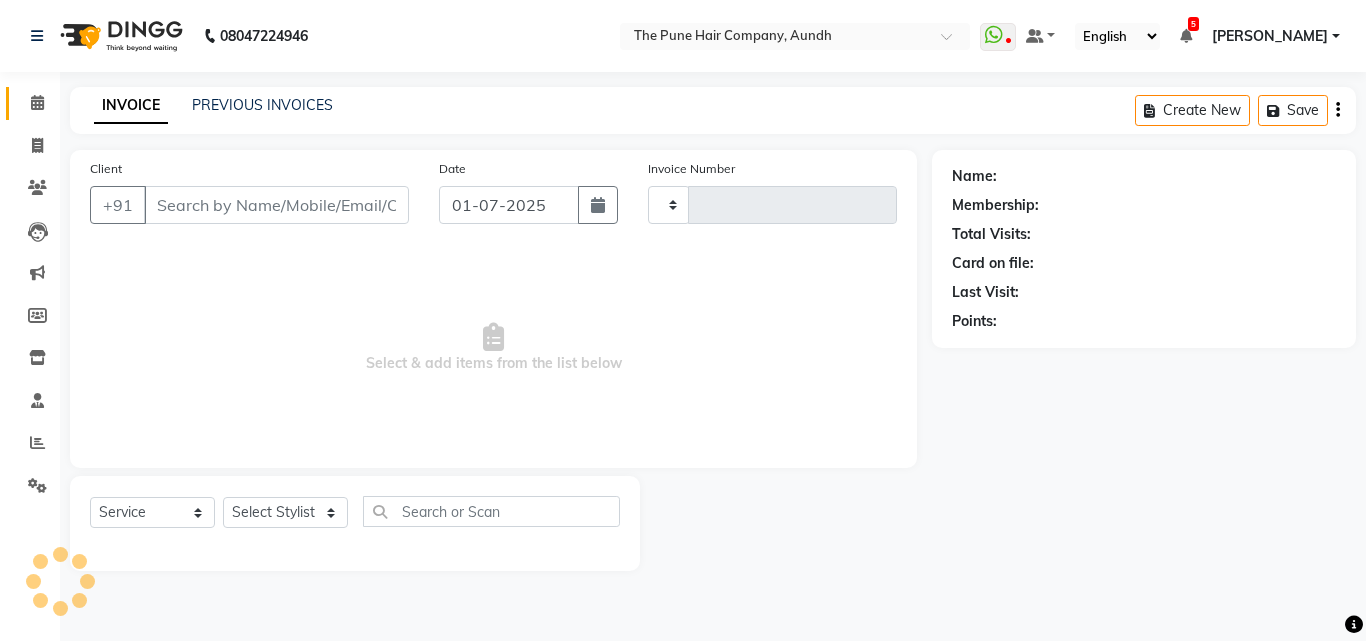 type on "2785" 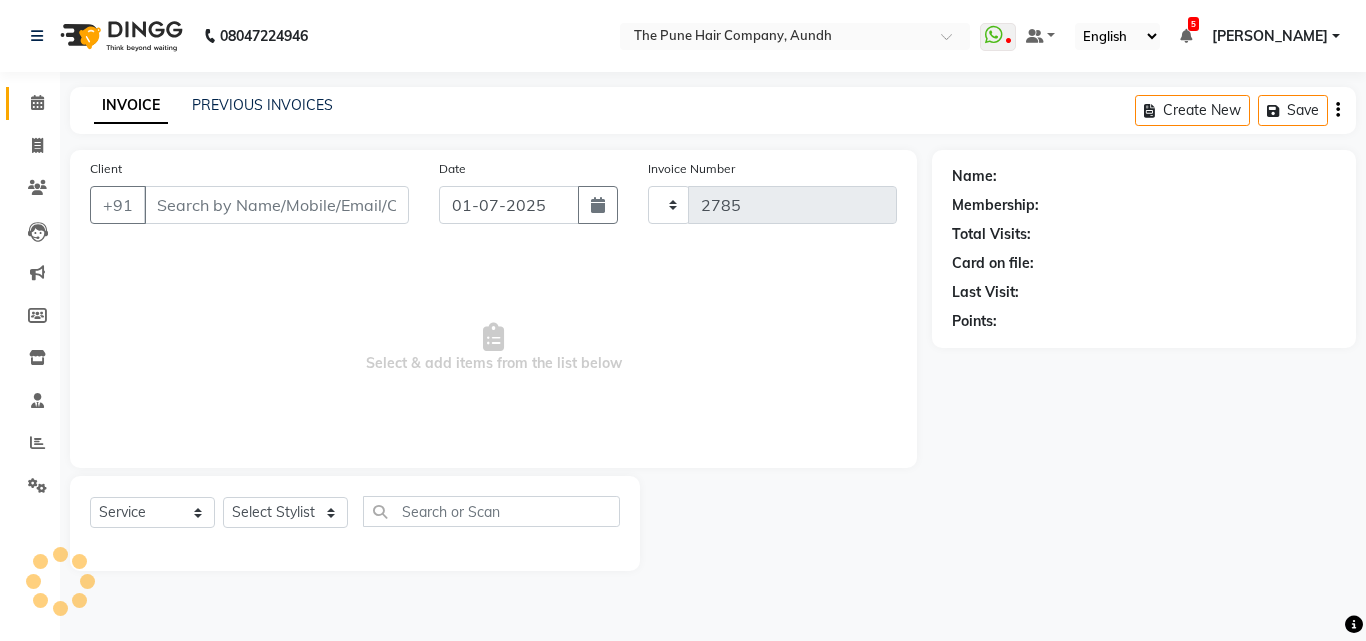 select on "106" 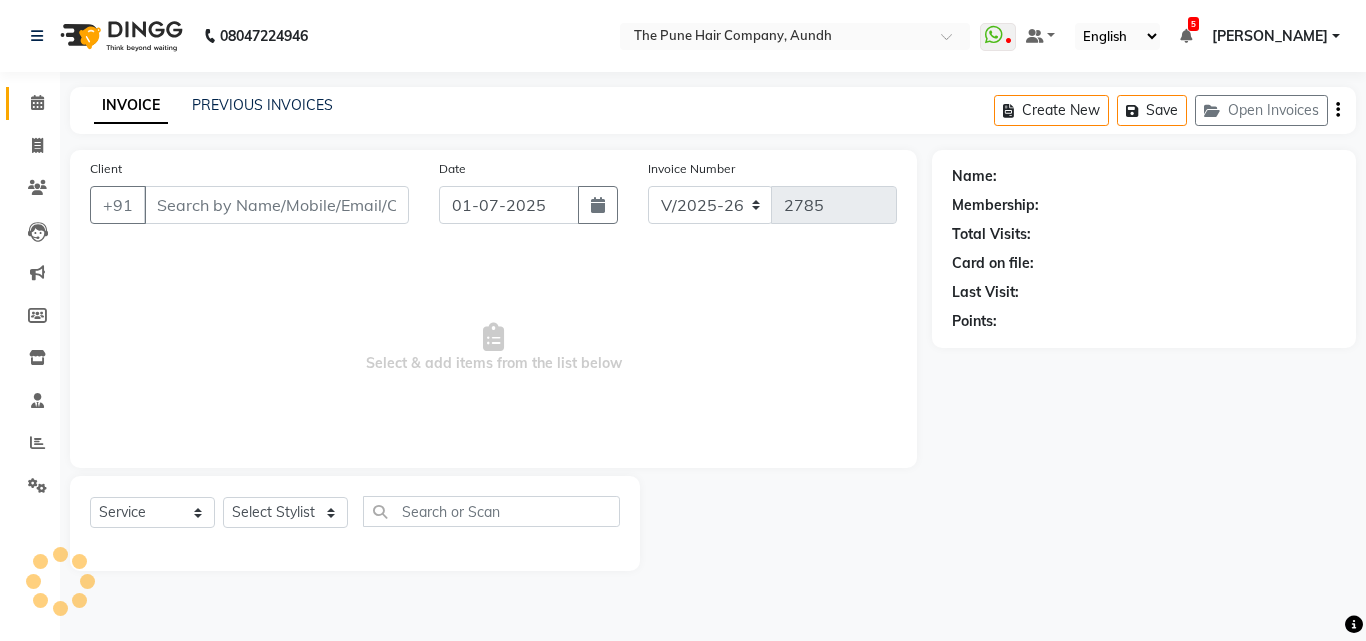 type on "9604644177" 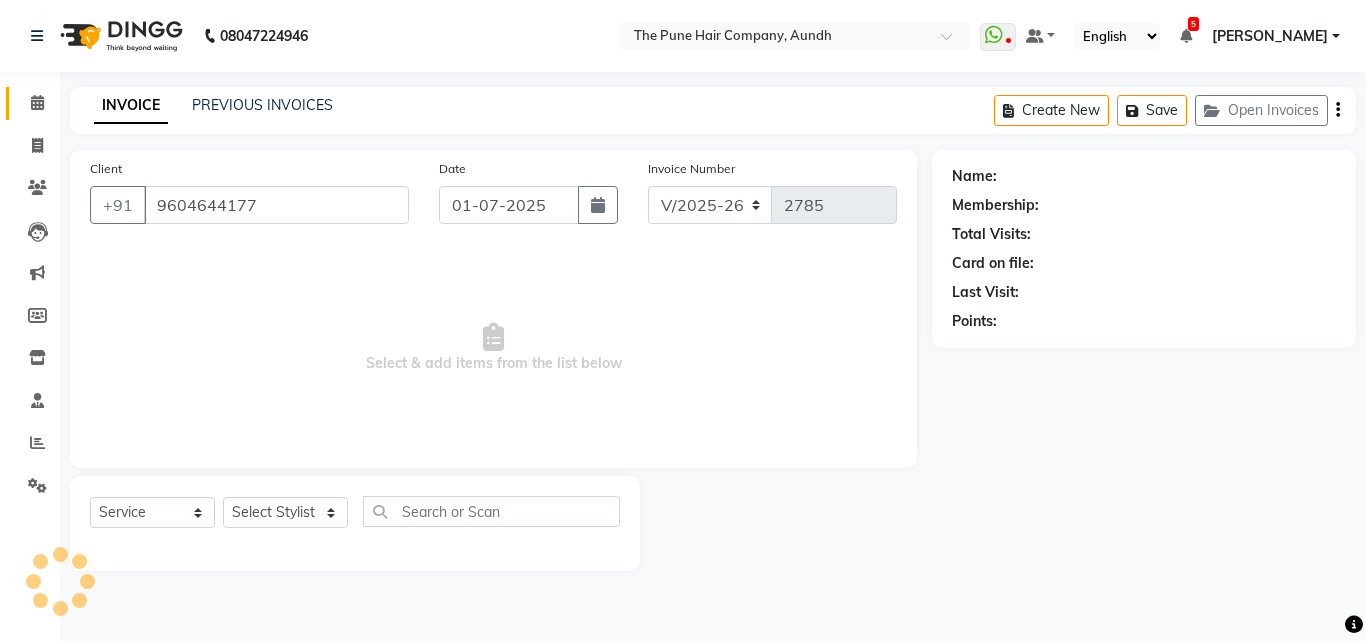select on "49797" 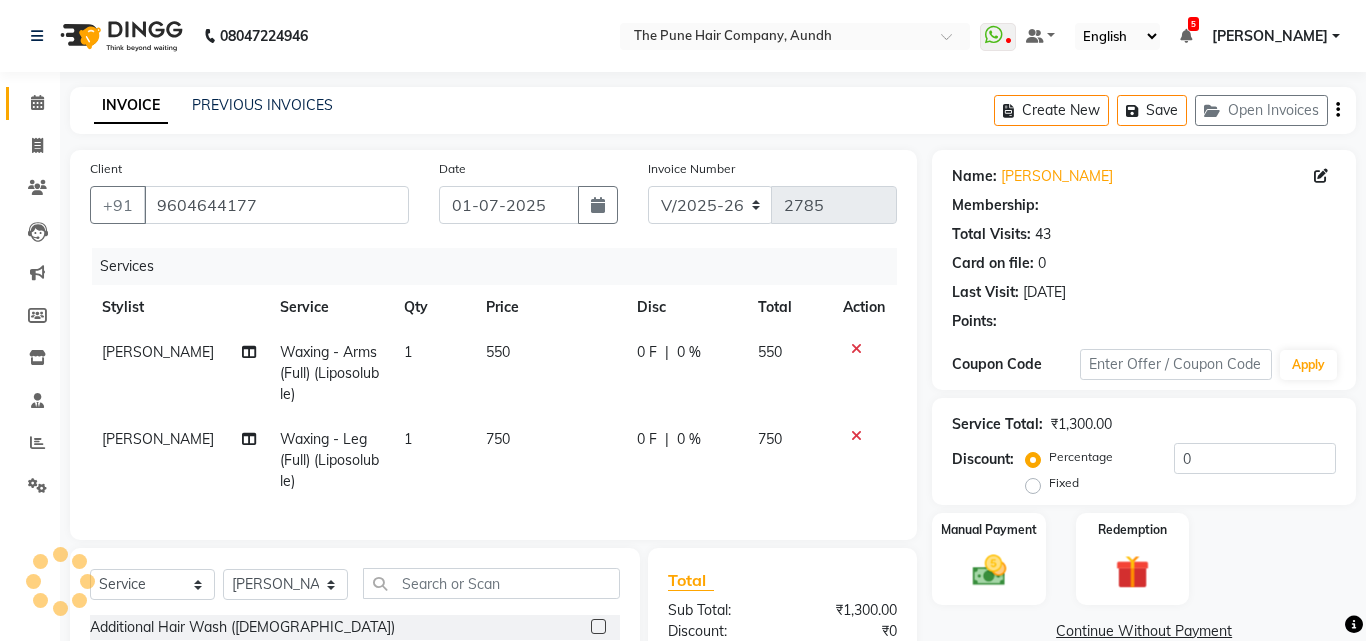 select on "1: Object" 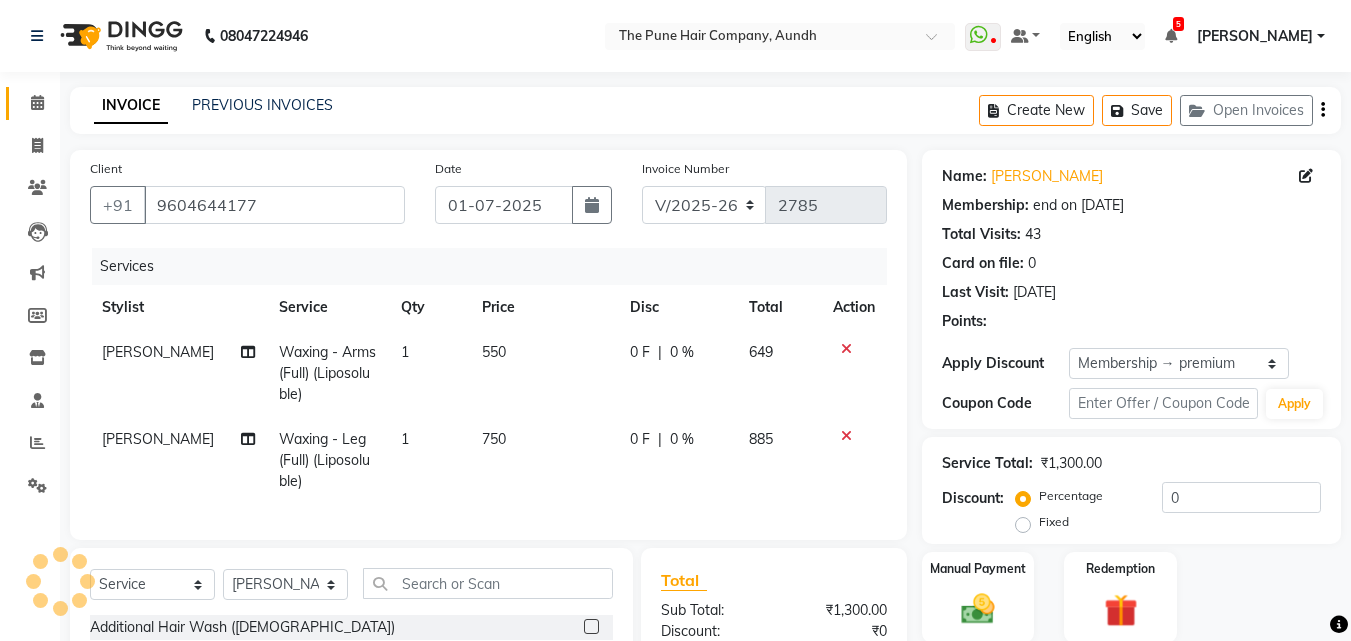 type on "20" 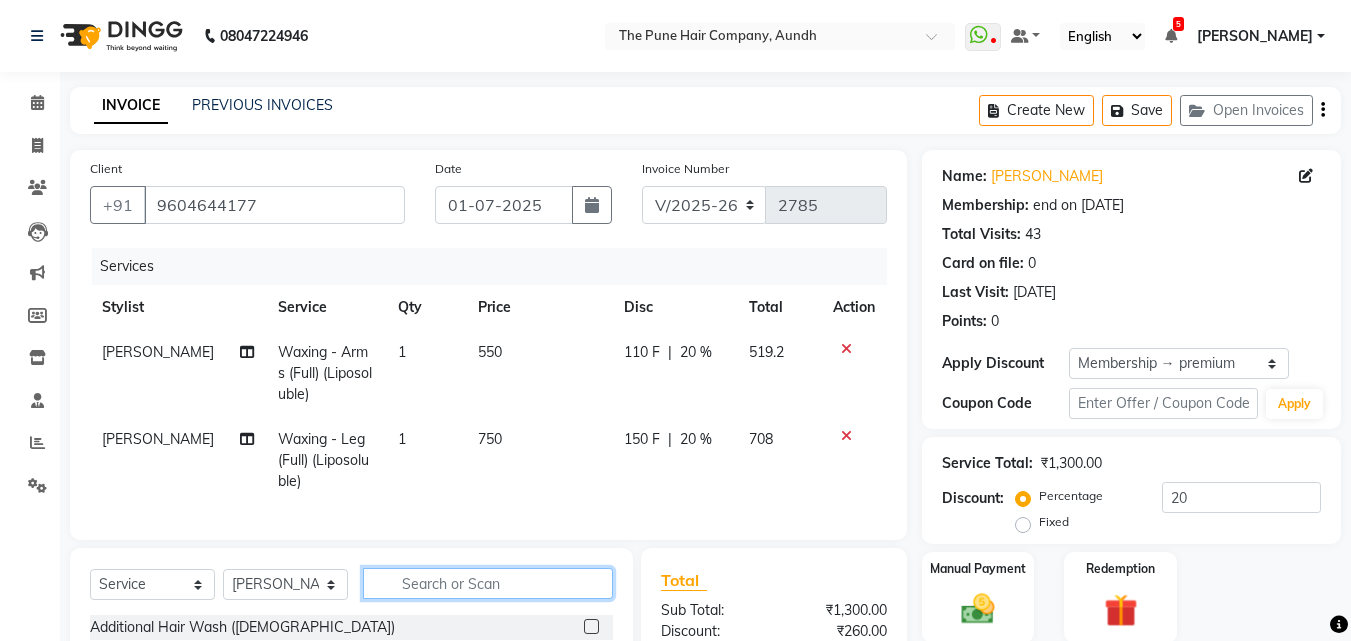 click 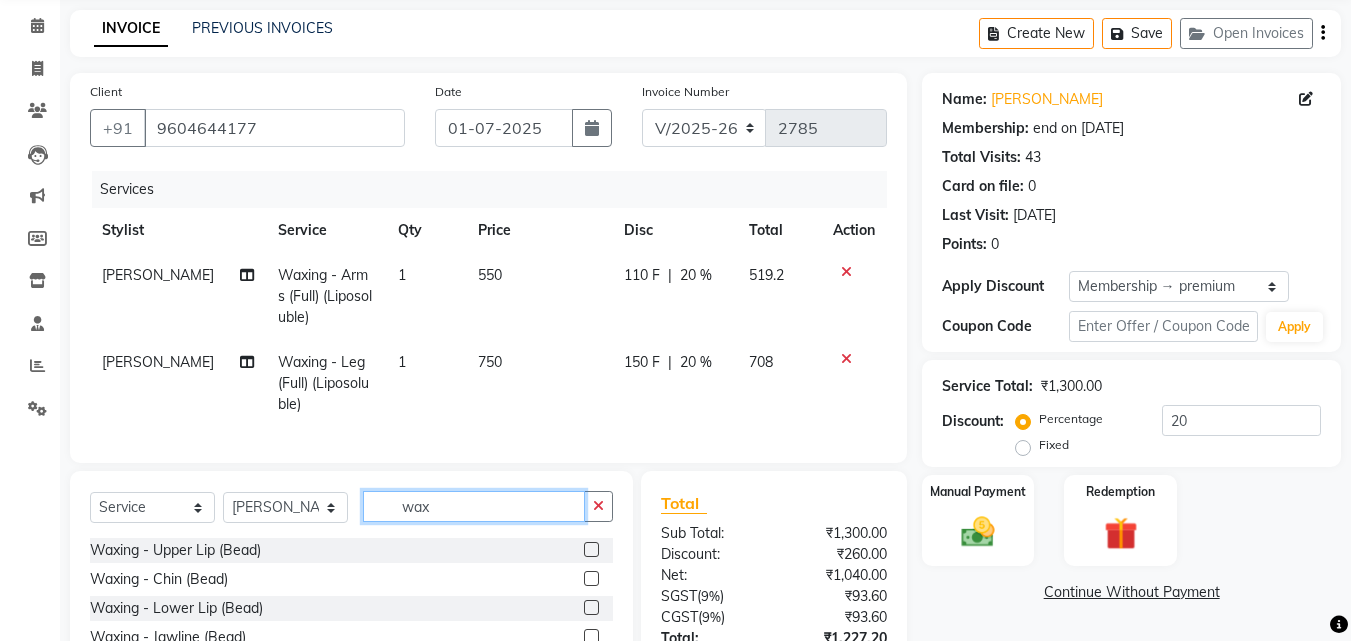 scroll, scrollTop: 200, scrollLeft: 0, axis: vertical 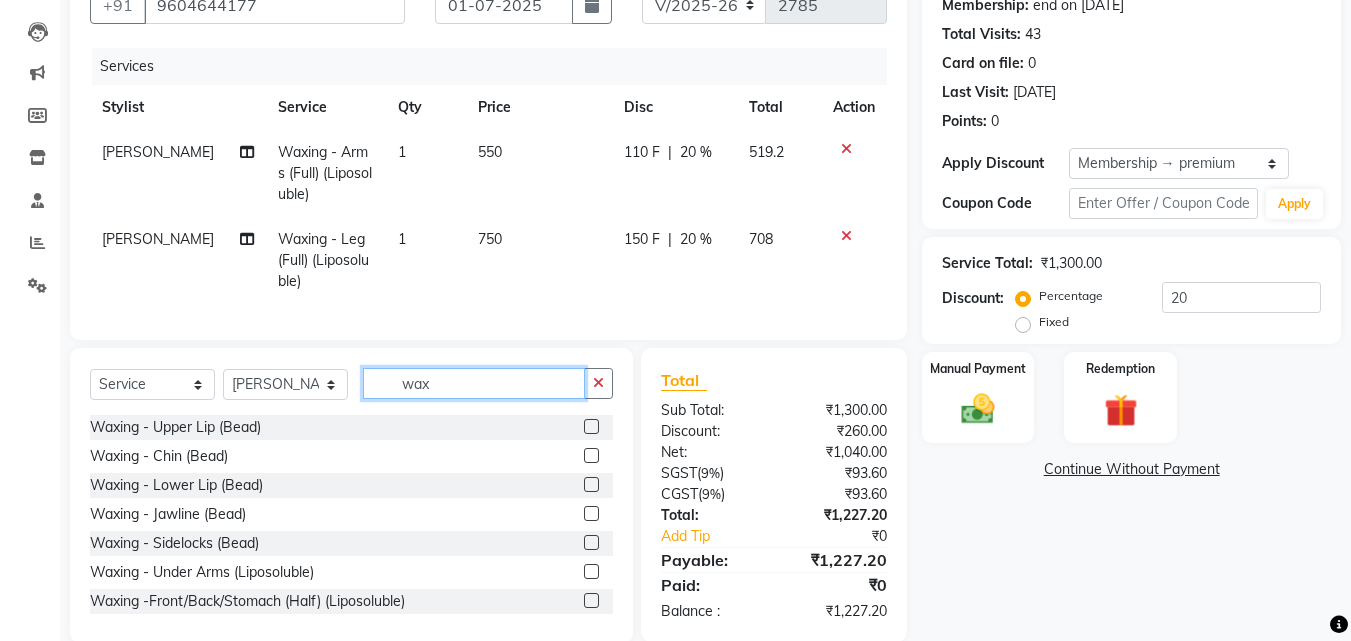 type on "wax" 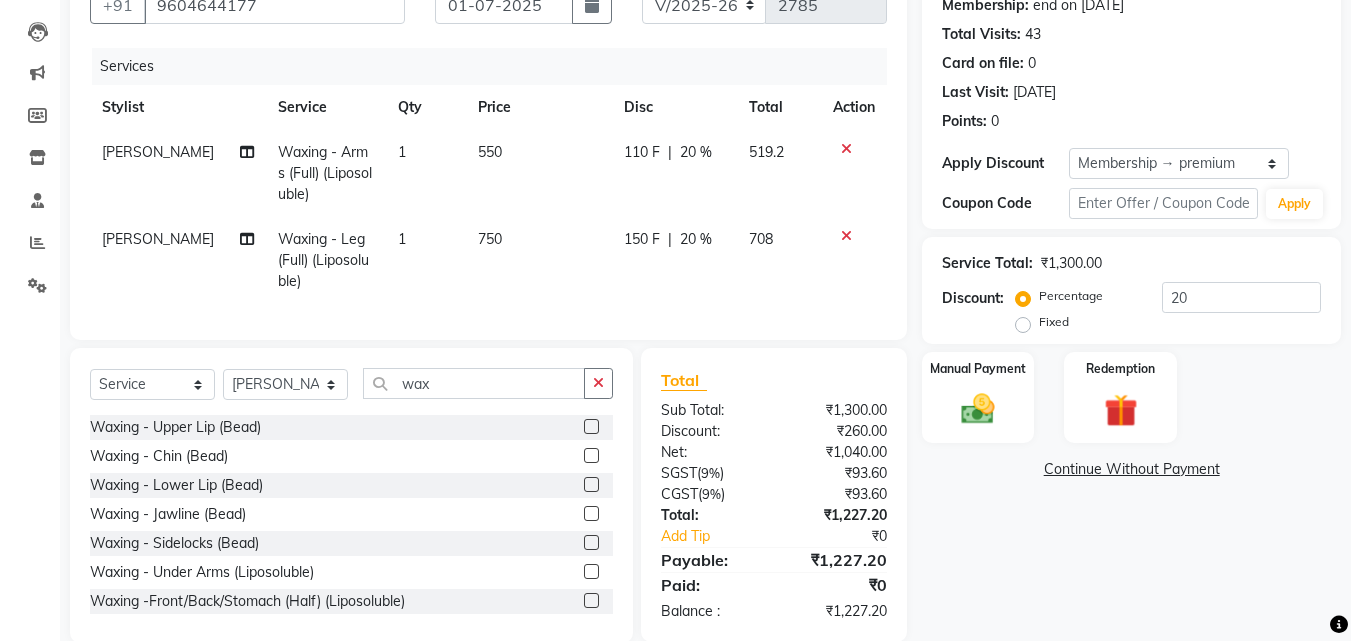 click 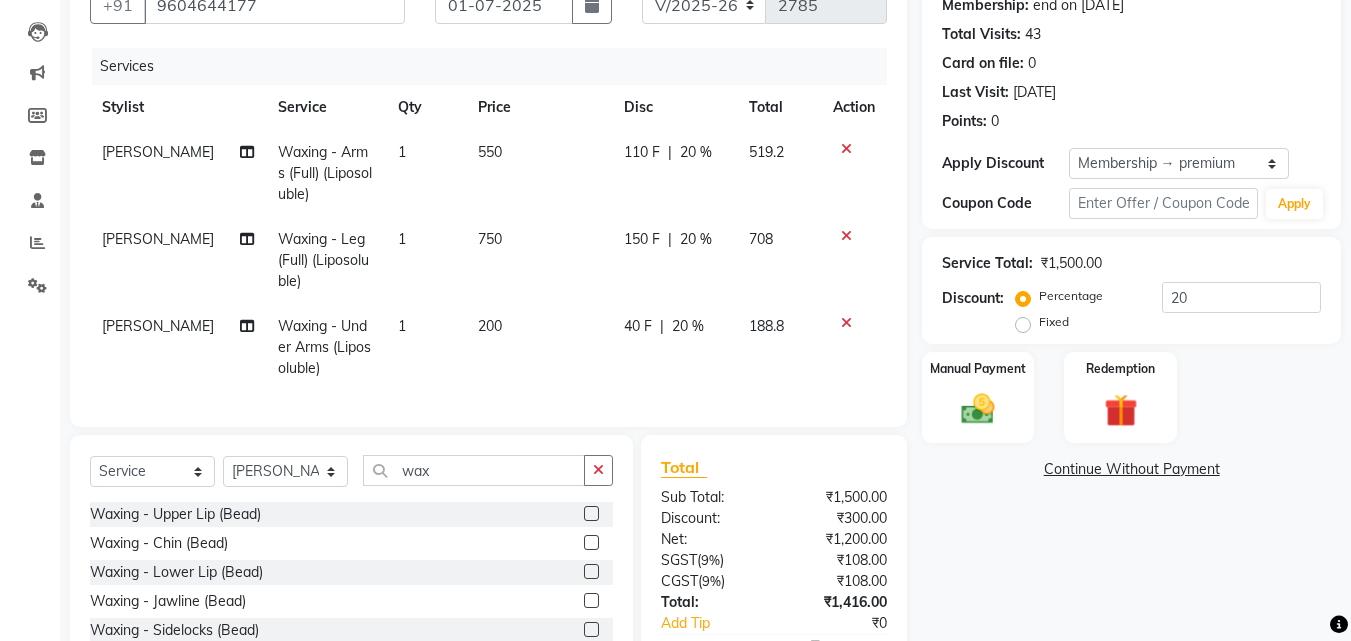 checkbox on "false" 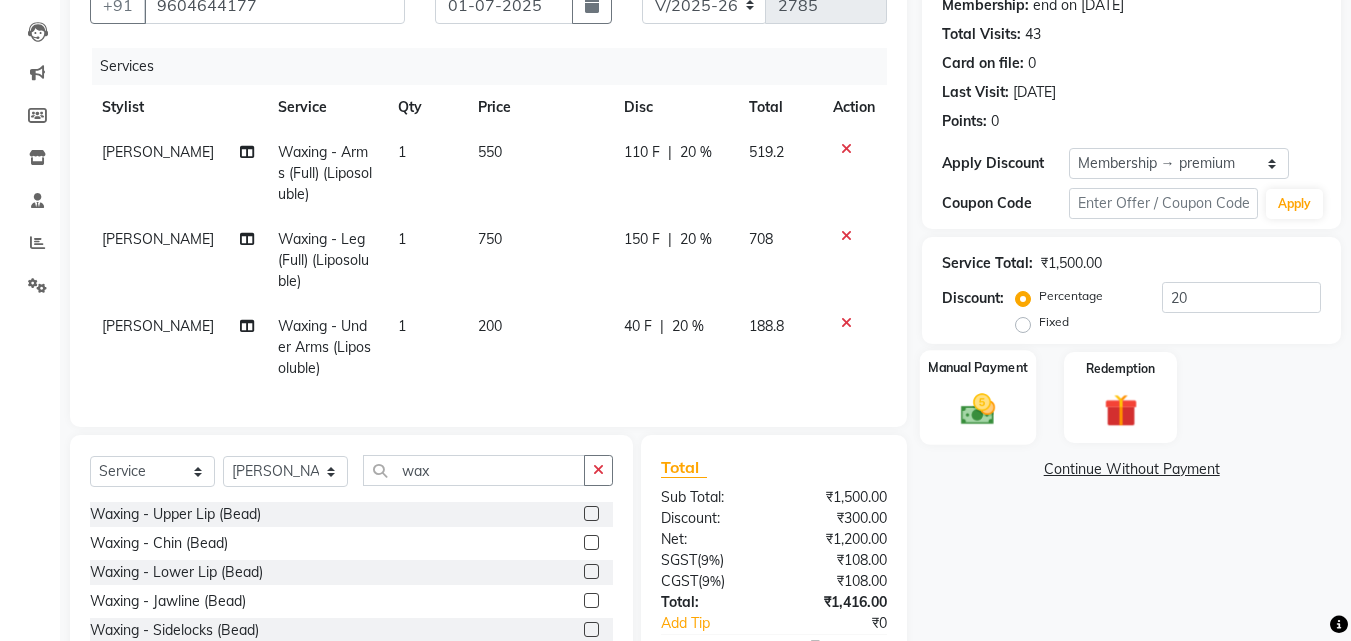 click 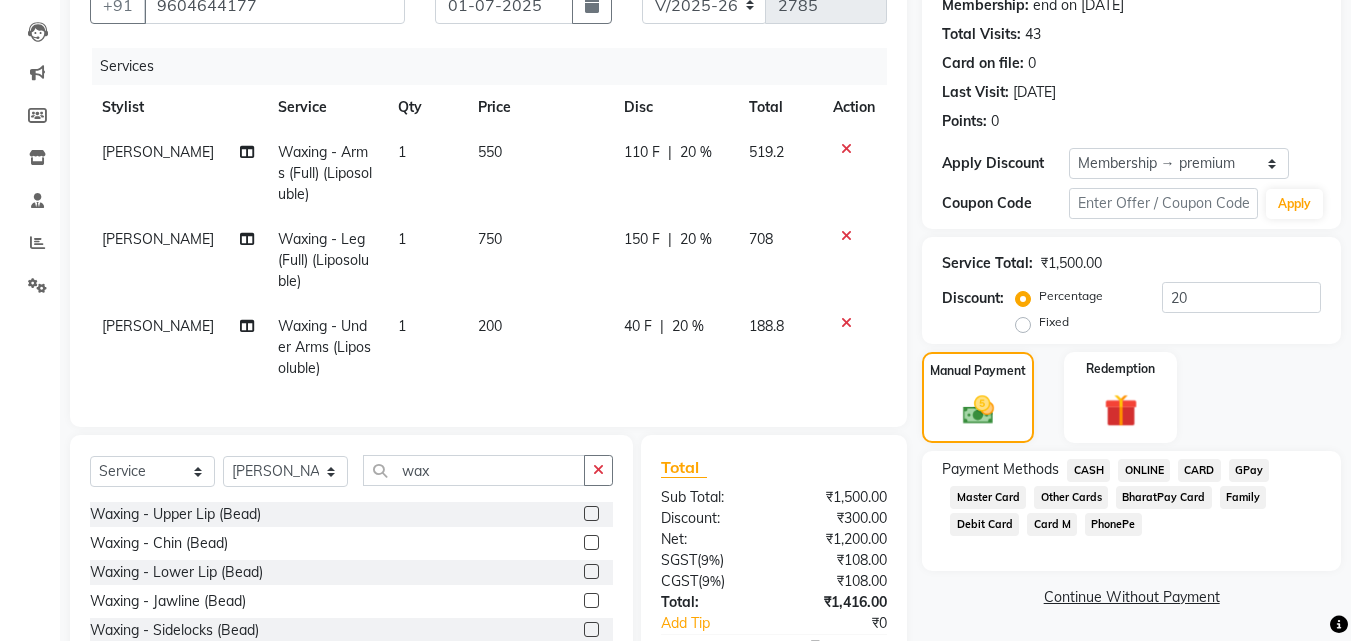 click on "CASH" 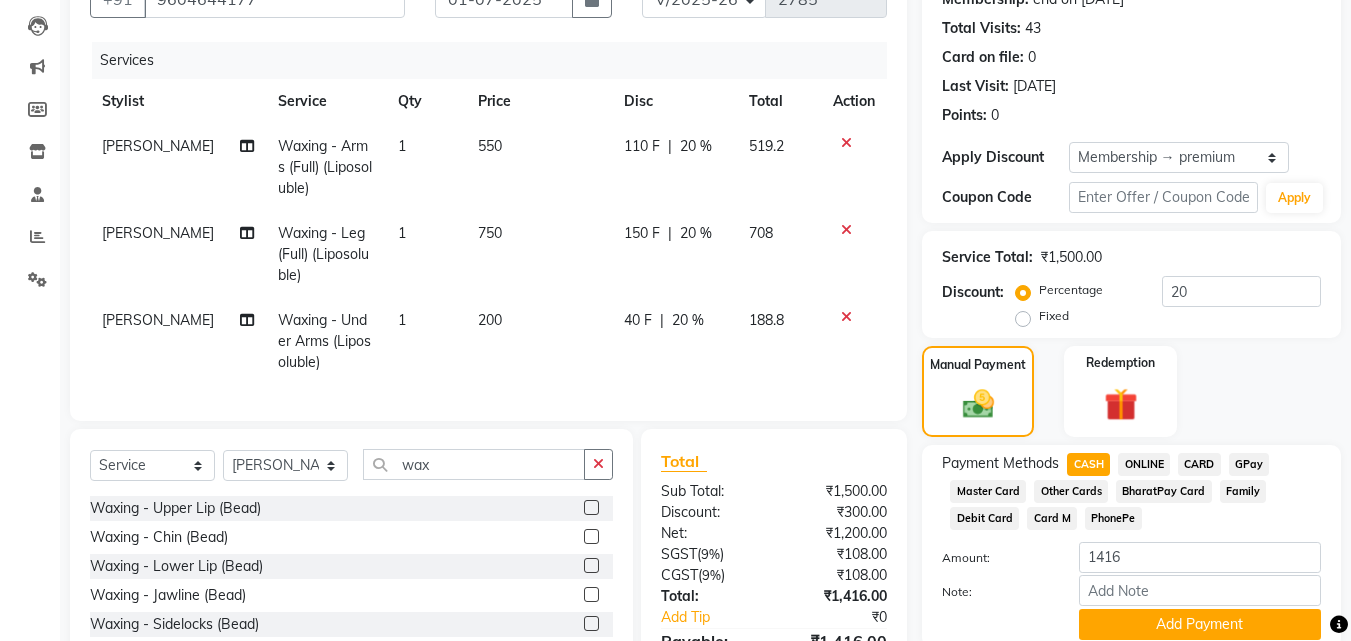 scroll, scrollTop: 334, scrollLeft: 0, axis: vertical 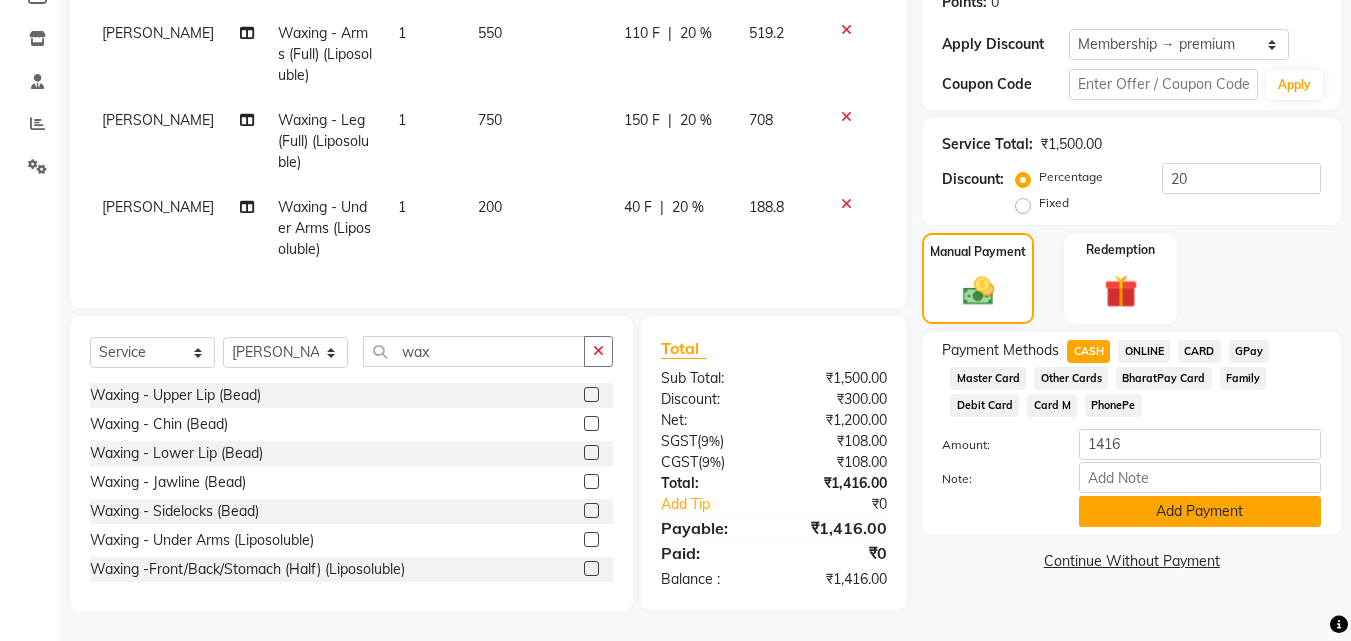 click on "Add Payment" 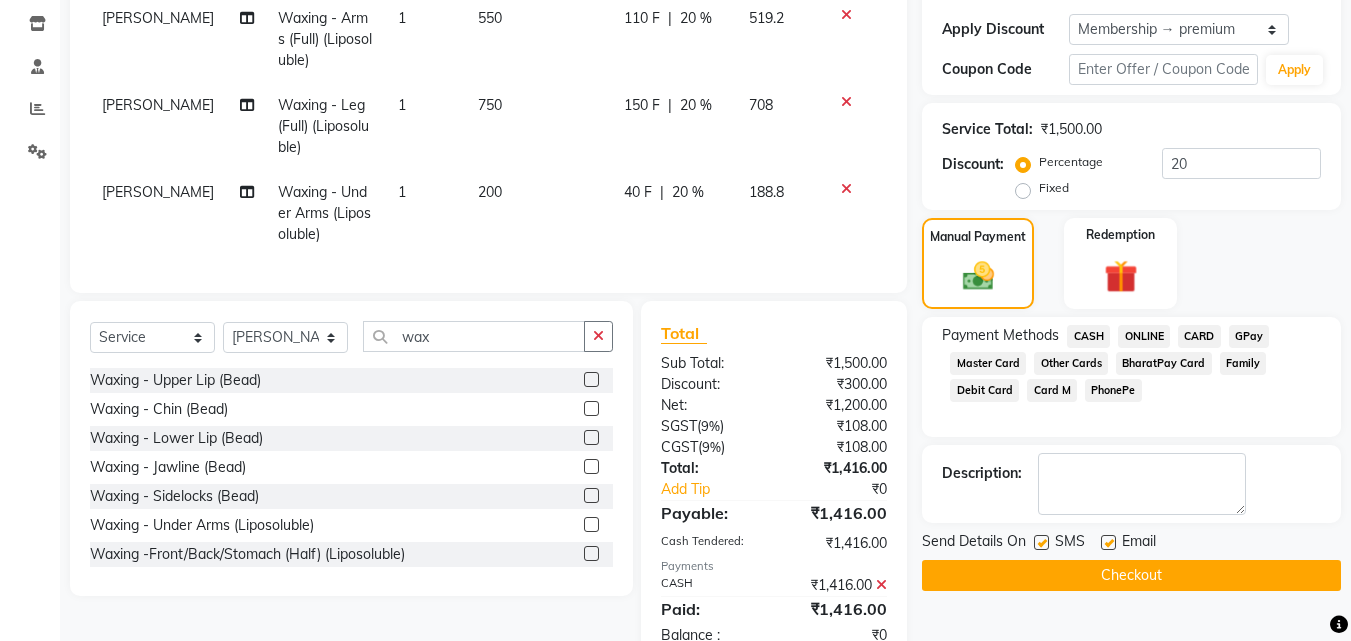 click on "Checkout" 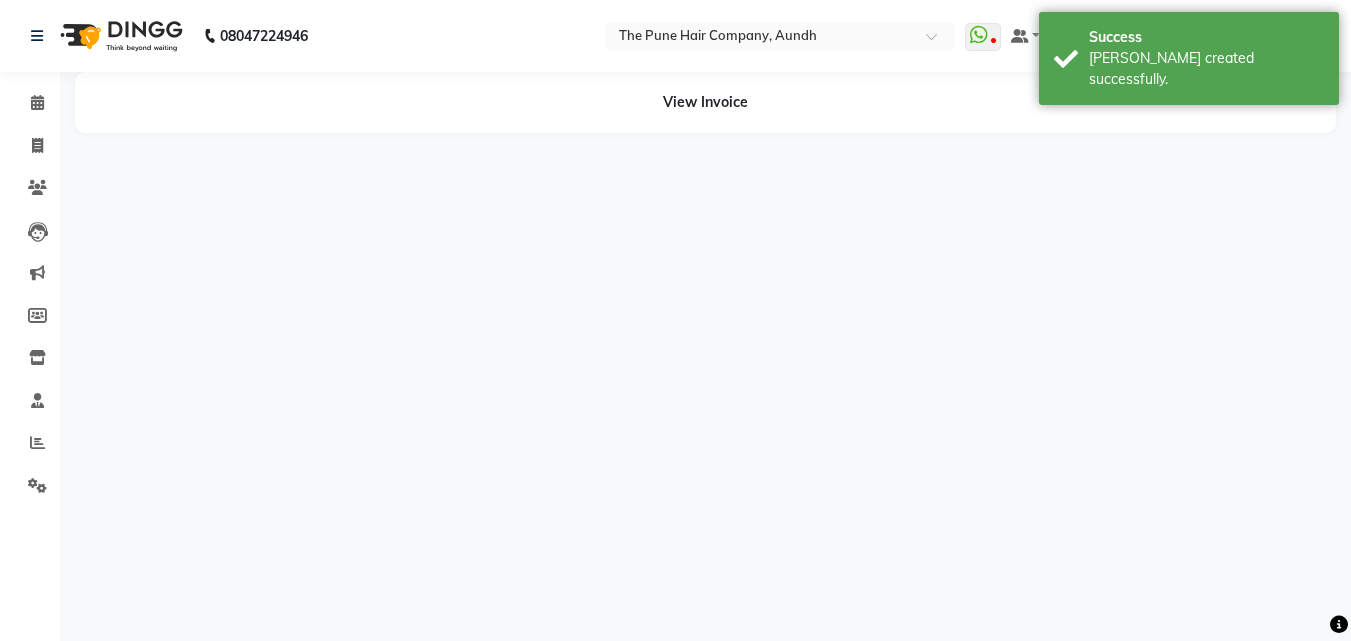 scroll, scrollTop: 0, scrollLeft: 0, axis: both 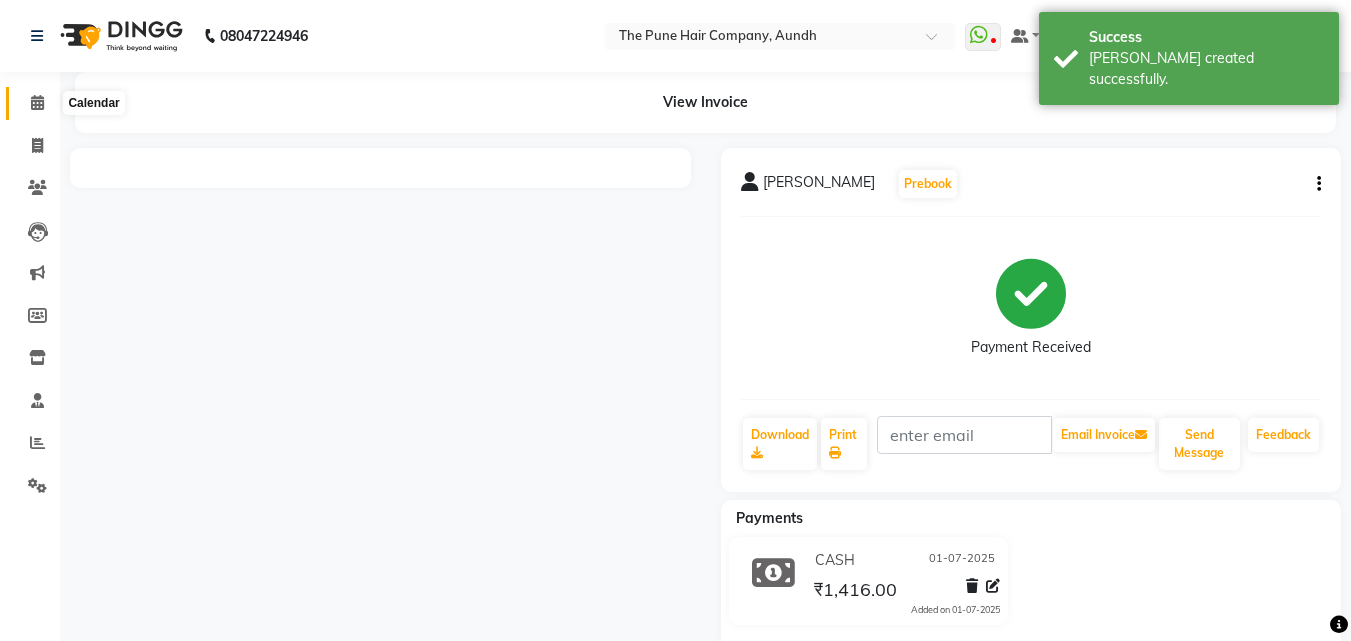 click 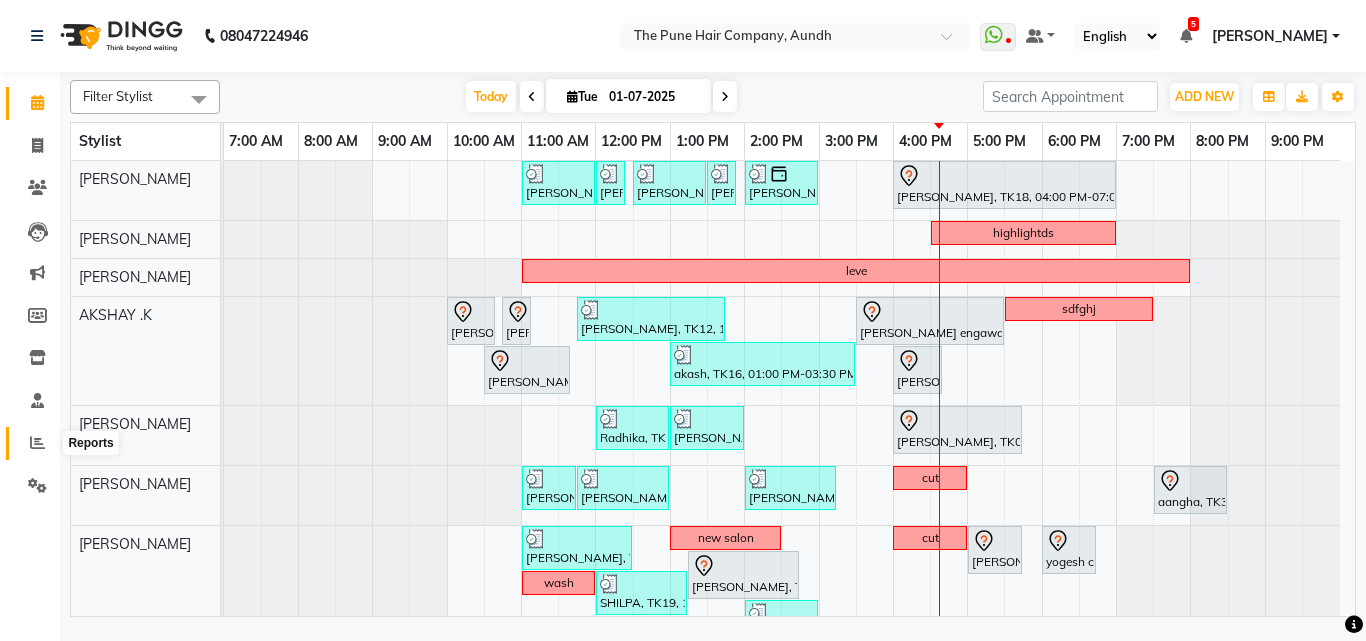 click 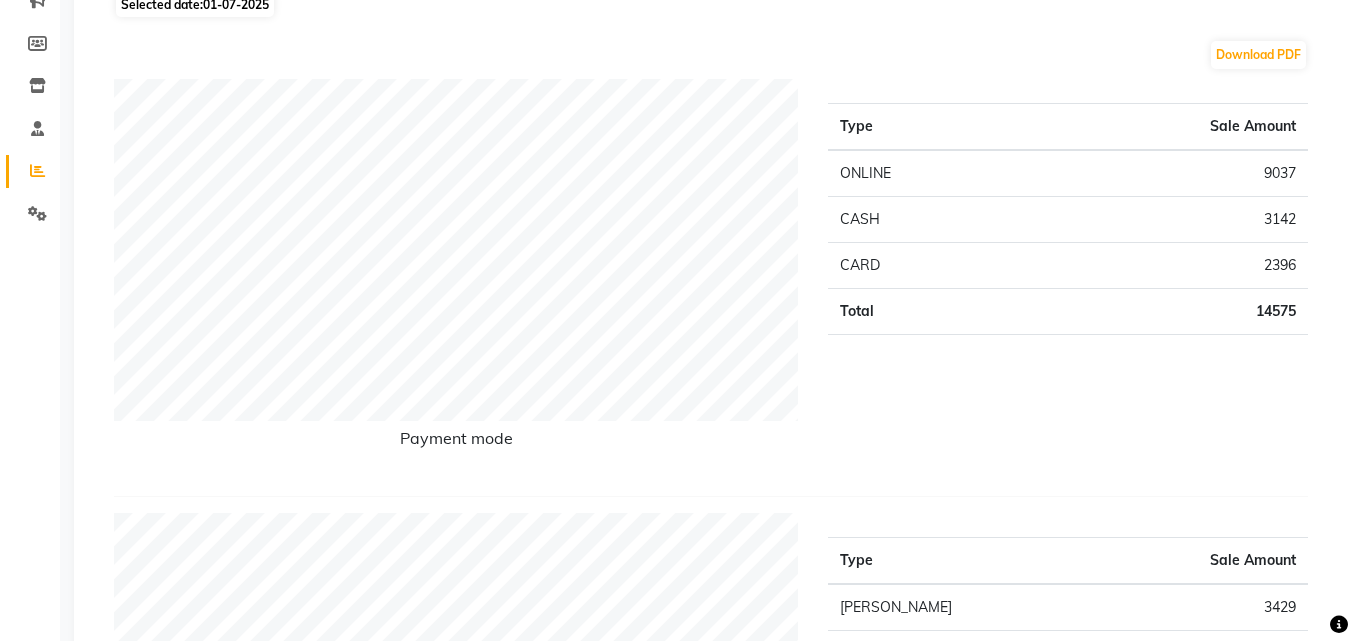 scroll, scrollTop: 0, scrollLeft: 0, axis: both 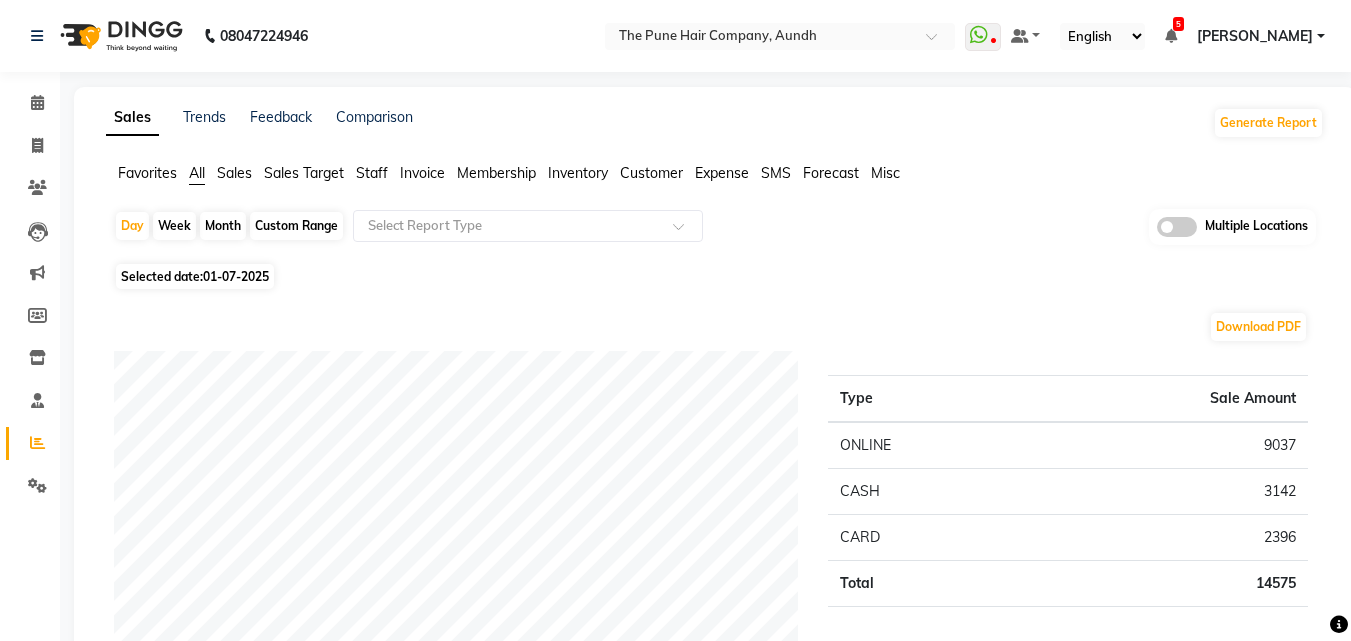 click on "Month" 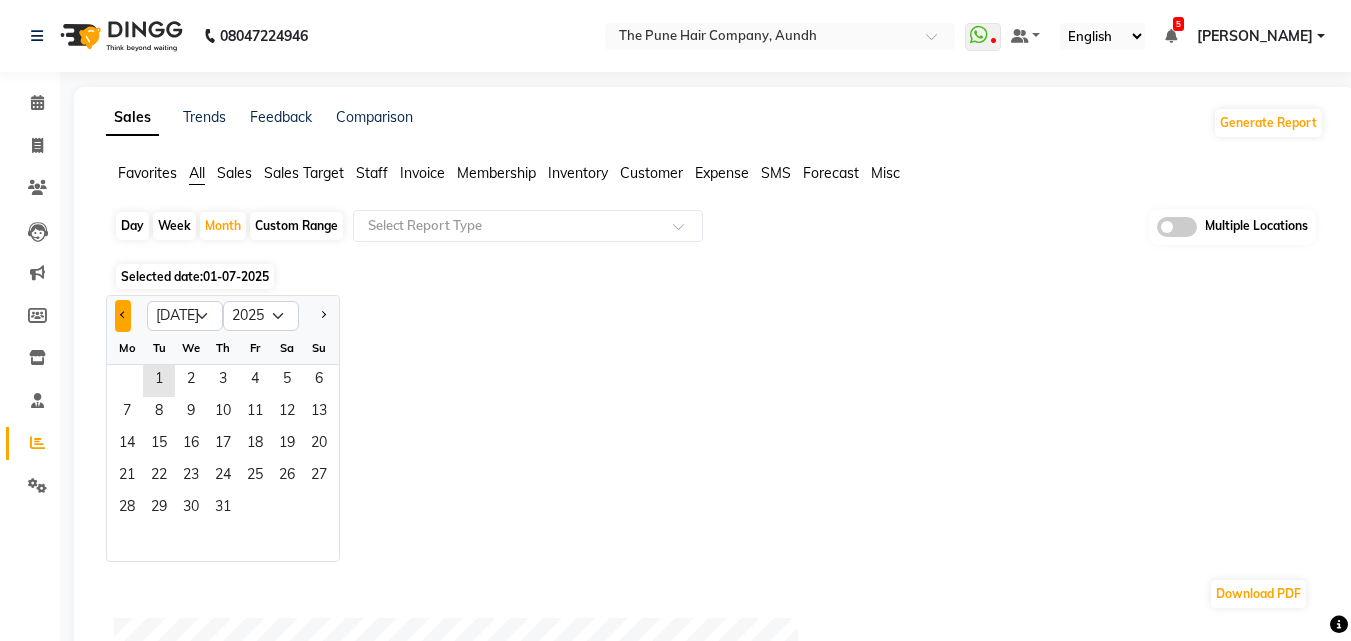 click 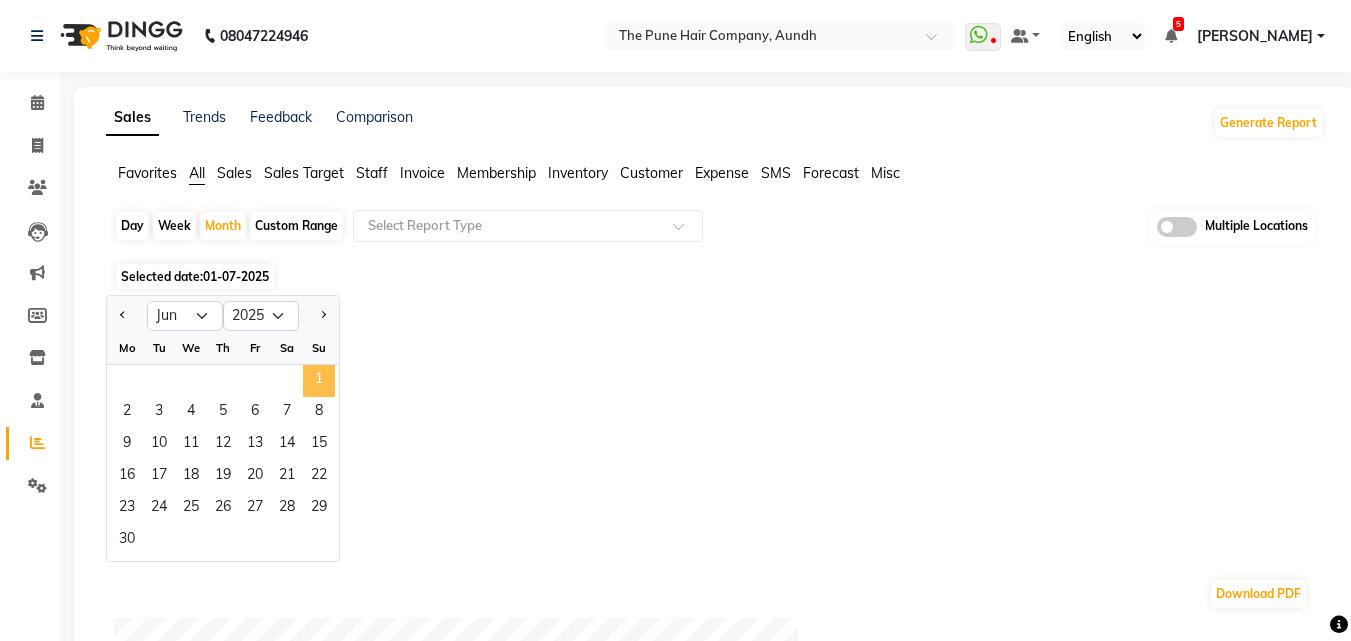 click on "1" 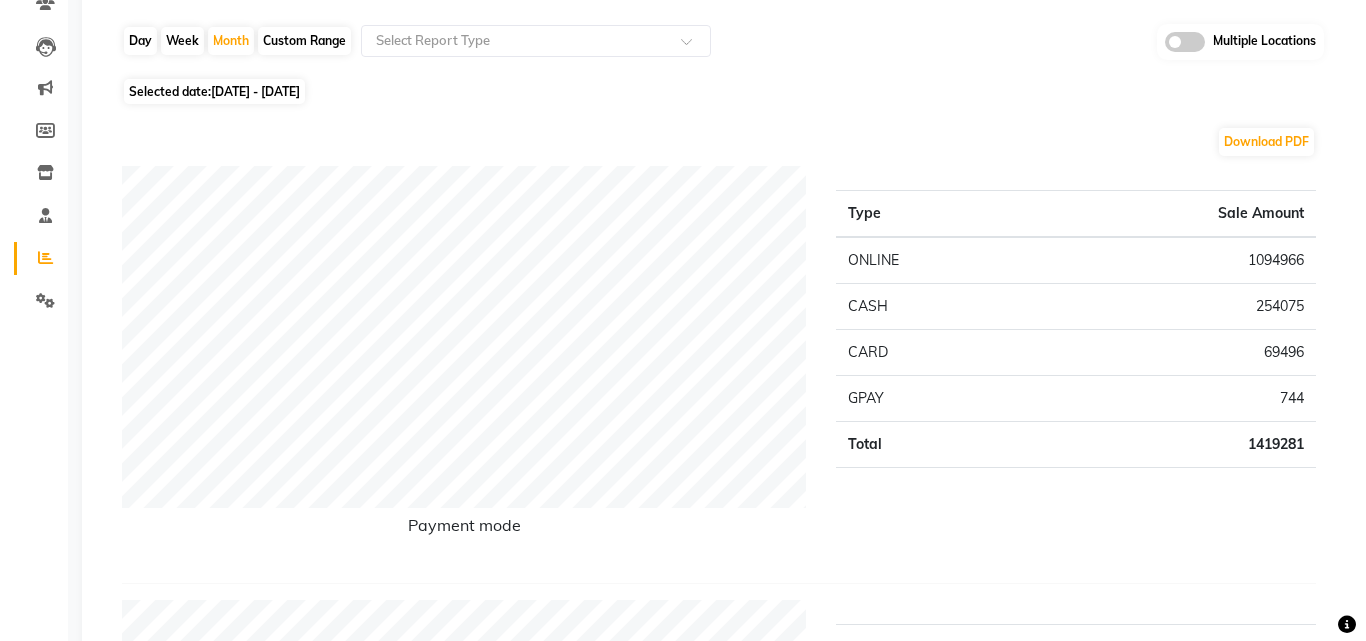 scroll, scrollTop: 0, scrollLeft: 0, axis: both 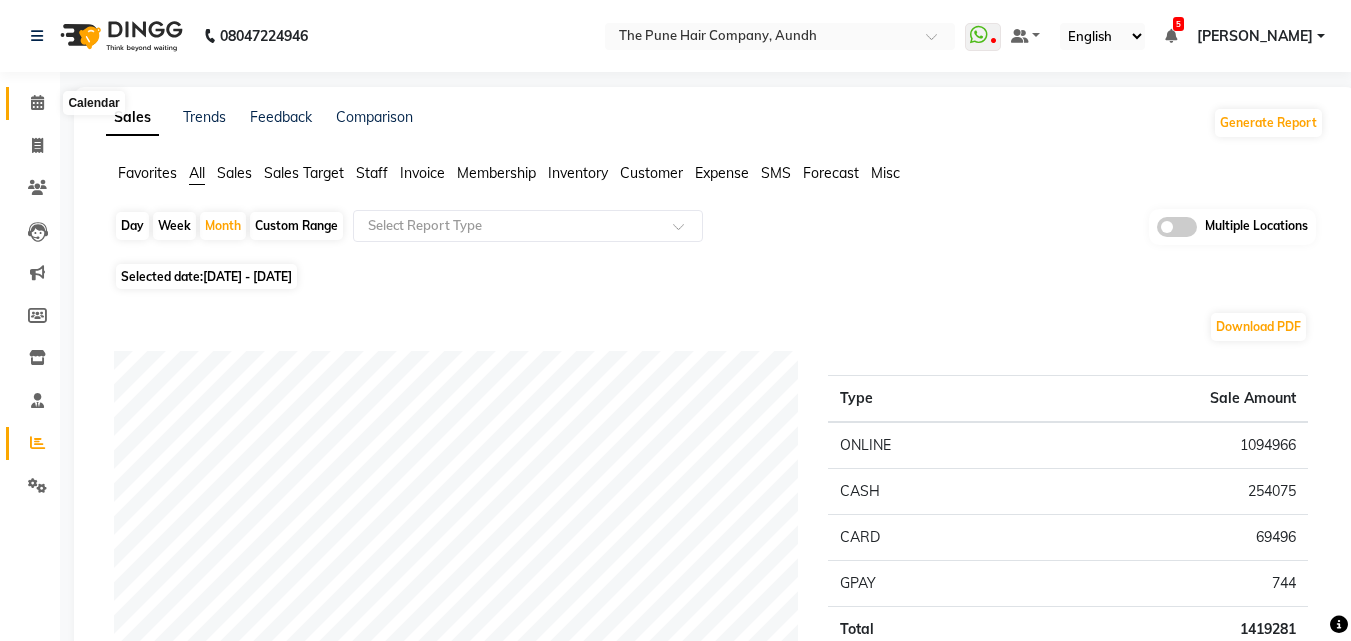 click 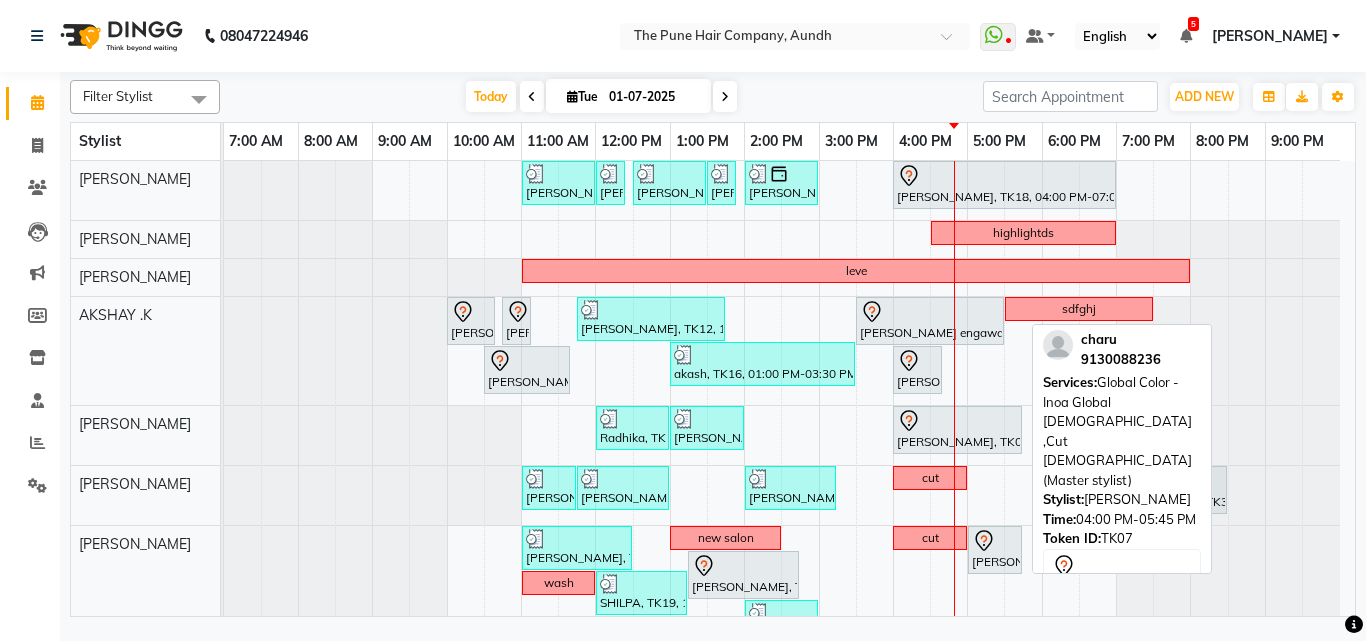 scroll, scrollTop: 100, scrollLeft: 0, axis: vertical 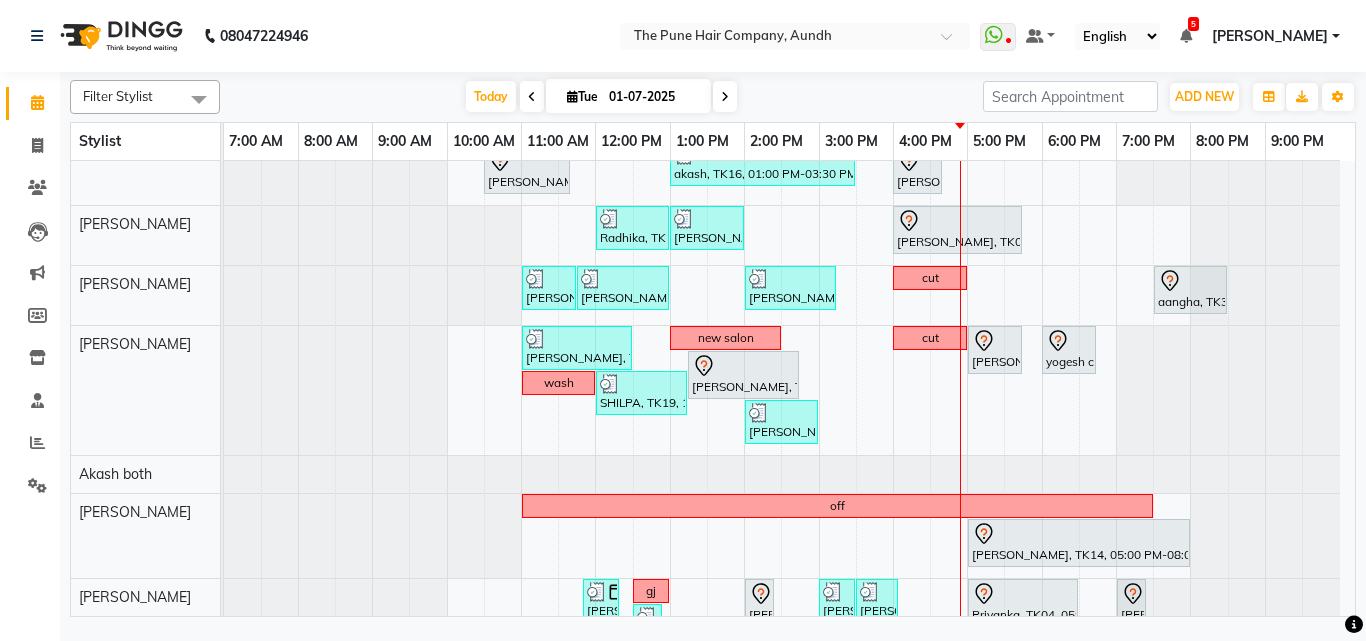 click at bounding box center (725, 96) 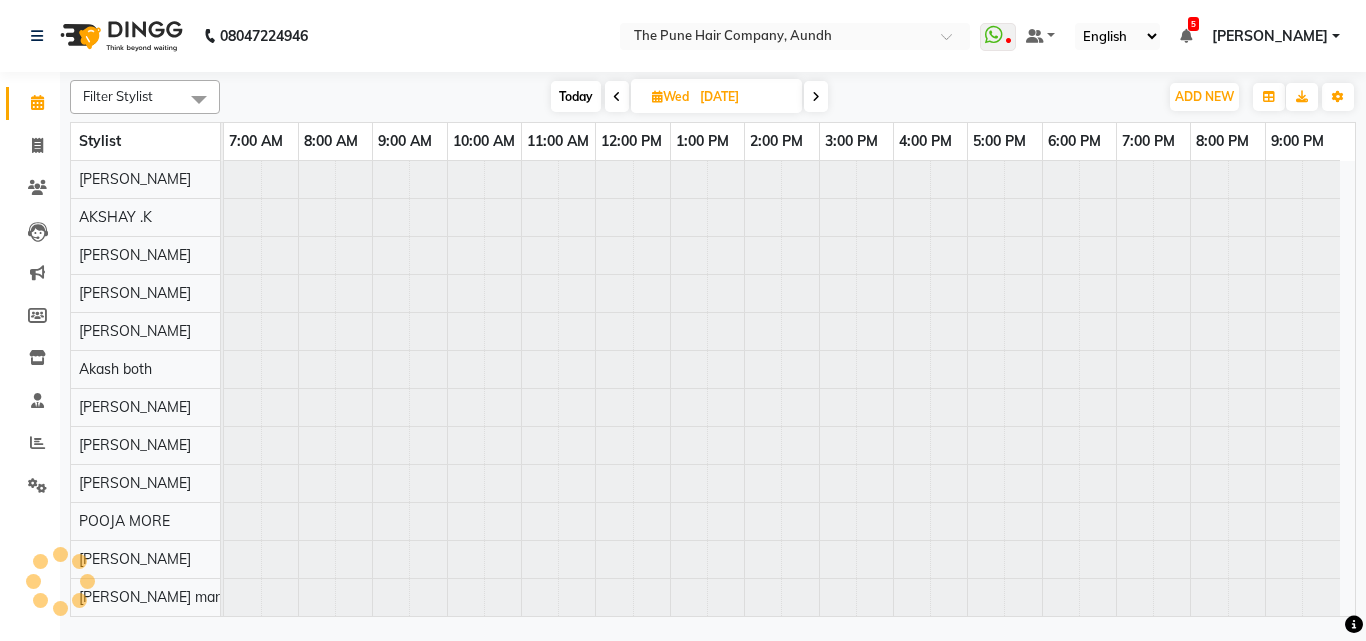 scroll, scrollTop: 76, scrollLeft: 0, axis: vertical 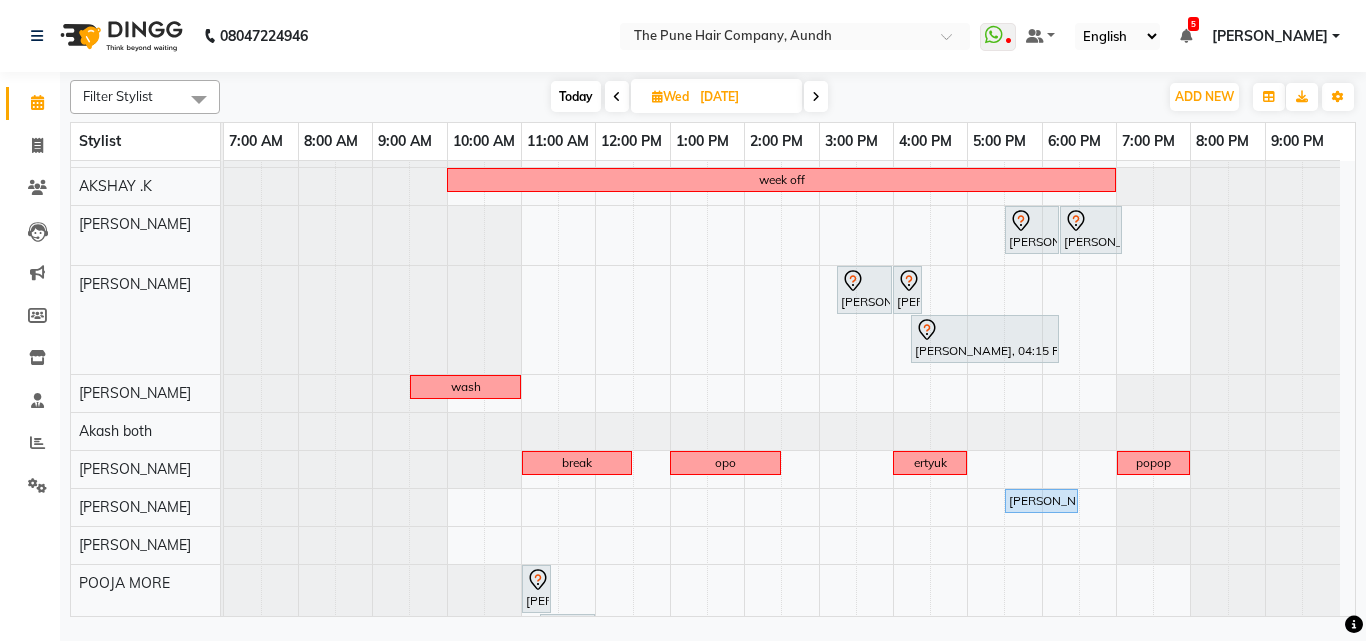 click at bounding box center (617, 96) 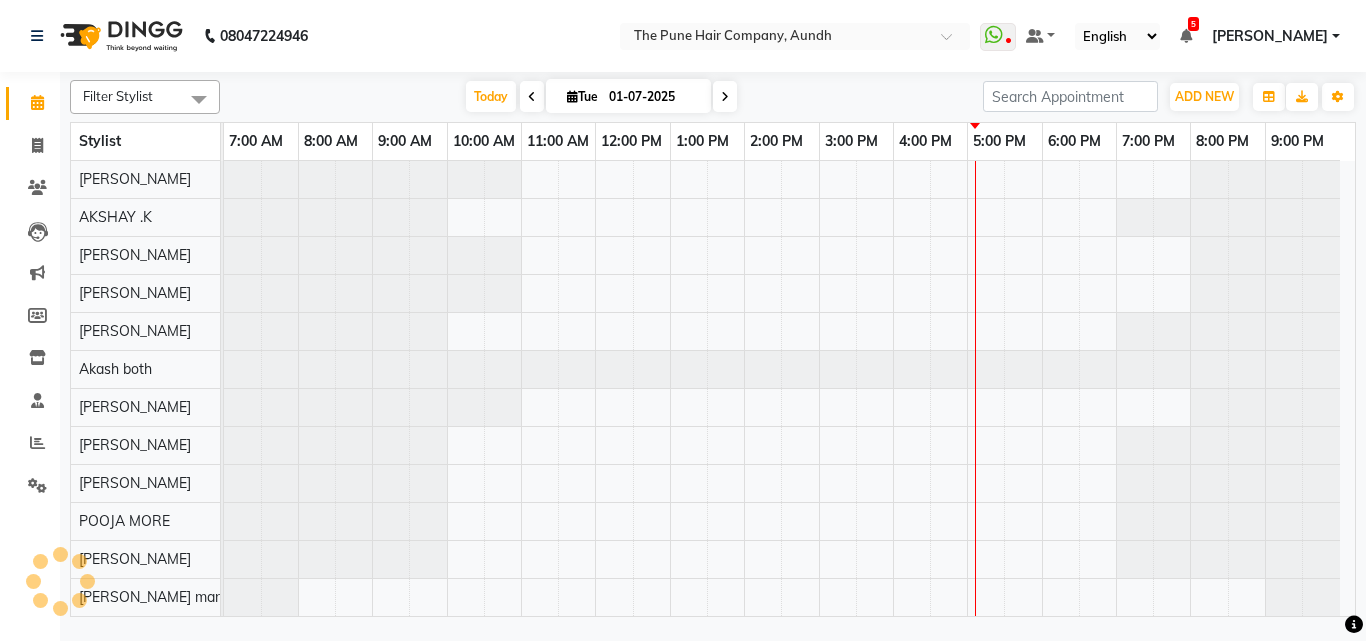 scroll, scrollTop: 76, scrollLeft: 0, axis: vertical 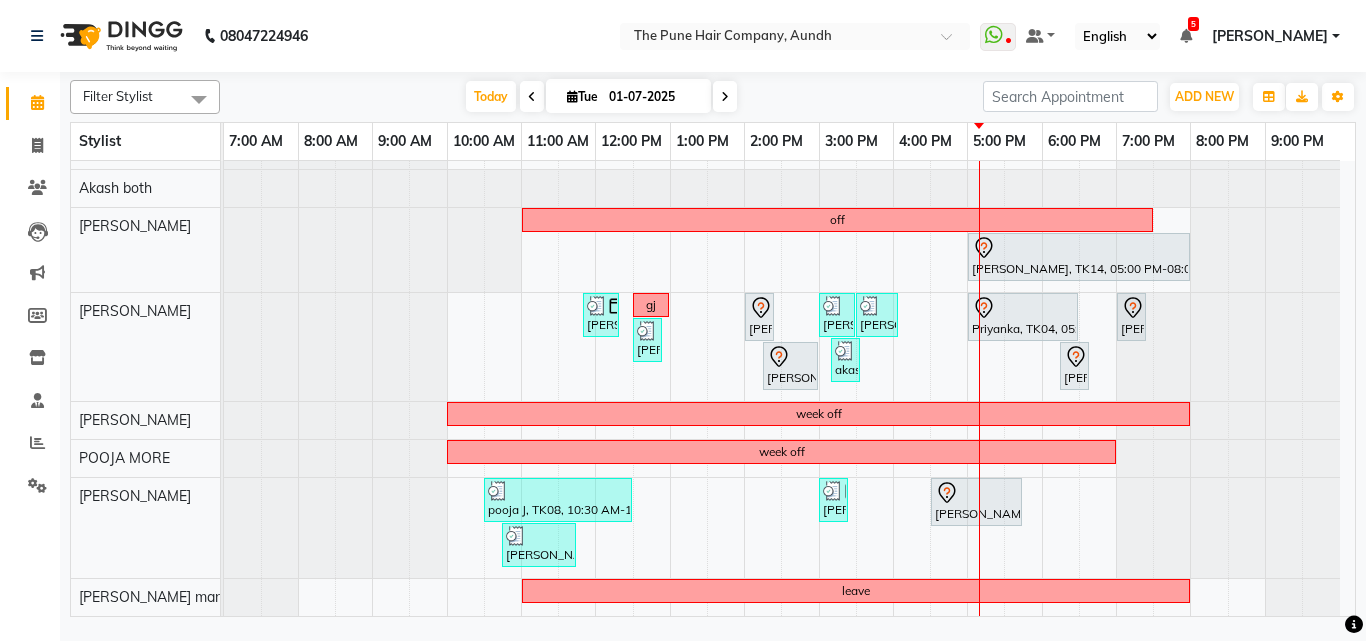 click at bounding box center (725, 97) 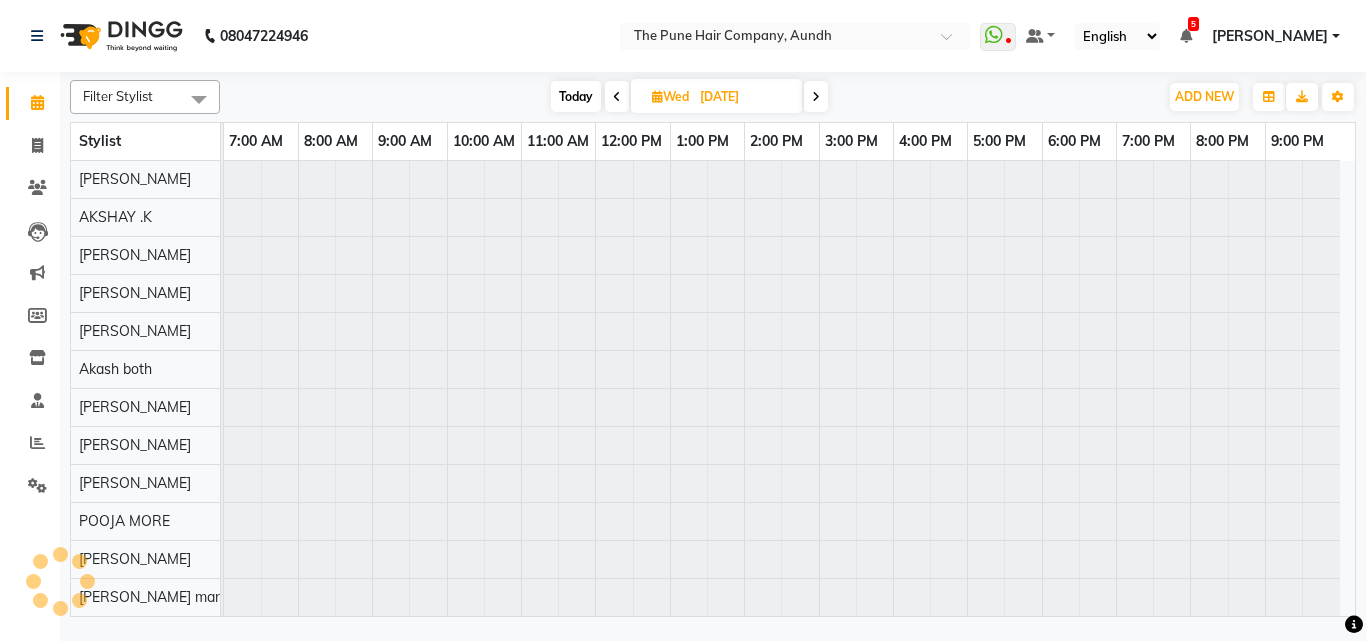 scroll, scrollTop: 76, scrollLeft: 0, axis: vertical 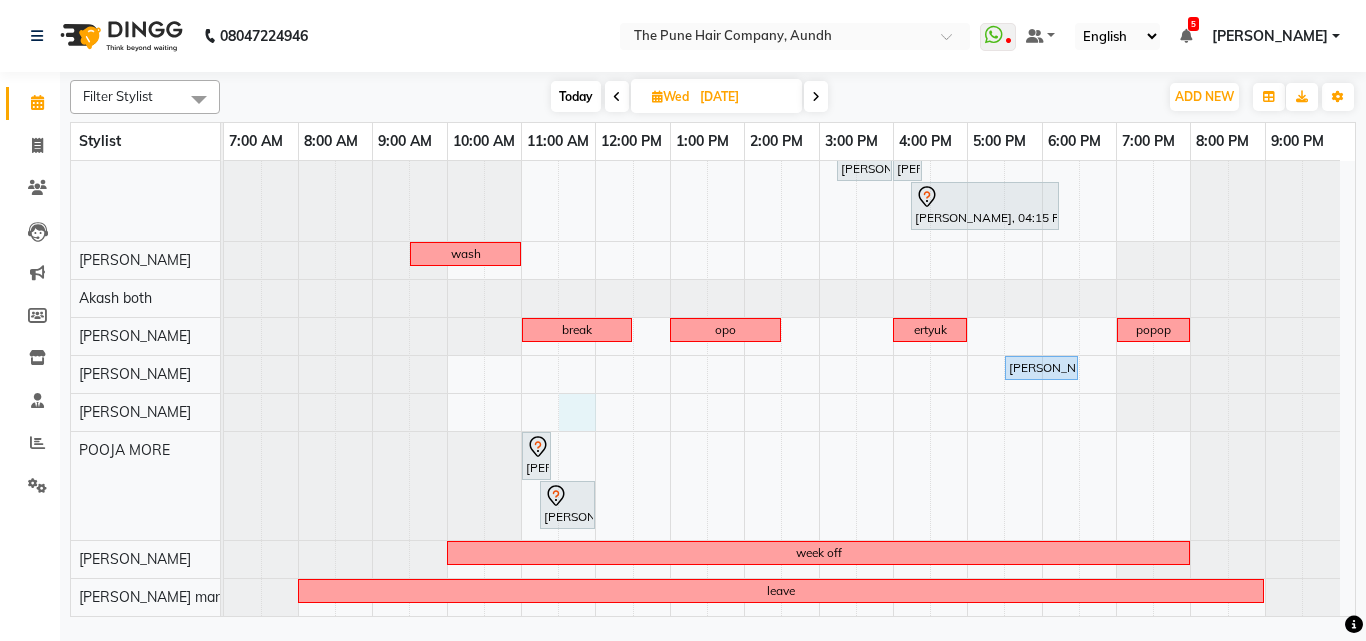 click on "[PERSON_NAME], 11:30 AM-01:30 PM, Hair Color [PERSON_NAME] Touchup 2 Inch             SP, 01:30 PM-03:00 PM, Cut [DEMOGRAPHIC_DATA] ( Top Stylist )             [PERSON_NAME], 10:00 AM-11:10 AM, Cut [DEMOGRAPHIC_DATA] (Expert)             [PERSON_NAME], 04:00 PM-05:15 PM,  Hair wash medium             [PERSON_NAME], 07:00 PM-07:45 PM, Cut [DEMOGRAPHIC_DATA] (Expert)             priyanka [PERSON_NAME], 11:00 AM-03:50 PM, Qod Treatment - Qod Medium             [PERSON_NAME], 05:00 PM-07:00 PM, Hair Color [PERSON_NAME] Touchup 2 Inch  leve   week off              [PERSON_NAME], 05:30 PM-06:15 PM, Cut [DEMOGRAPHIC_DATA] (Master stylist)             [PERSON_NAME], 06:15 PM-07:05 PM,  [PERSON_NAME] Crafting             [PERSON_NAME], 03:15 PM-04:00 PM, Cut [DEMOGRAPHIC_DATA] (Master stylist)             [PERSON_NAME], 04:00 PM-04:20 PM,  [PERSON_NAME] Crafting             akshay loankar, 04:15 PM-06:15 PM, Hair Color Majirel - Majirel Global [DEMOGRAPHIC_DATA]  wash   break   opo   ertyuk   popop     [PERSON_NAME], 05:30 PM-06:30 PM, Manicure- Premium                           week off   leave" at bounding box center [789, 222] 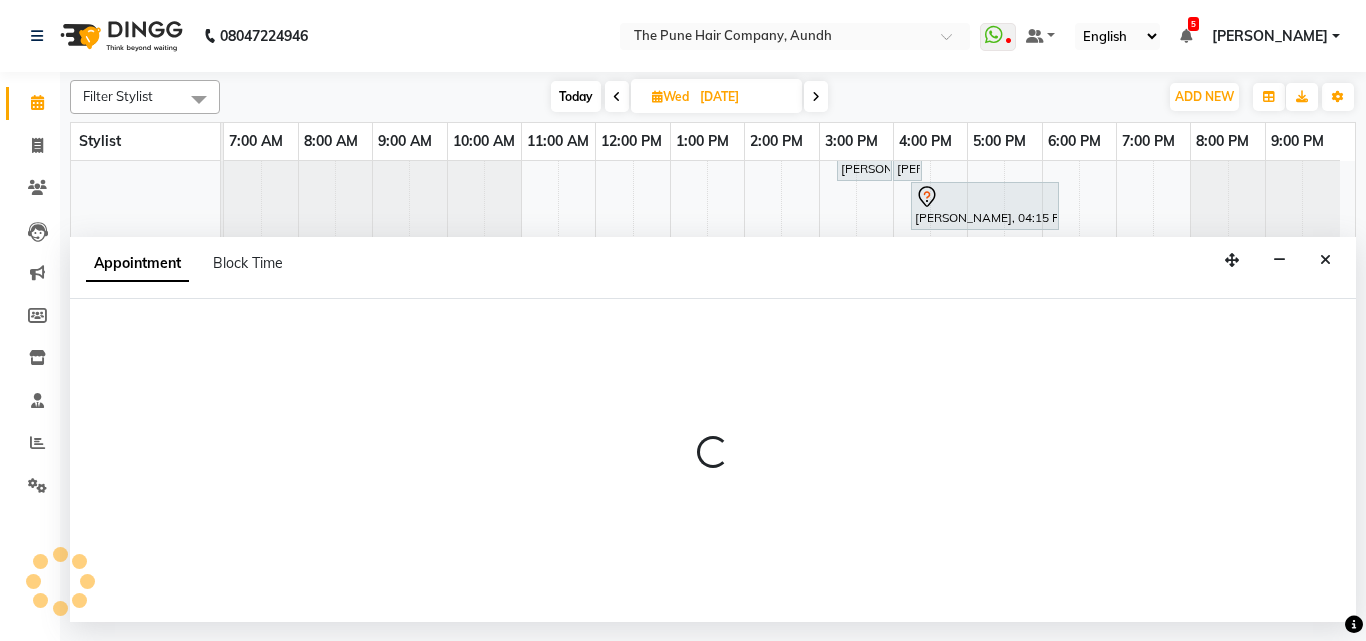 select on "49798" 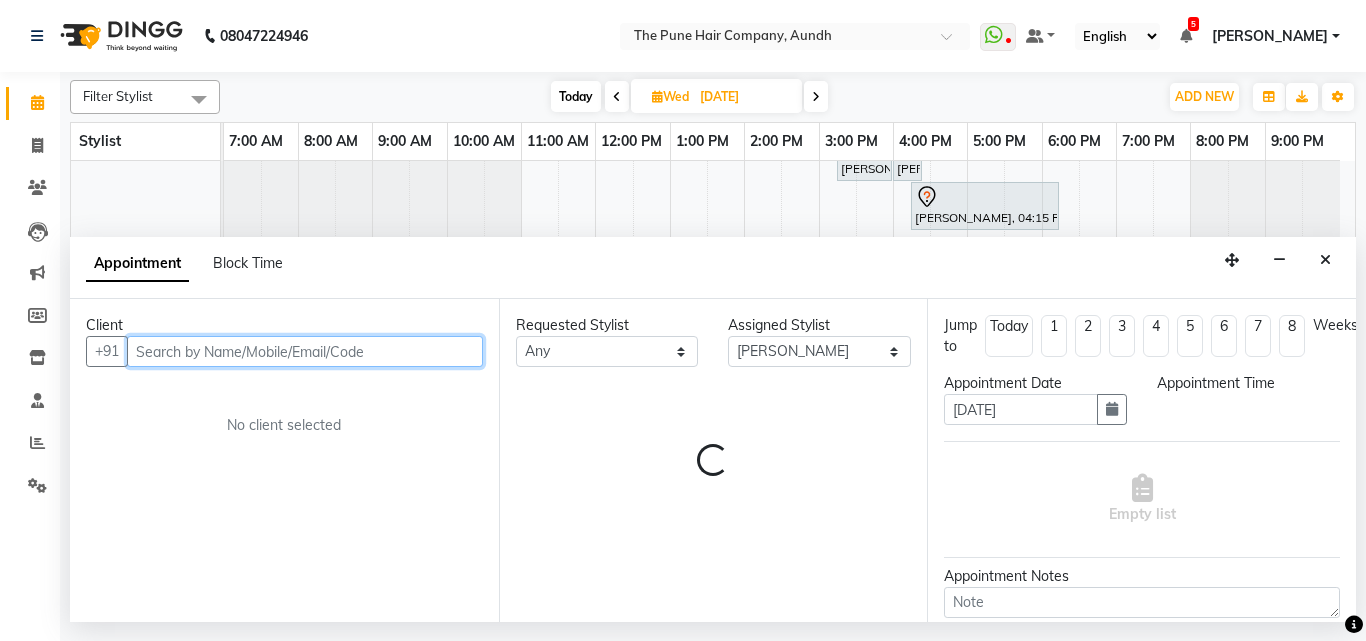 select on "690" 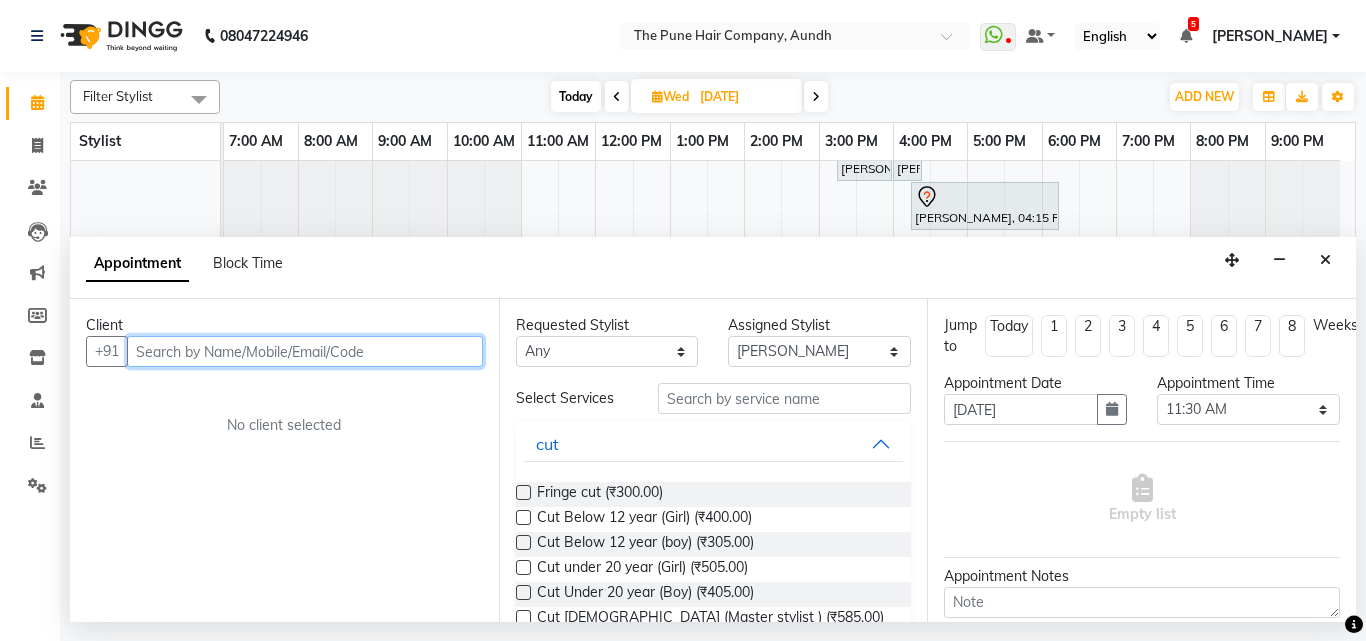 click at bounding box center (305, 351) 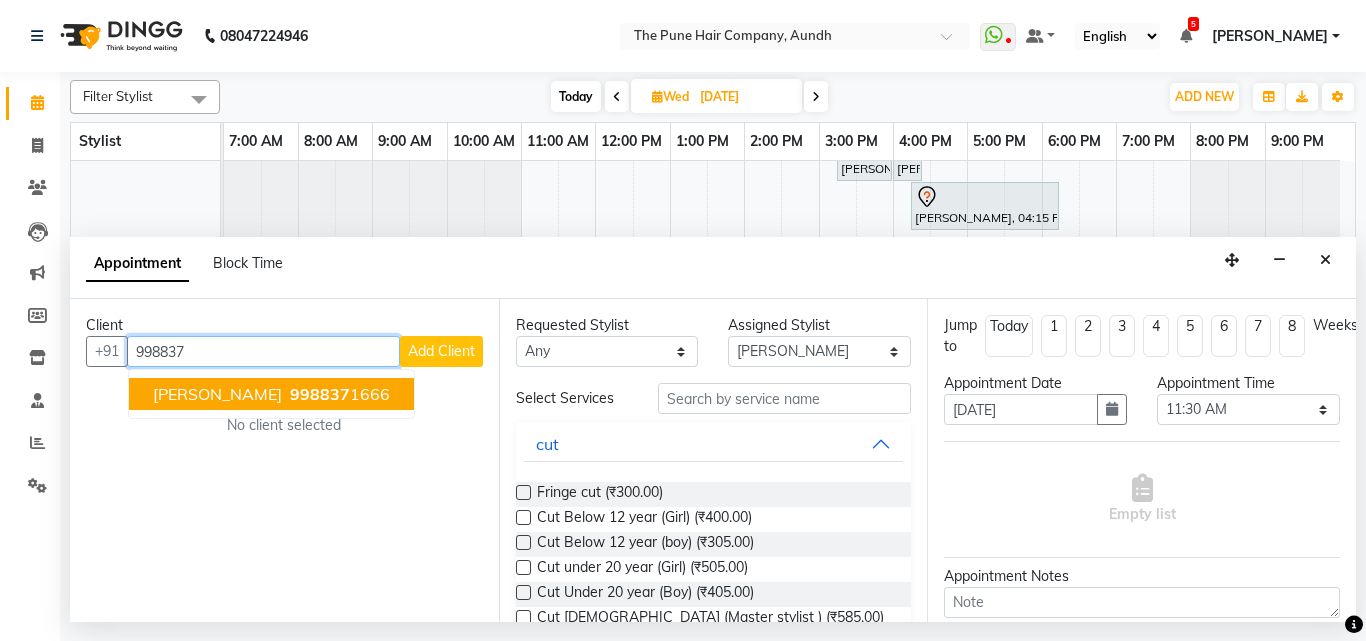 click on "998837" at bounding box center (320, 394) 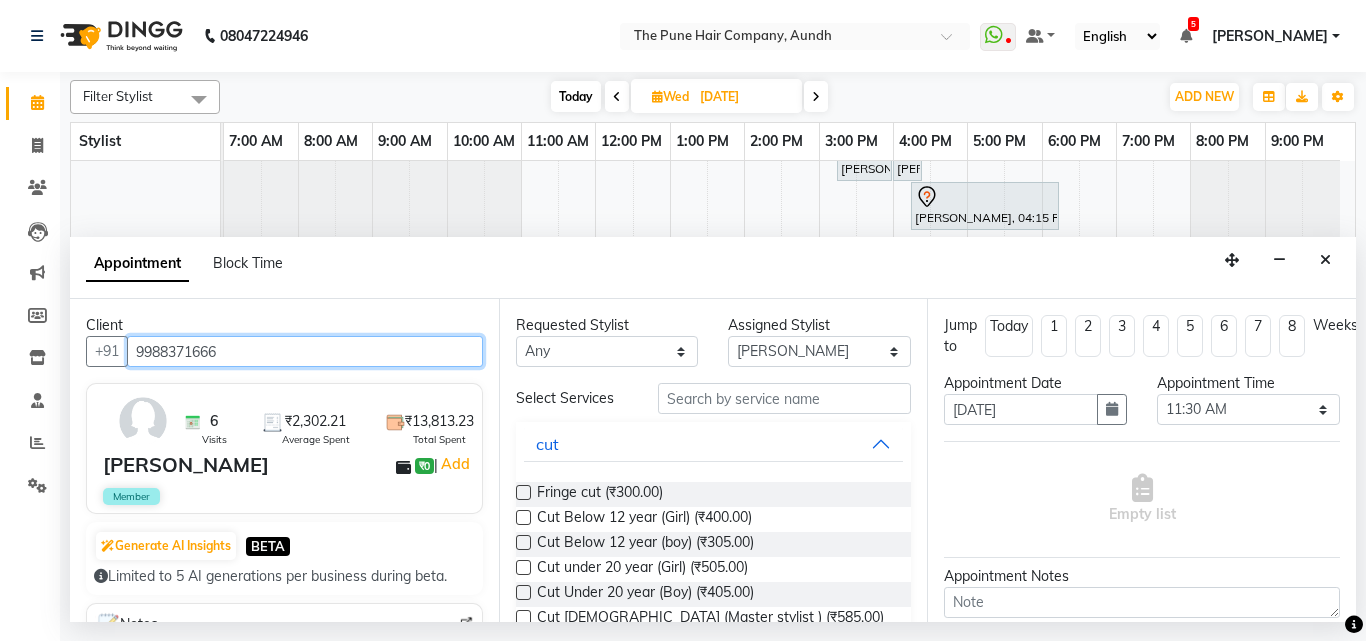 type on "9988371666" 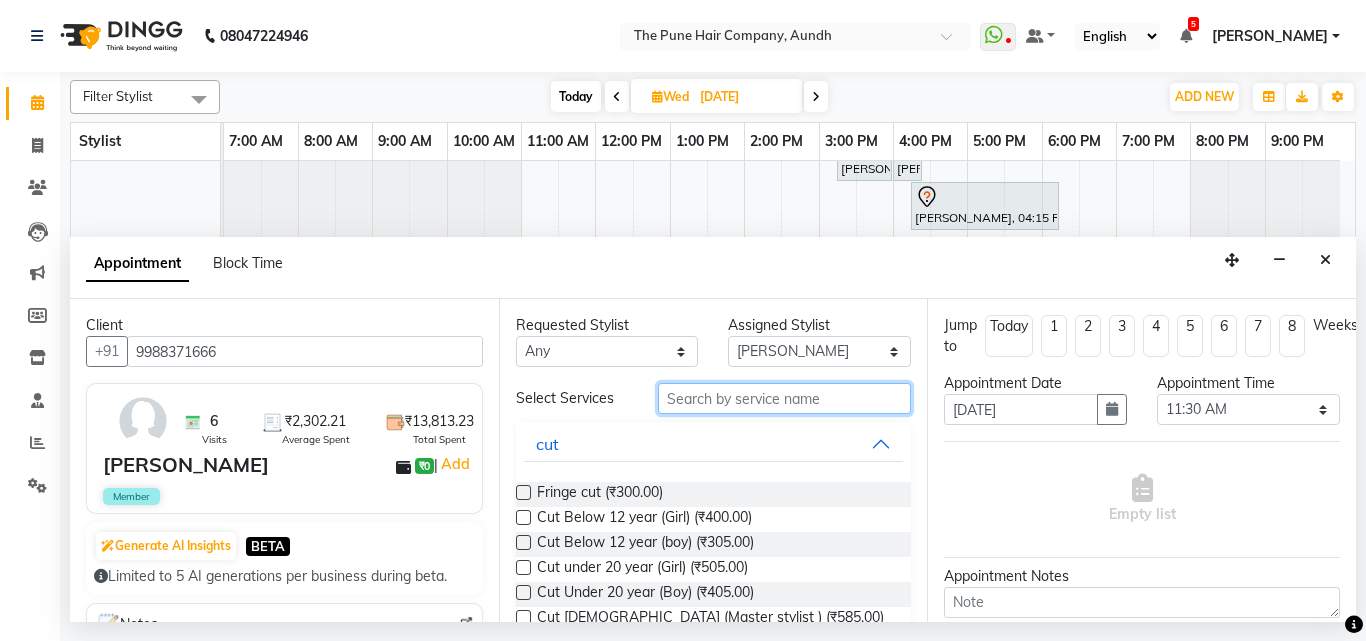 click at bounding box center (785, 398) 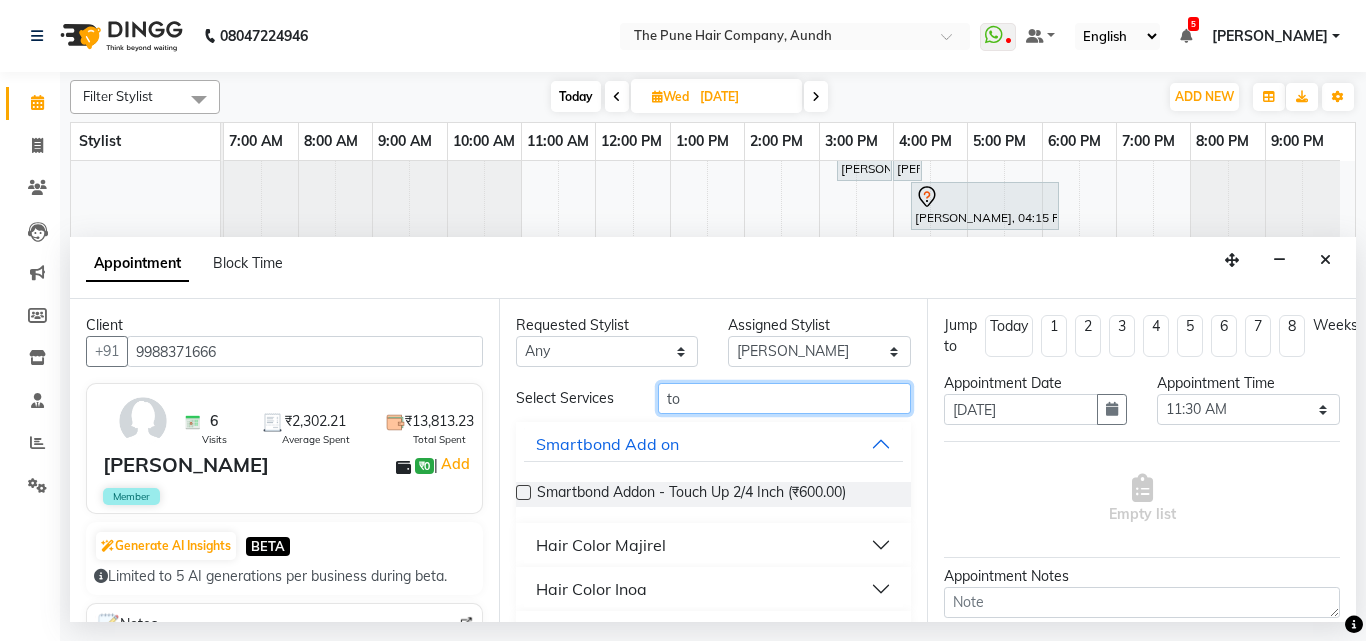 type on "to" 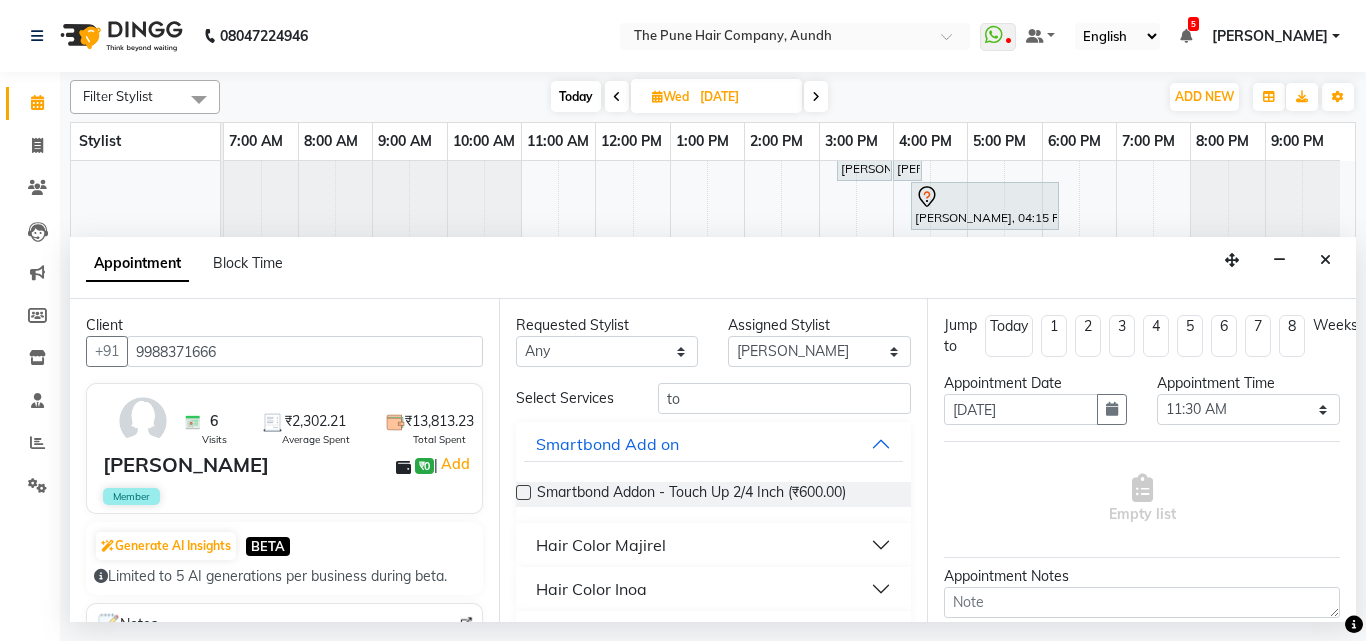 click on "Hair Color Majirel" at bounding box center (601, 545) 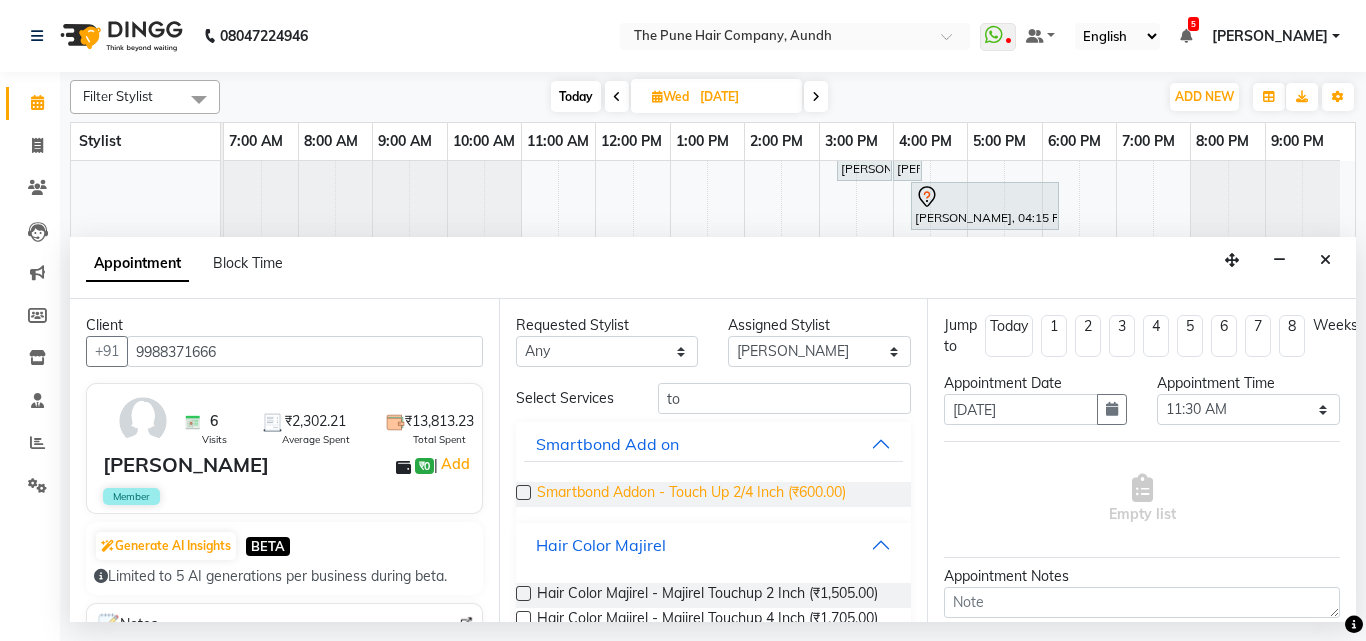 scroll, scrollTop: 200, scrollLeft: 0, axis: vertical 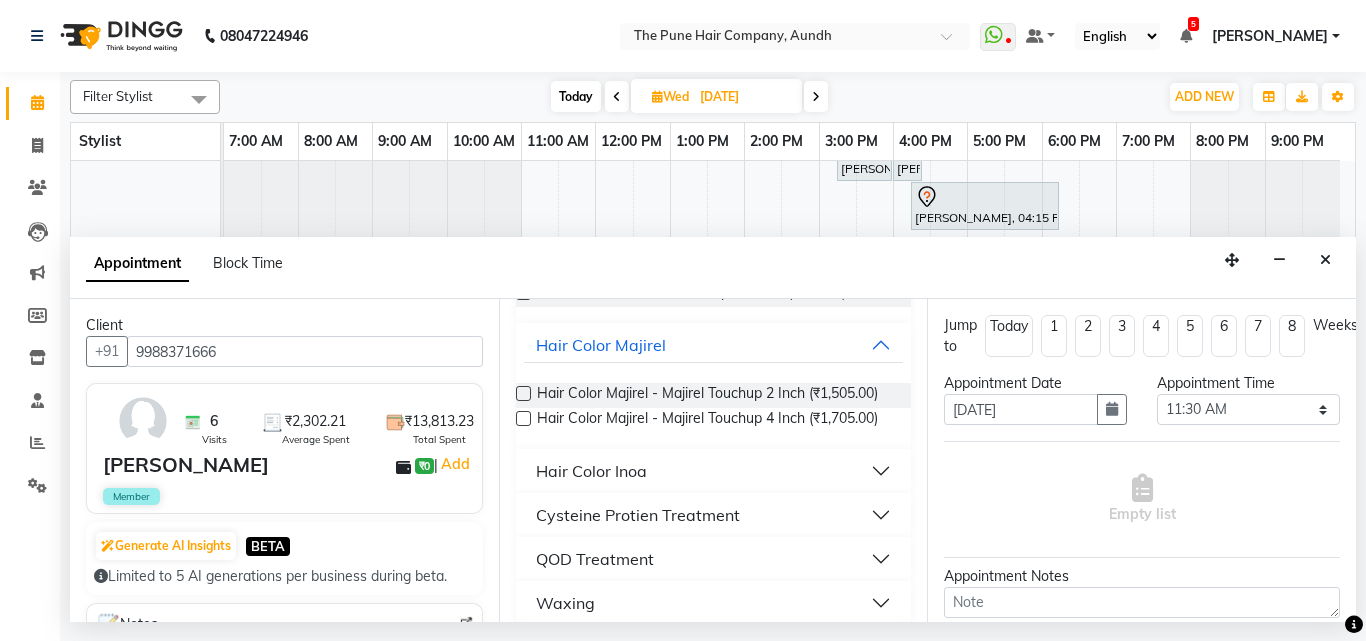 click at bounding box center (523, 393) 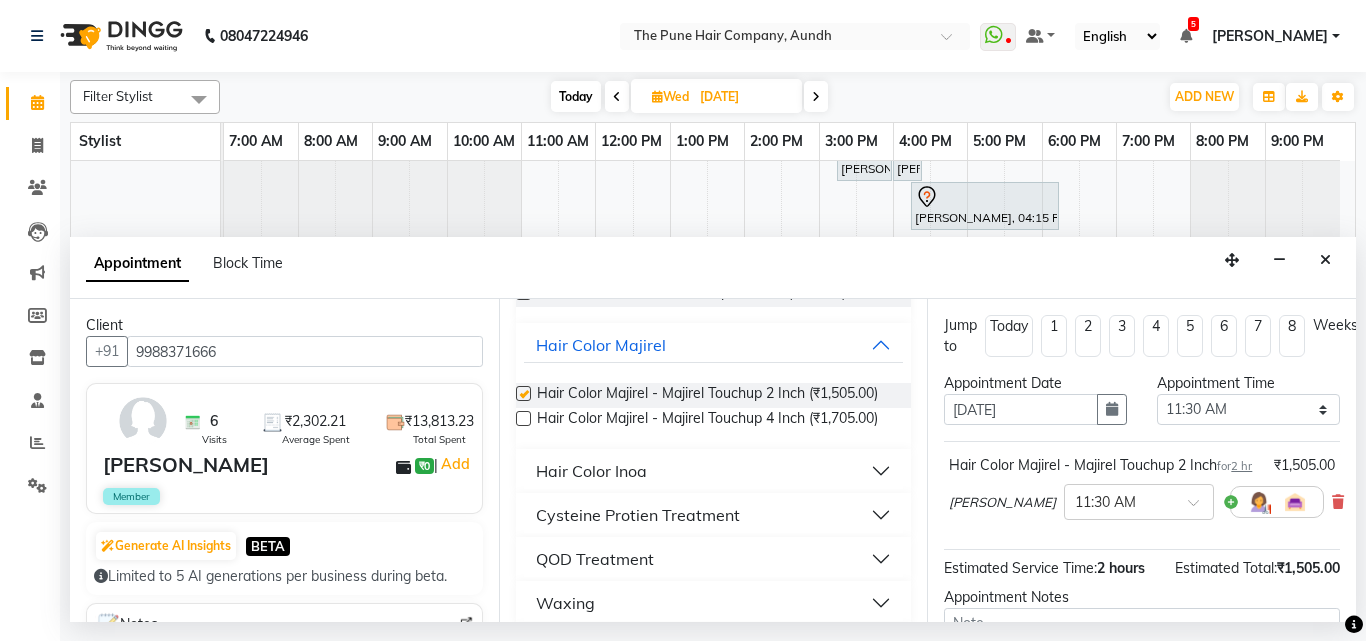 checkbox on "false" 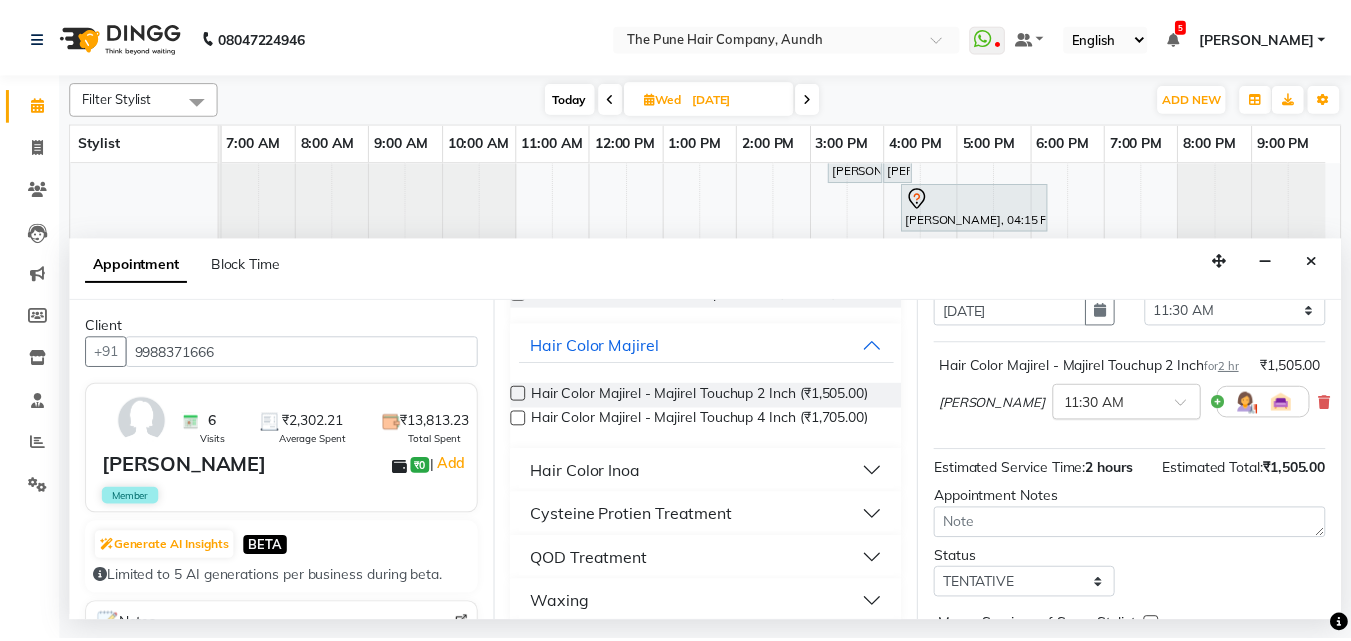 scroll, scrollTop: 263, scrollLeft: 0, axis: vertical 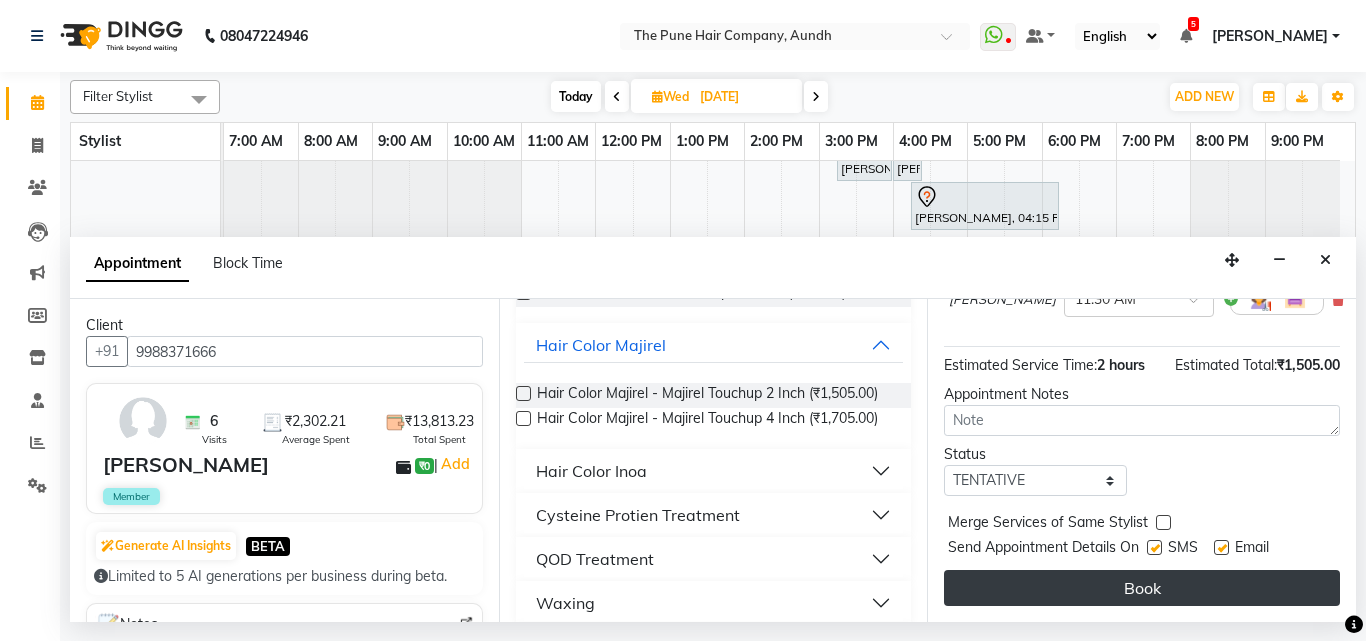 click on "Book" at bounding box center [1142, 588] 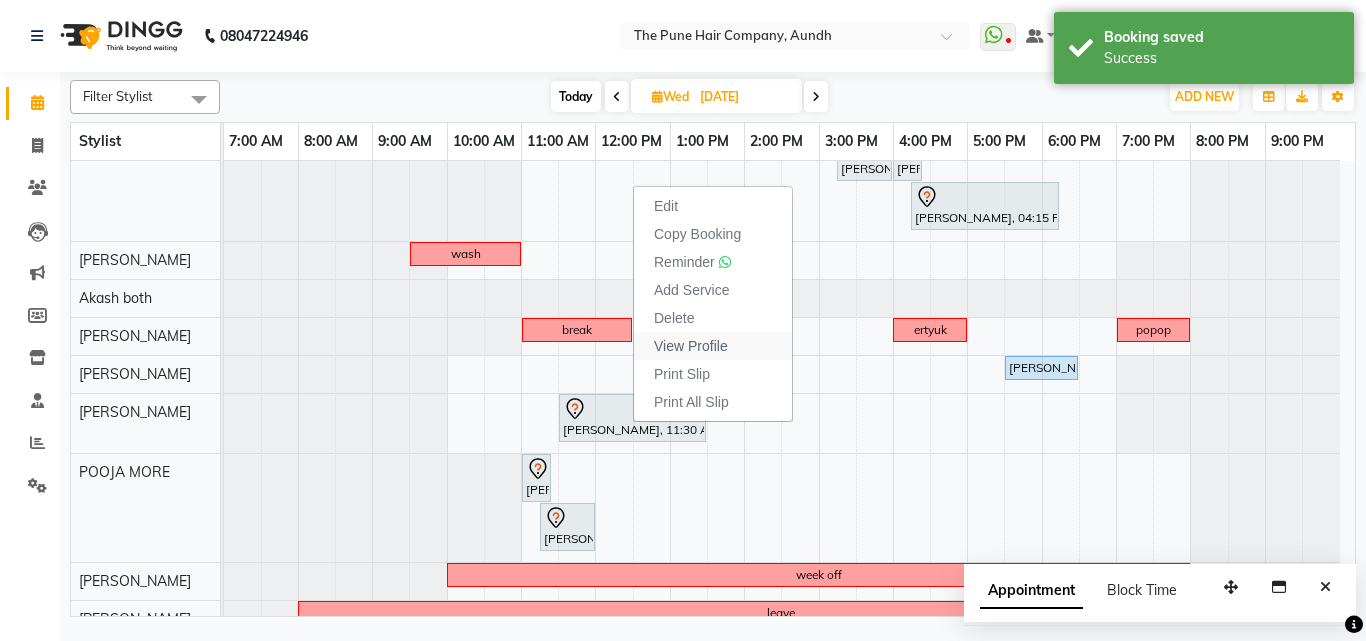 click on "View Profile" at bounding box center [691, 346] 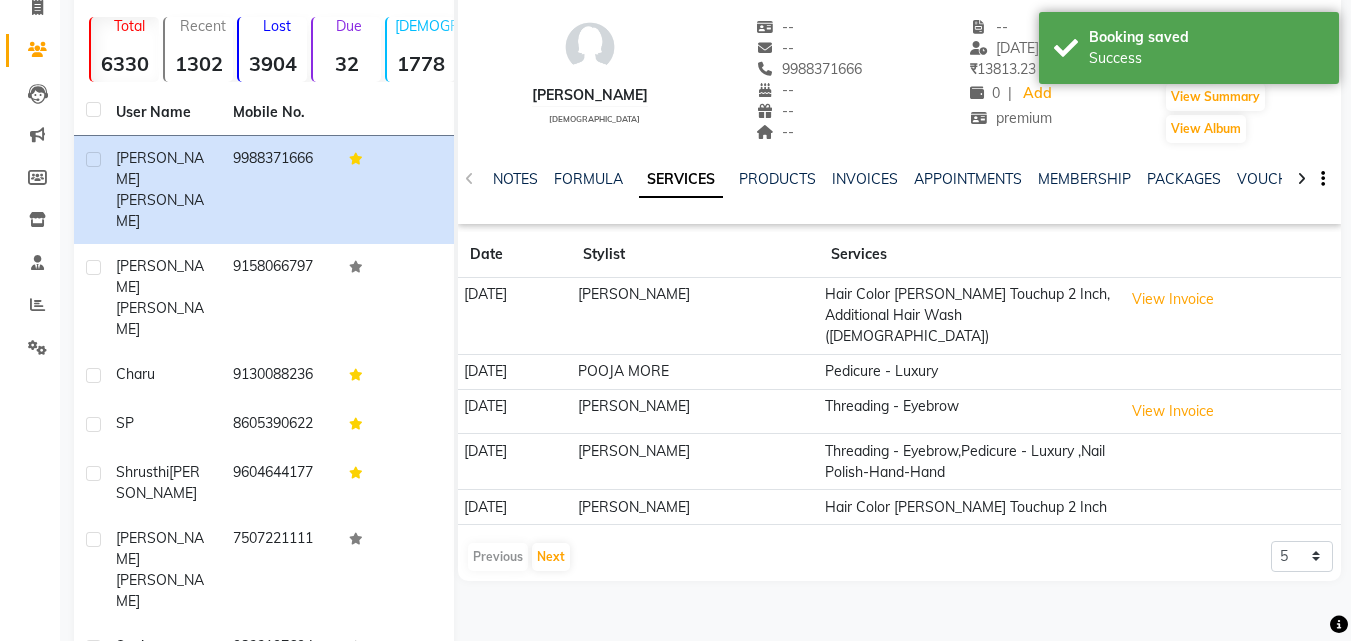 scroll, scrollTop: 200, scrollLeft: 0, axis: vertical 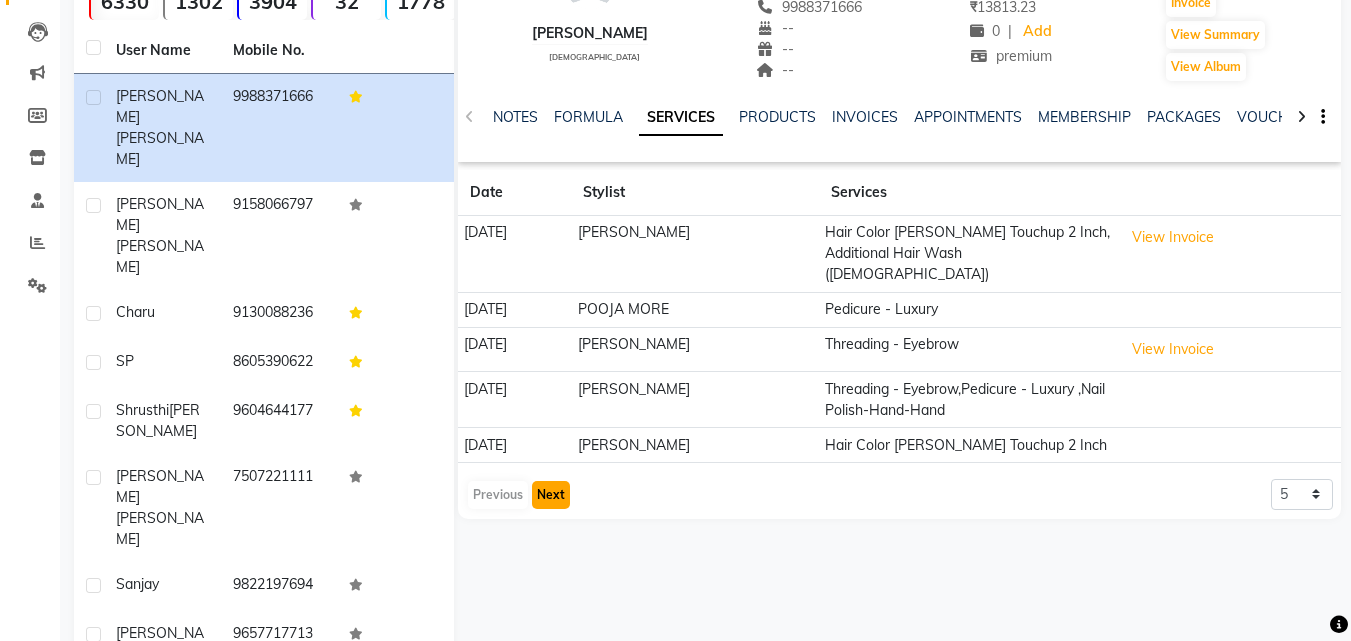 click on "Next" 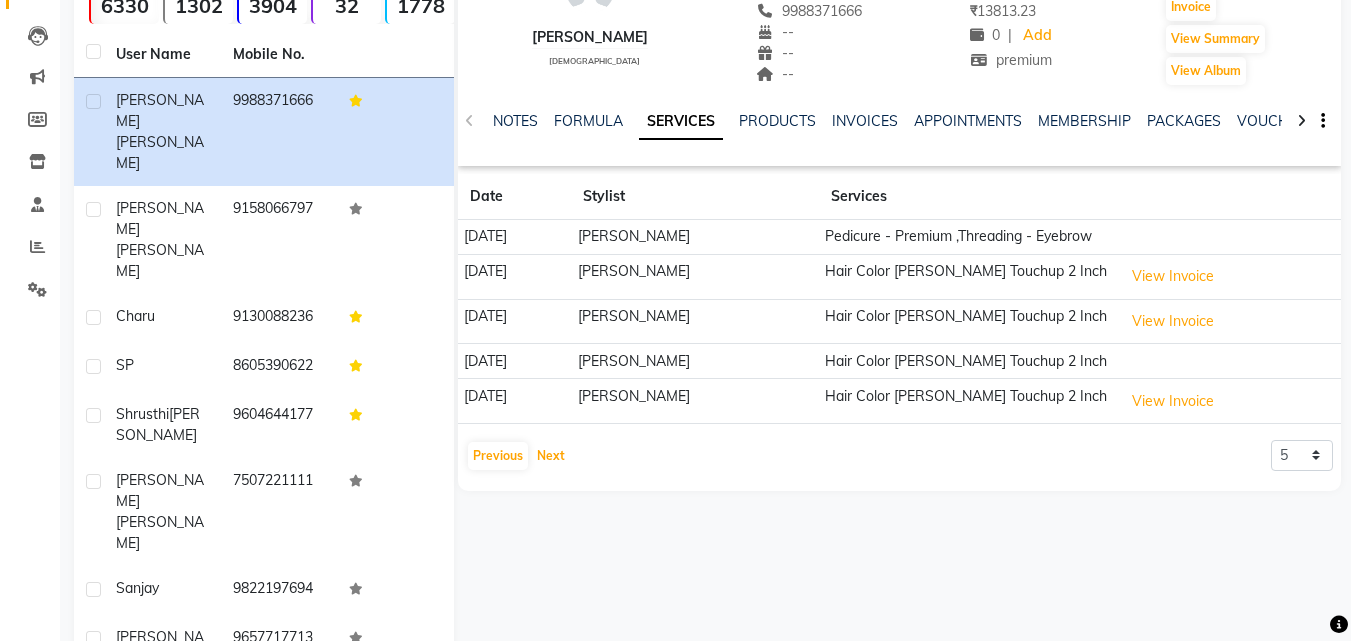 scroll, scrollTop: 200, scrollLeft: 0, axis: vertical 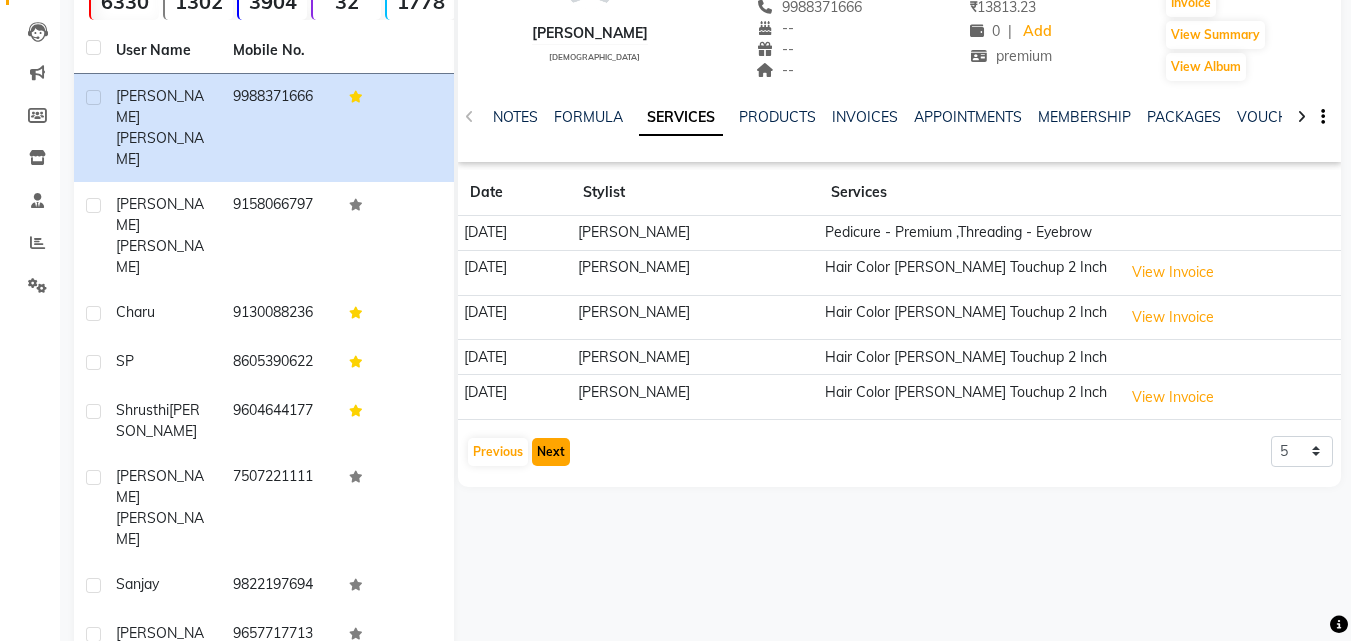 click on "Next" 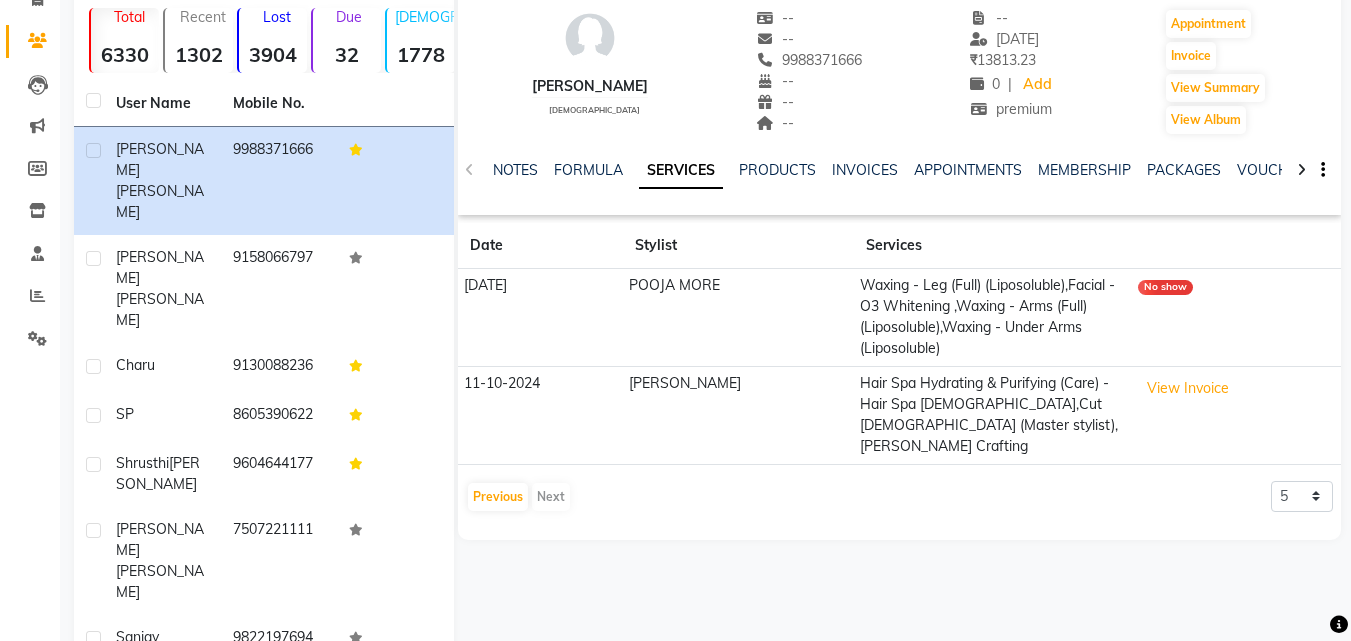 scroll, scrollTop: 100, scrollLeft: 0, axis: vertical 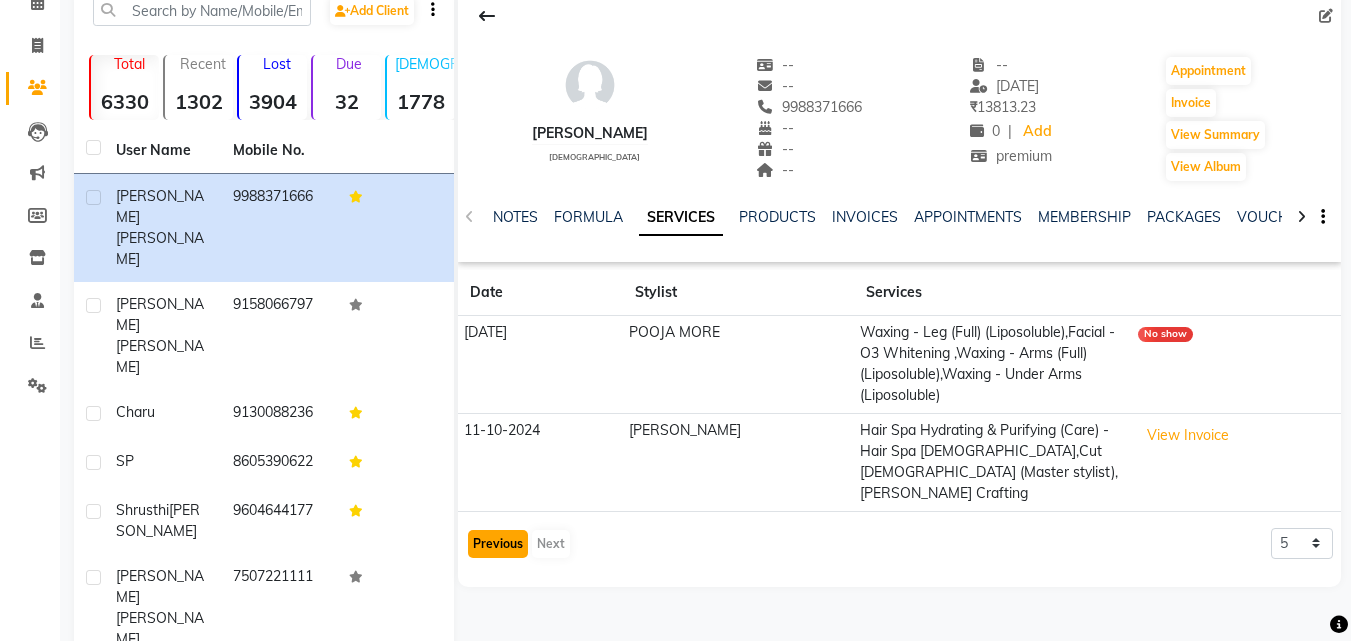 click on "Previous" 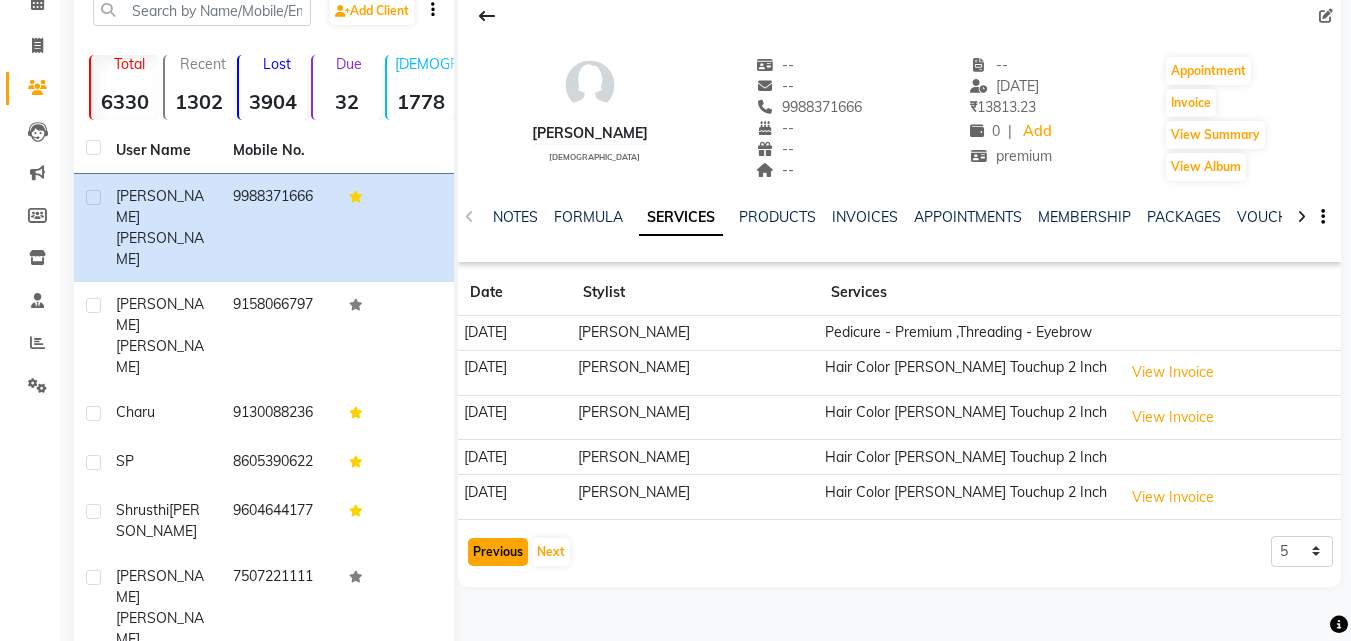 click on "Previous" 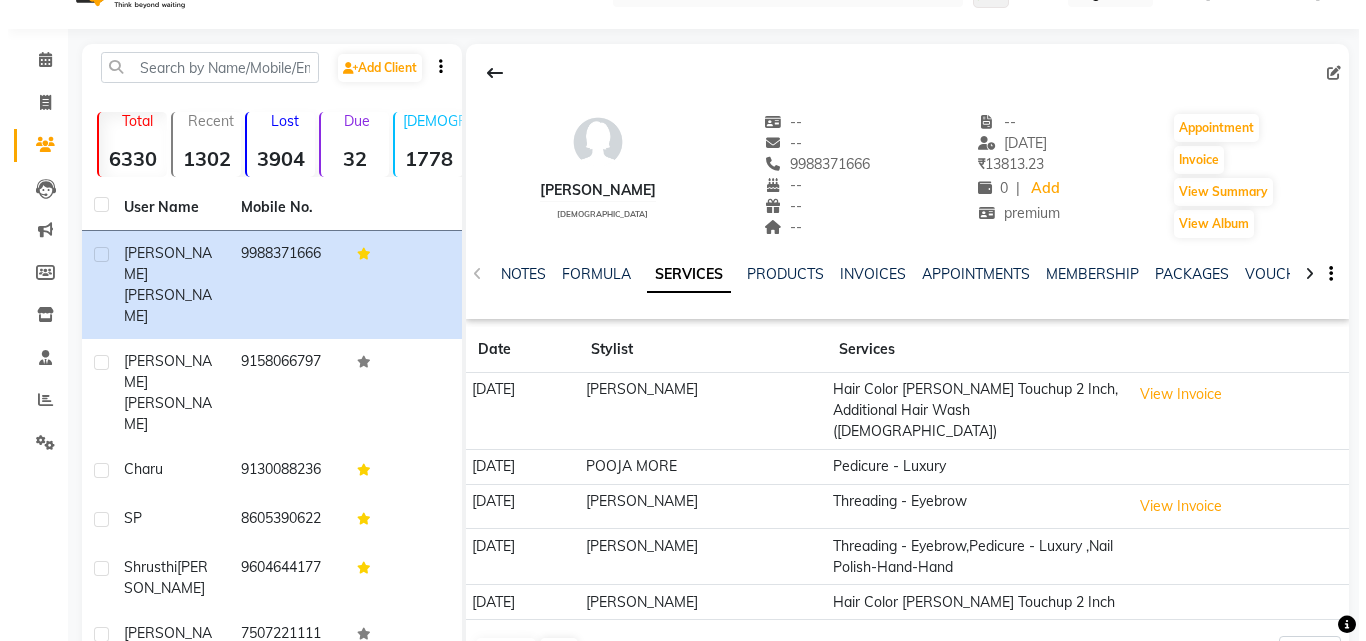 scroll, scrollTop: 0, scrollLeft: 0, axis: both 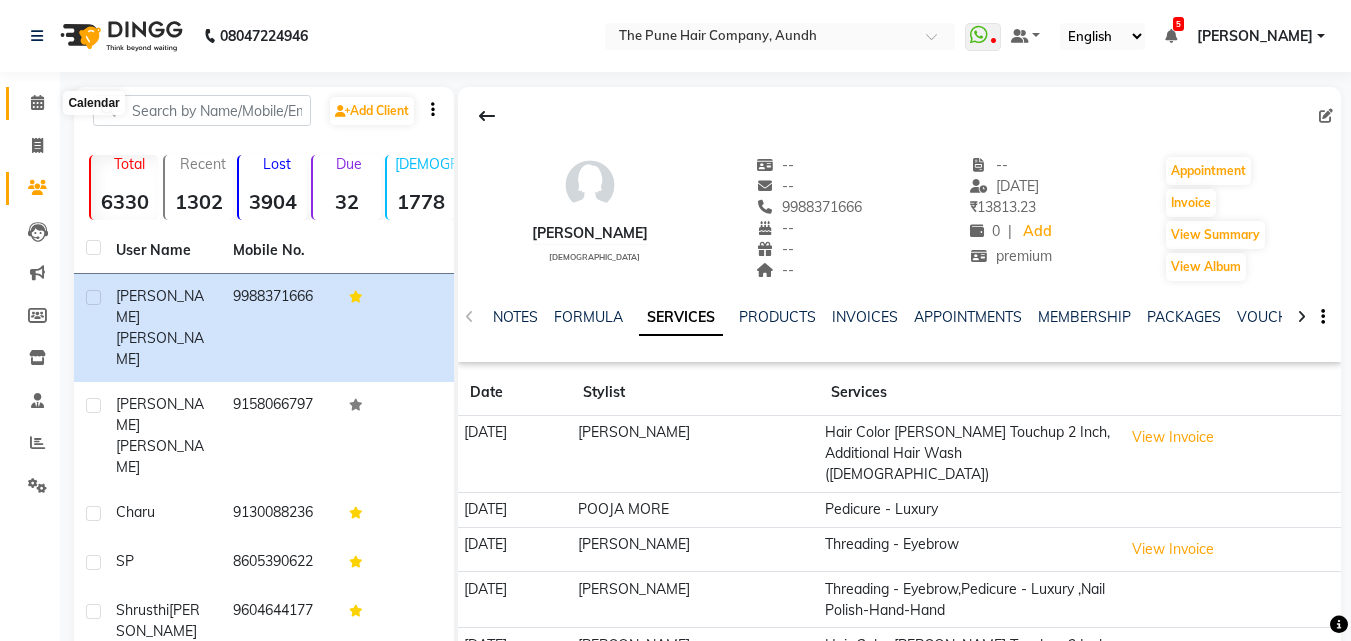 click 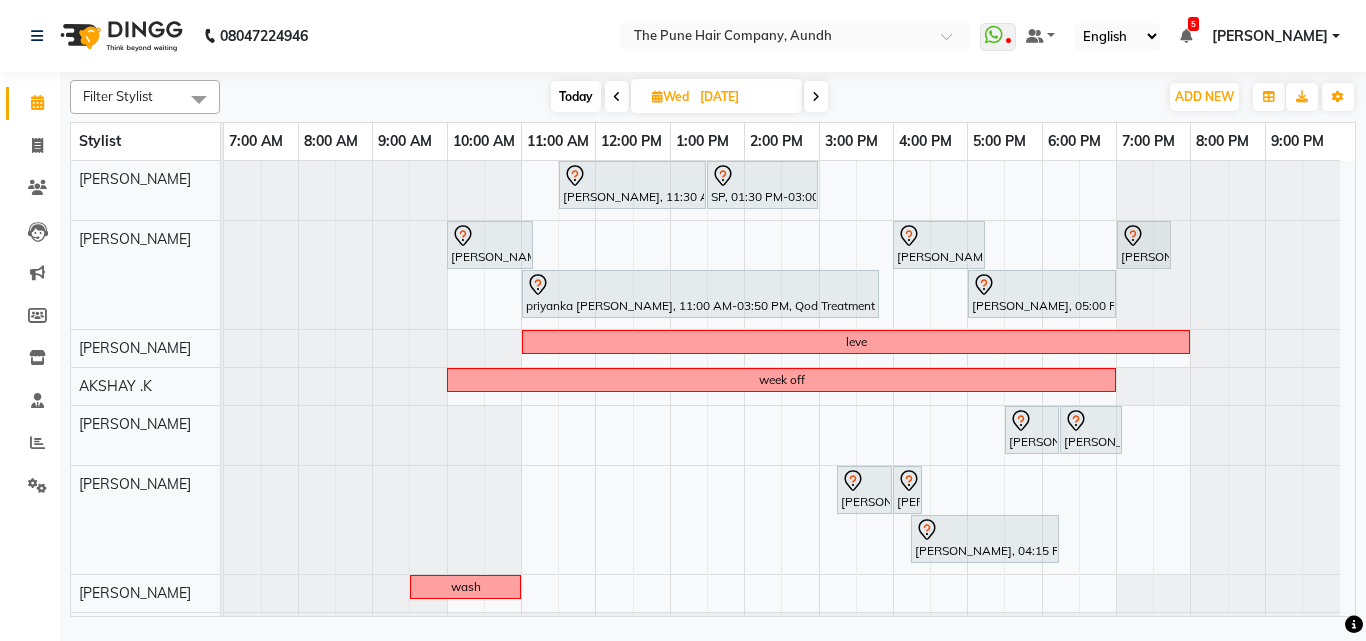 scroll, scrollTop: 200, scrollLeft: 0, axis: vertical 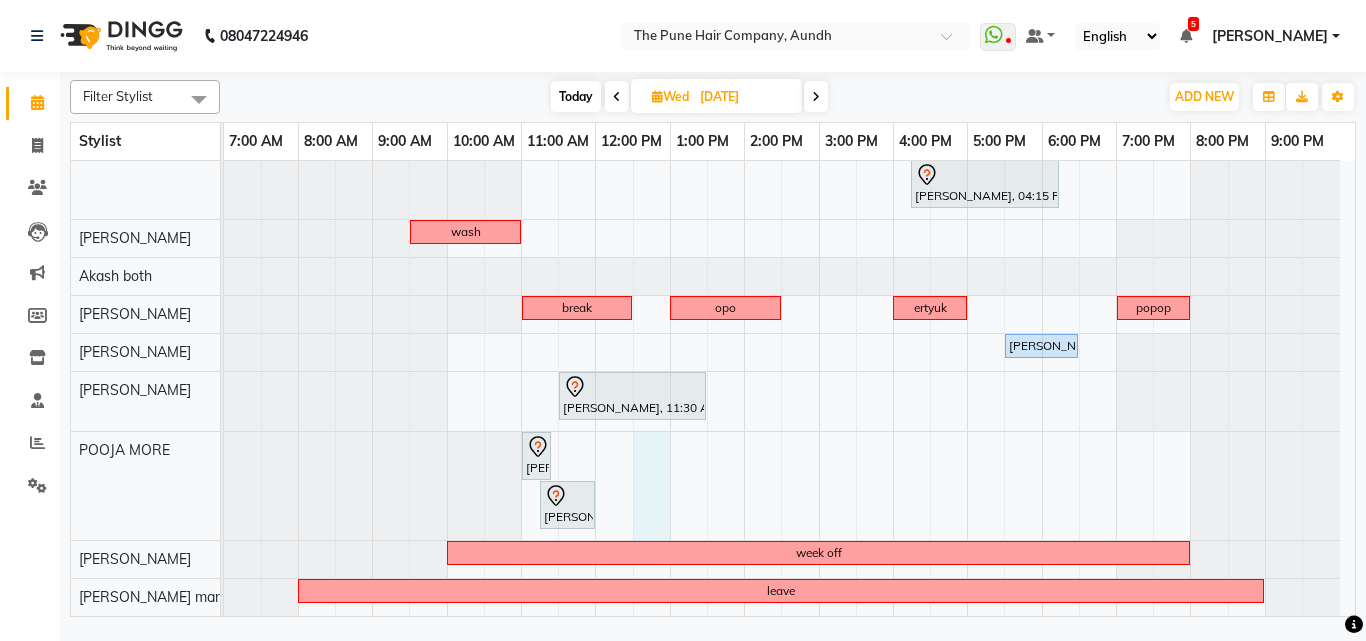 click on "[PERSON_NAME], 11:30 AM-01:30 PM, Hair Color [PERSON_NAME] Touchup 2 Inch             SP, 01:30 PM-03:00 PM, Cut [DEMOGRAPHIC_DATA] ( Top Stylist )             [PERSON_NAME], 10:00 AM-11:10 AM, Cut [DEMOGRAPHIC_DATA] (Expert)             [PERSON_NAME], 04:00 PM-05:15 PM,  Hair wash medium             [PERSON_NAME], 07:00 PM-07:45 PM, Cut [DEMOGRAPHIC_DATA] (Expert)             priyanka [PERSON_NAME], 11:00 AM-03:50 PM, Qod Treatment - Qod Medium             [PERSON_NAME], 05:00 PM-07:00 PM, Hair Color [PERSON_NAME] Touchup 2 Inch  leve   week off              [PERSON_NAME], 05:30 PM-06:15 PM, Cut [DEMOGRAPHIC_DATA] (Master stylist)             [PERSON_NAME], 06:15 PM-07:05 PM,  [PERSON_NAME] Crafting             [PERSON_NAME], 03:15 PM-04:00 PM, Cut [DEMOGRAPHIC_DATA] (Master stylist)             [PERSON_NAME], 04:00 PM-04:20 PM,  [PERSON_NAME] Crafting             akshay loankar, 04:15 PM-06:15 PM, Hair Color Majirel - Majirel Global [DEMOGRAPHIC_DATA]  wash   break   opo   ertyuk   popop     [PERSON_NAME], 05:30 PM-06:30 PM, Manicure- Premium                                       week off   leave" at bounding box center [789, 211] 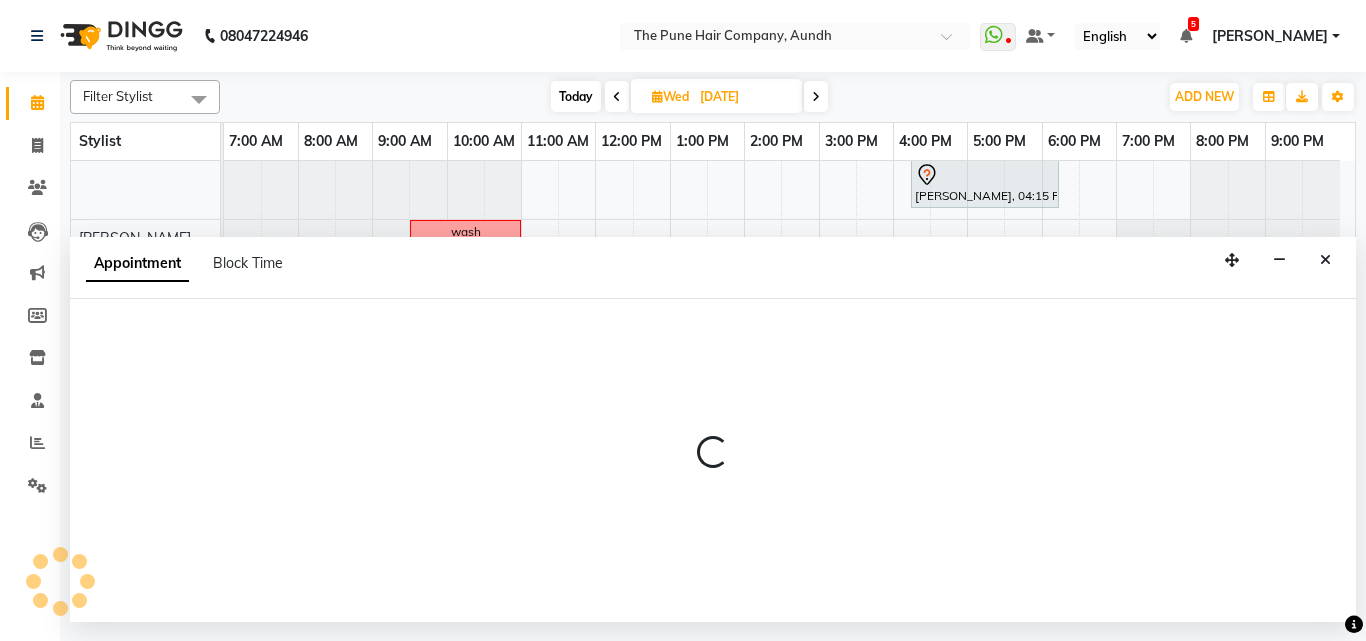 select on "49799" 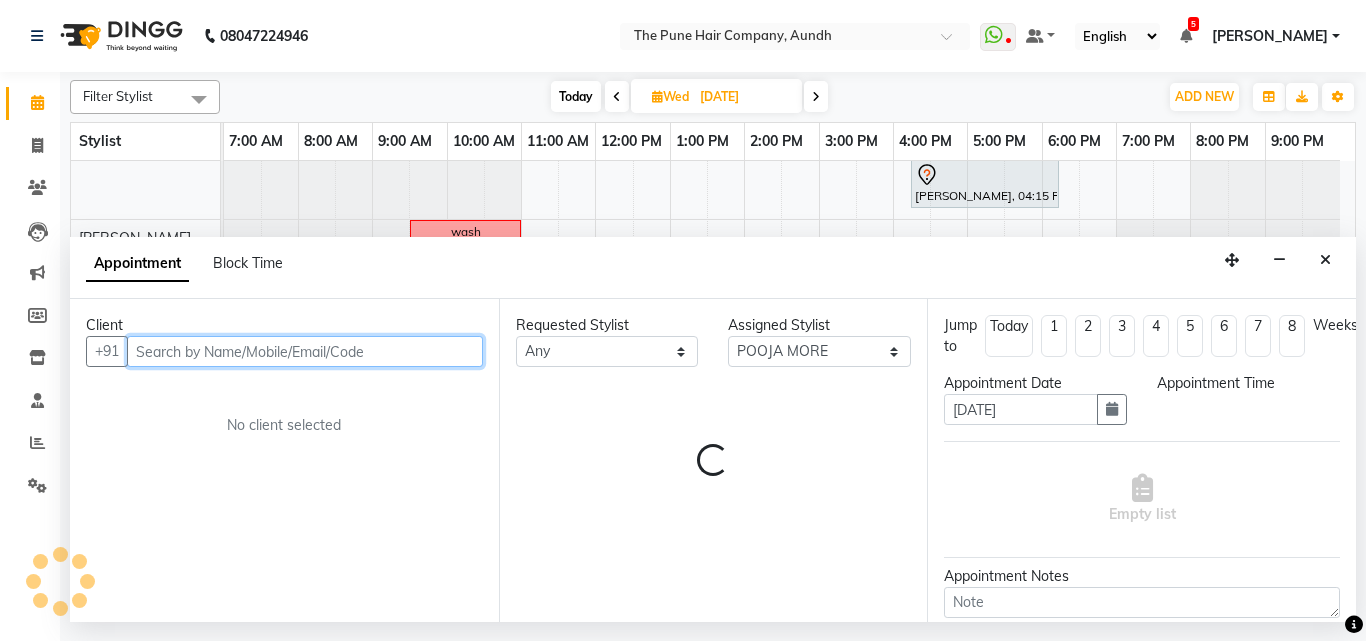 select on "750" 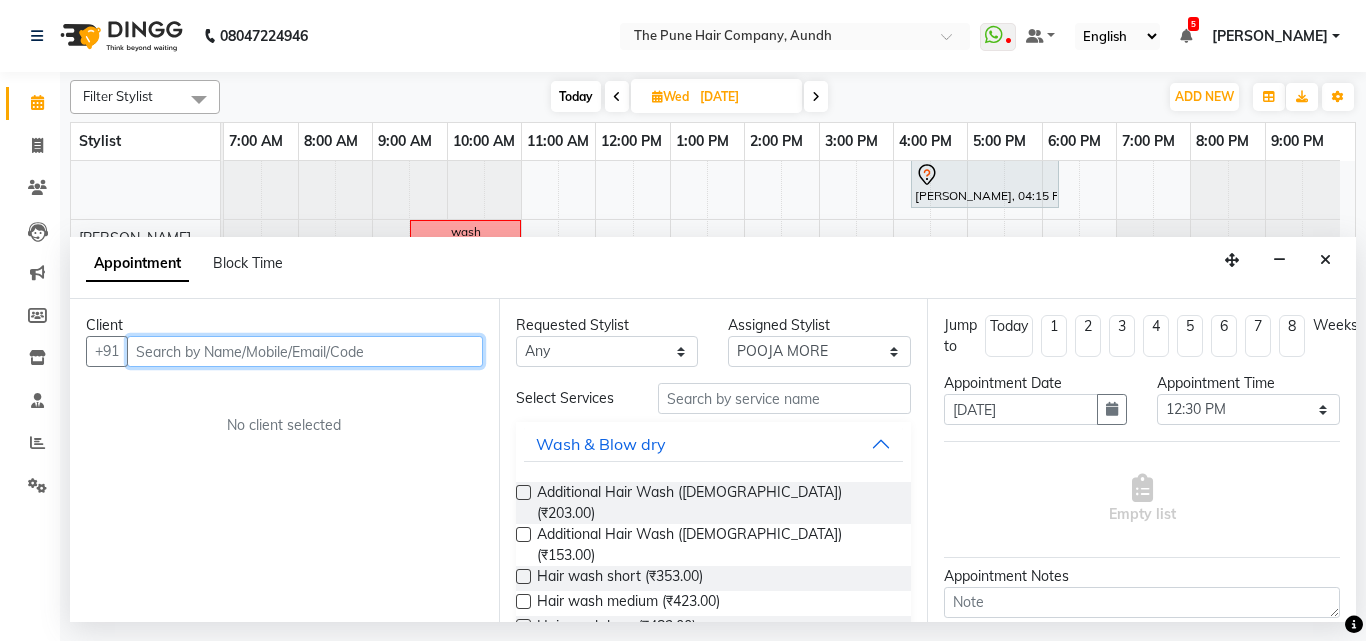 click at bounding box center [305, 351] 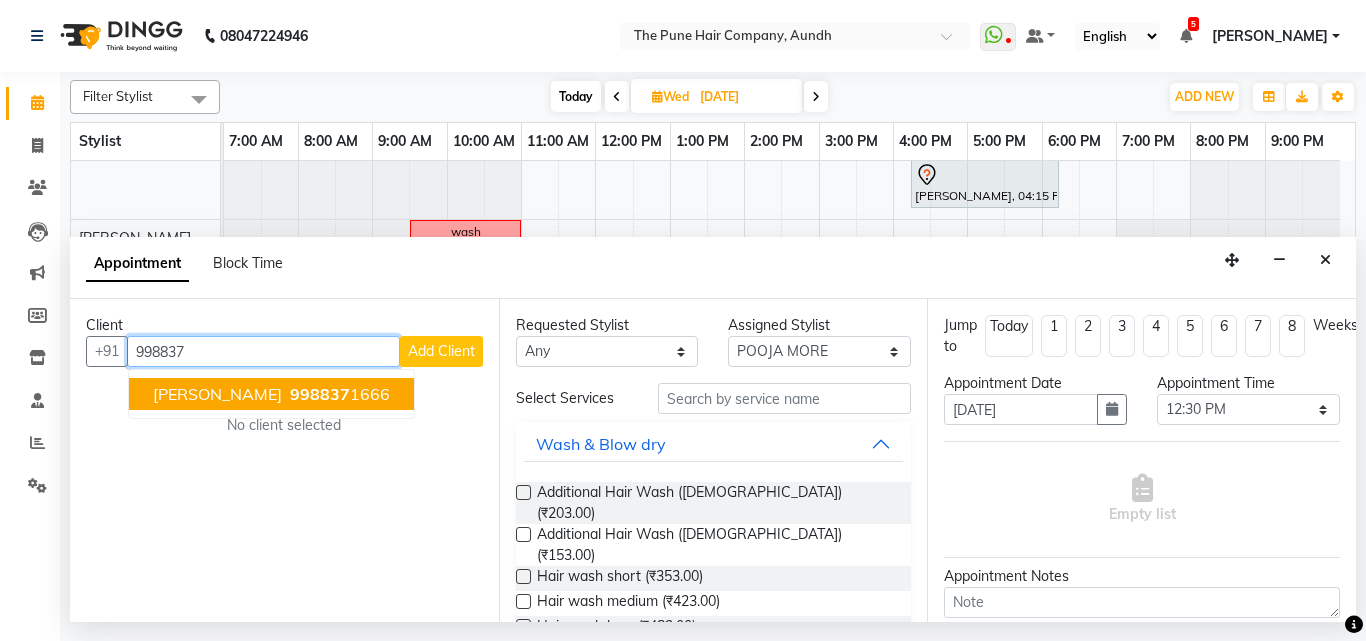 click on "[PERSON_NAME]" at bounding box center [217, 394] 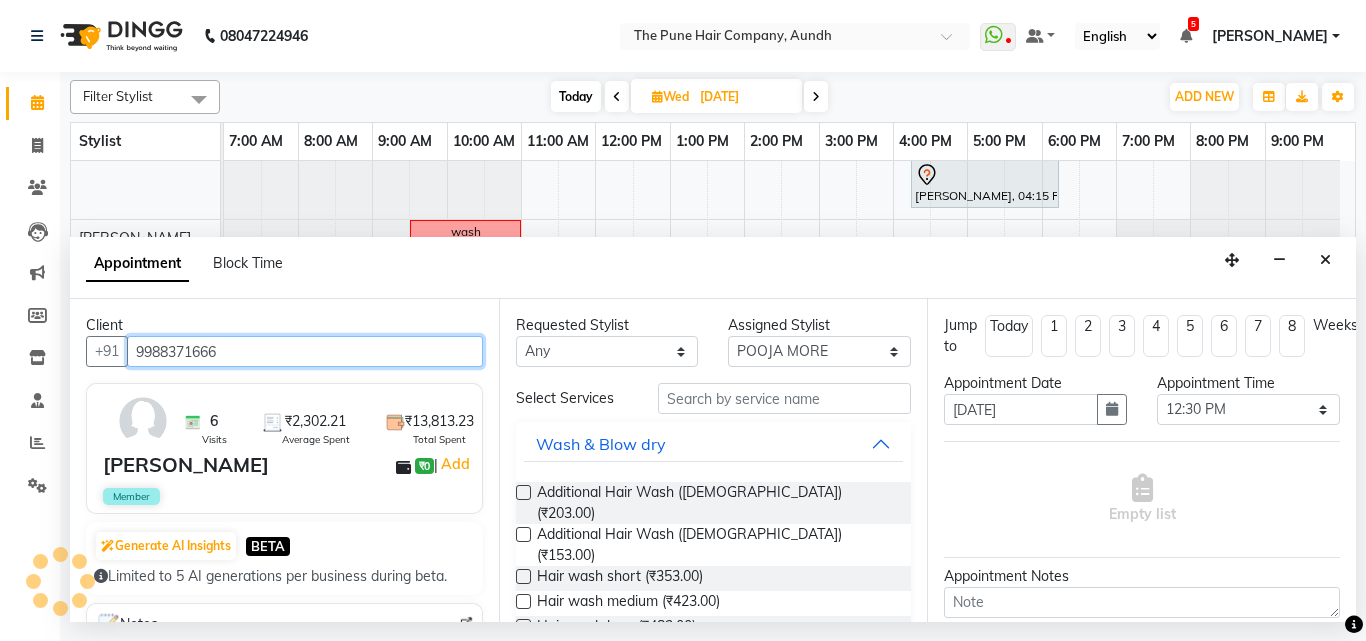 type on "9988371666" 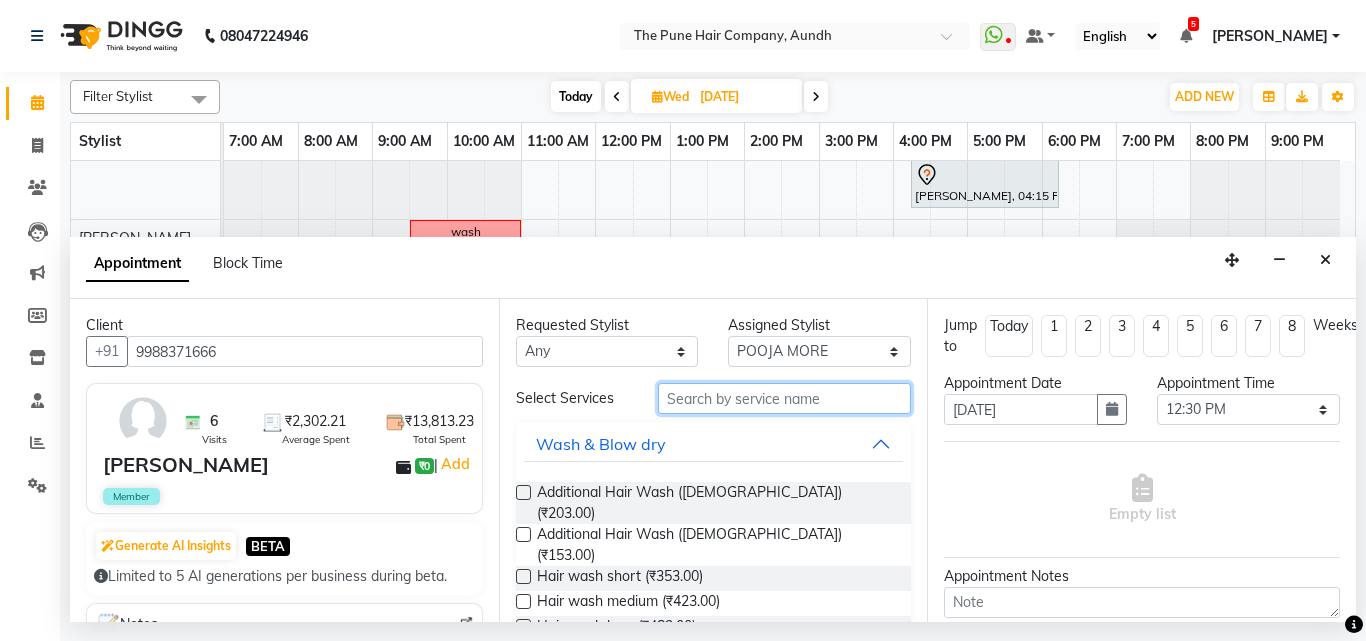 click at bounding box center (785, 398) 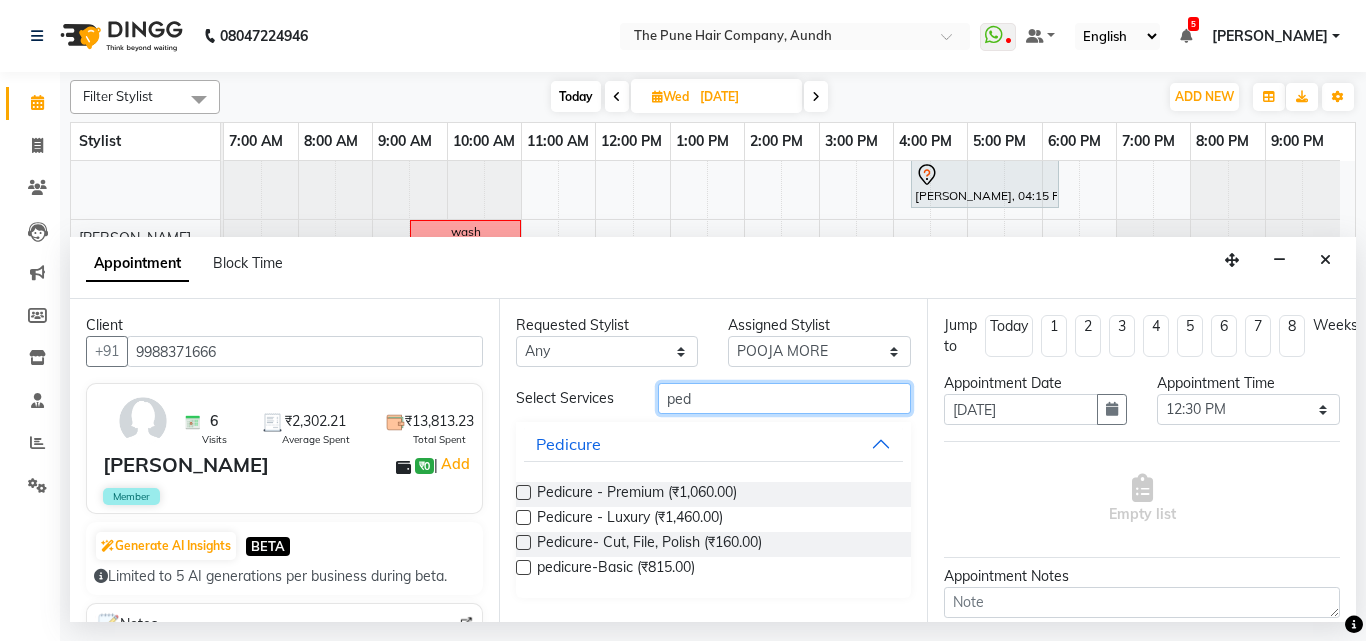 type on "ped" 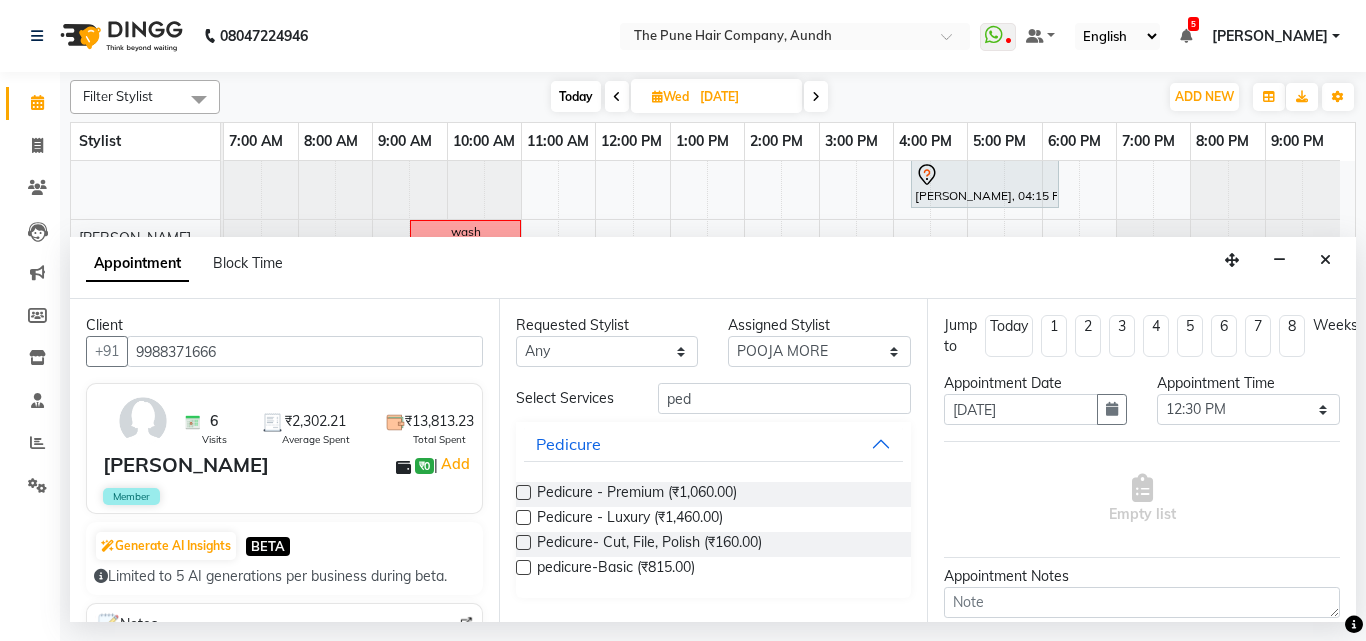 click at bounding box center [523, 517] 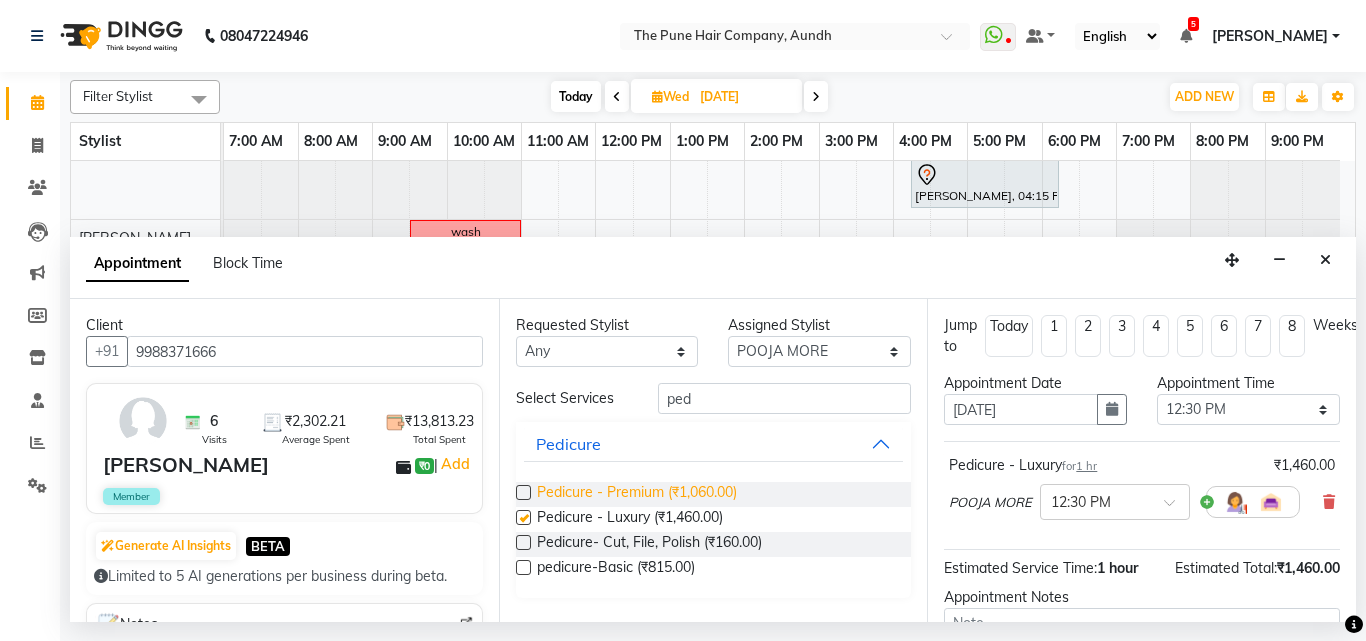 checkbox on "false" 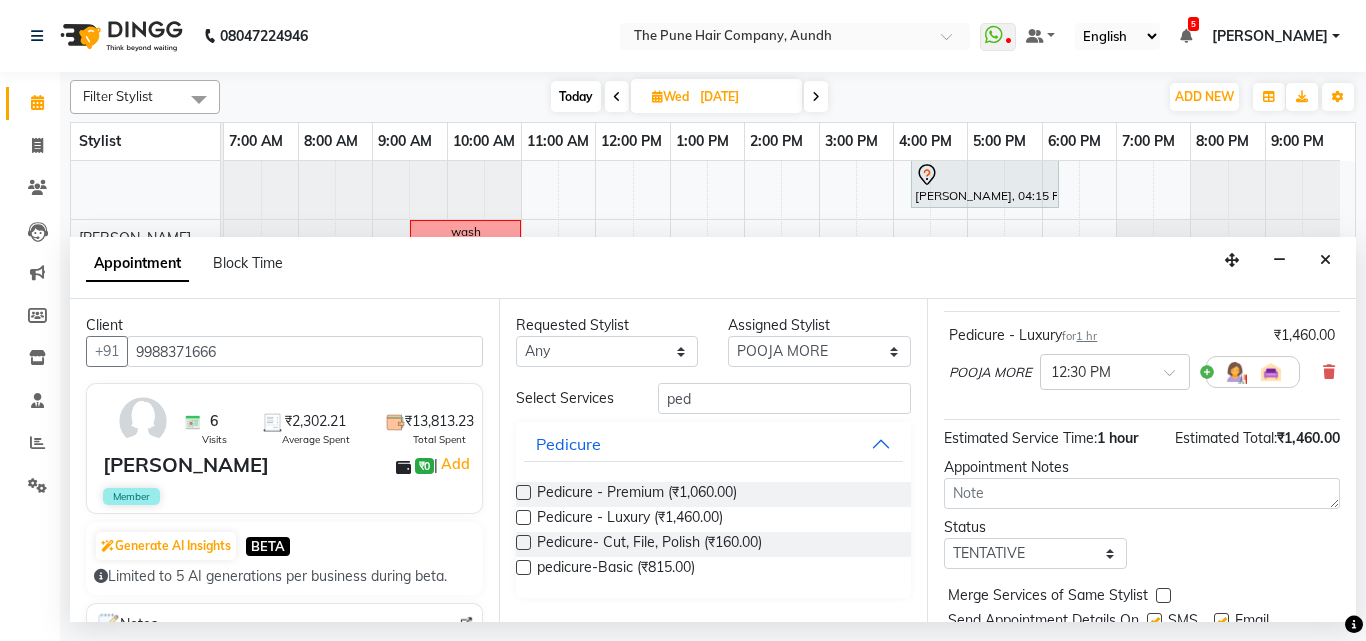 scroll, scrollTop: 221, scrollLeft: 0, axis: vertical 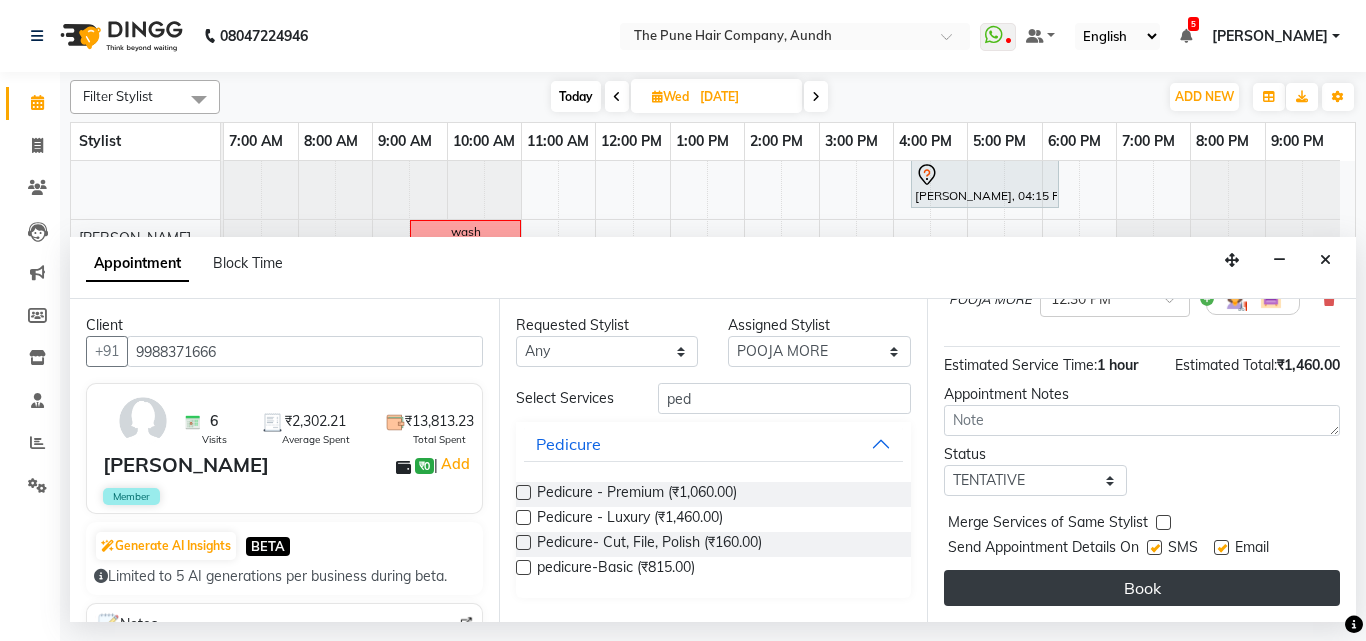 click on "Book" at bounding box center [1142, 588] 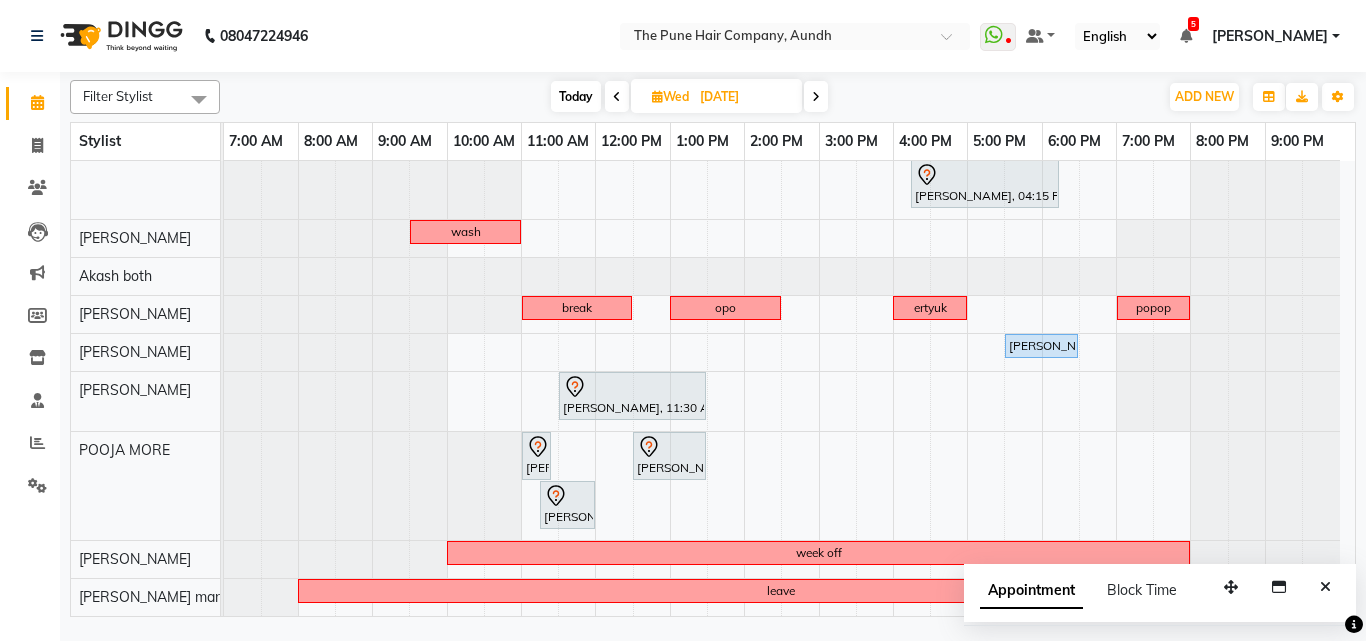 scroll, scrollTop: 55, scrollLeft: 0, axis: vertical 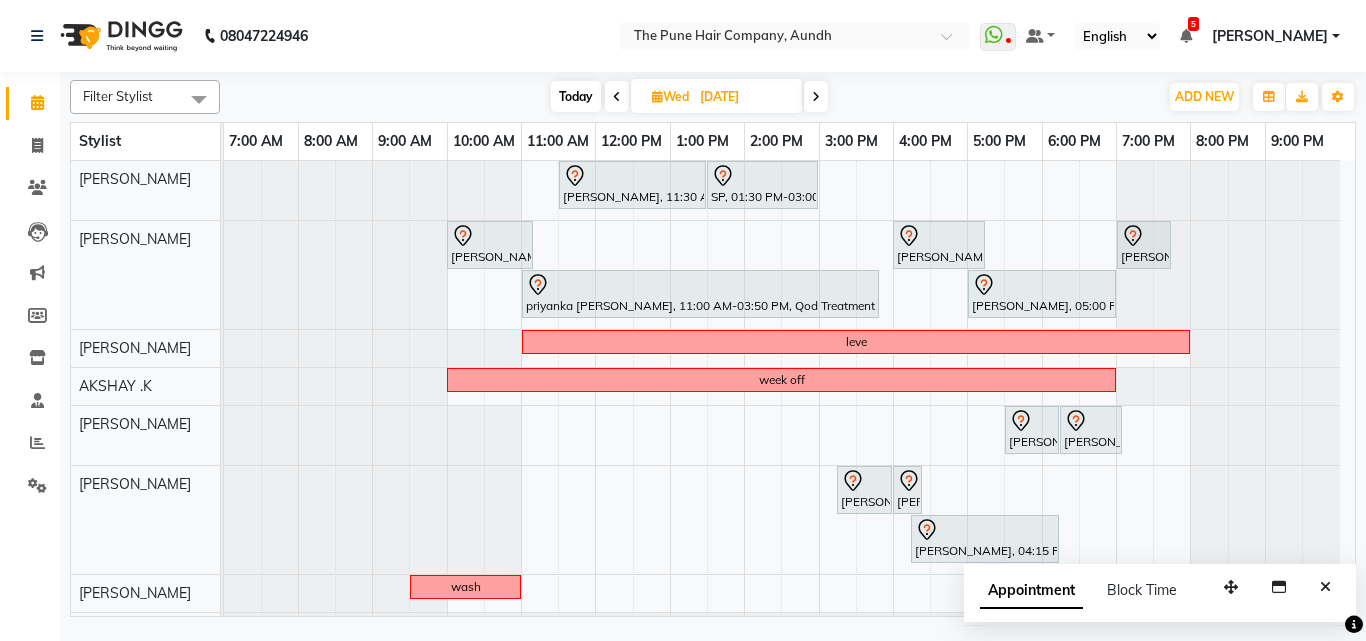 click at bounding box center [617, 96] 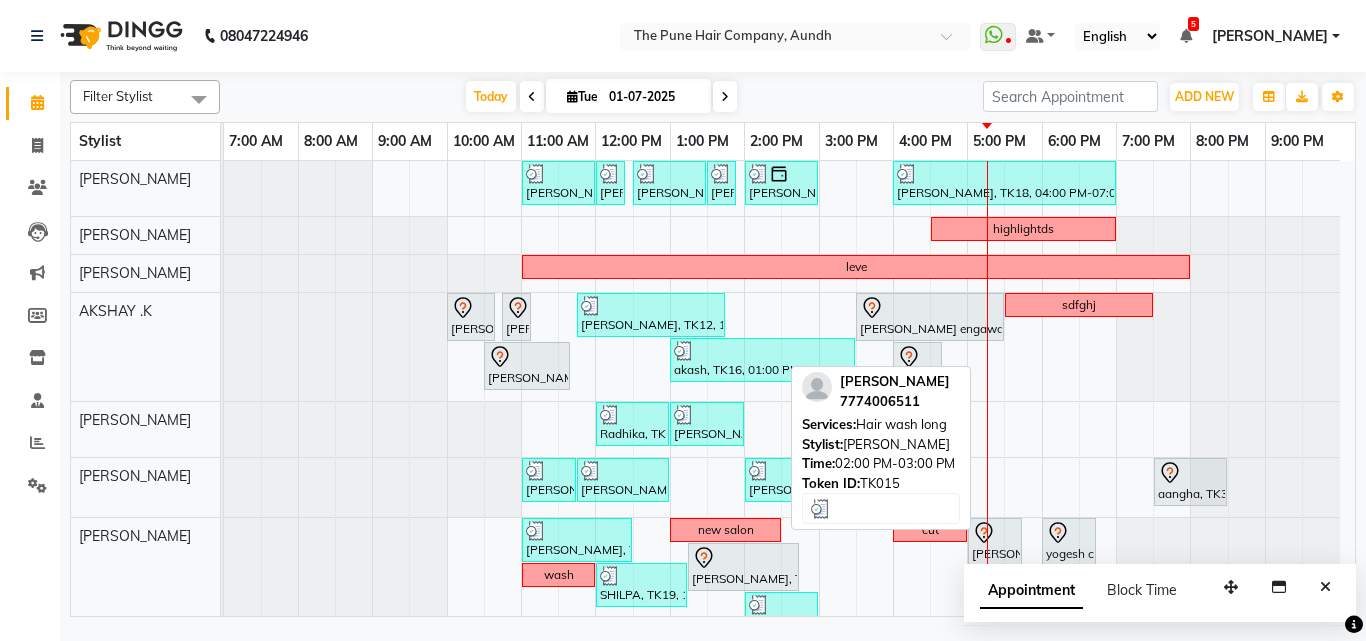 scroll, scrollTop: 200, scrollLeft: 0, axis: vertical 